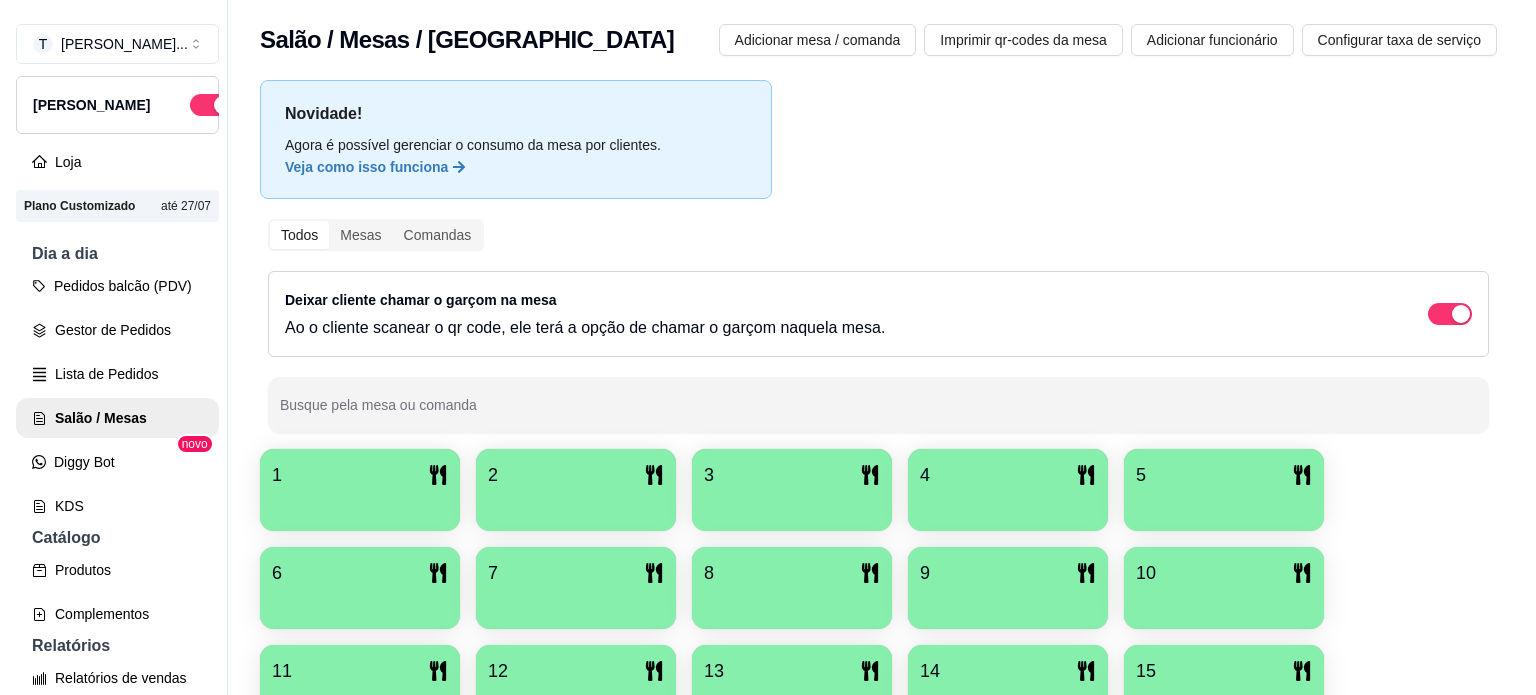 scroll, scrollTop: 0, scrollLeft: 0, axis: both 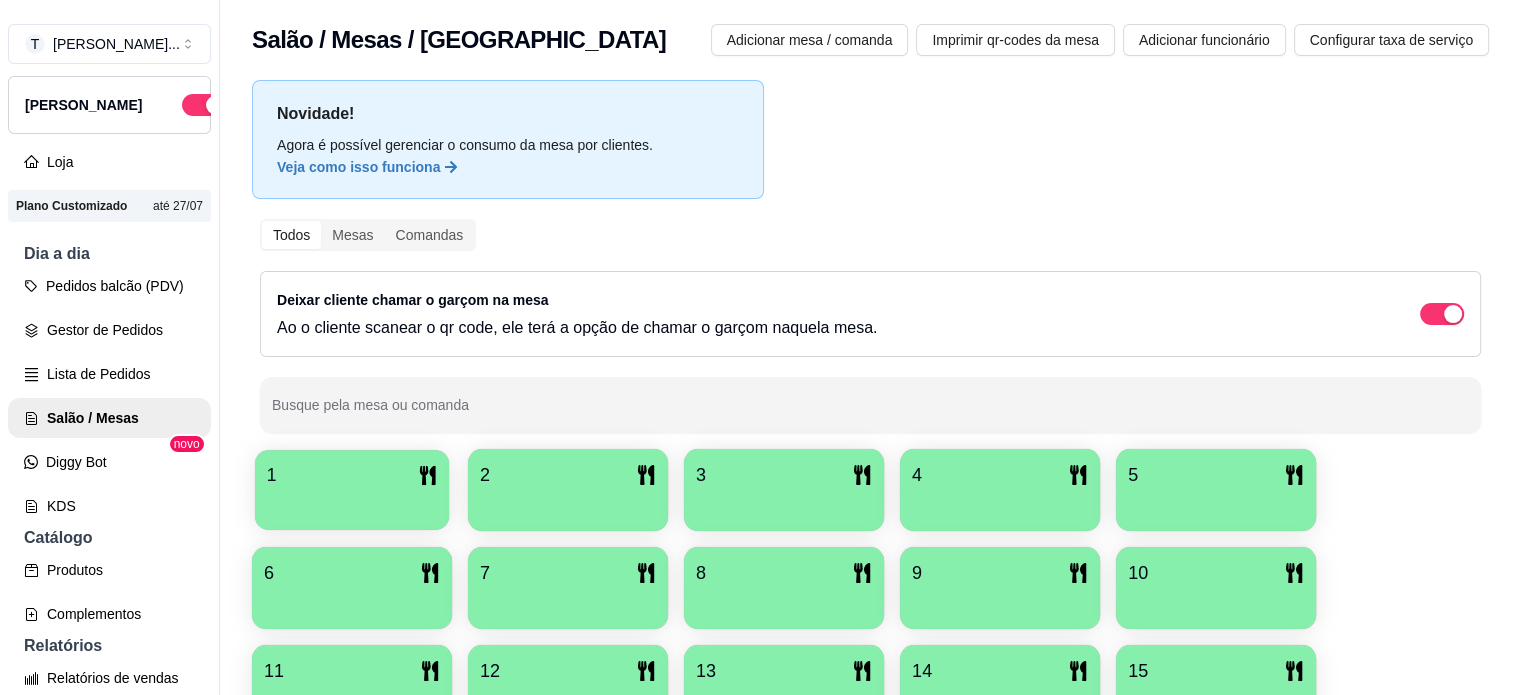 click at bounding box center [352, 503] 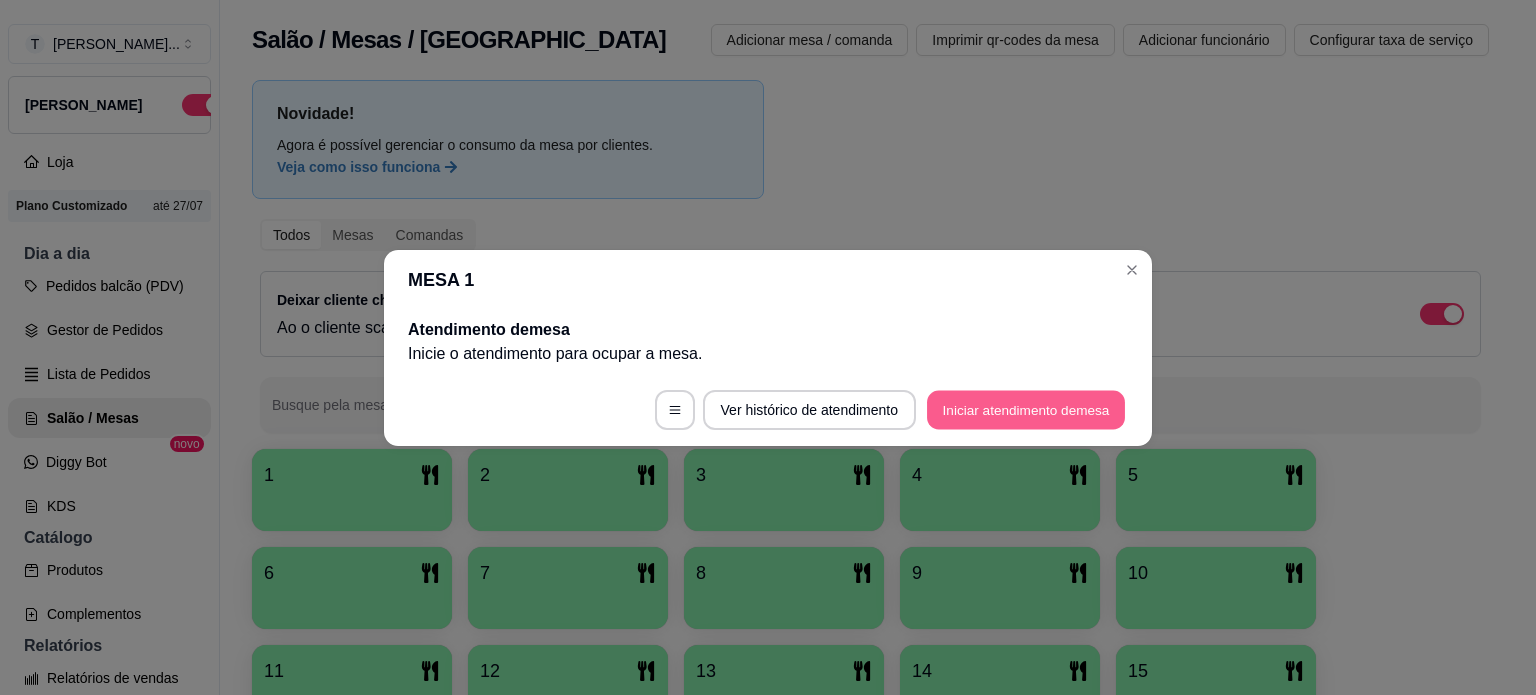 click on "Iniciar atendimento de  mesa" at bounding box center (1026, 409) 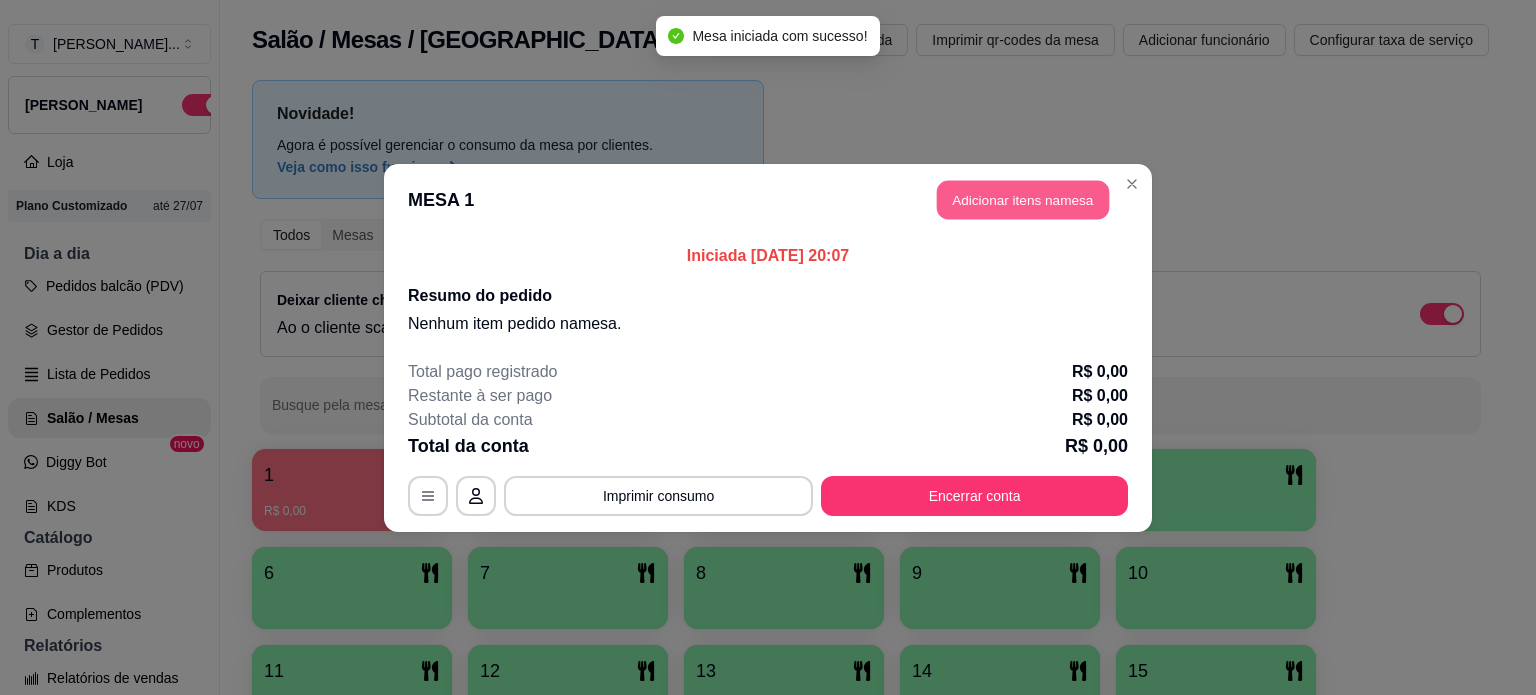 click on "Adicionar itens na  mesa" at bounding box center (1023, 199) 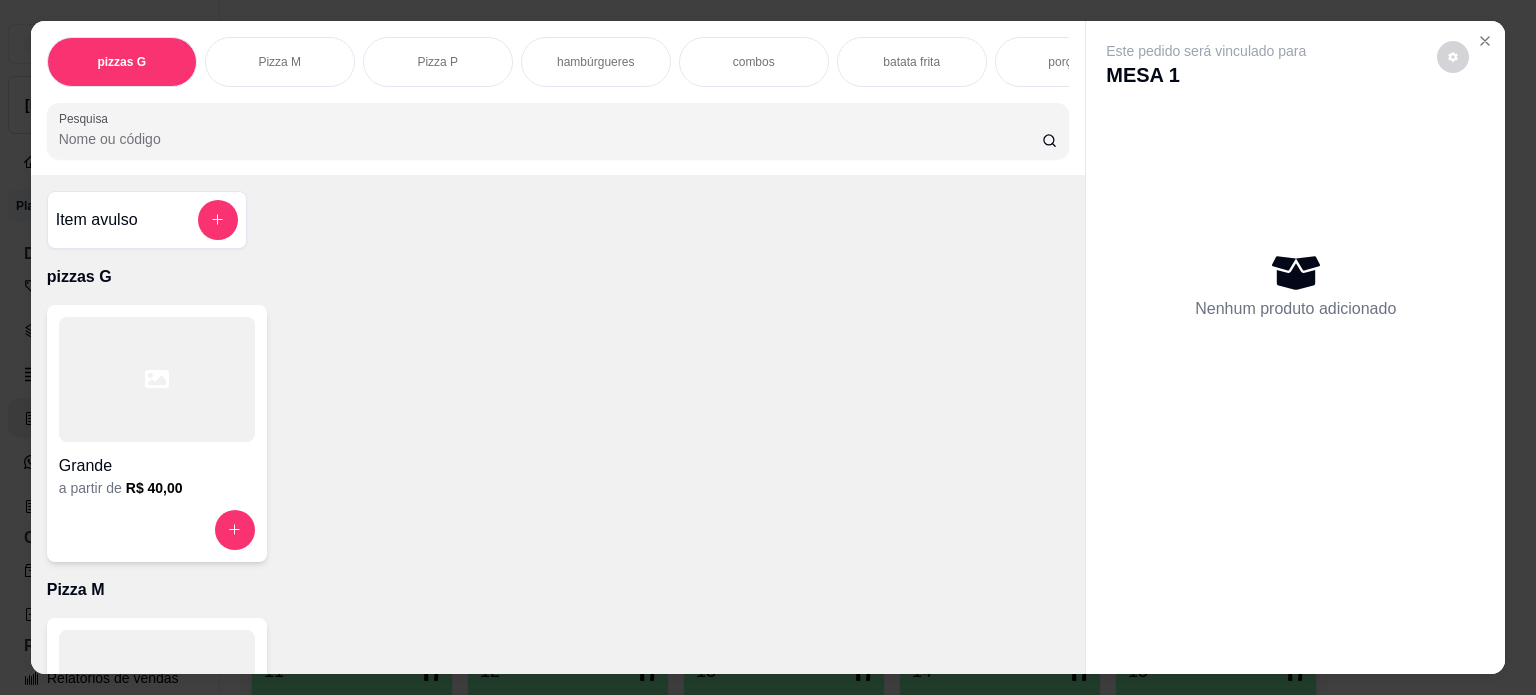 click on "hambúrgueres" at bounding box center (596, 62) 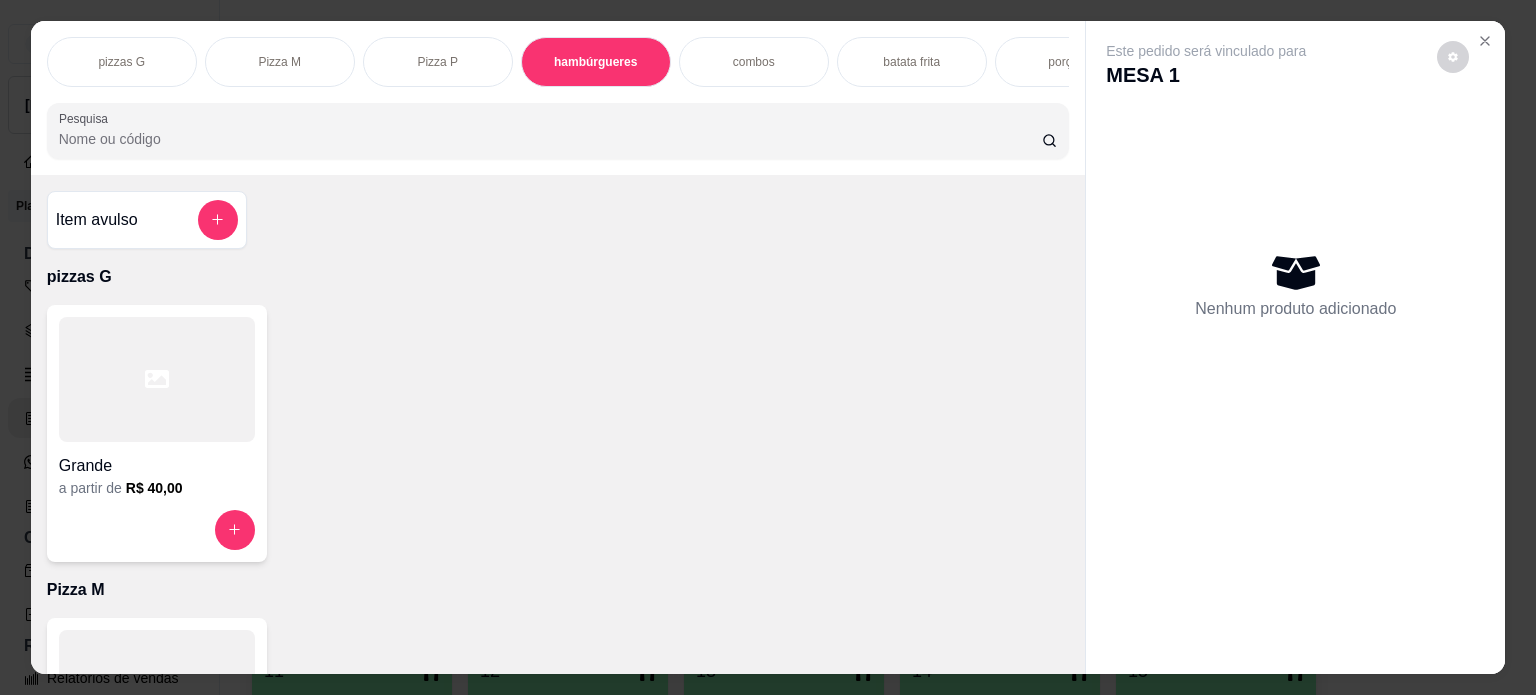 scroll, scrollTop: 1028, scrollLeft: 0, axis: vertical 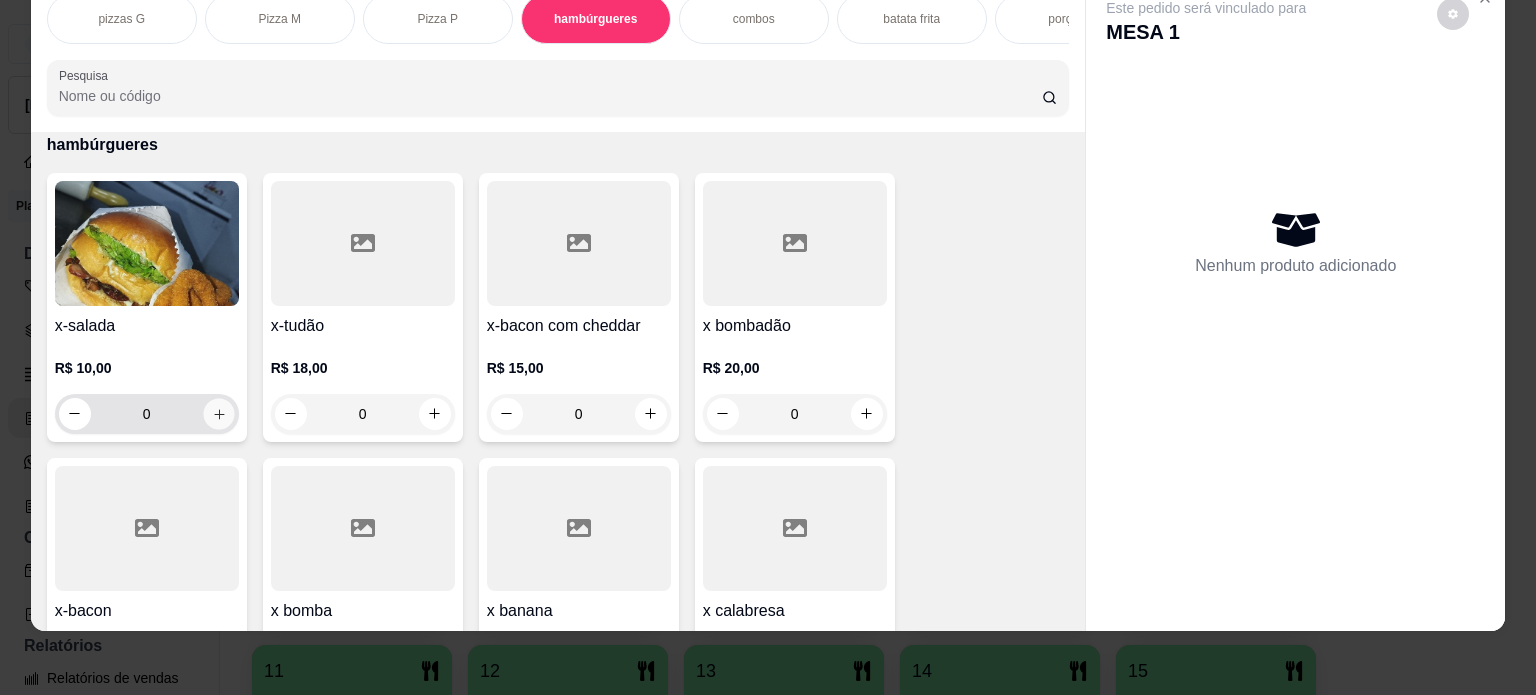 click at bounding box center (218, 413) 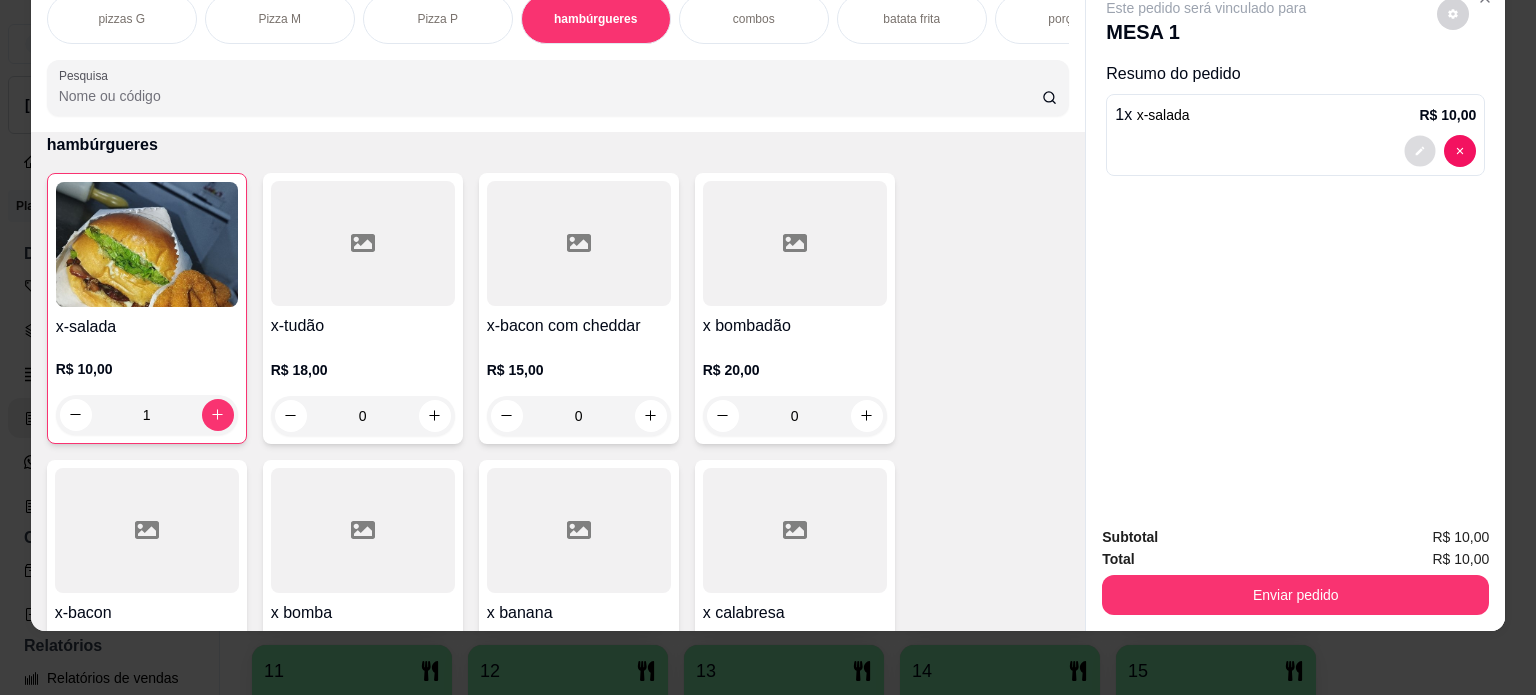 click 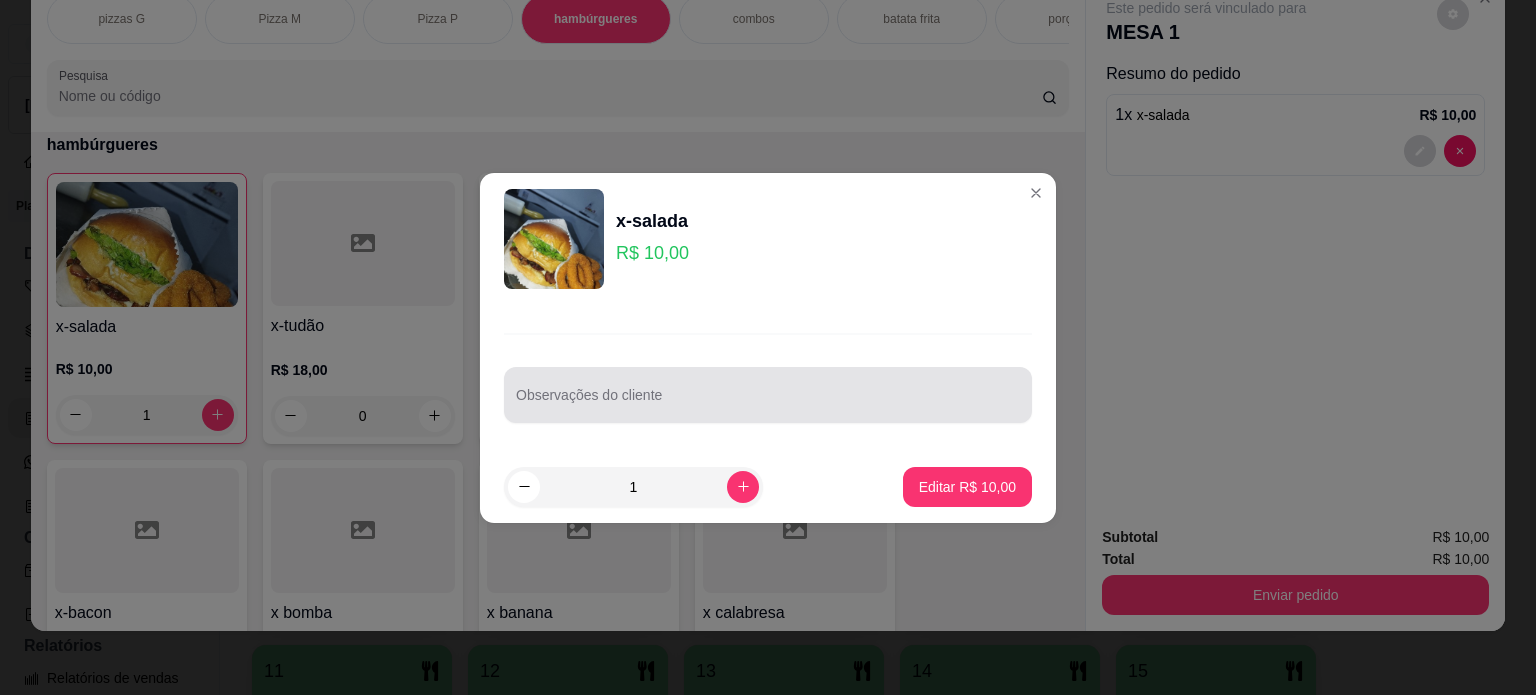 click on "Observações do cliente" at bounding box center (768, 403) 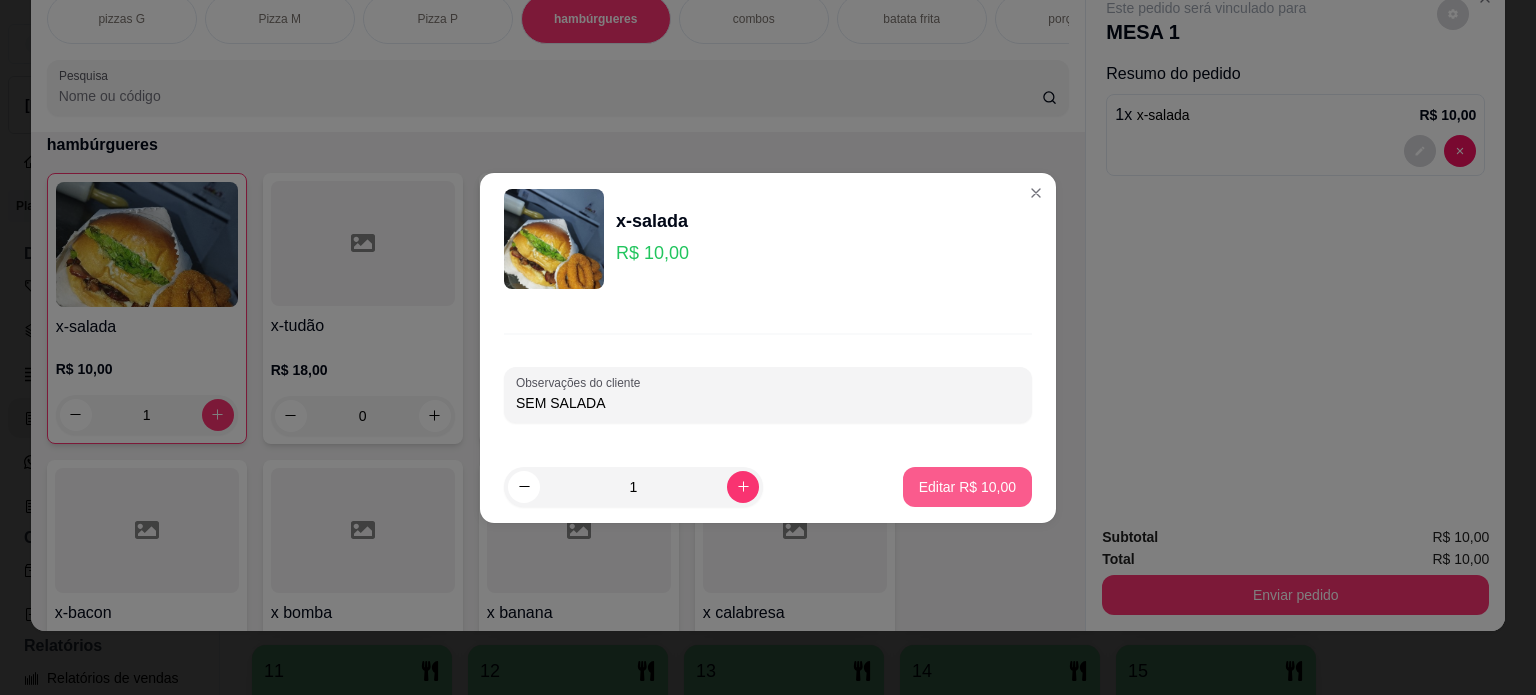 type on "SEM SALADA" 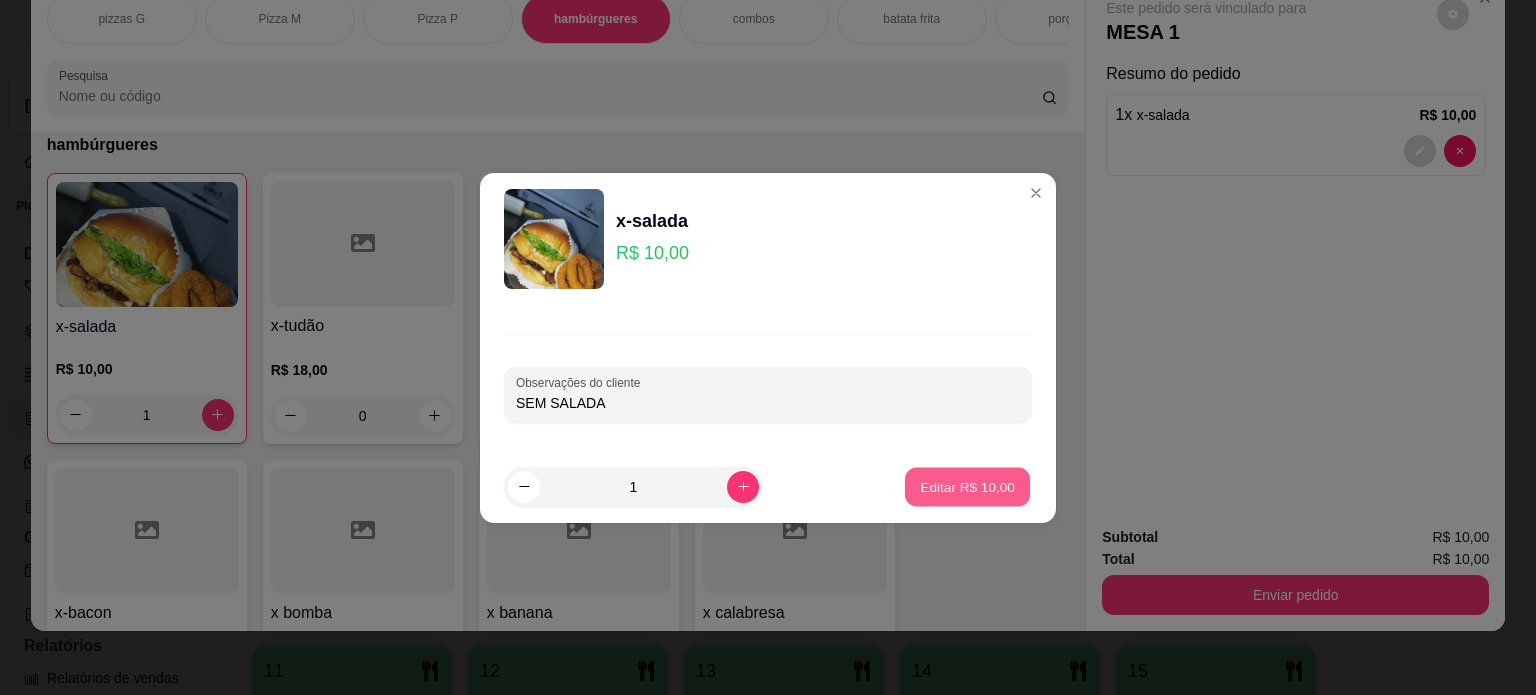 click on "Editar   R$ 10,00" at bounding box center (967, 486) 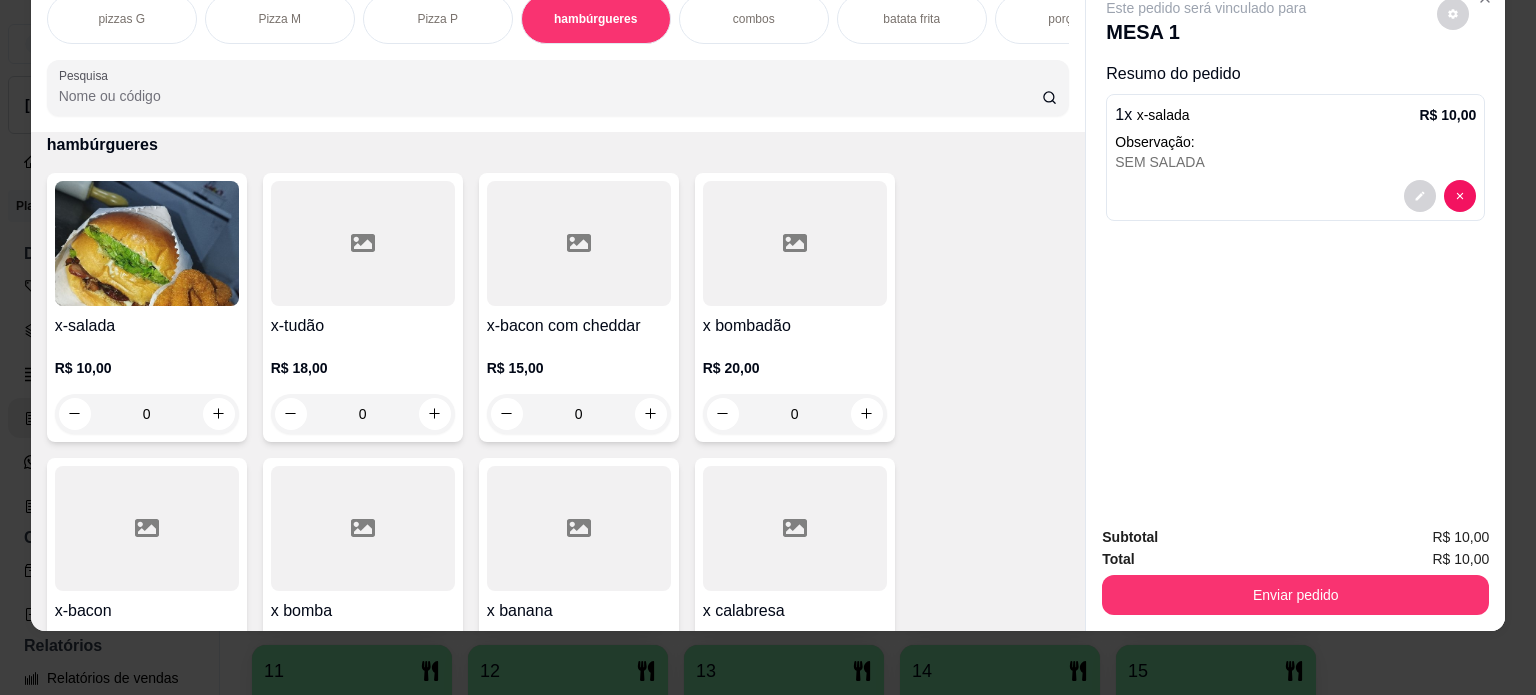 scroll, scrollTop: 1128, scrollLeft: 0, axis: vertical 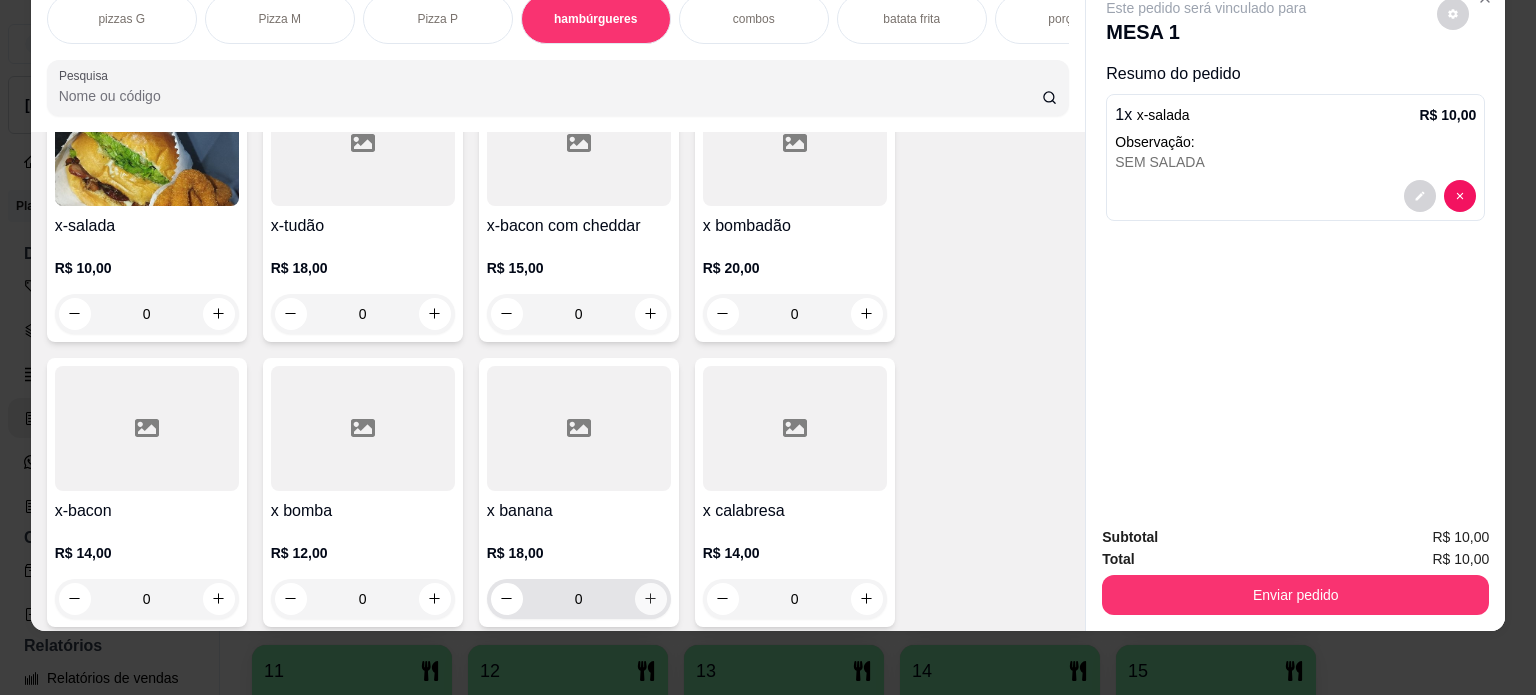 click 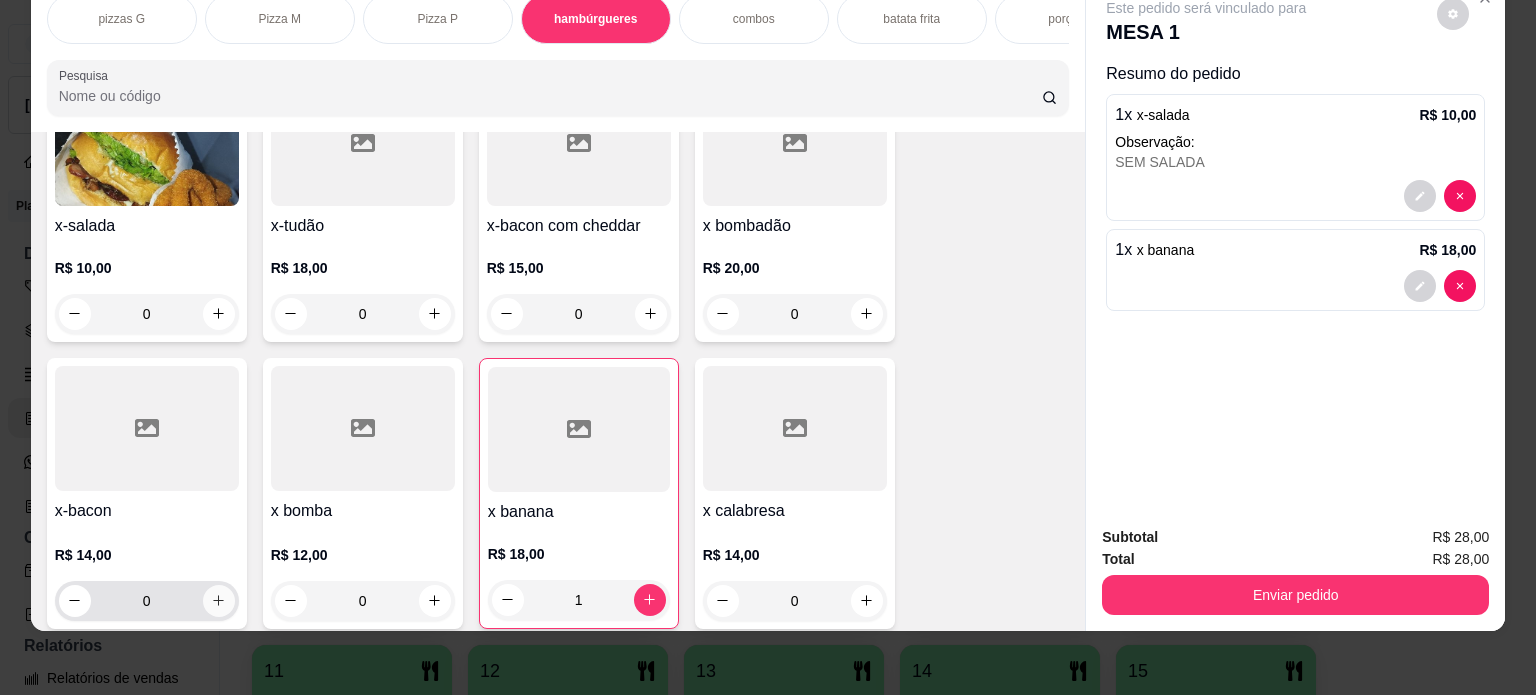 click at bounding box center (219, 601) 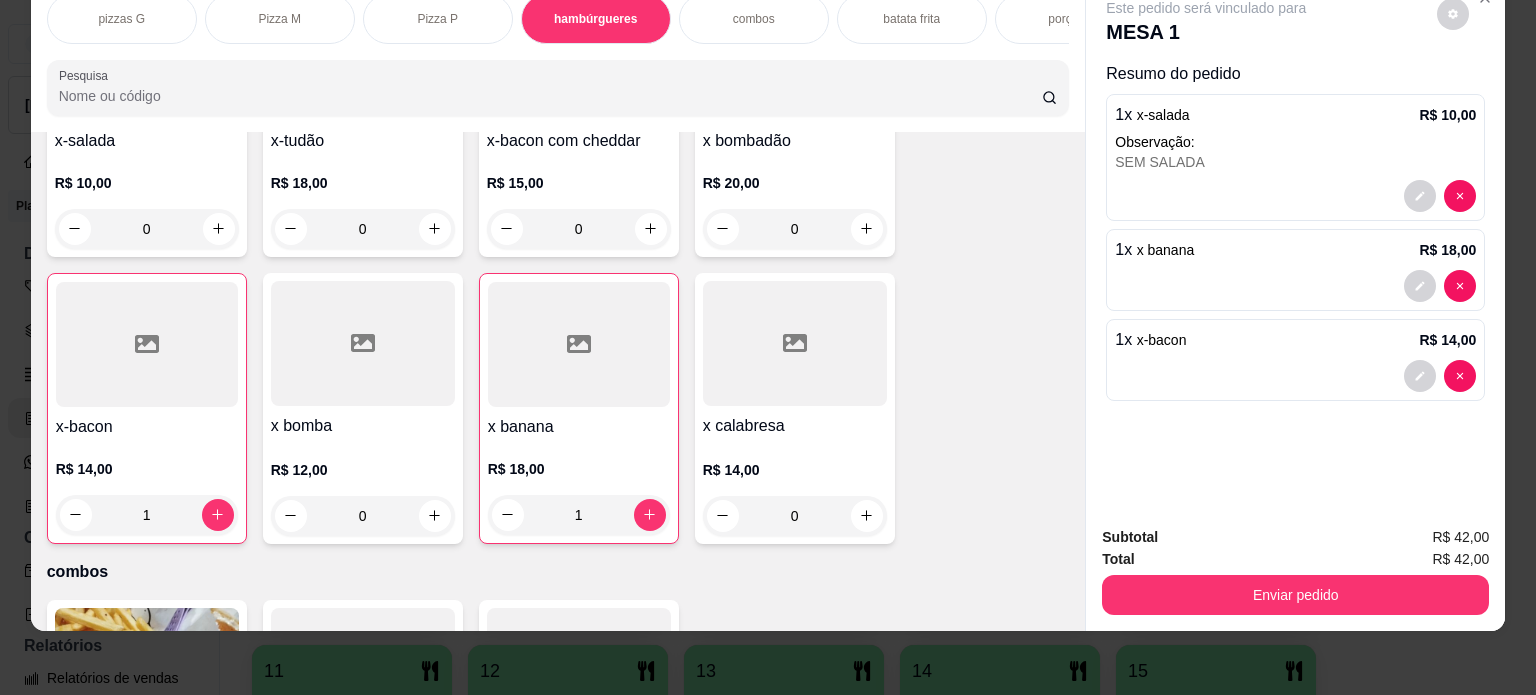scroll, scrollTop: 1228, scrollLeft: 0, axis: vertical 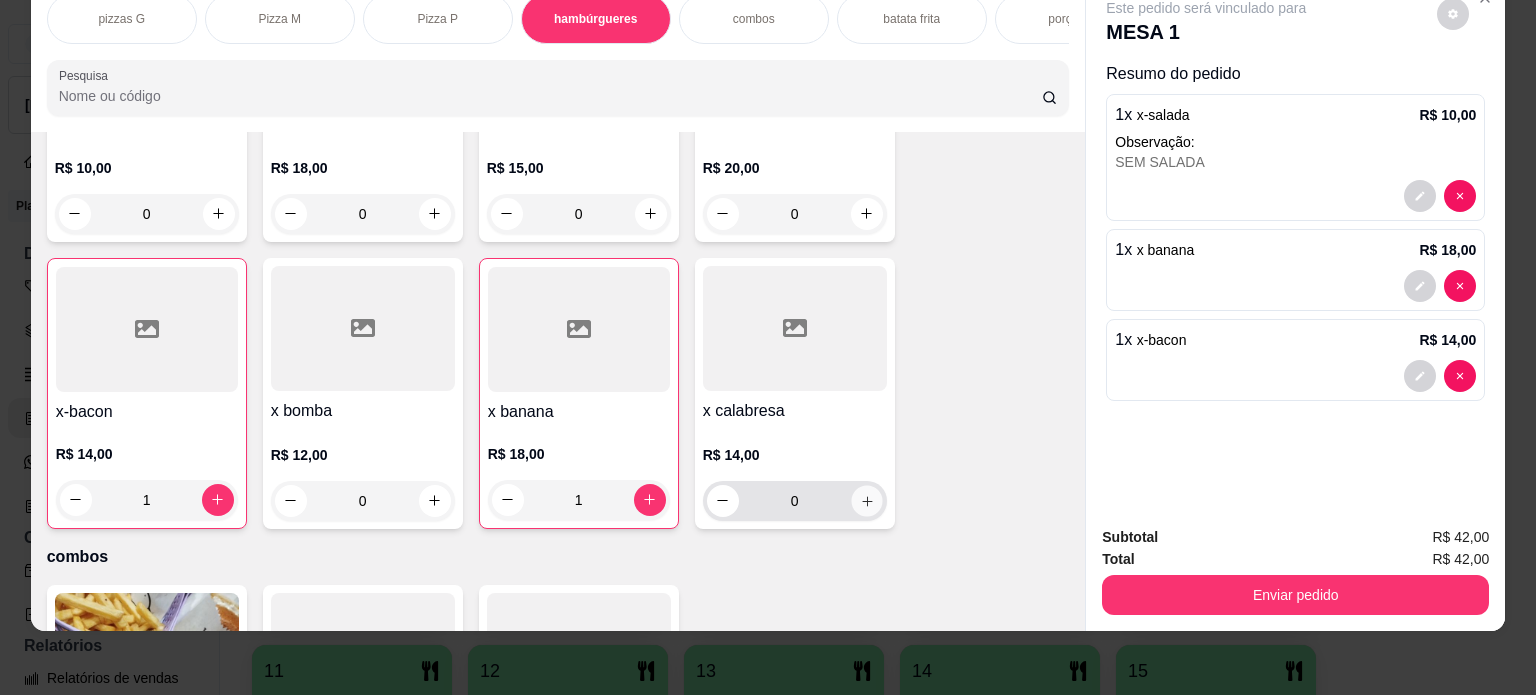 click 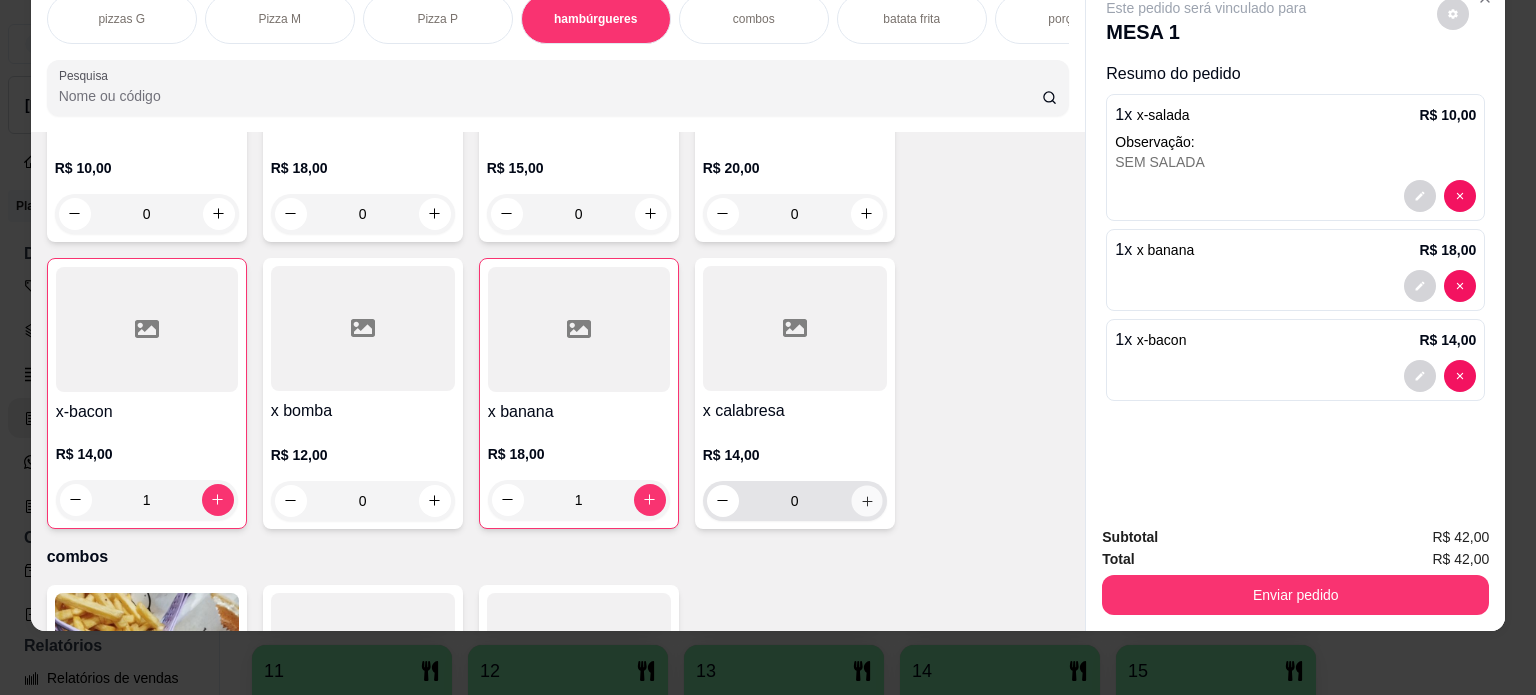 type on "1" 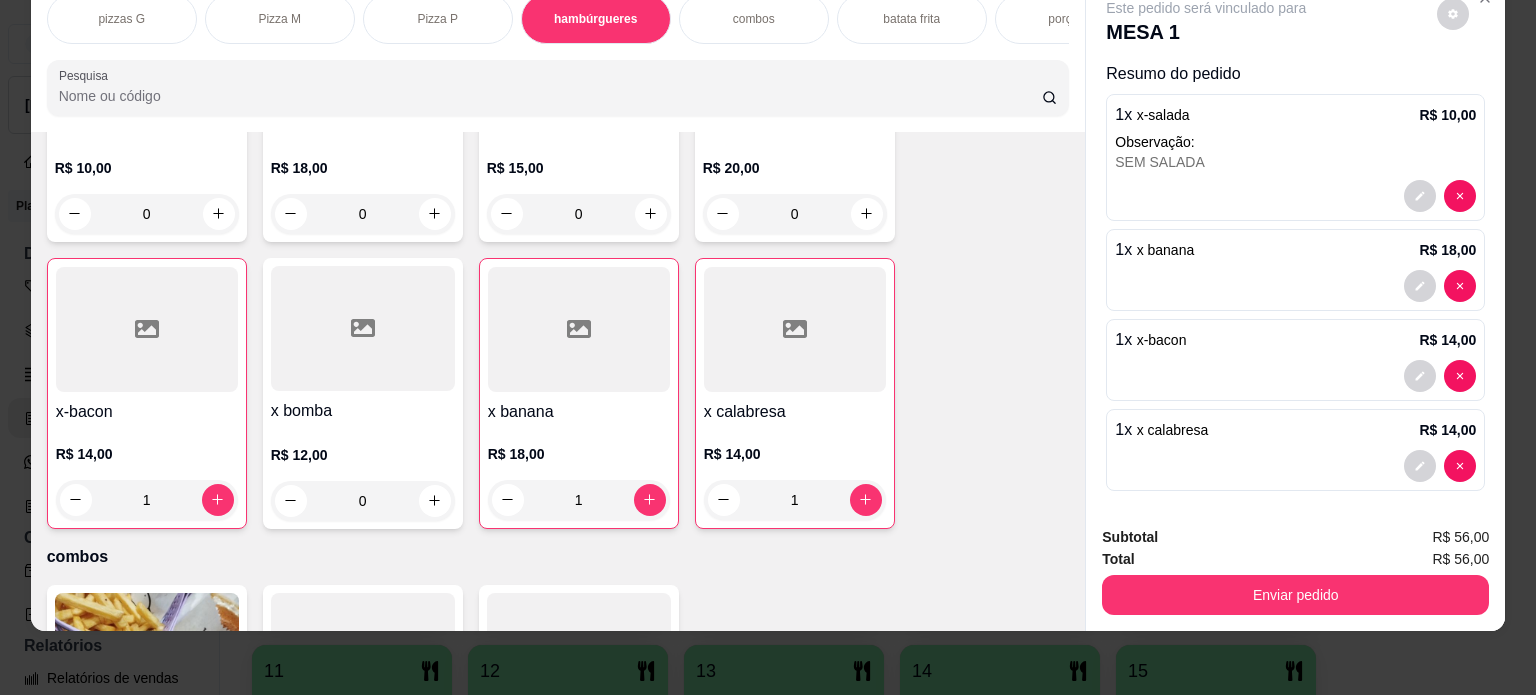 scroll, scrollTop: 1128, scrollLeft: 0, axis: vertical 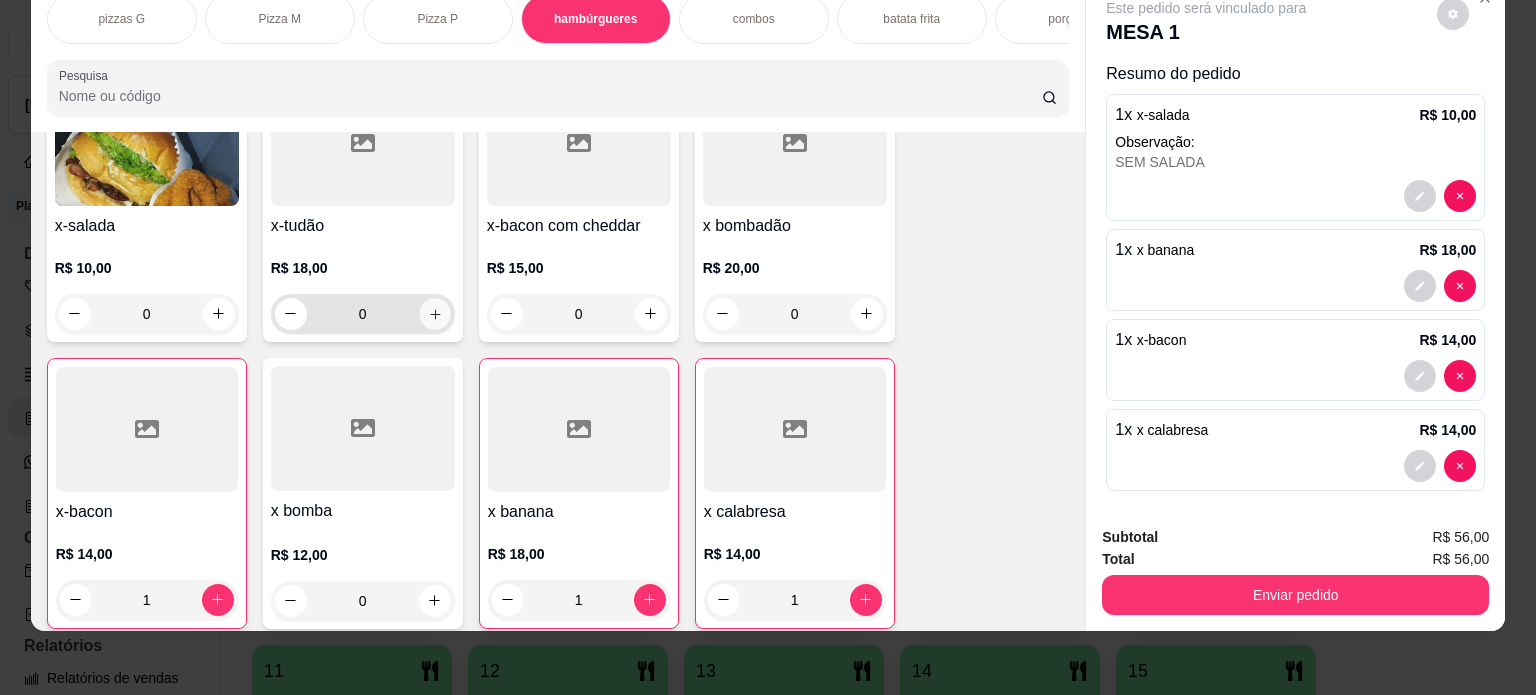 click 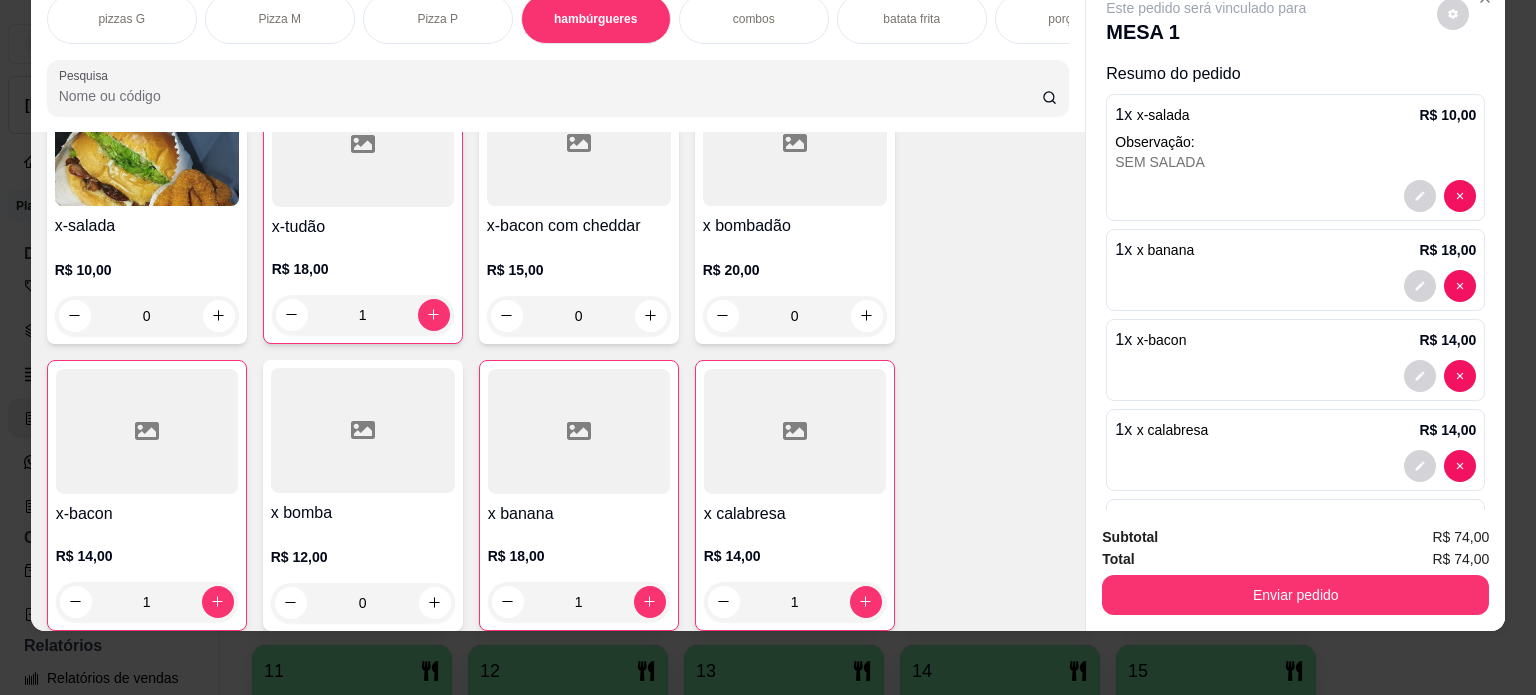 click on "pizzas G Pizza M Pizza P hambúrgueres combos batata frita porções sucos bebidas "refrigerantes" pizza GG jarra de suco  Pesquisa" at bounding box center [558, 55] 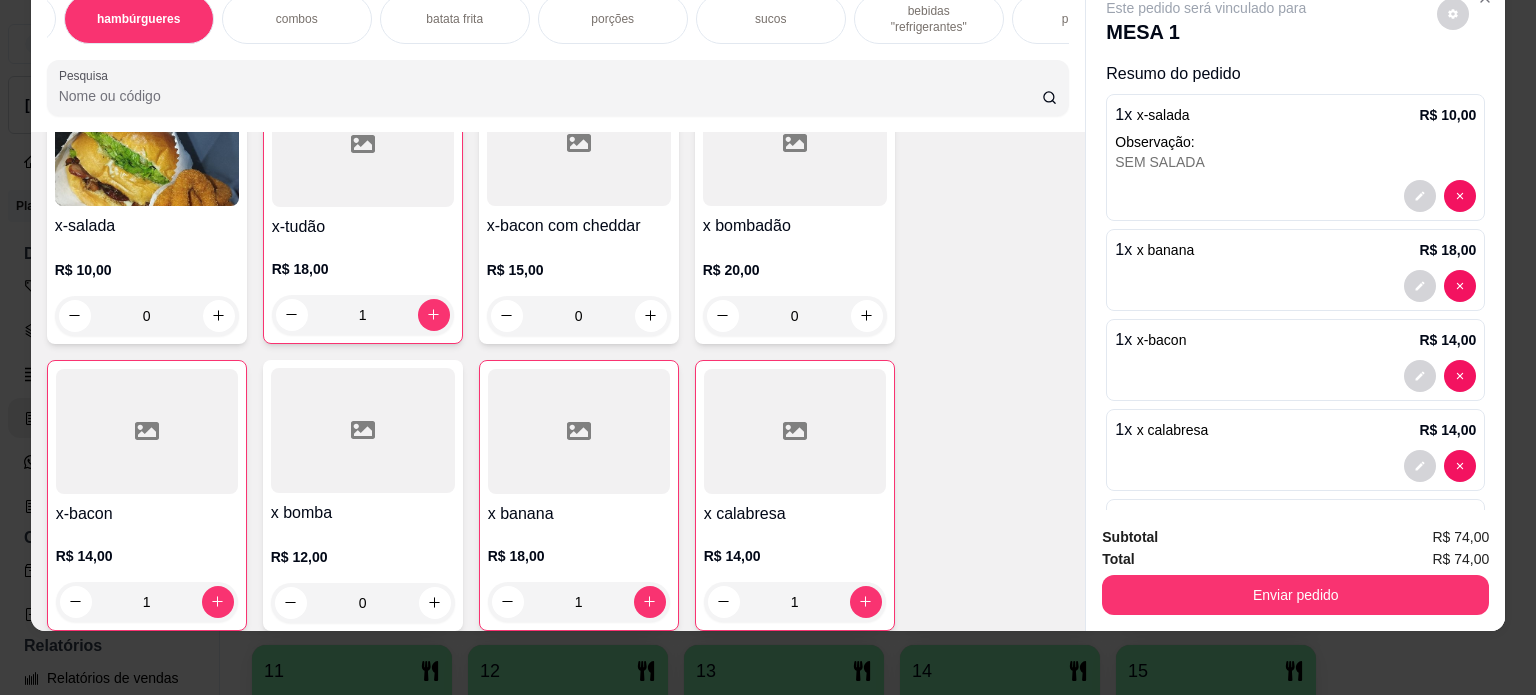 scroll, scrollTop: 0, scrollLeft: 480, axis: horizontal 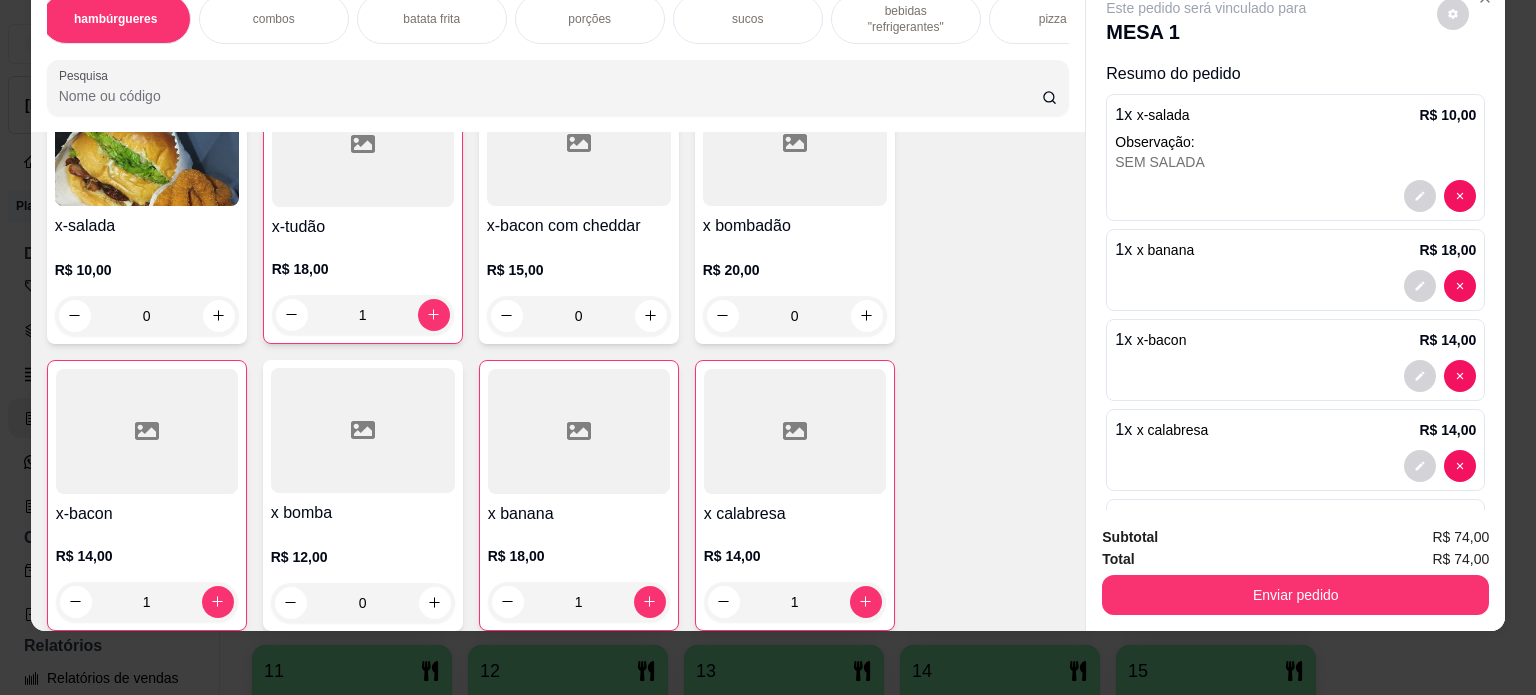 click on "sucos" at bounding box center (748, 19) 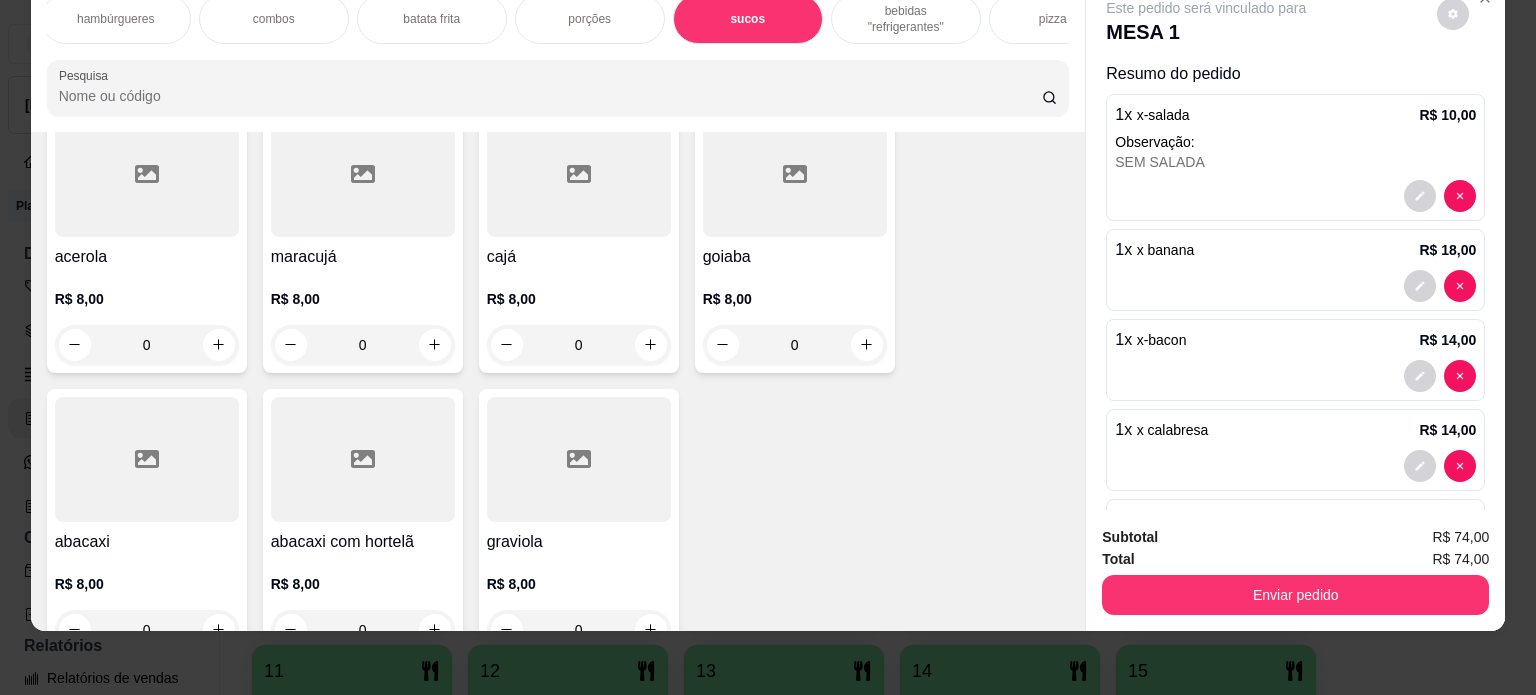 scroll, scrollTop: 2740, scrollLeft: 0, axis: vertical 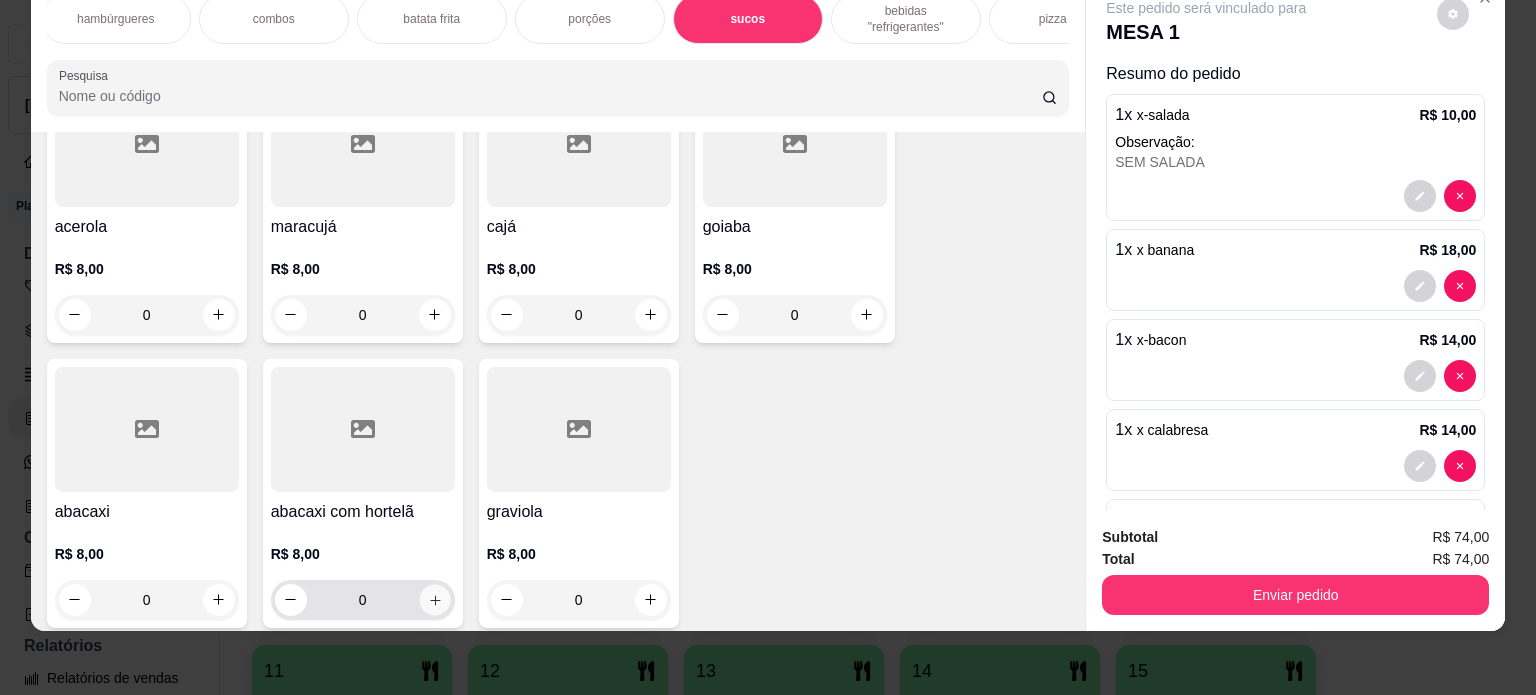 click at bounding box center [434, 599] 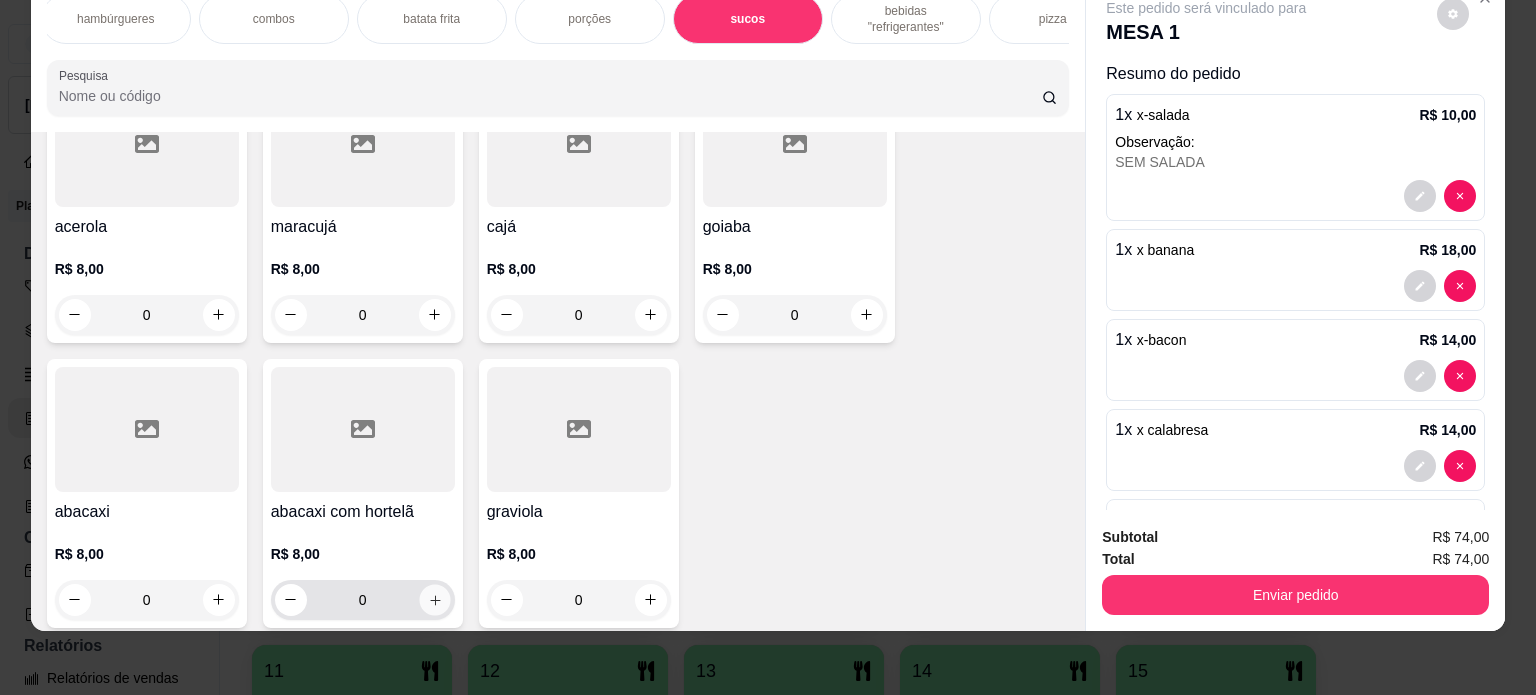 type on "1" 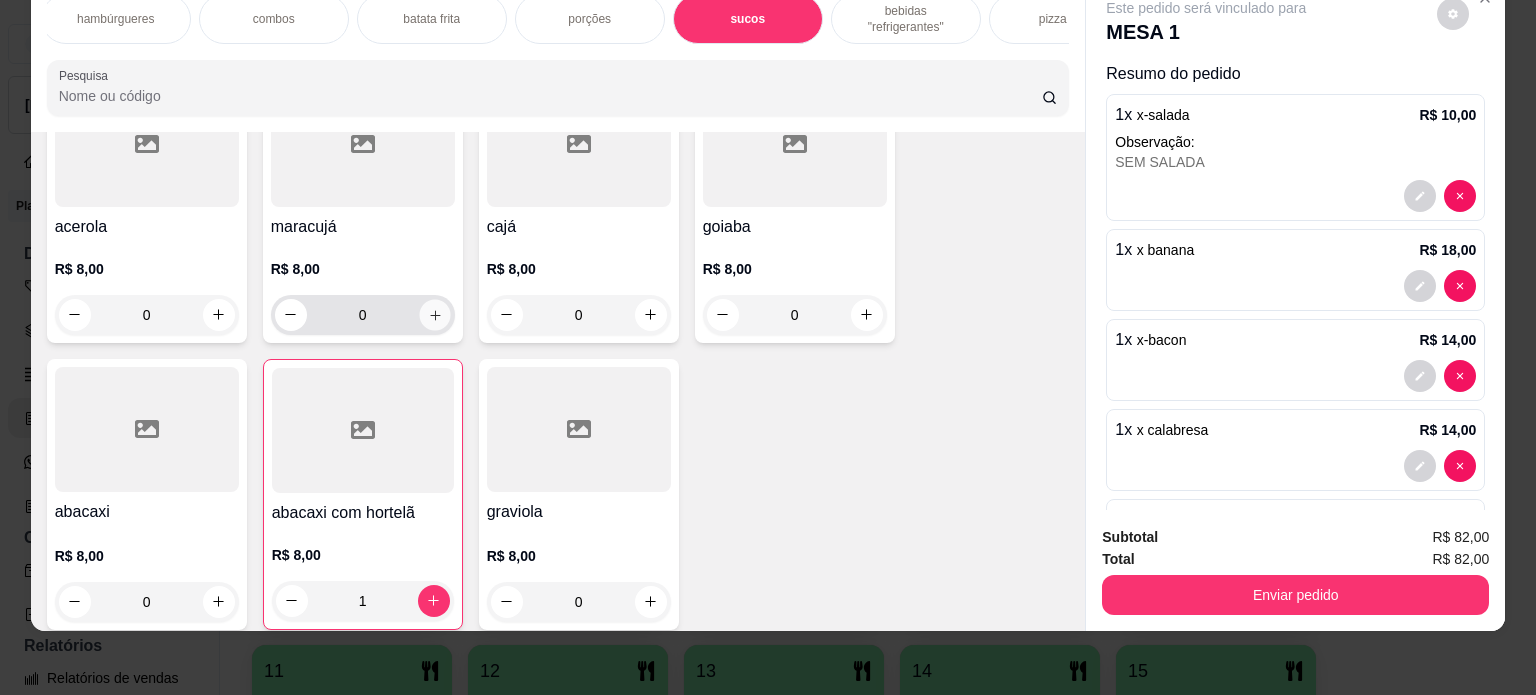 click at bounding box center (434, 314) 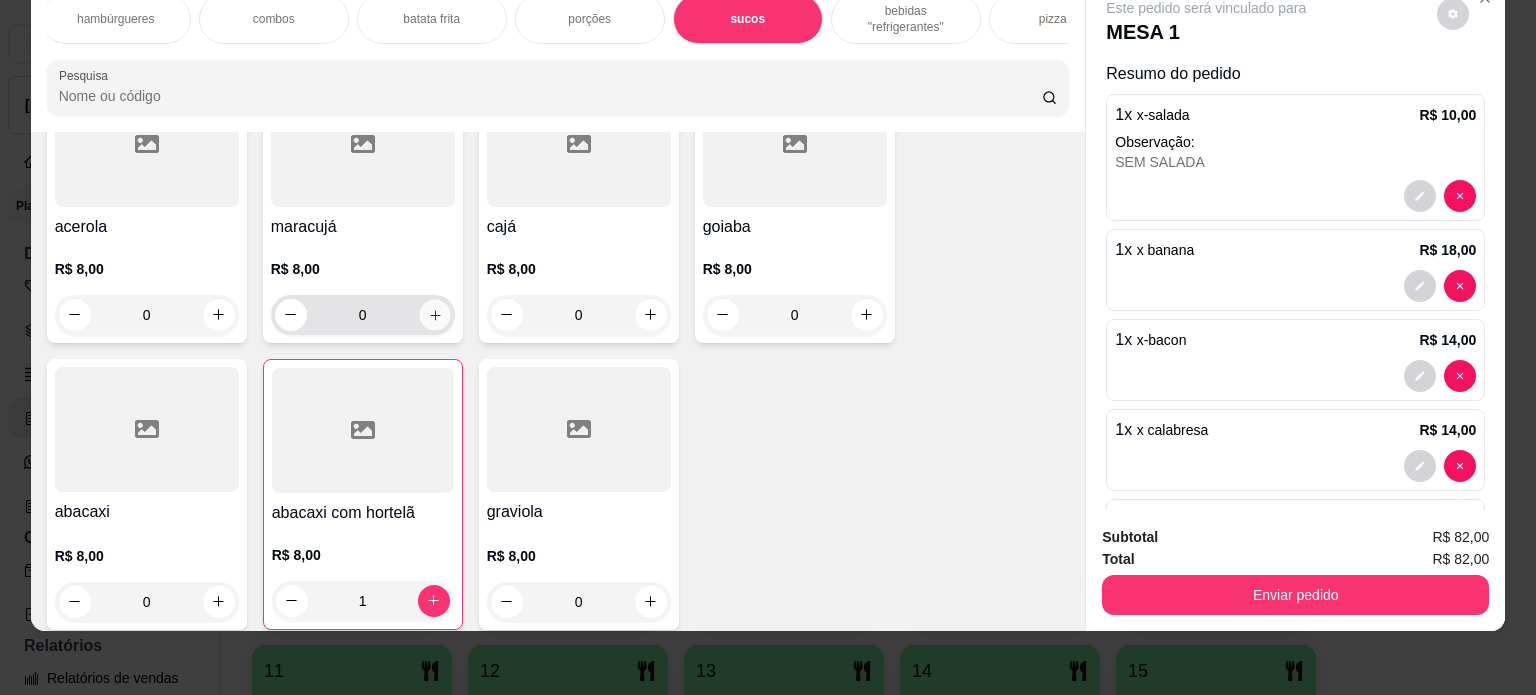 type on "1" 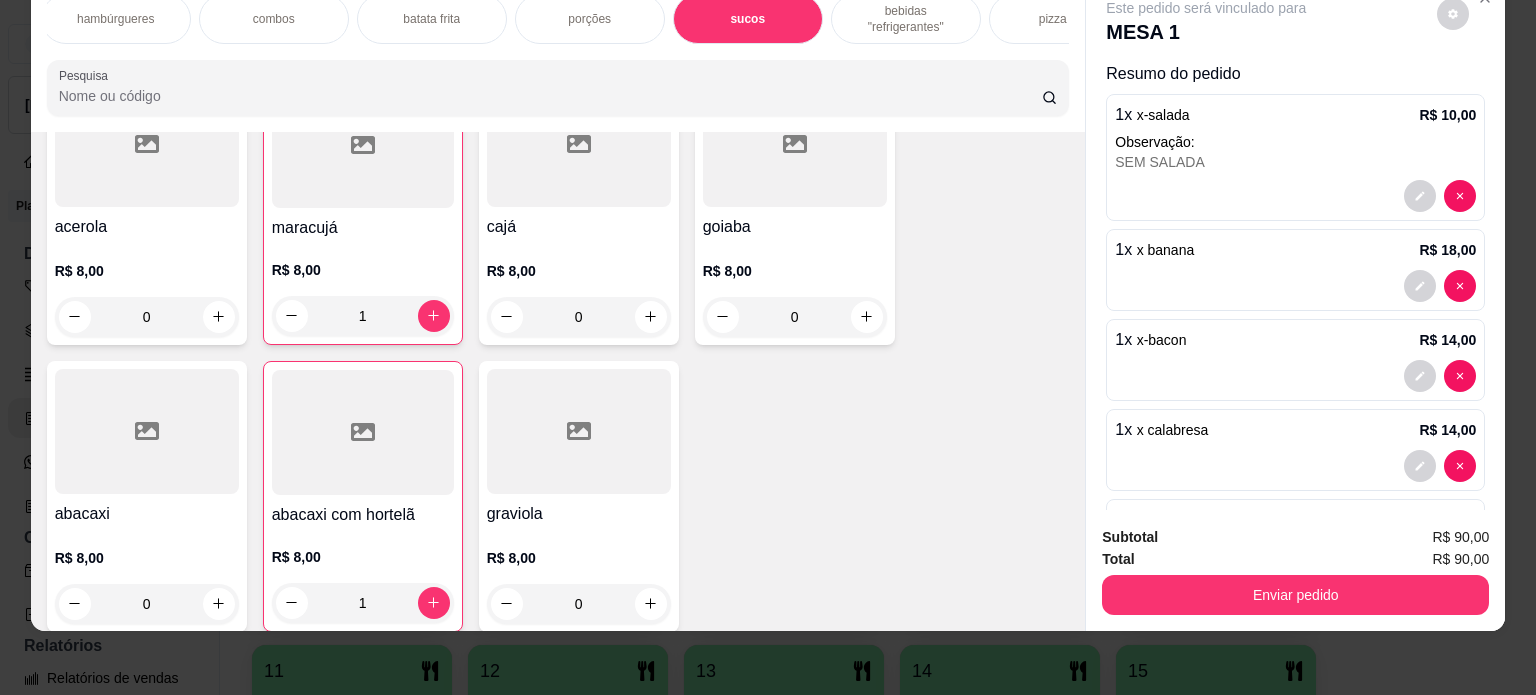 click on "bebidas "refrigerantes"" at bounding box center (906, 19) 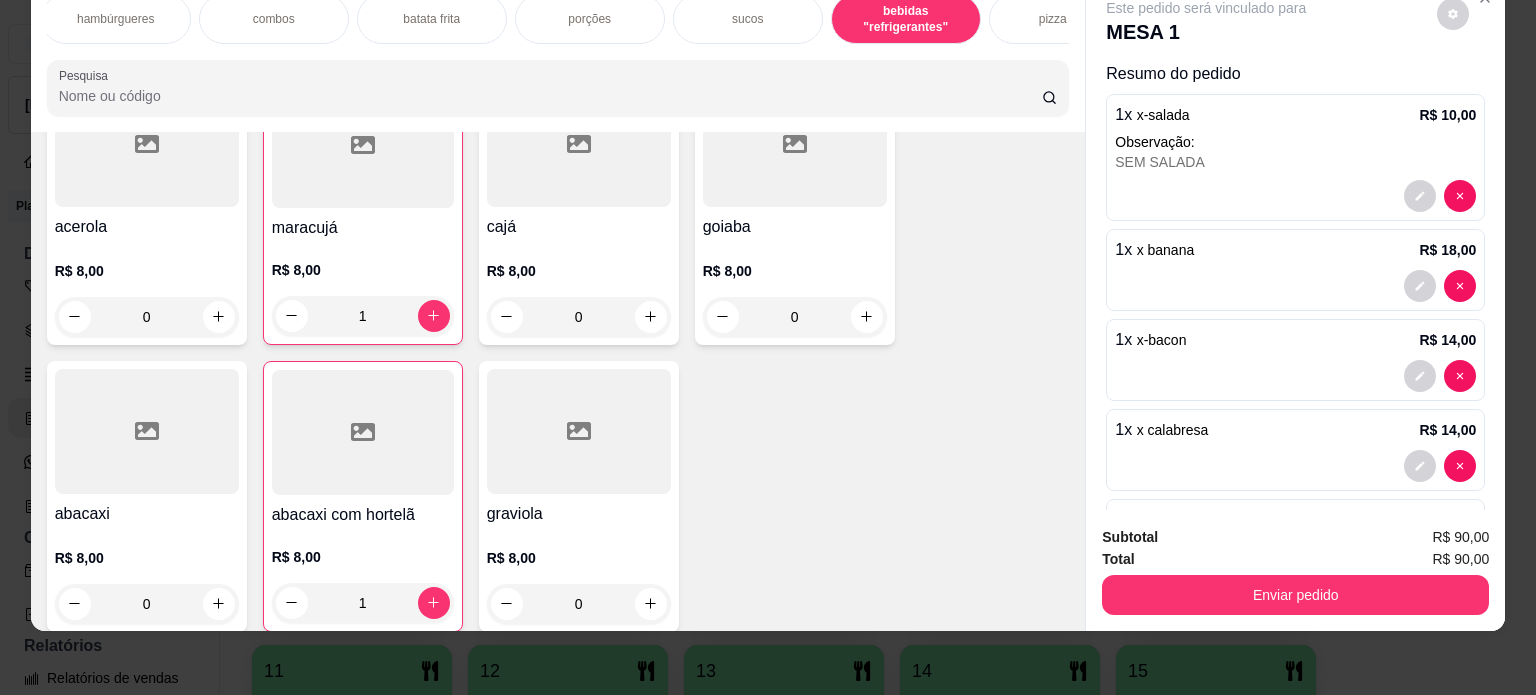 scroll, scrollTop: 3254, scrollLeft: 0, axis: vertical 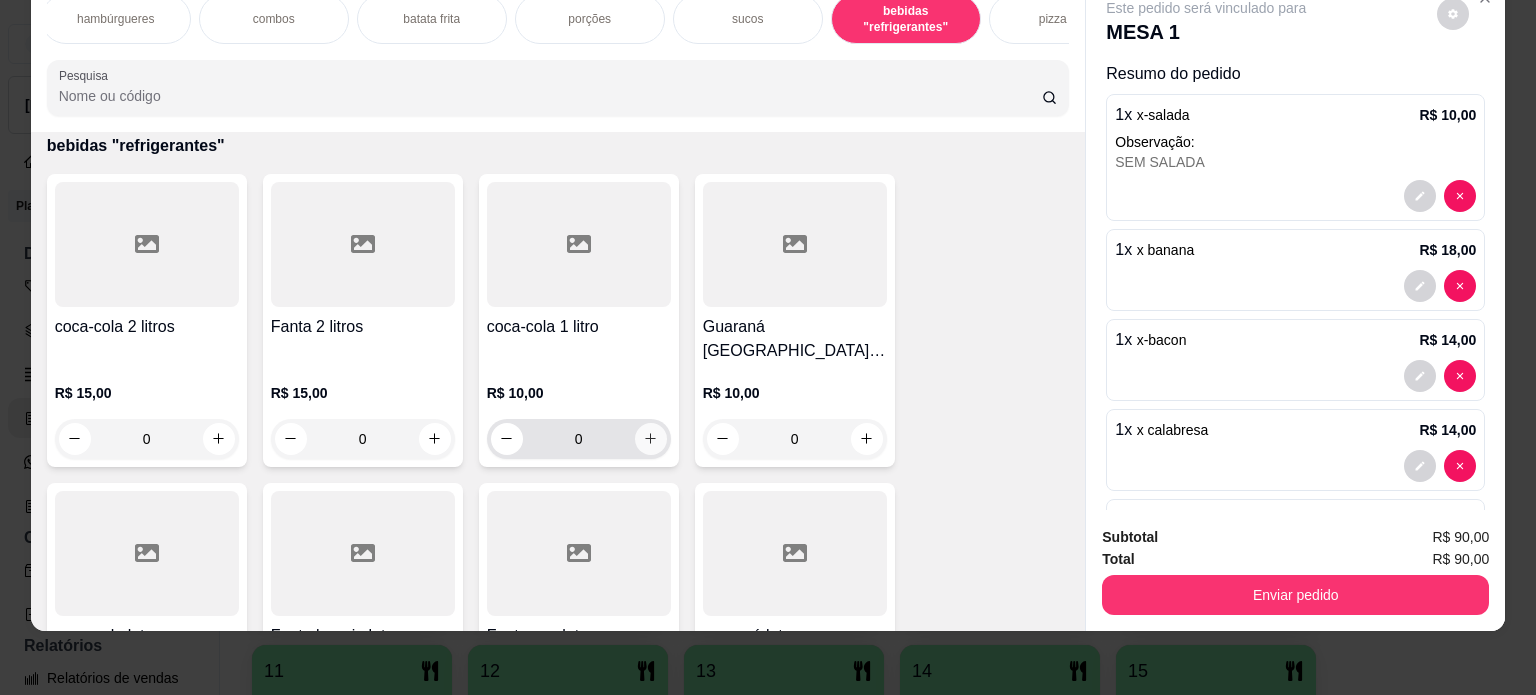 click 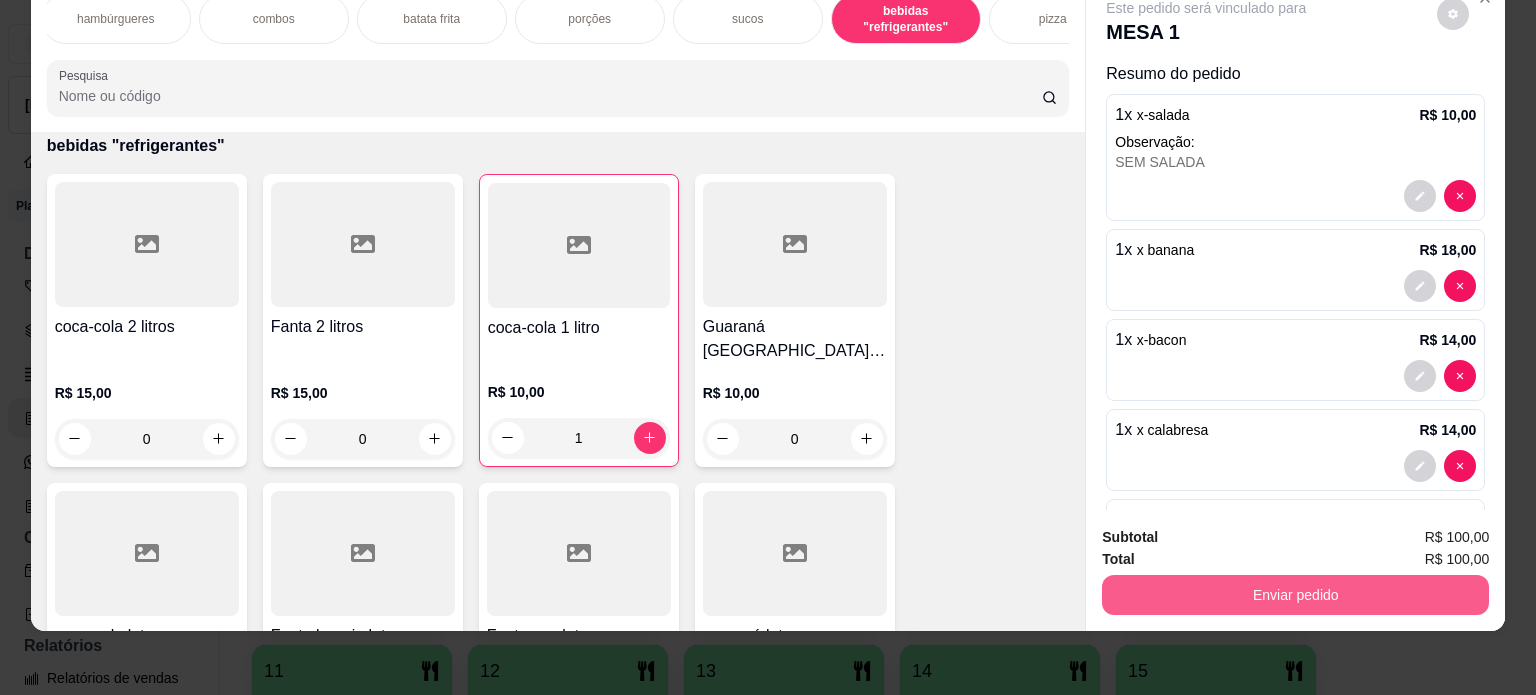 click on "Enviar pedido" at bounding box center [1295, 595] 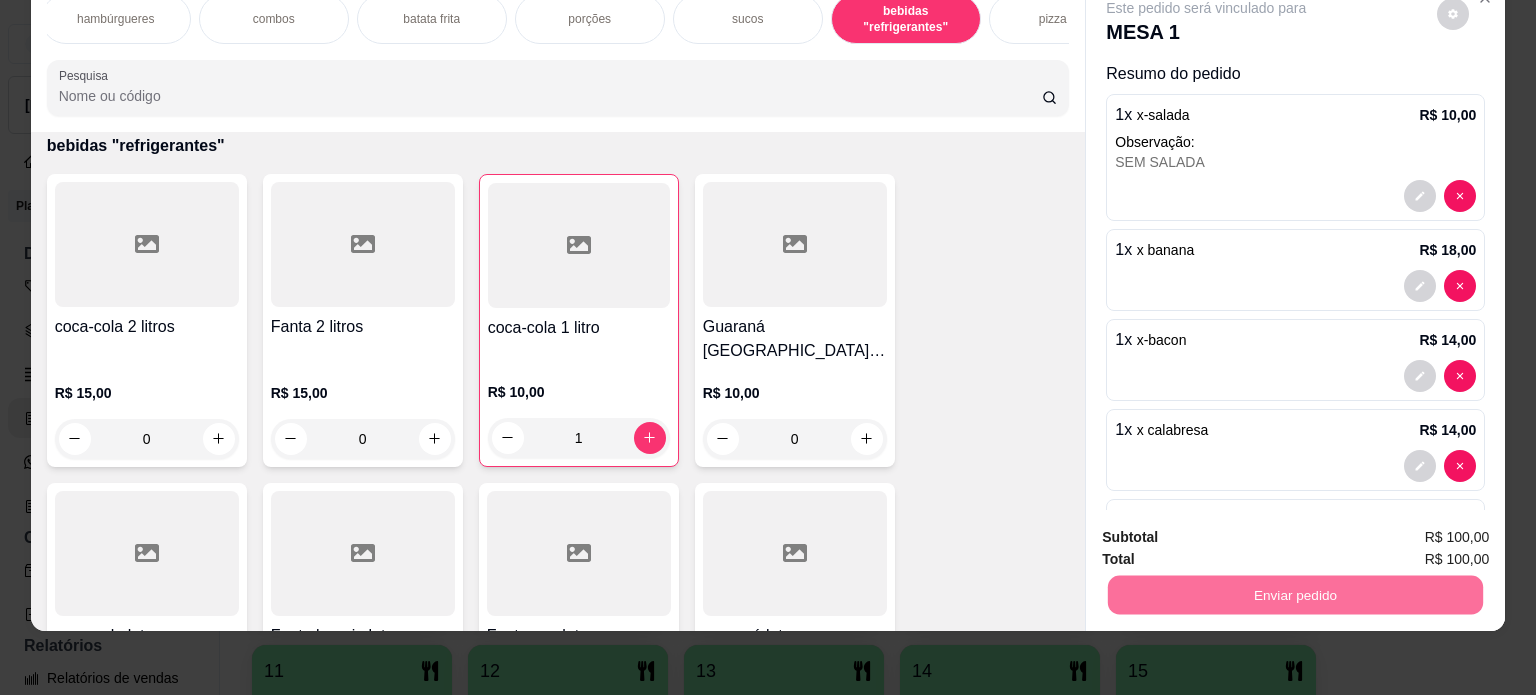 click on "Não registrar e enviar pedido" at bounding box center (1229, 530) 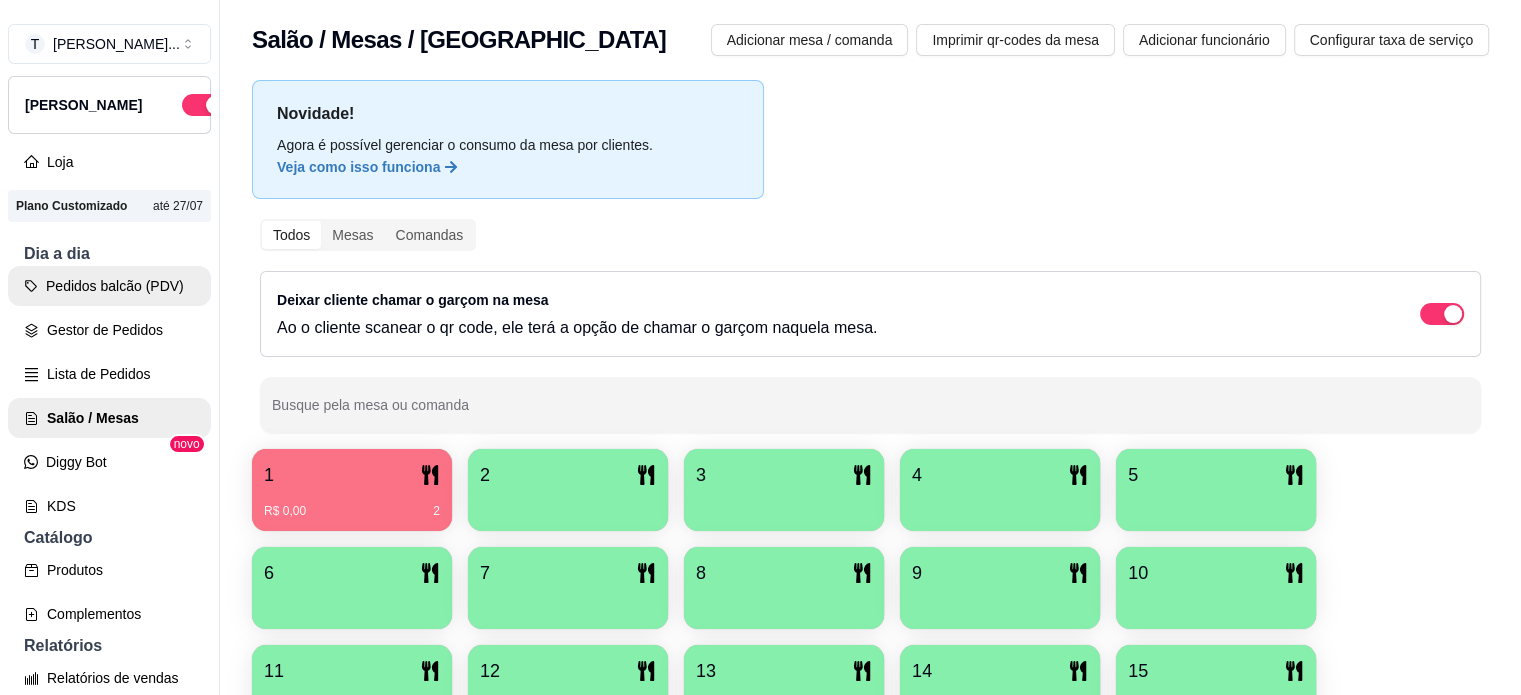 click on "Pedidos balcão (PDV)" at bounding box center [109, 286] 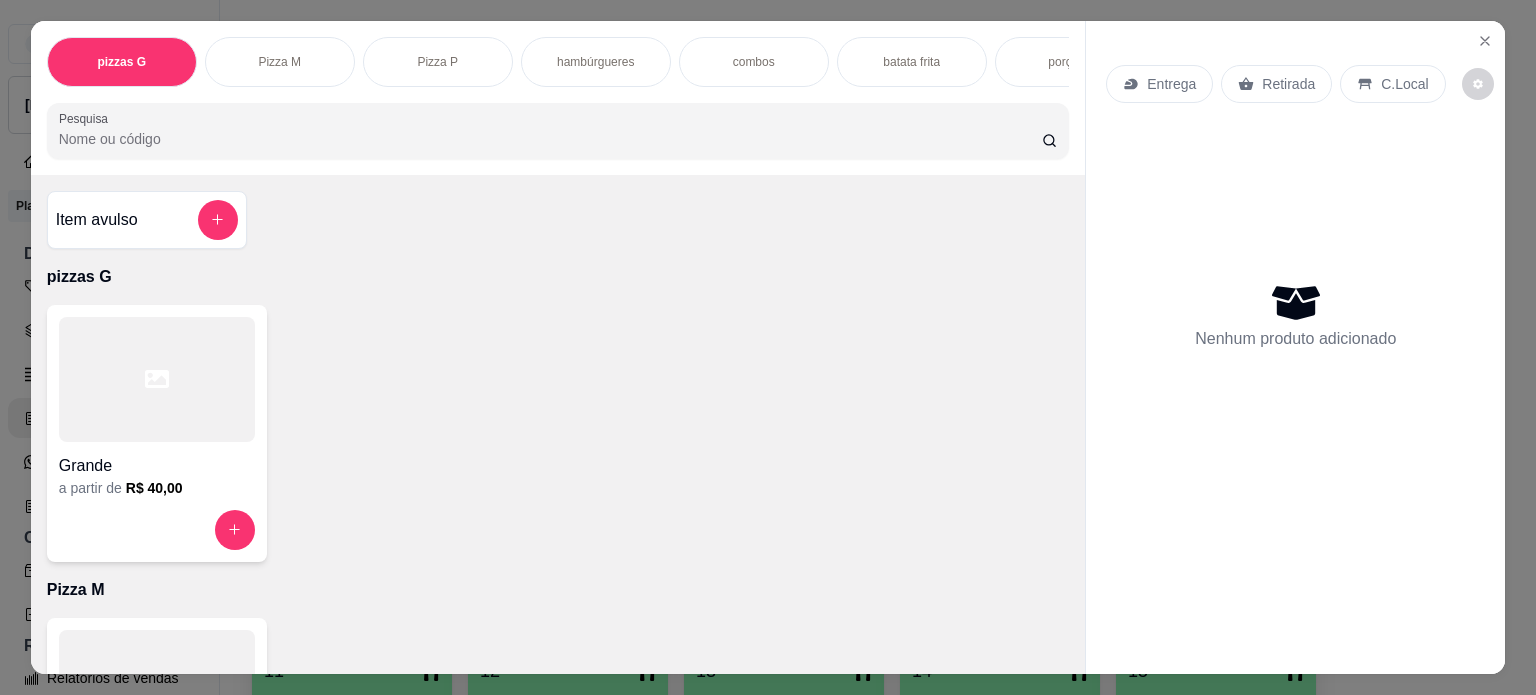 click on "hambúrgueres" at bounding box center [595, 62] 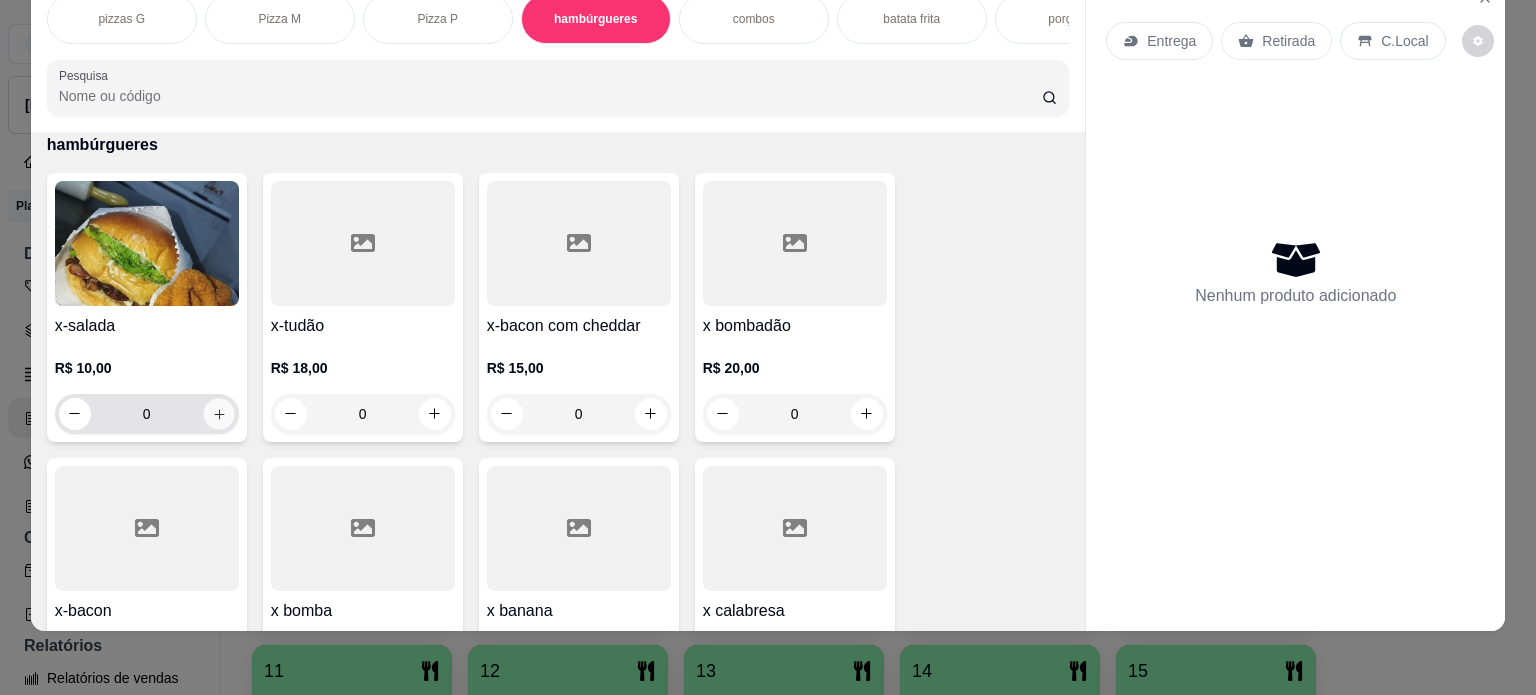 click 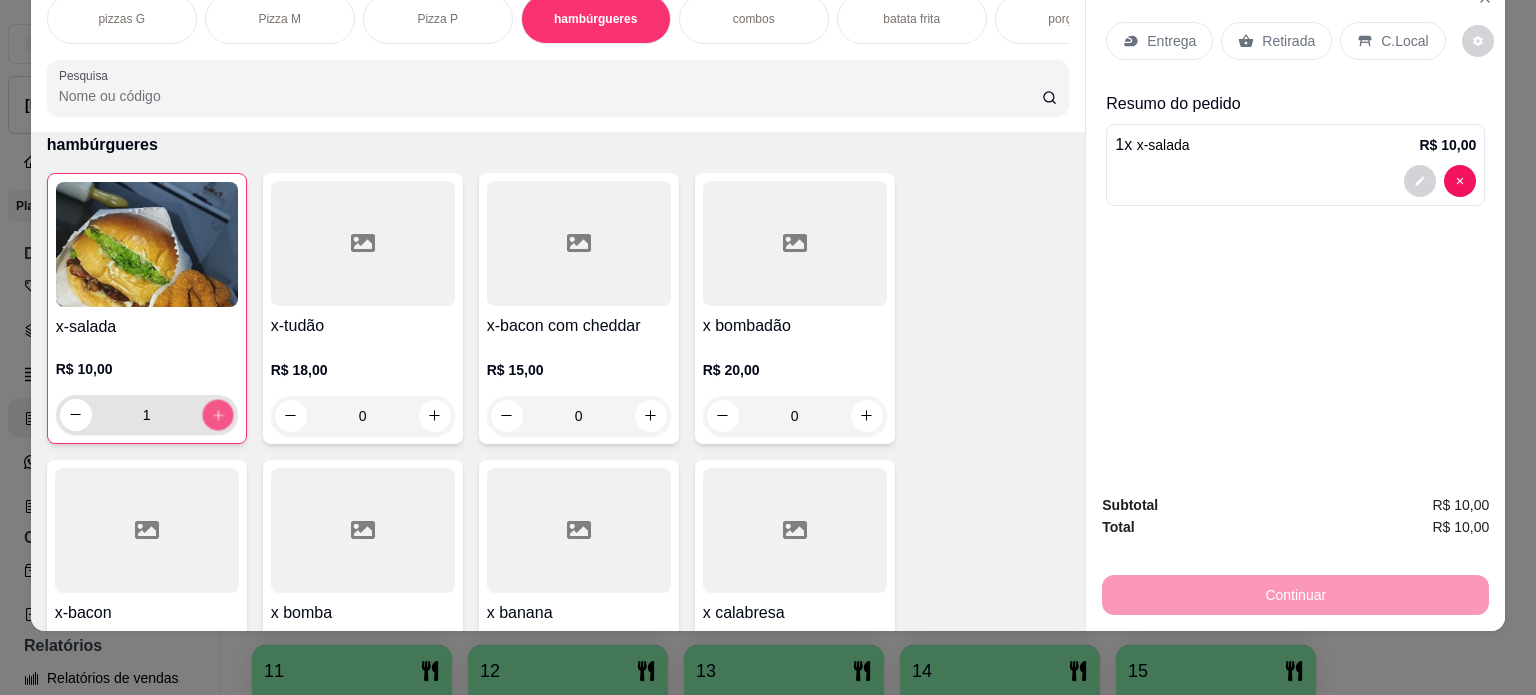 click 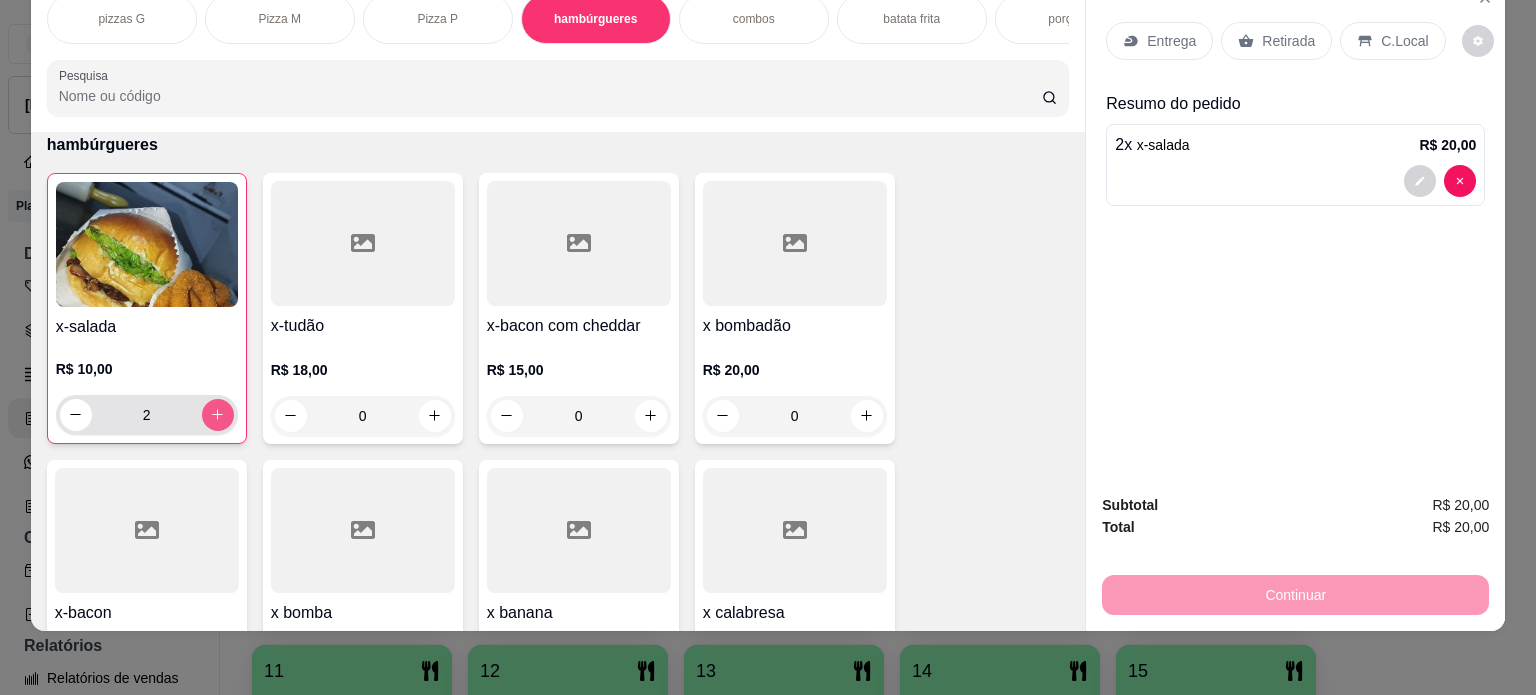 click 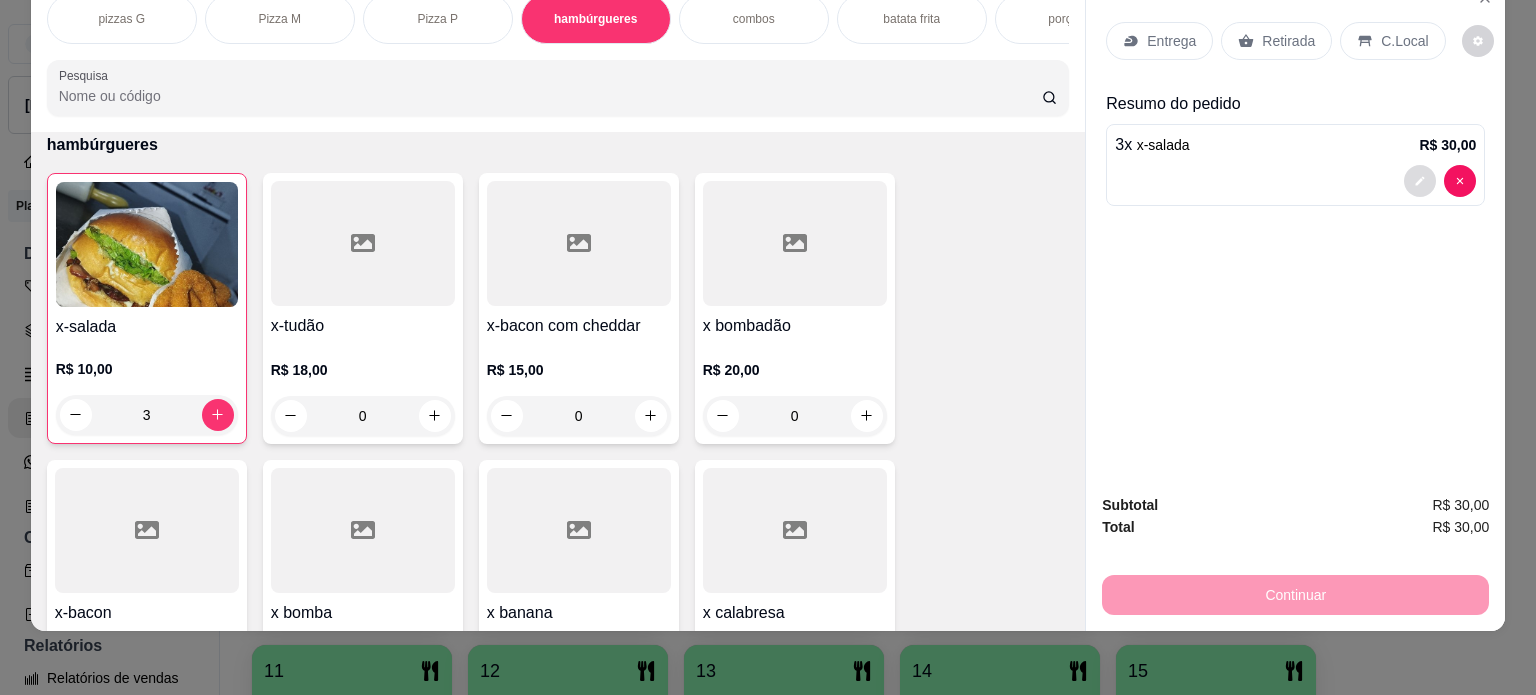 click 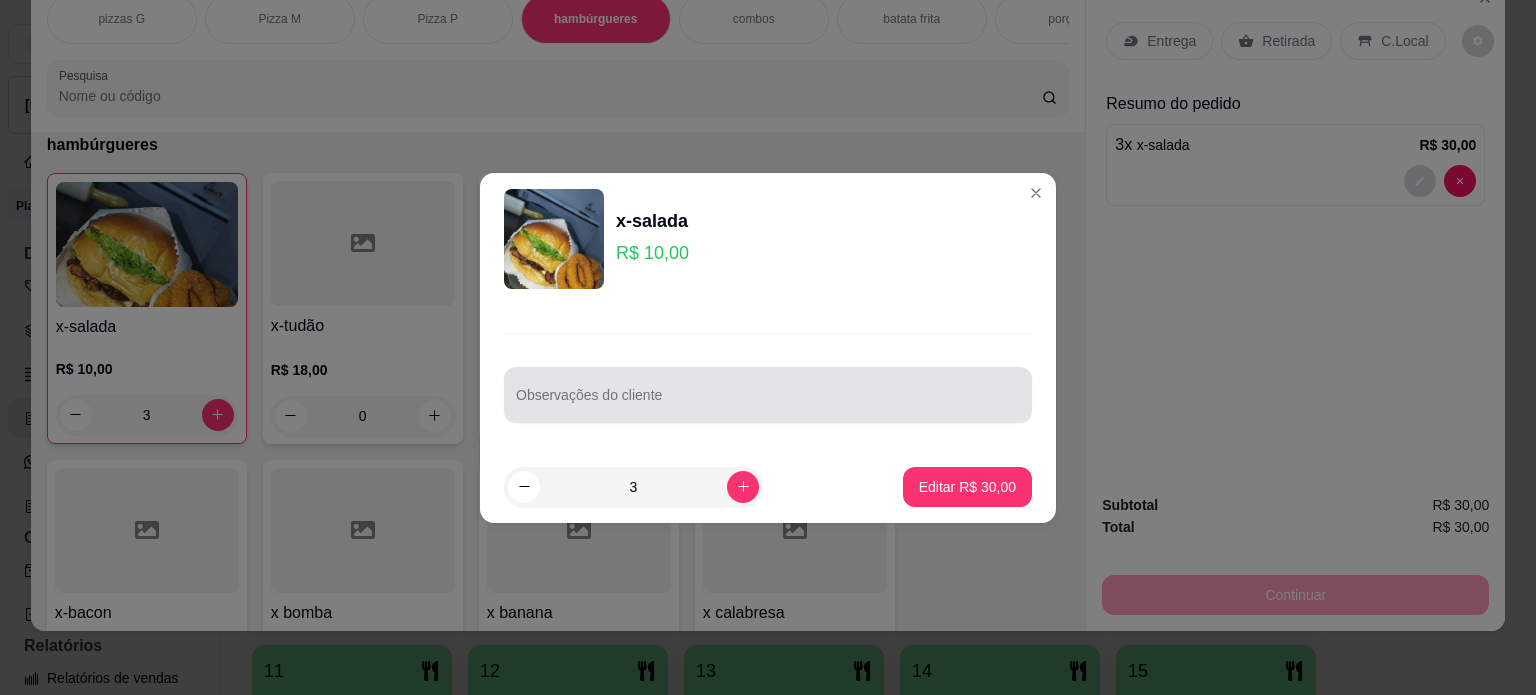click on "Observações do cliente" at bounding box center (768, 395) 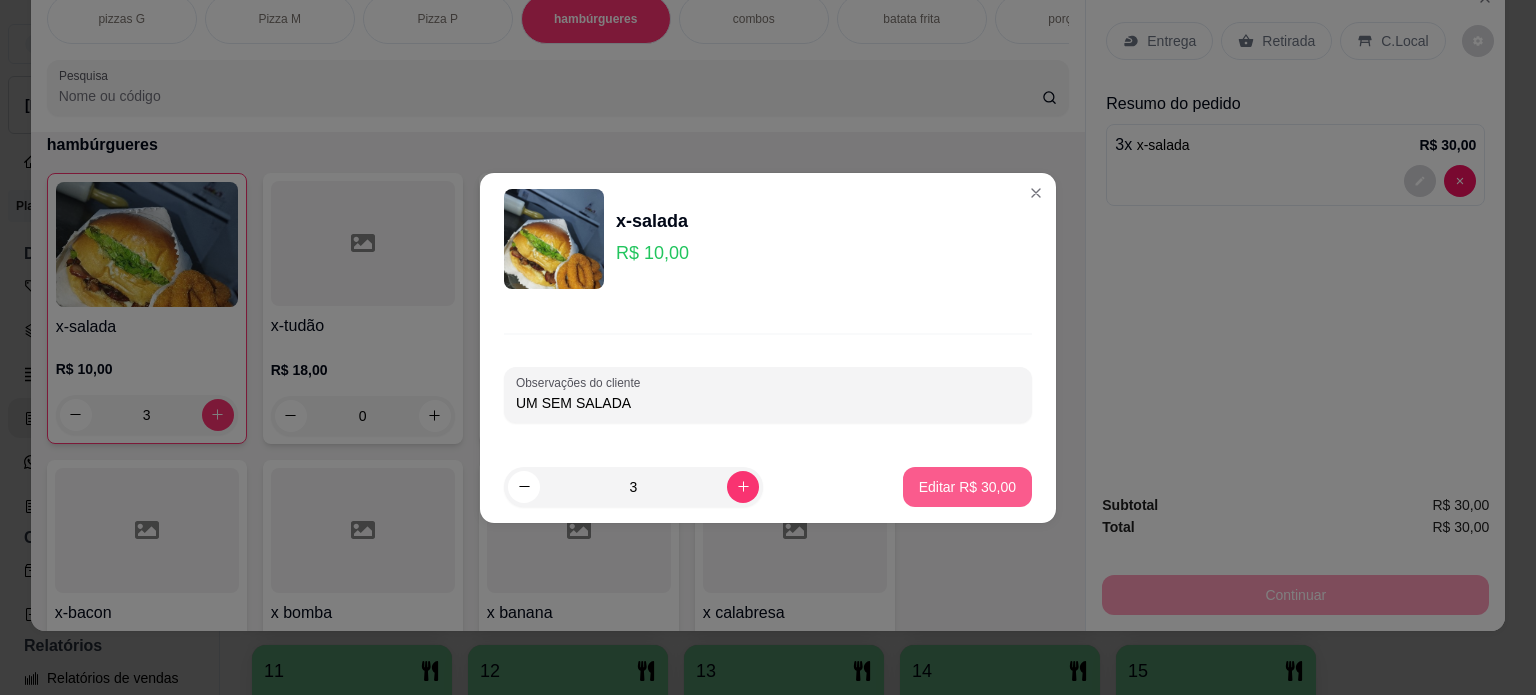type on "UM SEM SALADA" 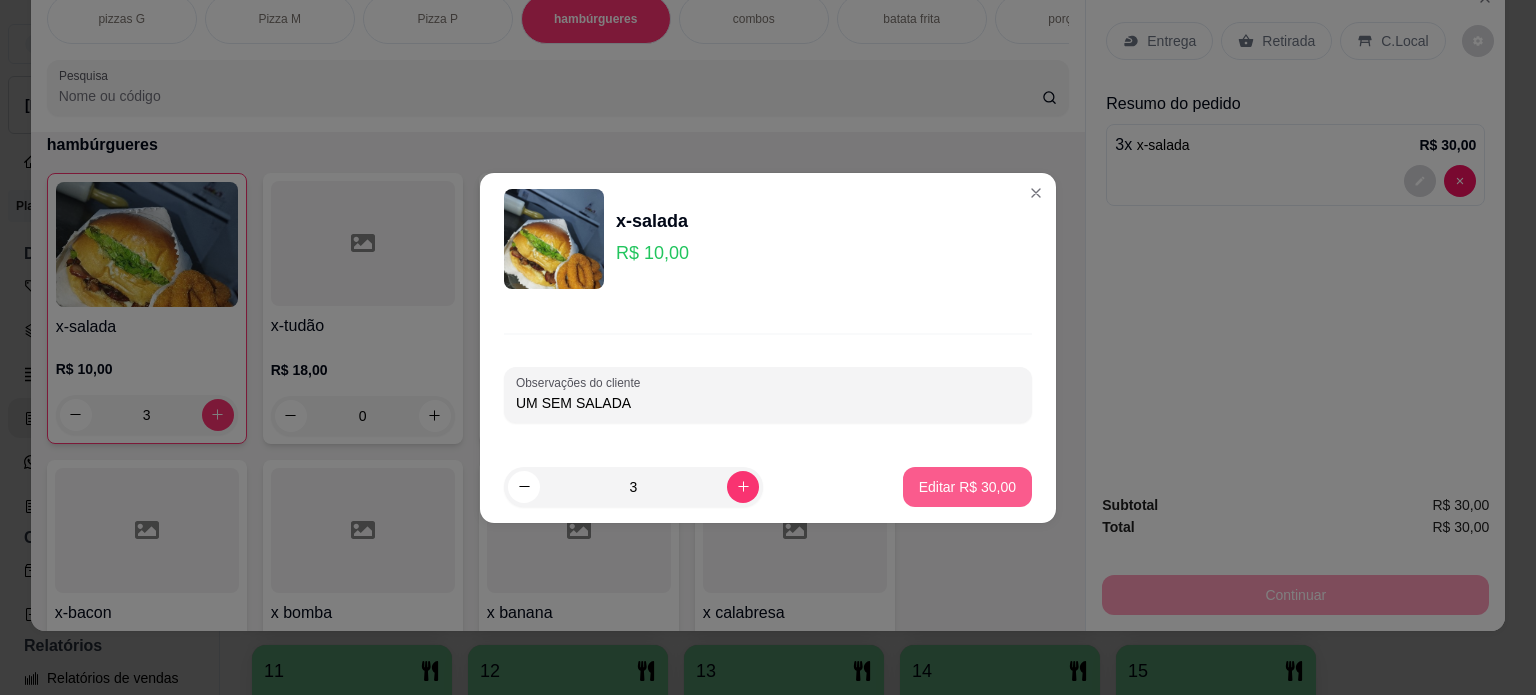 click on "Editar   R$ 30,00" at bounding box center [967, 487] 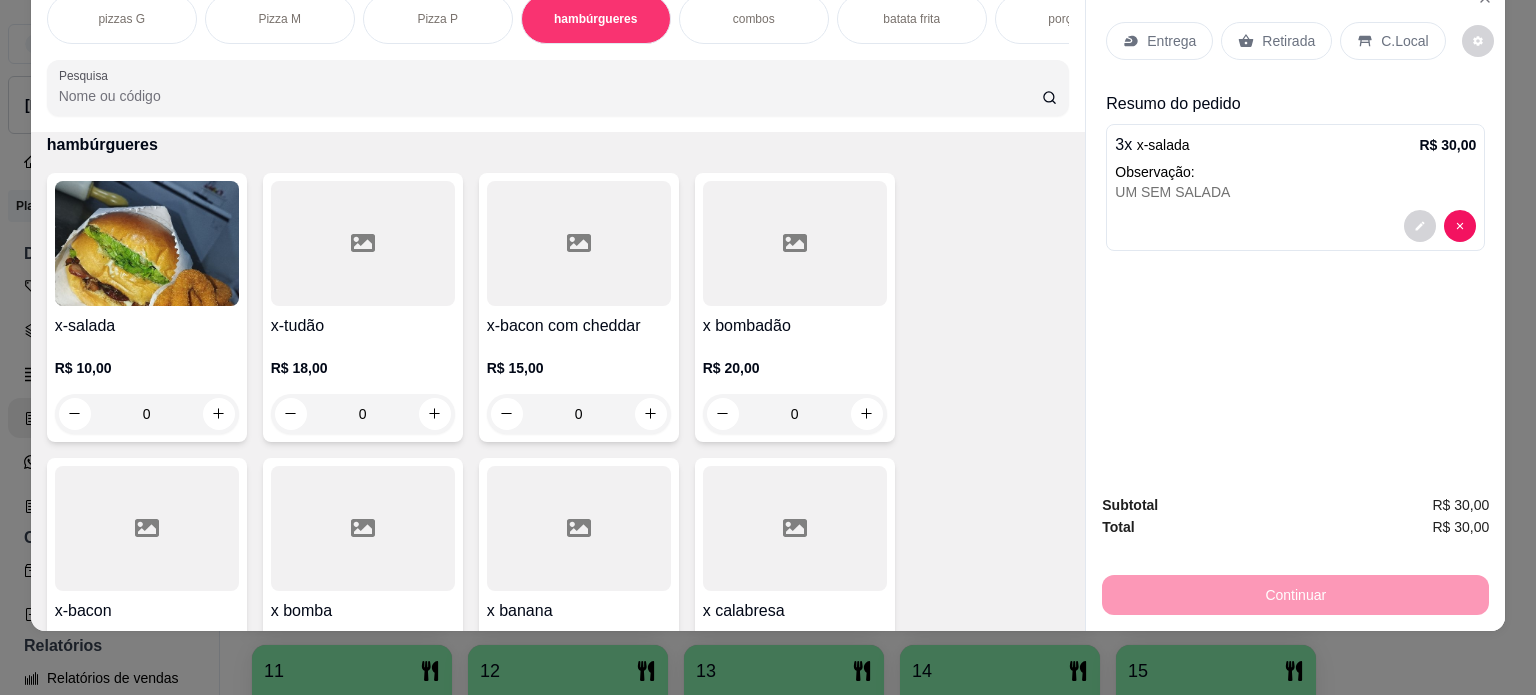 click on "Entrega" at bounding box center [1171, 41] 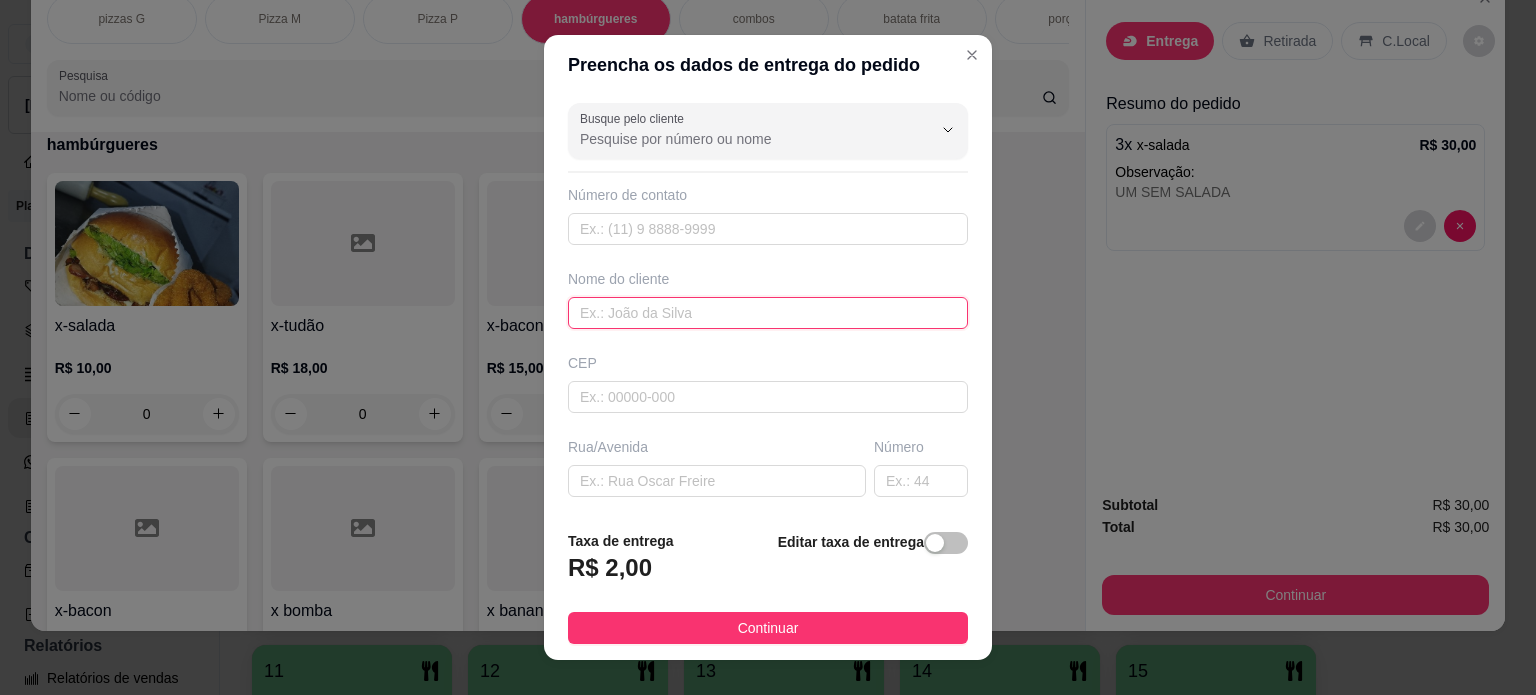 click at bounding box center [768, 313] 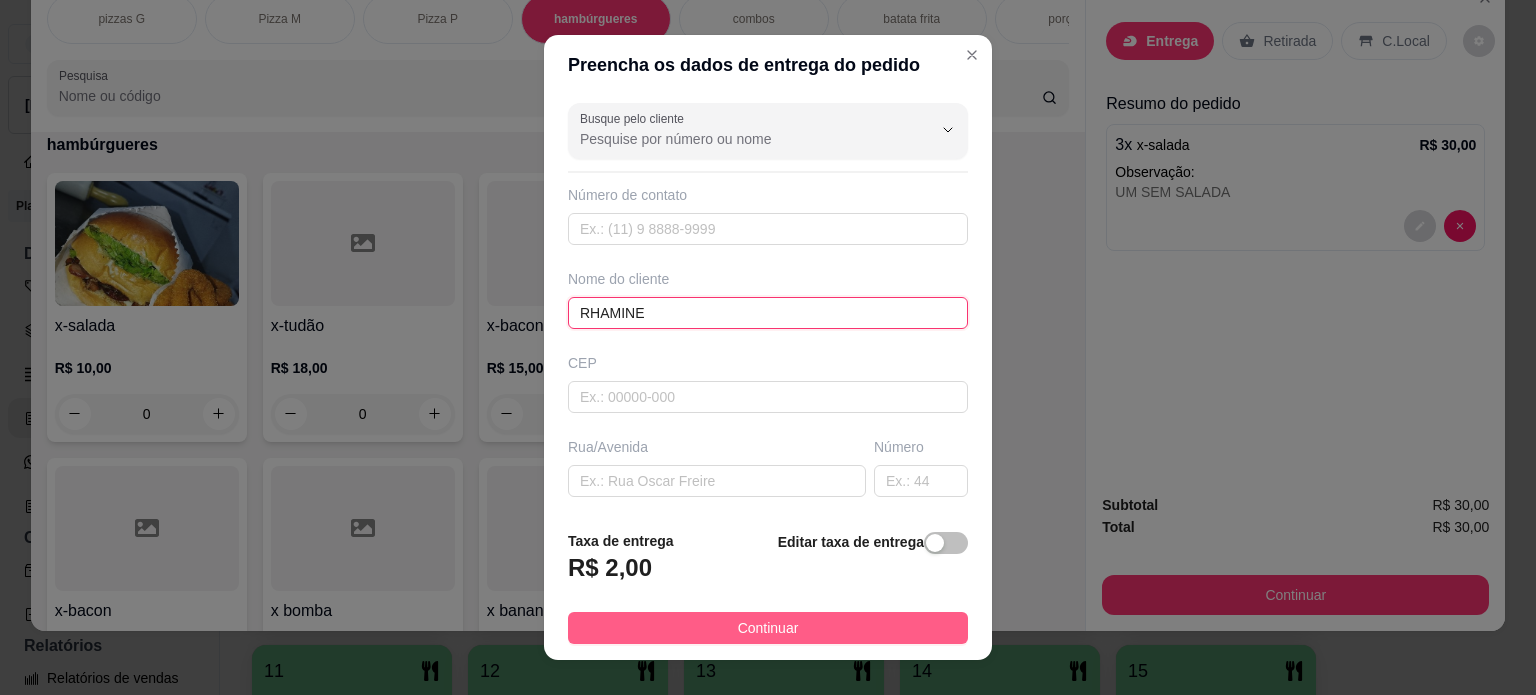 type on "RHAMINE" 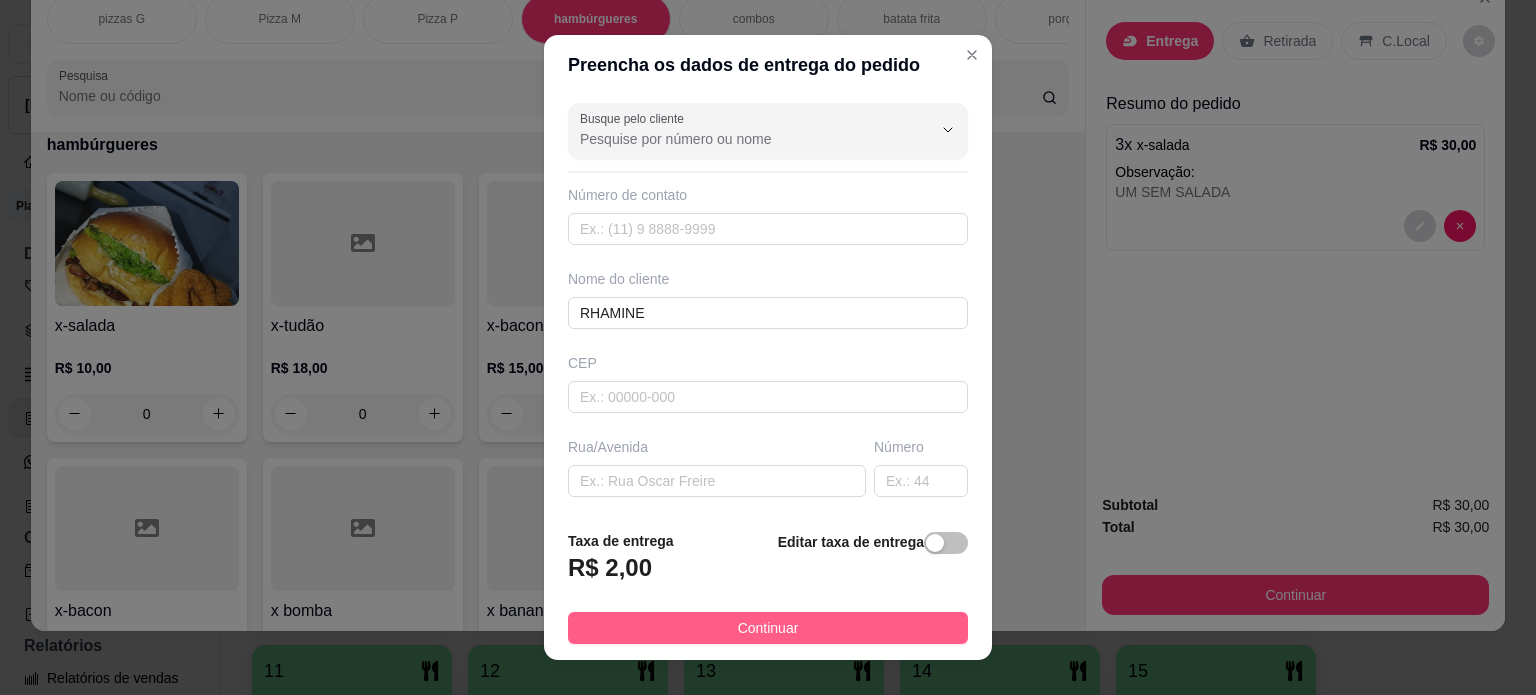 click on "Continuar" at bounding box center (768, 628) 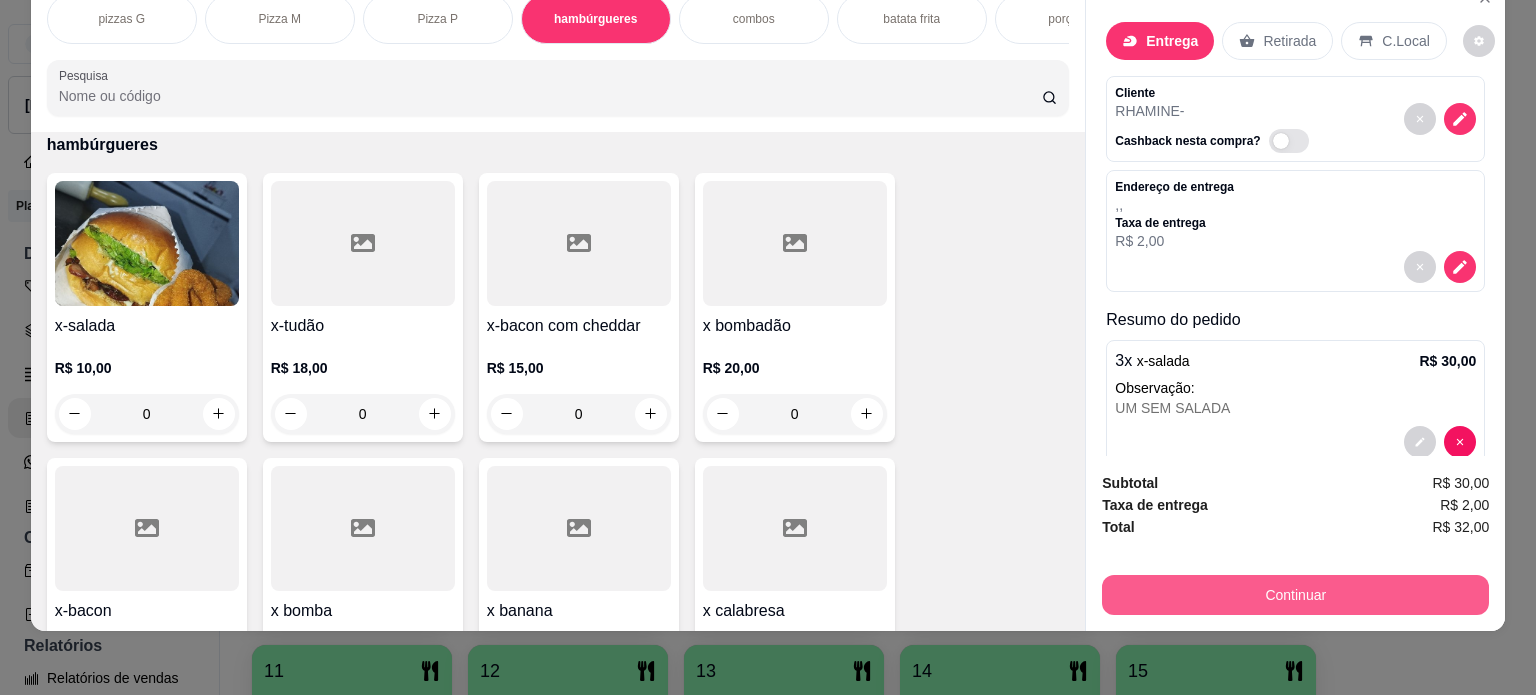 click on "Continuar" at bounding box center [1295, 595] 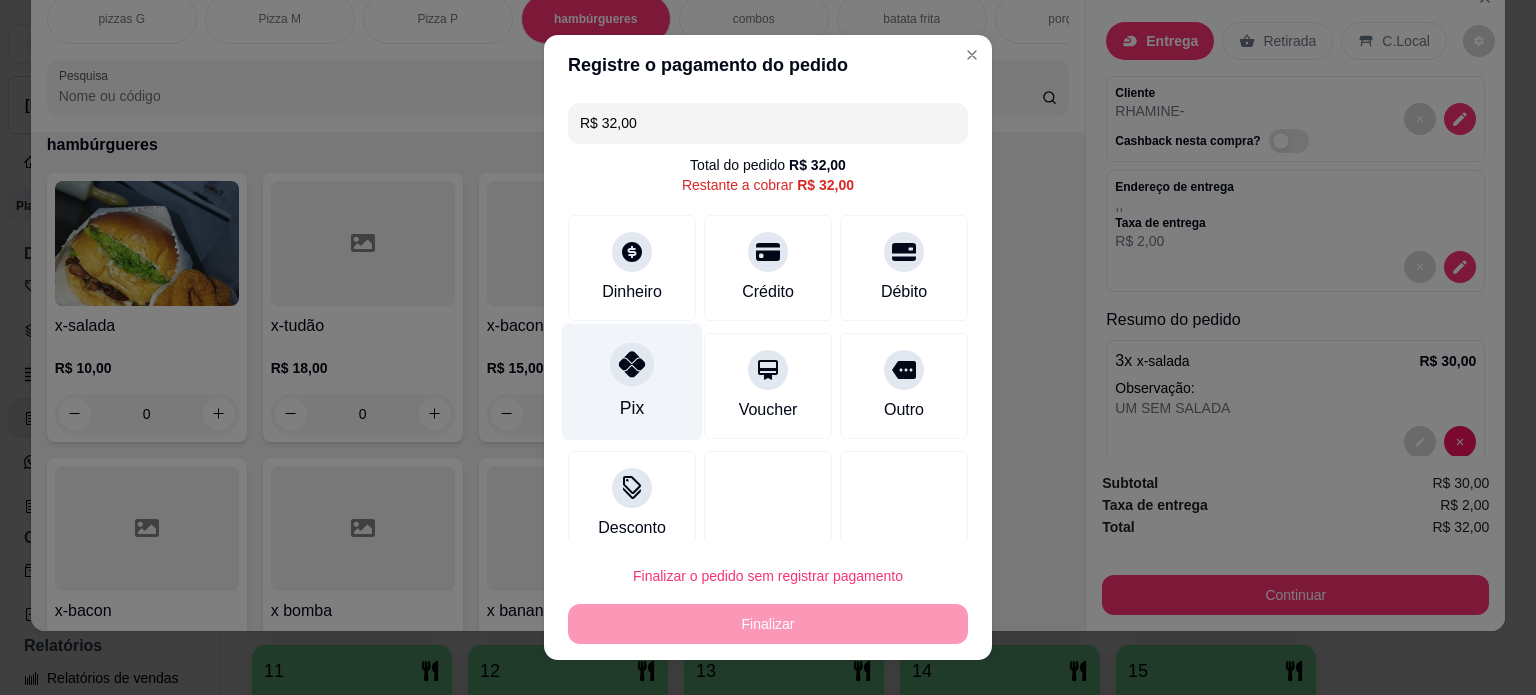 click on "Pix" at bounding box center [632, 381] 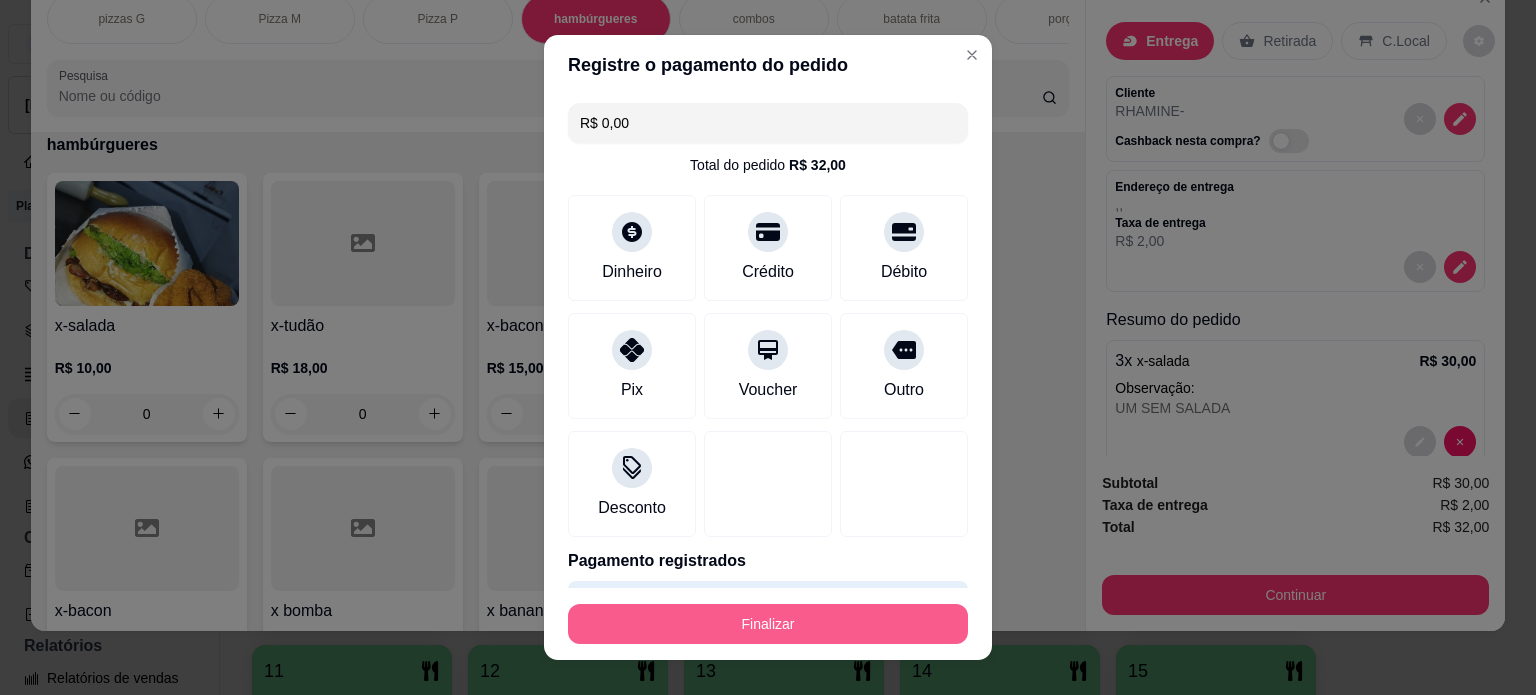 click on "Finalizar" at bounding box center (768, 624) 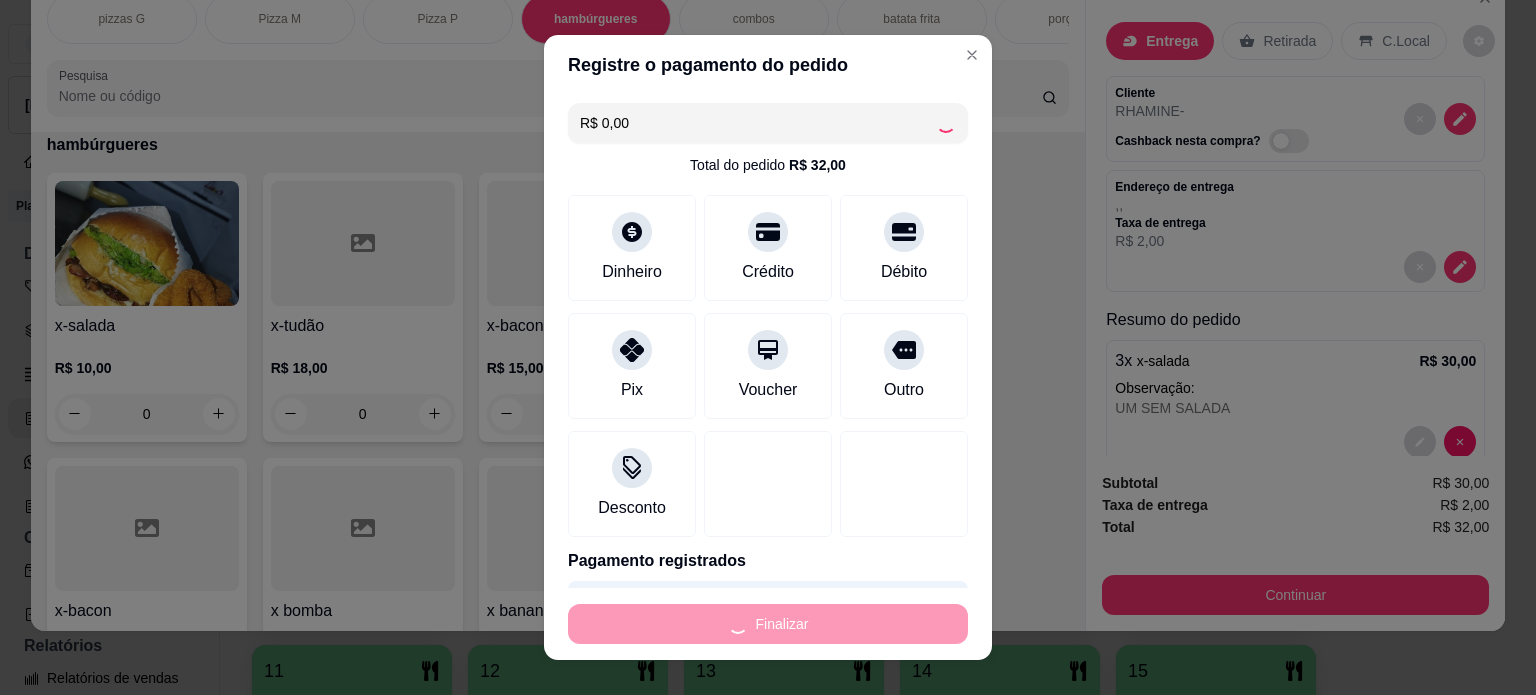 type on "-R$ 32,00" 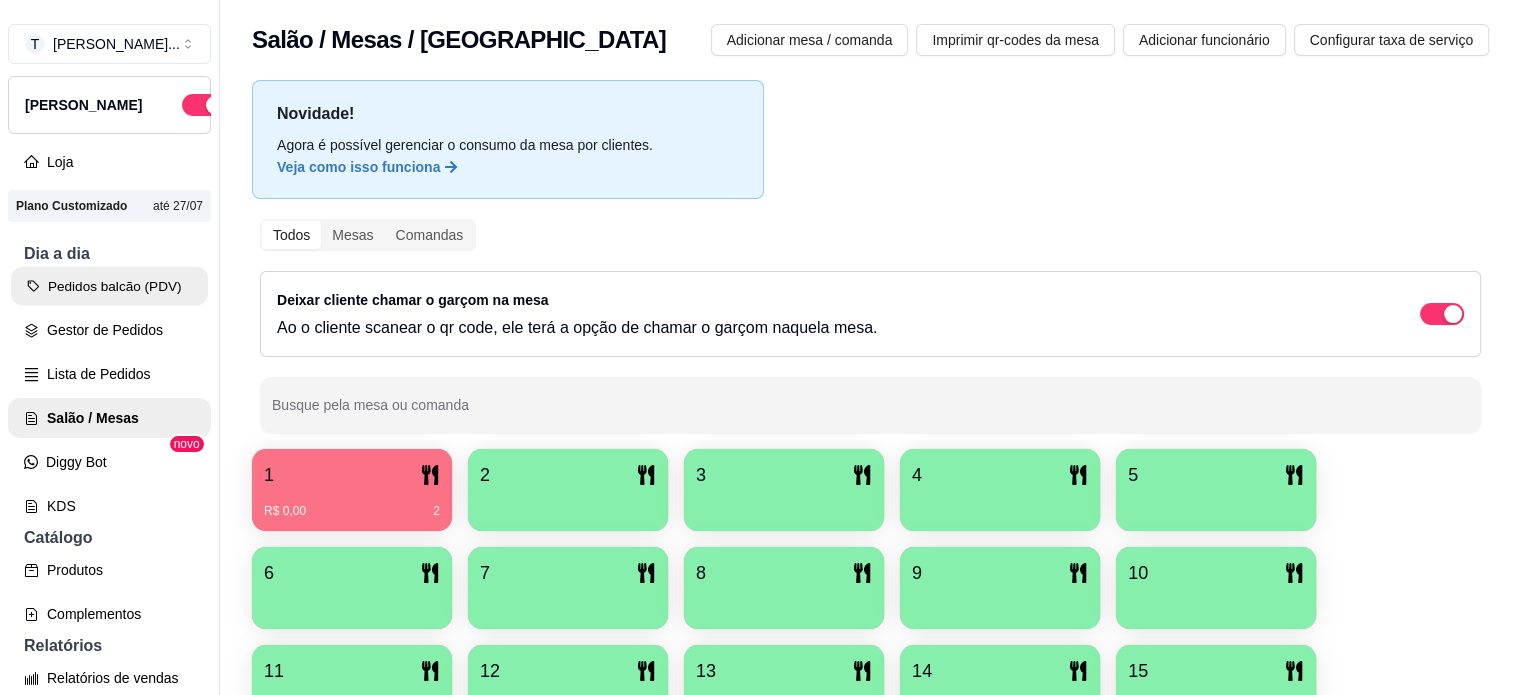 click on "Pedidos balcão (PDV)" at bounding box center [109, 286] 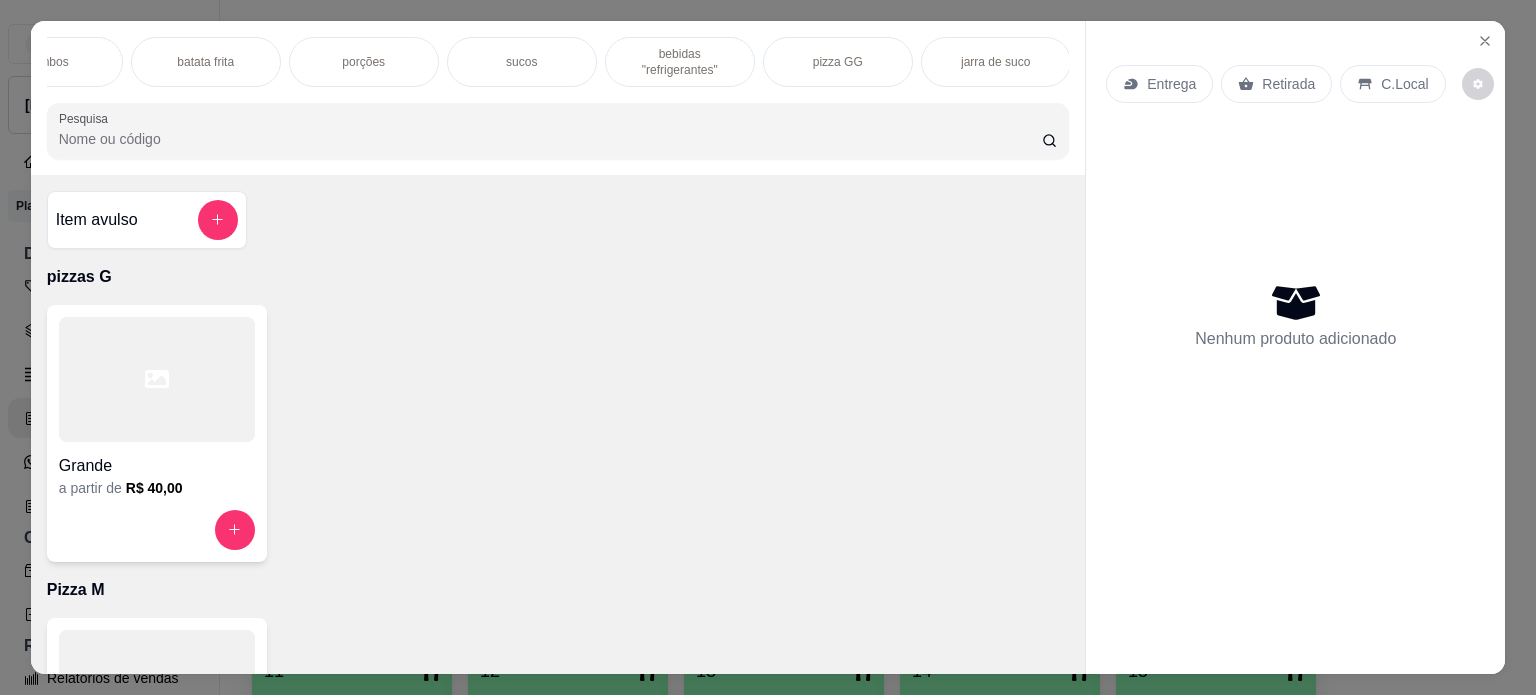 scroll, scrollTop: 0, scrollLeft: 707, axis: horizontal 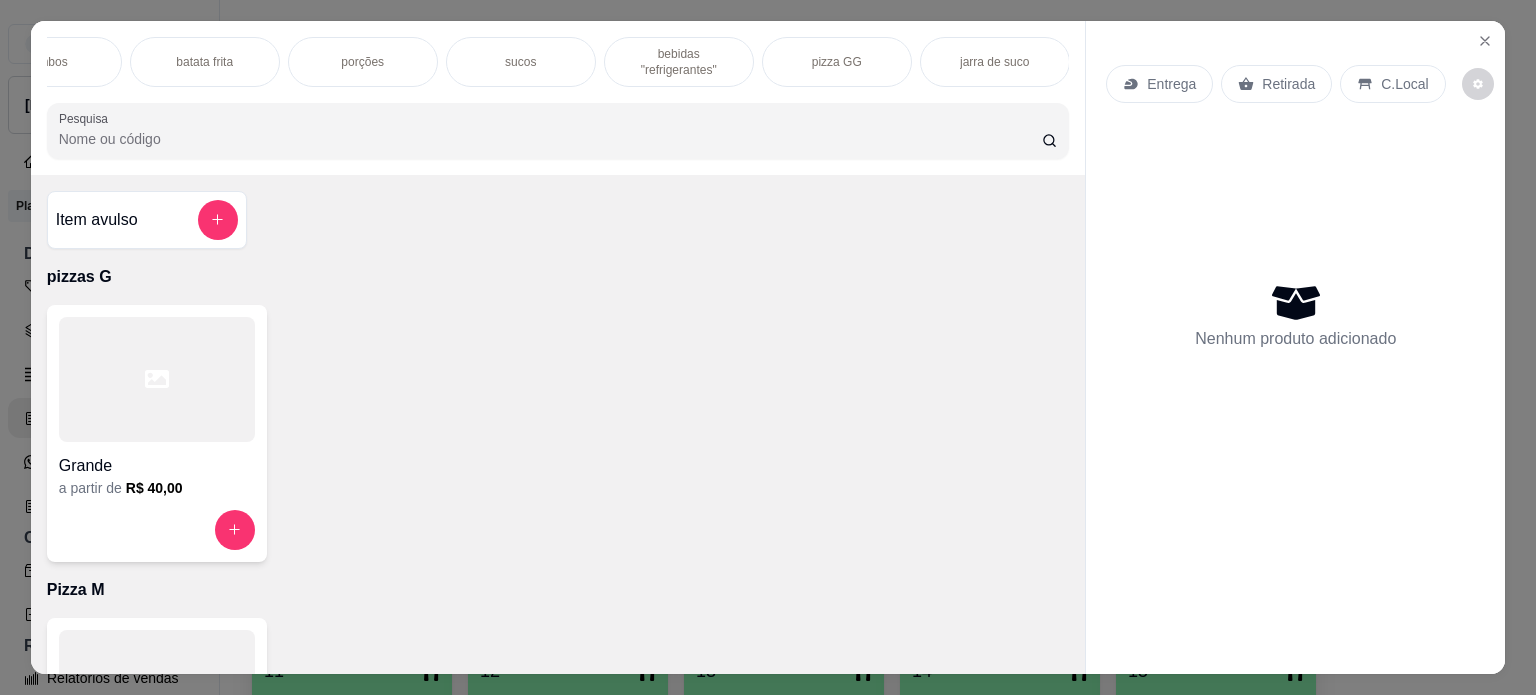 drag, startPoint x: 842, startPoint y: 50, endPoint x: 755, endPoint y: 66, distance: 88.45903 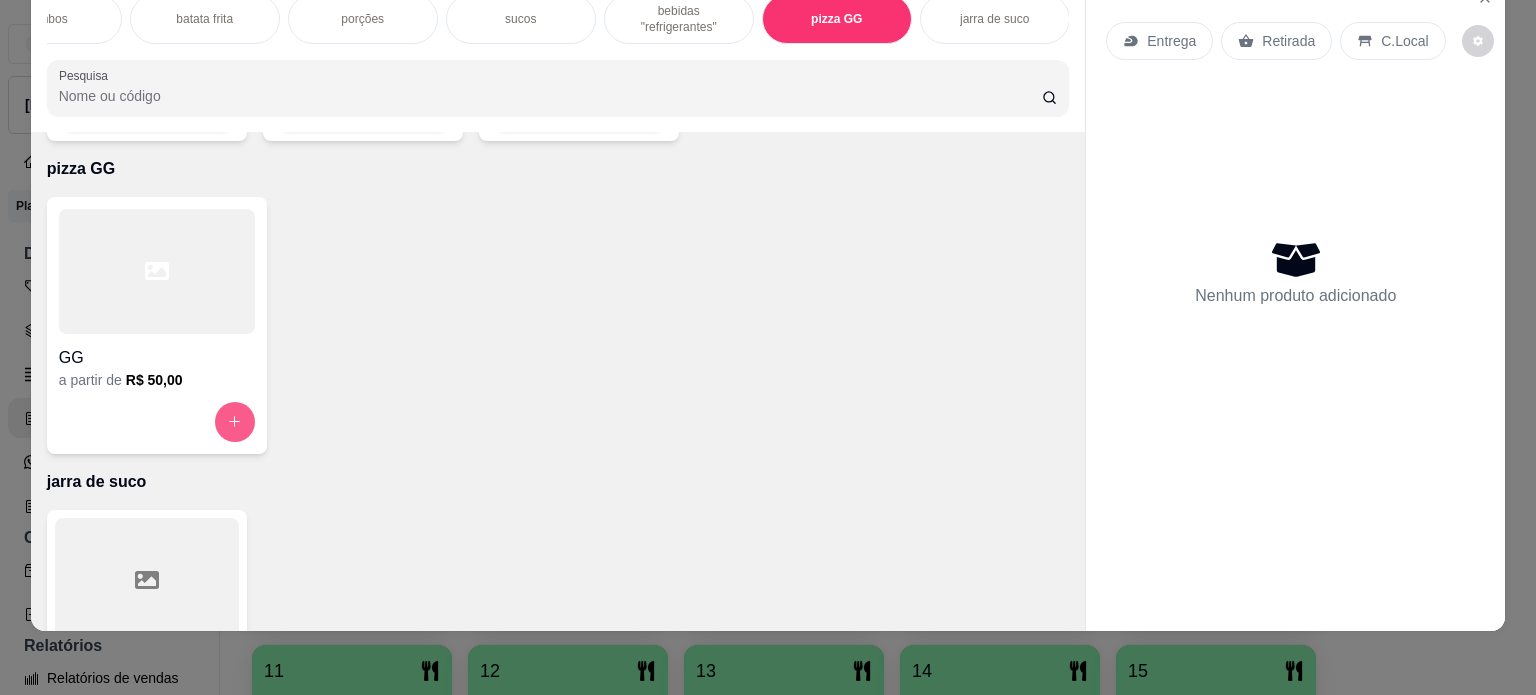 click 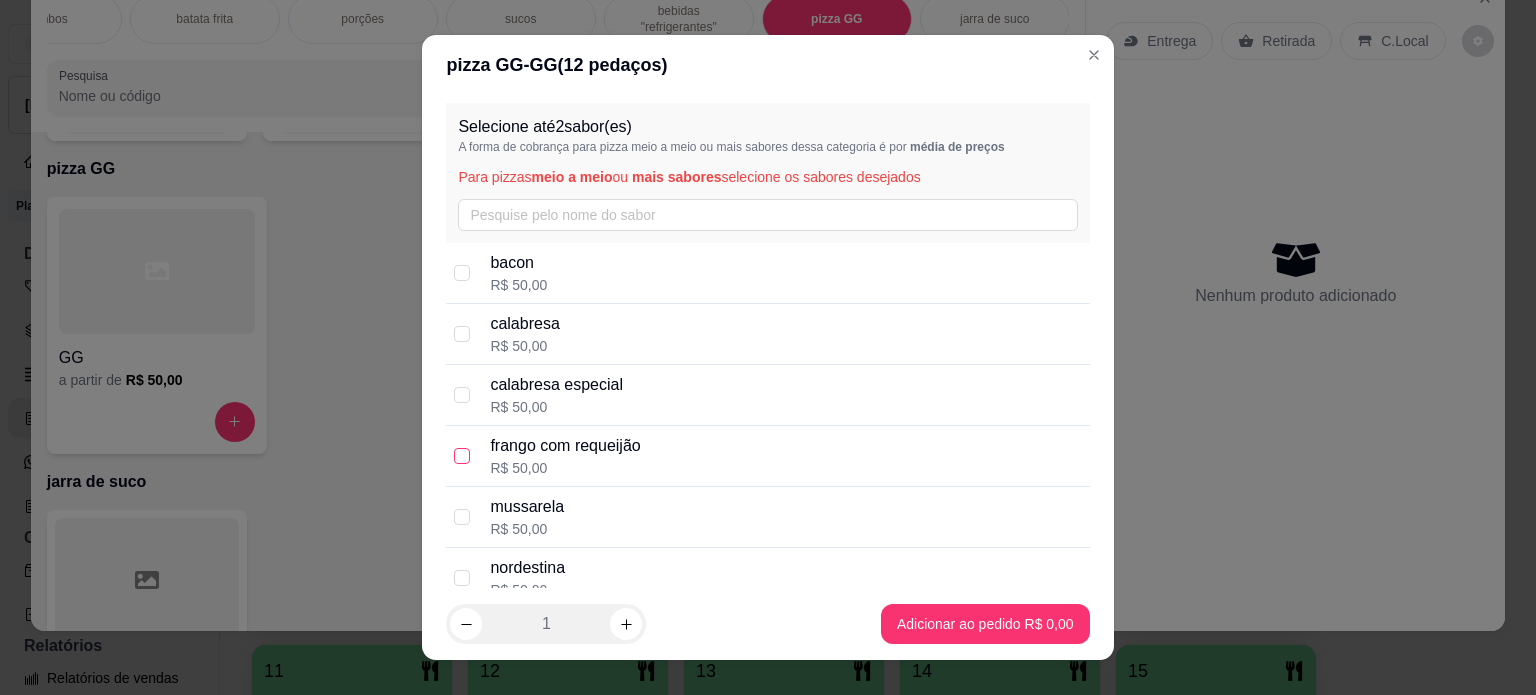 click at bounding box center [462, 456] 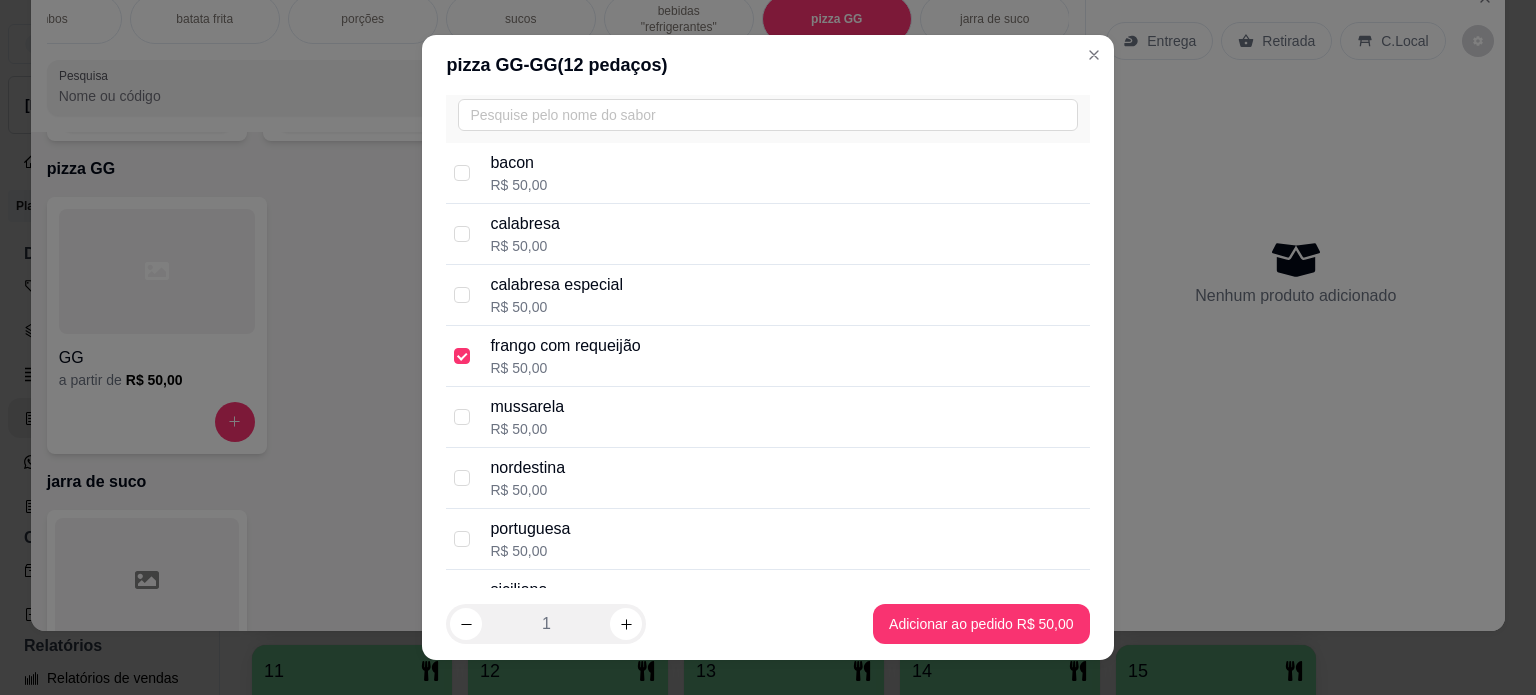 scroll, scrollTop: 200, scrollLeft: 0, axis: vertical 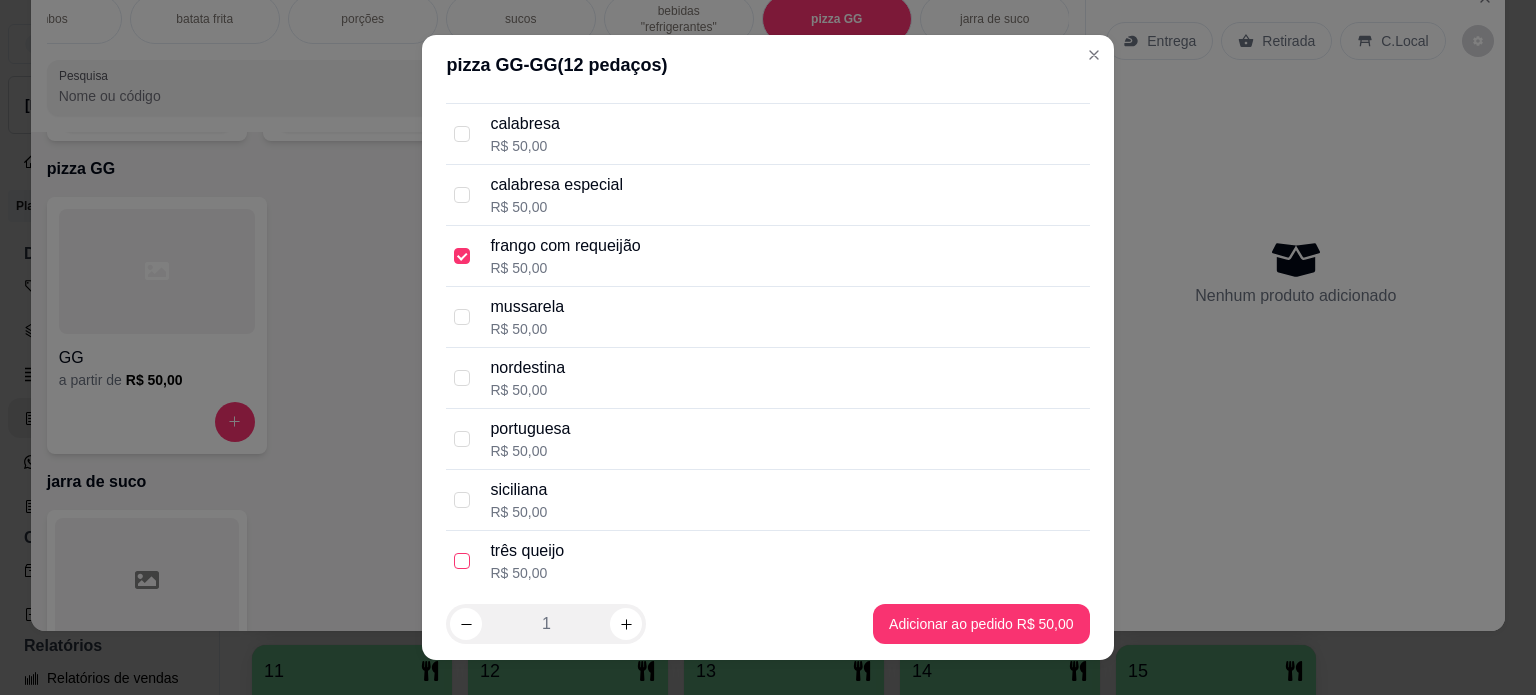 click at bounding box center (462, 561) 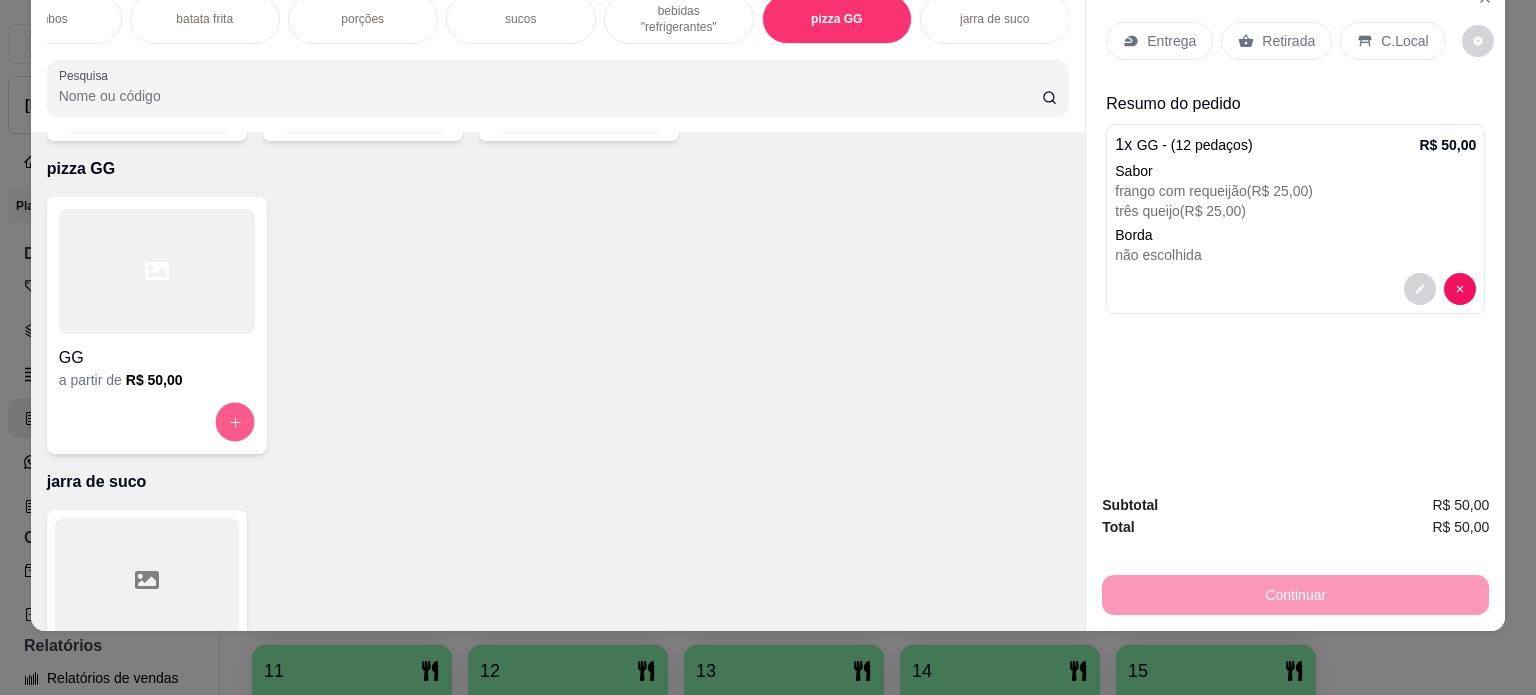 click 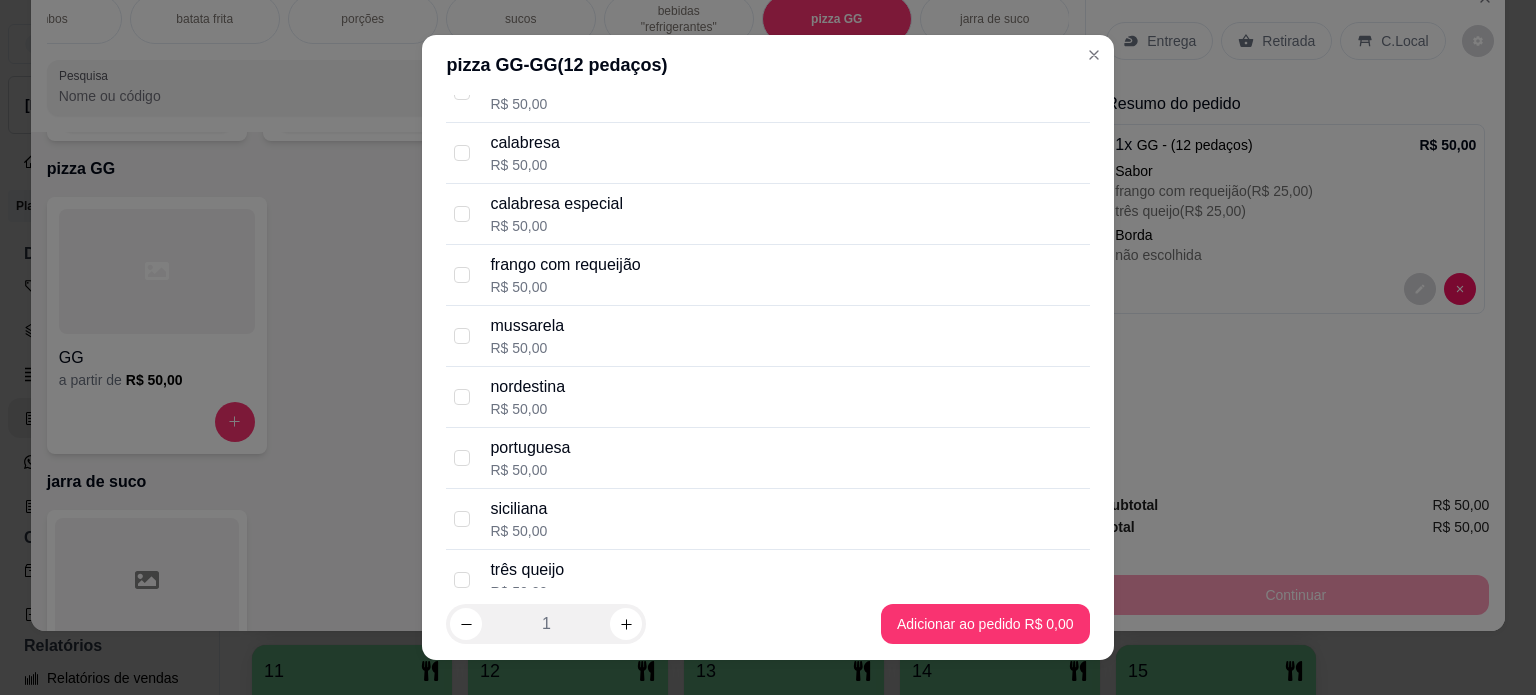 scroll, scrollTop: 200, scrollLeft: 0, axis: vertical 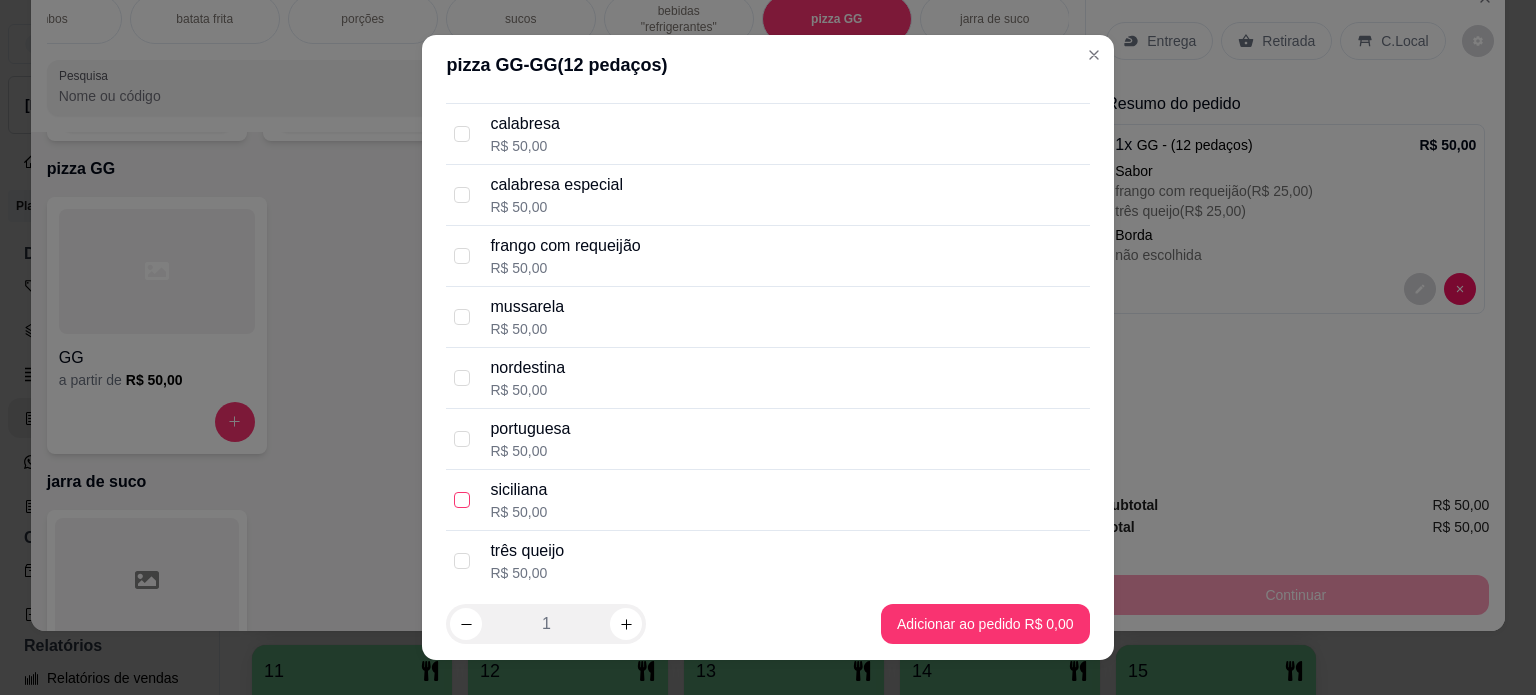 click at bounding box center [462, 500] 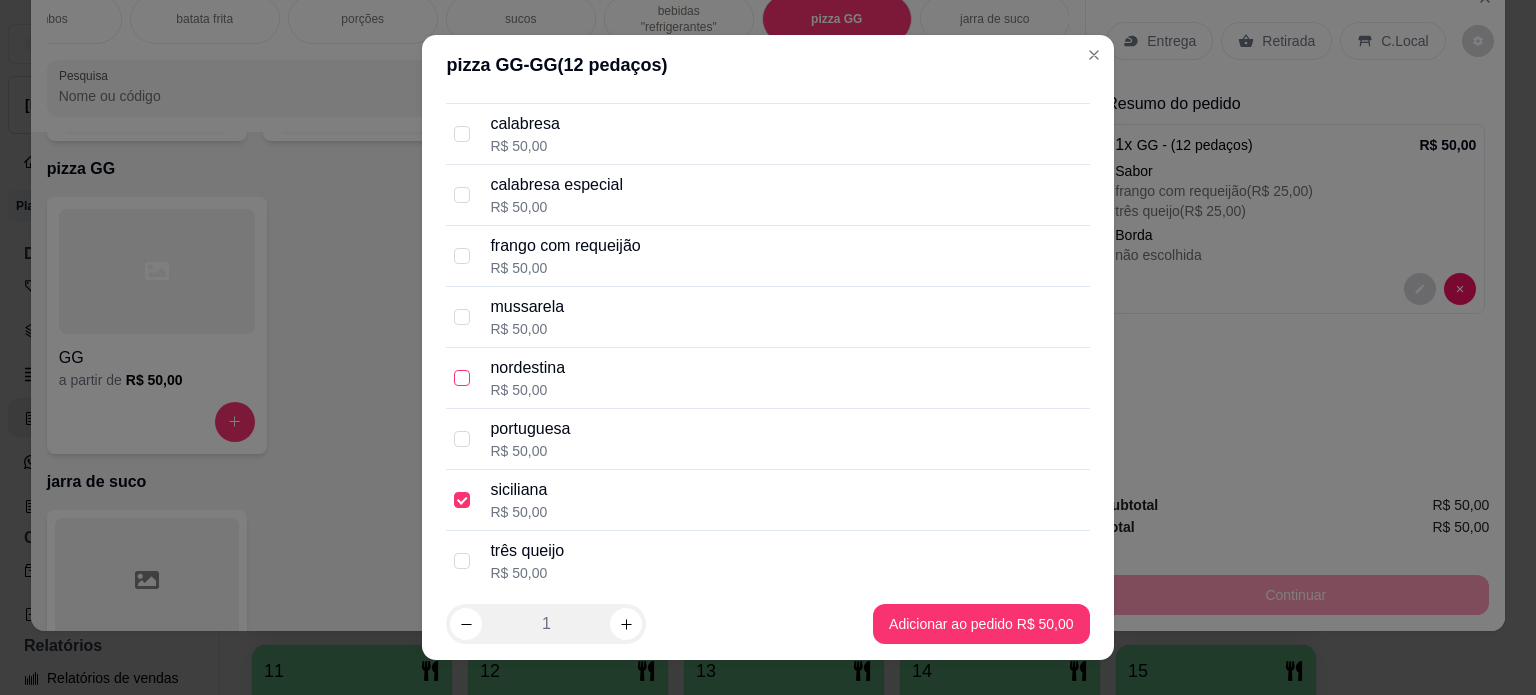 click at bounding box center (462, 378) 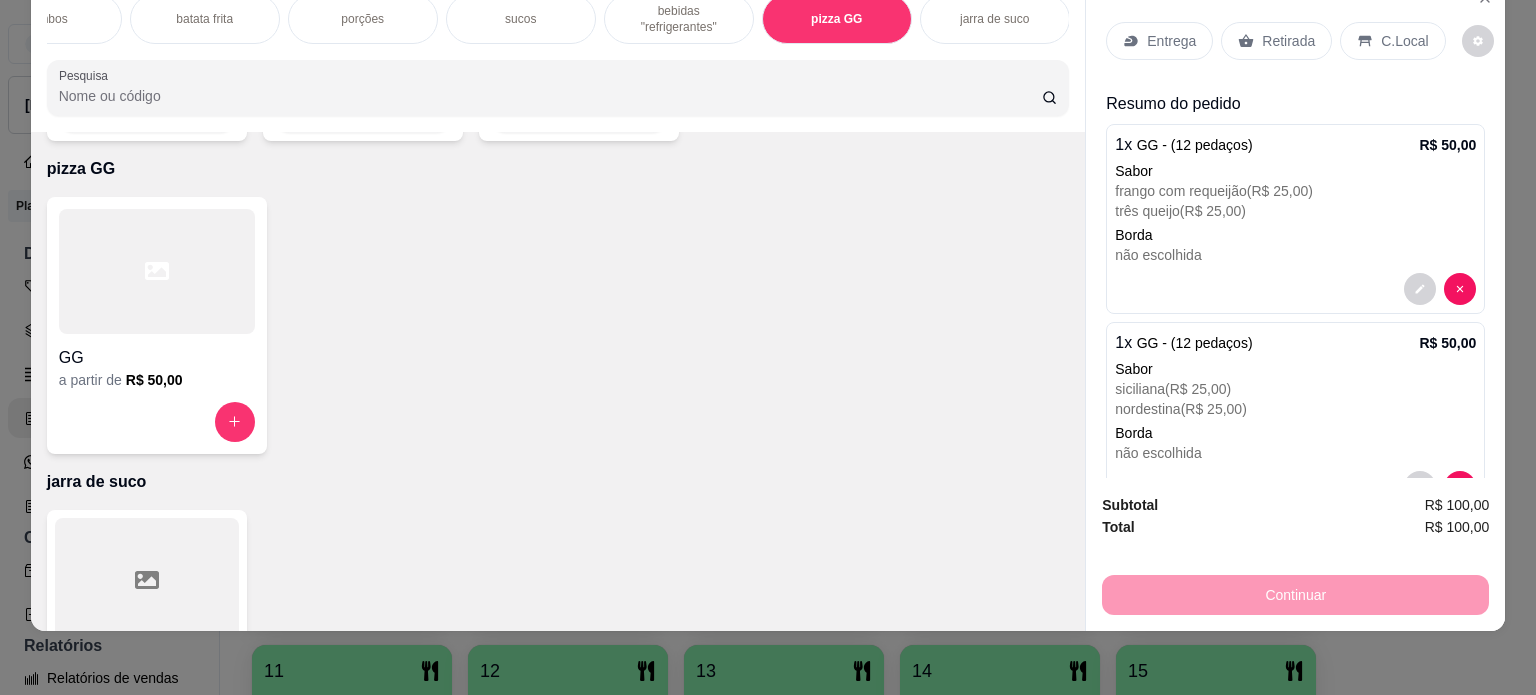 click on "Entrega" at bounding box center (1171, 41) 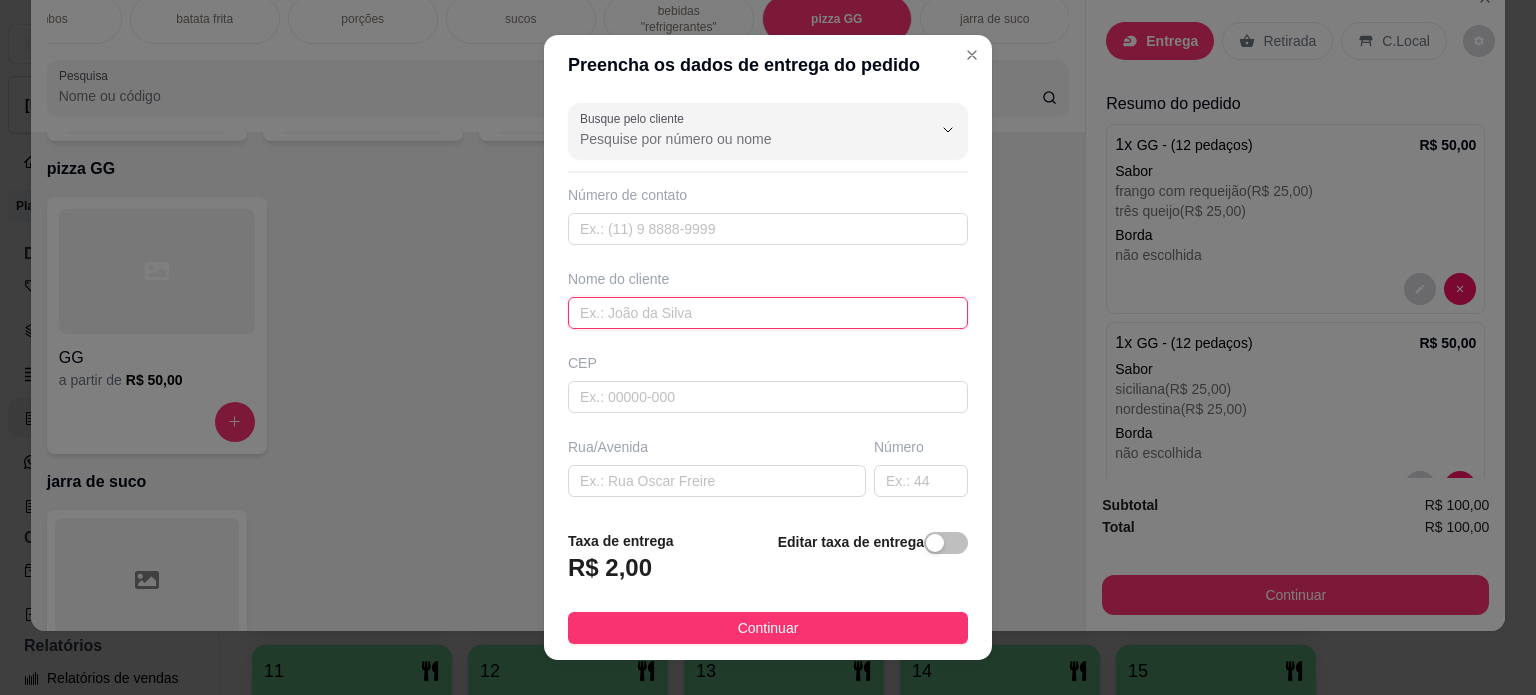 click at bounding box center (768, 313) 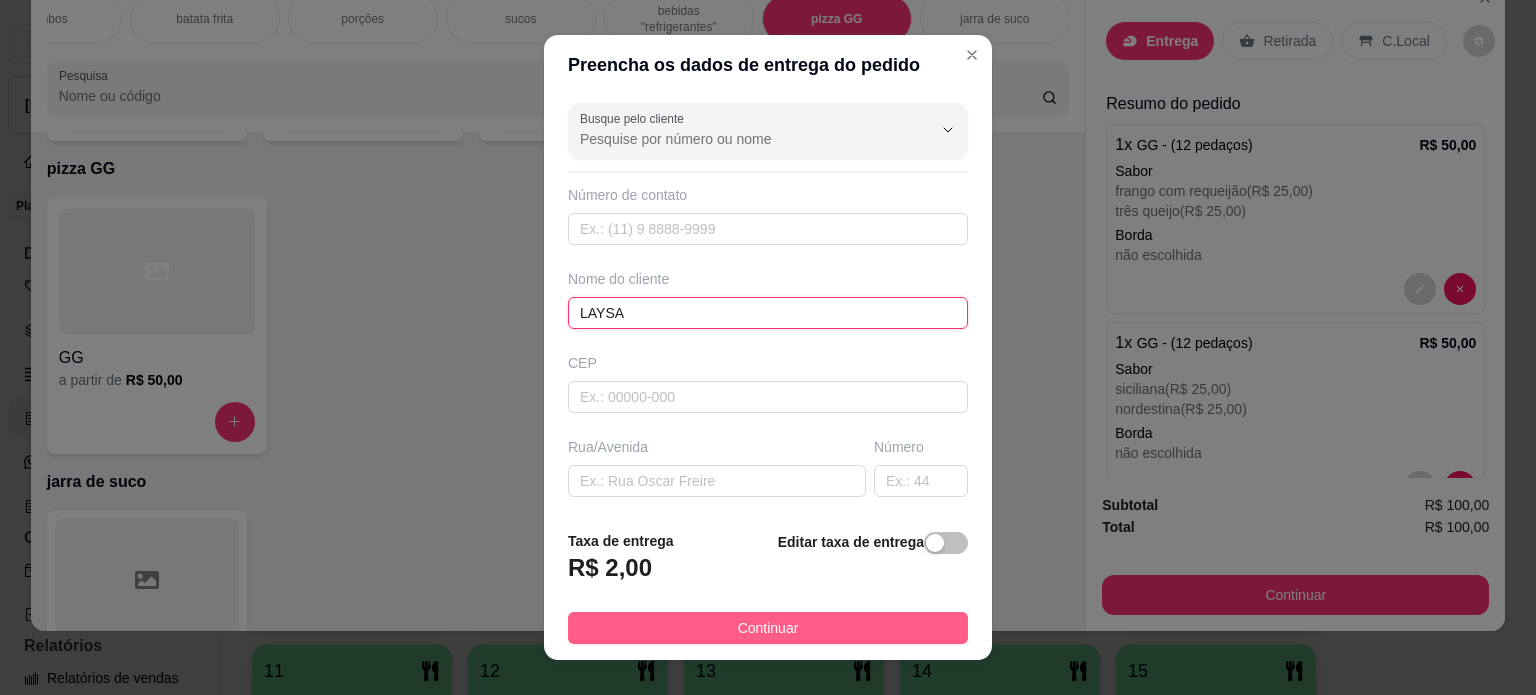 type on "LAYSA" 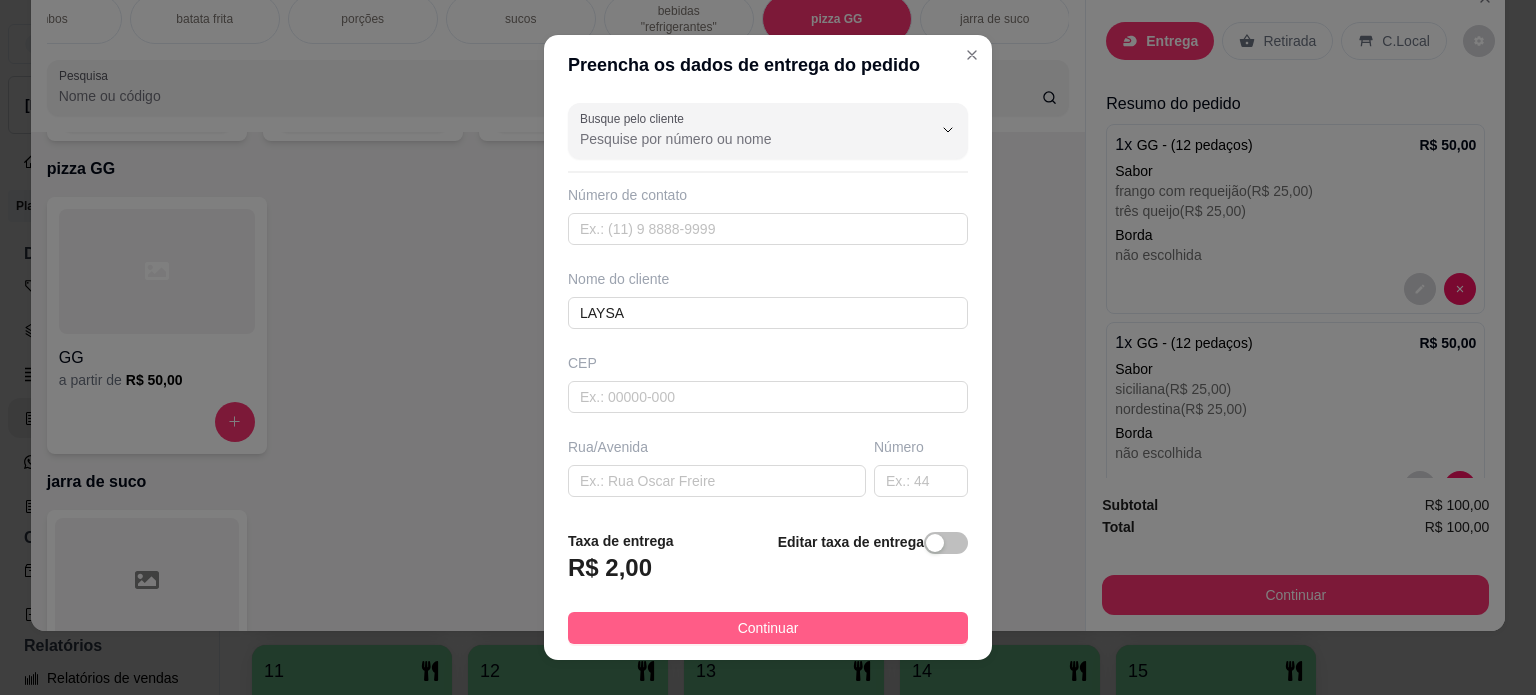 click on "Continuar" at bounding box center (768, 628) 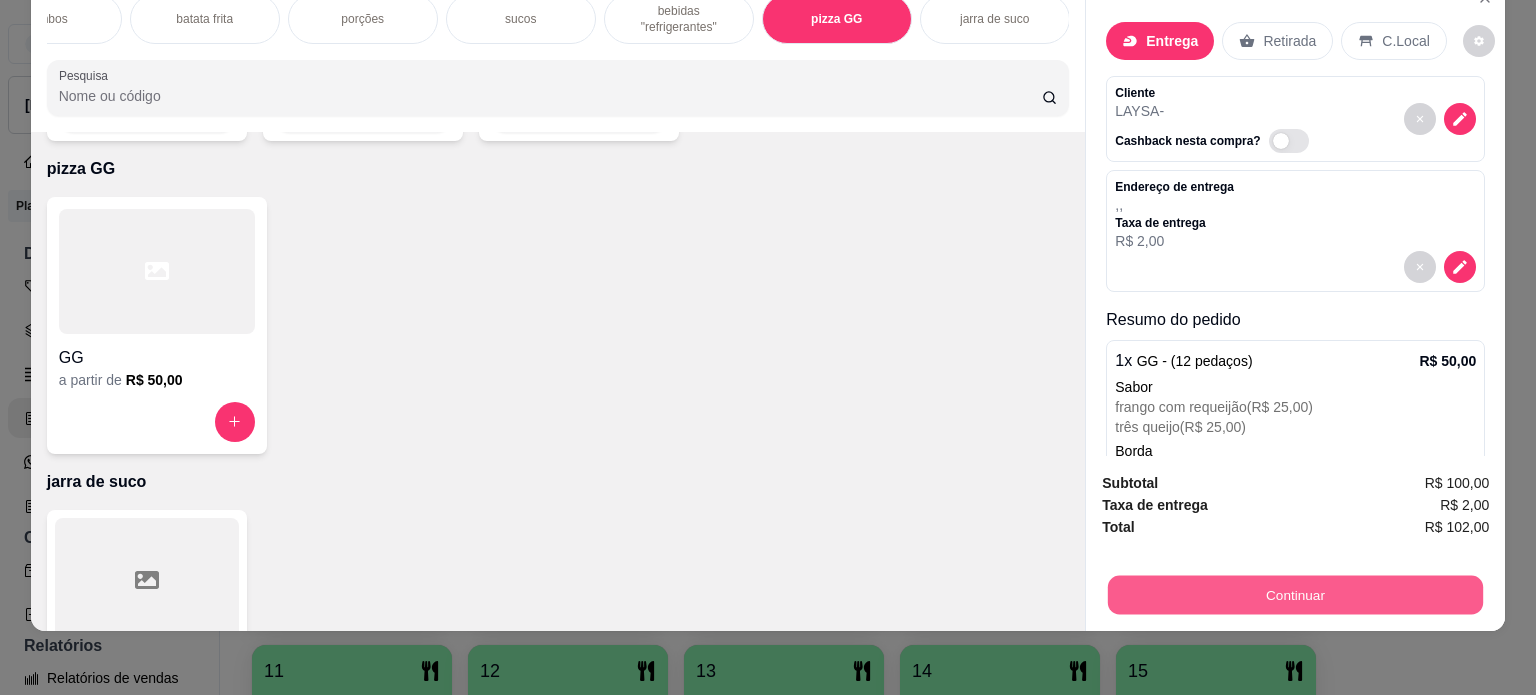 click on "Continuar" at bounding box center (1295, 595) 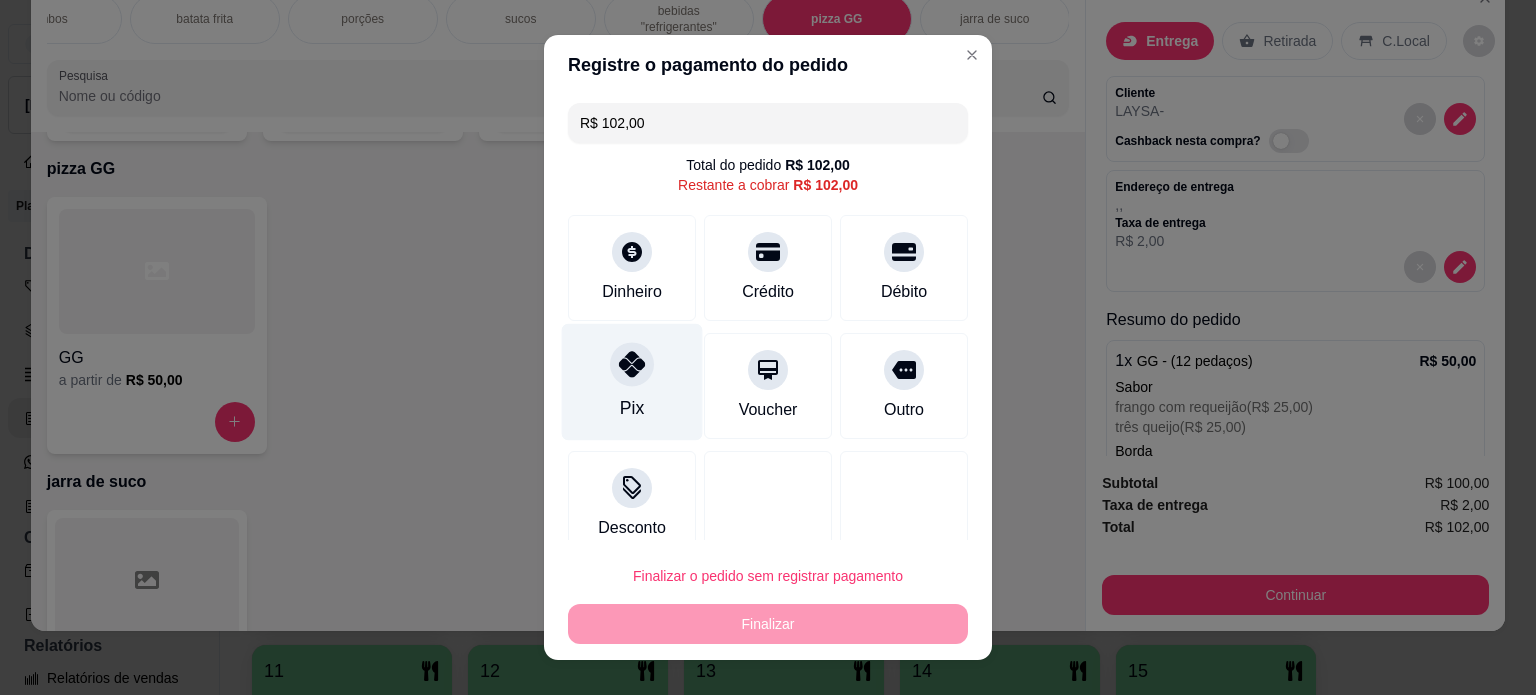 click on "Pix" at bounding box center [632, 381] 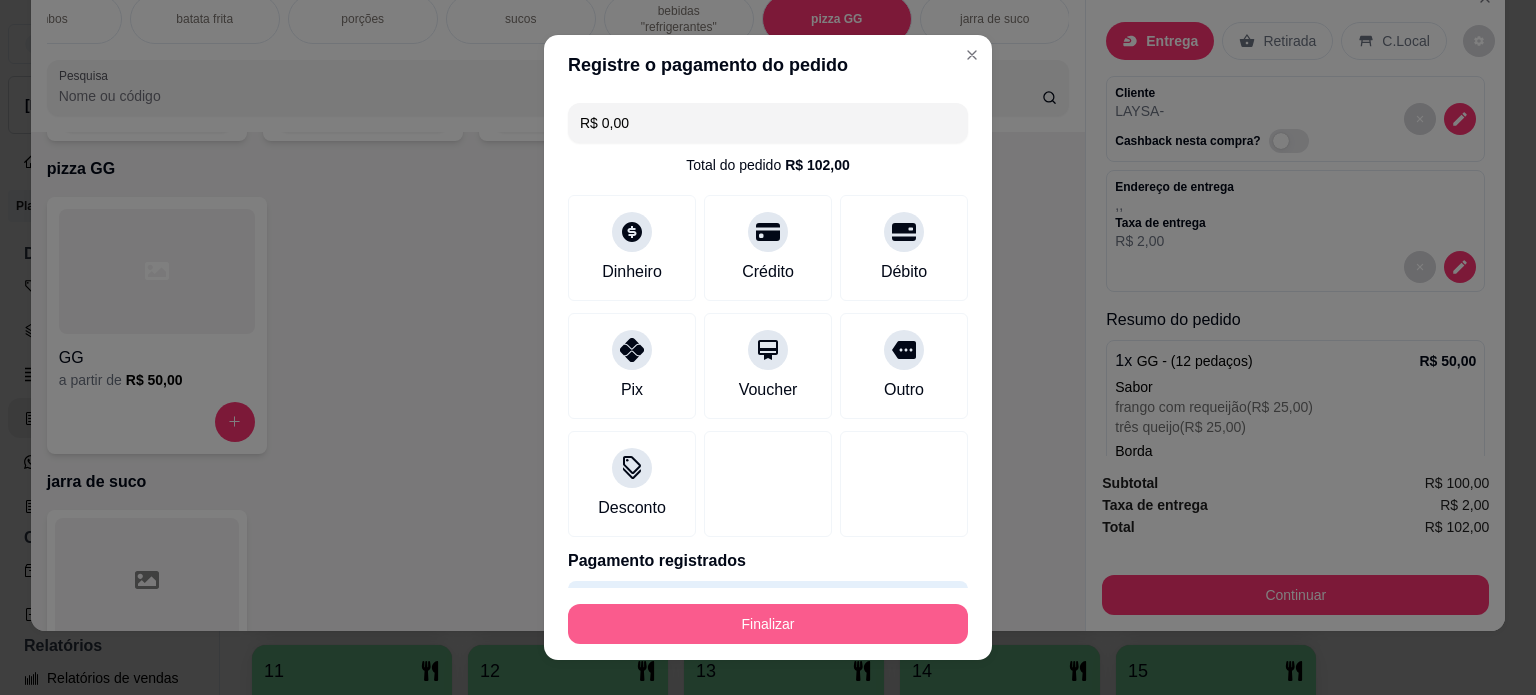click on "Finalizar" at bounding box center [768, 624] 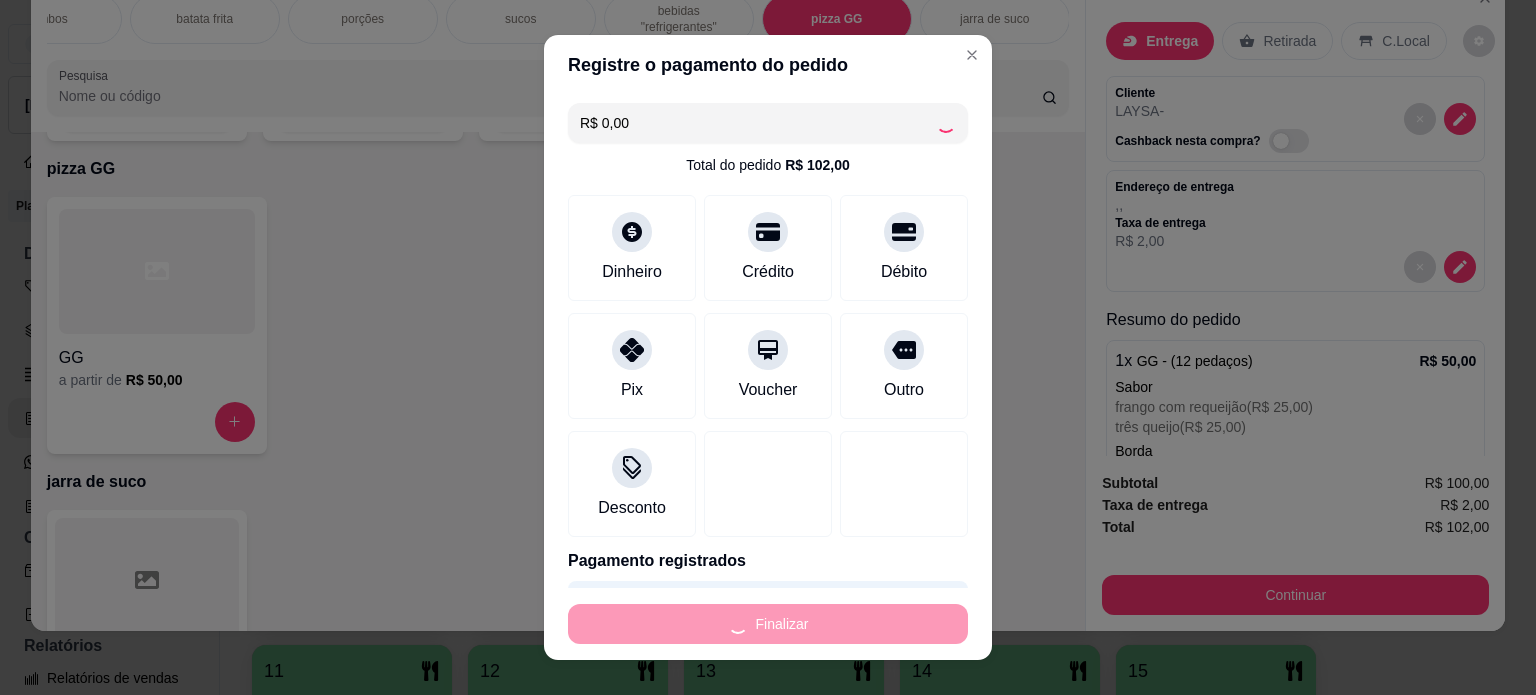 type on "-R$ 102,00" 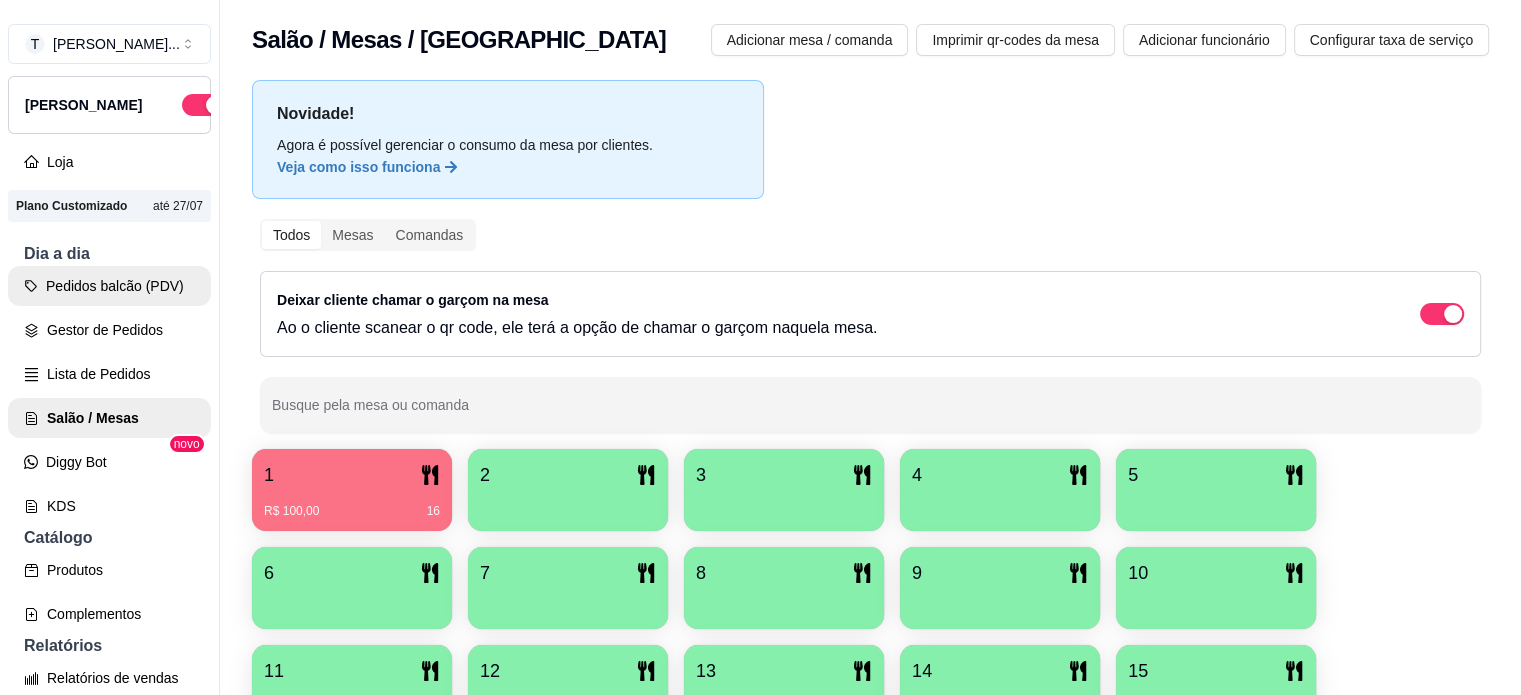 click on "Pedidos balcão (PDV)" at bounding box center (109, 286) 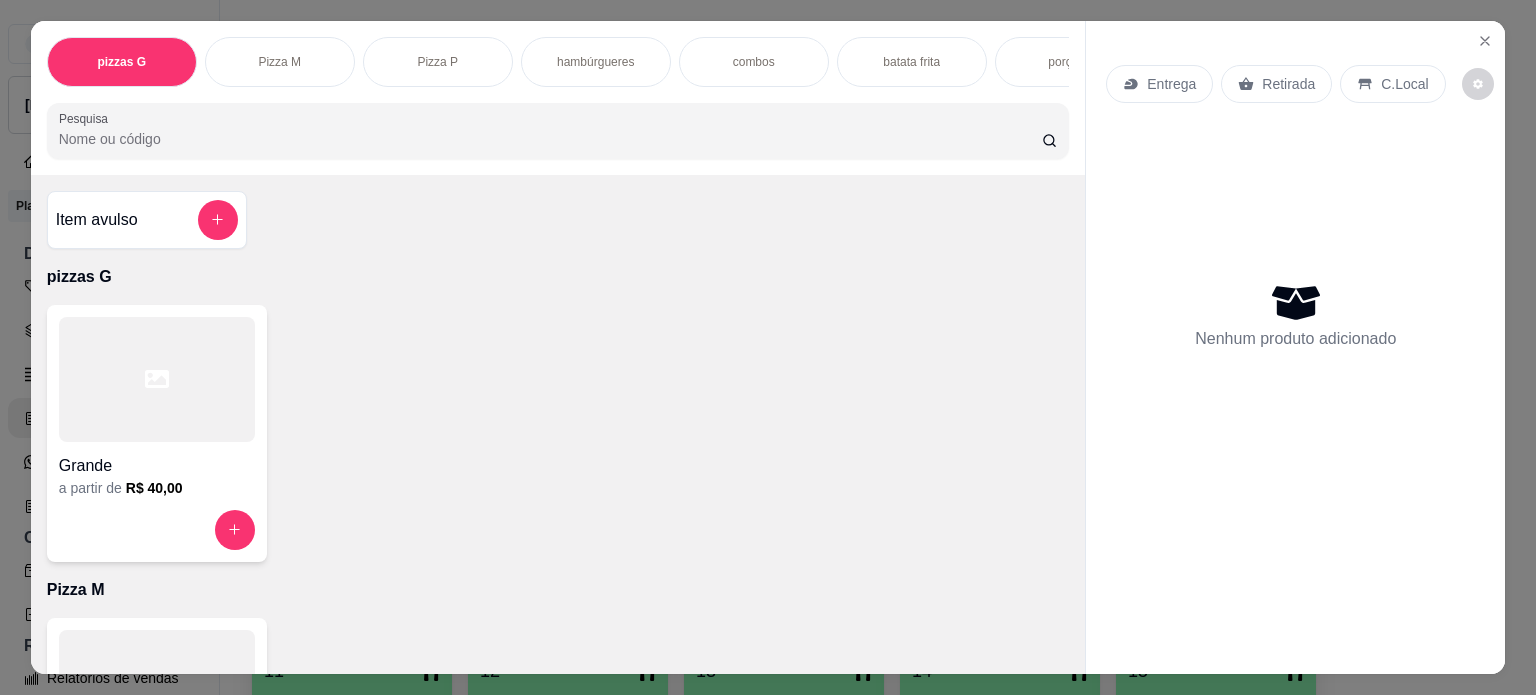 drag, startPoint x: 592, startPoint y: 73, endPoint x: 598, endPoint y: 63, distance: 11.661903 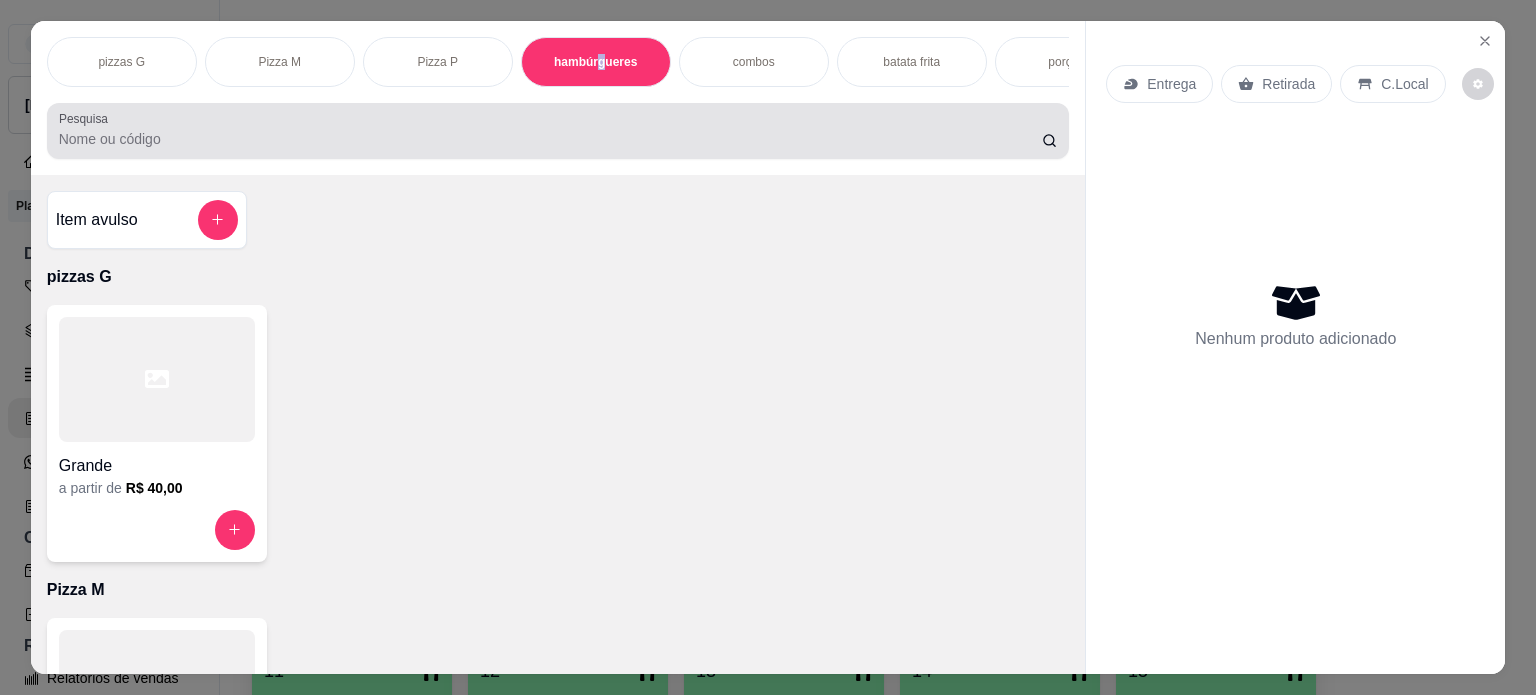 scroll, scrollTop: 1028, scrollLeft: 0, axis: vertical 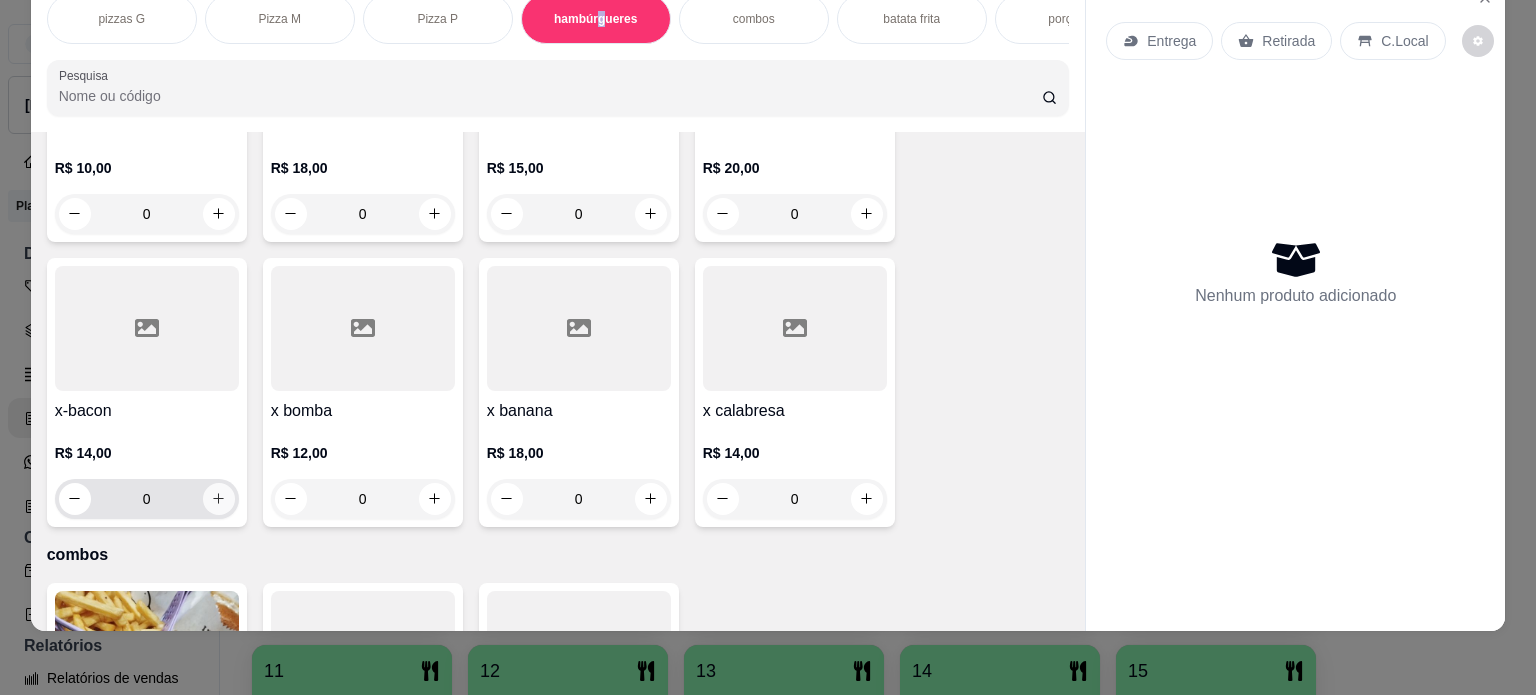 click 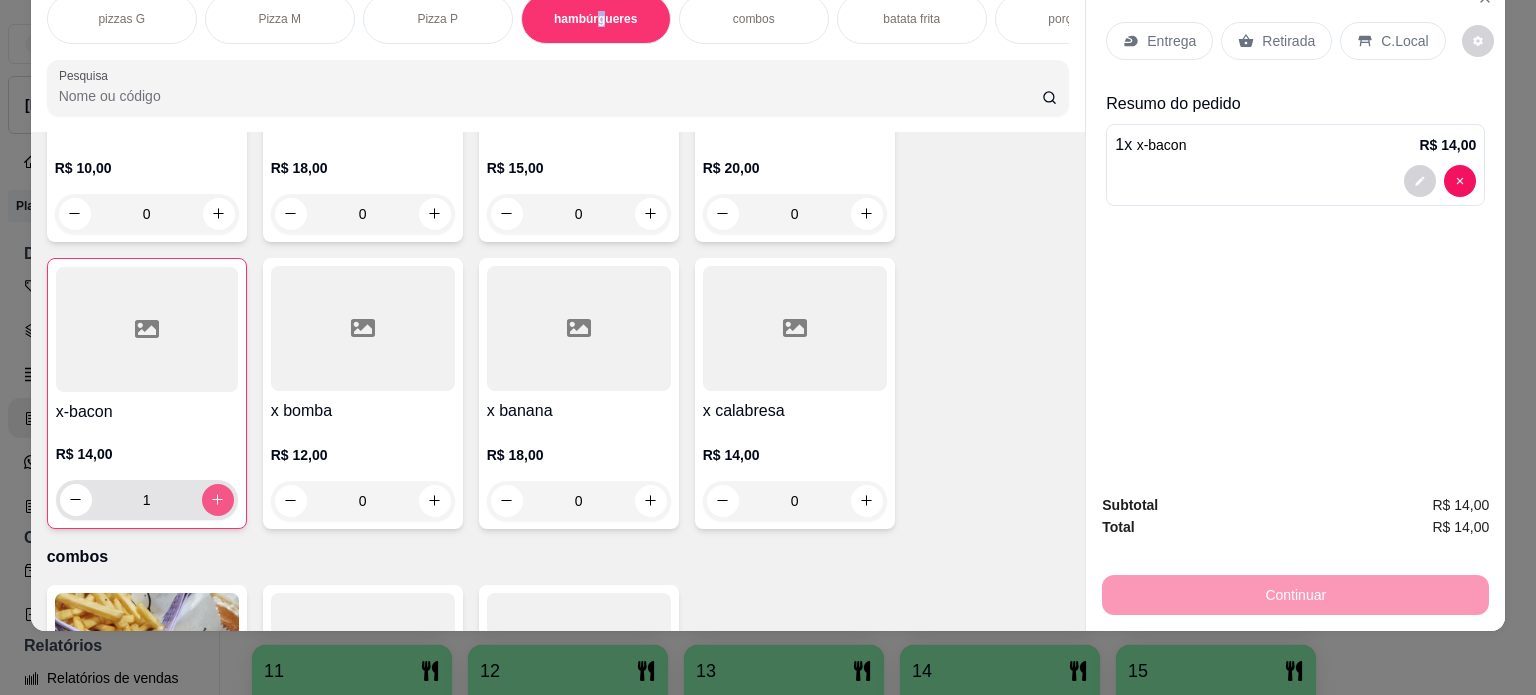 click 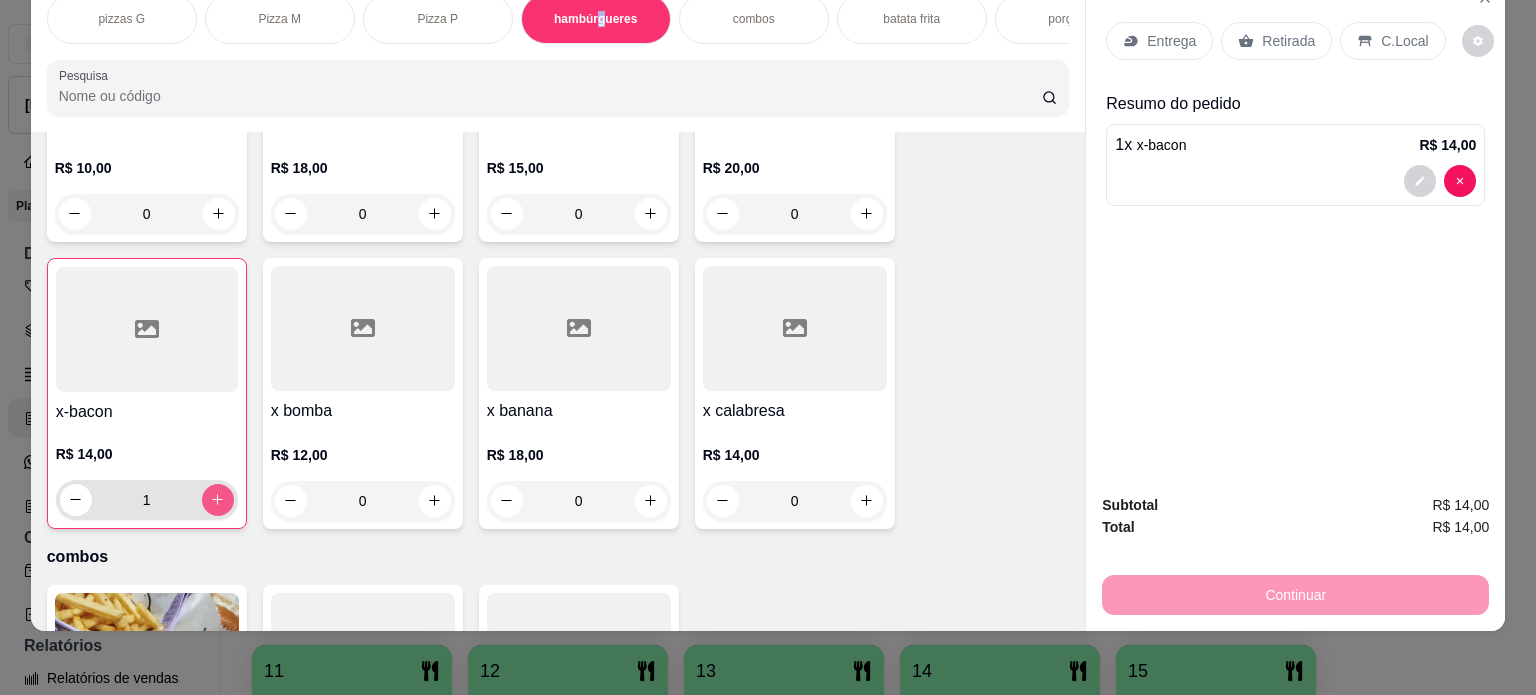 type on "2" 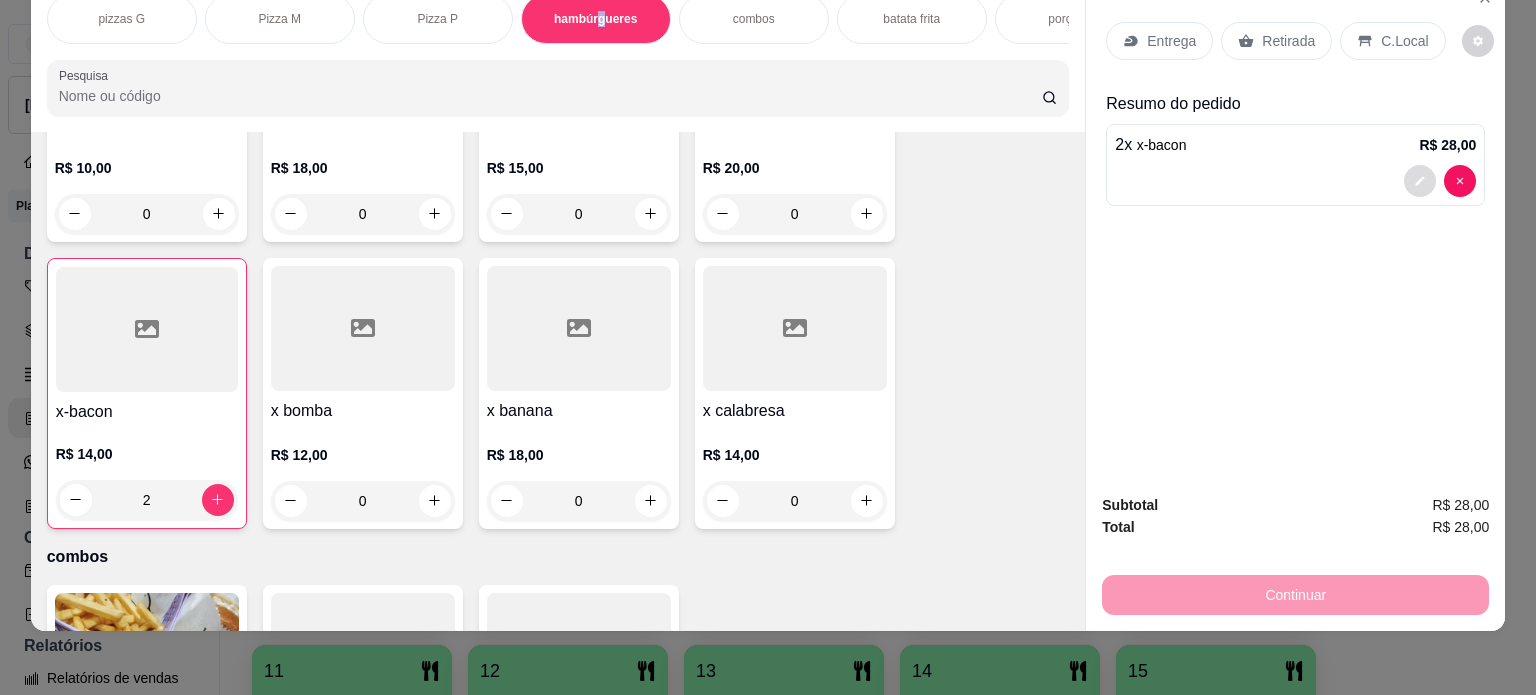 click 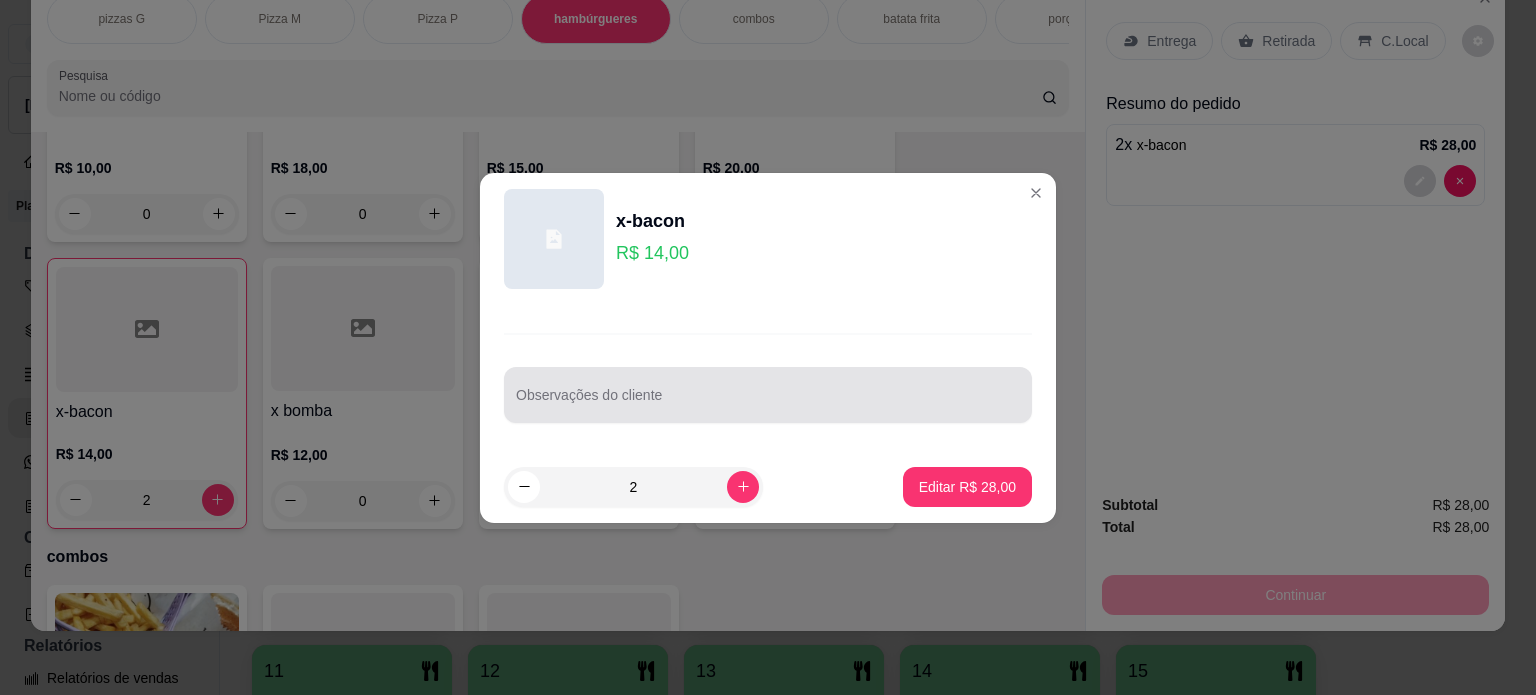 click on "Observações do cliente" at bounding box center [768, 403] 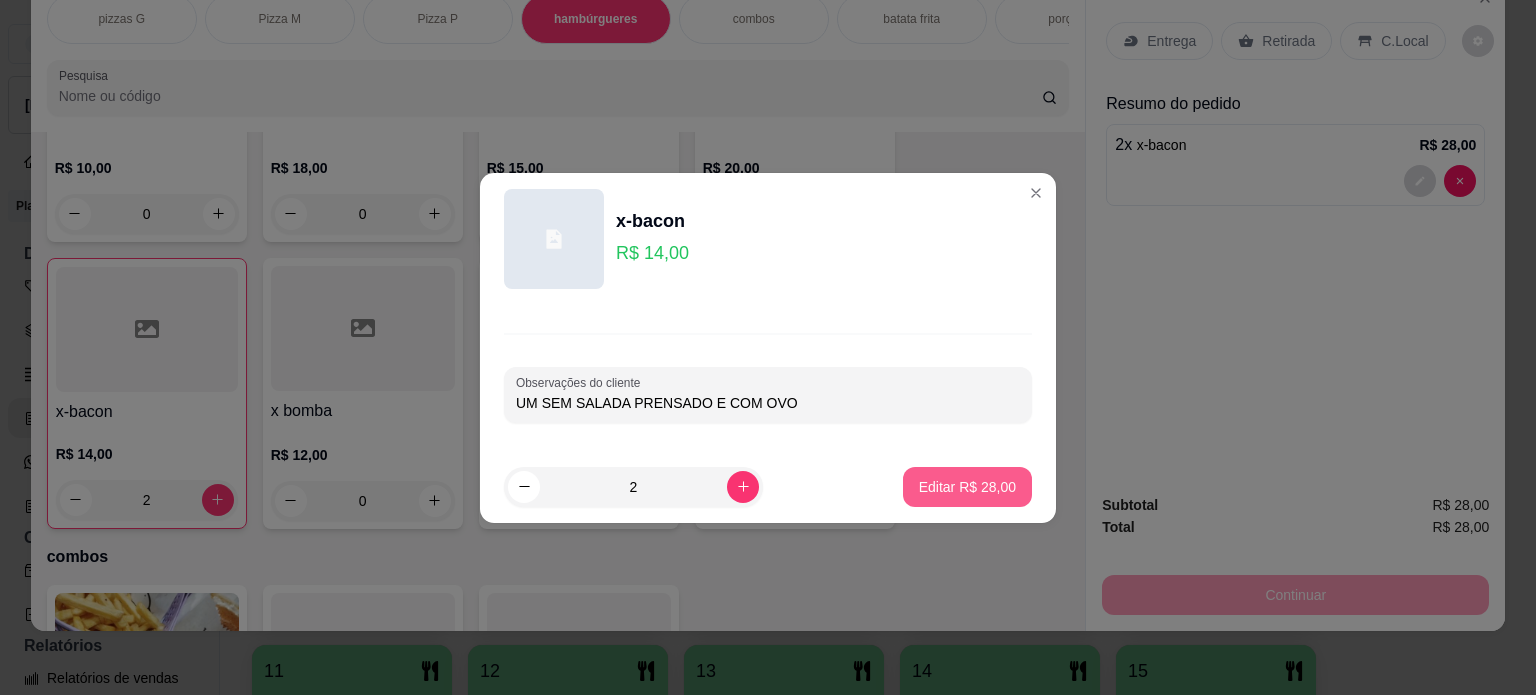 type on "UM SEM SALADA PRENSADO E COM OVO" 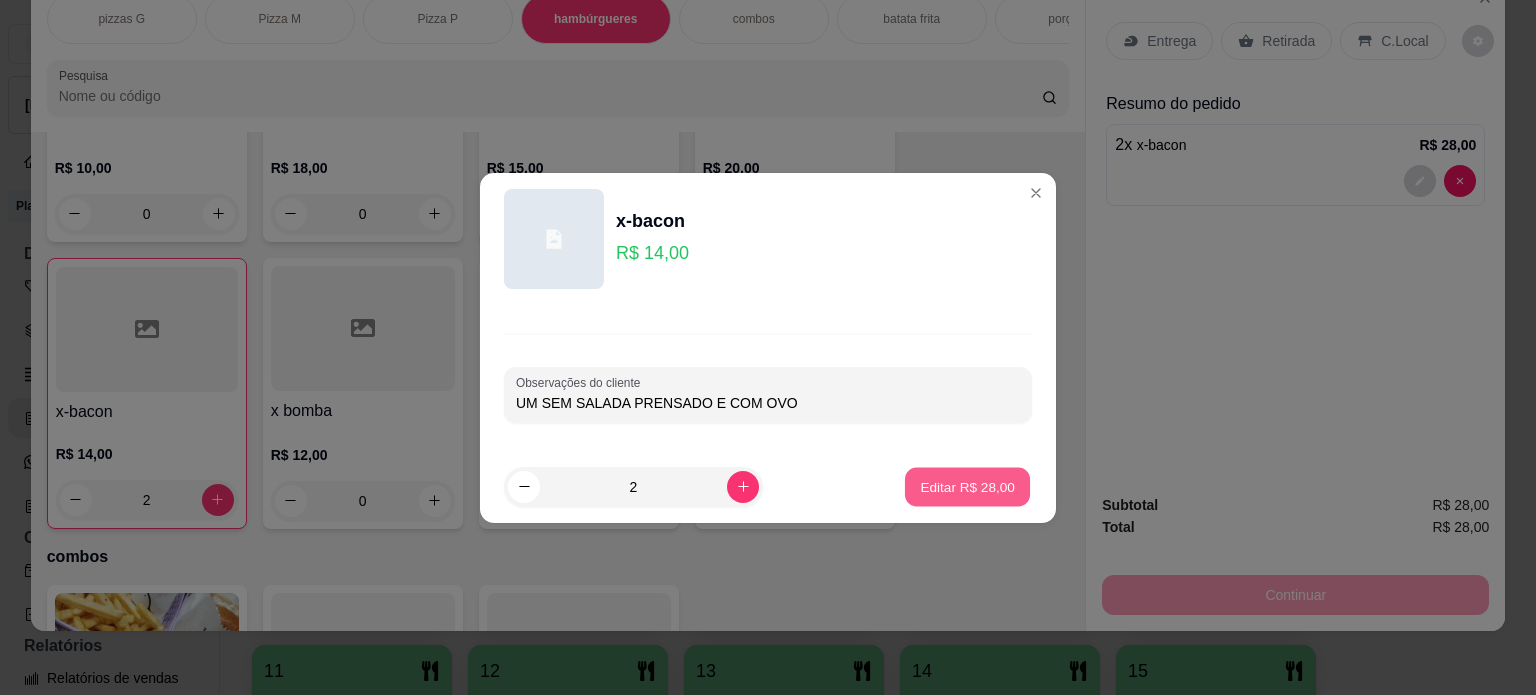 click on "Editar   R$ 28,00" at bounding box center [967, 486] 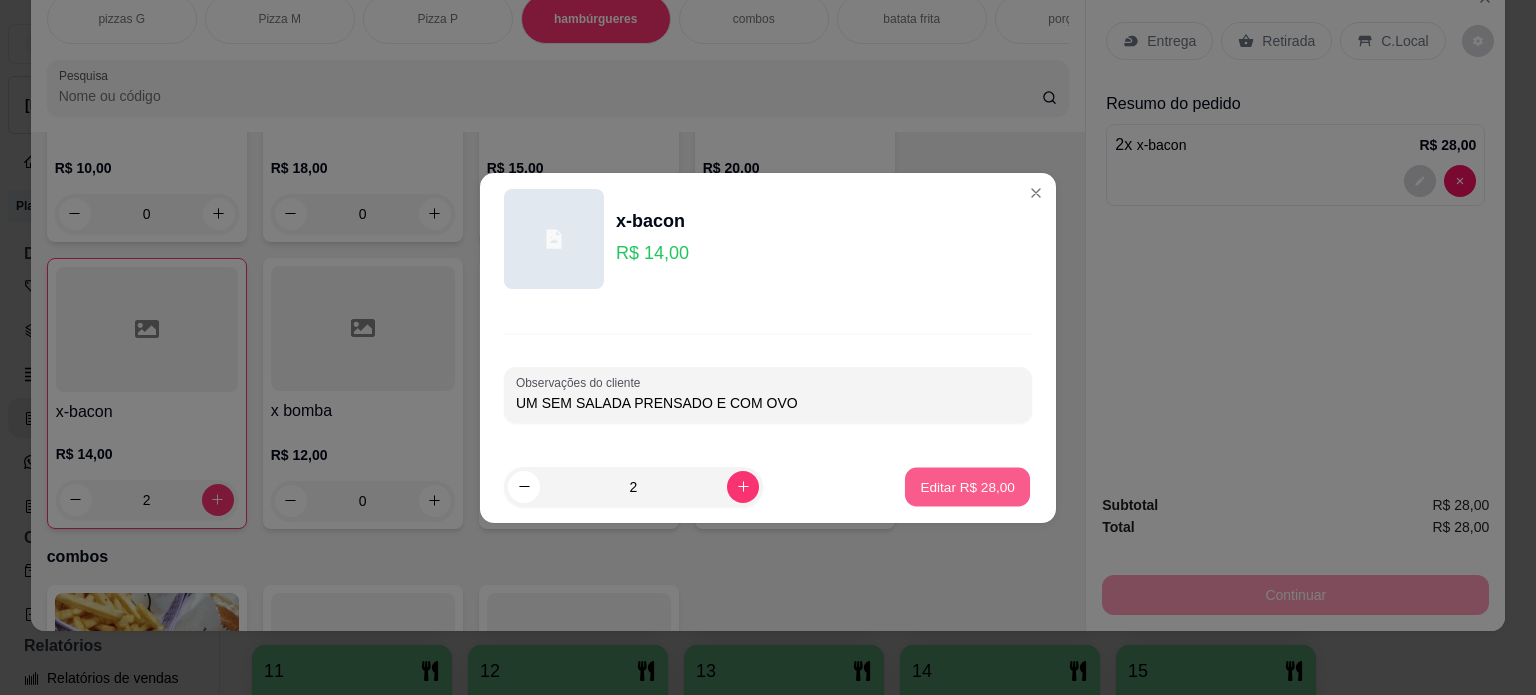 type on "0" 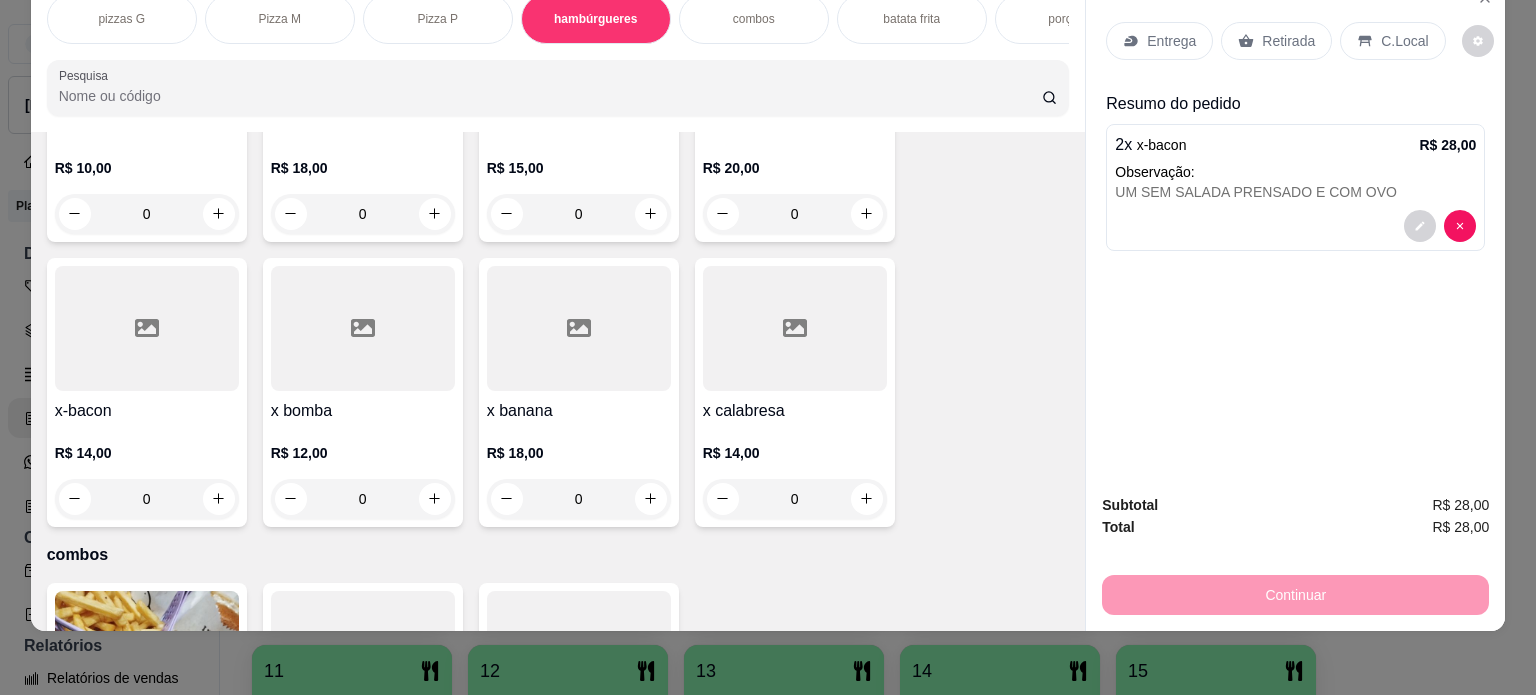 click on "Entrega" at bounding box center [1171, 41] 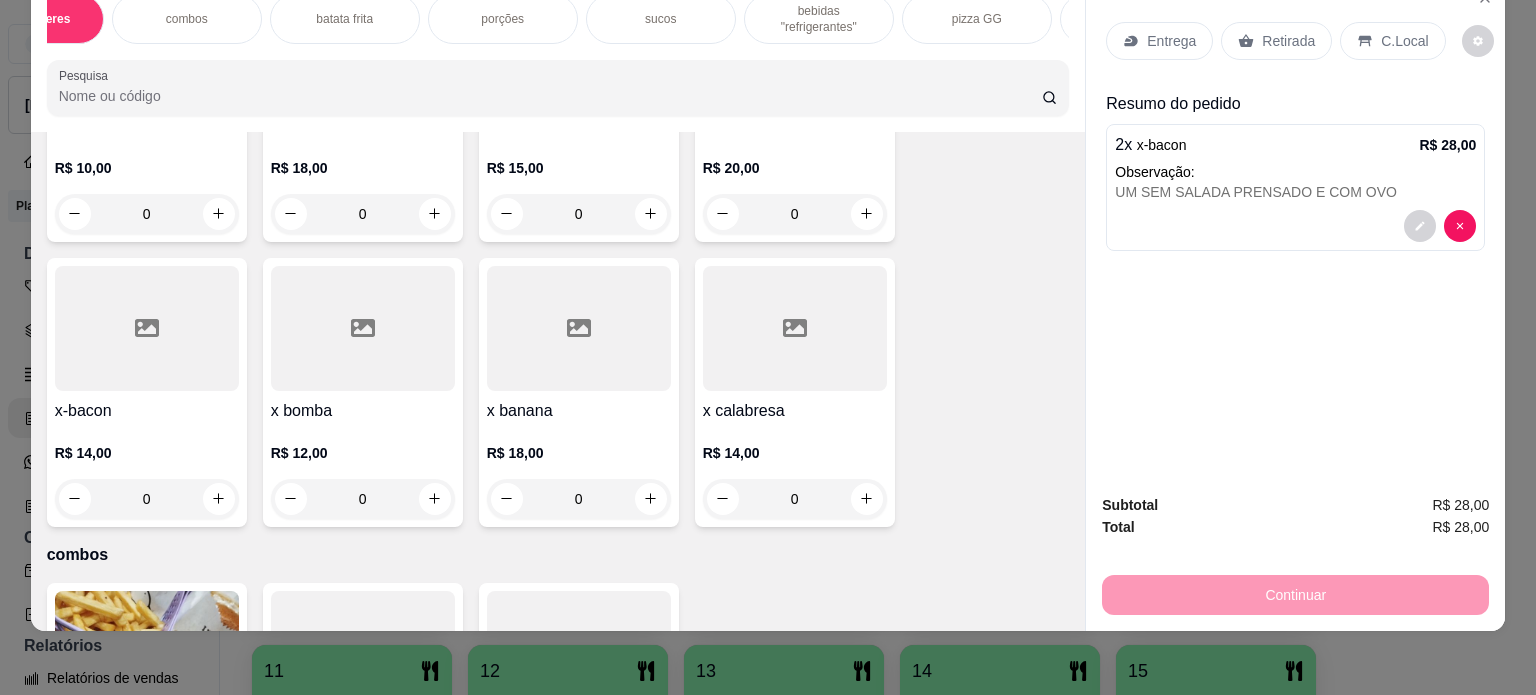 scroll, scrollTop: 0, scrollLeft: 600, axis: horizontal 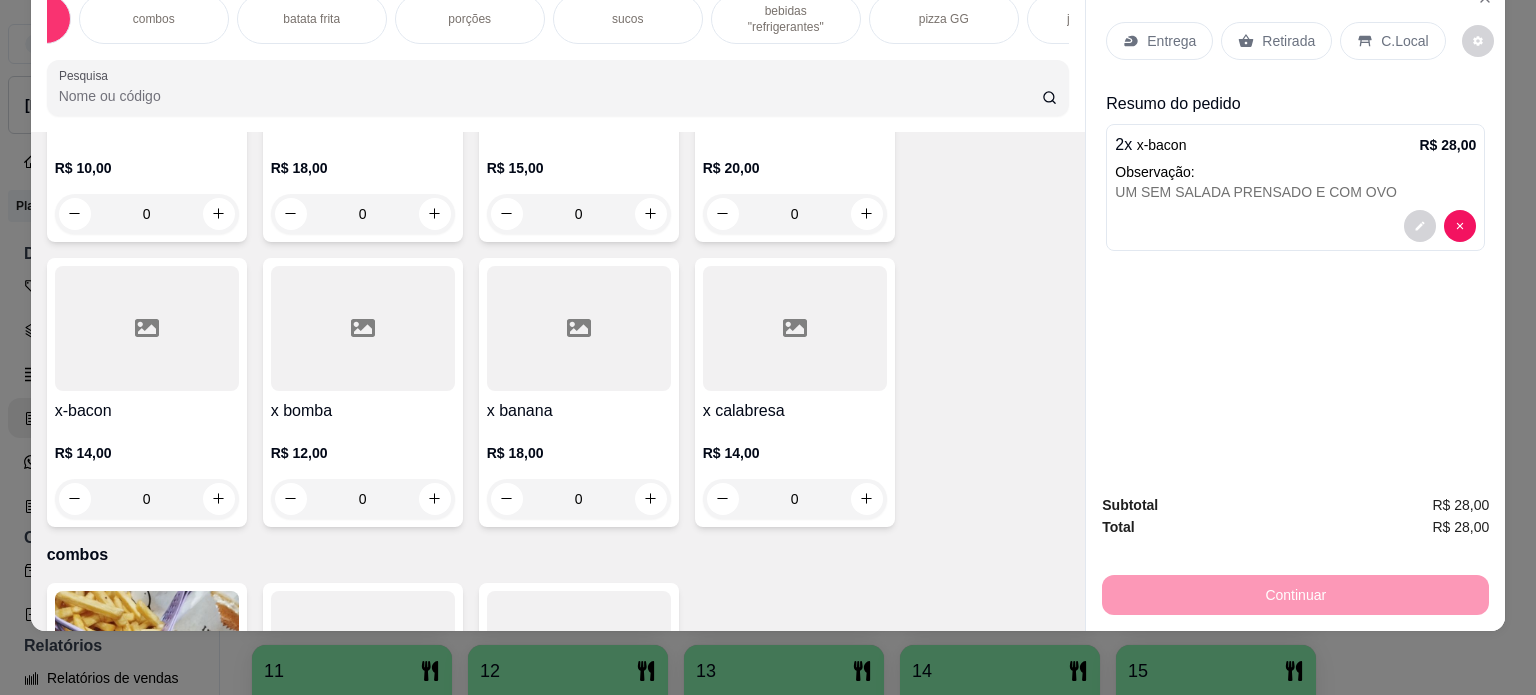 click on "bebidas "refrigerantes"" at bounding box center [786, 19] 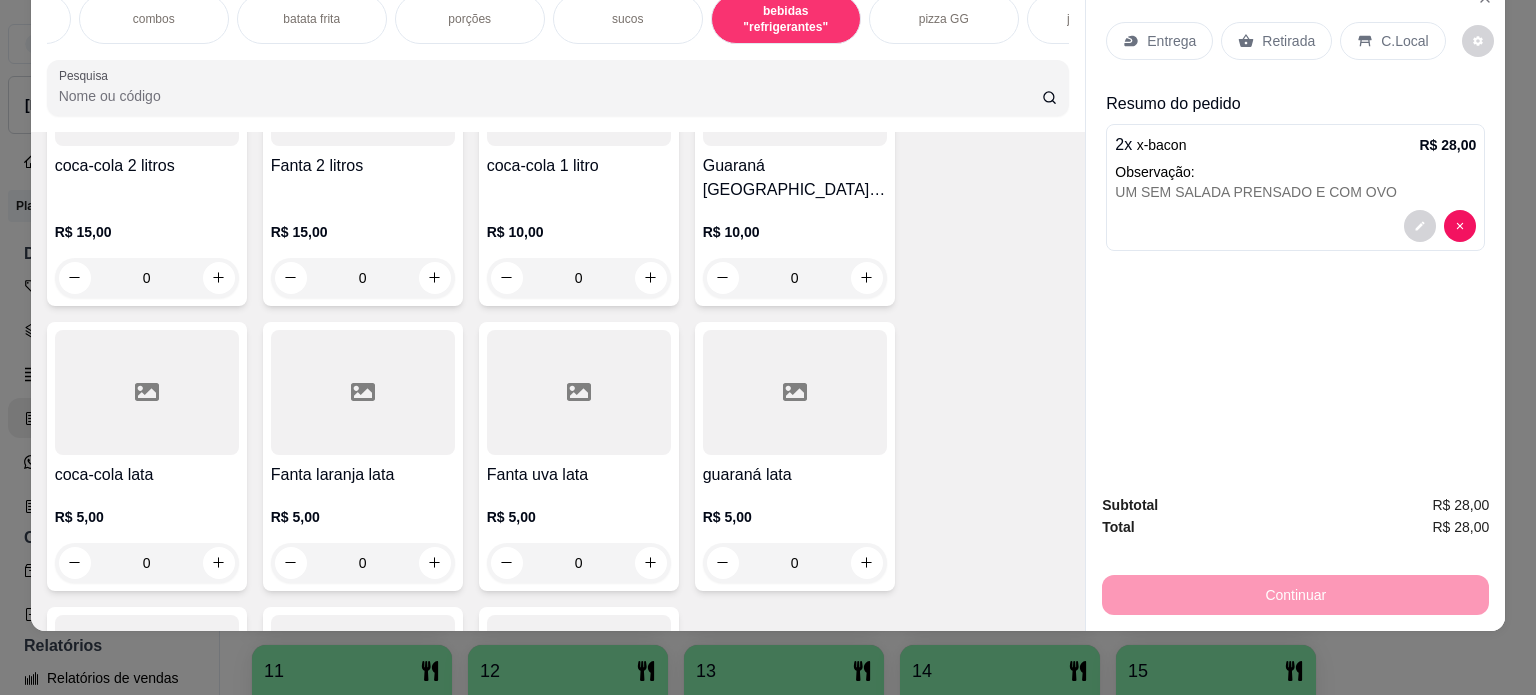 scroll, scrollTop: 3548, scrollLeft: 0, axis: vertical 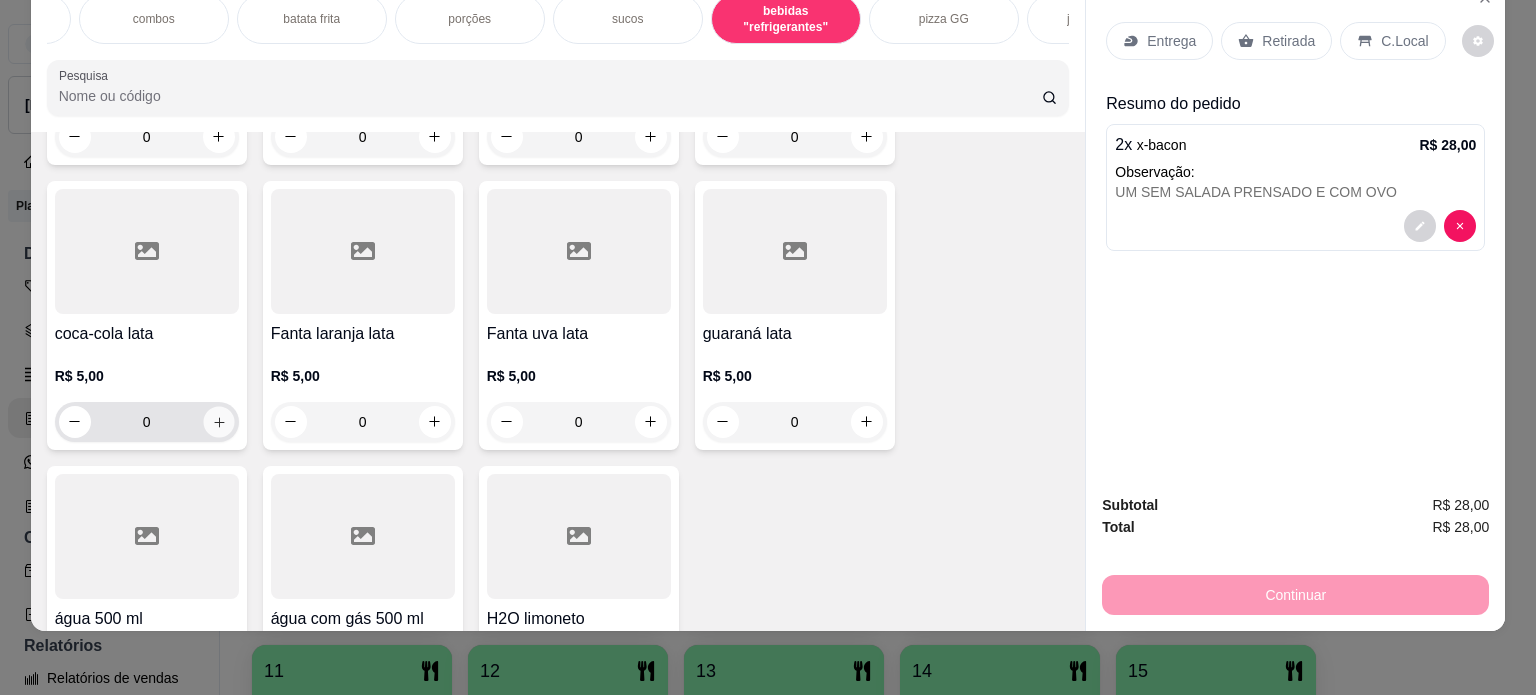 click 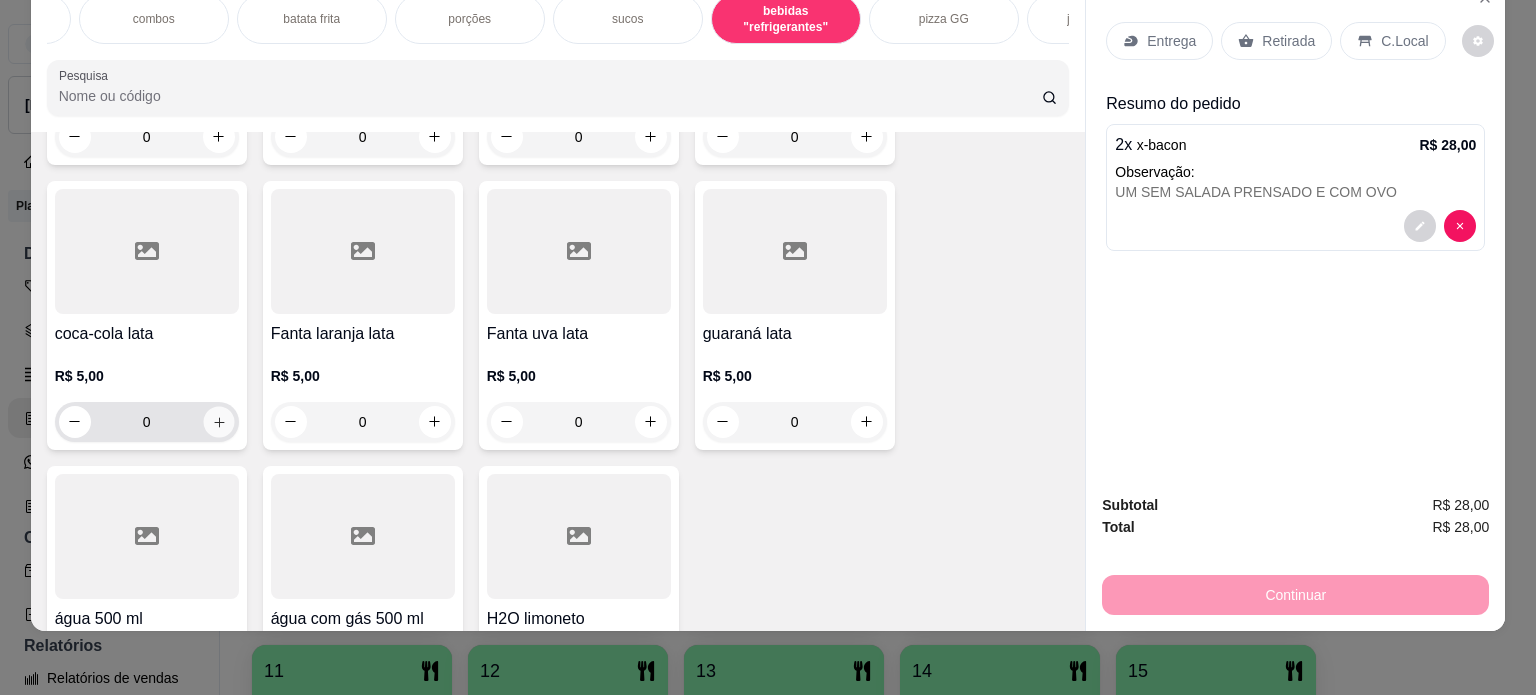 type on "1" 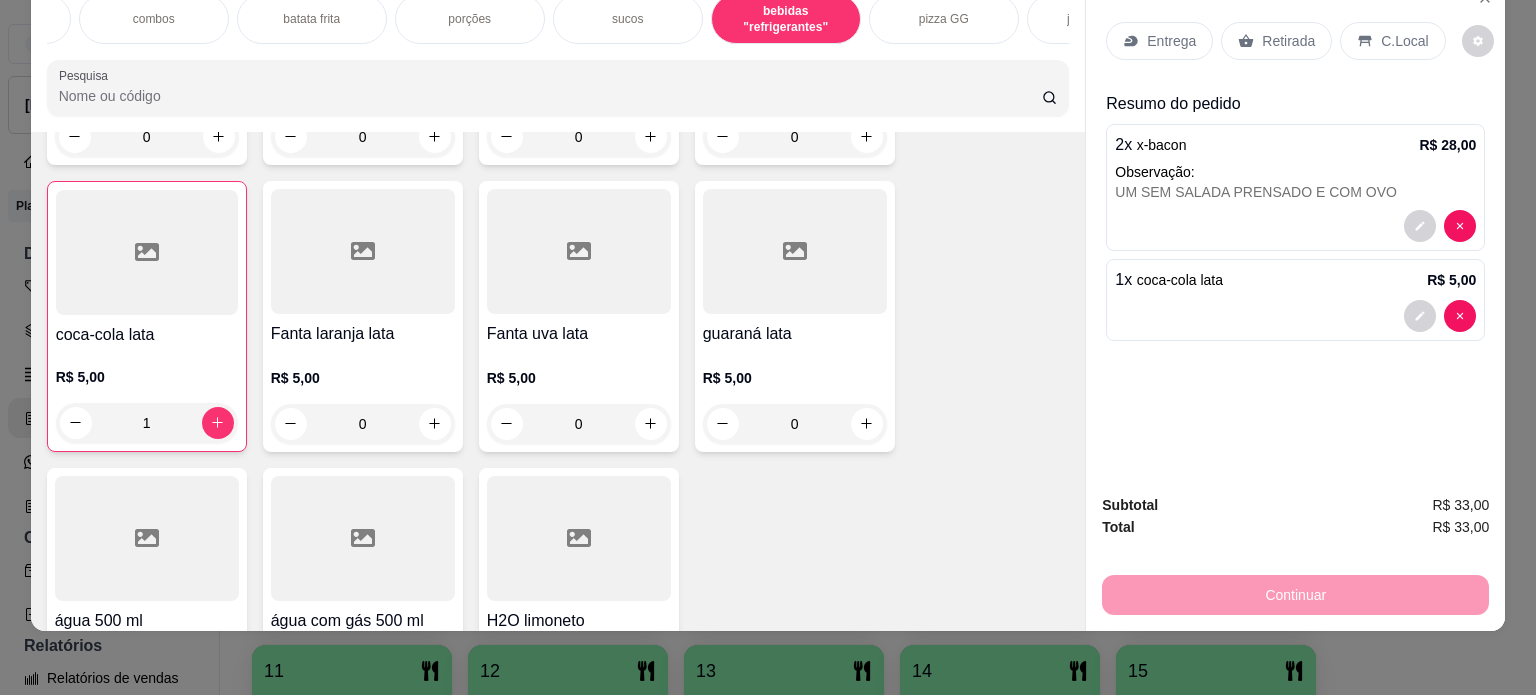 click on "Entrega" at bounding box center [1171, 41] 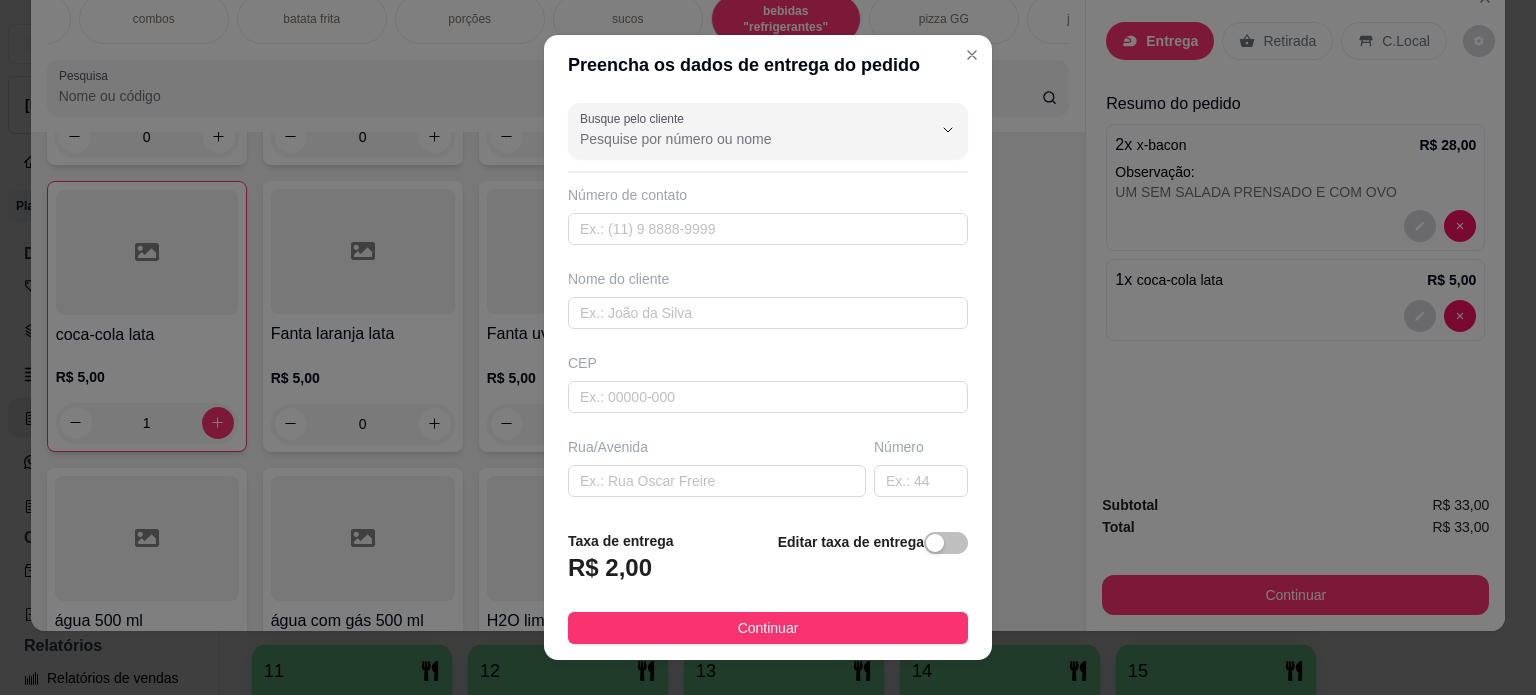 click on "Nome do cliente" at bounding box center [768, 299] 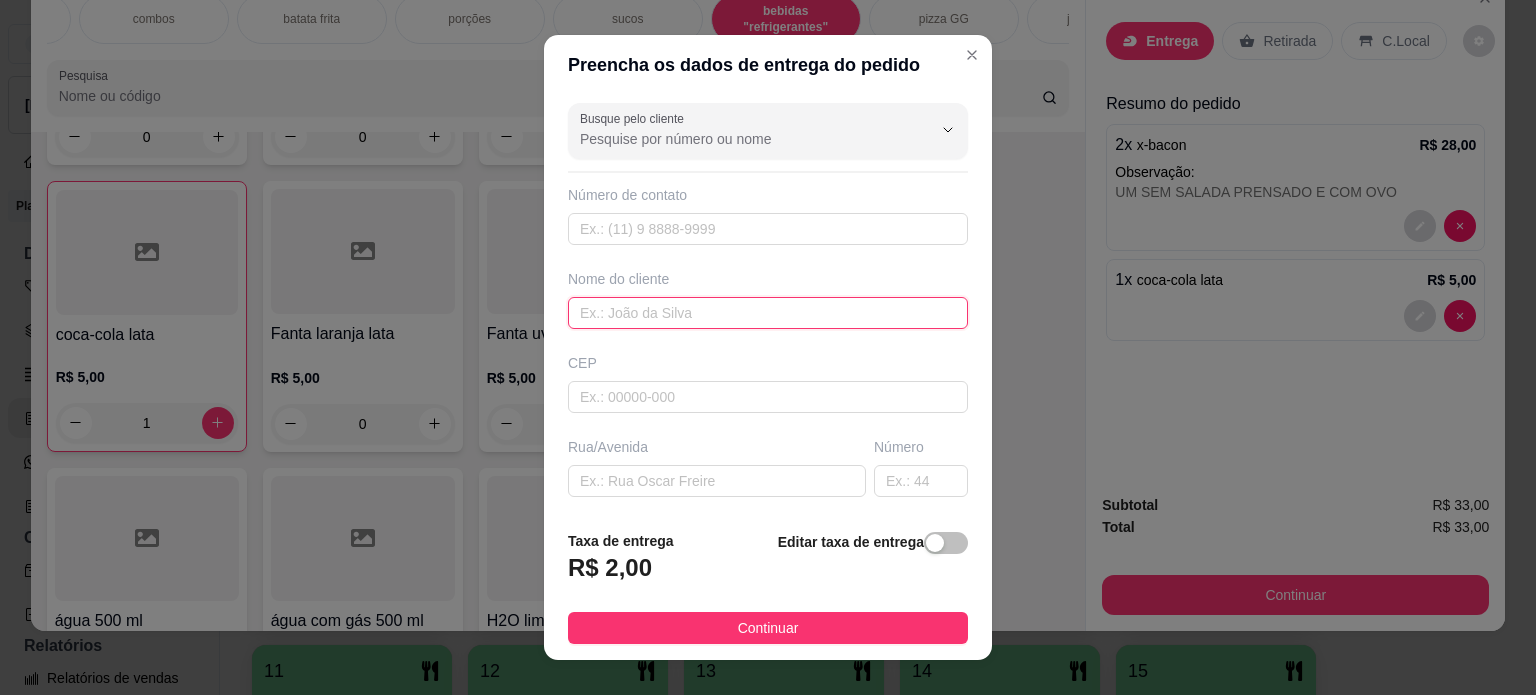 click at bounding box center [768, 313] 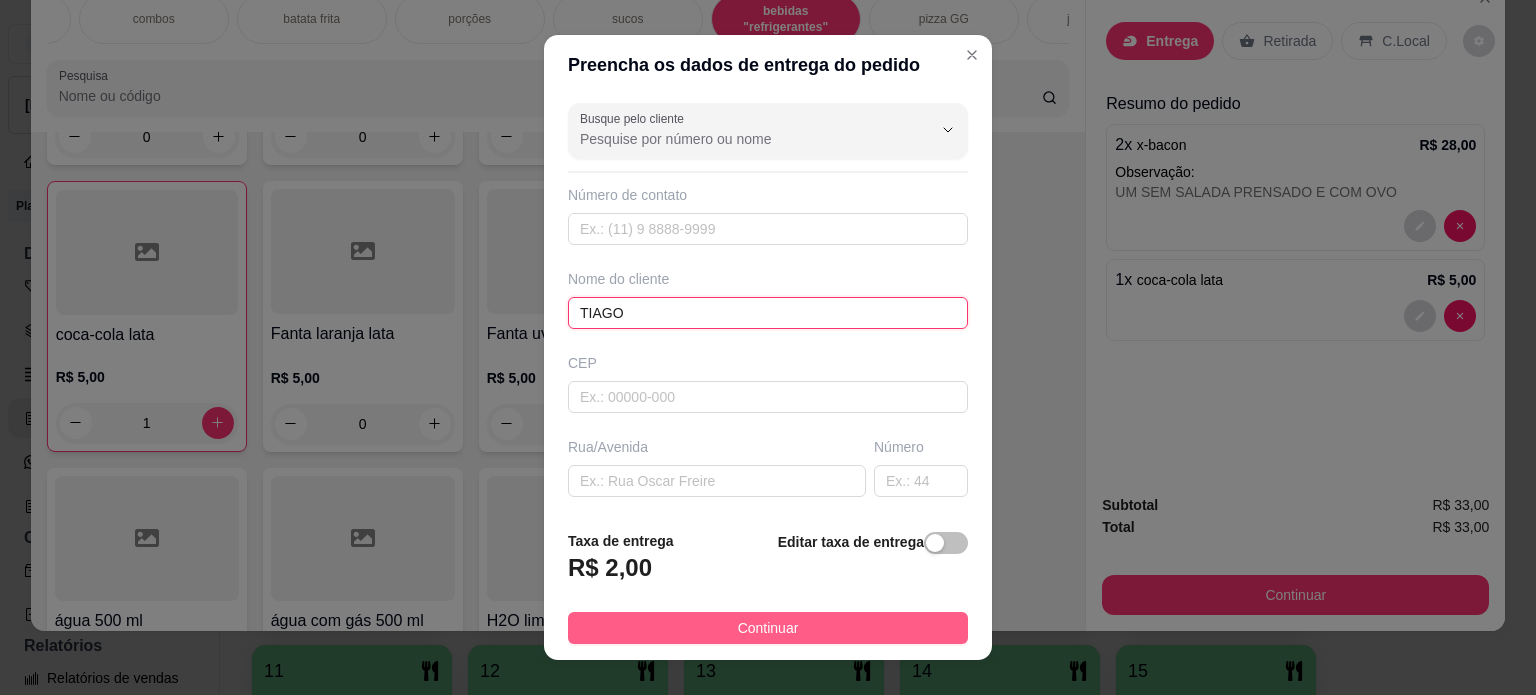 type on "TIAGO" 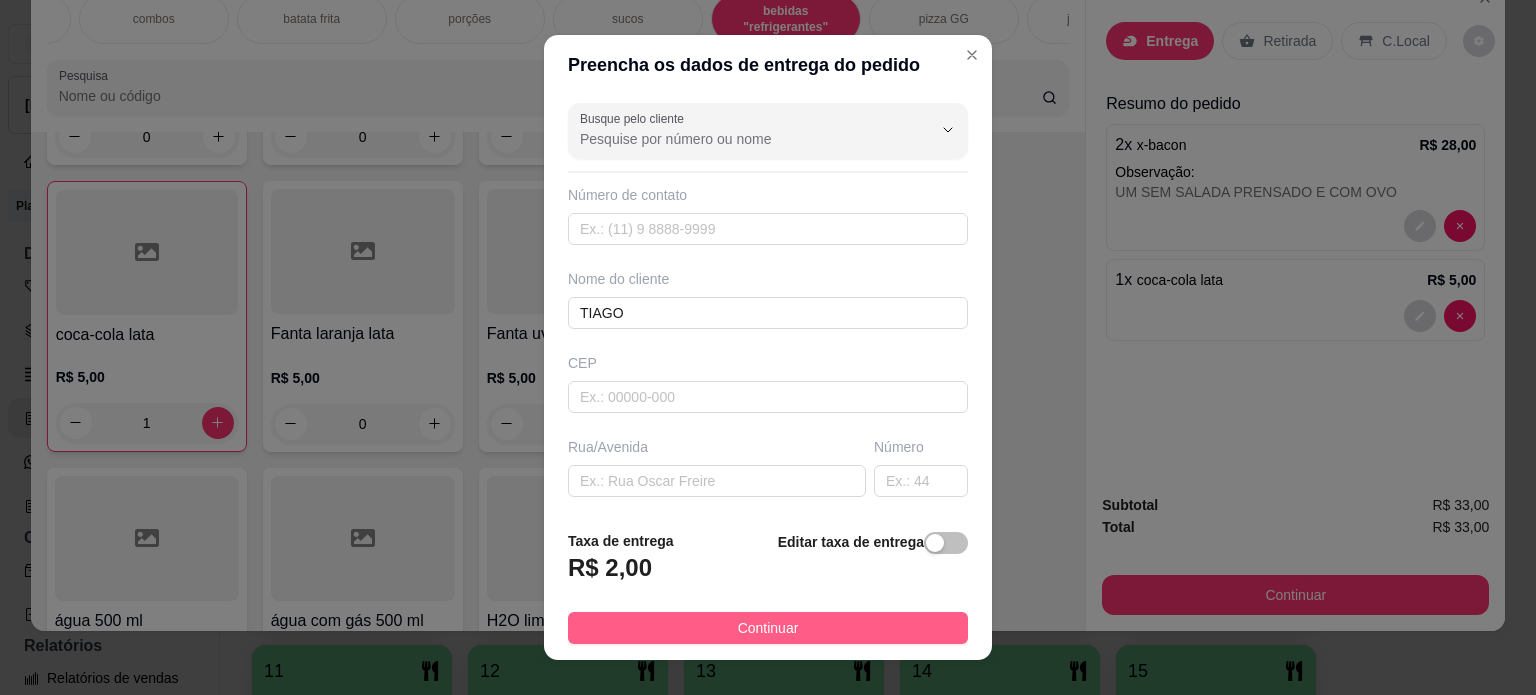 click on "Continuar" at bounding box center (768, 628) 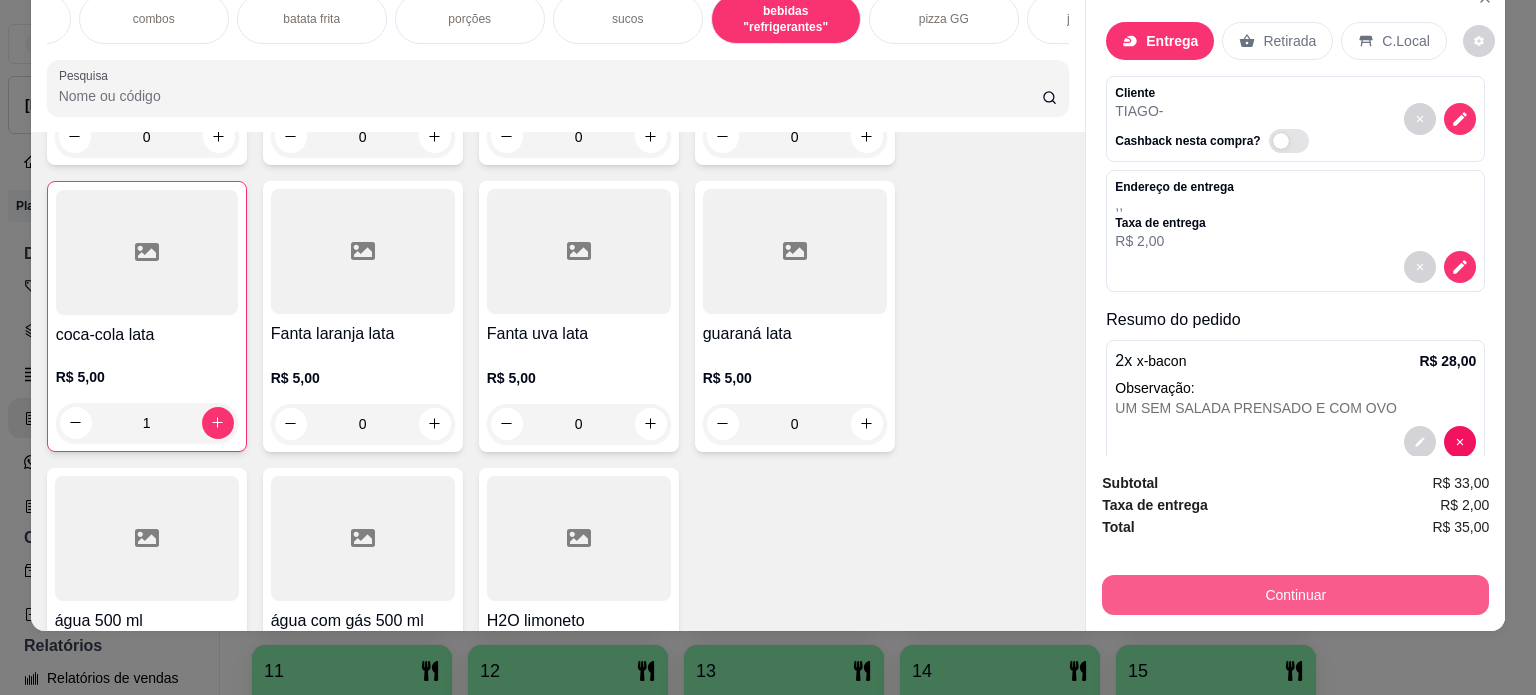 click on "Continuar" at bounding box center [1295, 595] 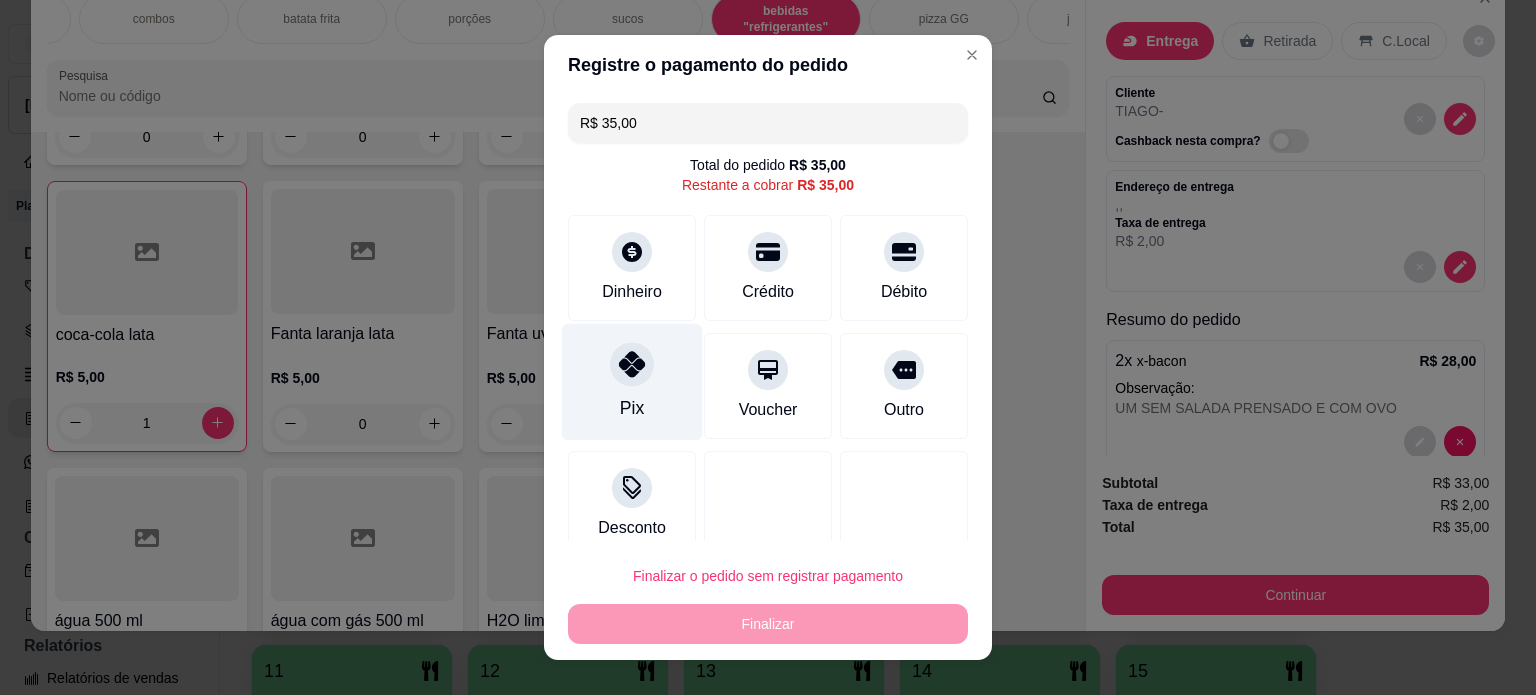 click on "Pix" at bounding box center [632, 381] 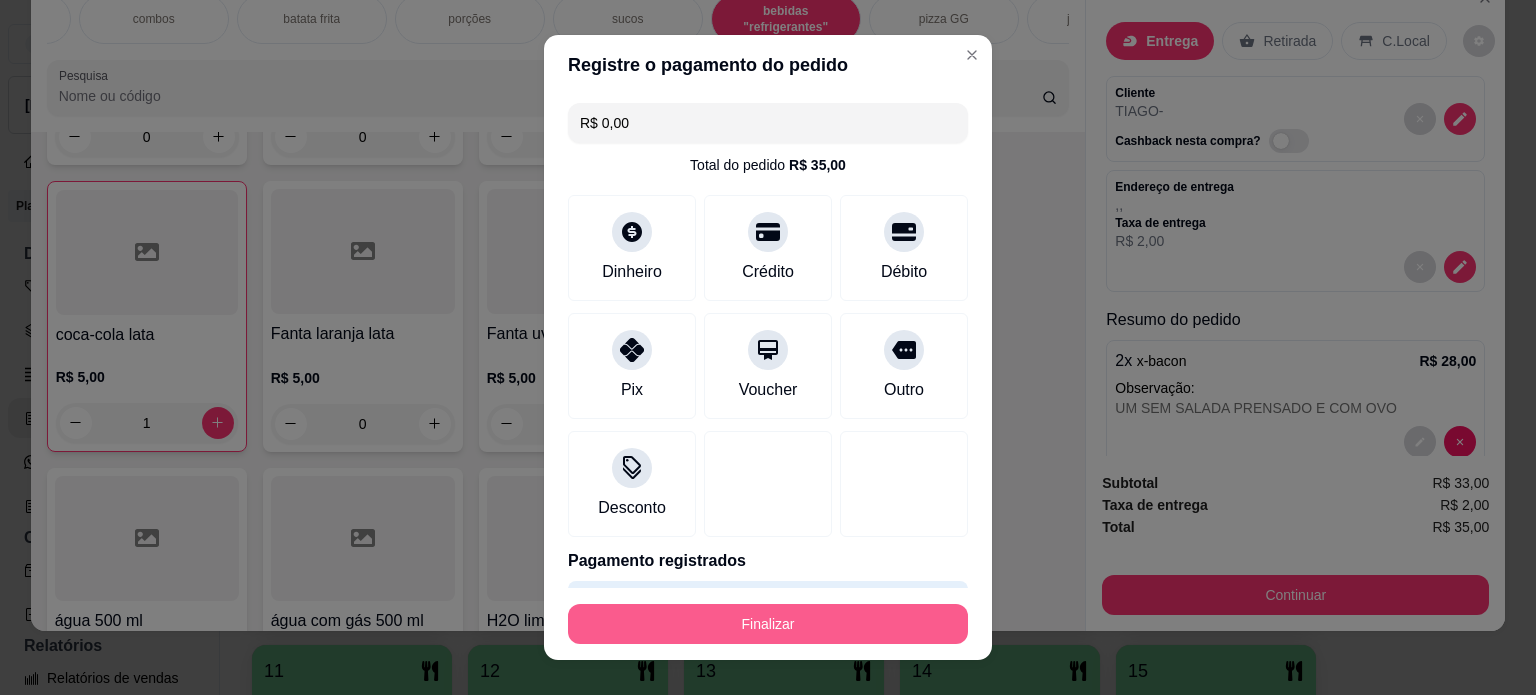 click on "Finalizar" at bounding box center (768, 624) 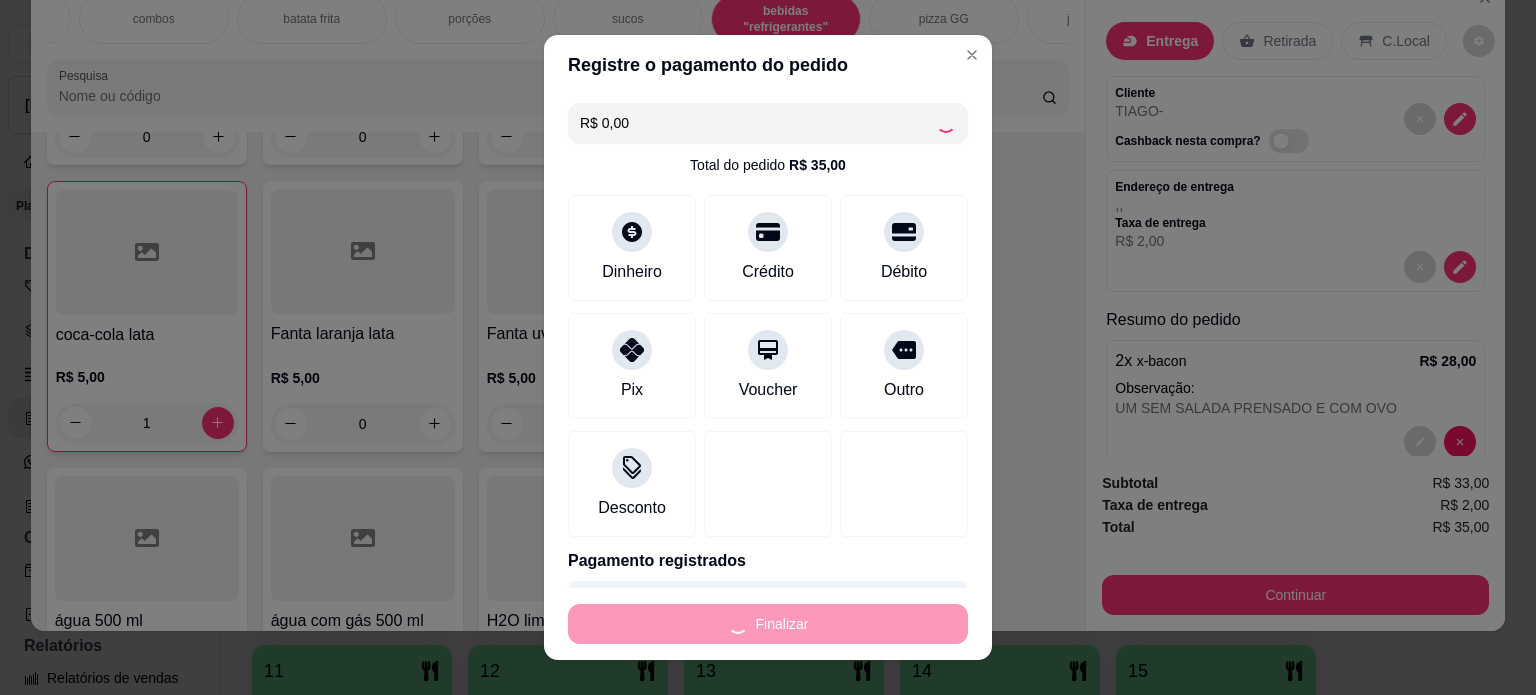 type on "0" 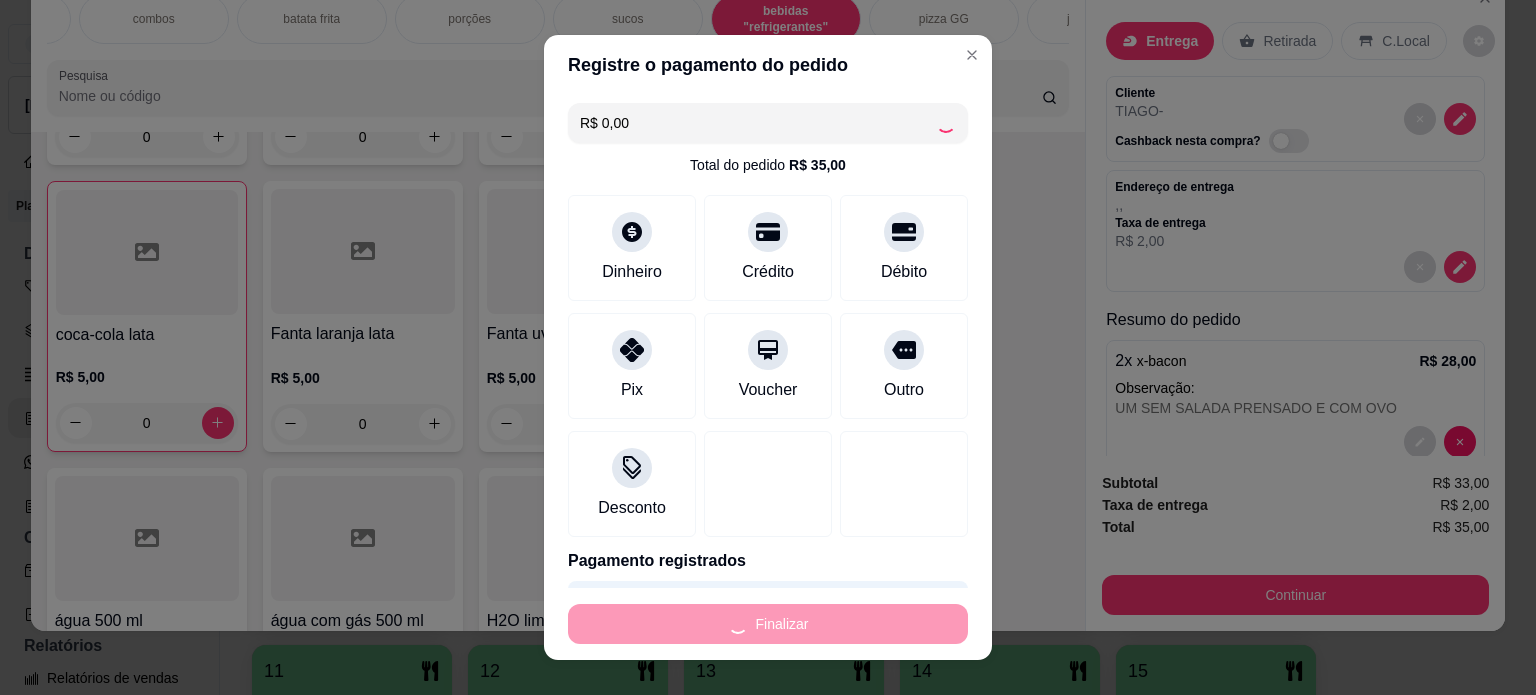 type on "-R$ 35,00" 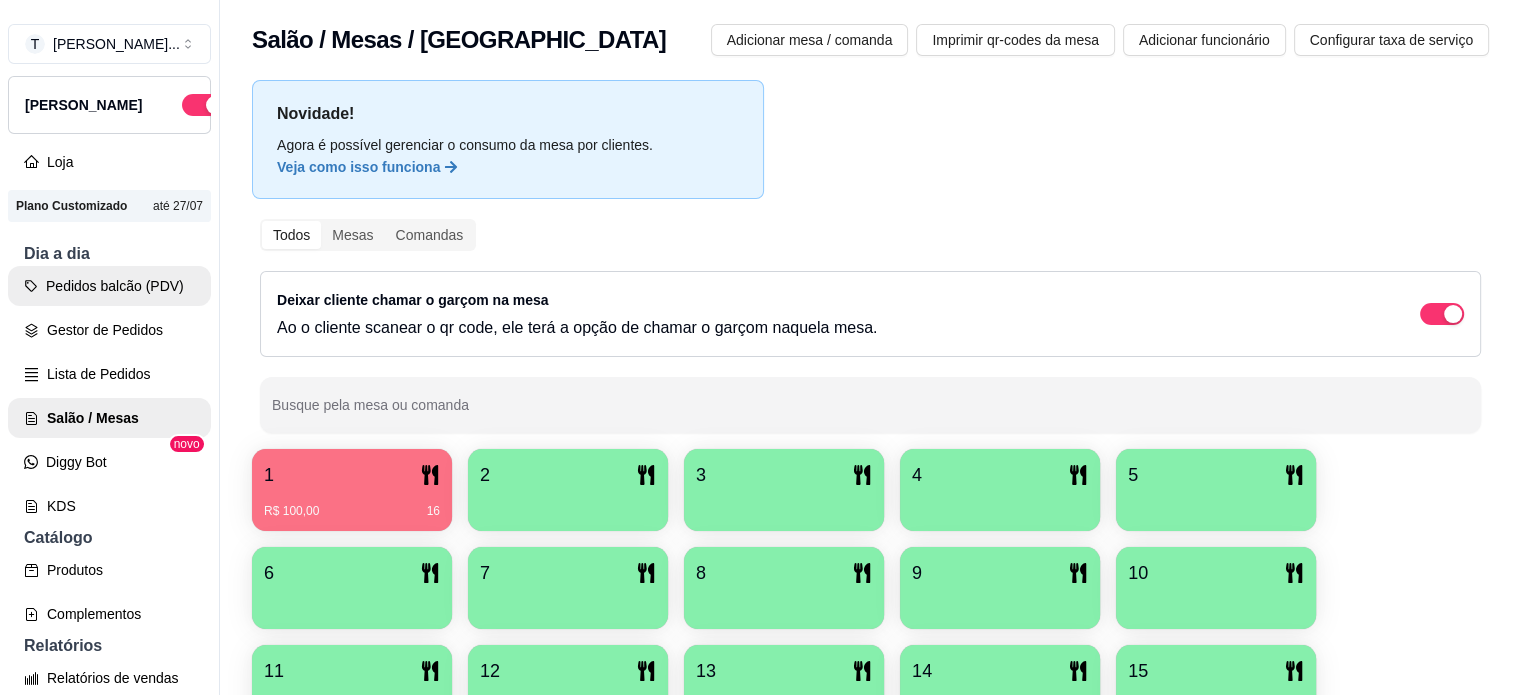 click on "Pedidos balcão (PDV)" at bounding box center [109, 286] 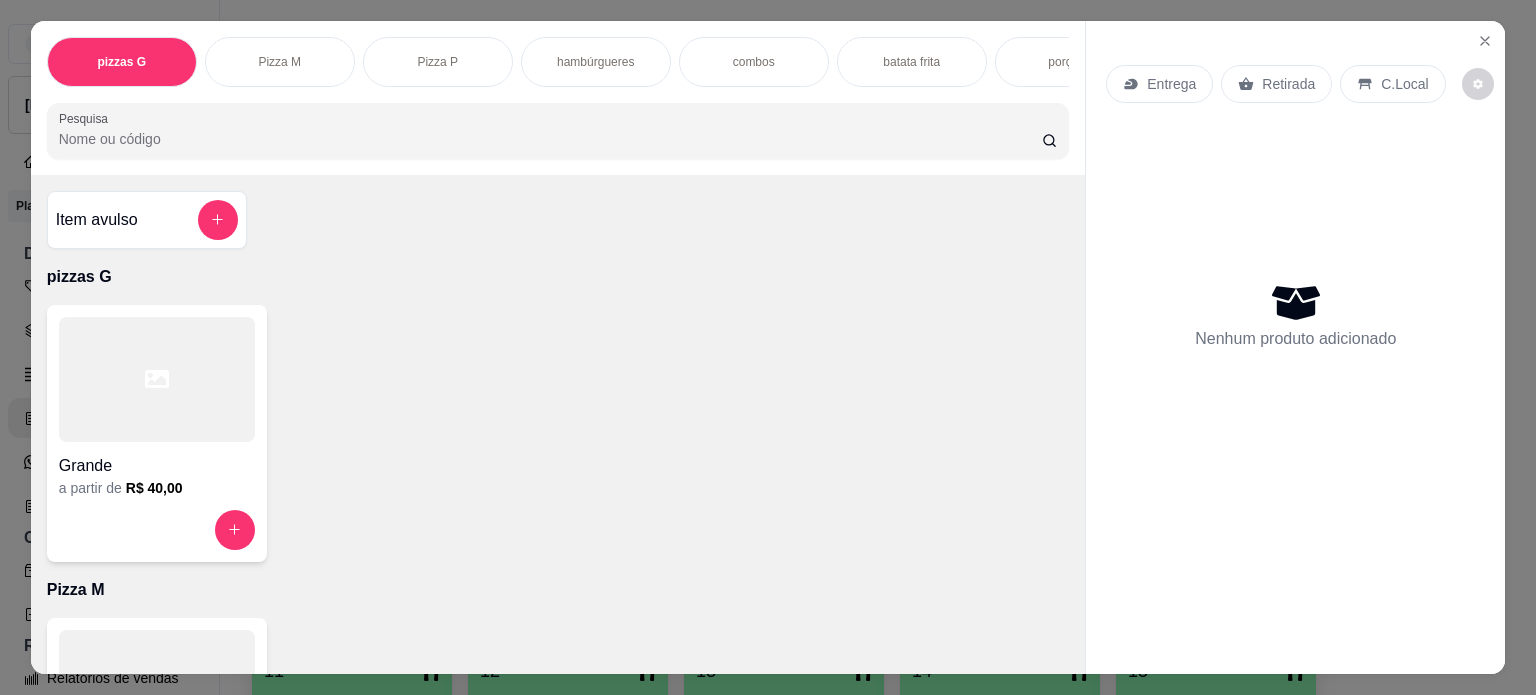 click on "hambúrgueres" at bounding box center [595, 62] 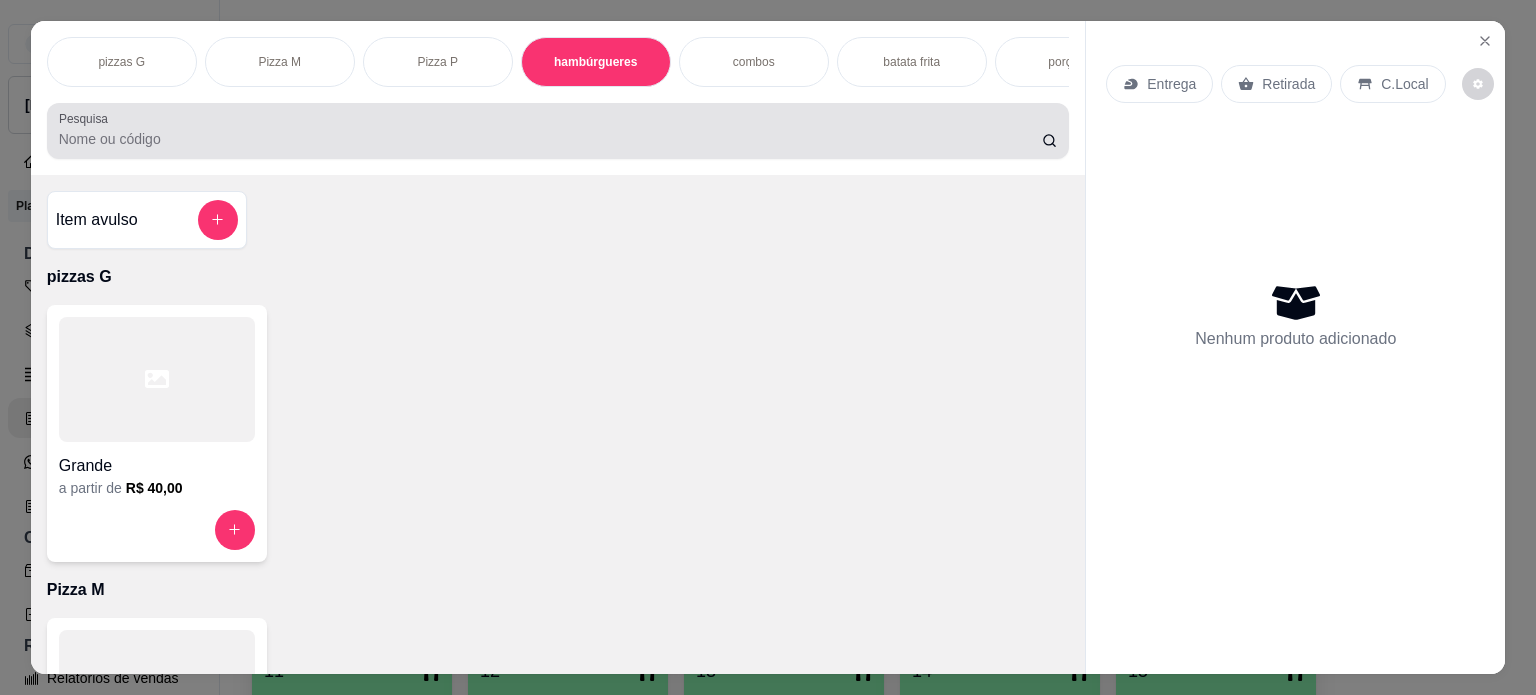 scroll, scrollTop: 1028, scrollLeft: 0, axis: vertical 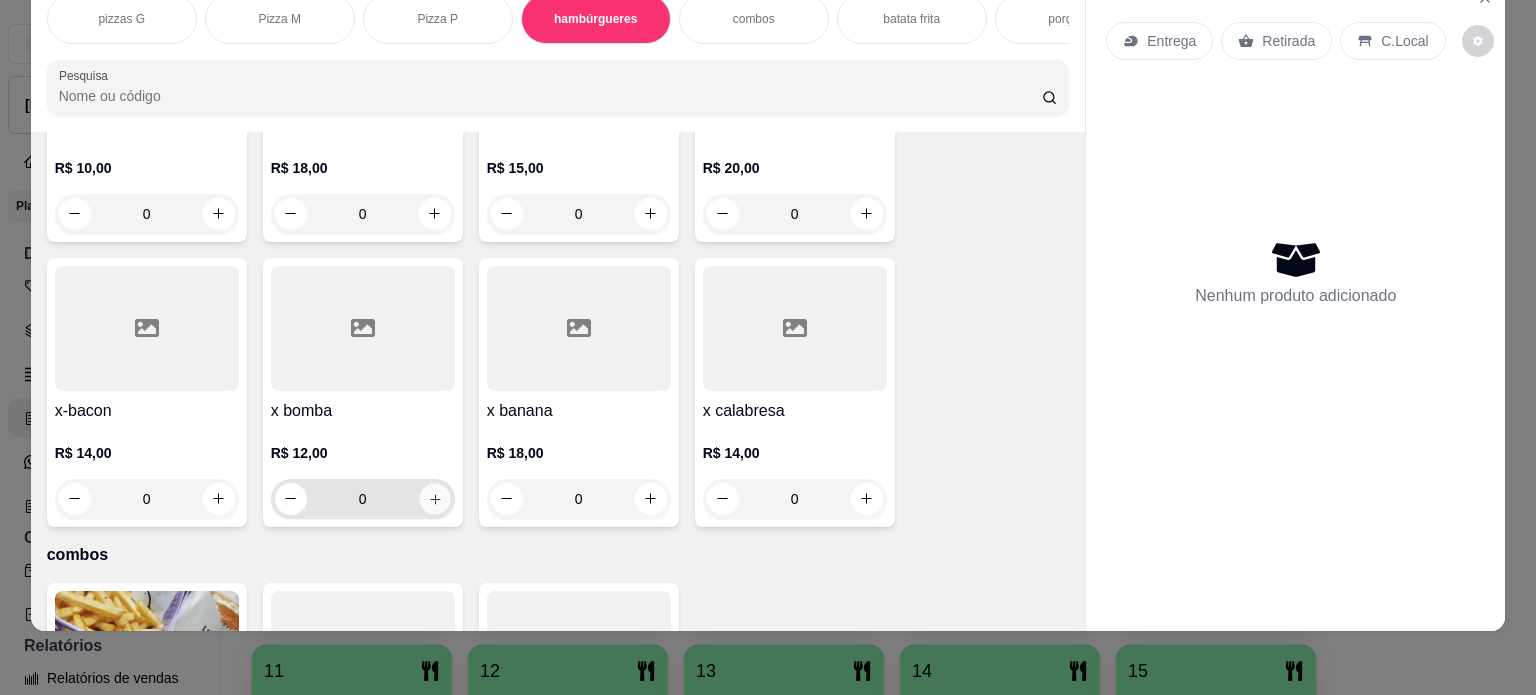 click 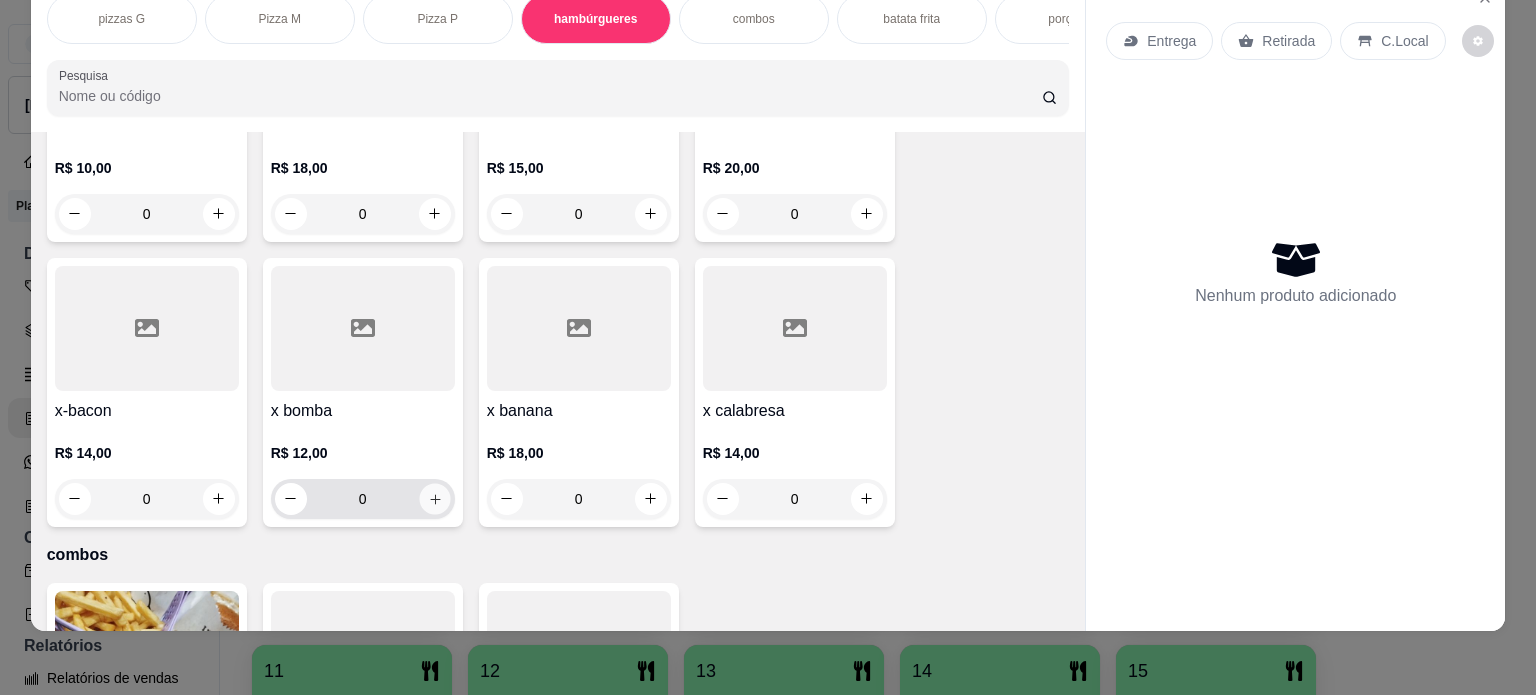 type on "1" 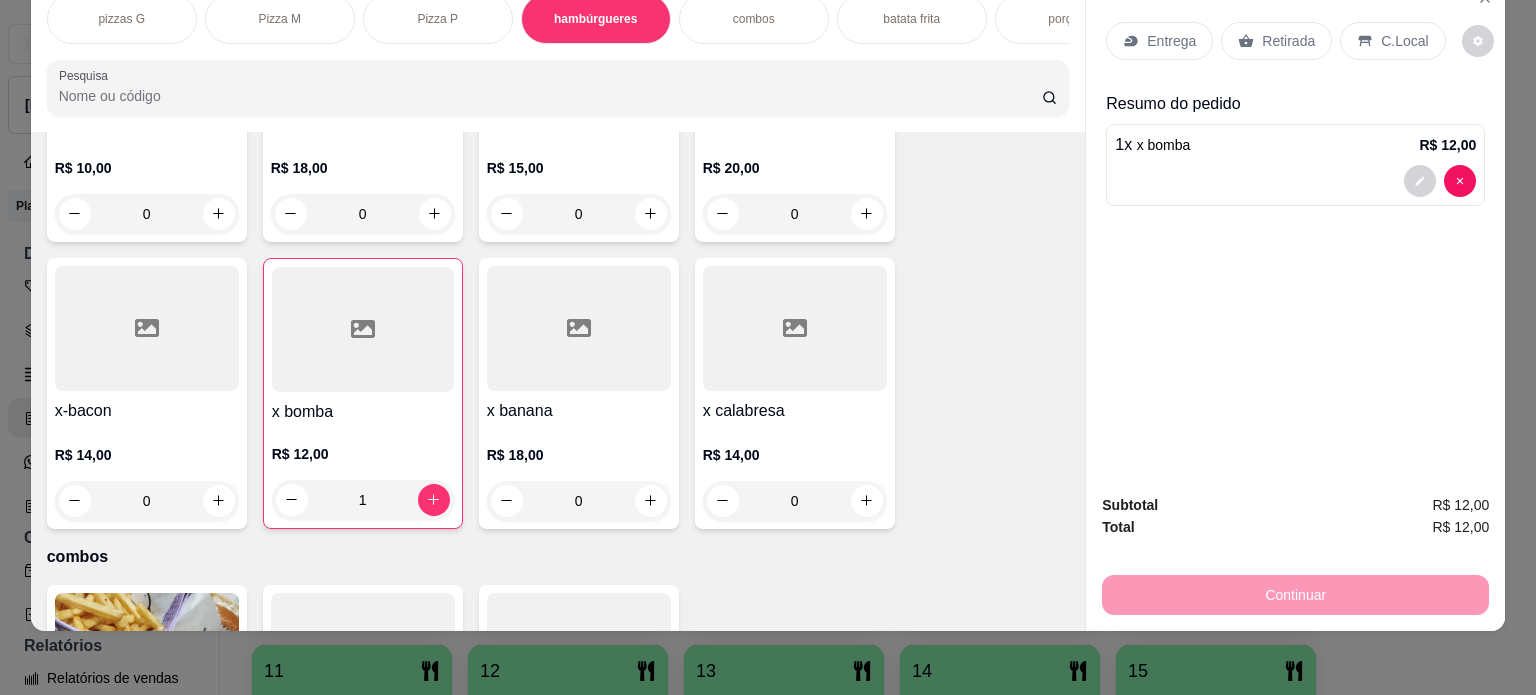 click on "Entrega" at bounding box center (1171, 41) 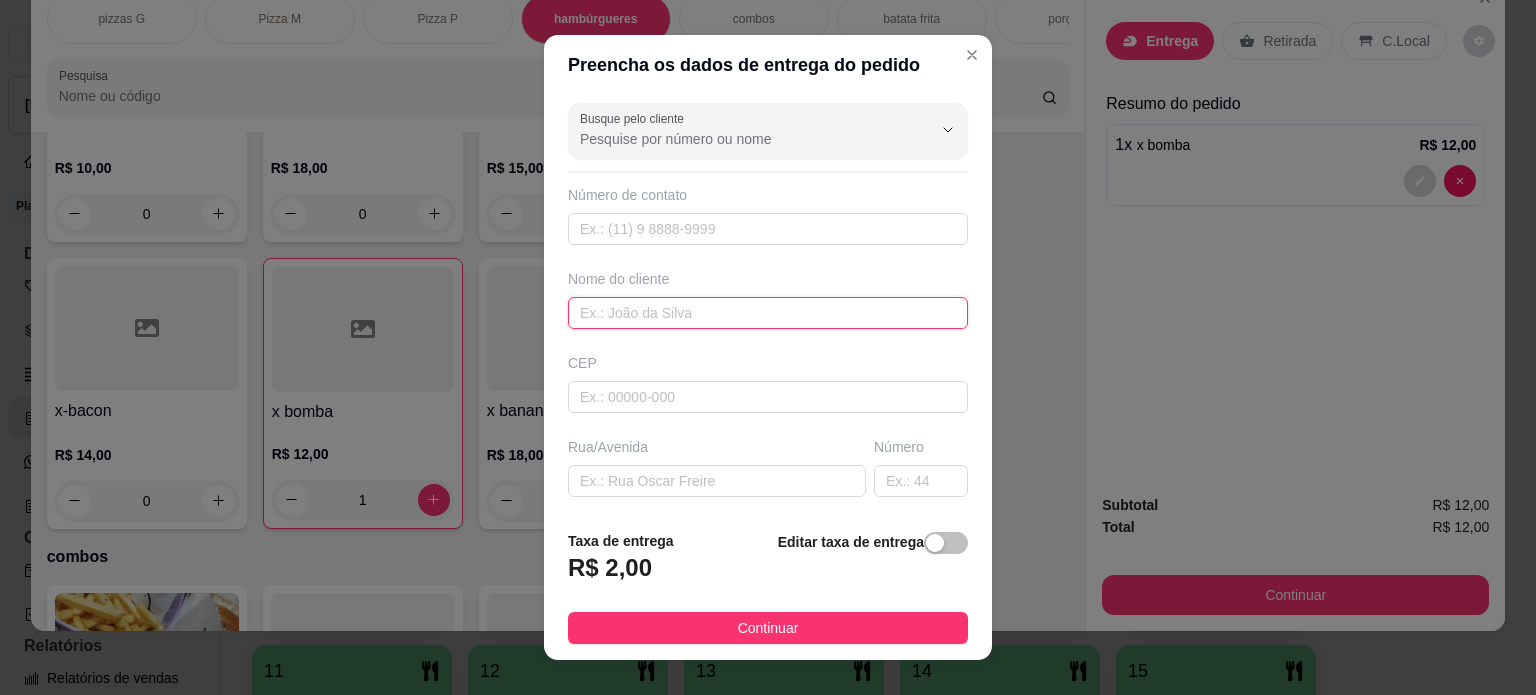 click at bounding box center [768, 313] 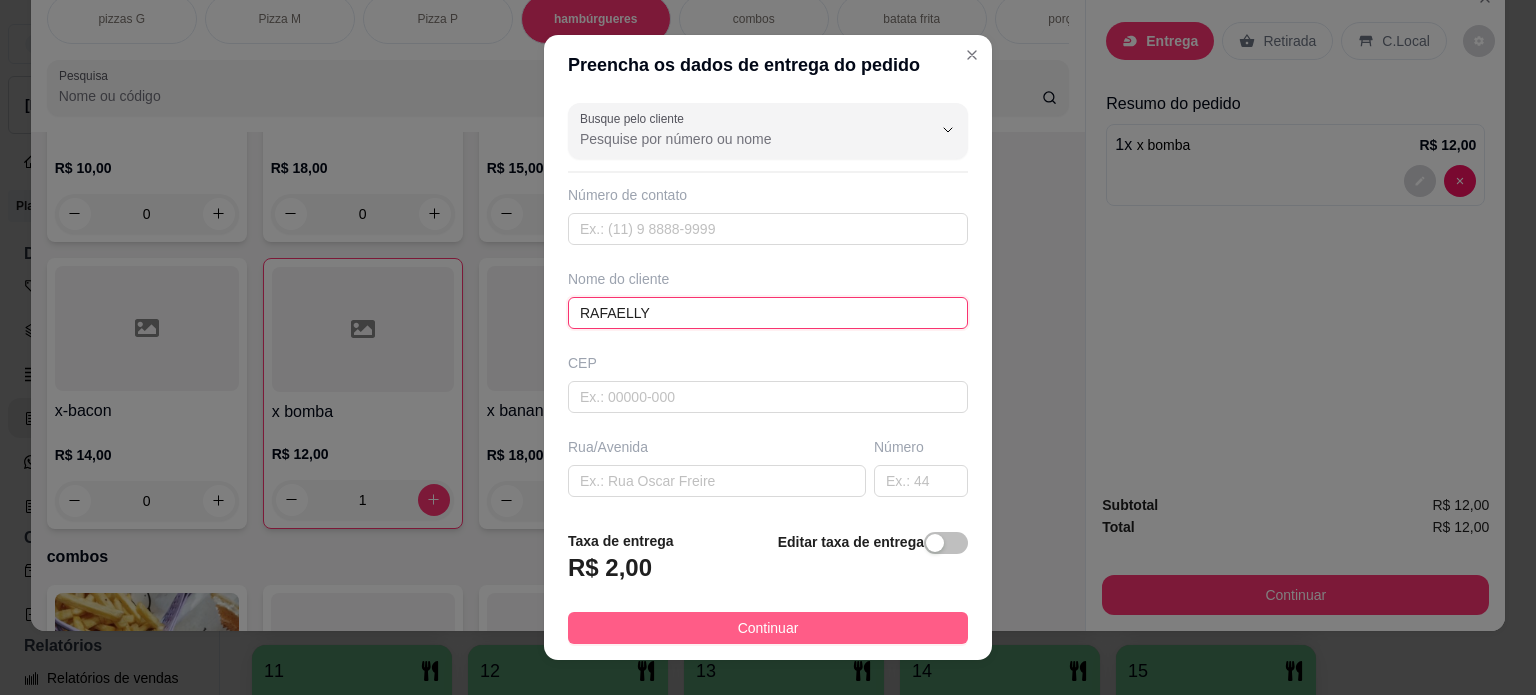 type on "RAFAELLY" 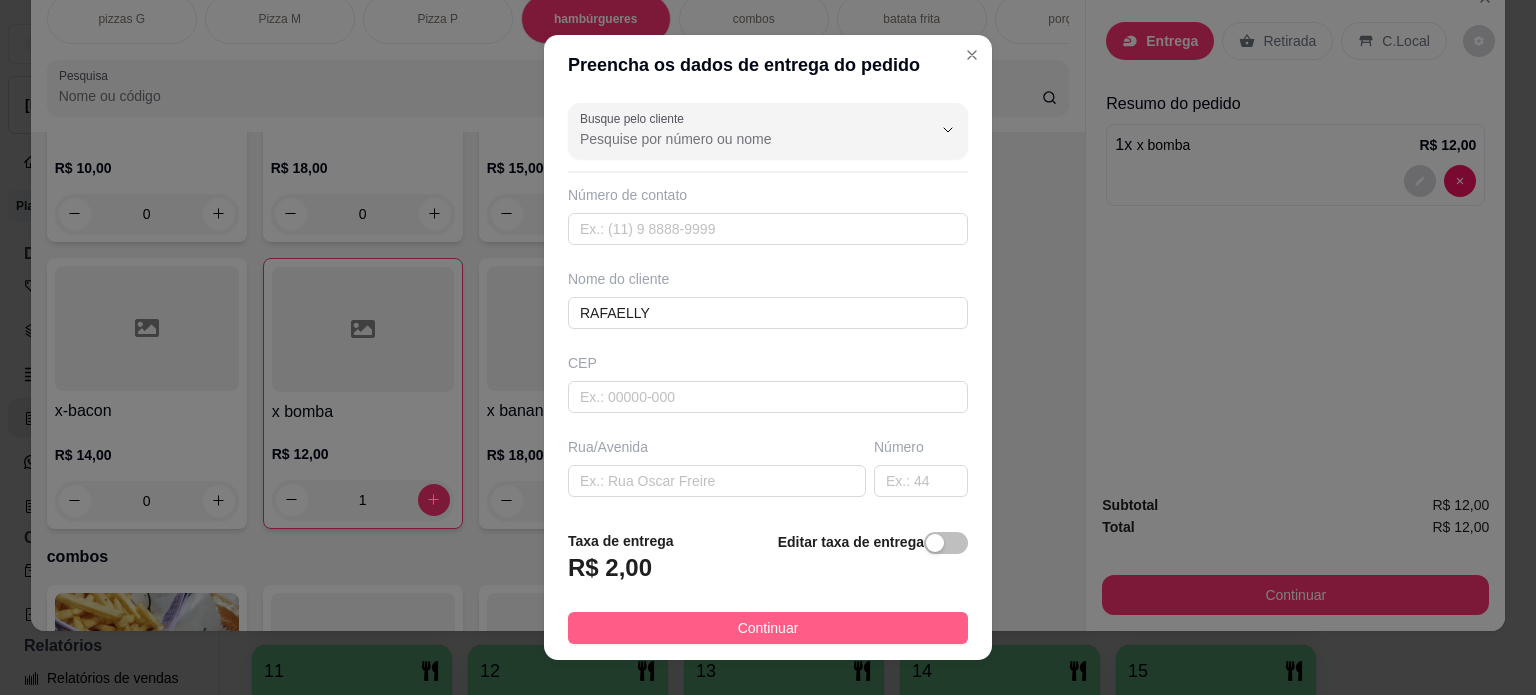 click on "Continuar" at bounding box center [768, 628] 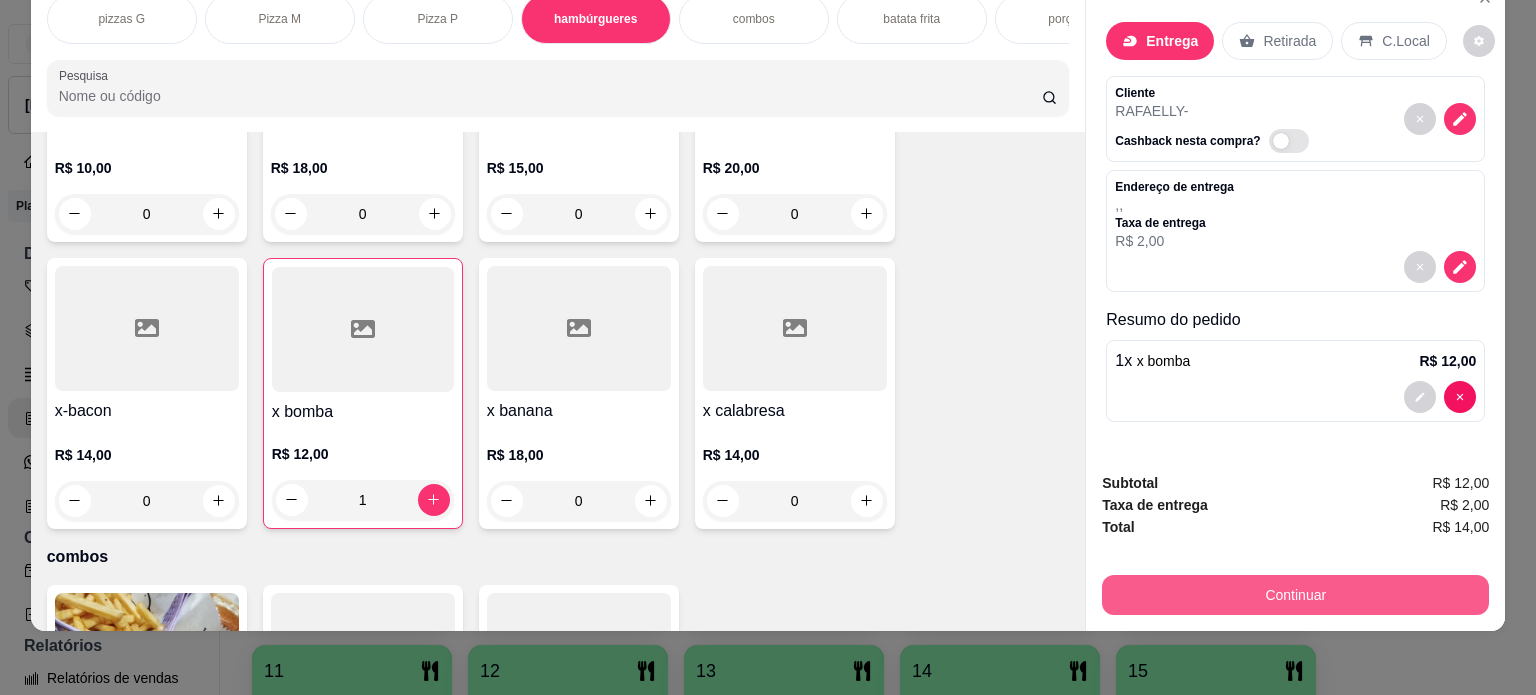 click on "Continuar" at bounding box center [1295, 595] 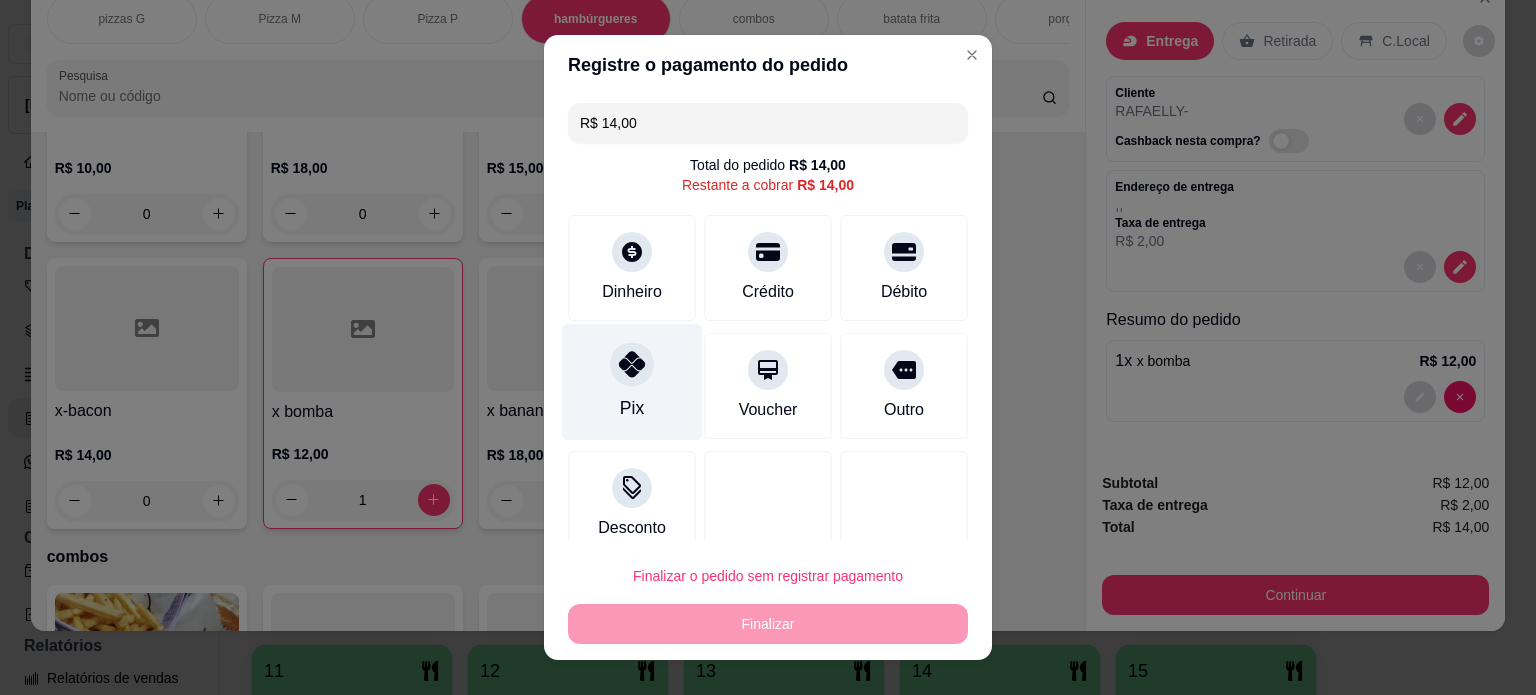 click on "Pix" at bounding box center [632, 381] 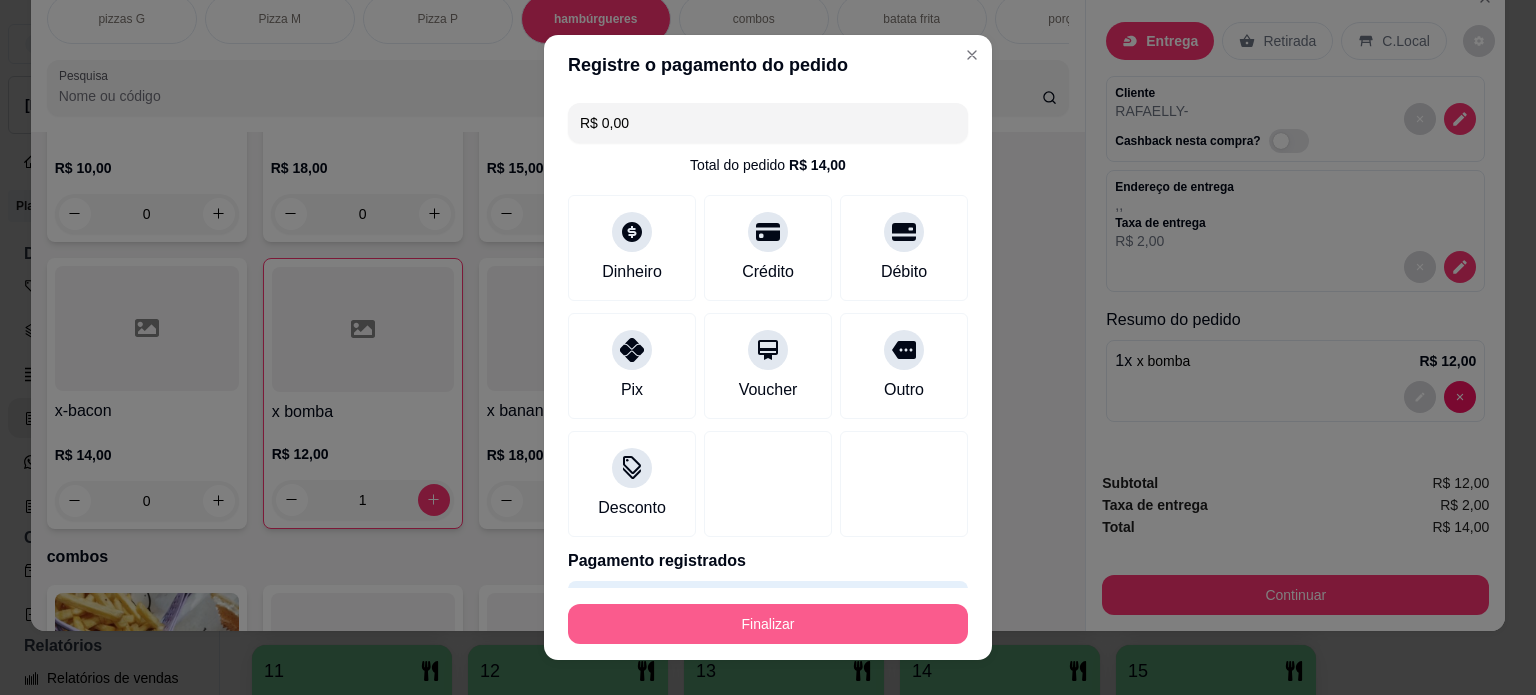 click on "Finalizar" at bounding box center (768, 624) 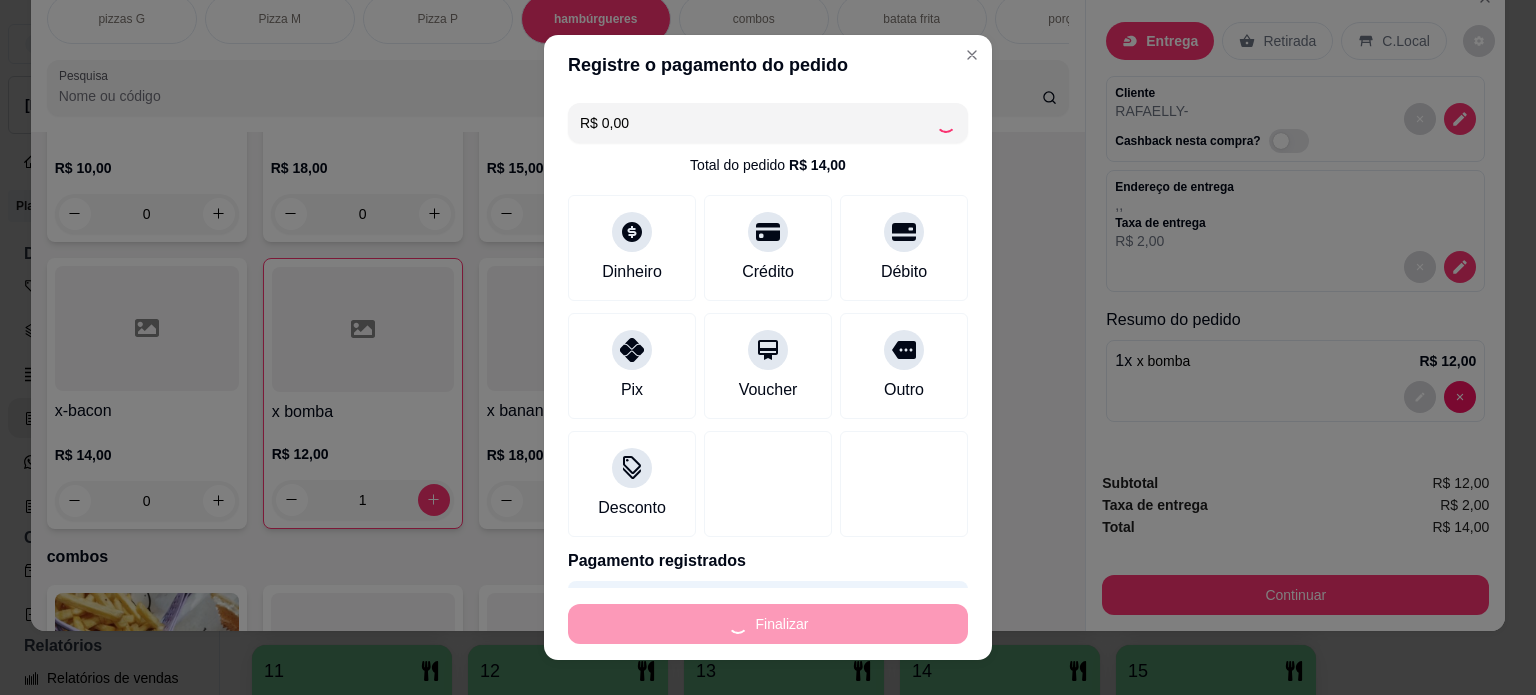 type on "0" 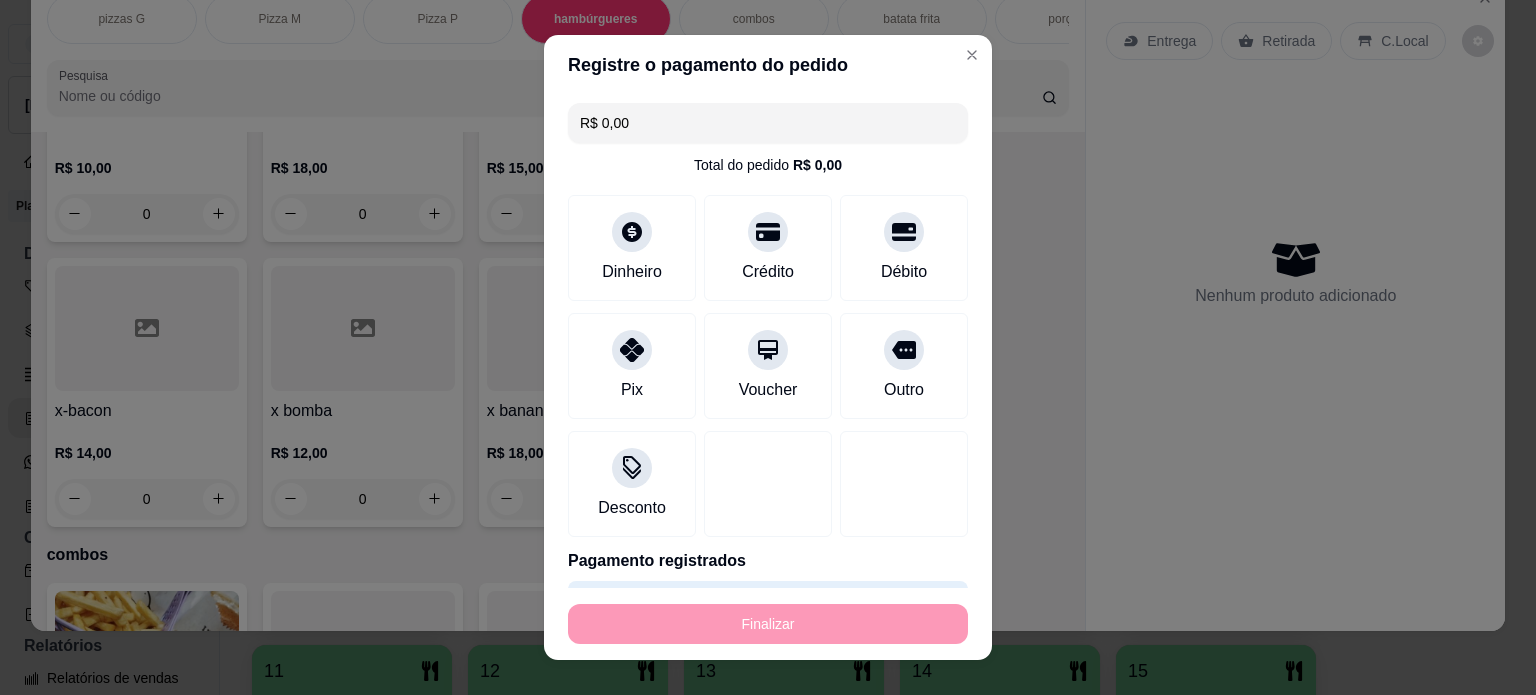 type on "-R$ 14,00" 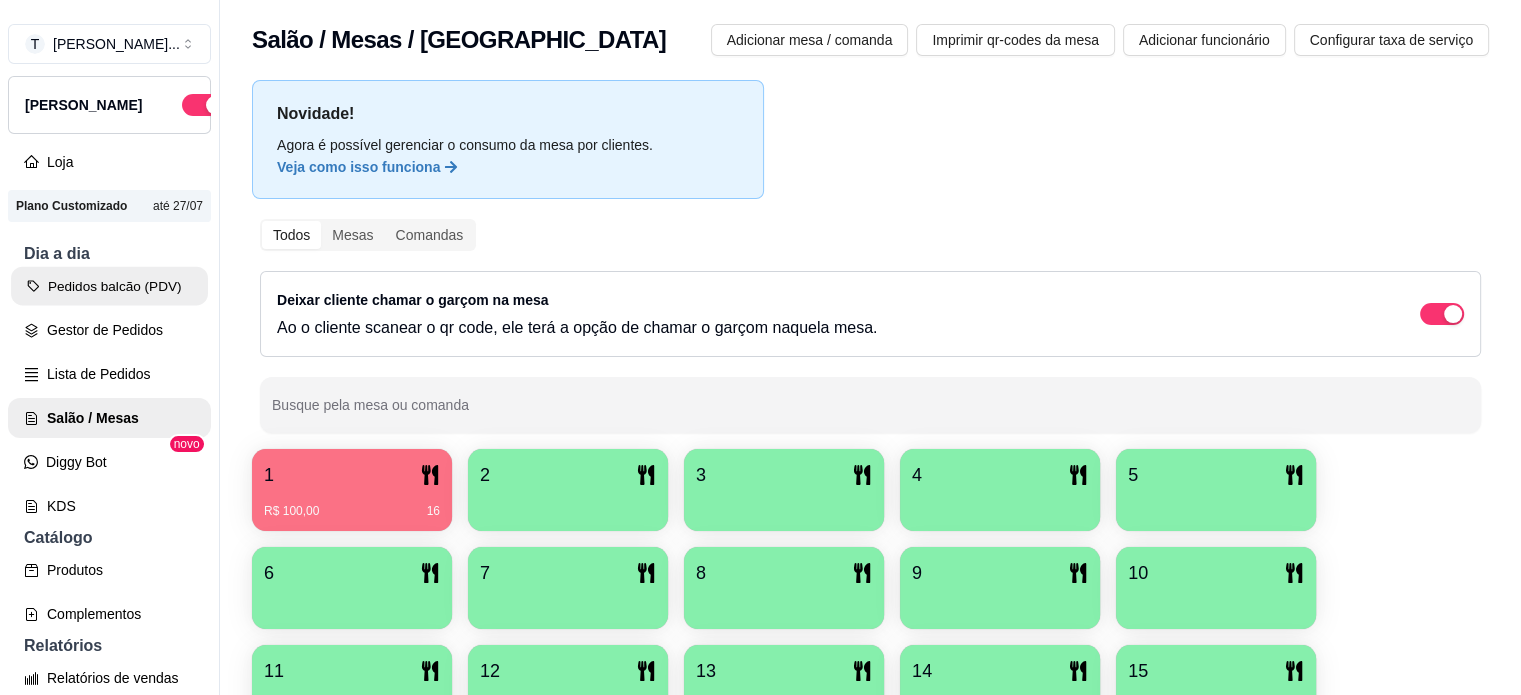 click on "Pedidos balcão (PDV)" at bounding box center [109, 286] 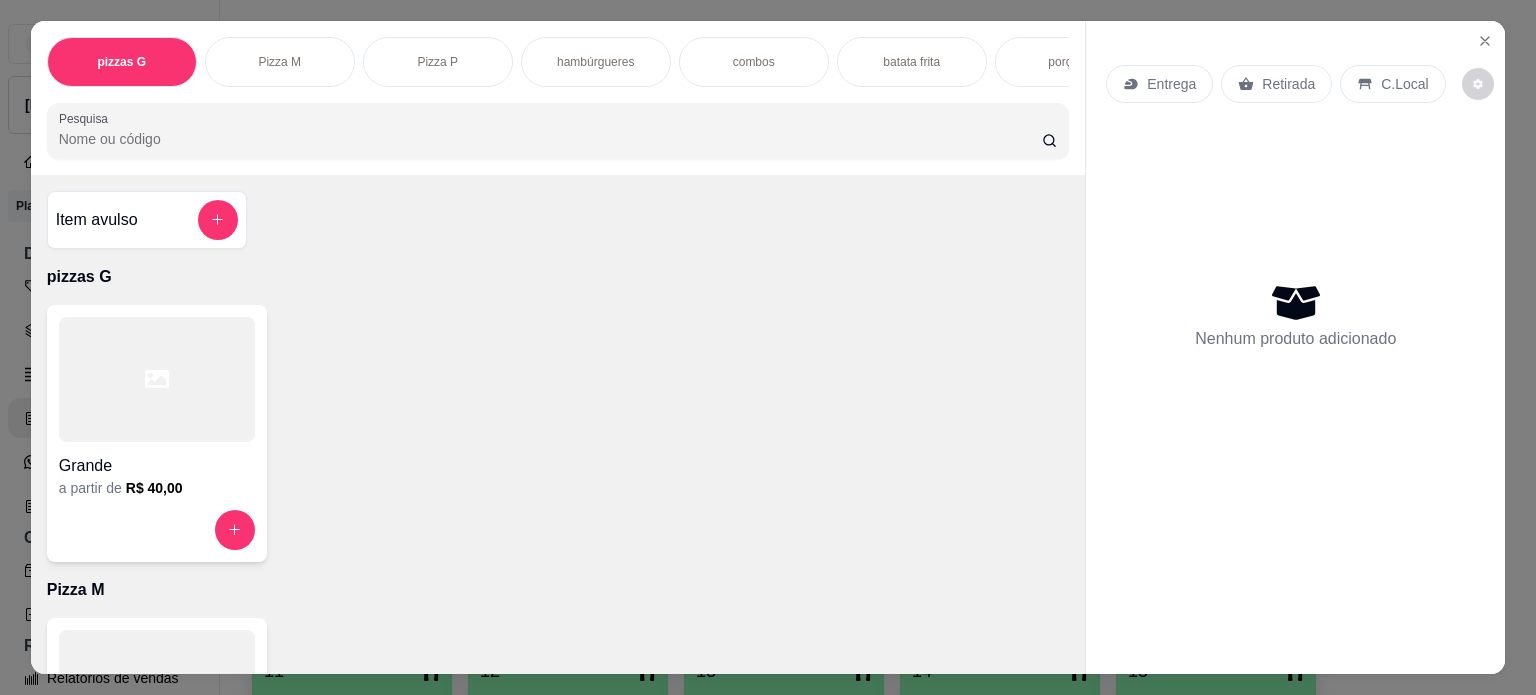 click on "hambúrgueres" at bounding box center [595, 62] 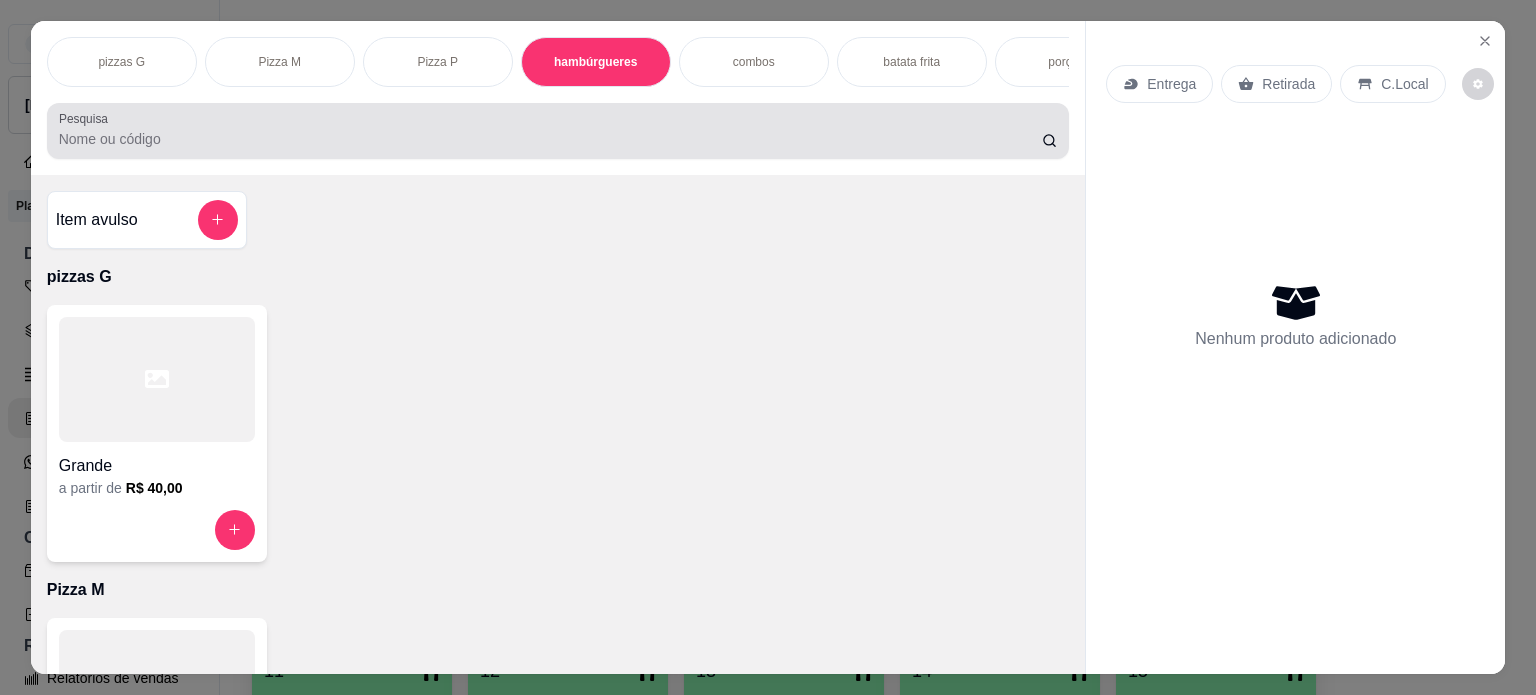 scroll, scrollTop: 1028, scrollLeft: 0, axis: vertical 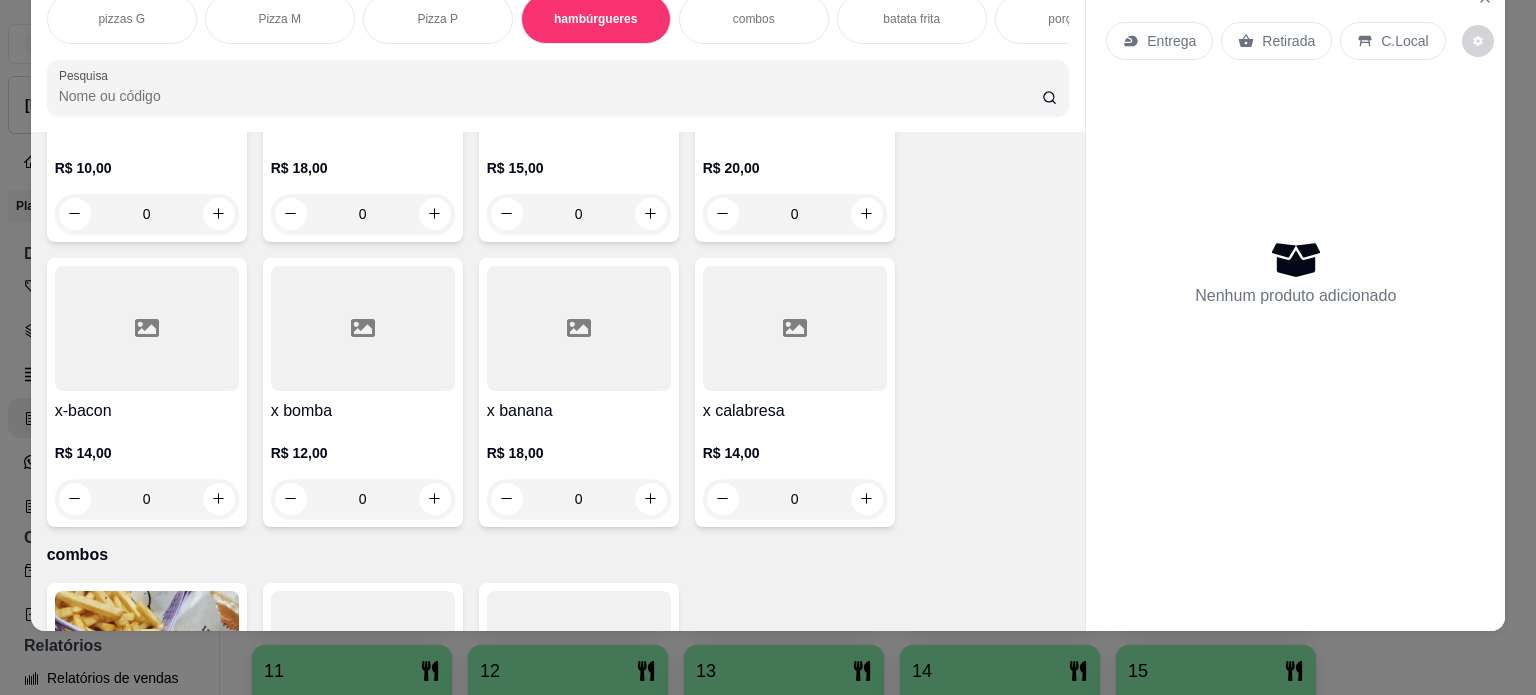 click on "combos" at bounding box center [754, 19] 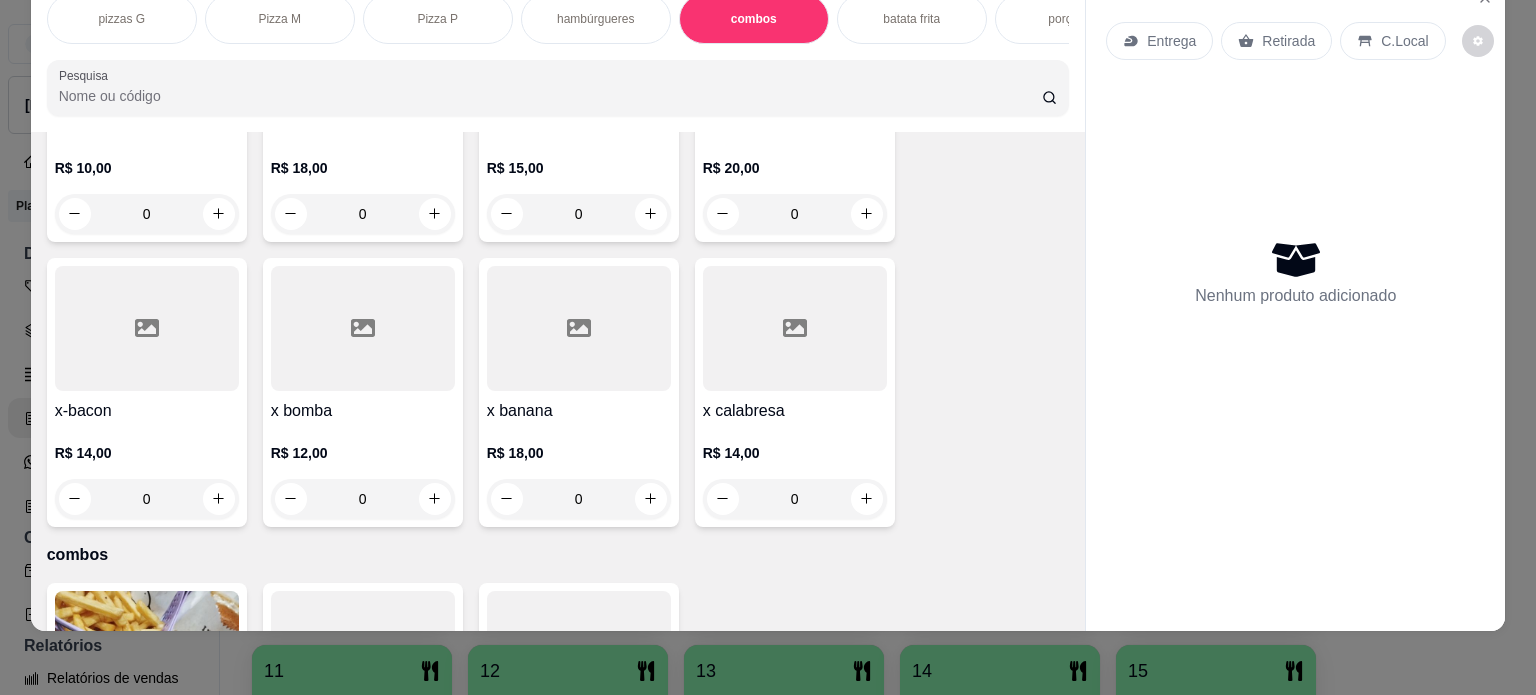 scroll, scrollTop: 1638, scrollLeft: 0, axis: vertical 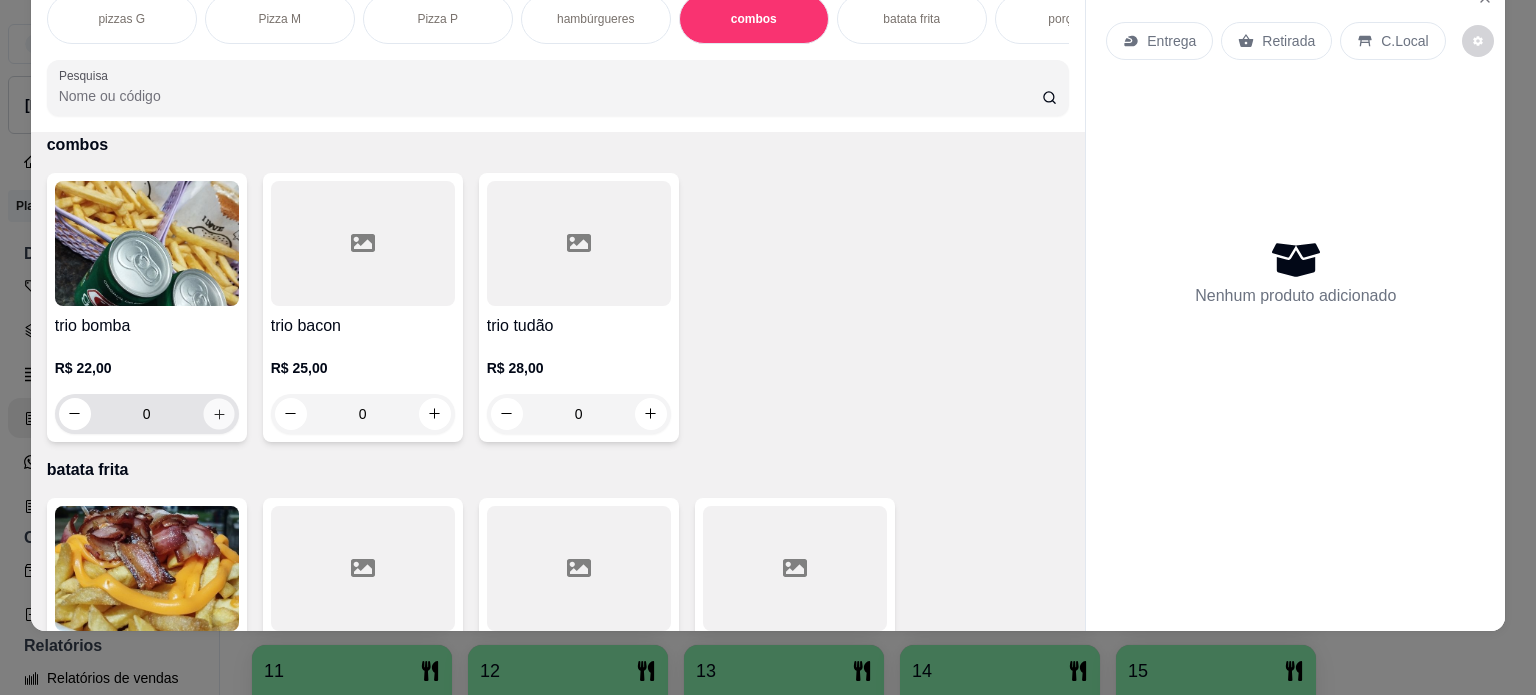 click 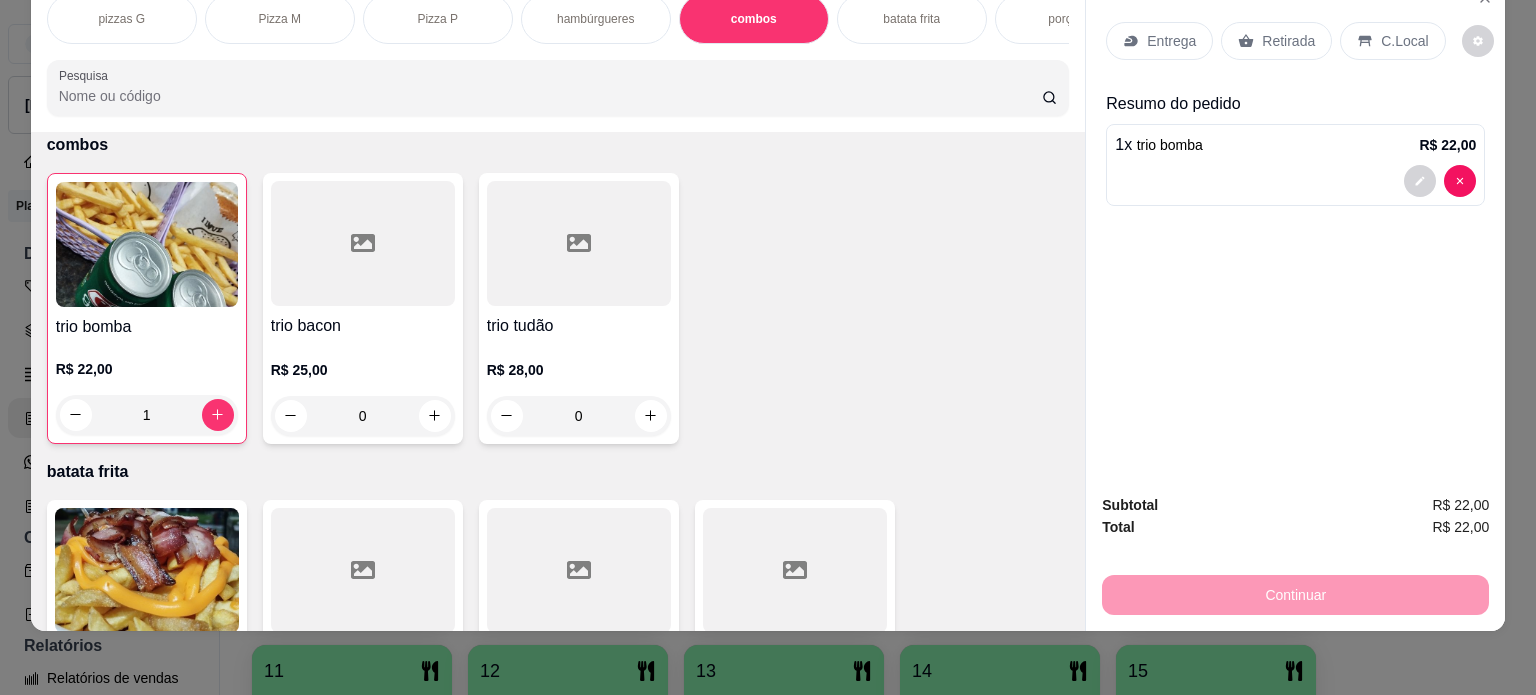click on "Retirada" at bounding box center (1288, 41) 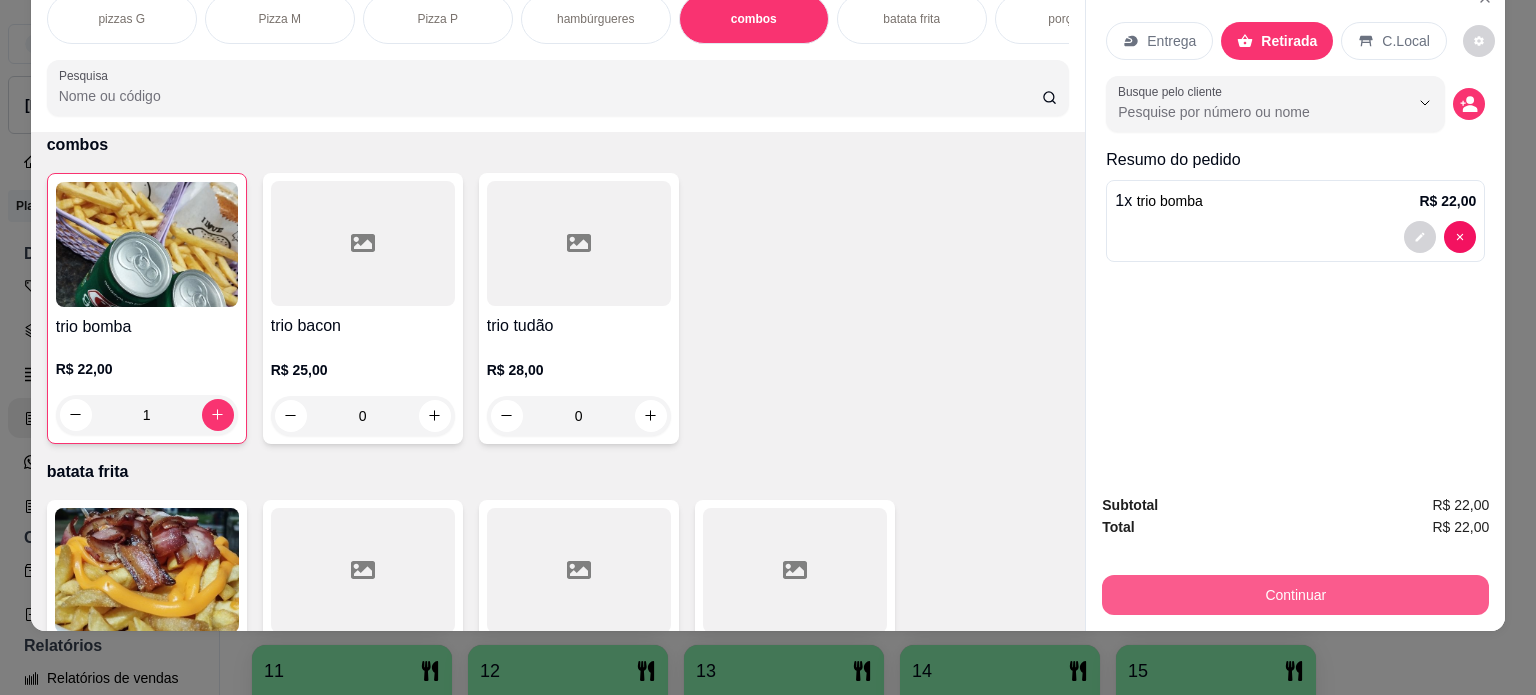 click on "Continuar" at bounding box center (1295, 595) 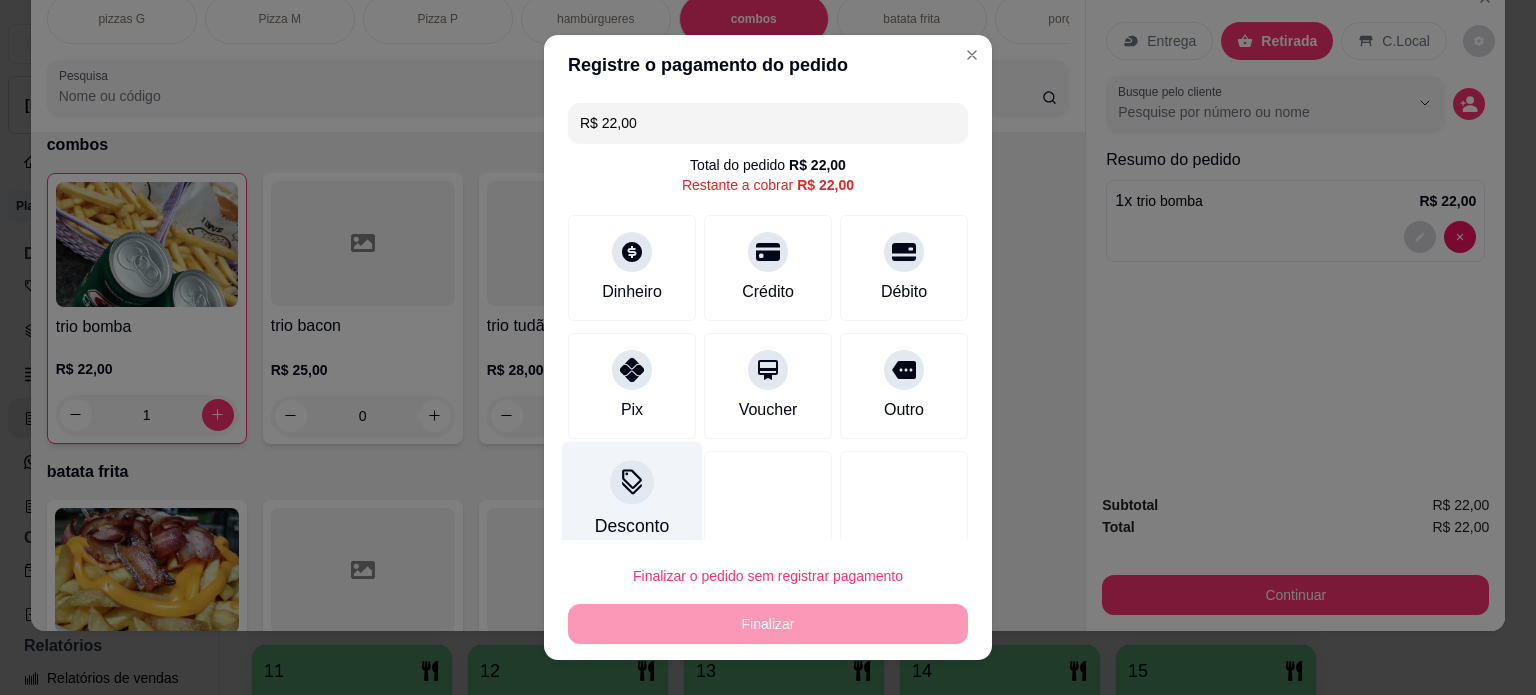 drag, startPoint x: 642, startPoint y: 401, endPoint x: 664, endPoint y: 499, distance: 100.43903 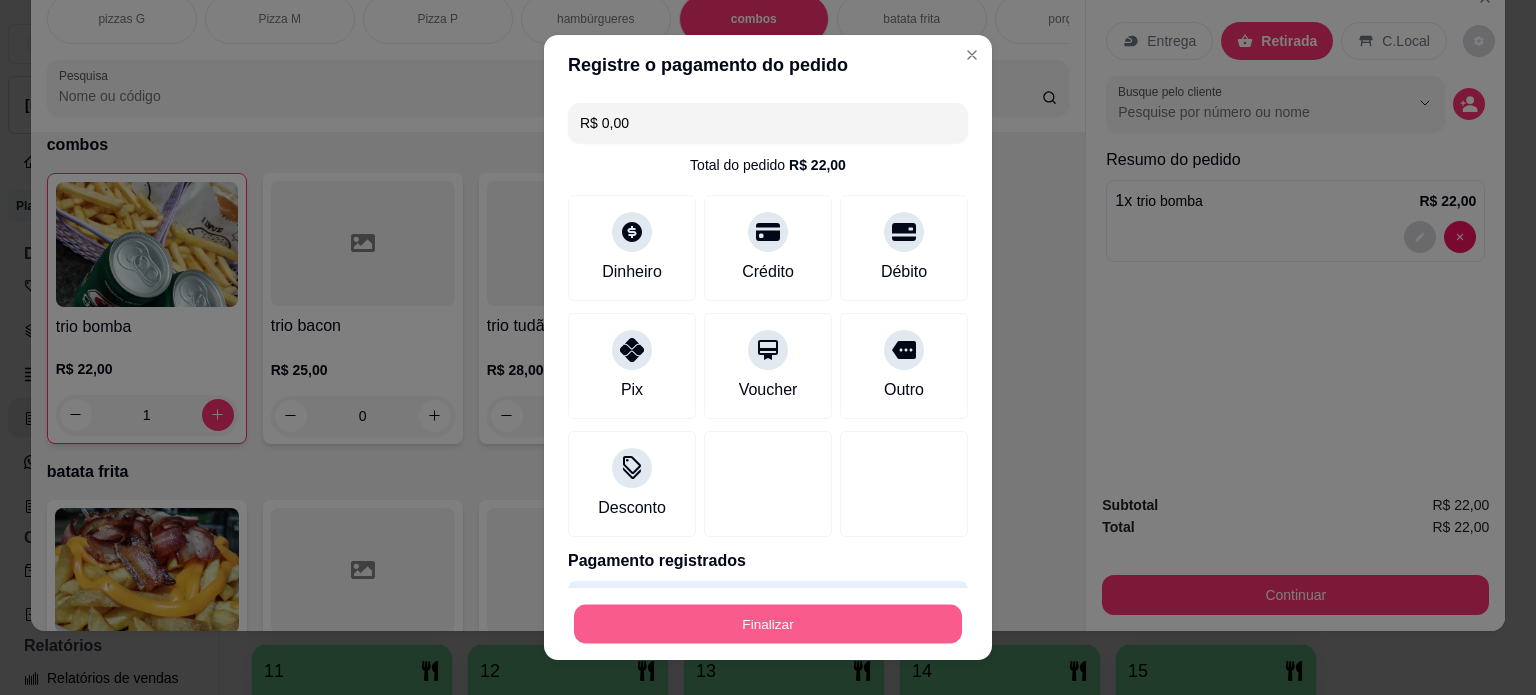 click on "Finalizar" at bounding box center (768, 624) 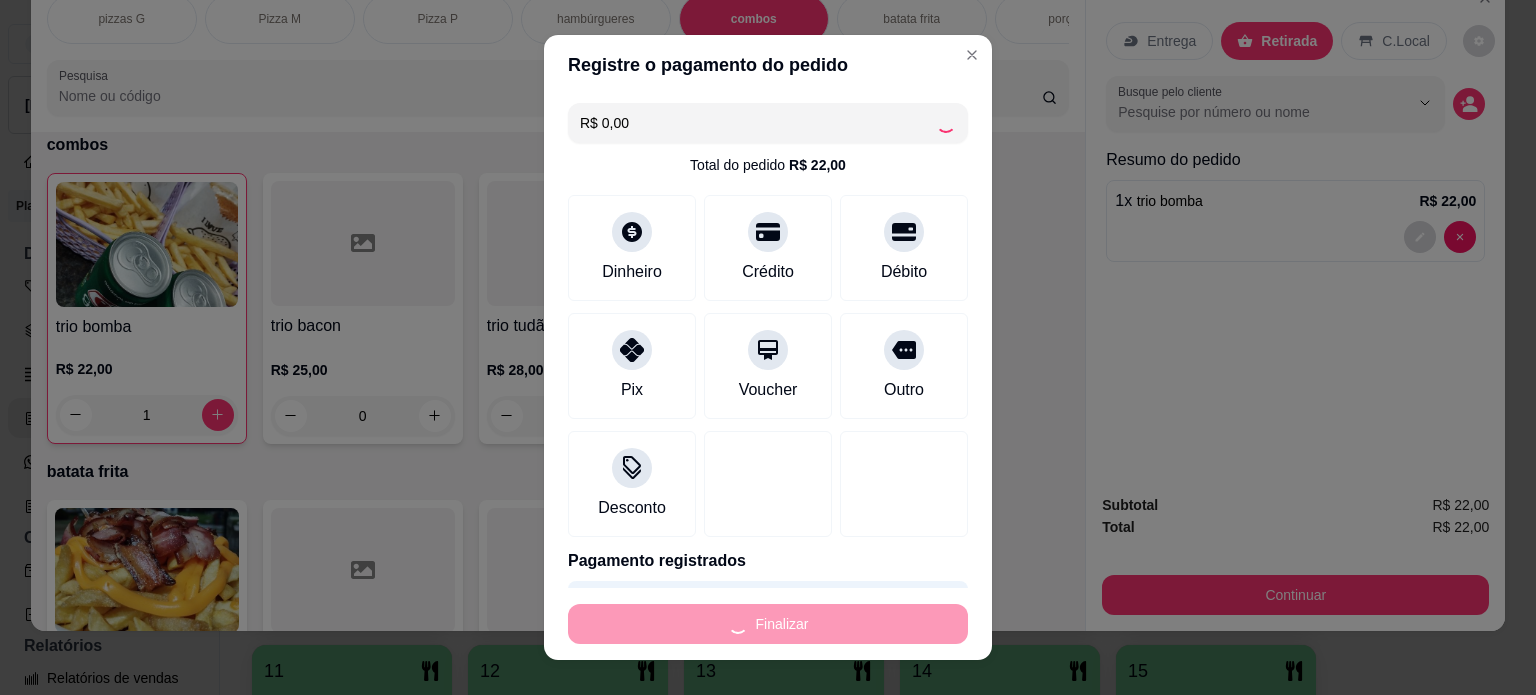 type on "0" 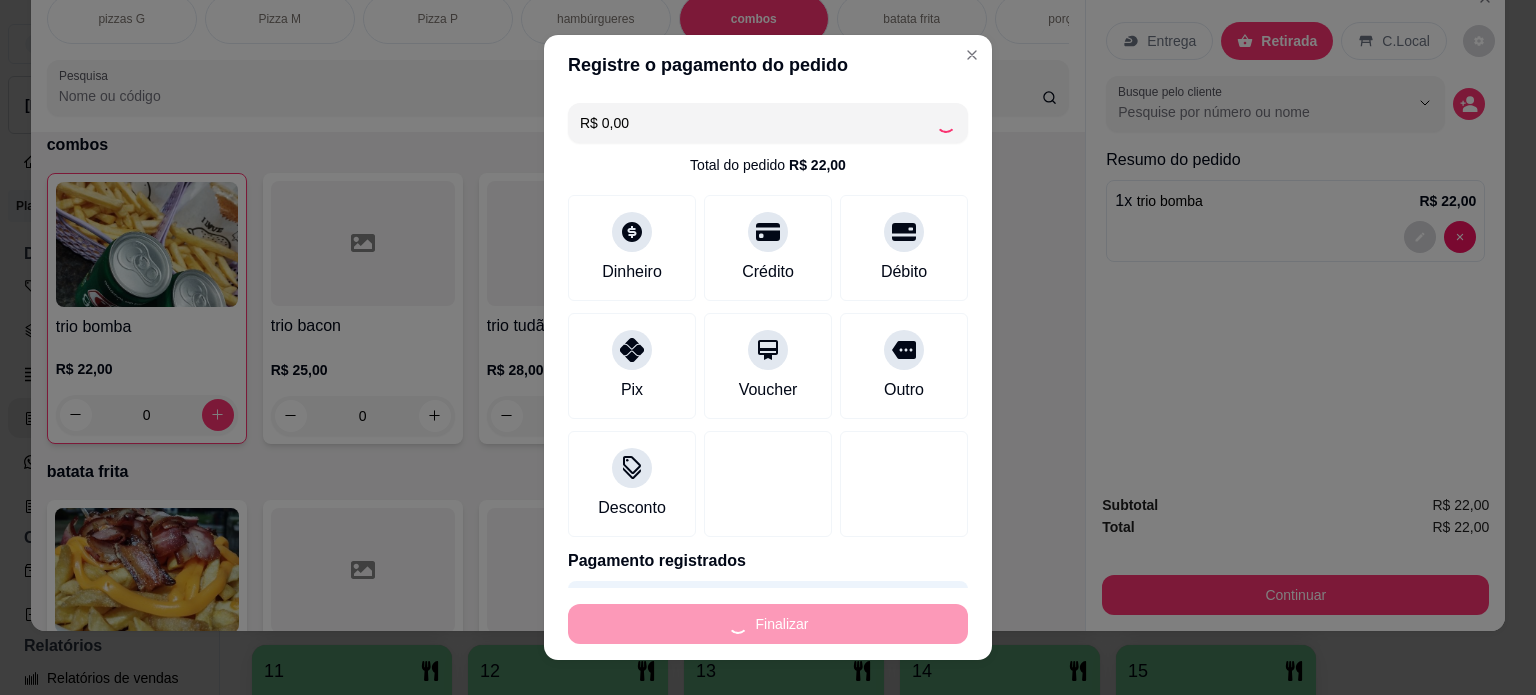 type on "-R$ 22,00" 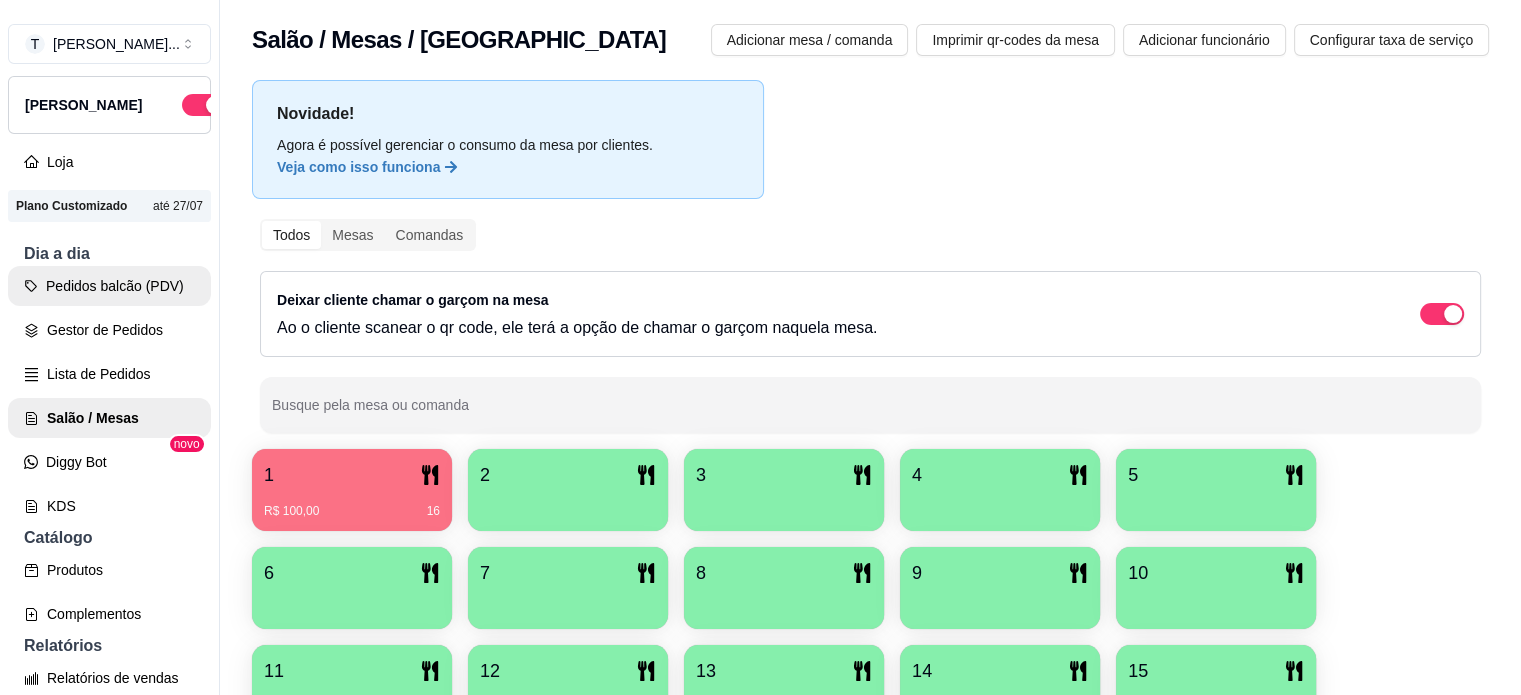 click on "Pedidos balcão (PDV)" at bounding box center [109, 286] 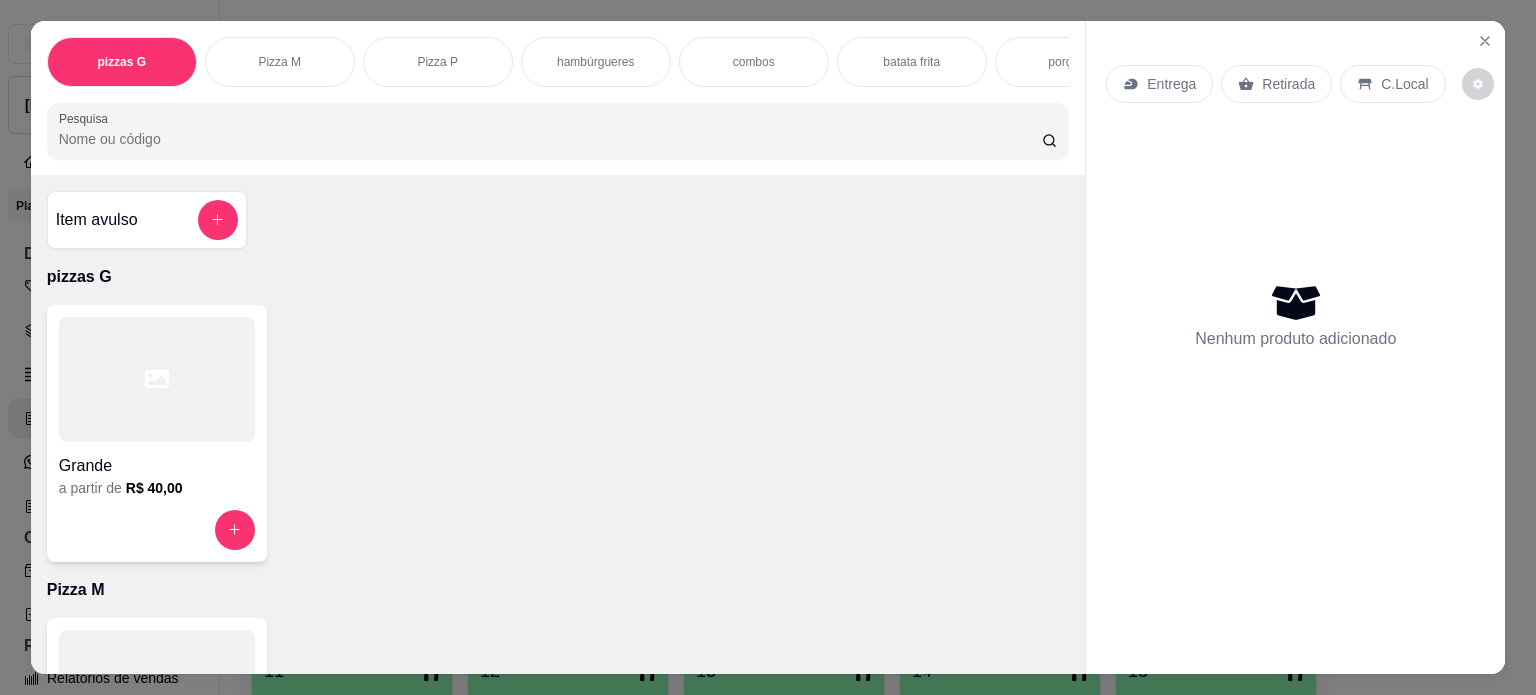 click on "hambúrgueres" at bounding box center (595, 62) 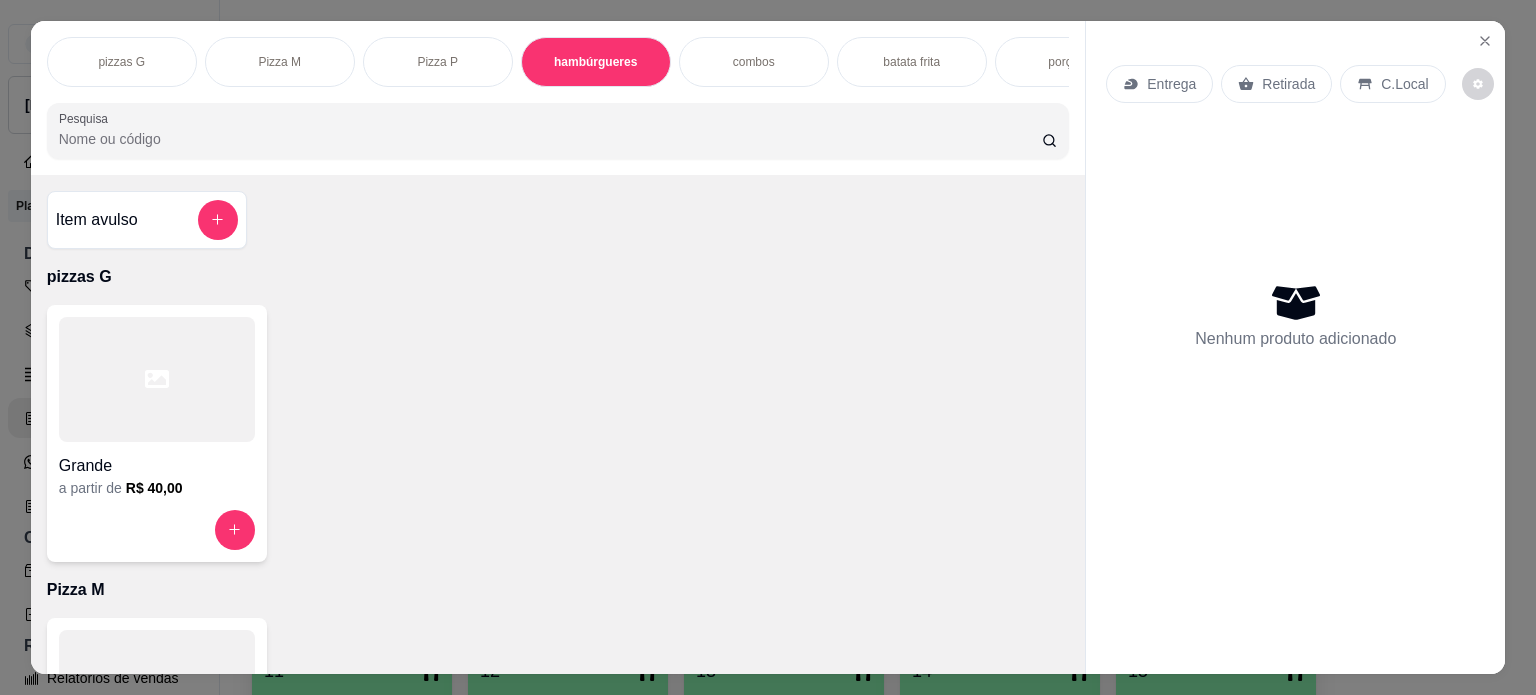 scroll, scrollTop: 1028, scrollLeft: 0, axis: vertical 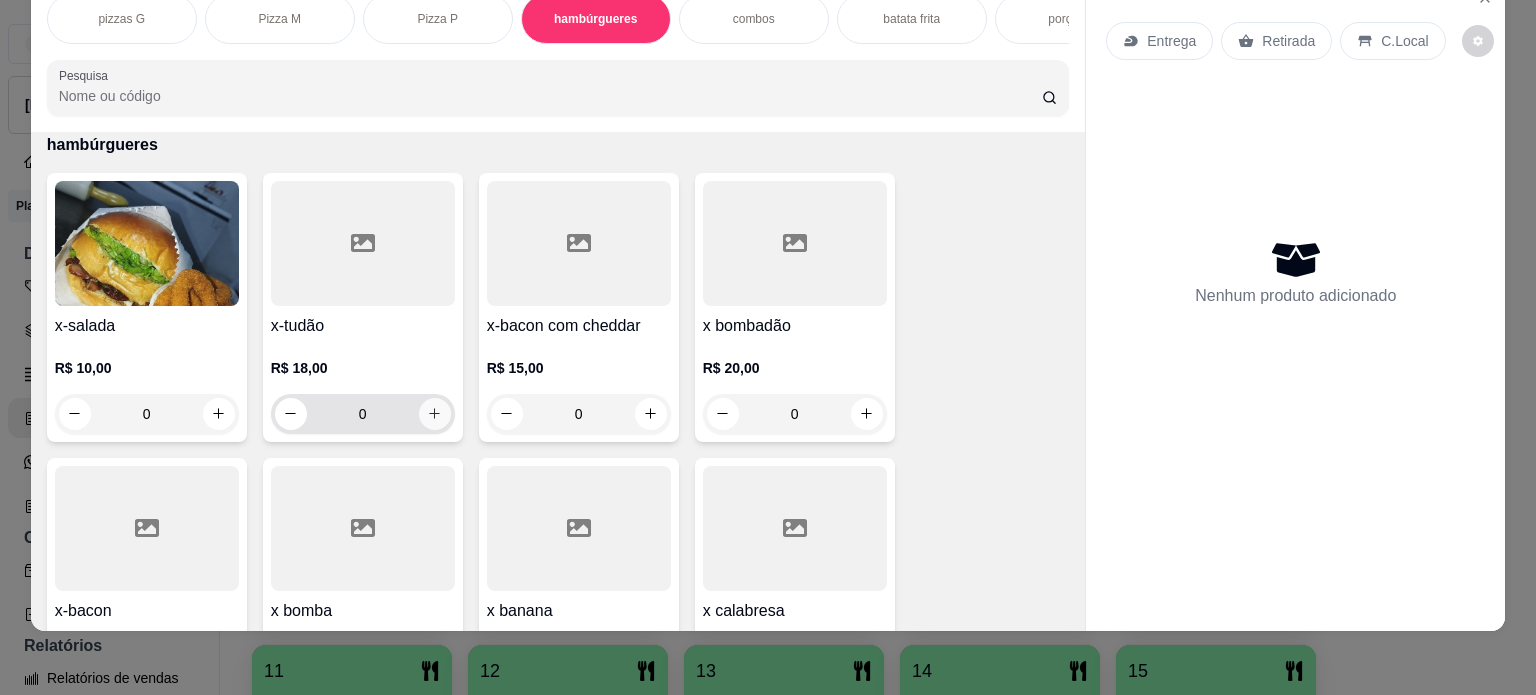 click 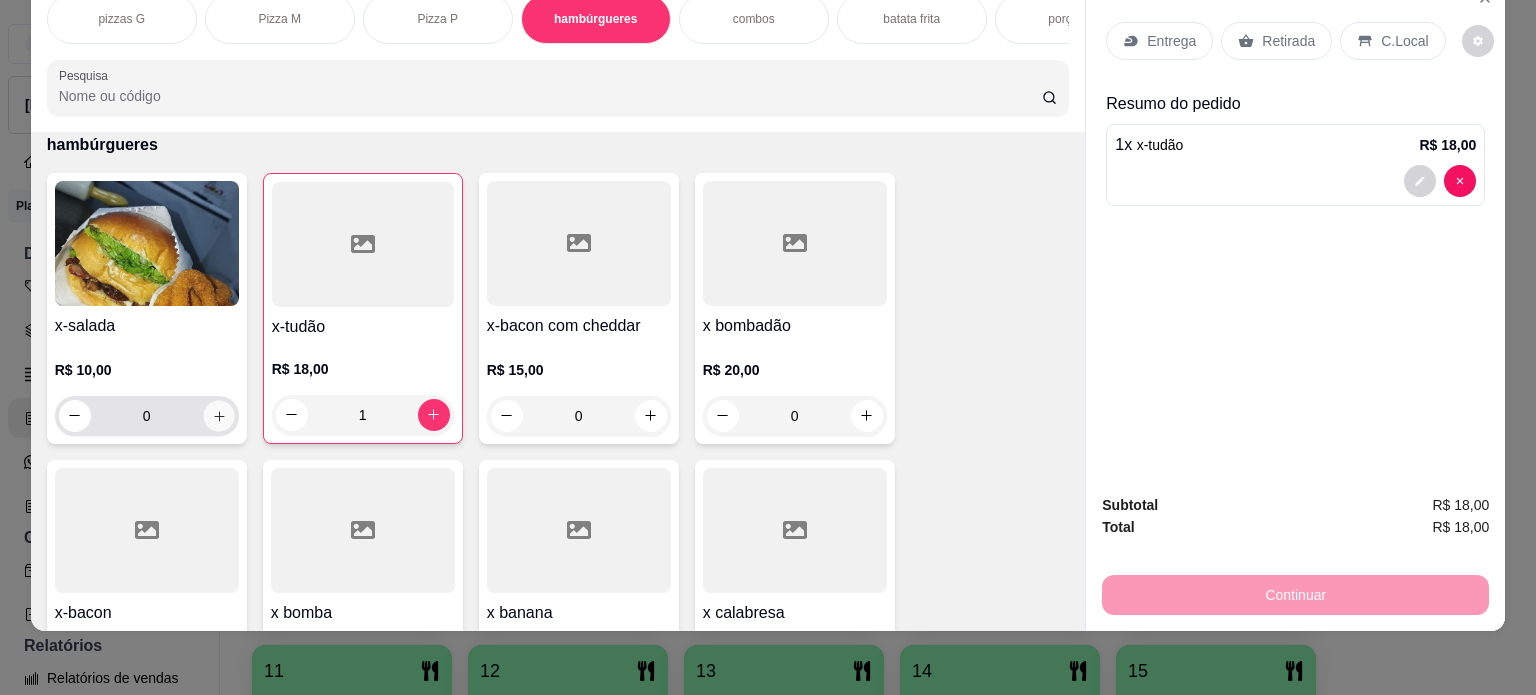 click 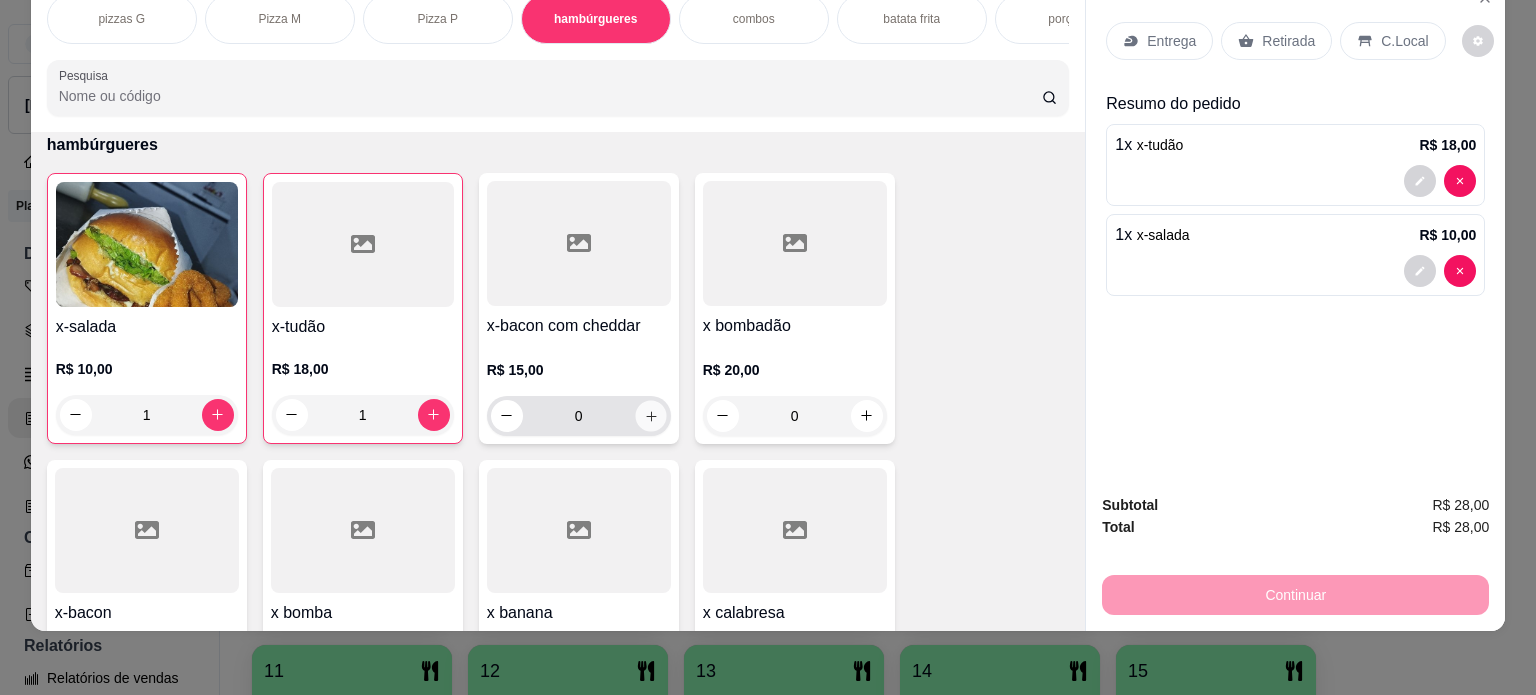 click 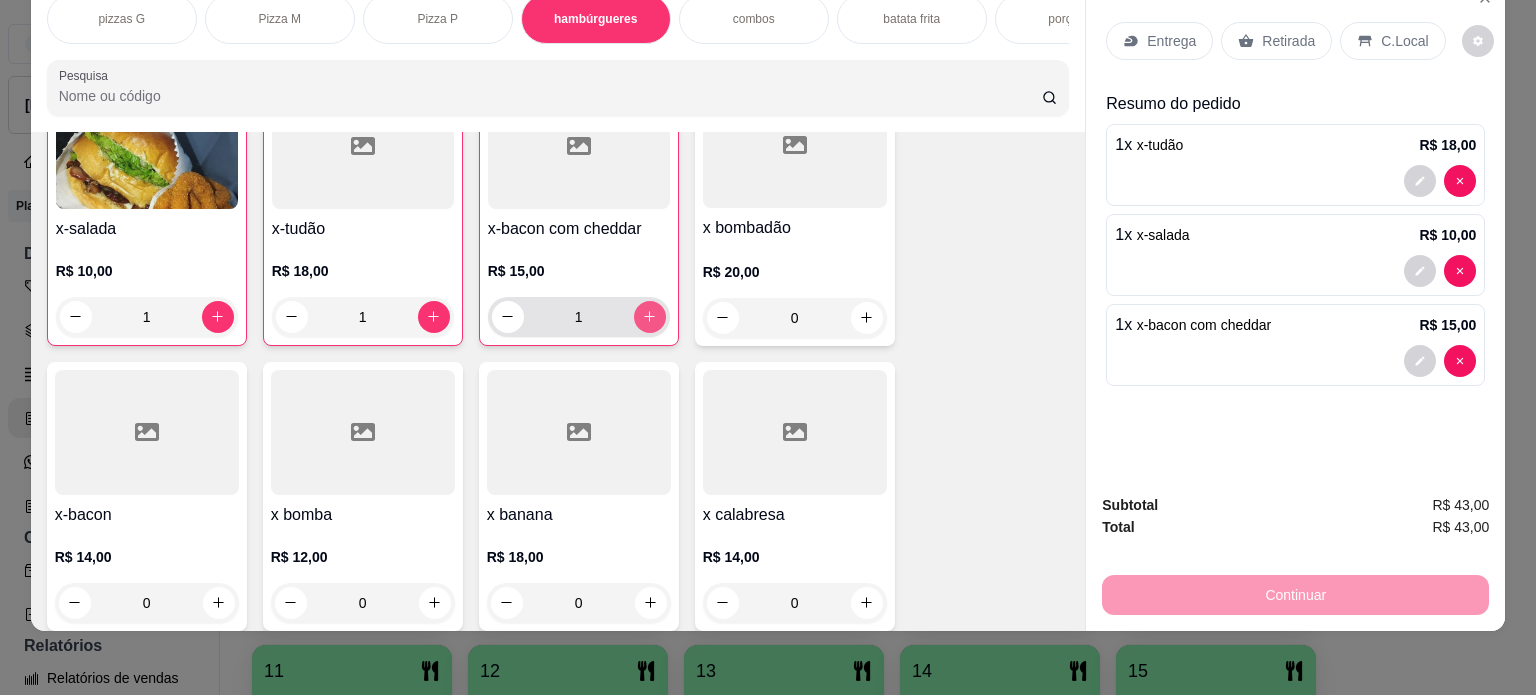 scroll, scrollTop: 1228, scrollLeft: 0, axis: vertical 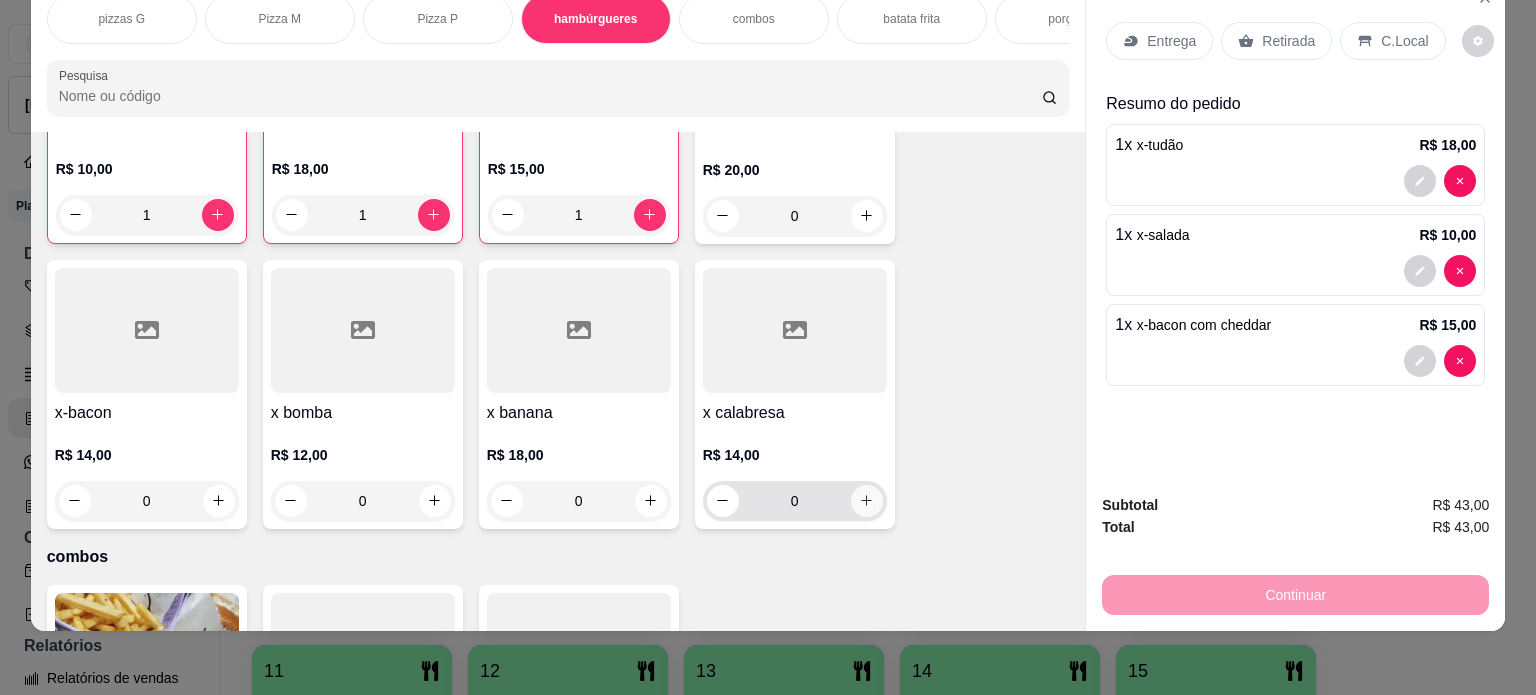 click 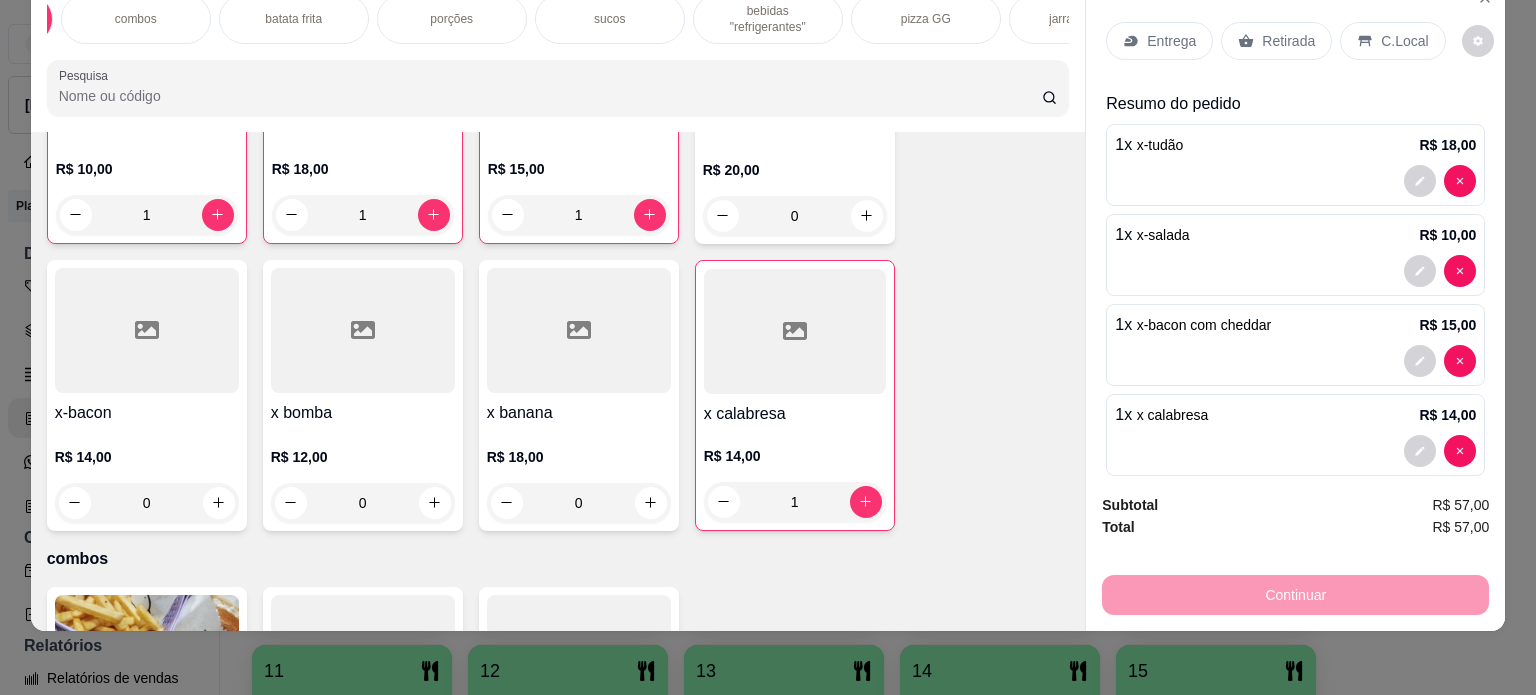 scroll, scrollTop: 0, scrollLeft: 640, axis: horizontal 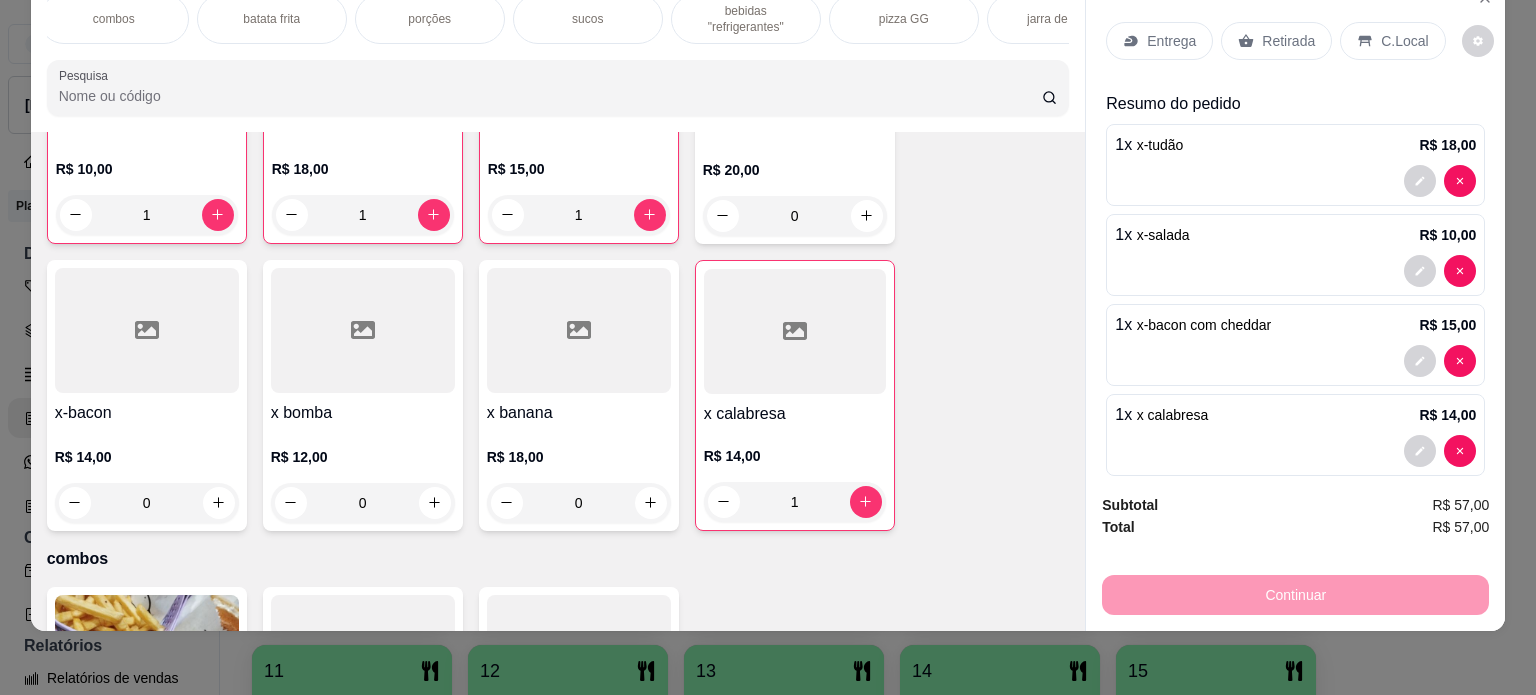 click on "sucos" at bounding box center [588, 19] 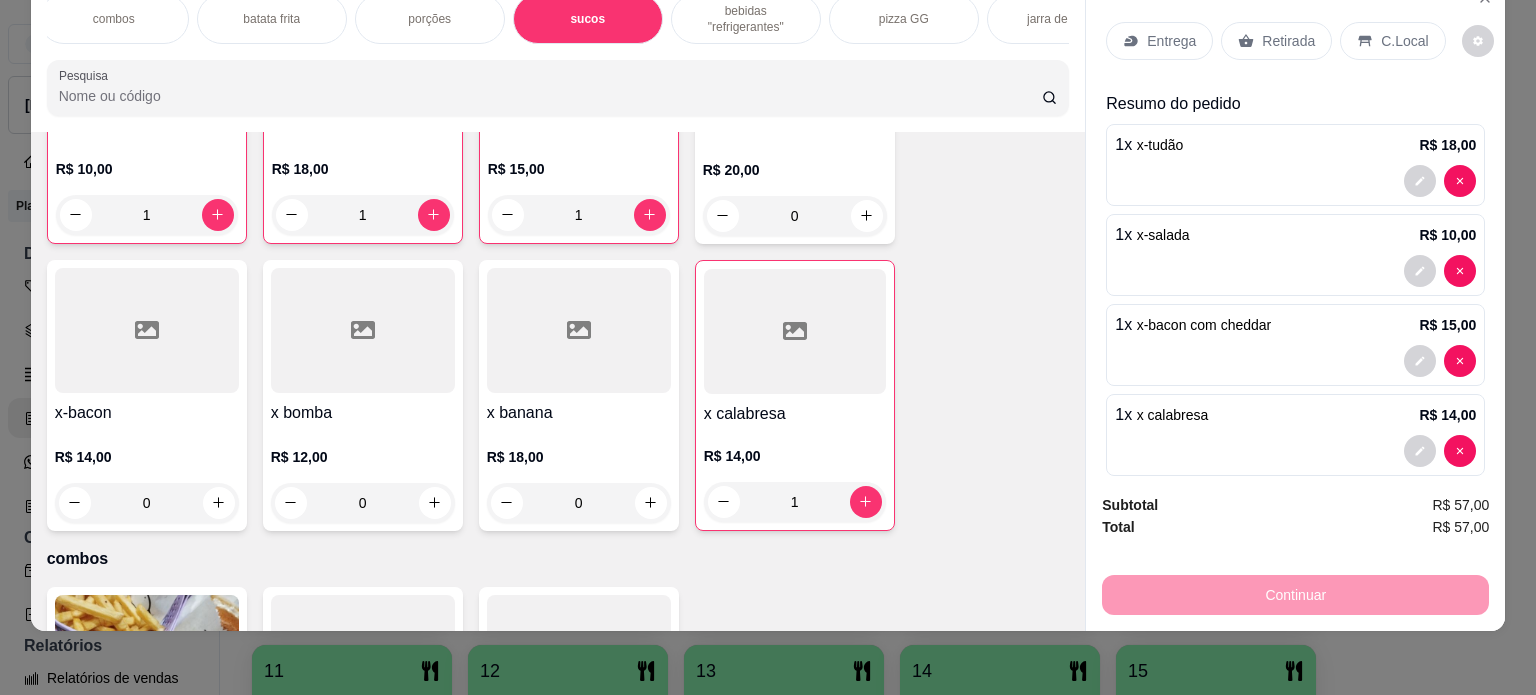 scroll, scrollTop: 2640, scrollLeft: 0, axis: vertical 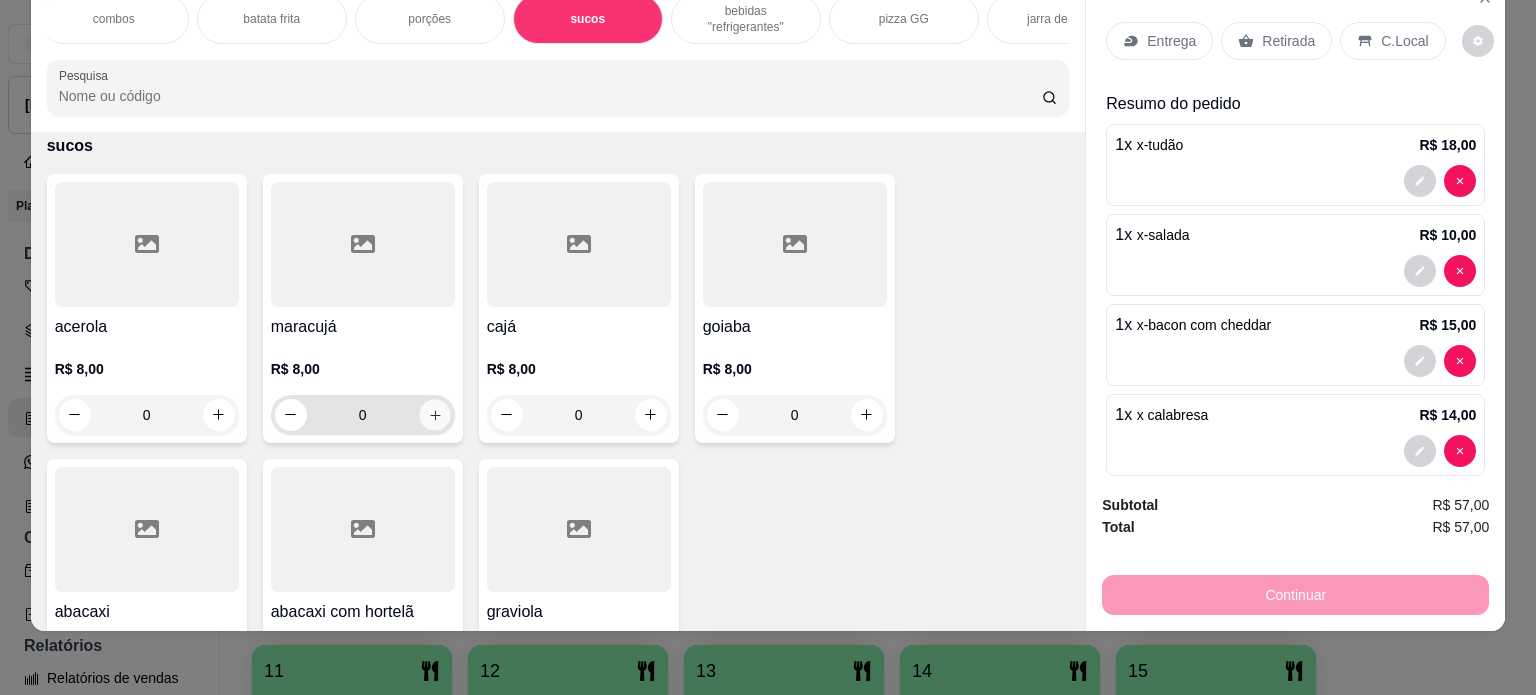 click at bounding box center [434, 414] 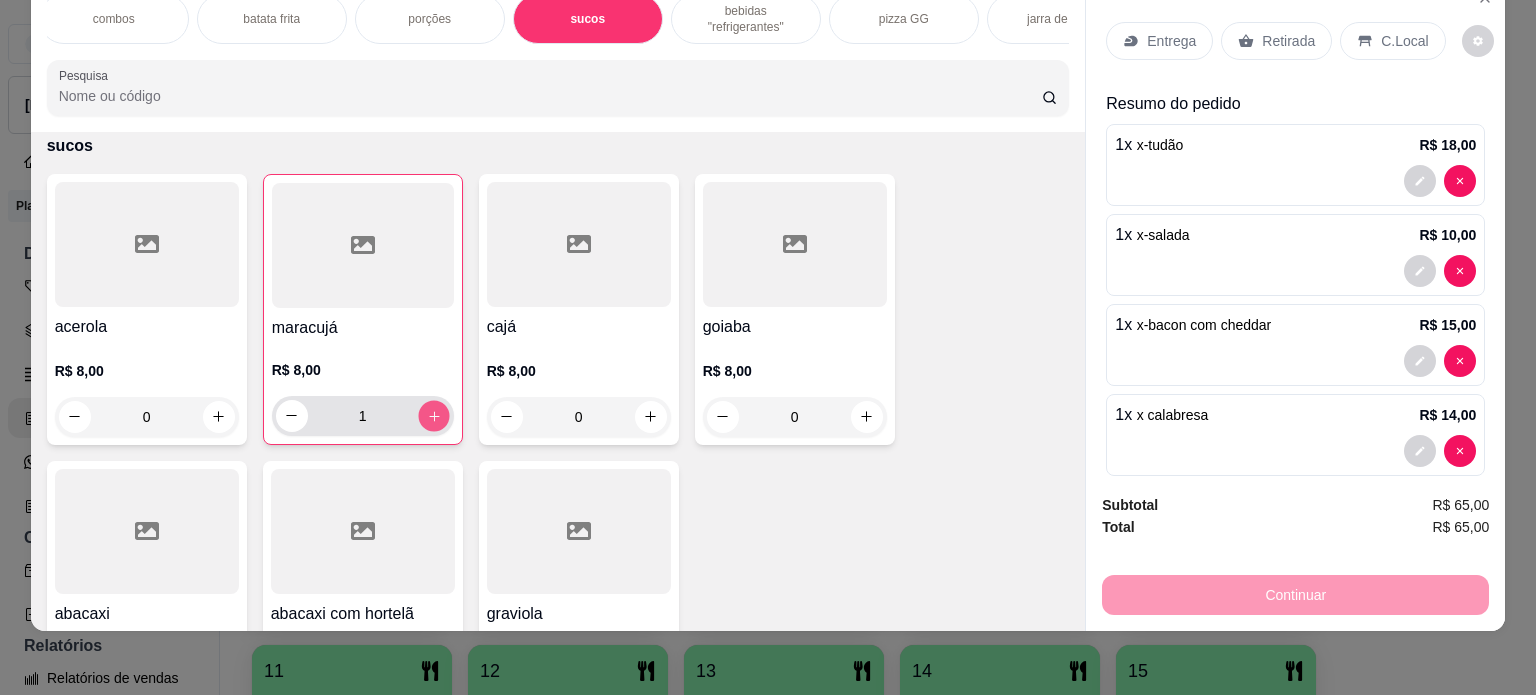 click 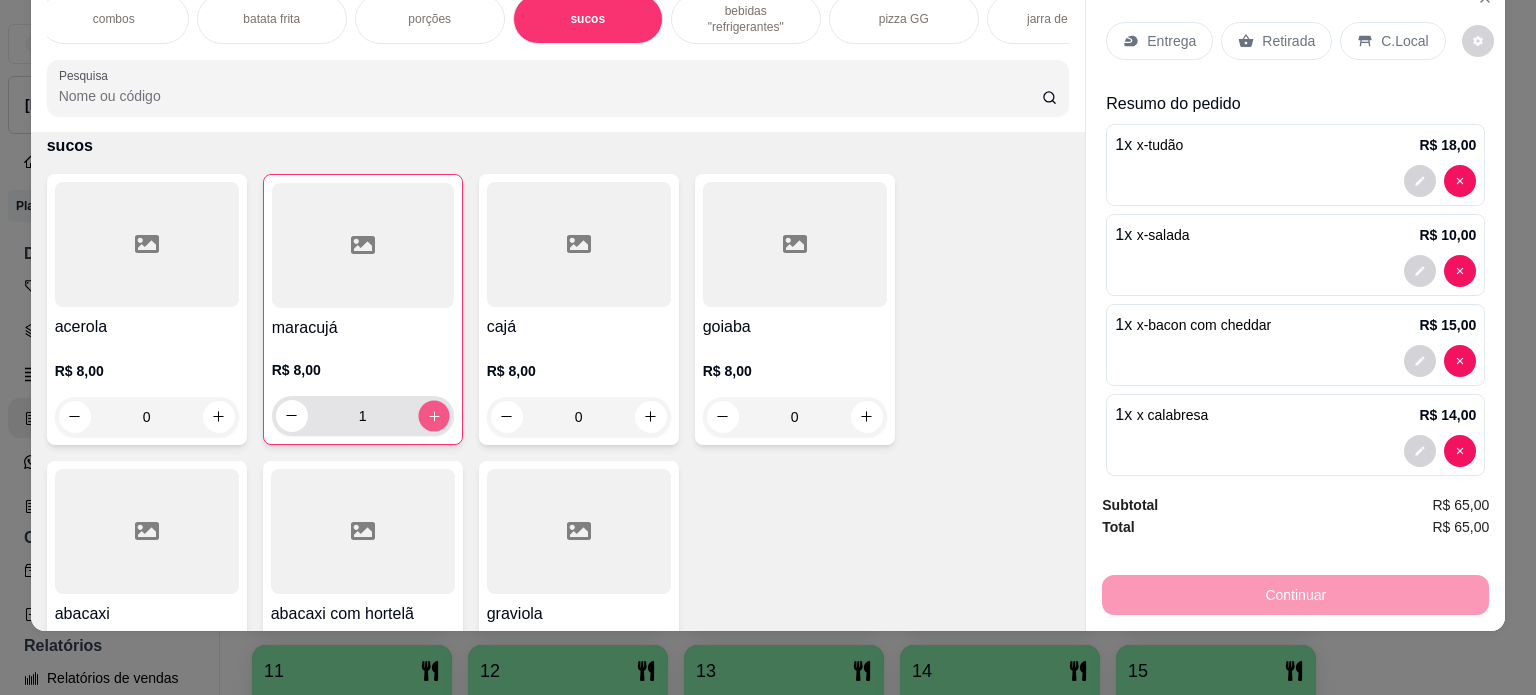 type on "2" 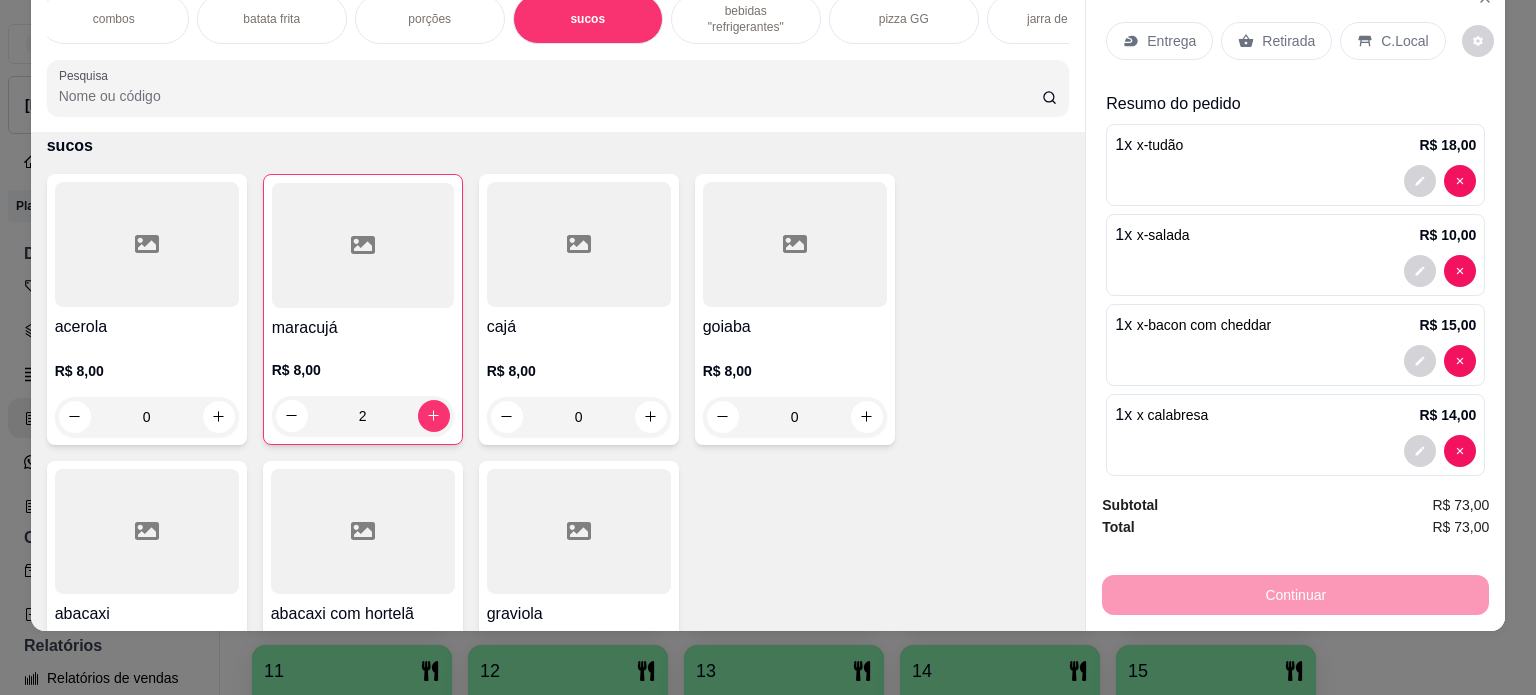 click on "Entrega" at bounding box center (1159, 41) 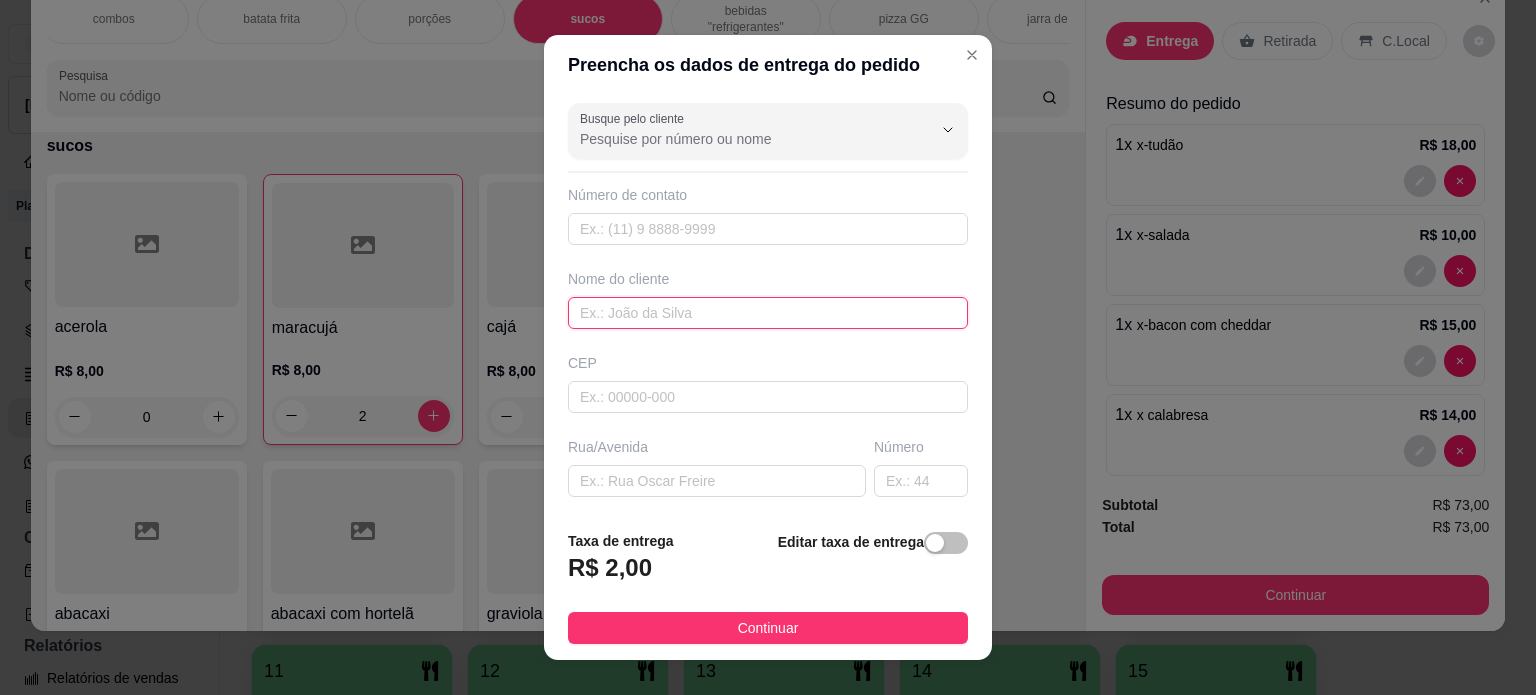 click at bounding box center (768, 313) 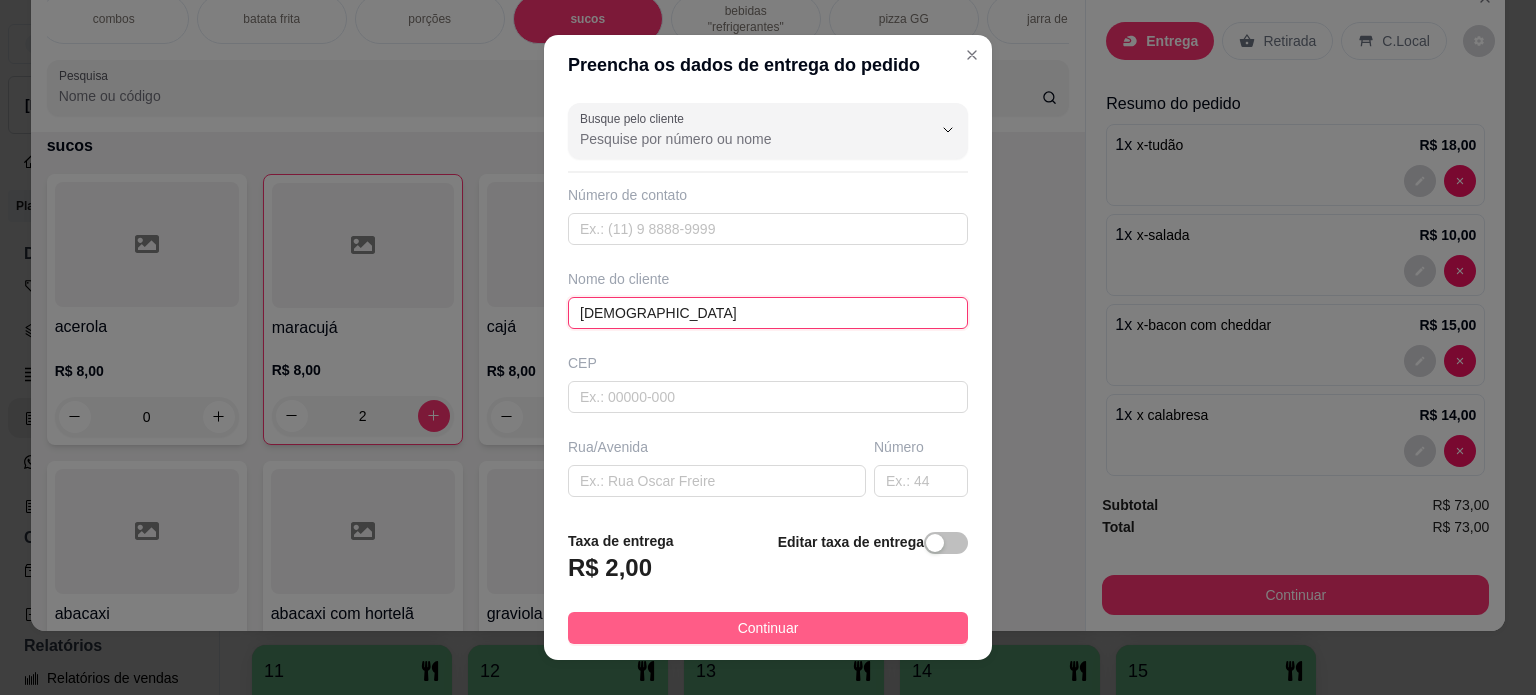 type on "[DEMOGRAPHIC_DATA]" 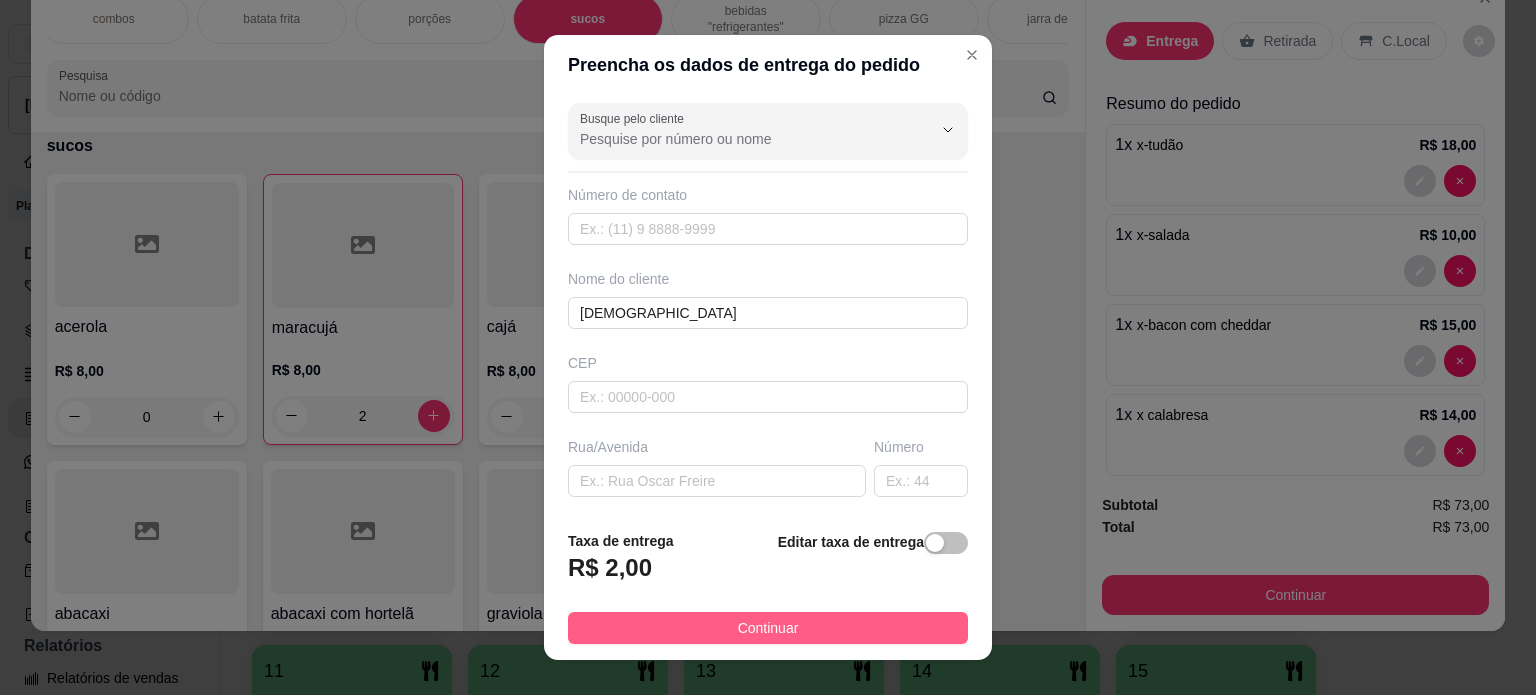 click on "Continuar" at bounding box center (768, 628) 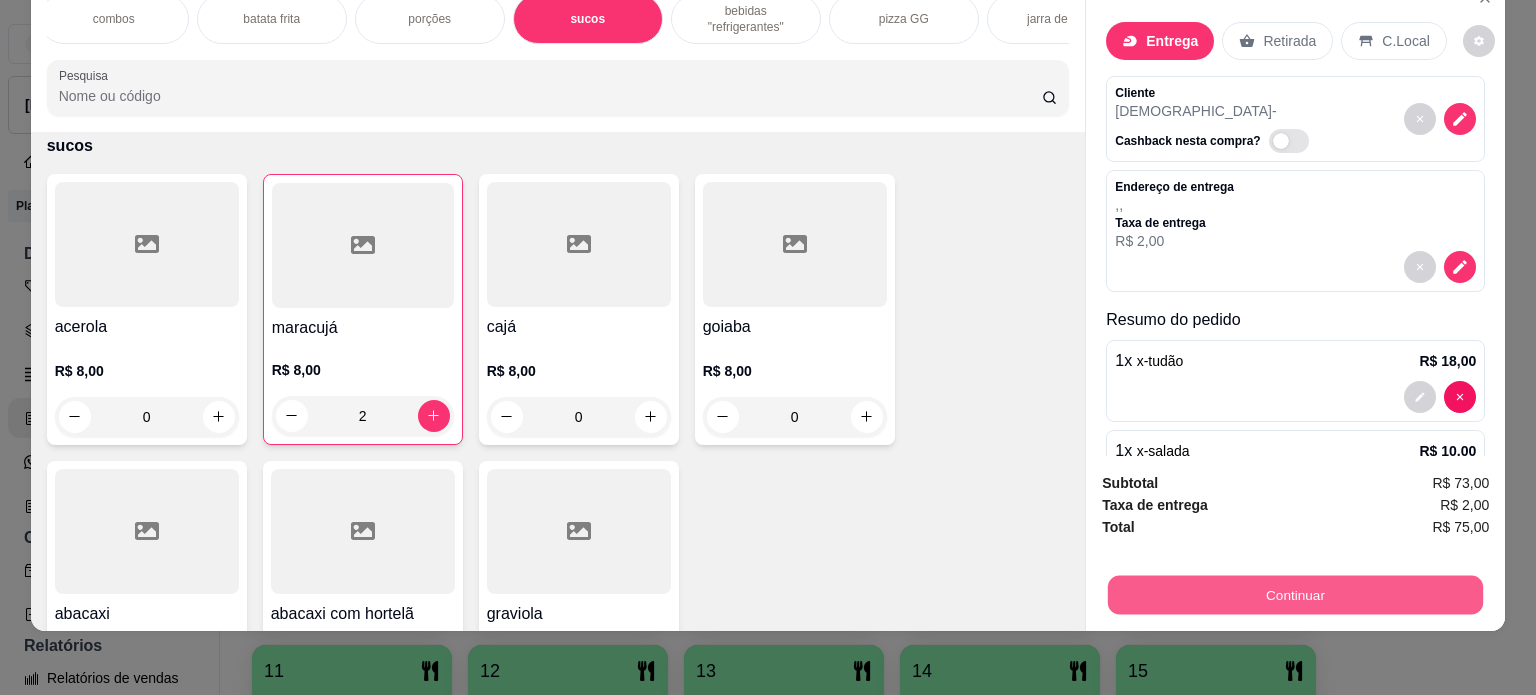 click on "Continuar" at bounding box center [1295, 595] 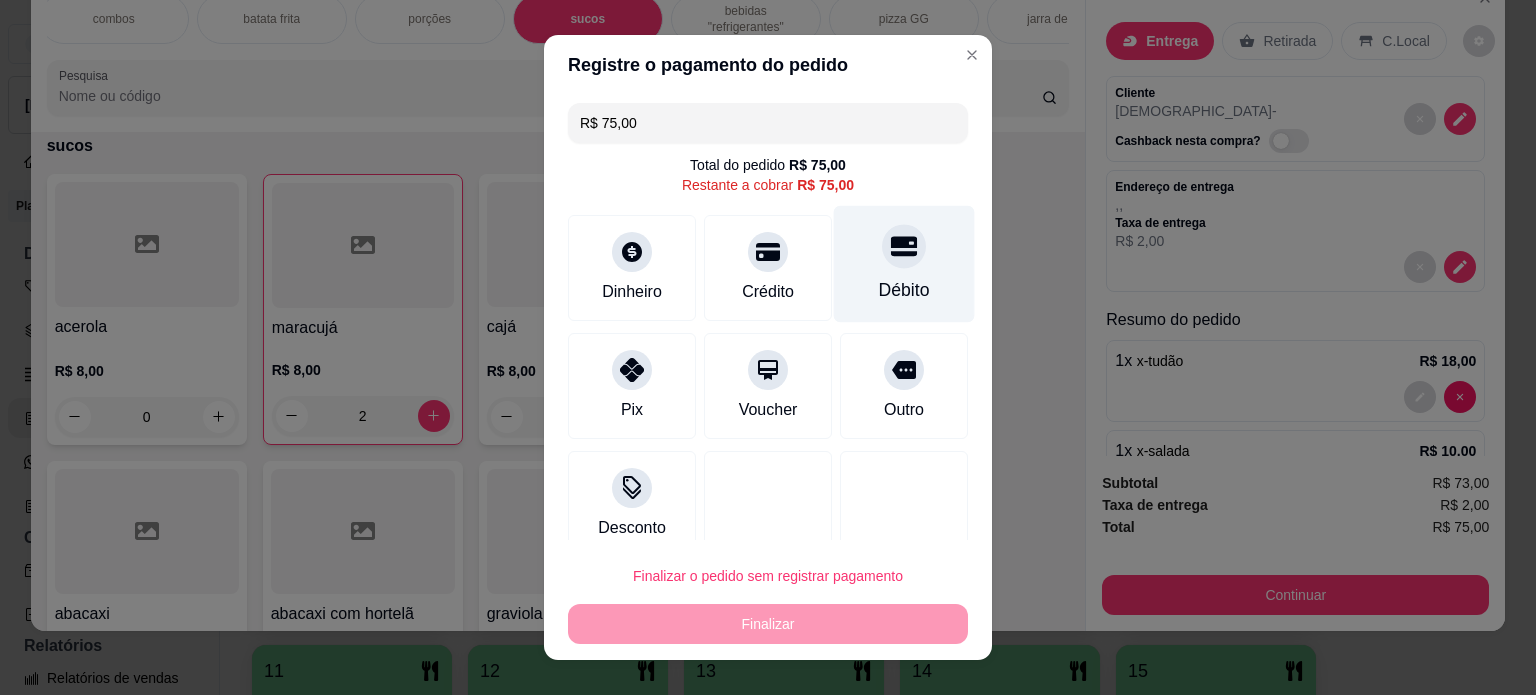 click on "Débito" at bounding box center (904, 290) 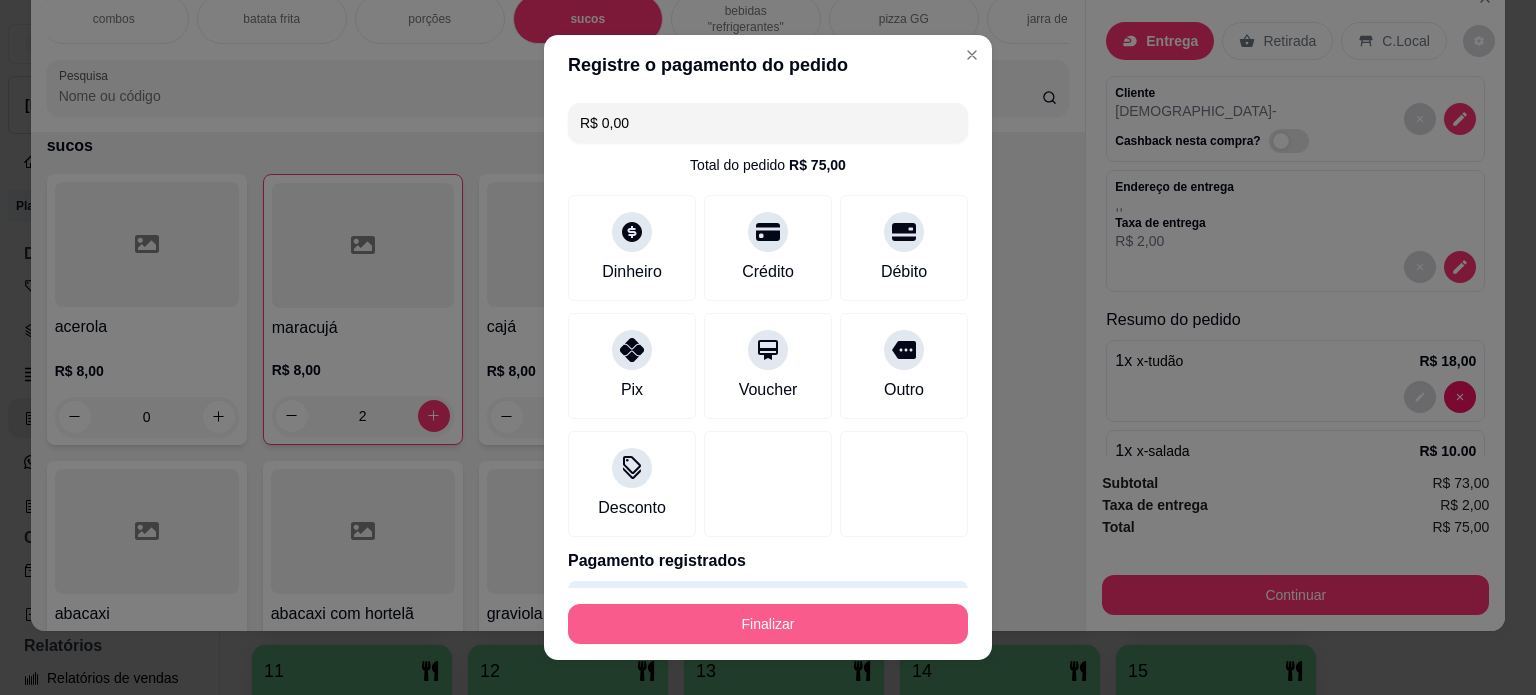 click on "Finalizar" at bounding box center [768, 624] 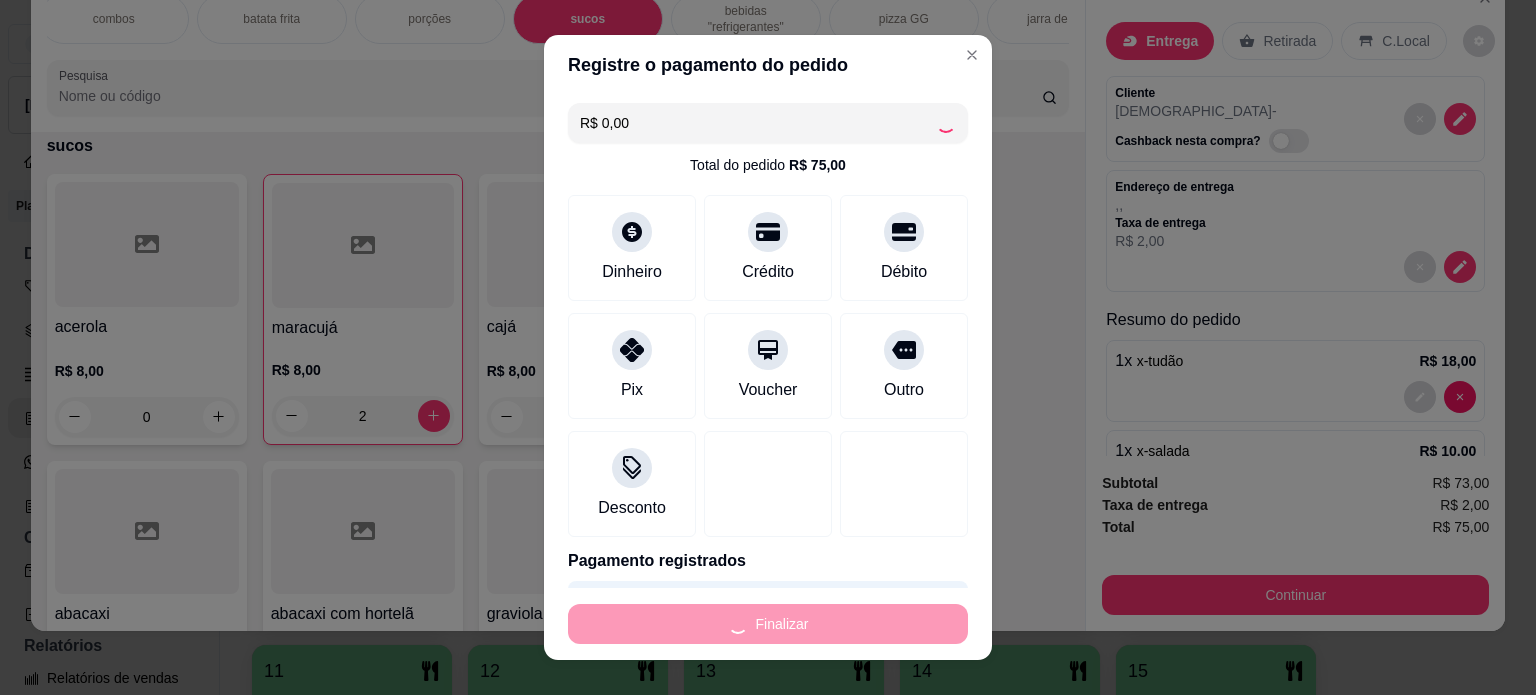 type on "0" 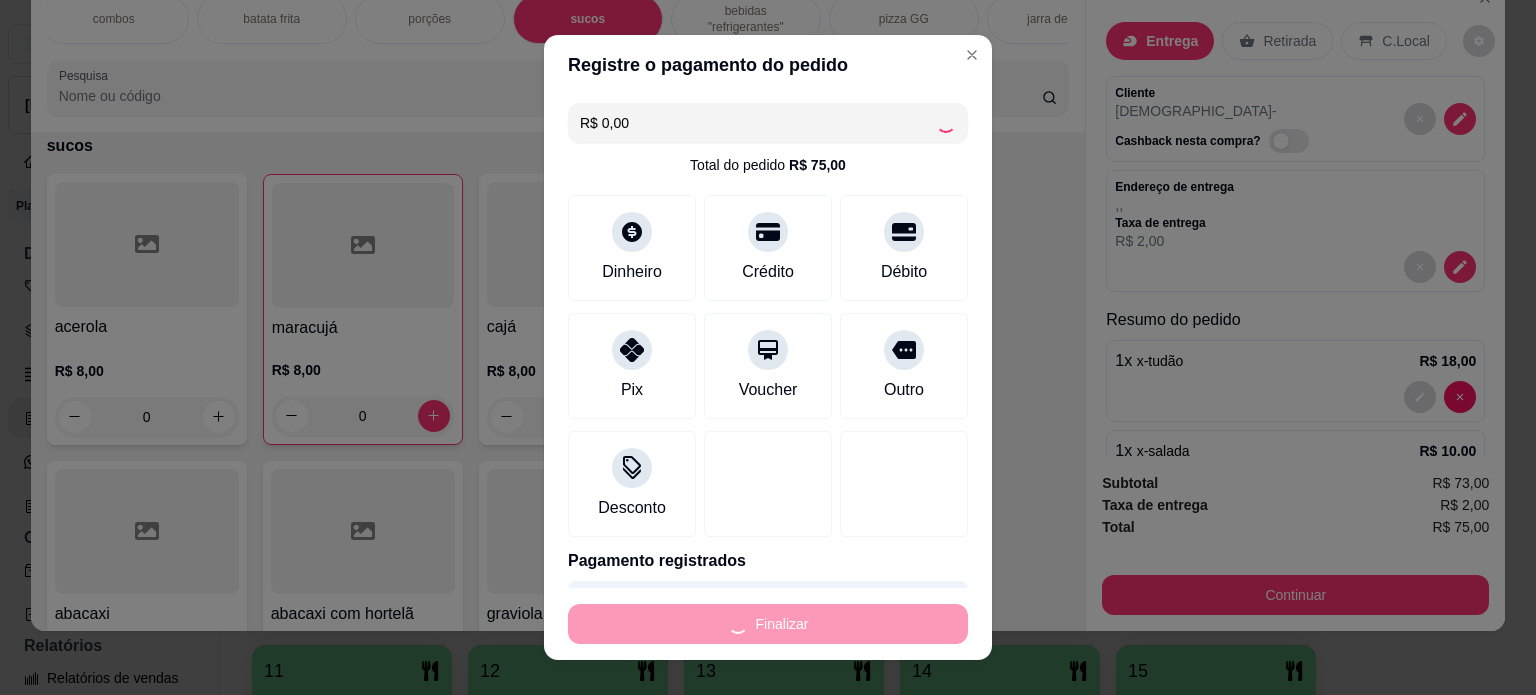 type on "-R$ 75,00" 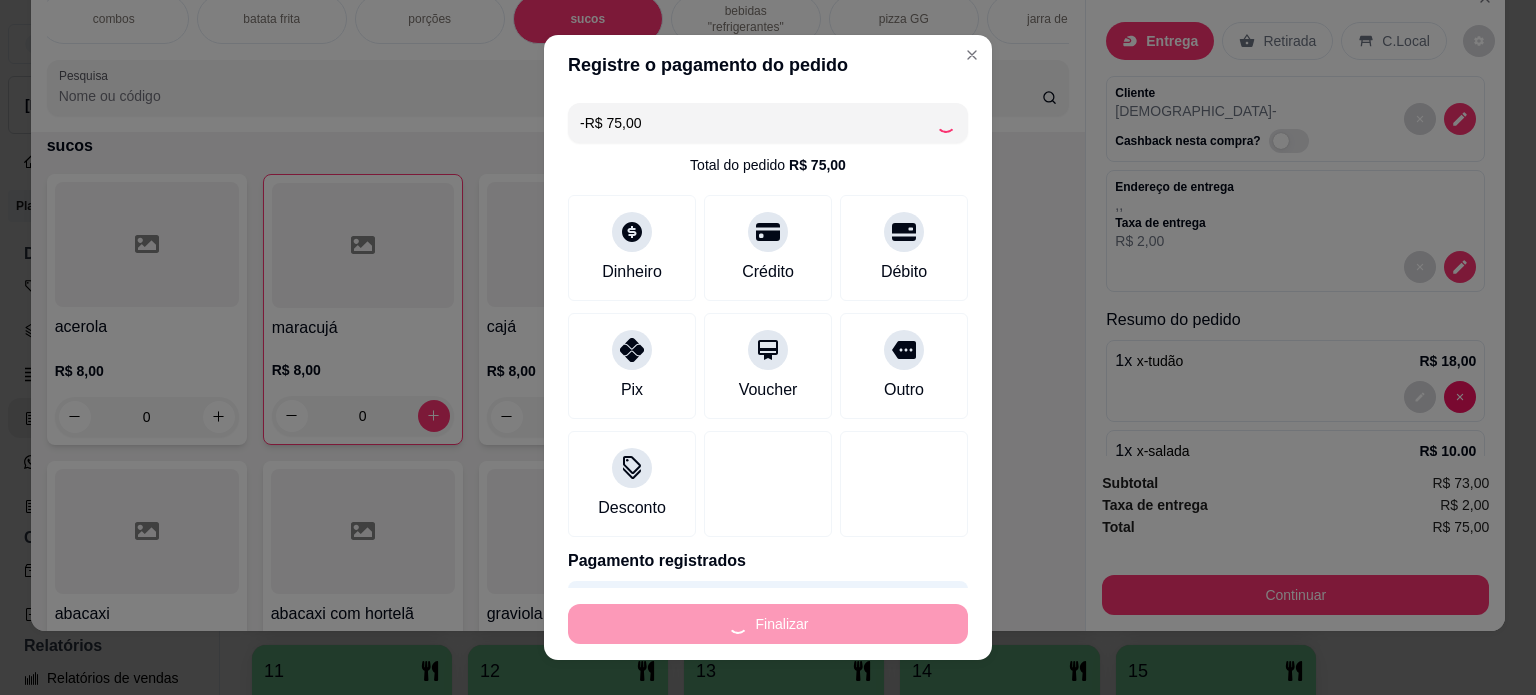 scroll, scrollTop: 2637, scrollLeft: 0, axis: vertical 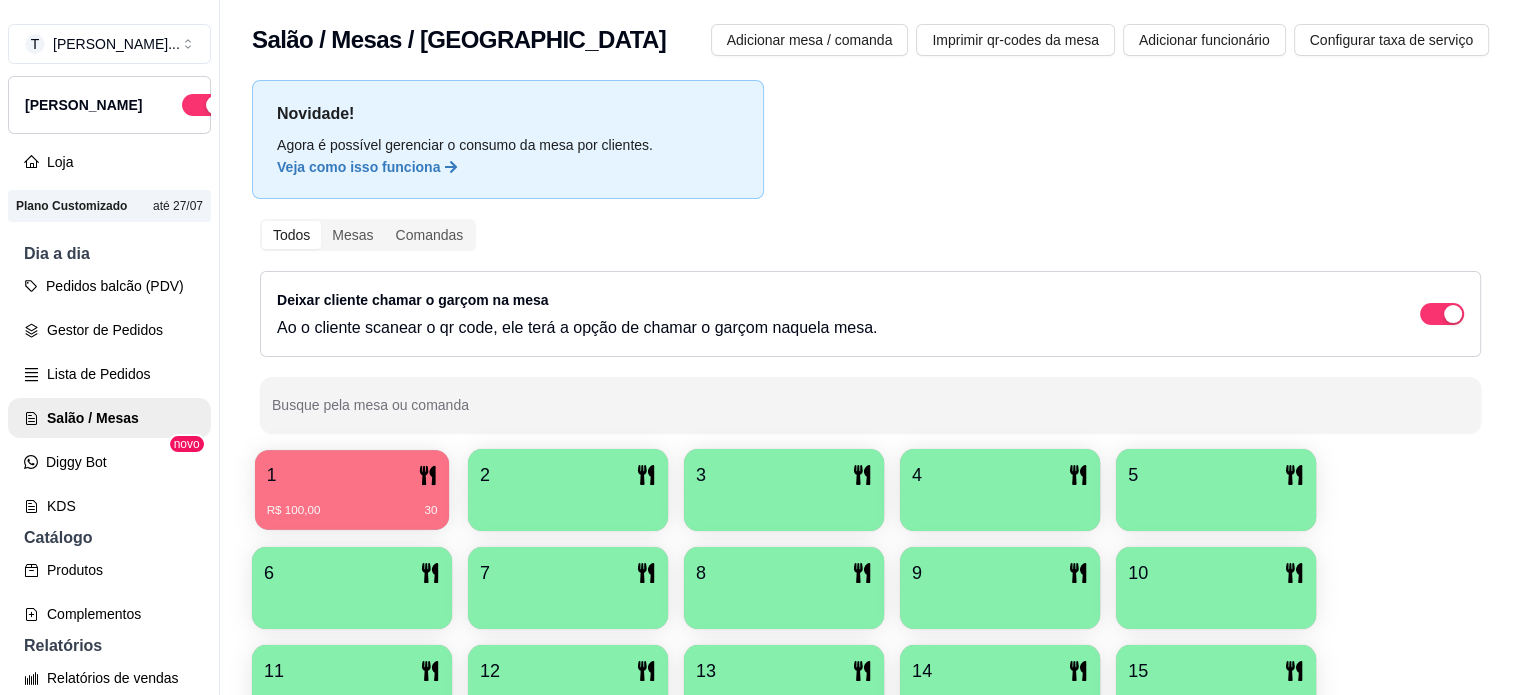 click on "R$ 100,00 30" at bounding box center [352, 503] 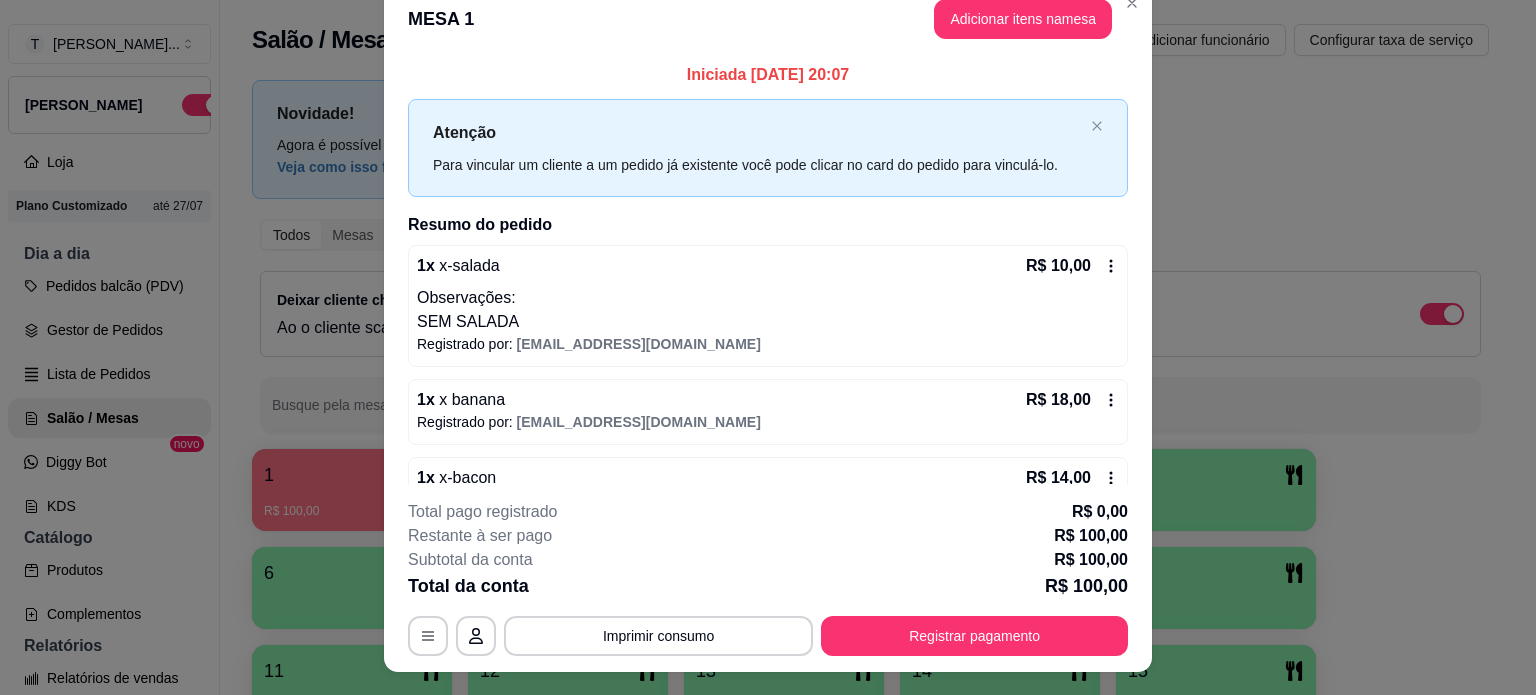 scroll, scrollTop: 0, scrollLeft: 0, axis: both 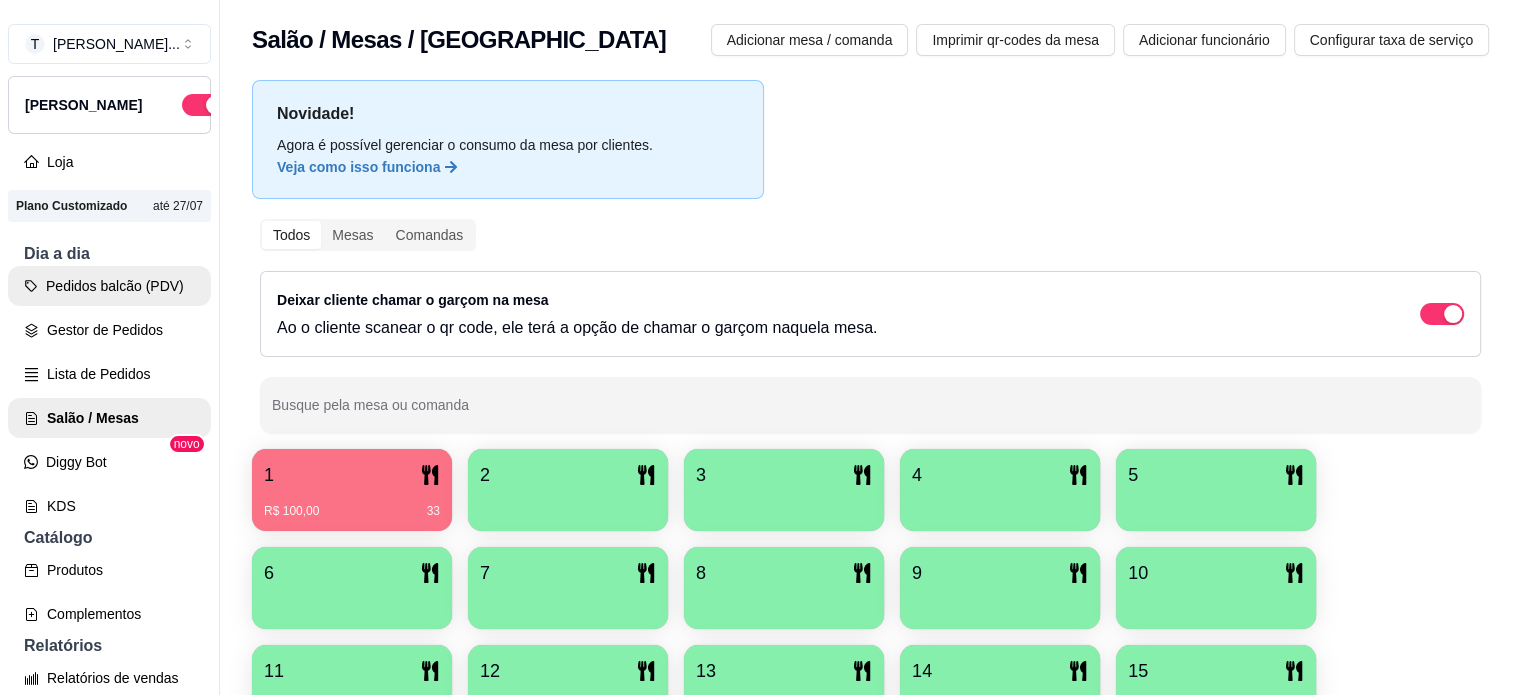 click on "Pedidos balcão (PDV)" at bounding box center [109, 286] 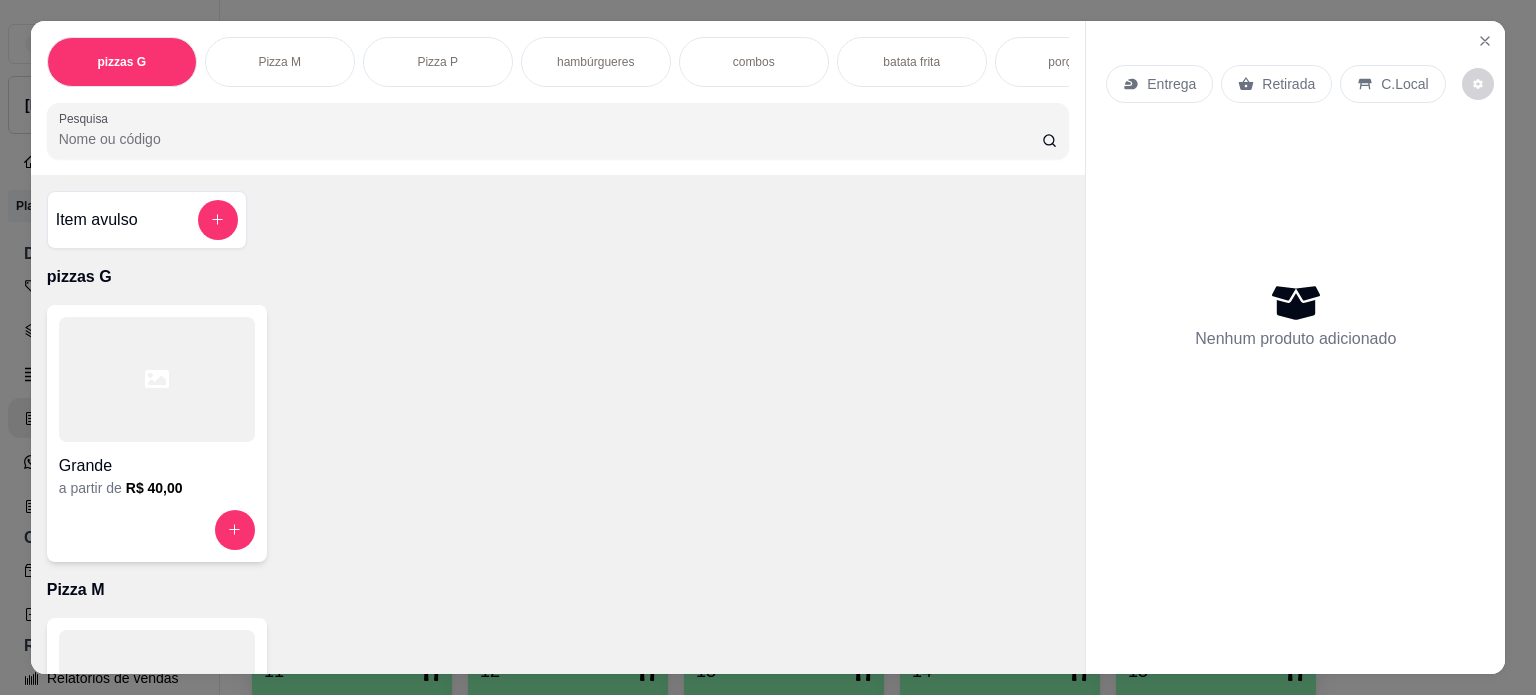 click on "hambúrgueres" at bounding box center [595, 62] 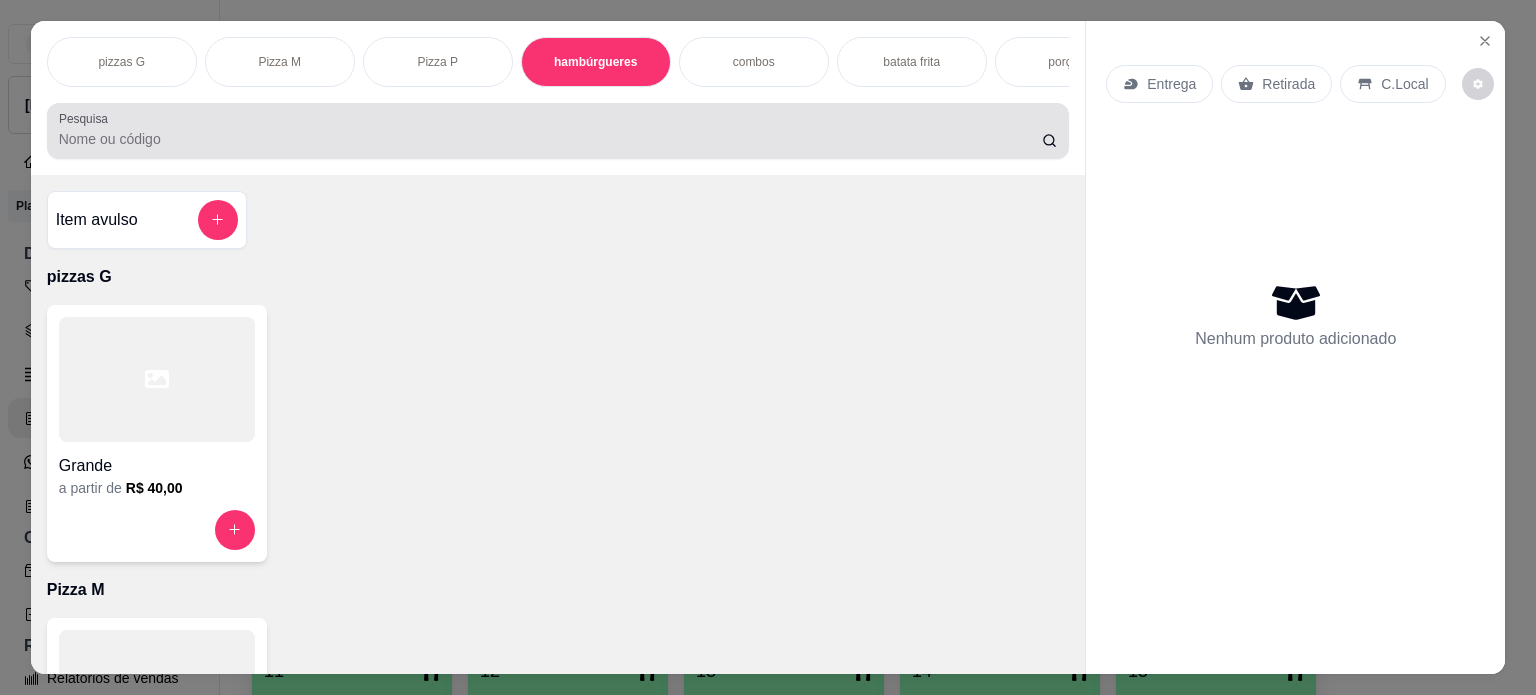 scroll, scrollTop: 1028, scrollLeft: 0, axis: vertical 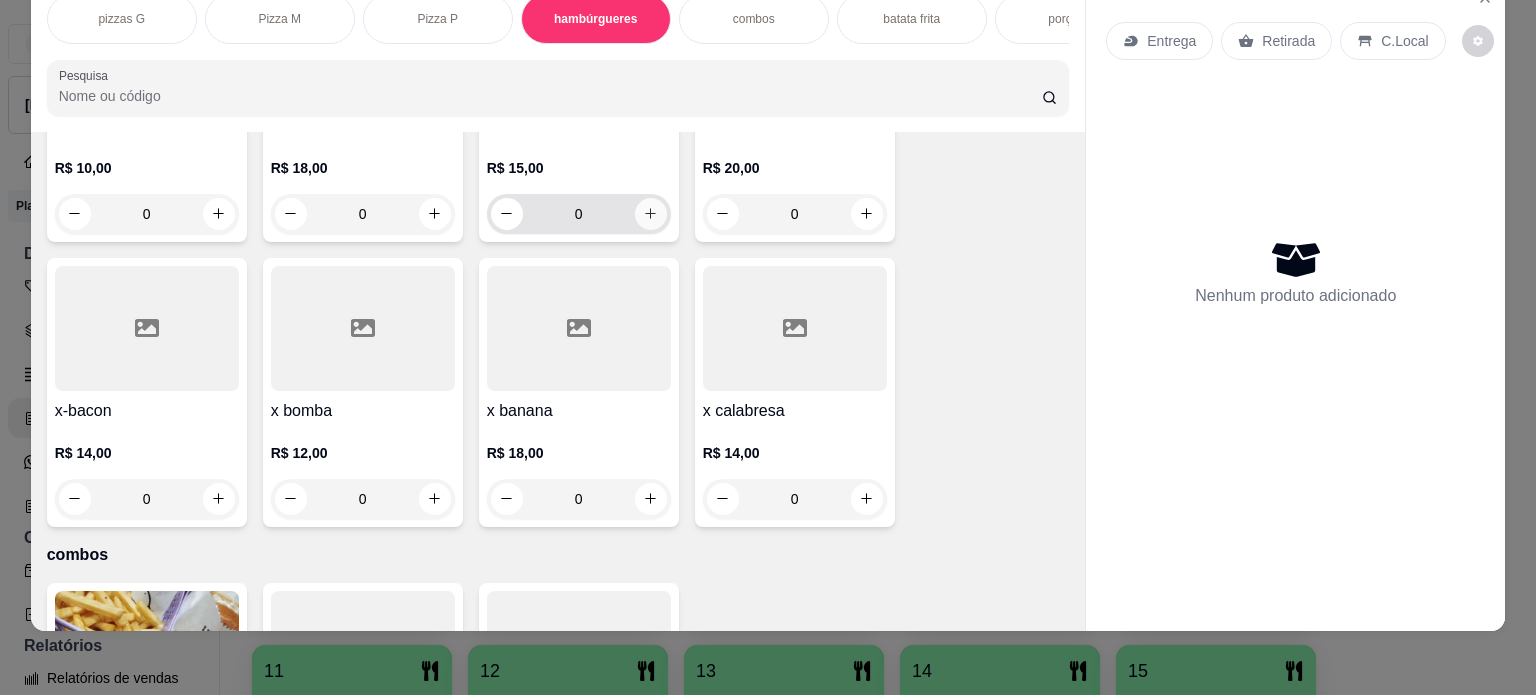 click 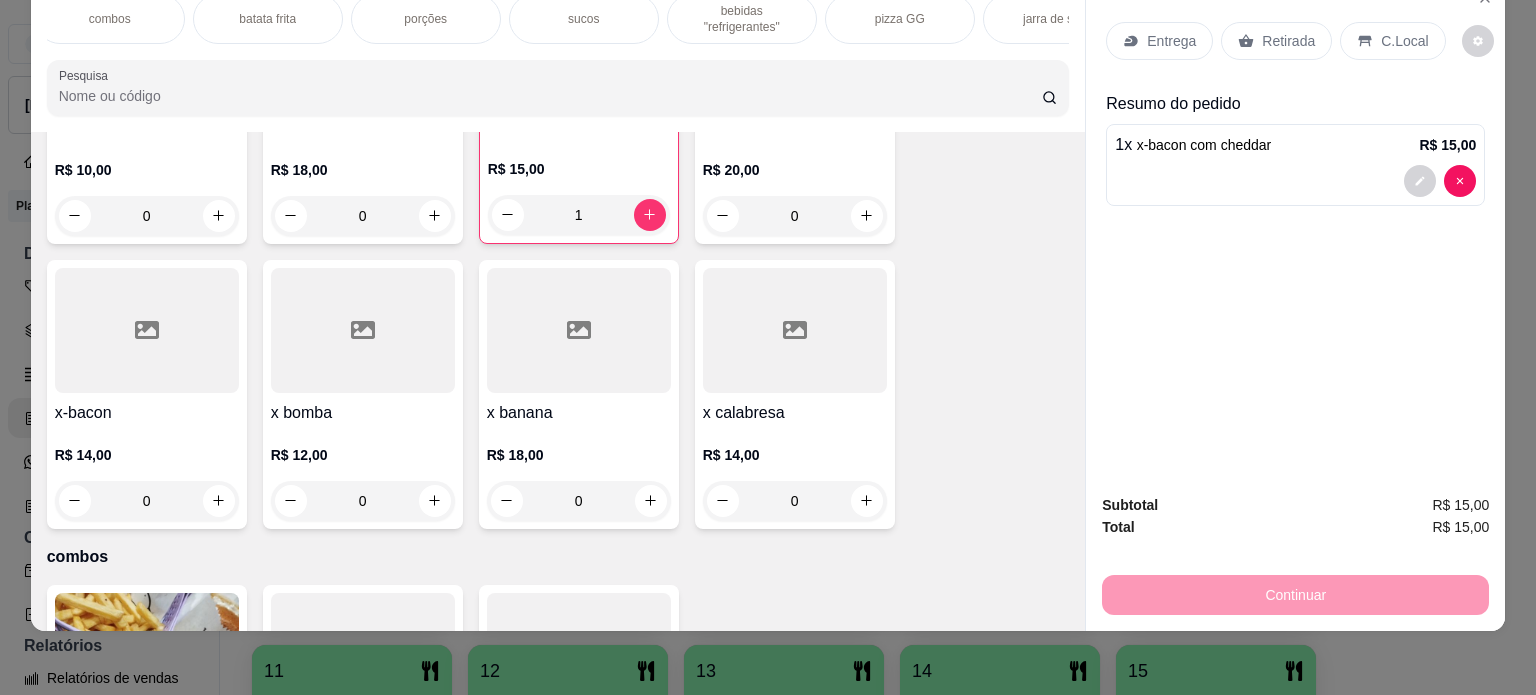 scroll, scrollTop: 0, scrollLeft: 680, axis: horizontal 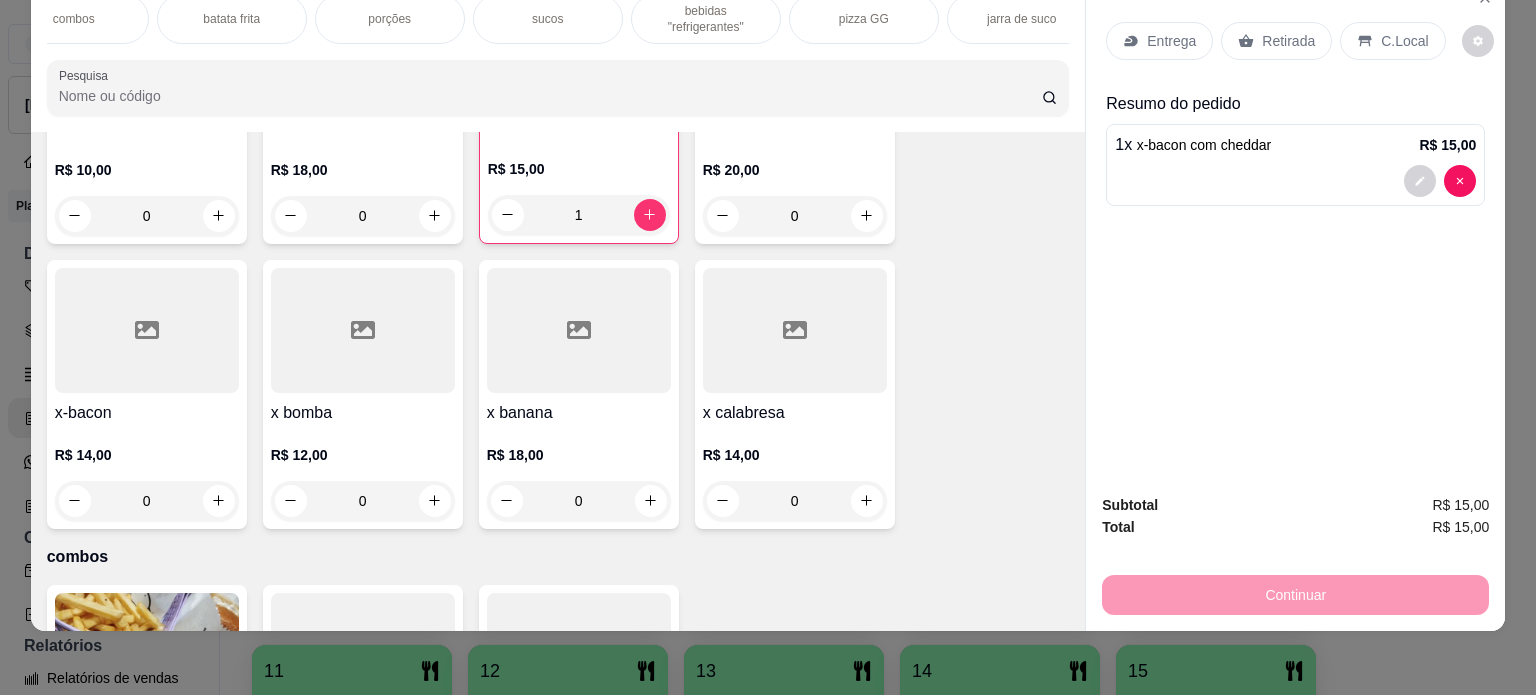 click on "sucos" at bounding box center [548, 19] 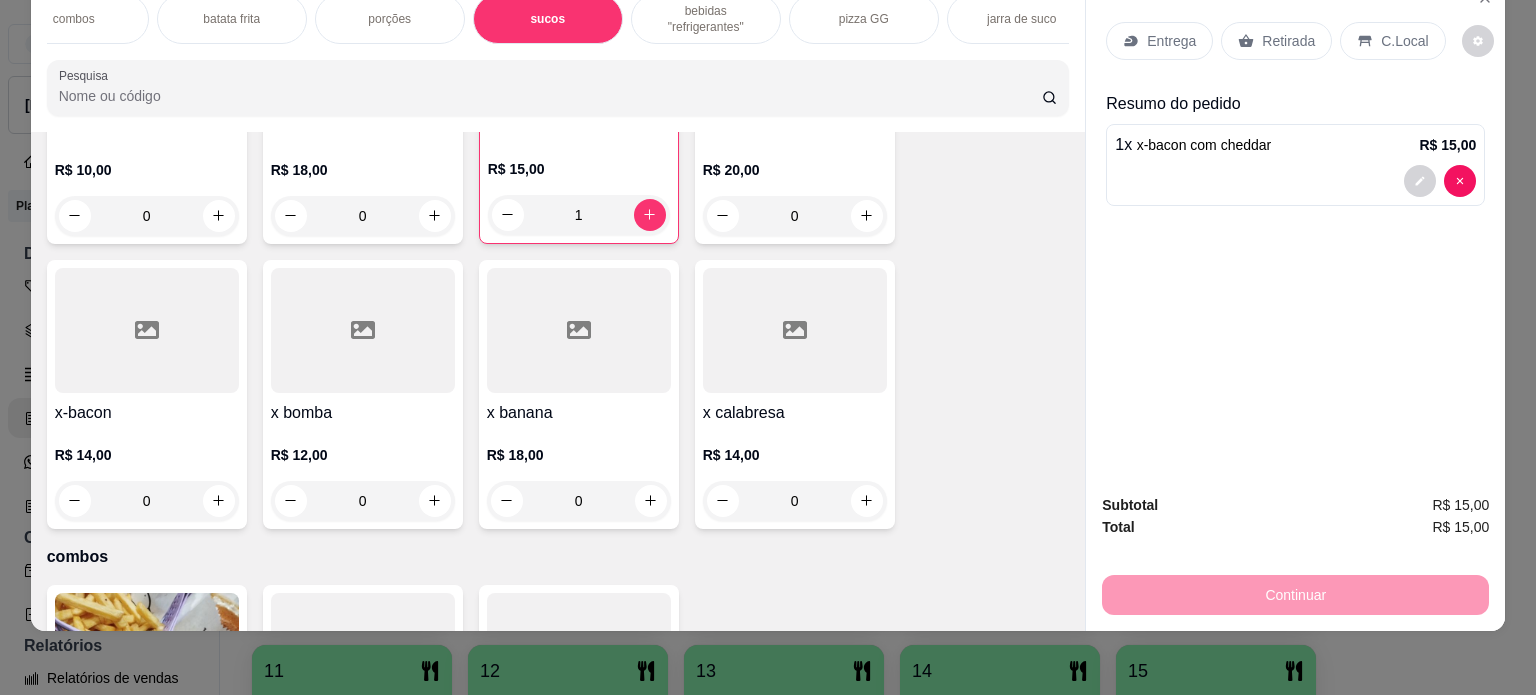 scroll, scrollTop: 2639, scrollLeft: 0, axis: vertical 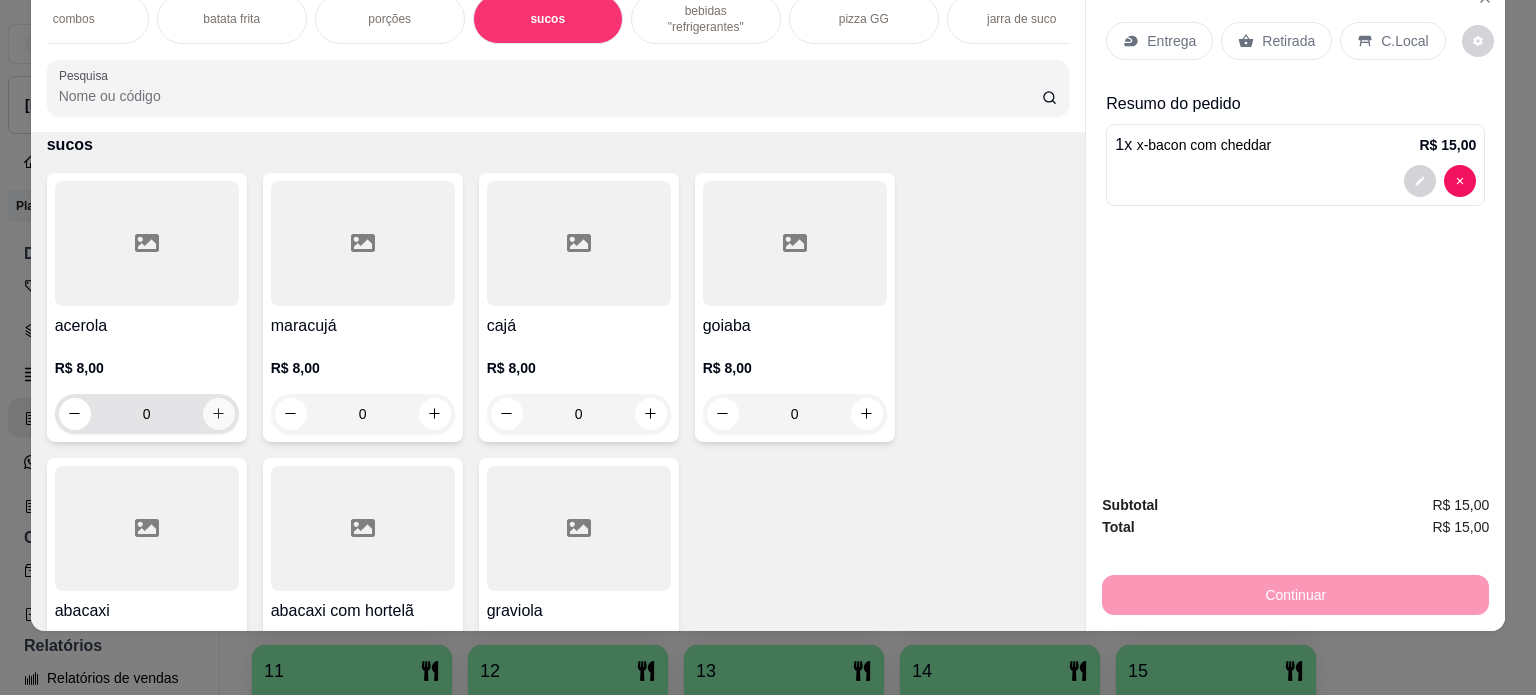 click 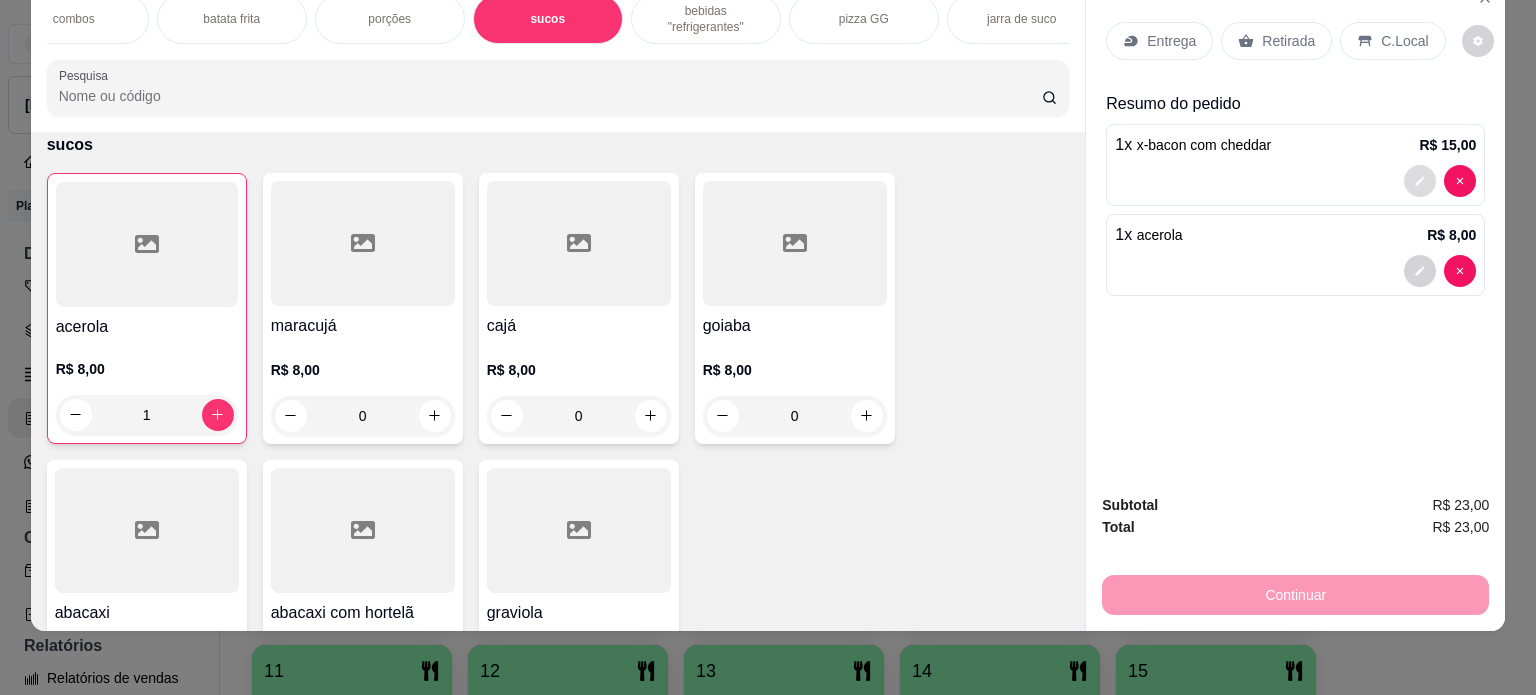click 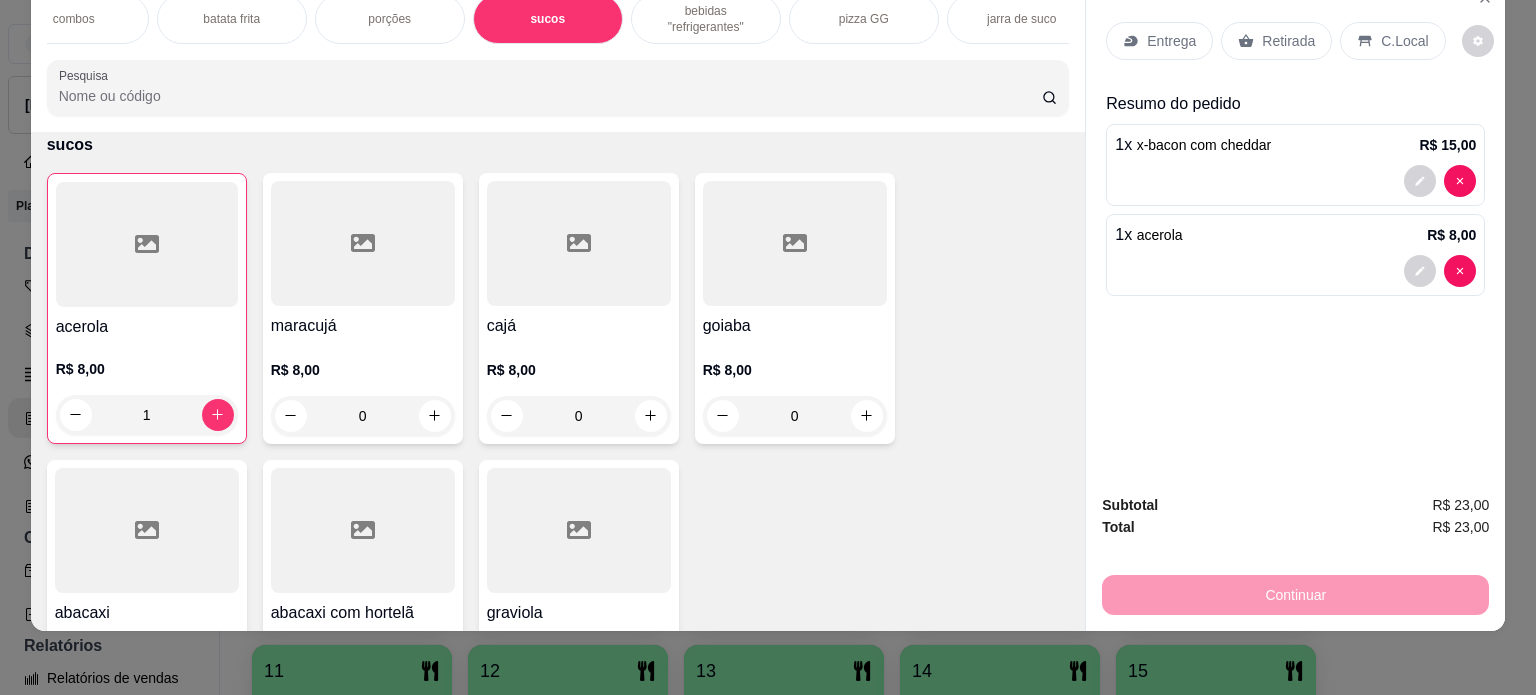 click on "bebidas "refrigerantes"" at bounding box center [706, 19] 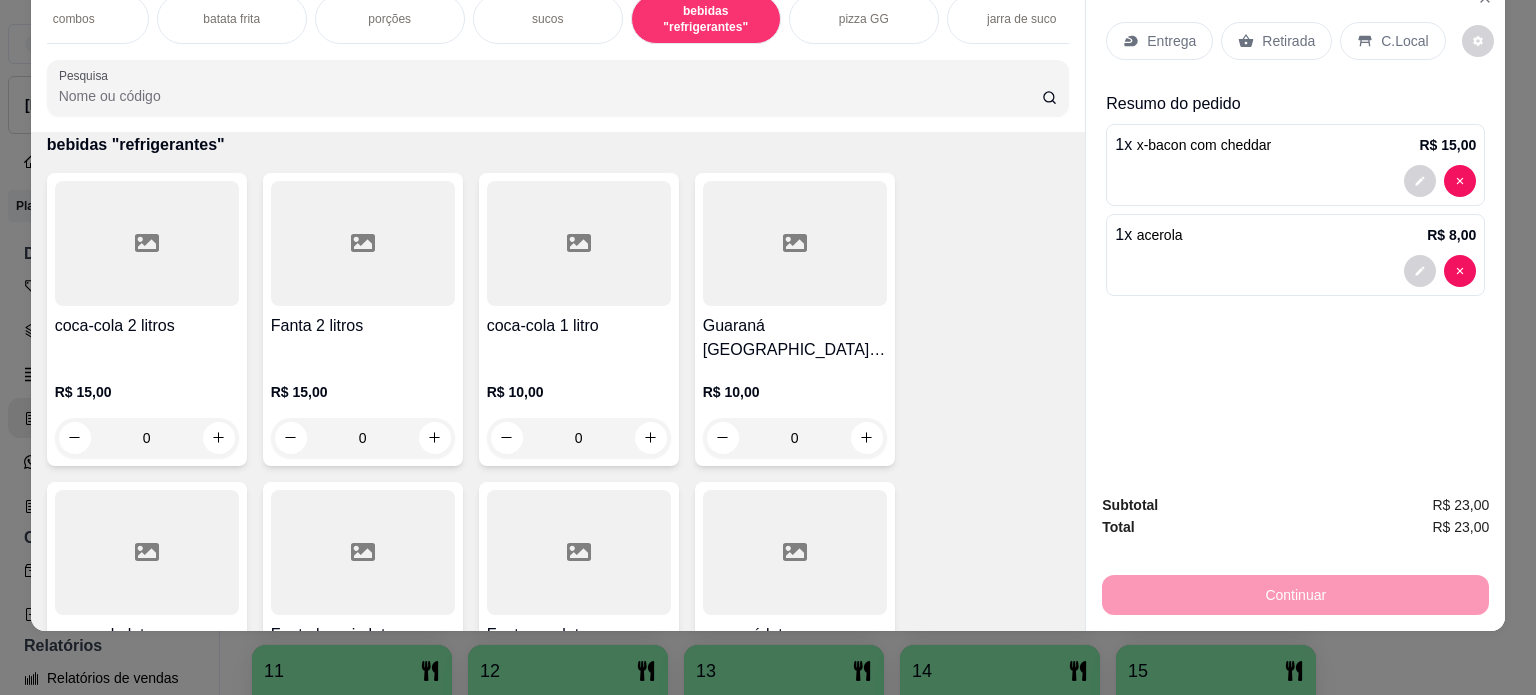 scroll, scrollTop: 3451, scrollLeft: 0, axis: vertical 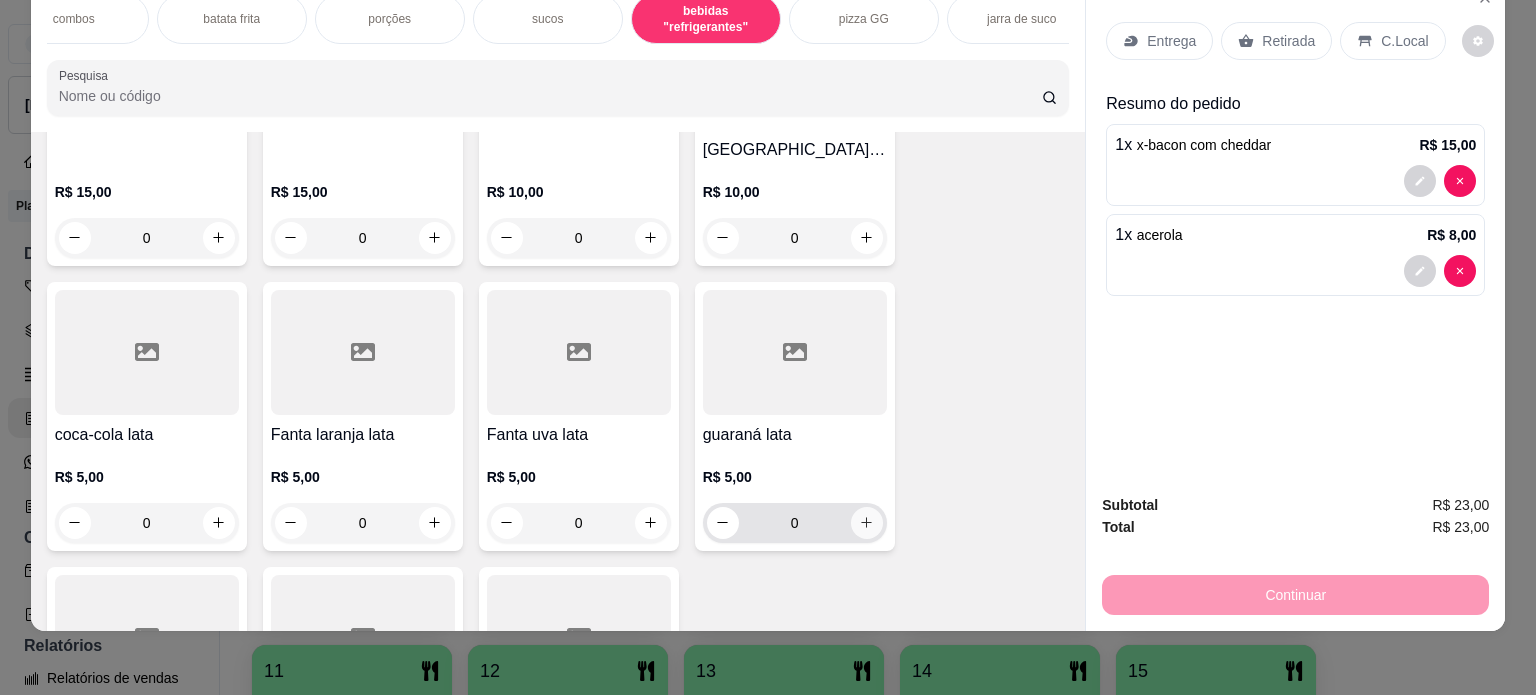 click 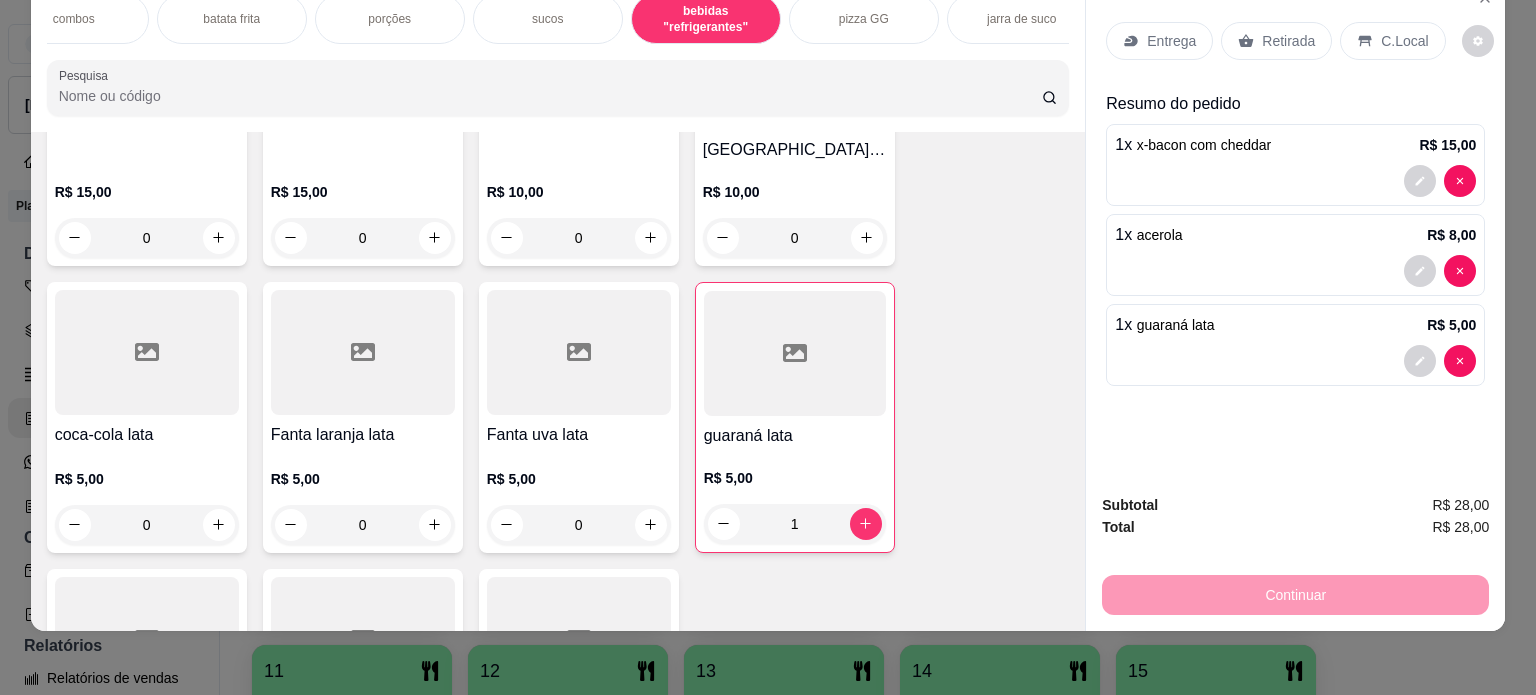 click on "Entrega" at bounding box center [1171, 41] 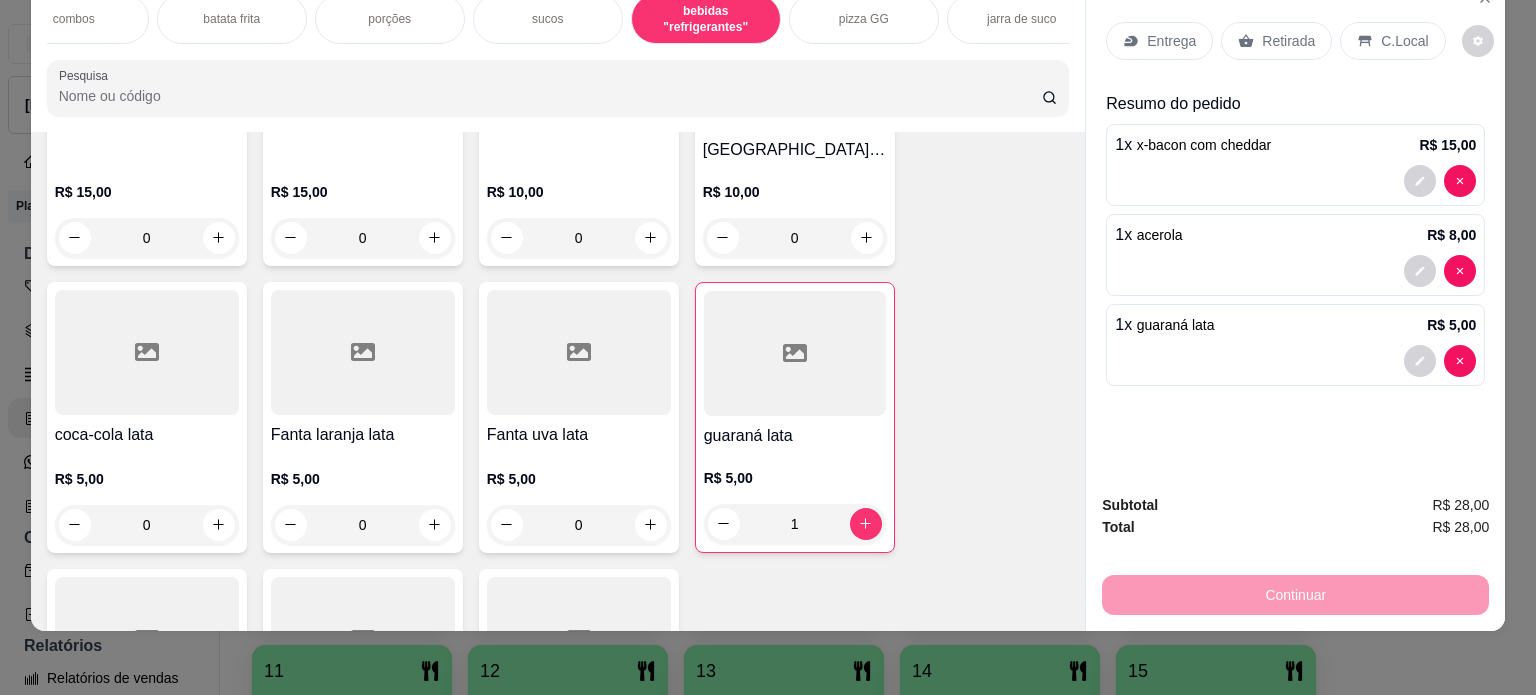 click on "Retirada" at bounding box center (1288, 41) 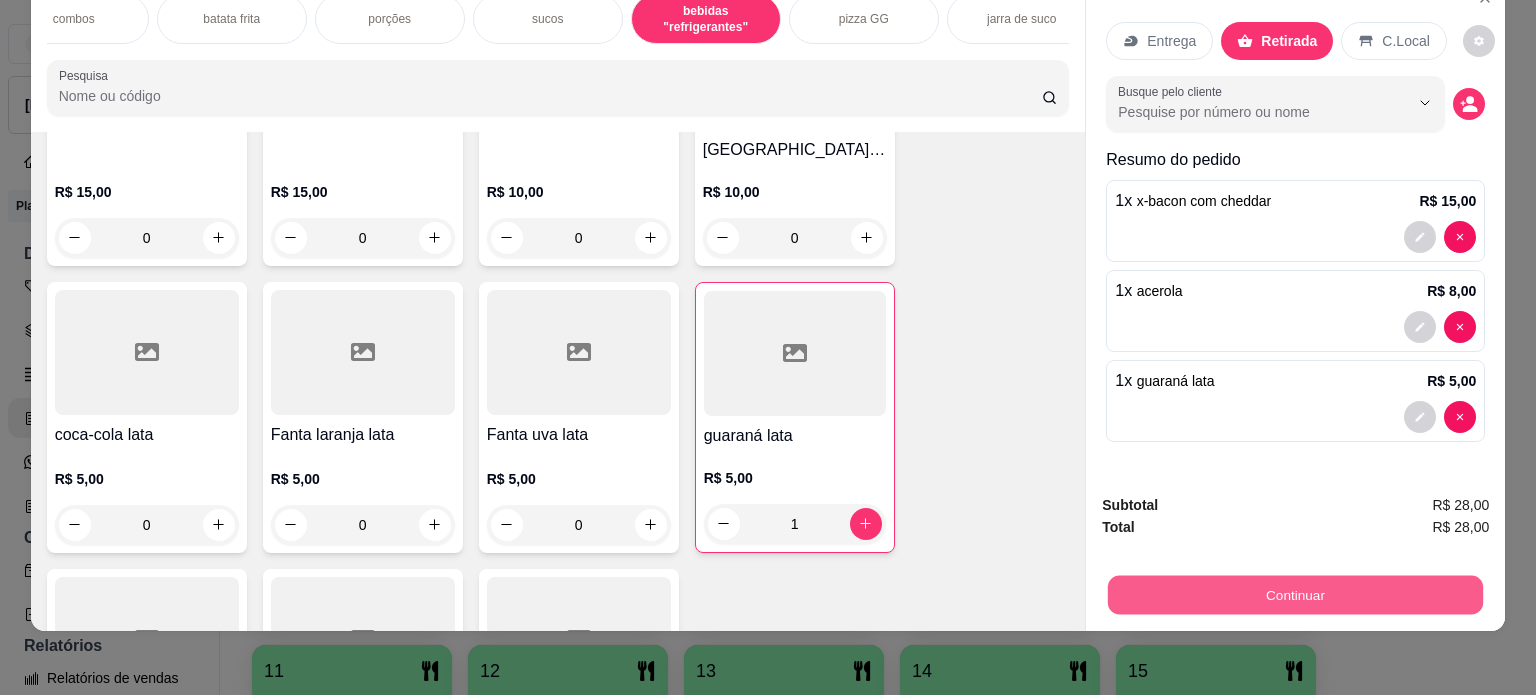 click on "Continuar" at bounding box center [1295, 595] 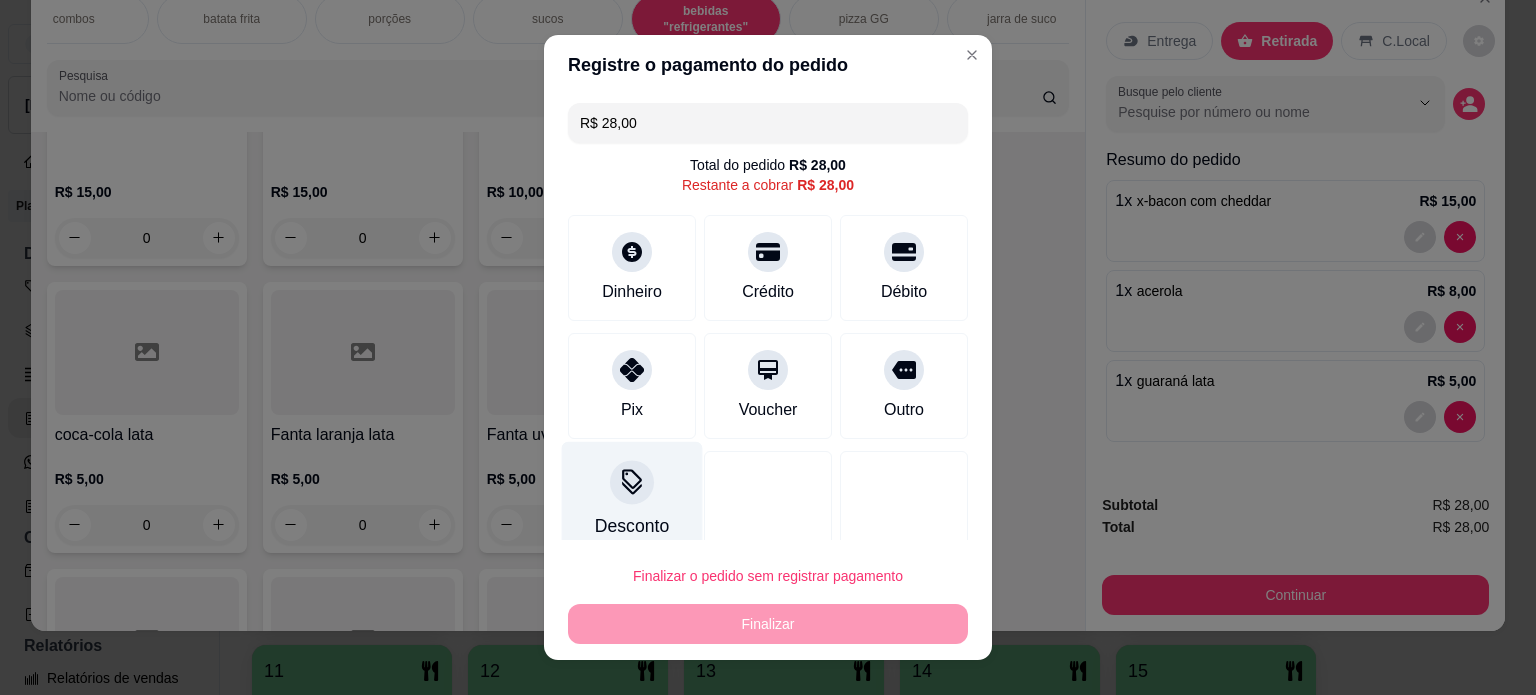 drag, startPoint x: 642, startPoint y: 389, endPoint x: 644, endPoint y: 430, distance: 41.04875 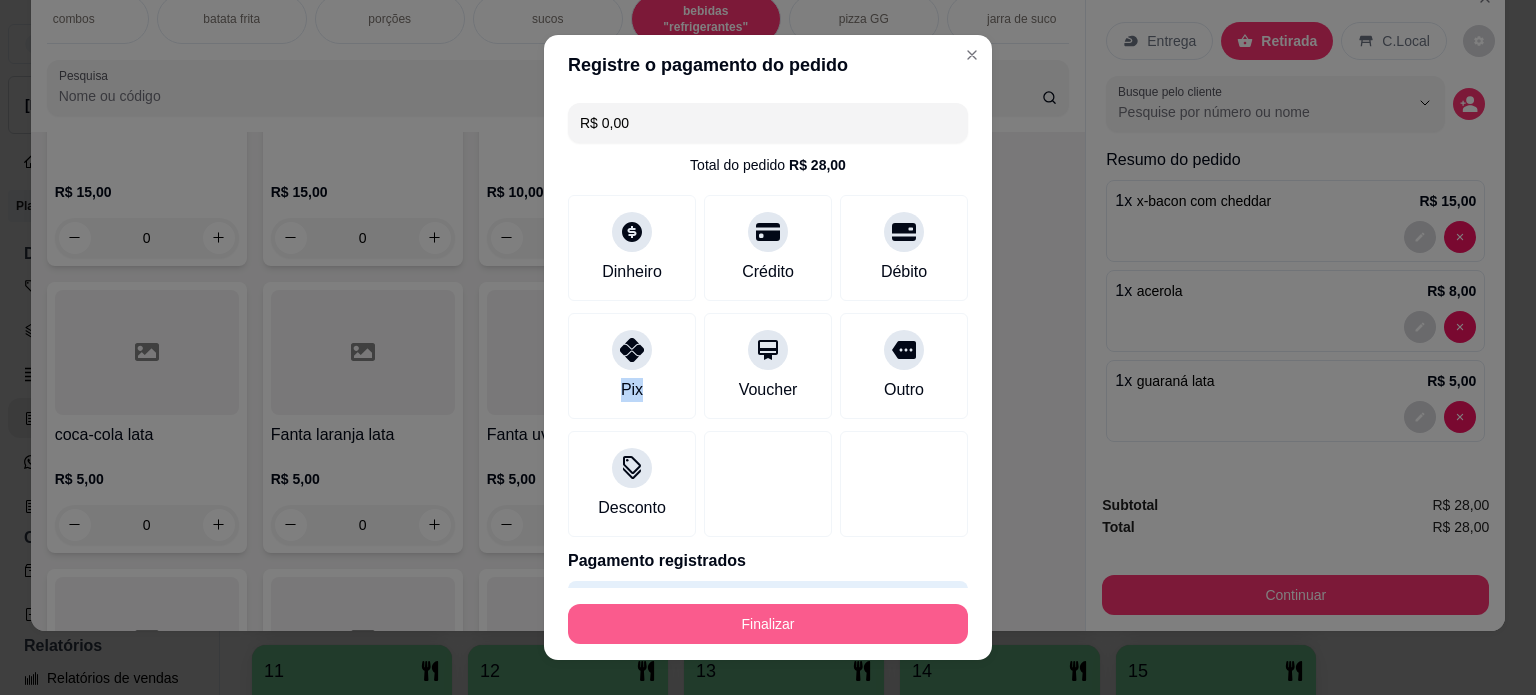 click on "Finalizar" at bounding box center (768, 624) 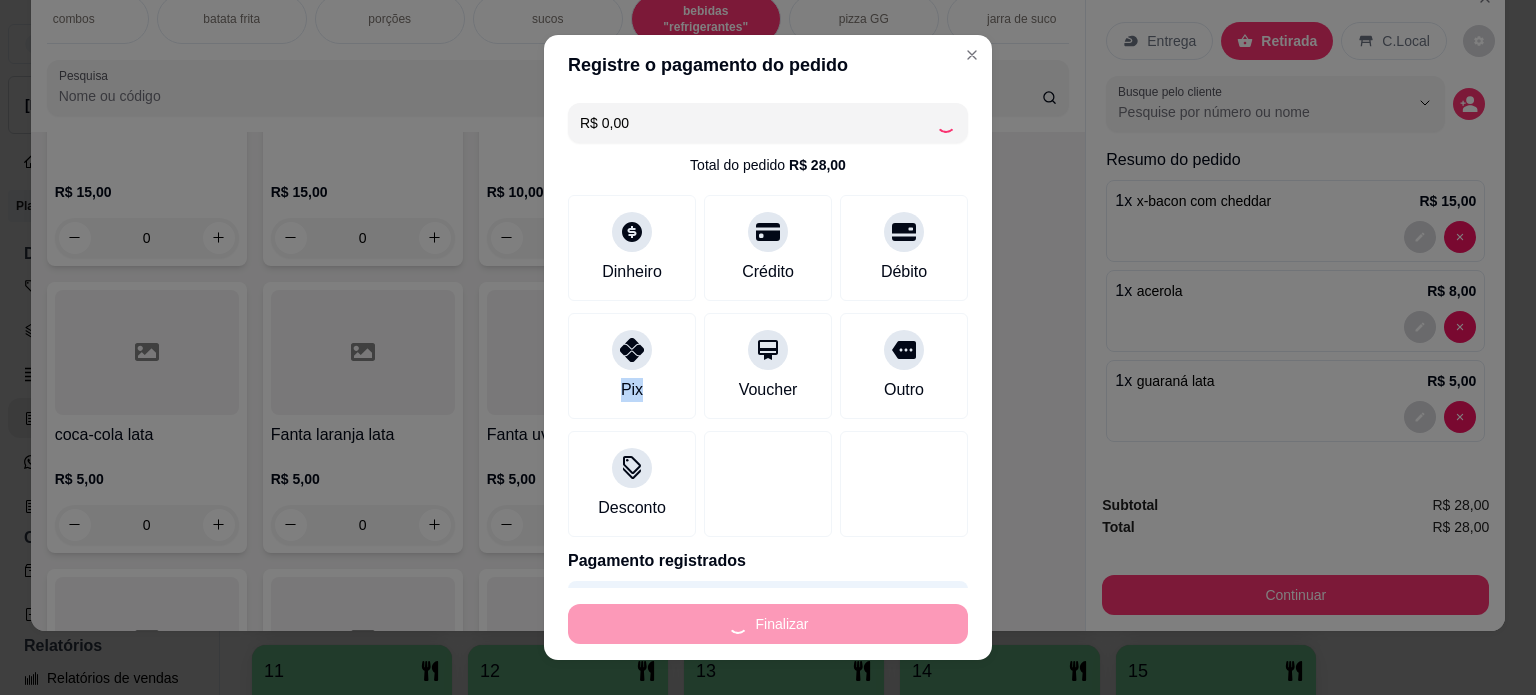 type on "0" 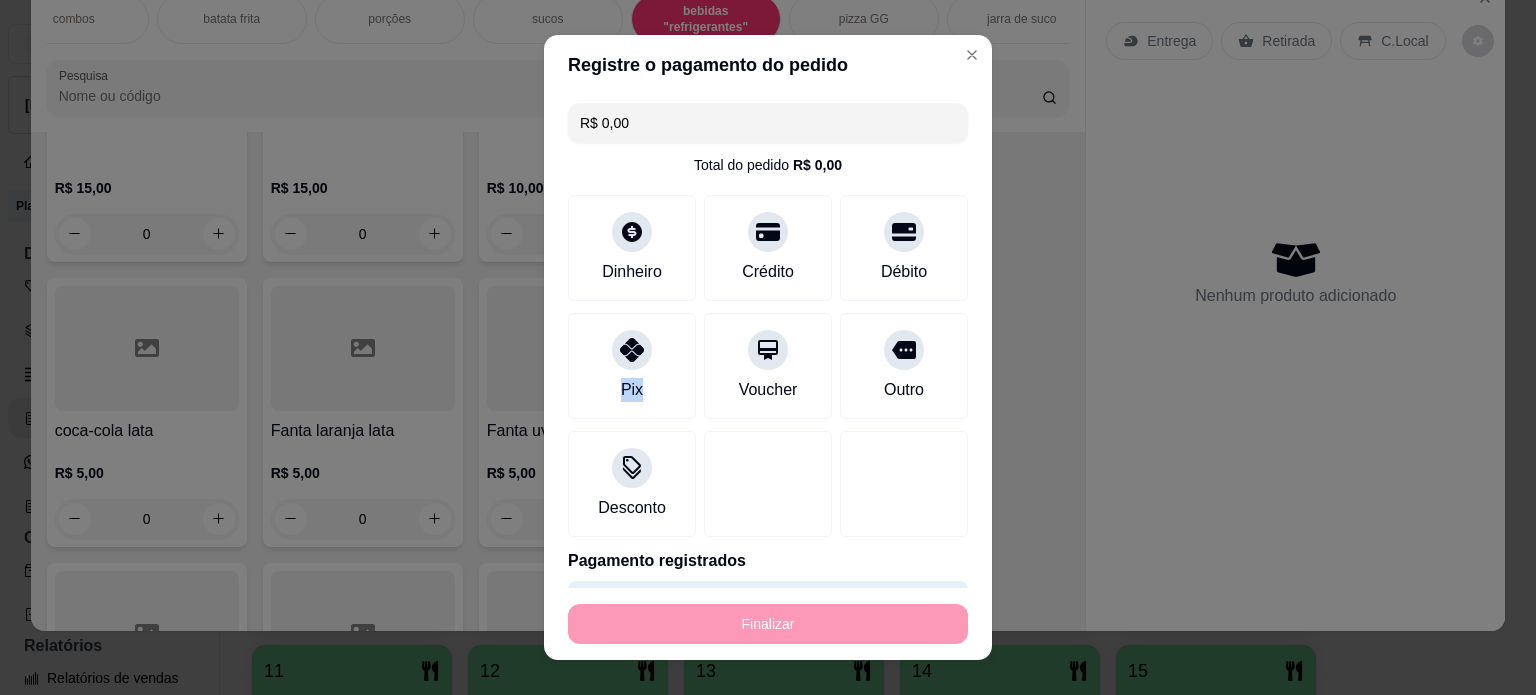 type on "-R$ 28,00" 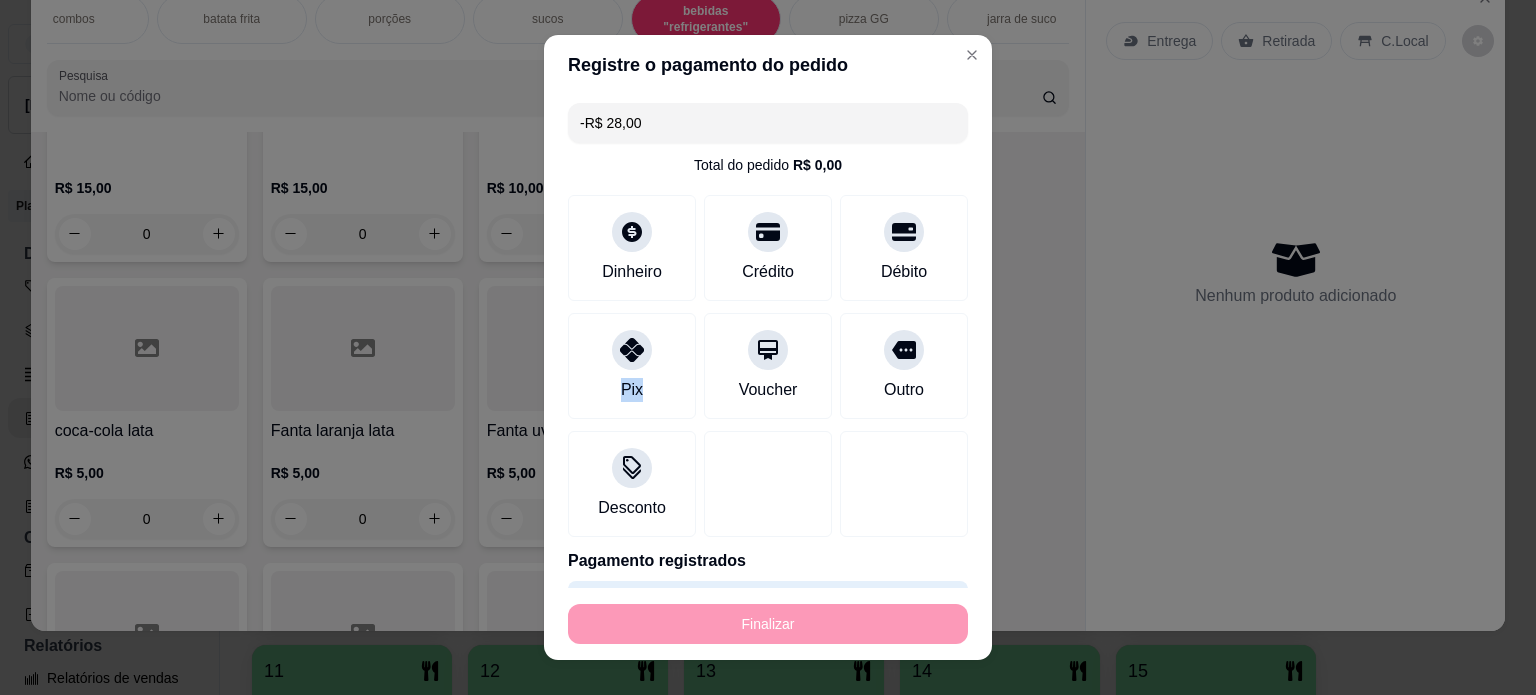 scroll, scrollTop: 3448, scrollLeft: 0, axis: vertical 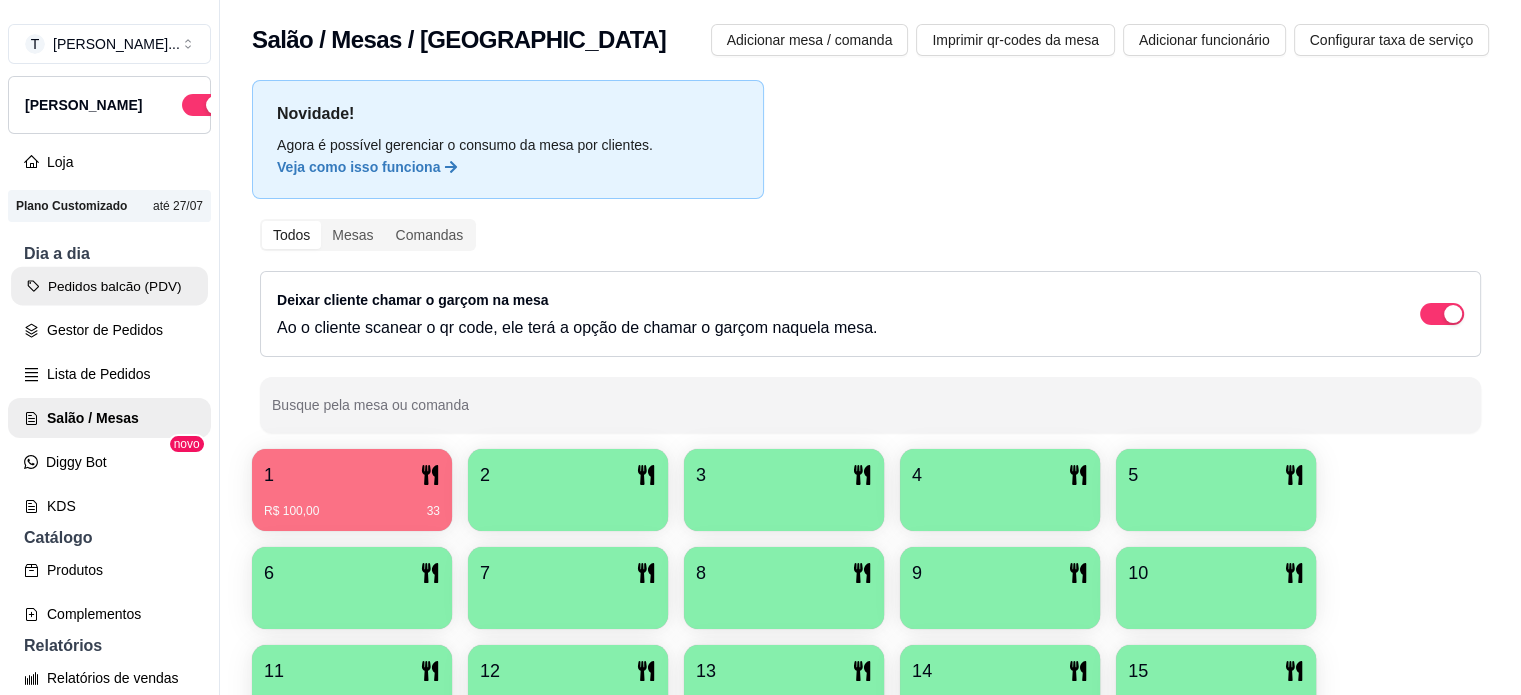 click on "Pedidos balcão (PDV)" at bounding box center (109, 286) 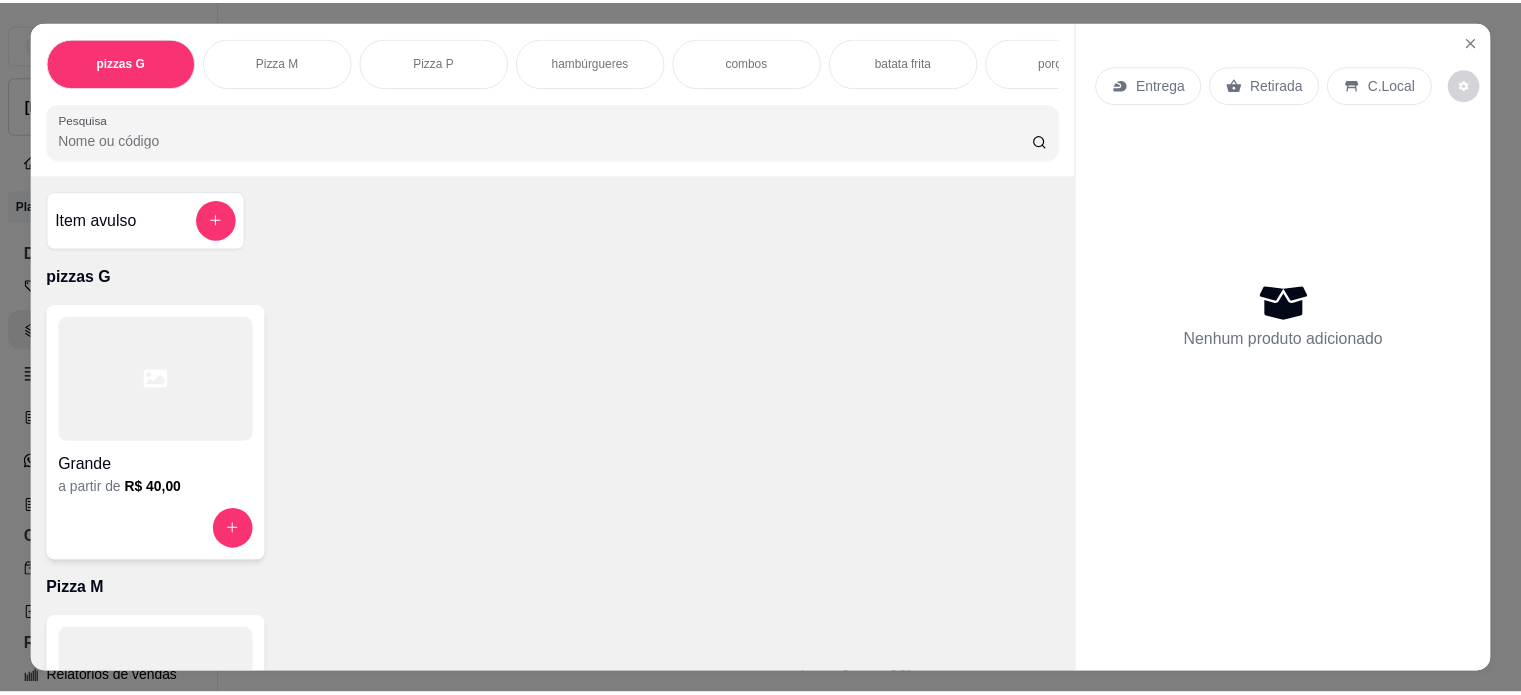 scroll, scrollTop: 32, scrollLeft: 0, axis: vertical 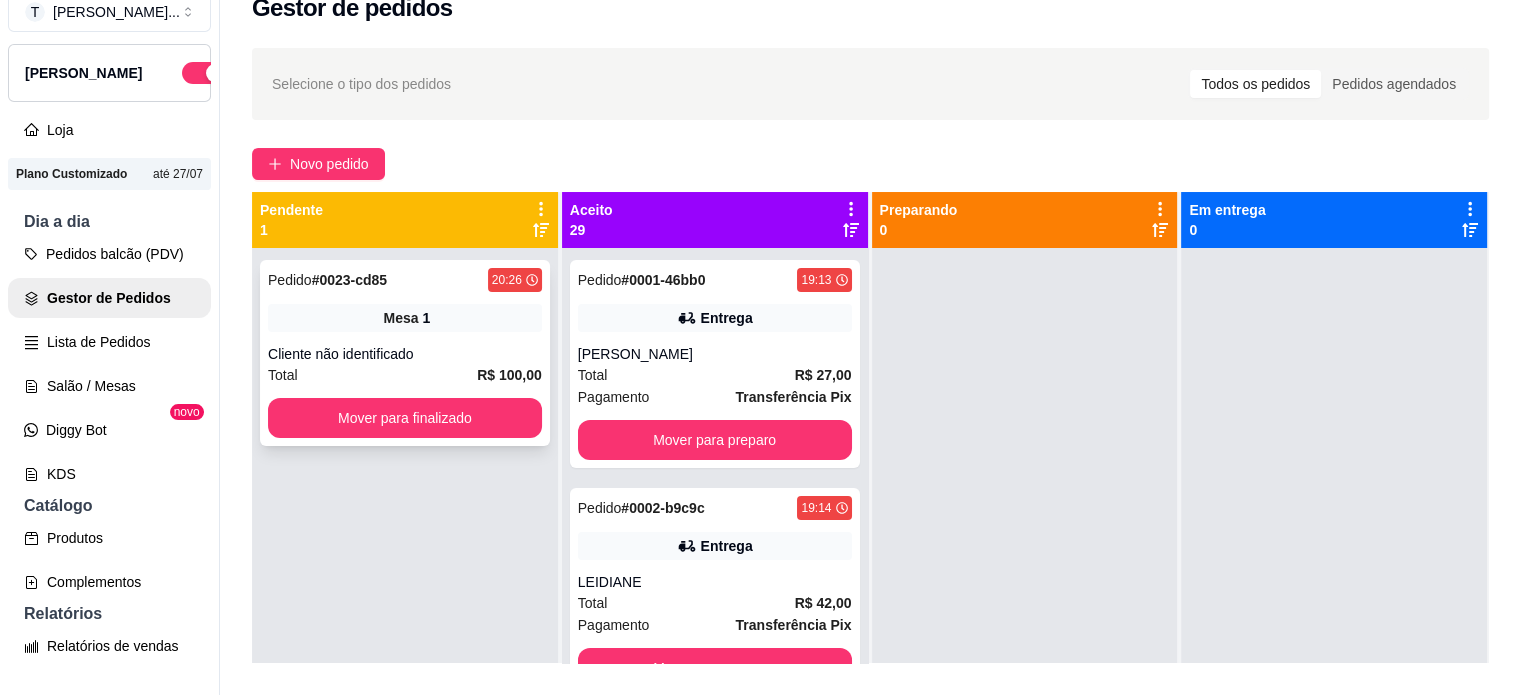 click on "Pedido  # 0023-cd85 20:26 Mesa 1 Cliente não identificado Total R$ 100,00 Mover para finalizado" at bounding box center (405, 353) 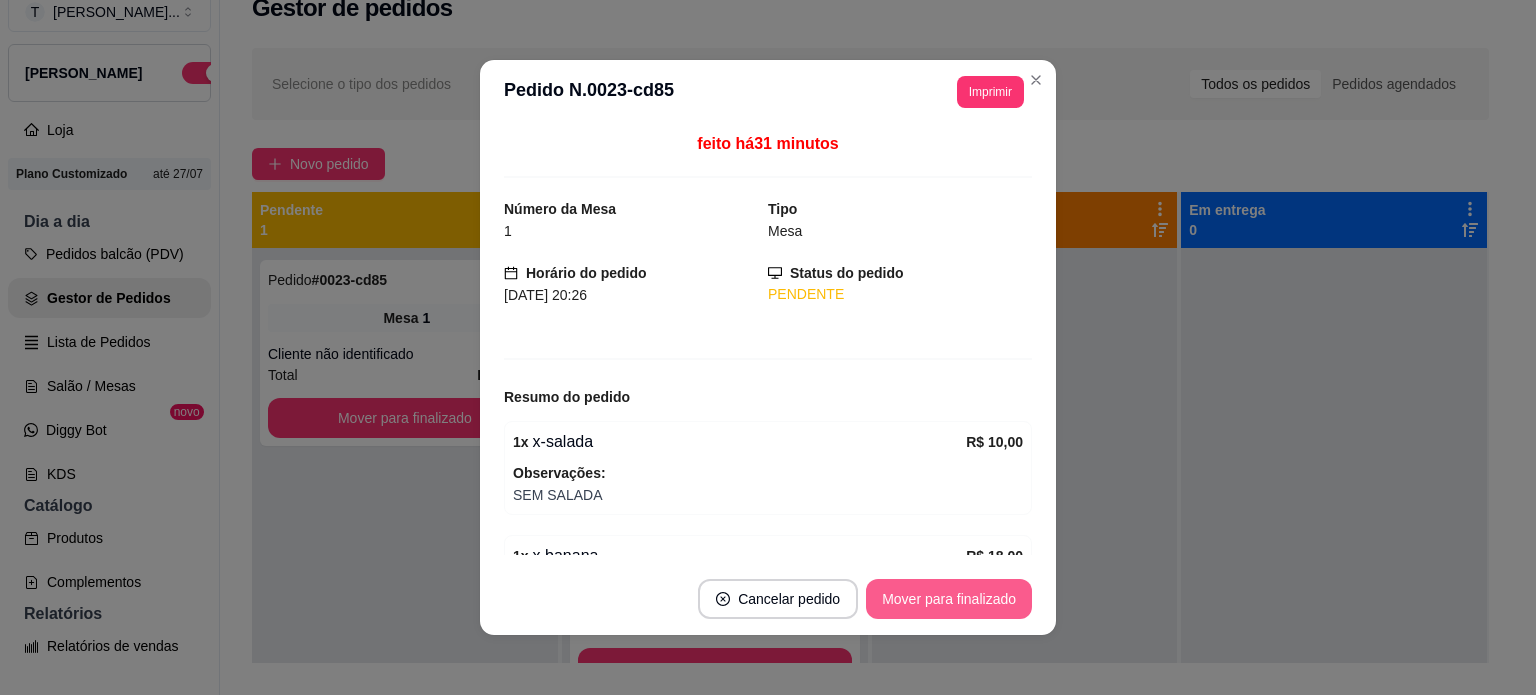 click on "Mover para finalizado" at bounding box center [949, 599] 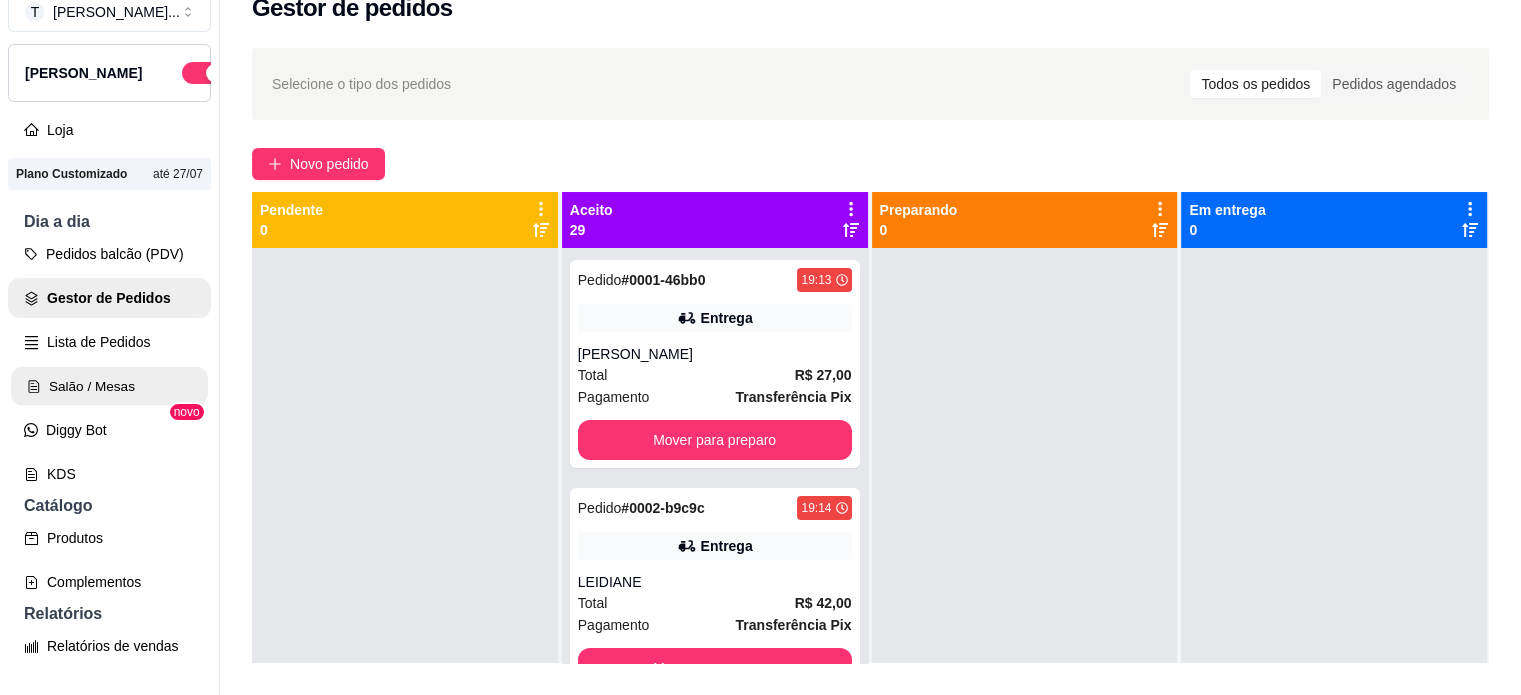 click on "Salão / Mesas" at bounding box center (109, 386) 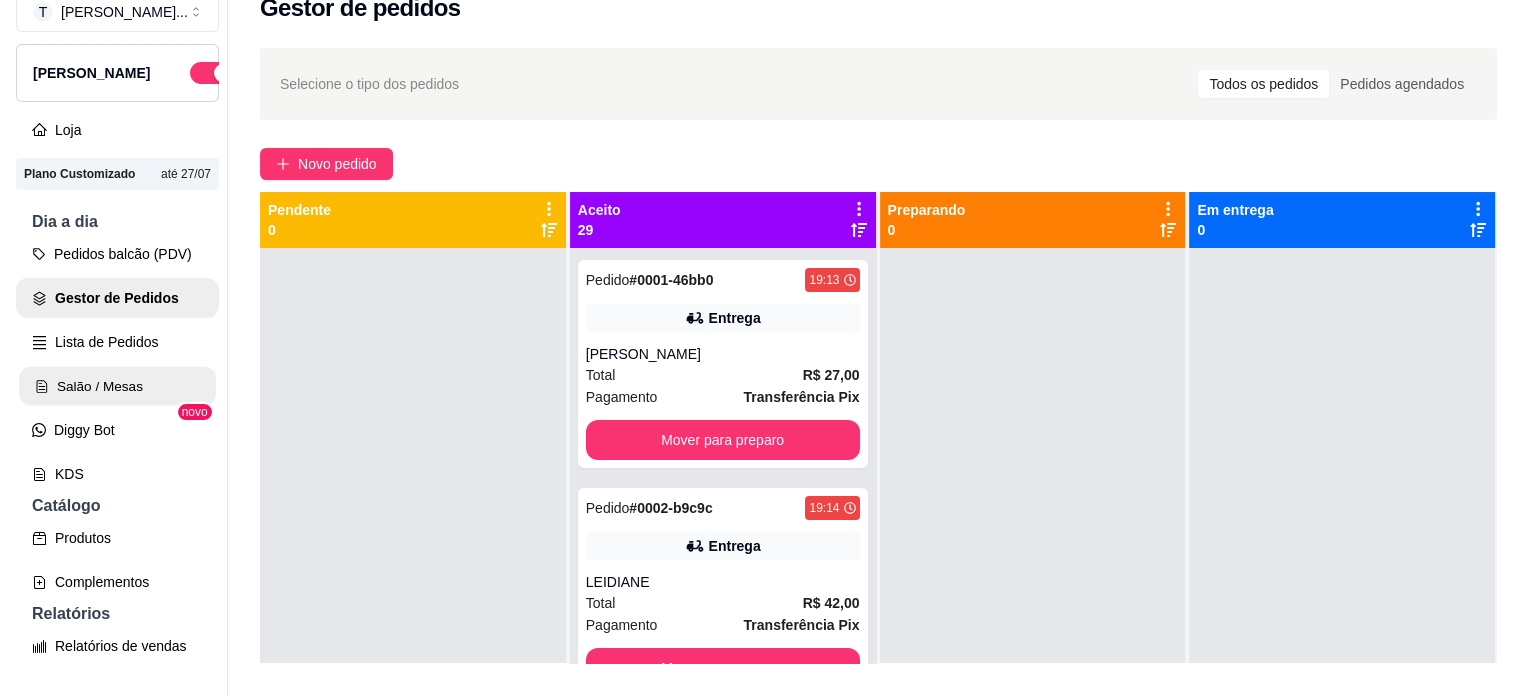 scroll, scrollTop: 0, scrollLeft: 0, axis: both 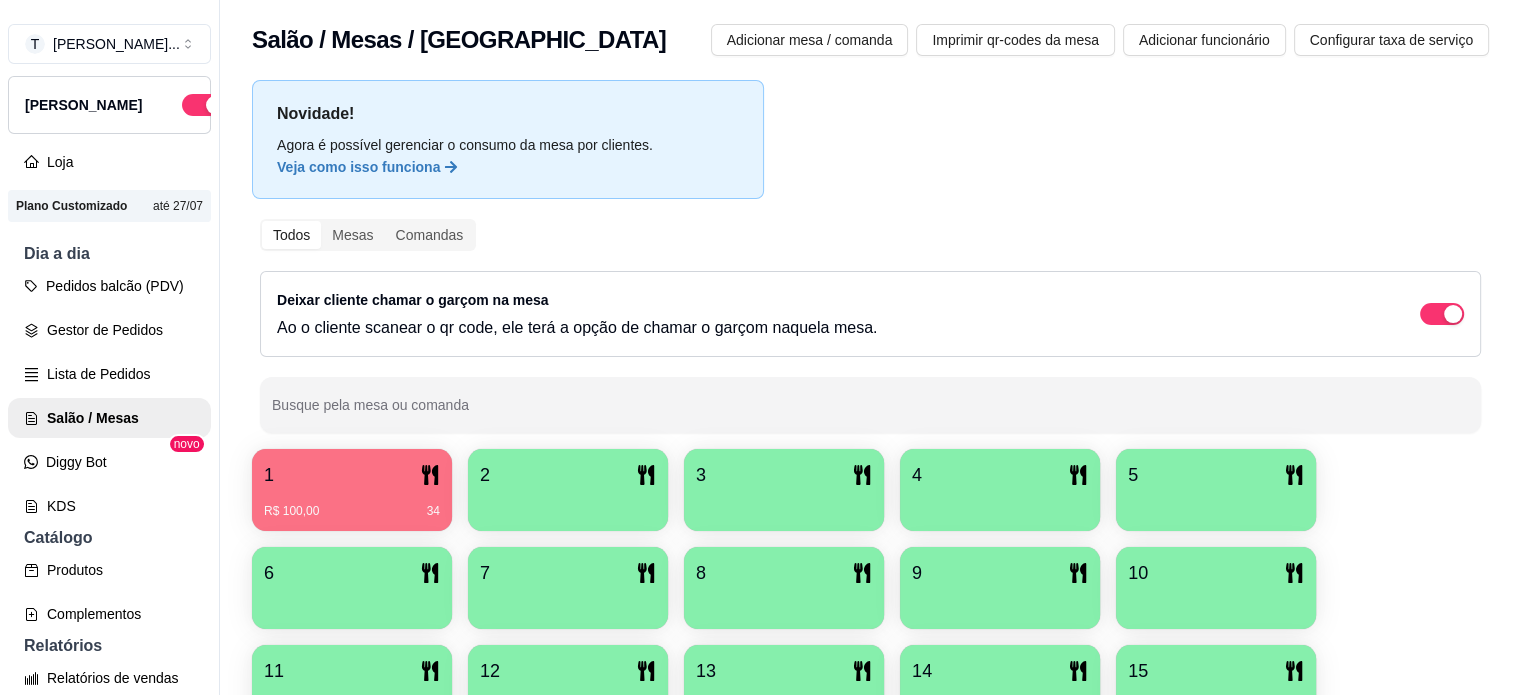 click on "R$ 100,00 34" at bounding box center [352, 504] 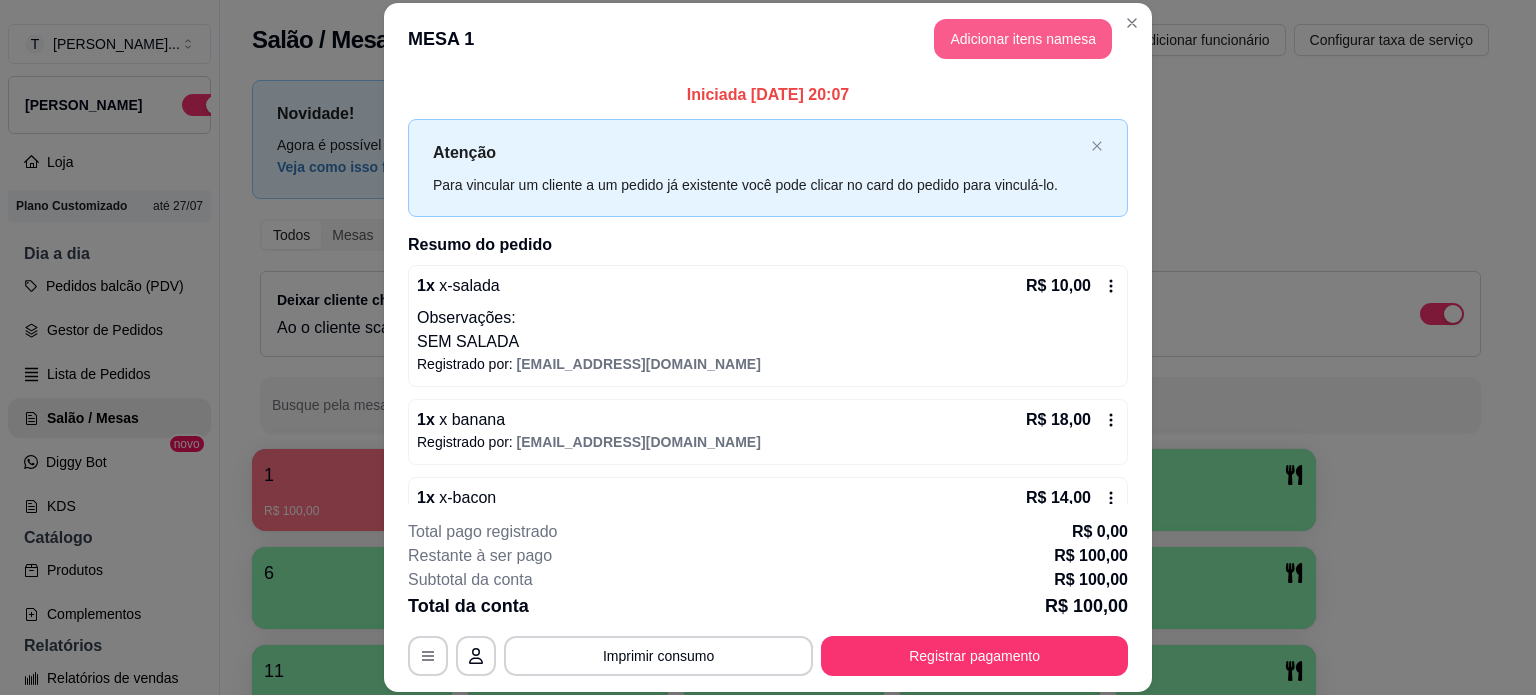 click on "Adicionar itens na  mesa" at bounding box center (1023, 39) 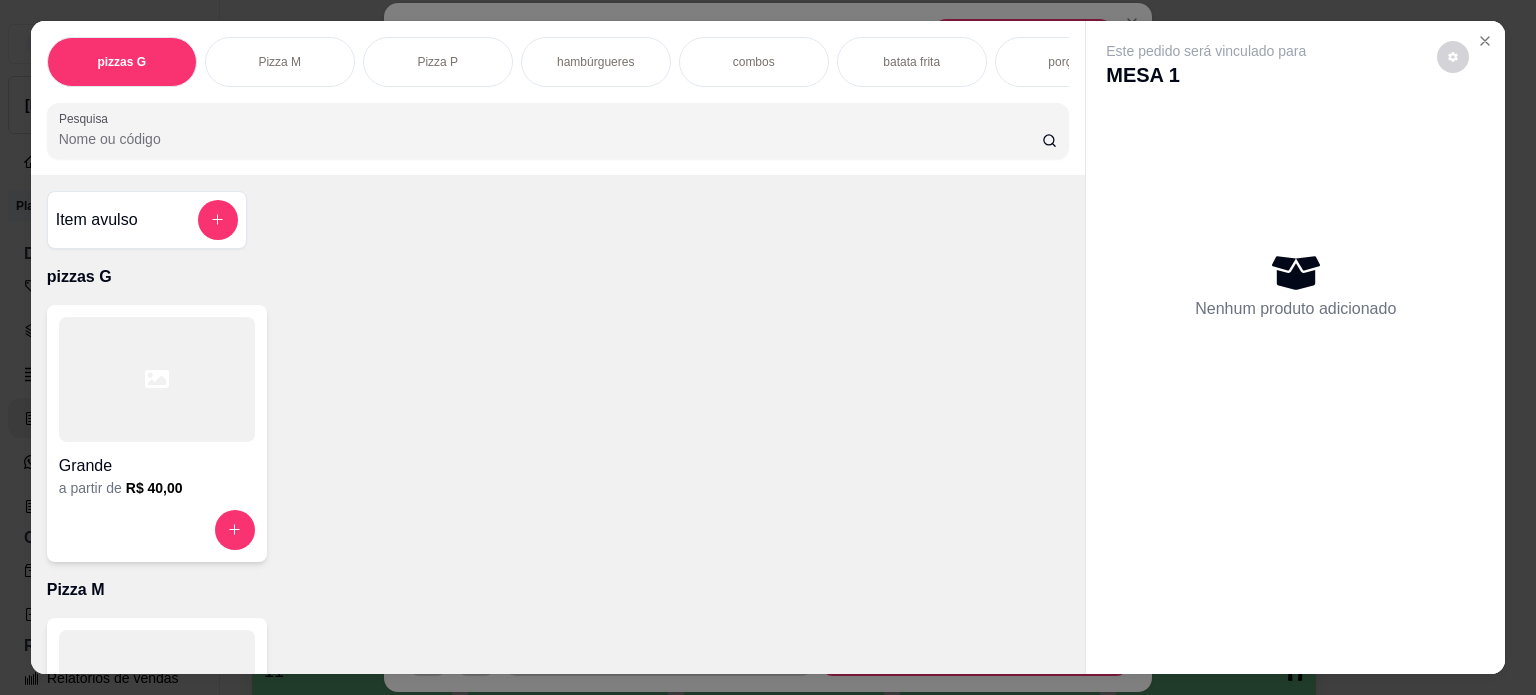 click on "hambúrgueres" at bounding box center [595, 62] 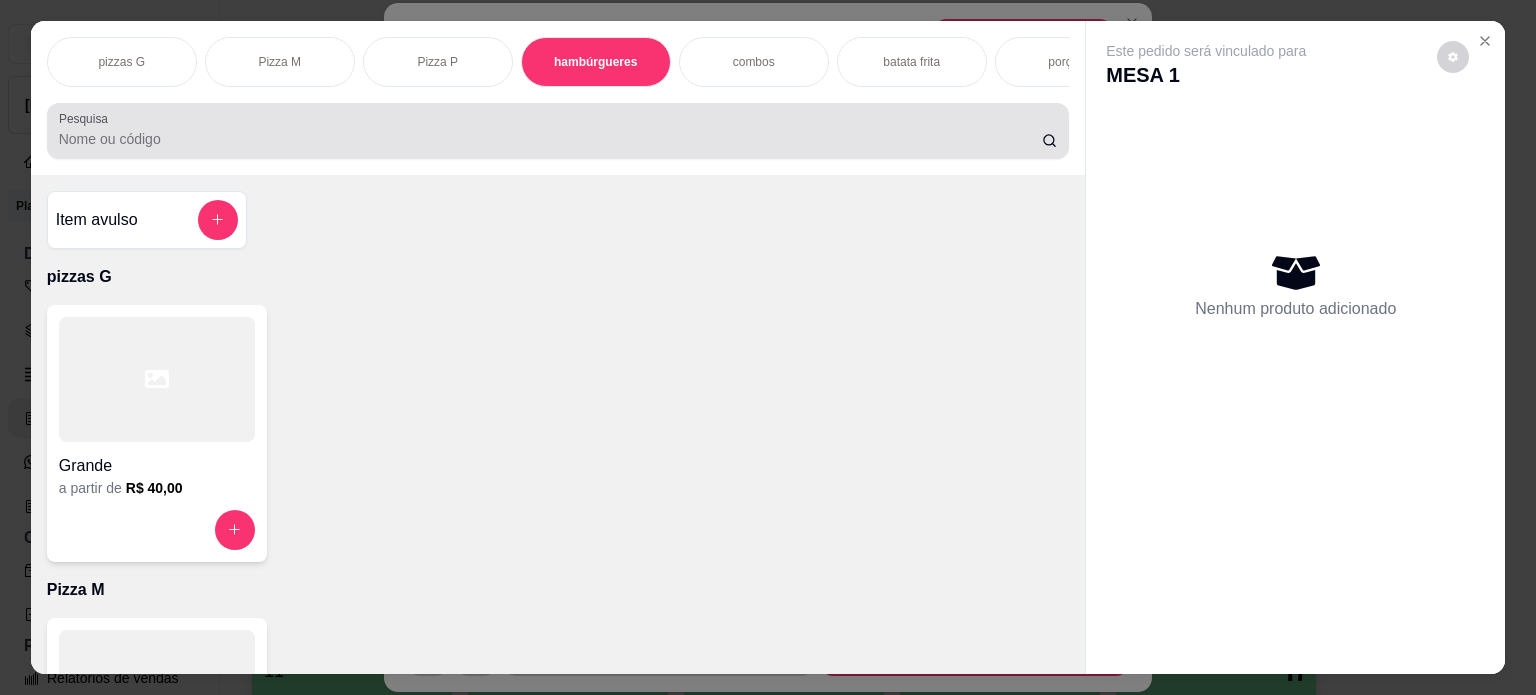 scroll, scrollTop: 1028, scrollLeft: 0, axis: vertical 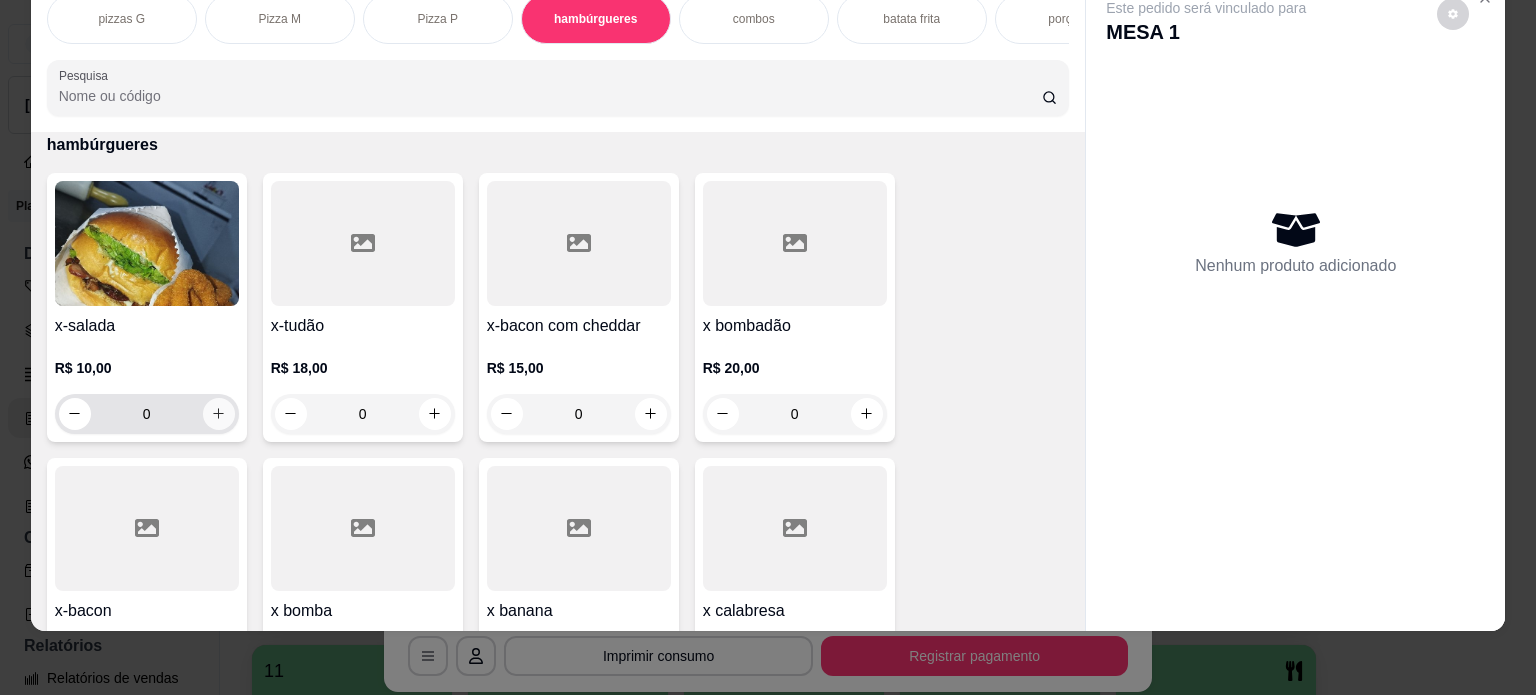 click at bounding box center [219, 414] 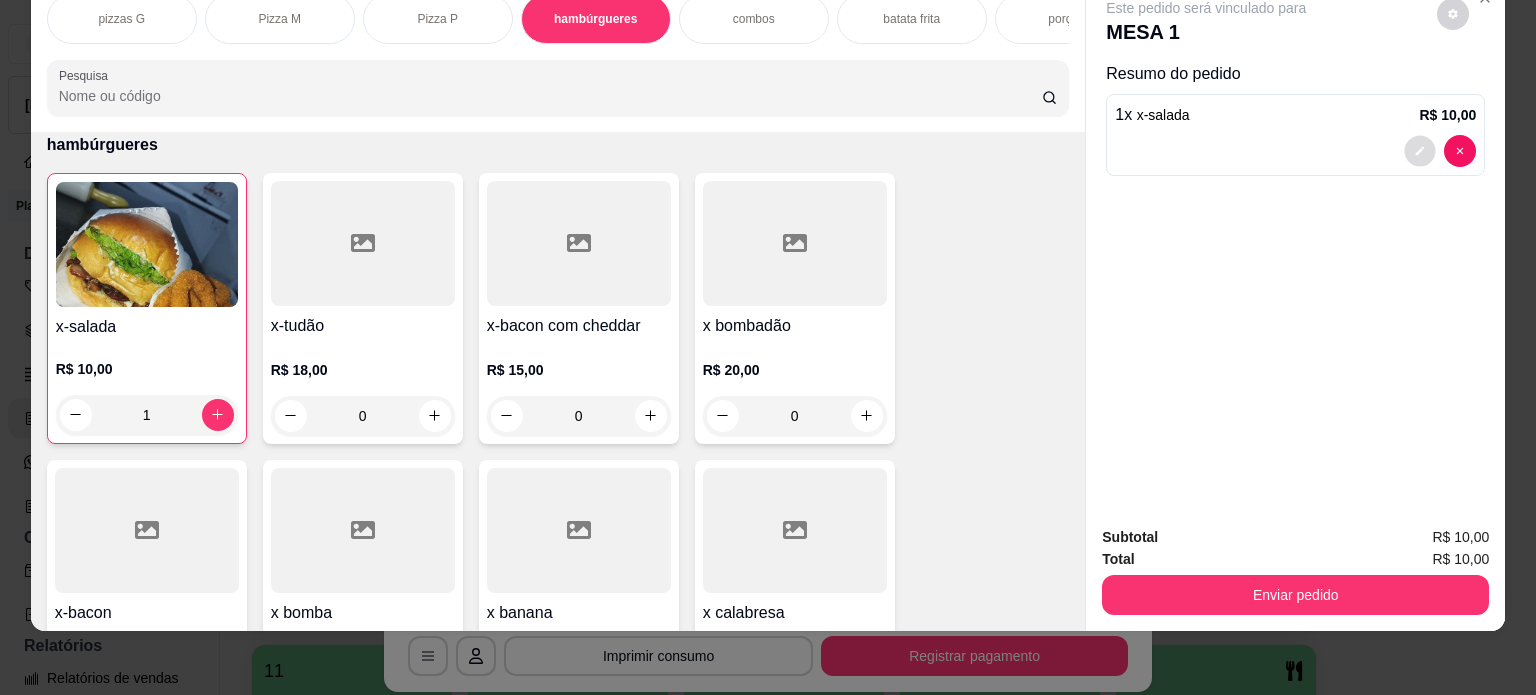 click at bounding box center [1420, 150] 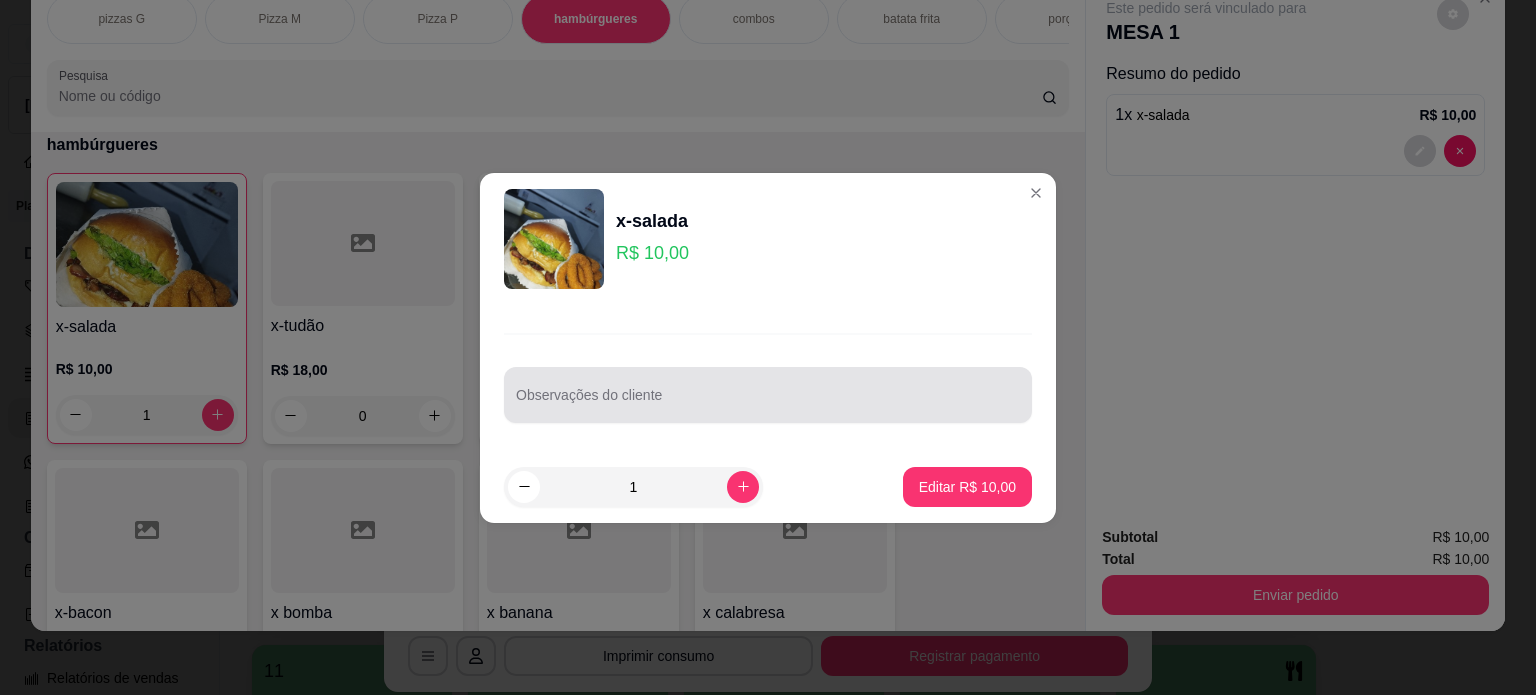 click at bounding box center (768, 395) 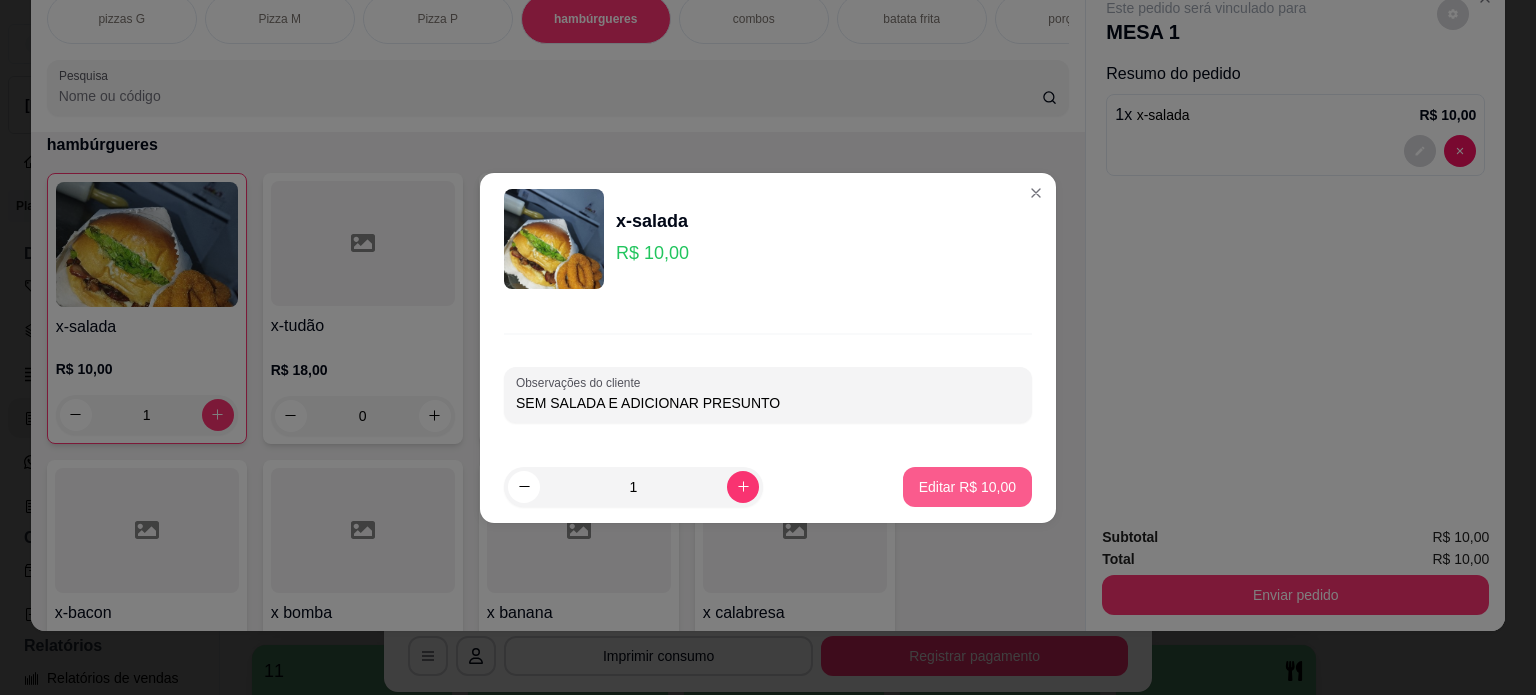 type on "SEM SALADA E ADICIONAR PRESUNTO" 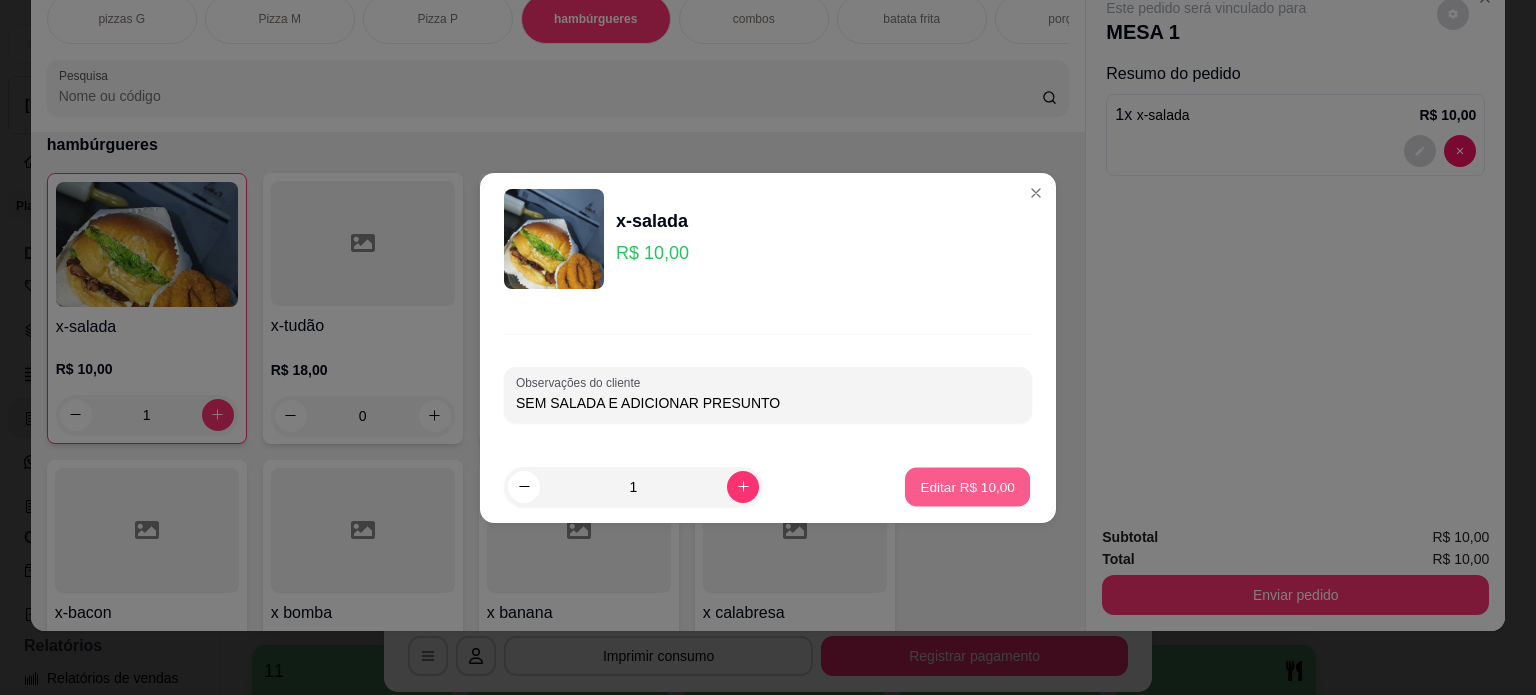 click on "Editar   R$ 10,00" at bounding box center [967, 486] 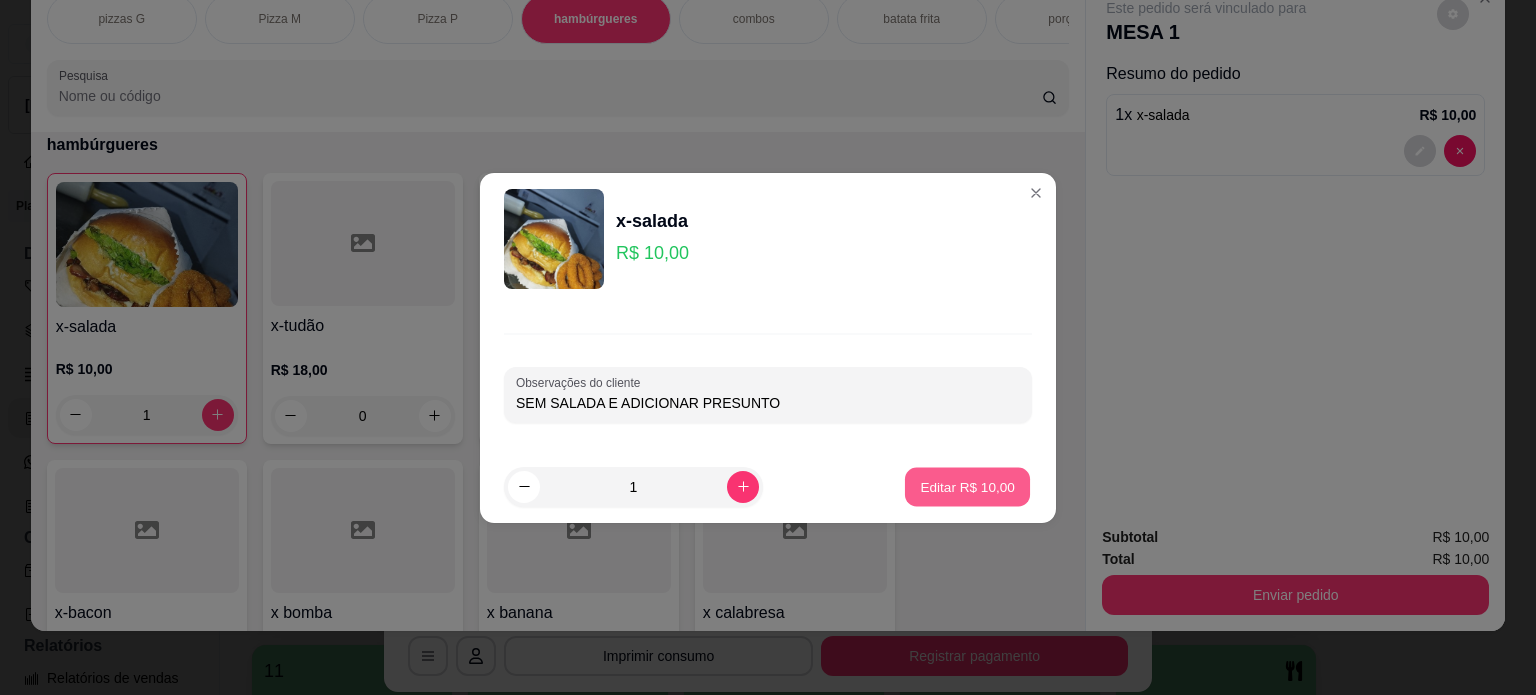 type on "0" 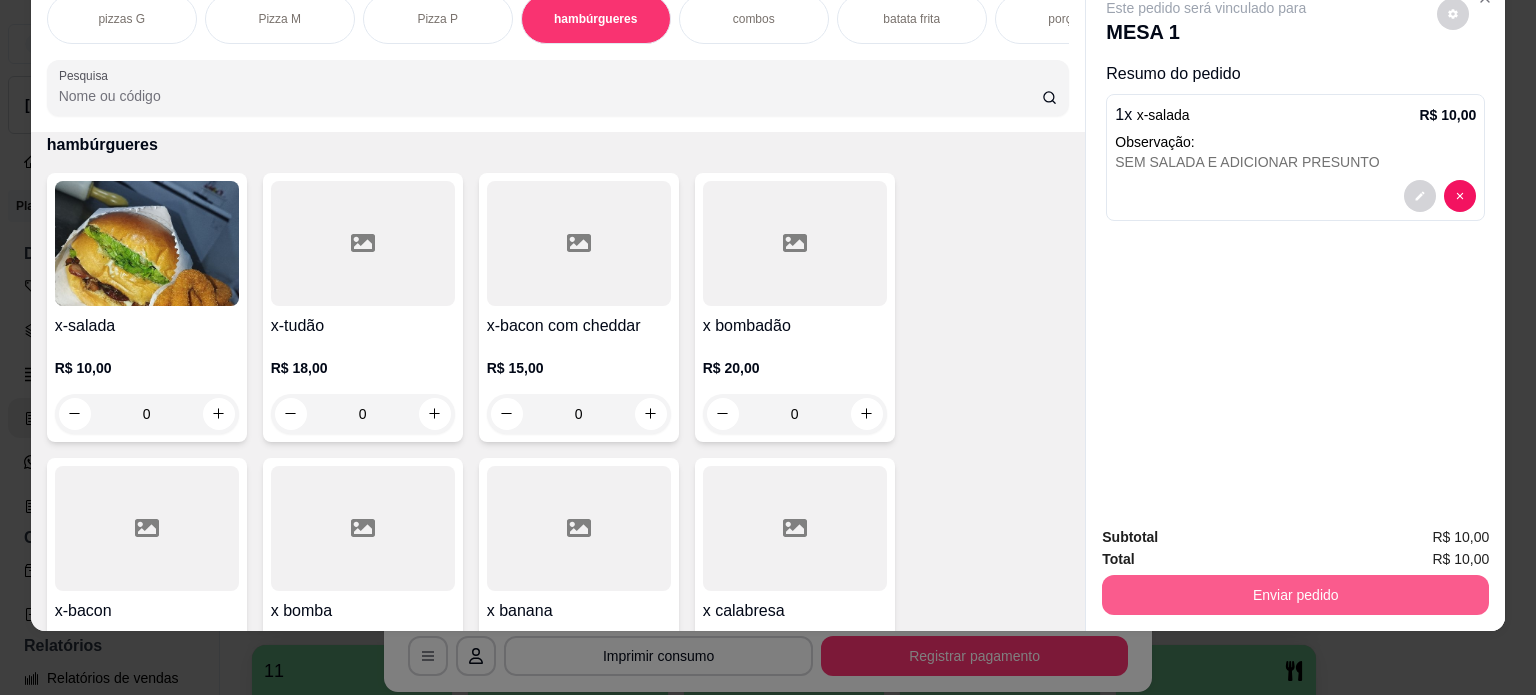 click on "Enviar pedido" at bounding box center (1295, 595) 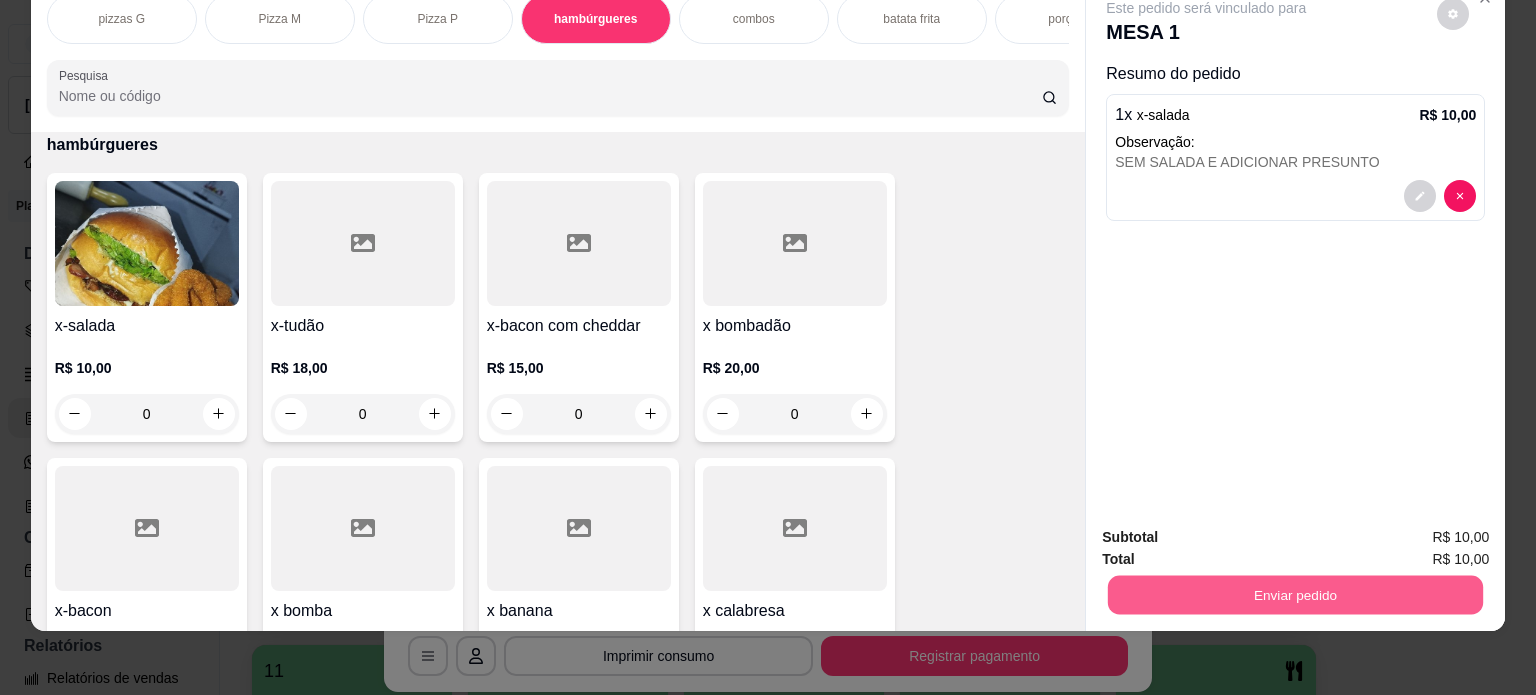 click on "Enviar pedido" at bounding box center (1295, 595) 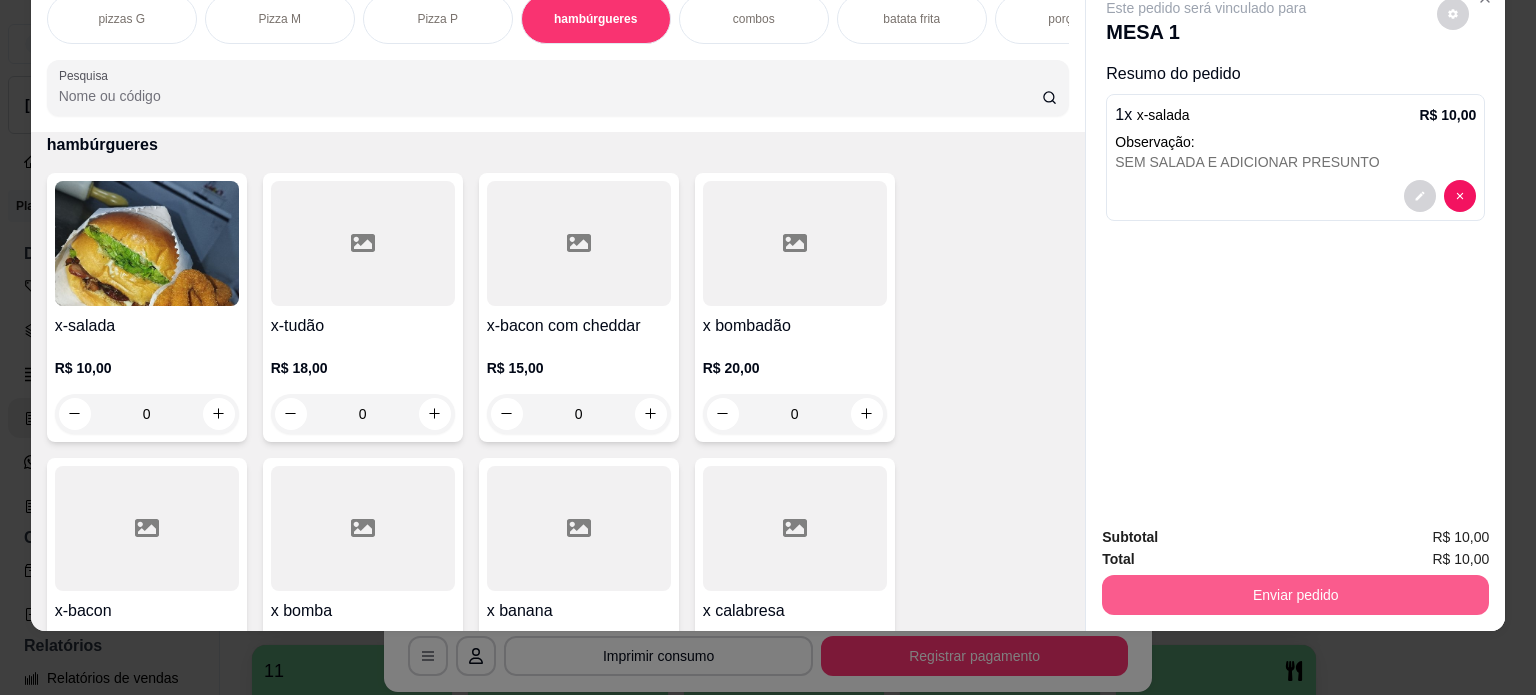 click on "Enviar pedido" at bounding box center (1295, 595) 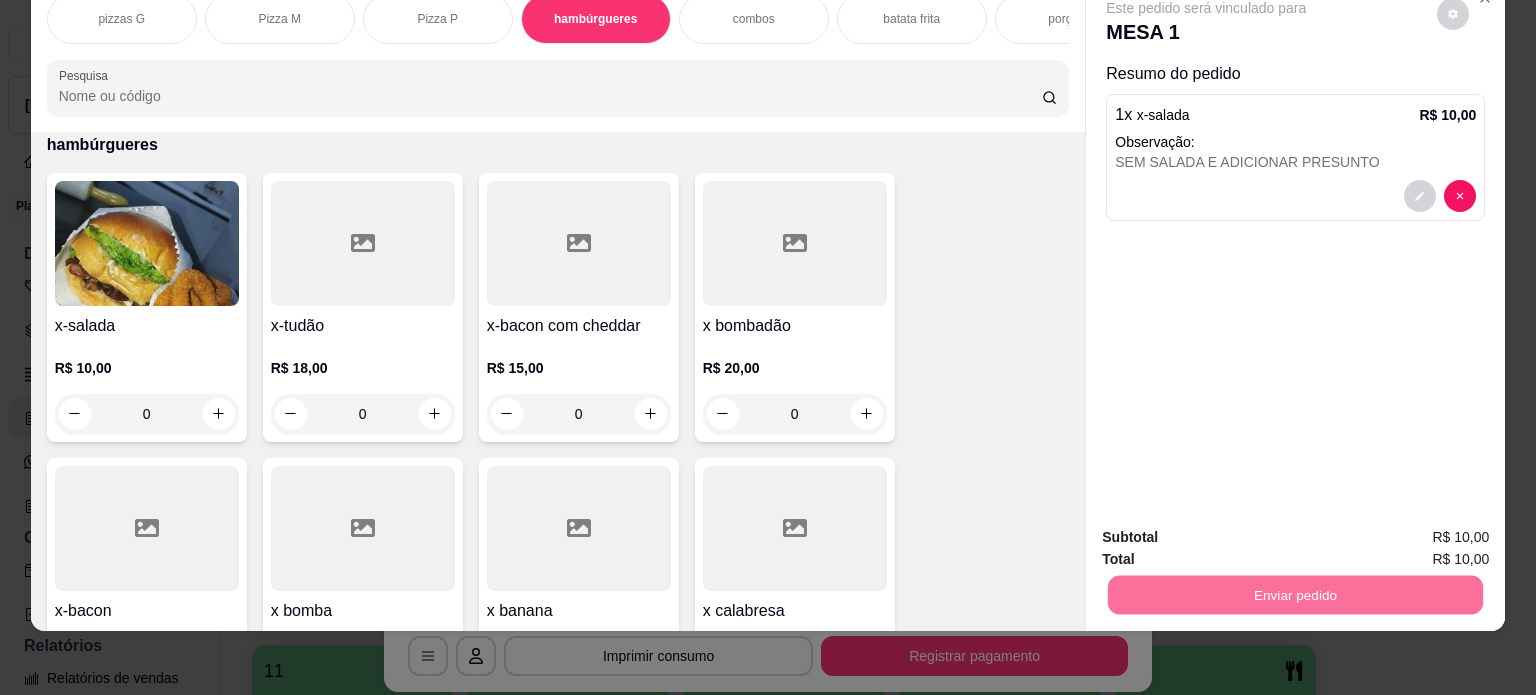 click on "Não registrar e enviar pedido" at bounding box center [1229, 530] 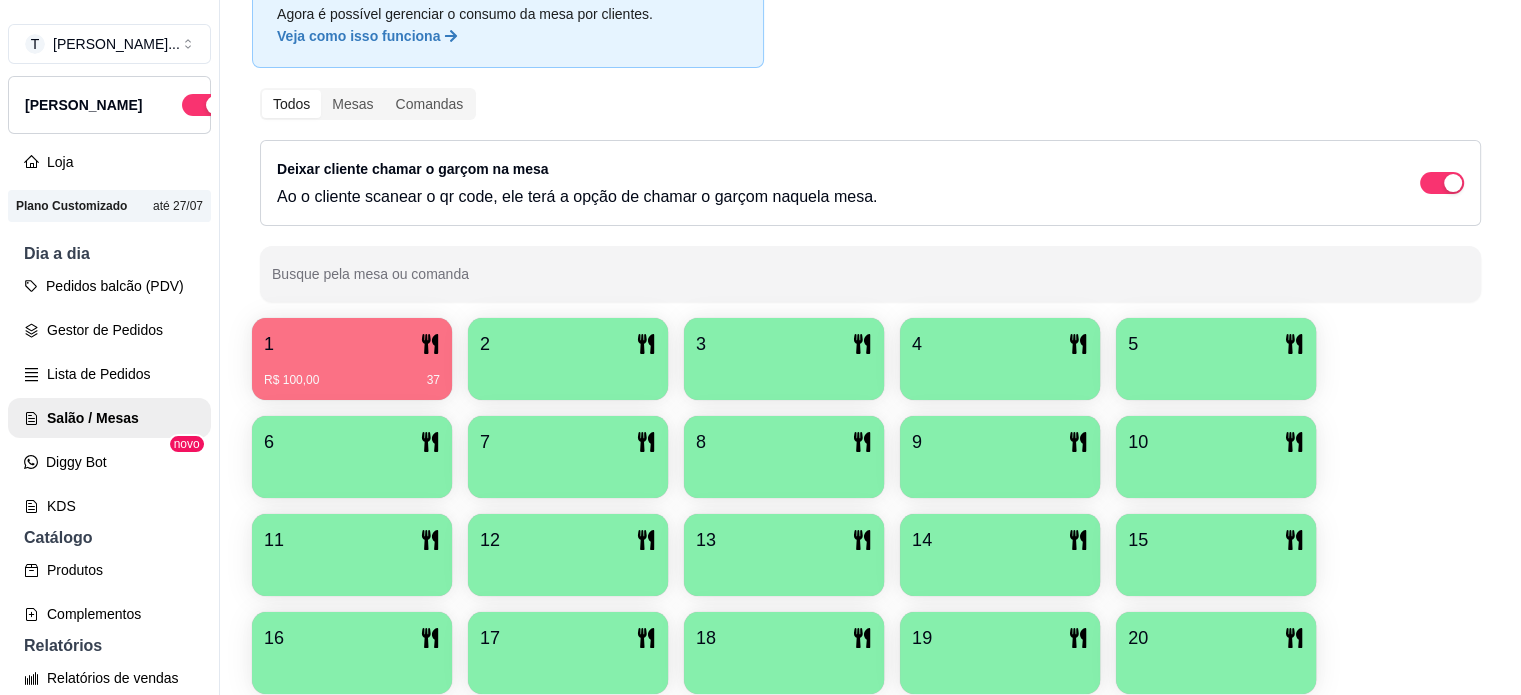scroll, scrollTop: 224, scrollLeft: 0, axis: vertical 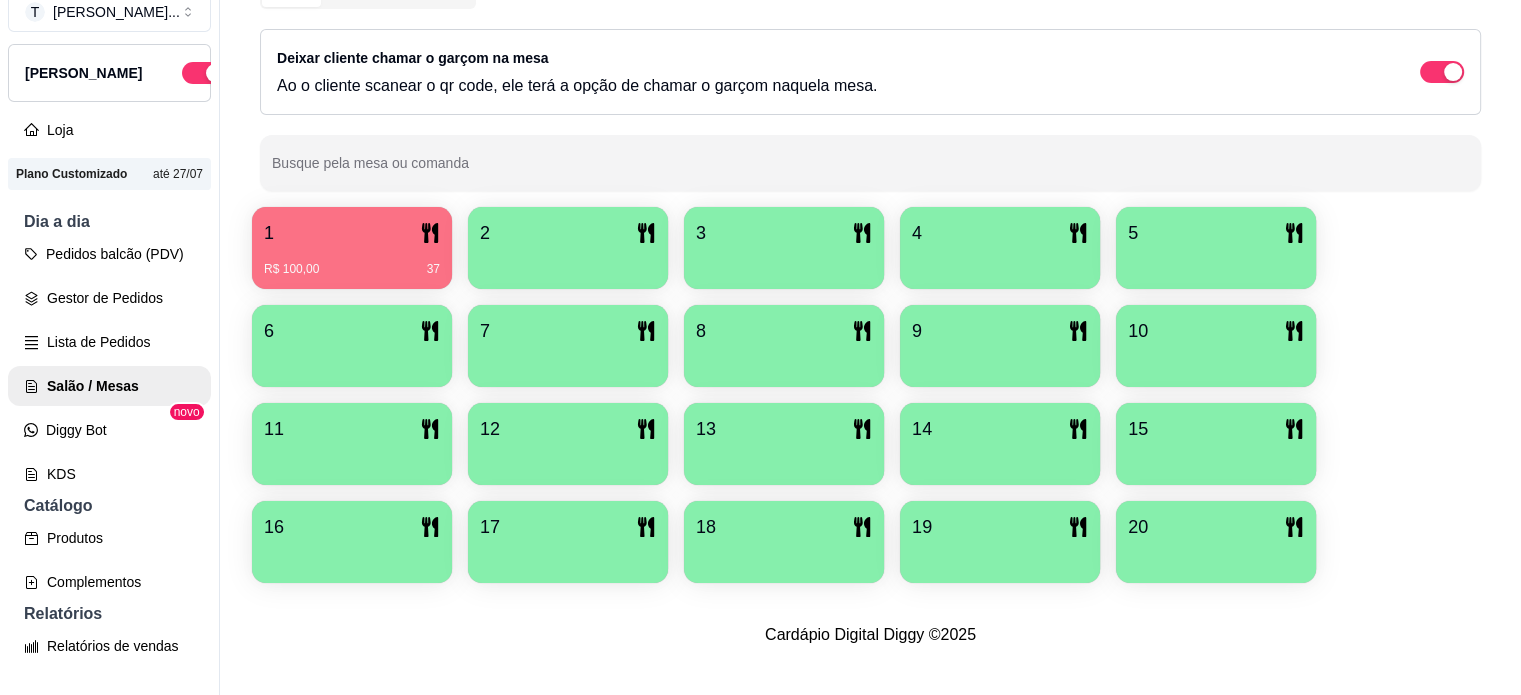 click at bounding box center (1216, 556) 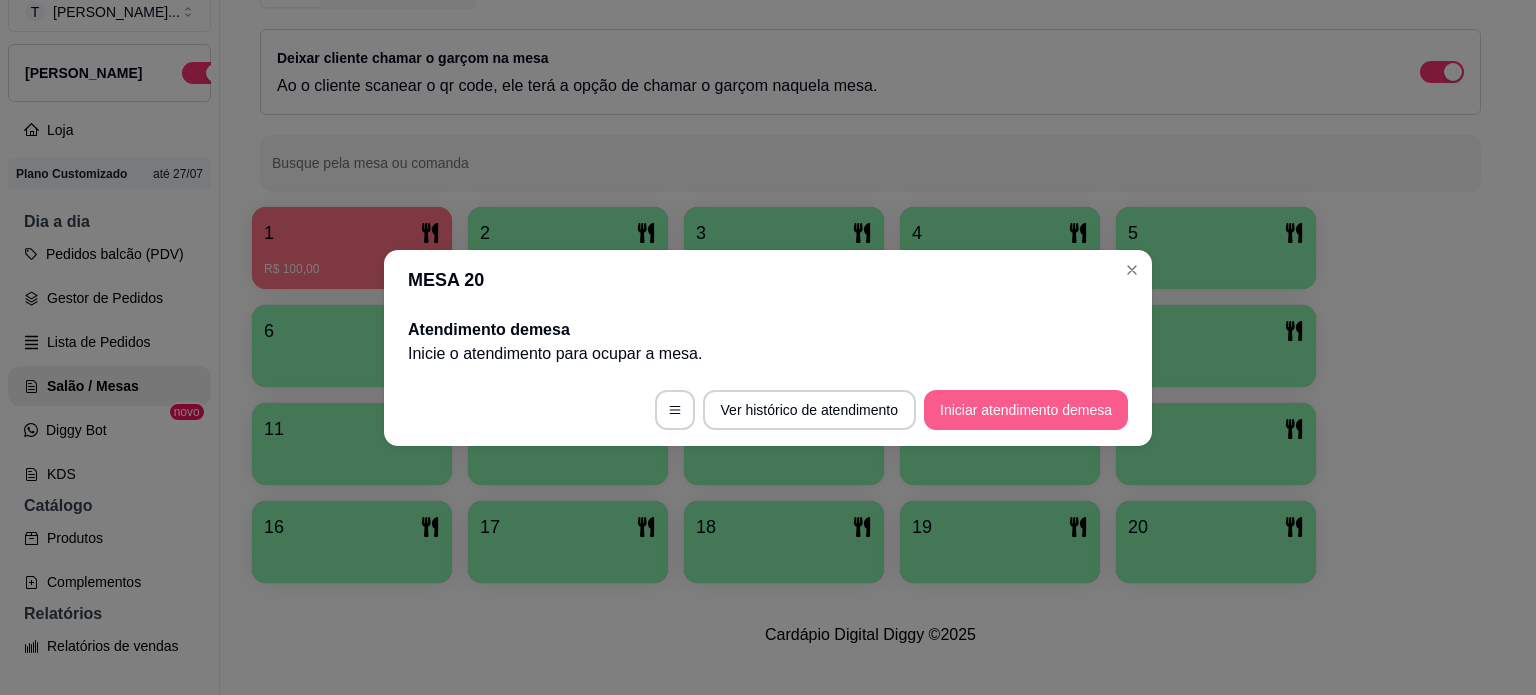 click on "Iniciar atendimento de  mesa" at bounding box center (1026, 410) 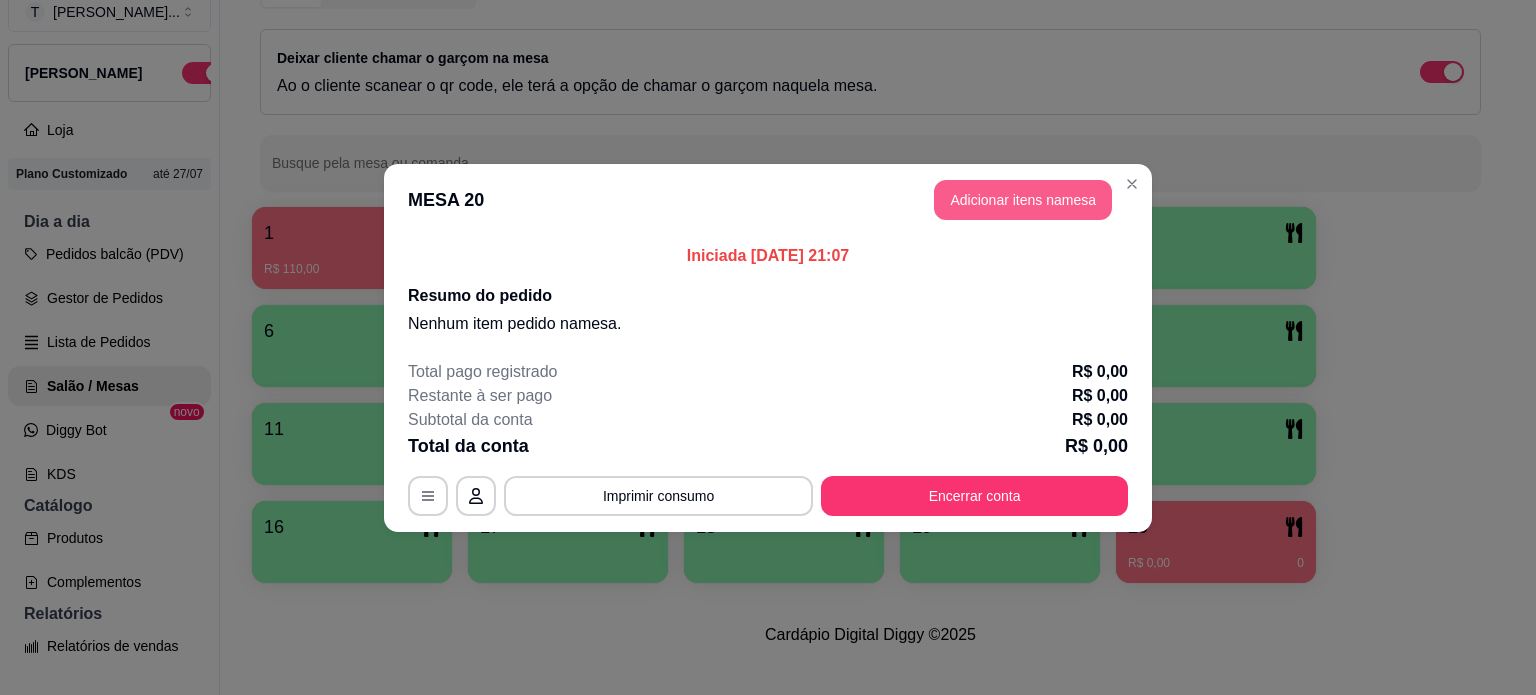 click on "Adicionar itens na  mesa" at bounding box center (1023, 200) 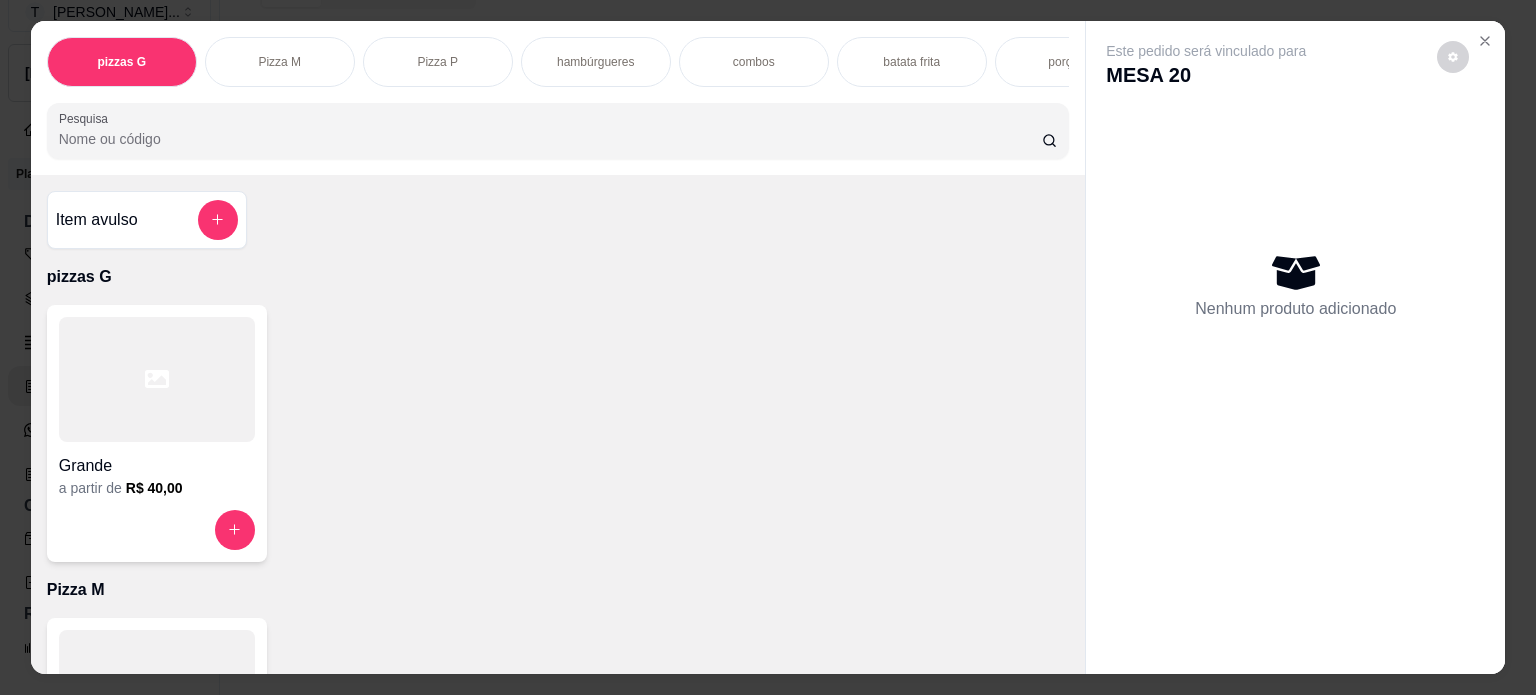 click on "hambúrgueres" at bounding box center [596, 62] 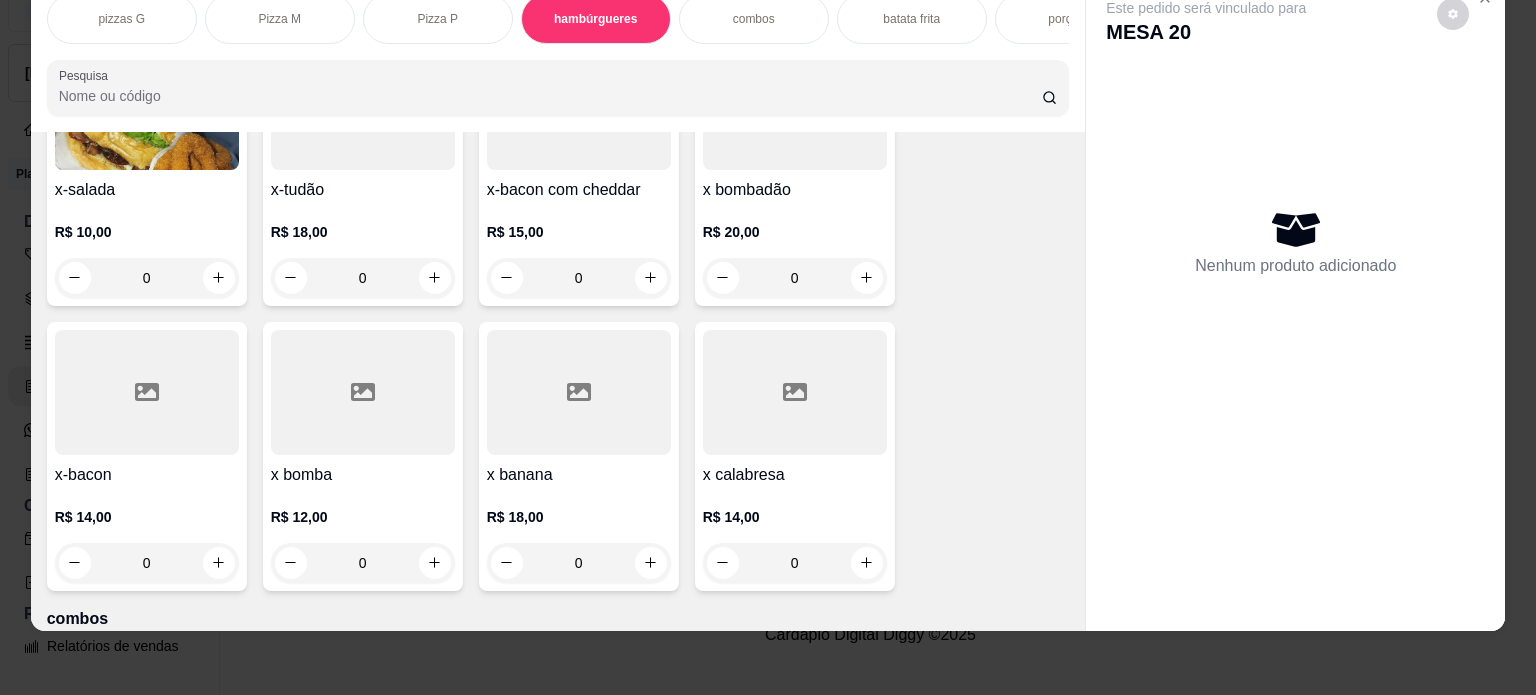 scroll, scrollTop: 1328, scrollLeft: 0, axis: vertical 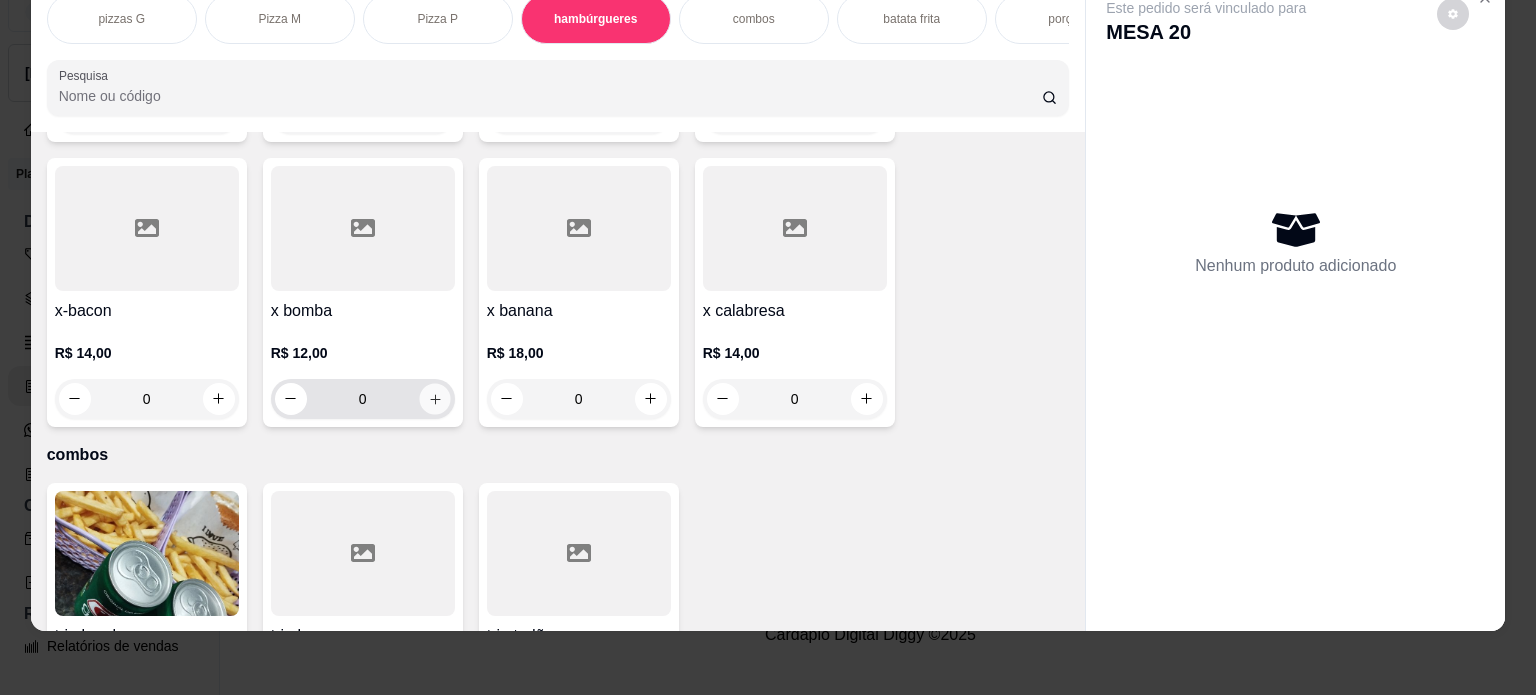 click 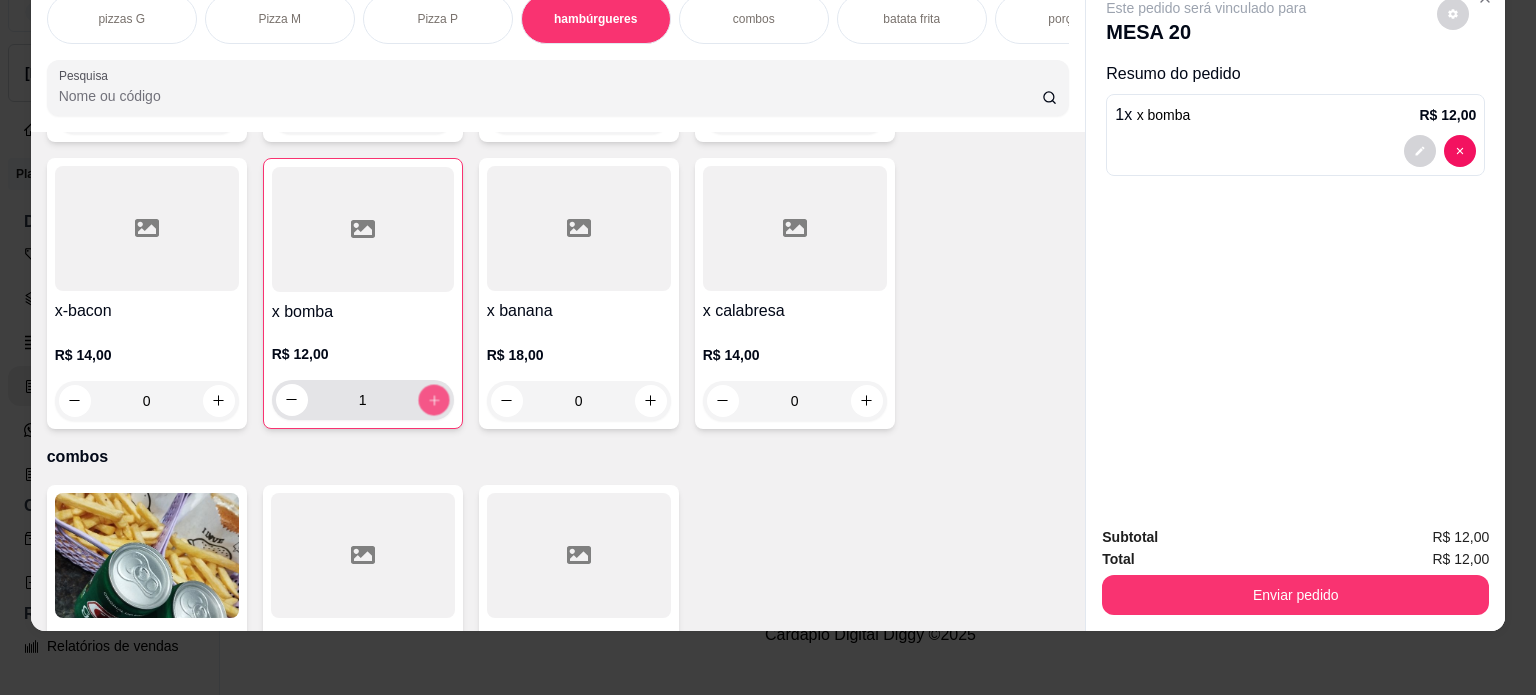 click 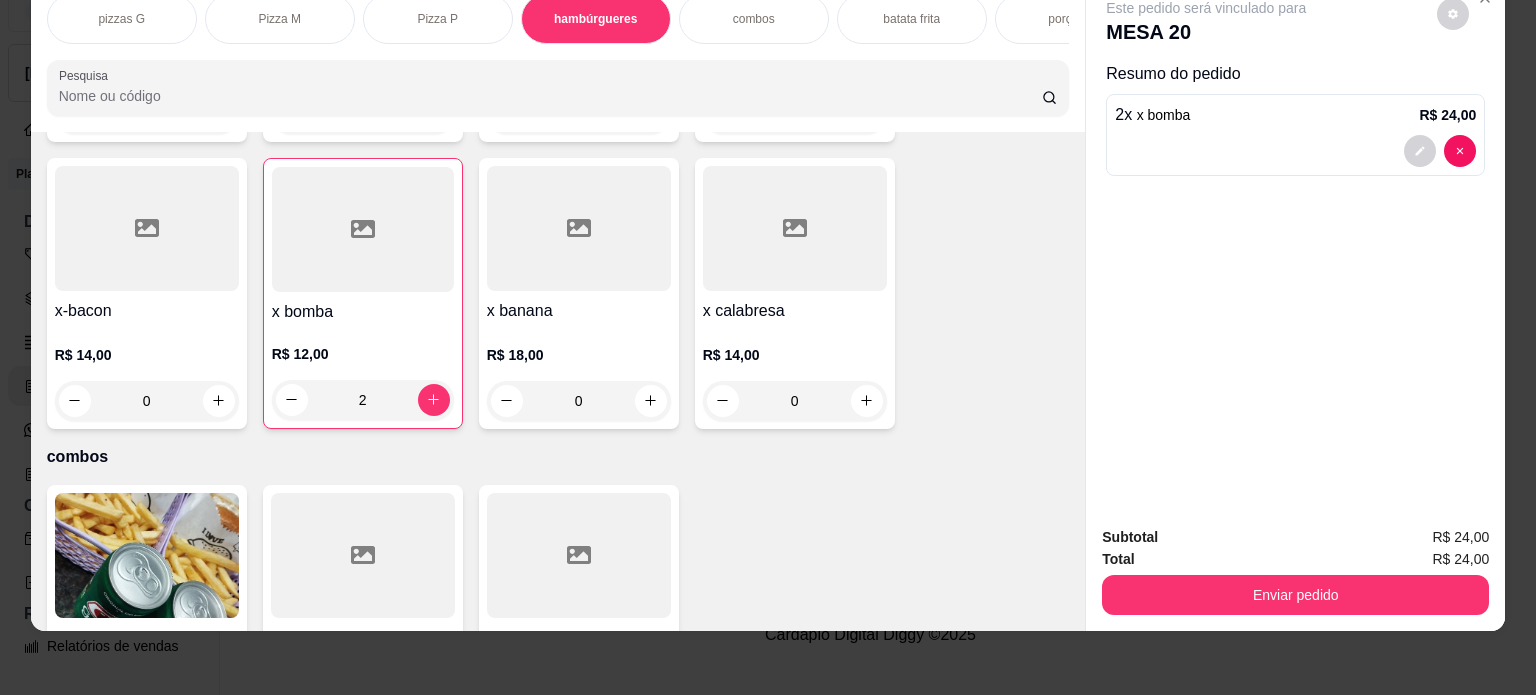 click on "batata frita" at bounding box center (911, 19) 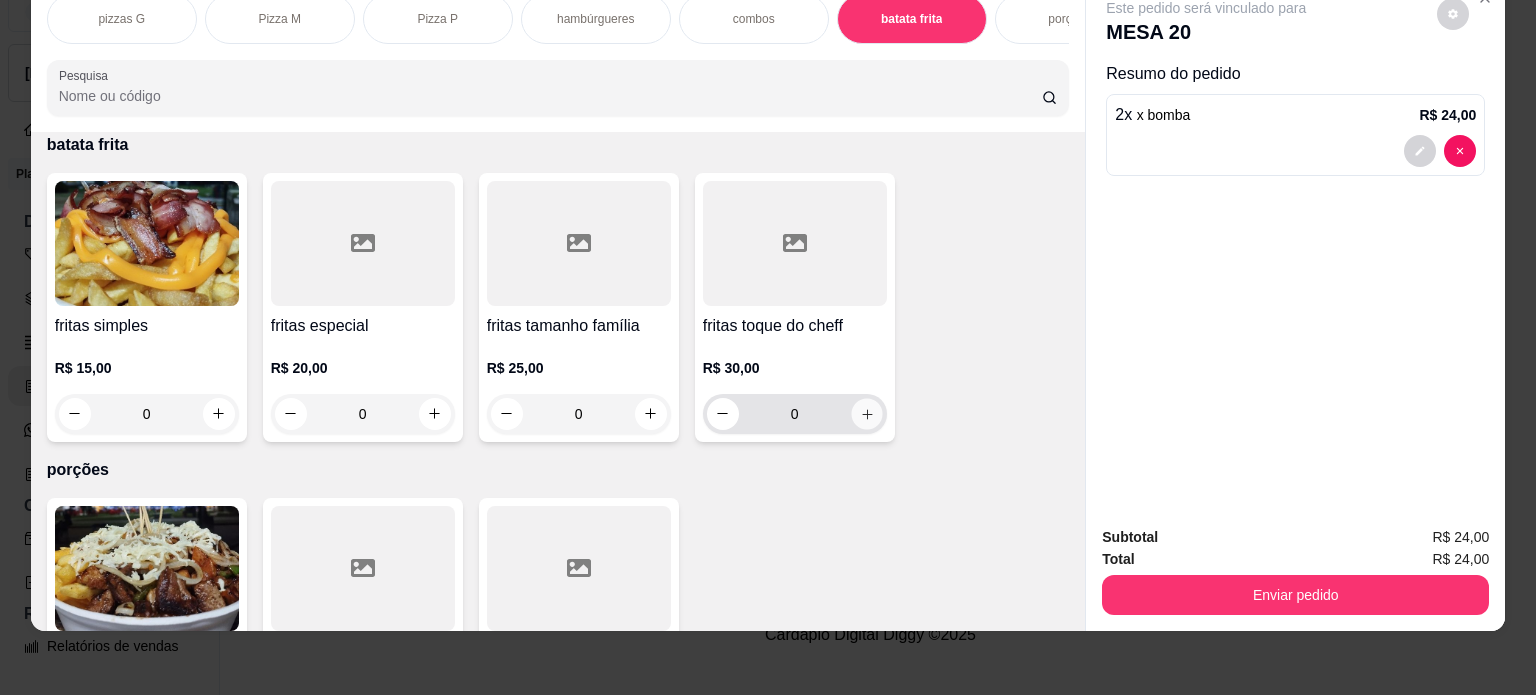 click 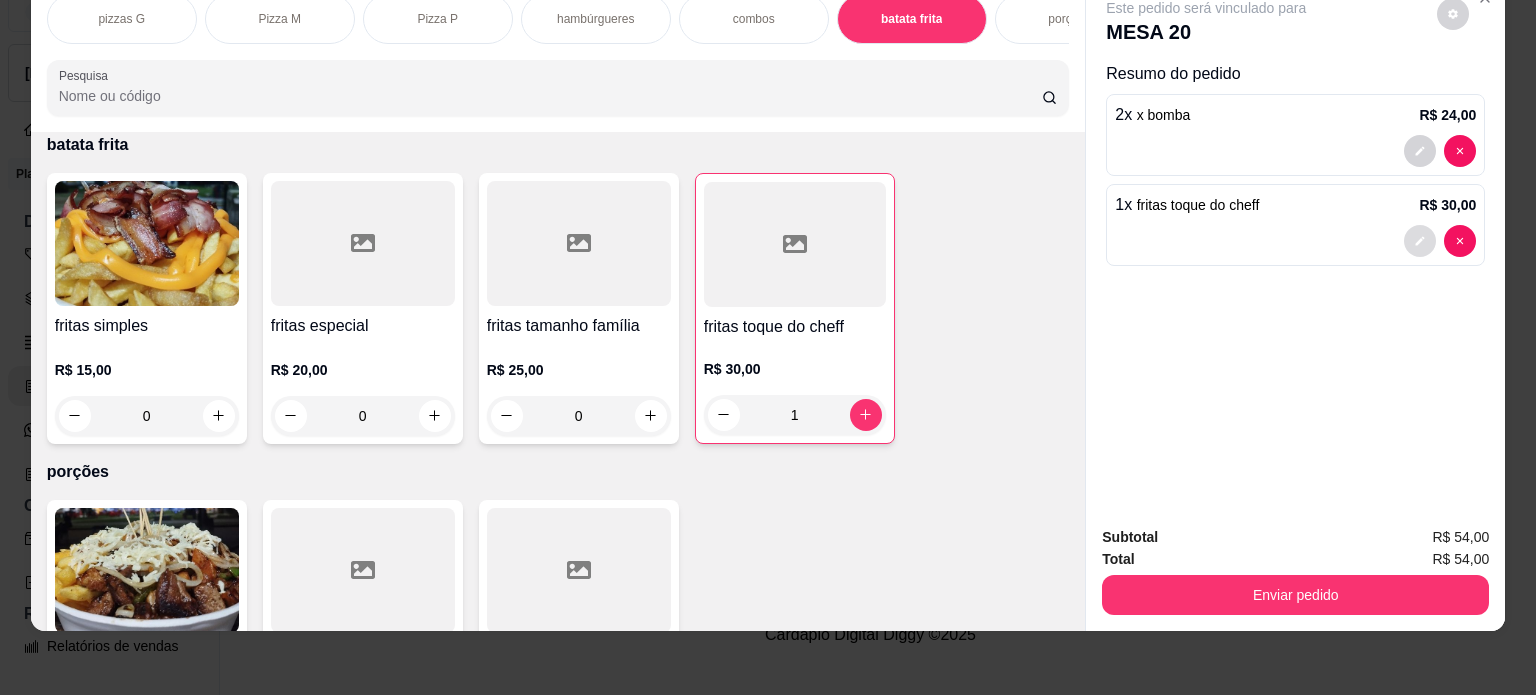 click 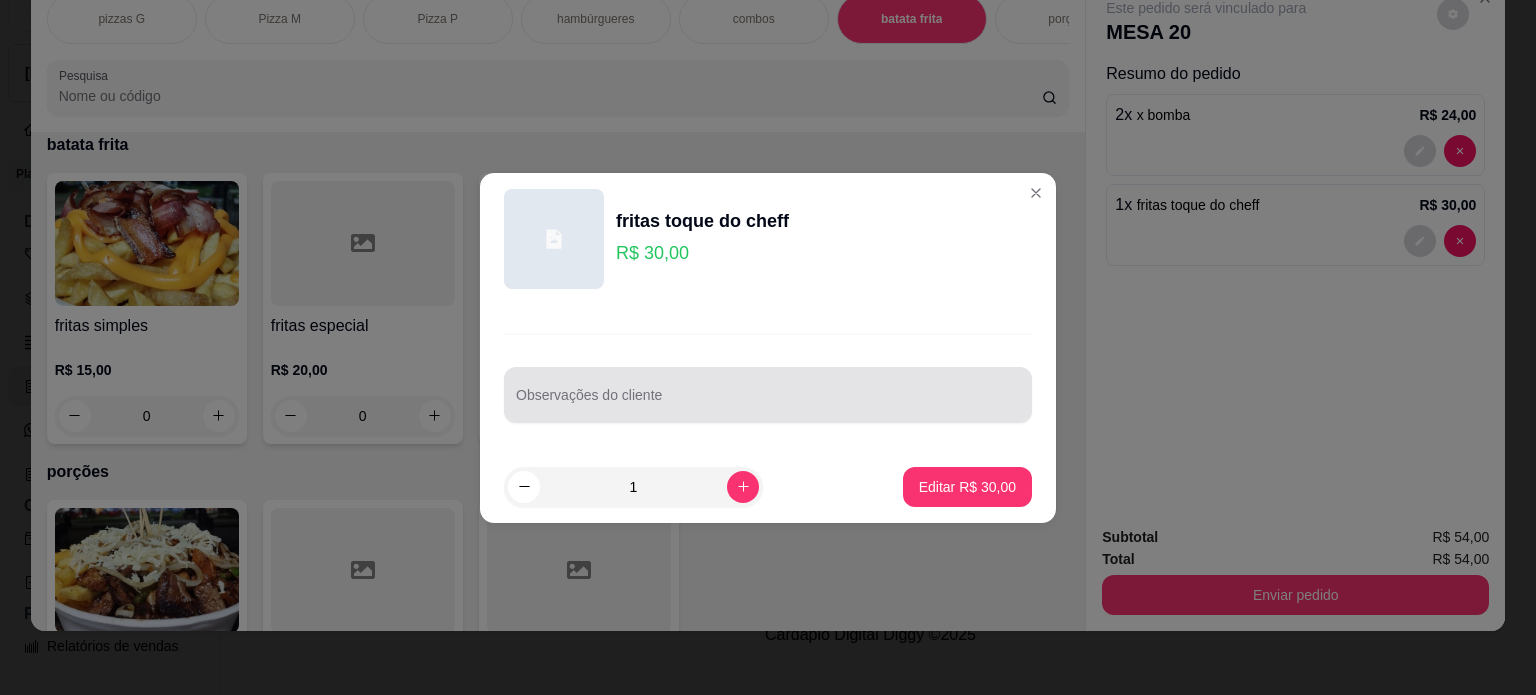 click on "Observações do cliente" at bounding box center (768, 403) 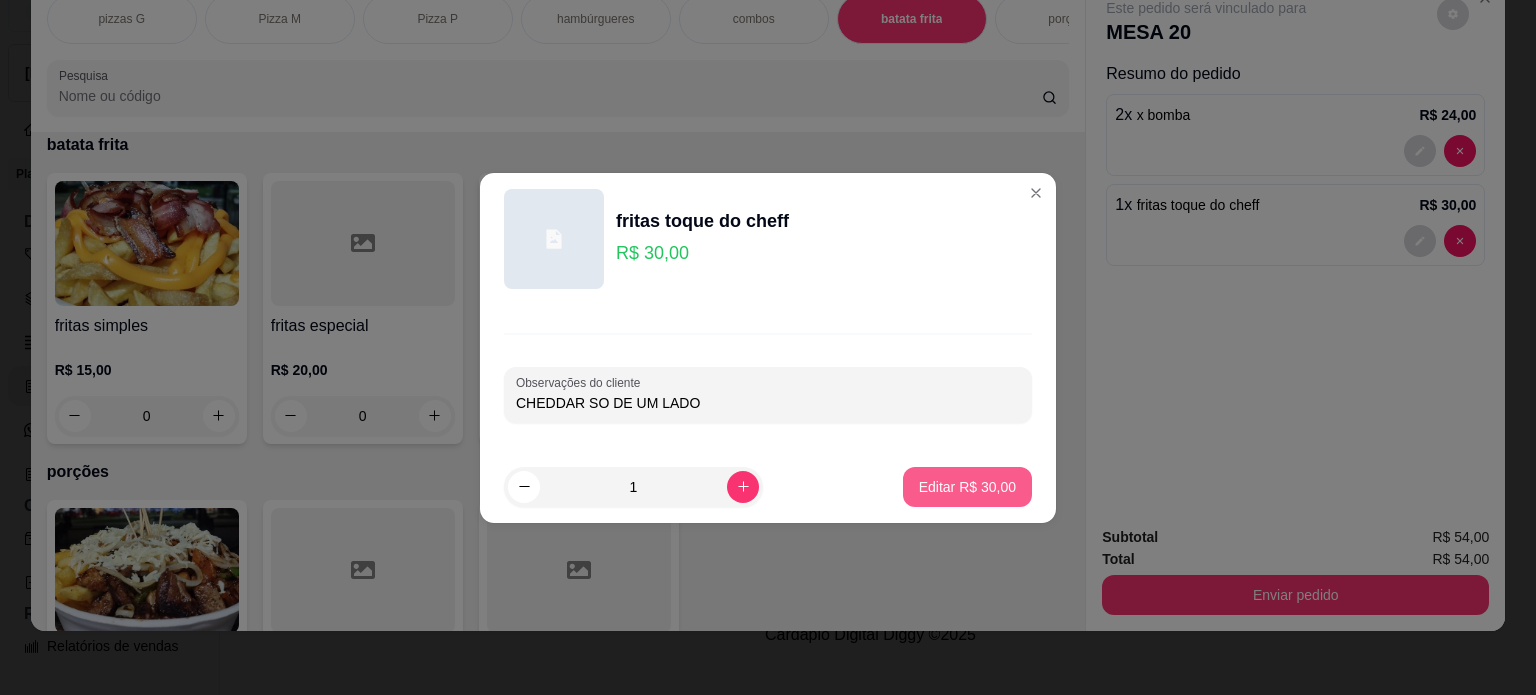 type on "CHEDDAR SO DE UM LADO" 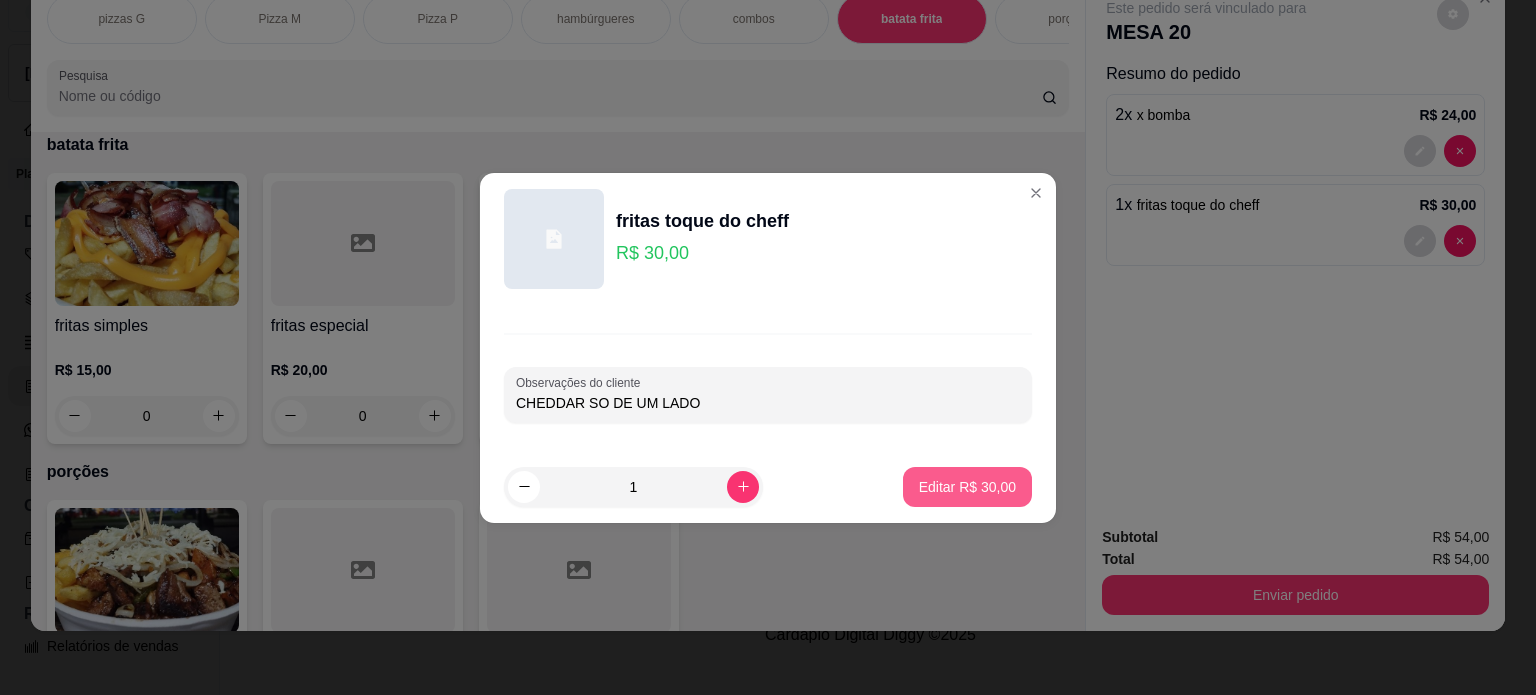 click on "Editar   R$ 30,00" at bounding box center (967, 487) 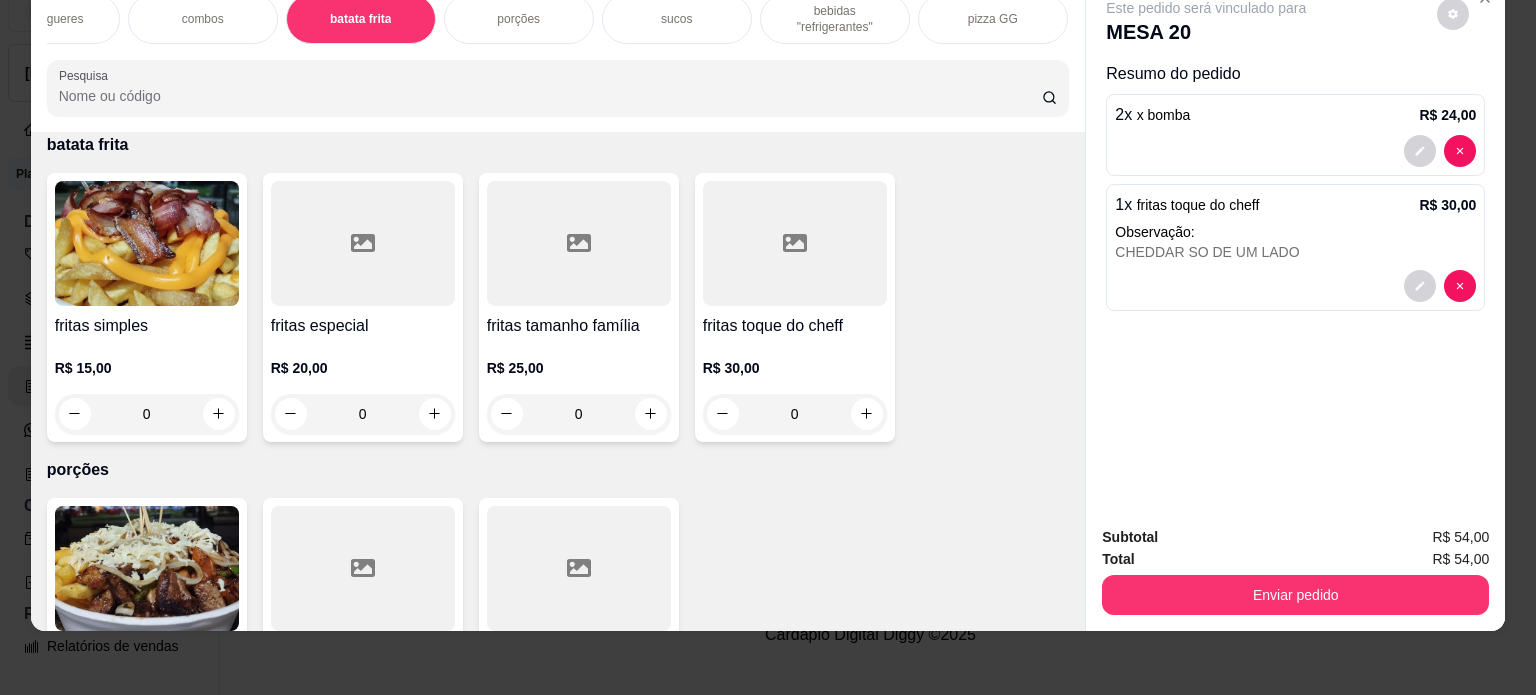 scroll, scrollTop: 0, scrollLeft: 560, axis: horizontal 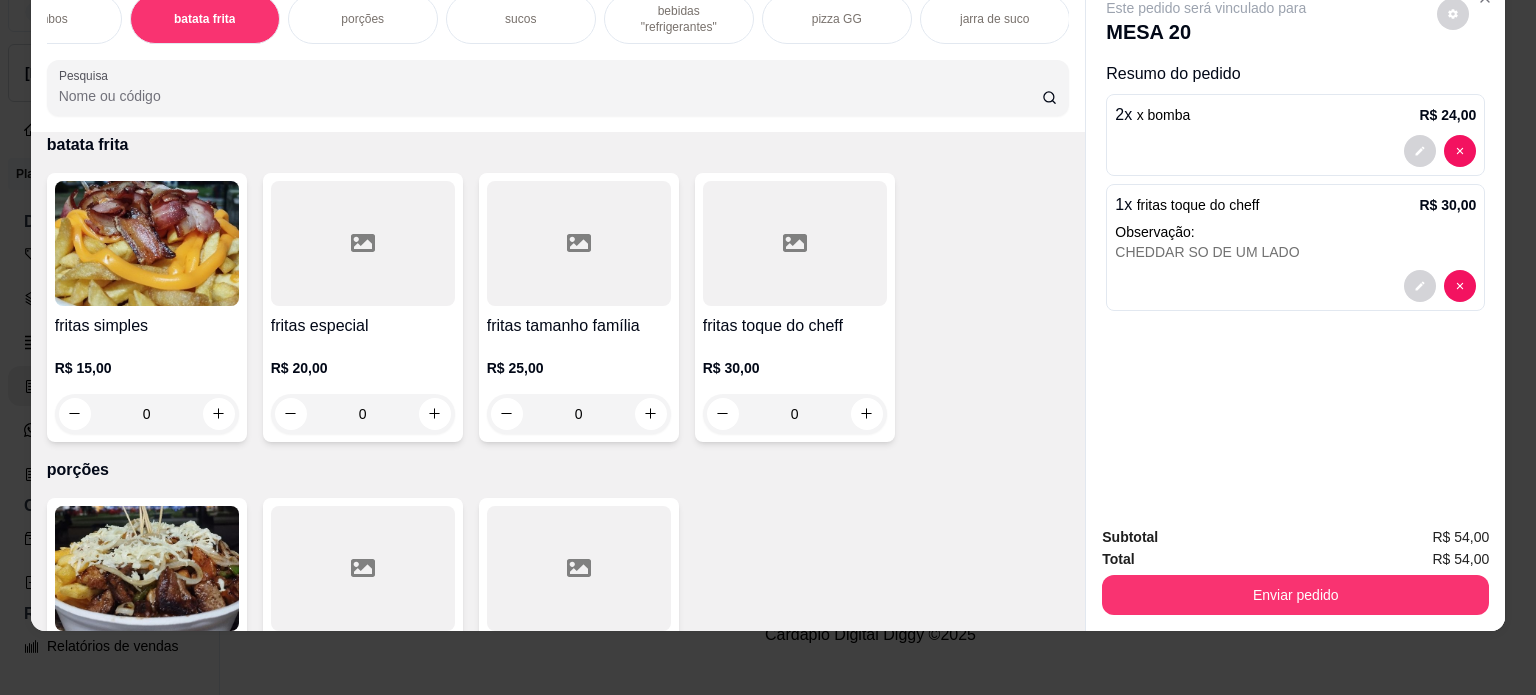 click on "jarra de suco" at bounding box center (994, 19) 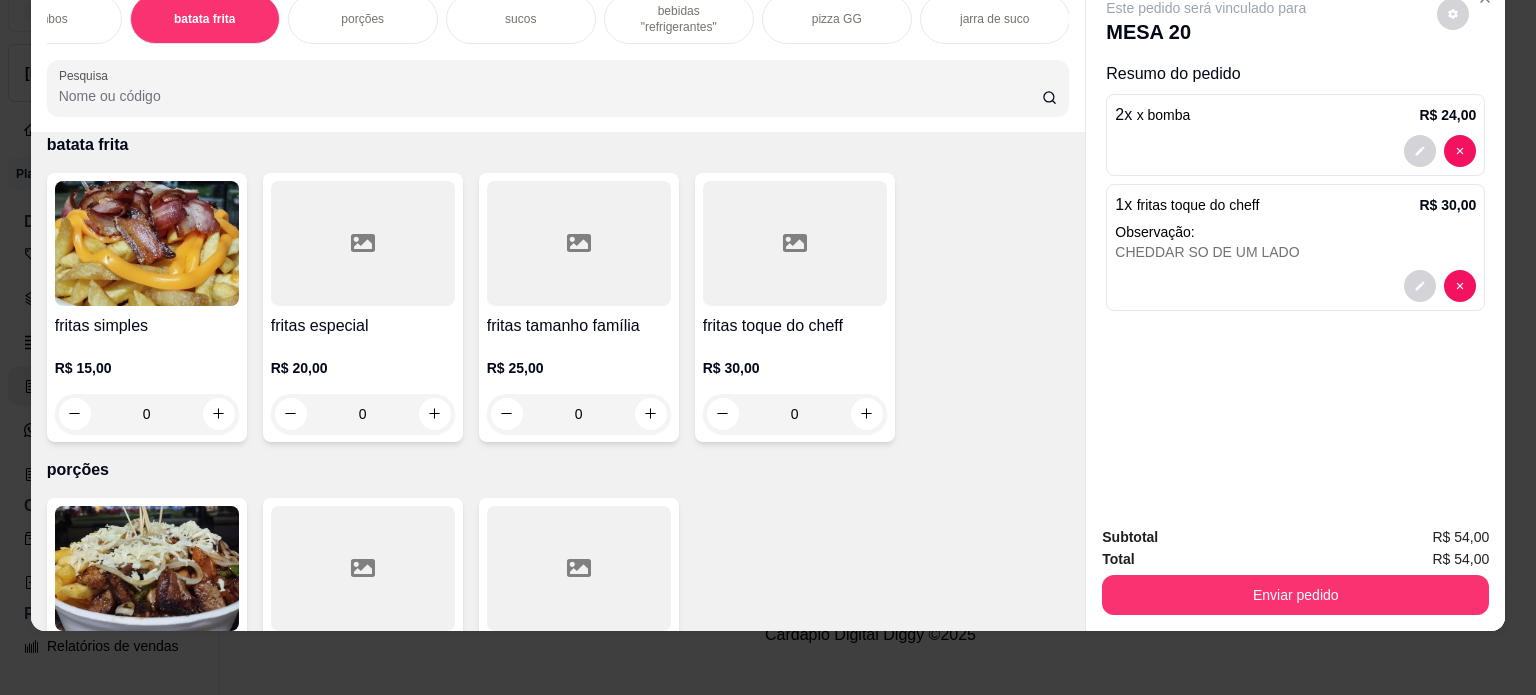 scroll, scrollTop: 4297, scrollLeft: 0, axis: vertical 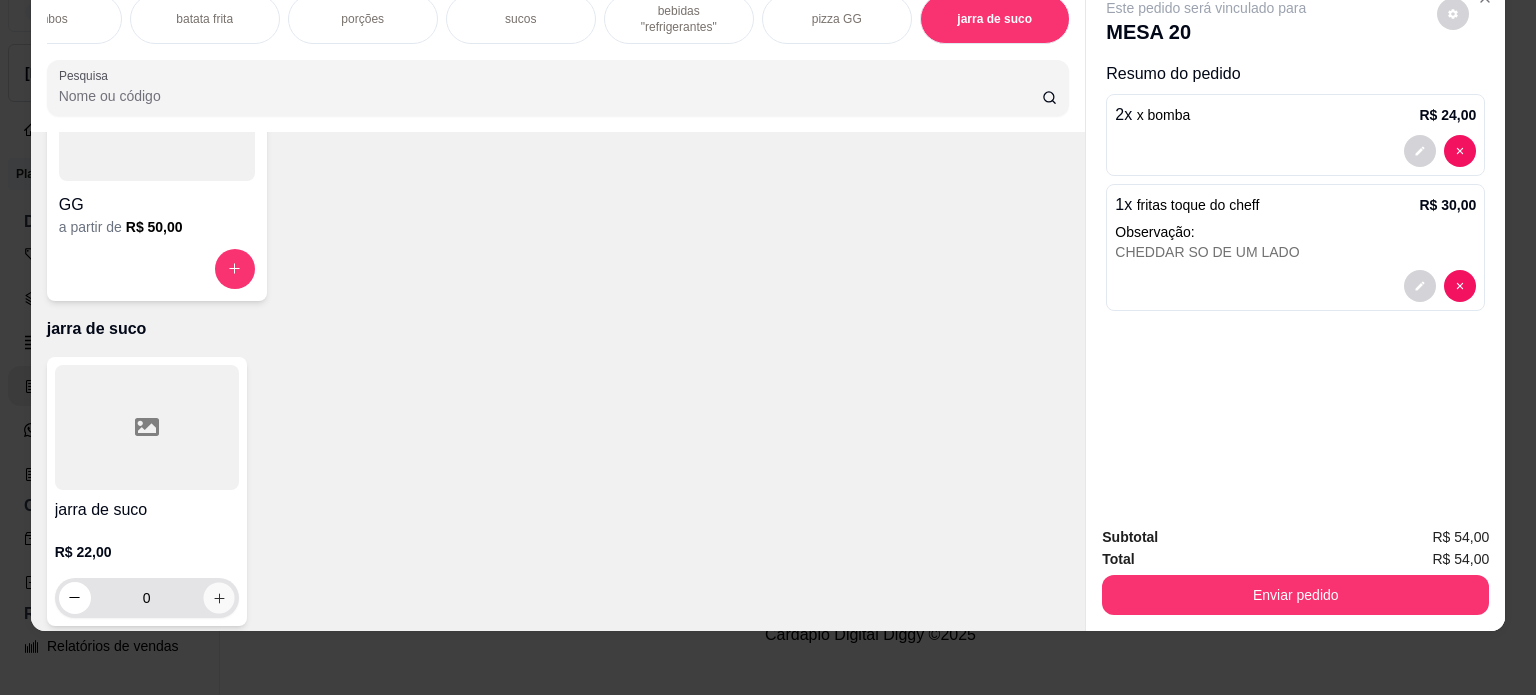 click 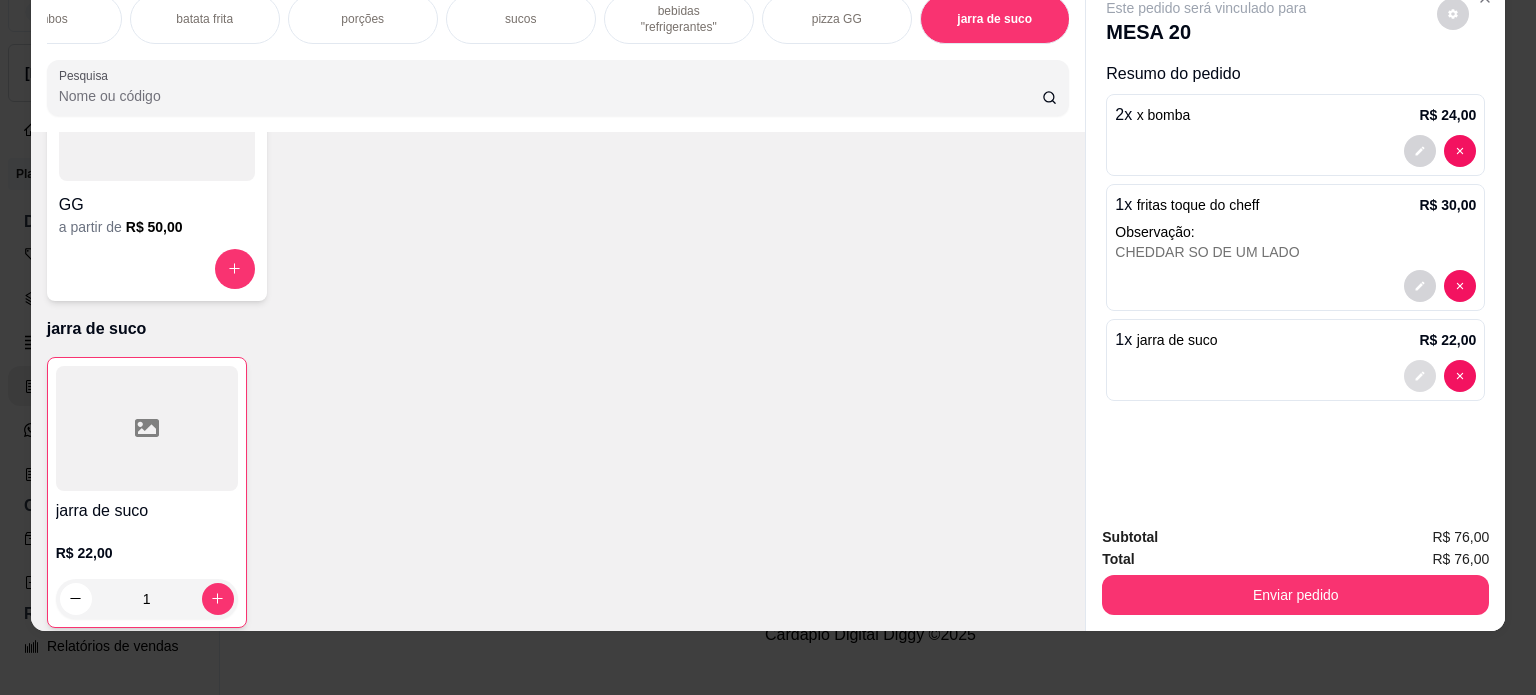 click 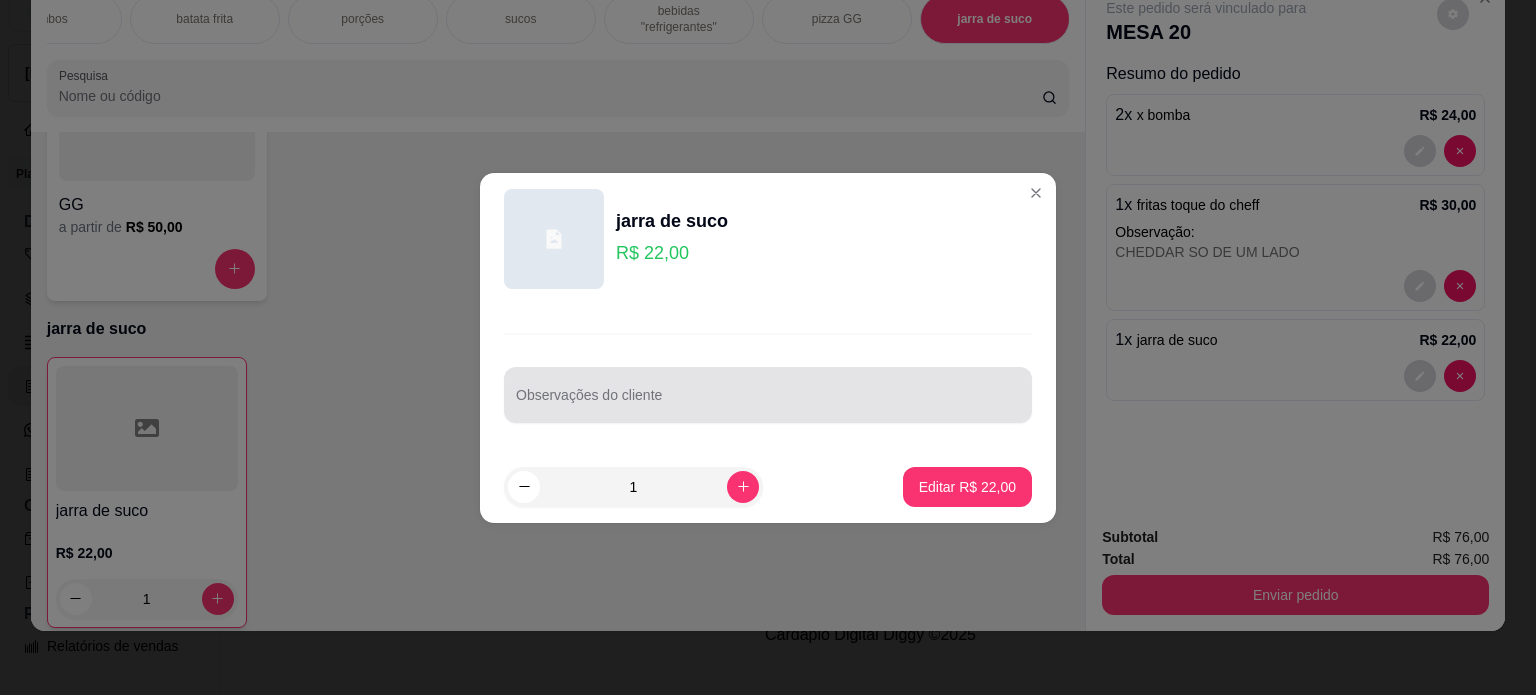 click on "Observações do cliente" at bounding box center (768, 395) 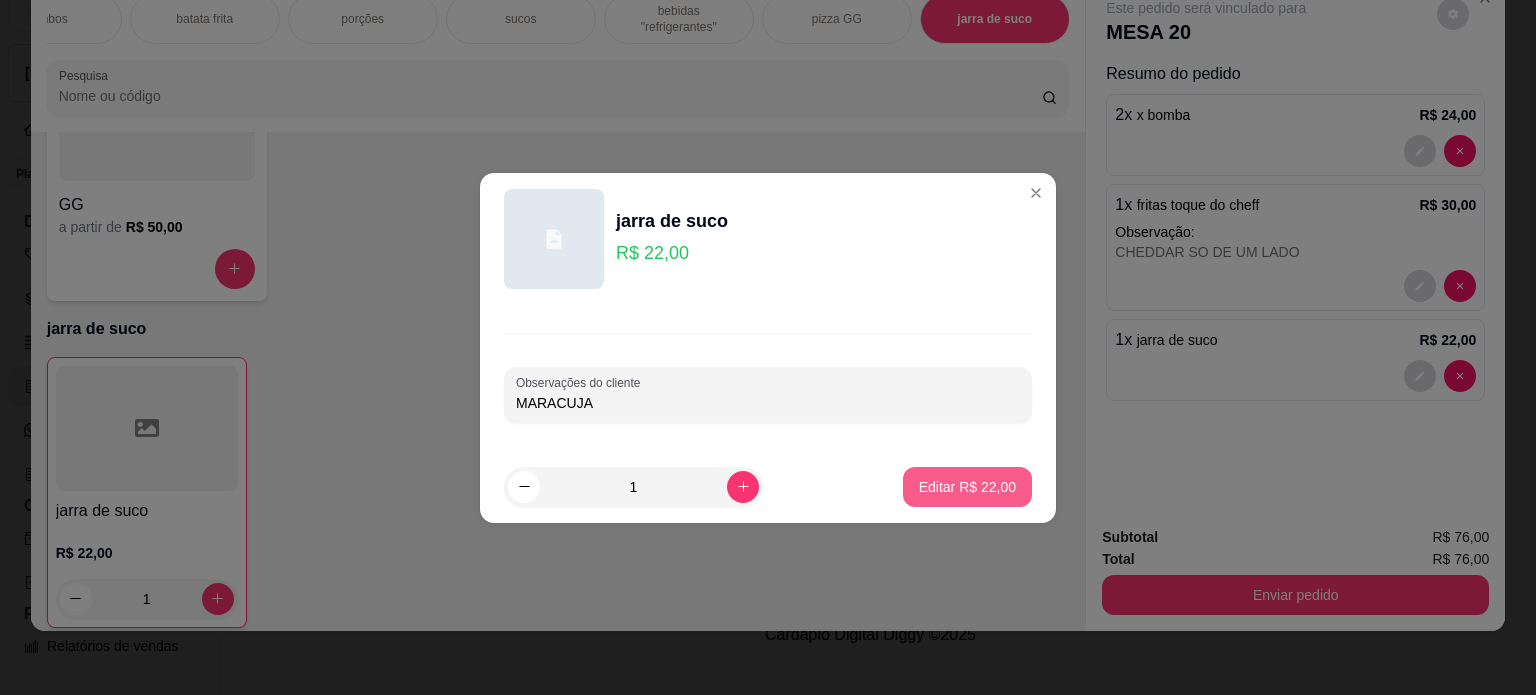 type on "MARACUJA" 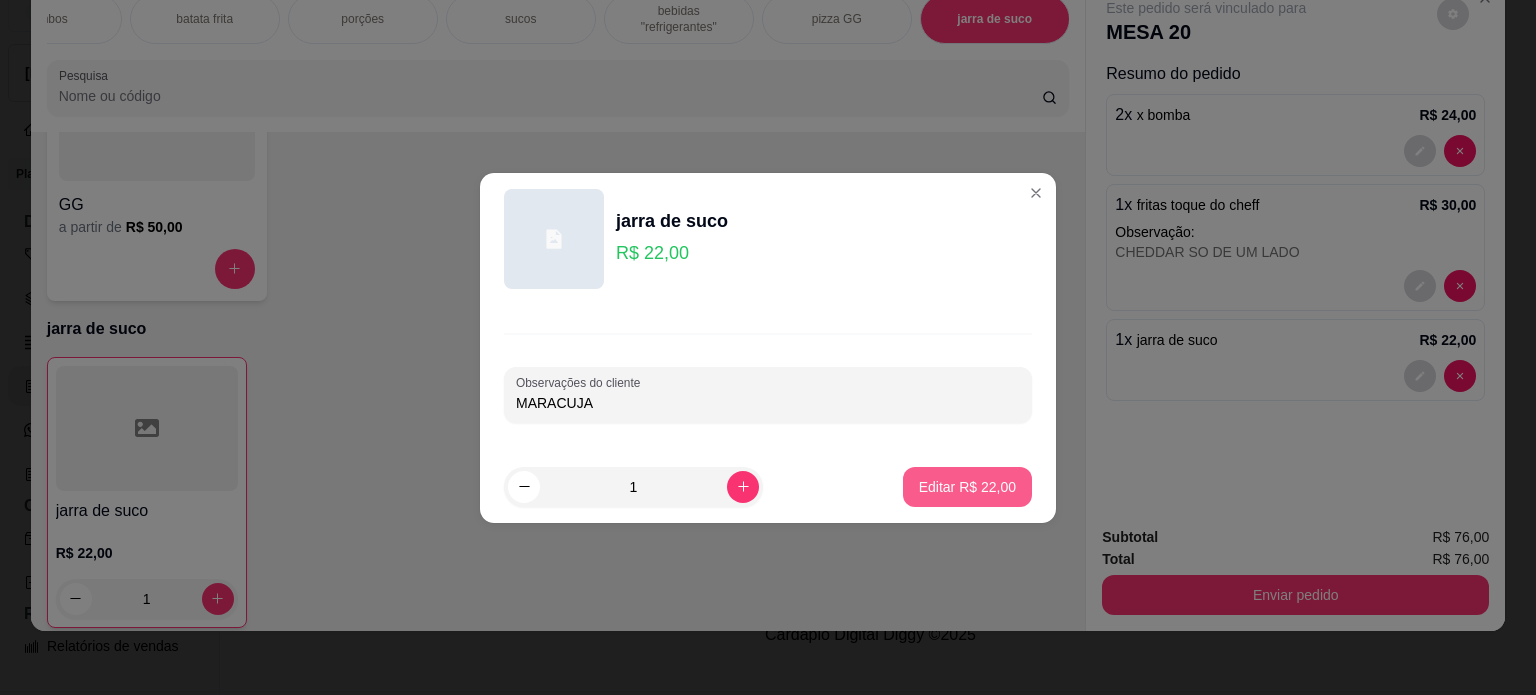click on "Editar   R$ 22,00" at bounding box center [967, 487] 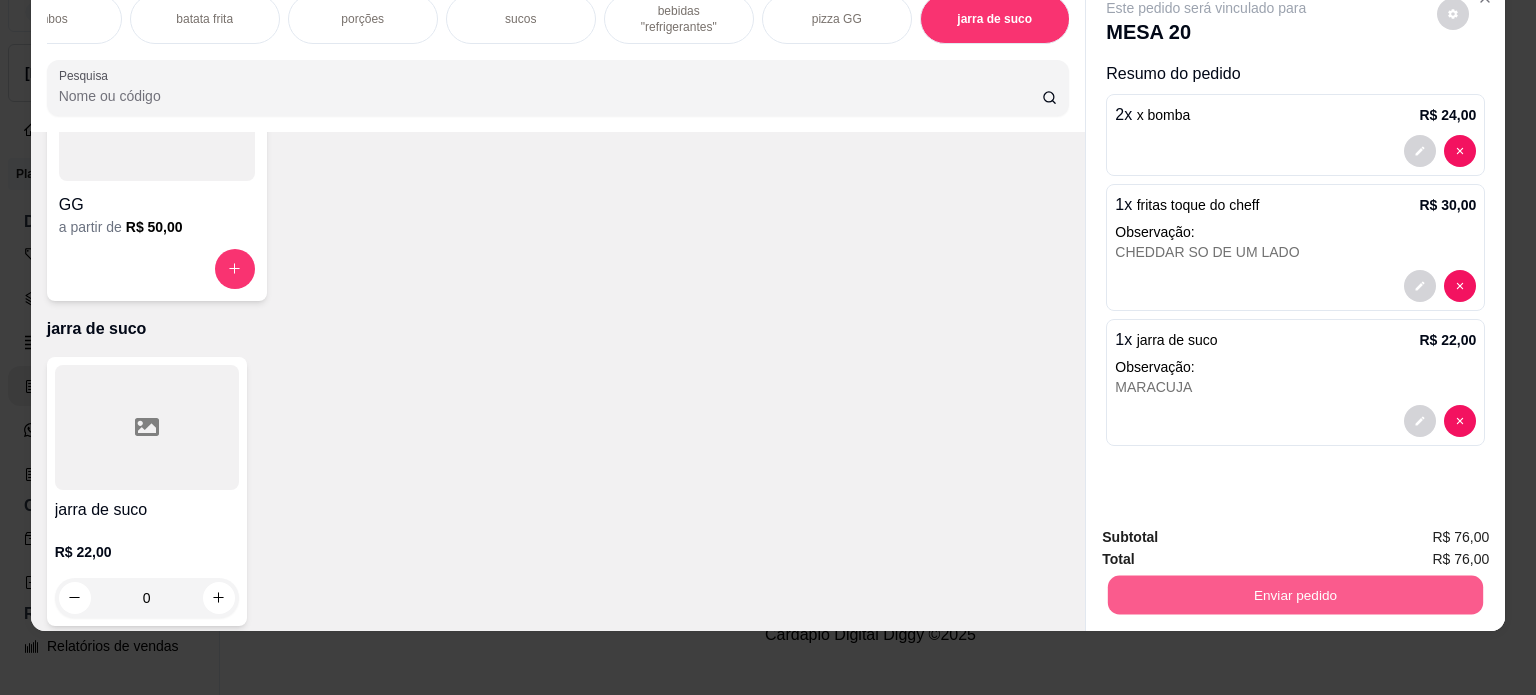 click on "Enviar pedido" at bounding box center (1295, 595) 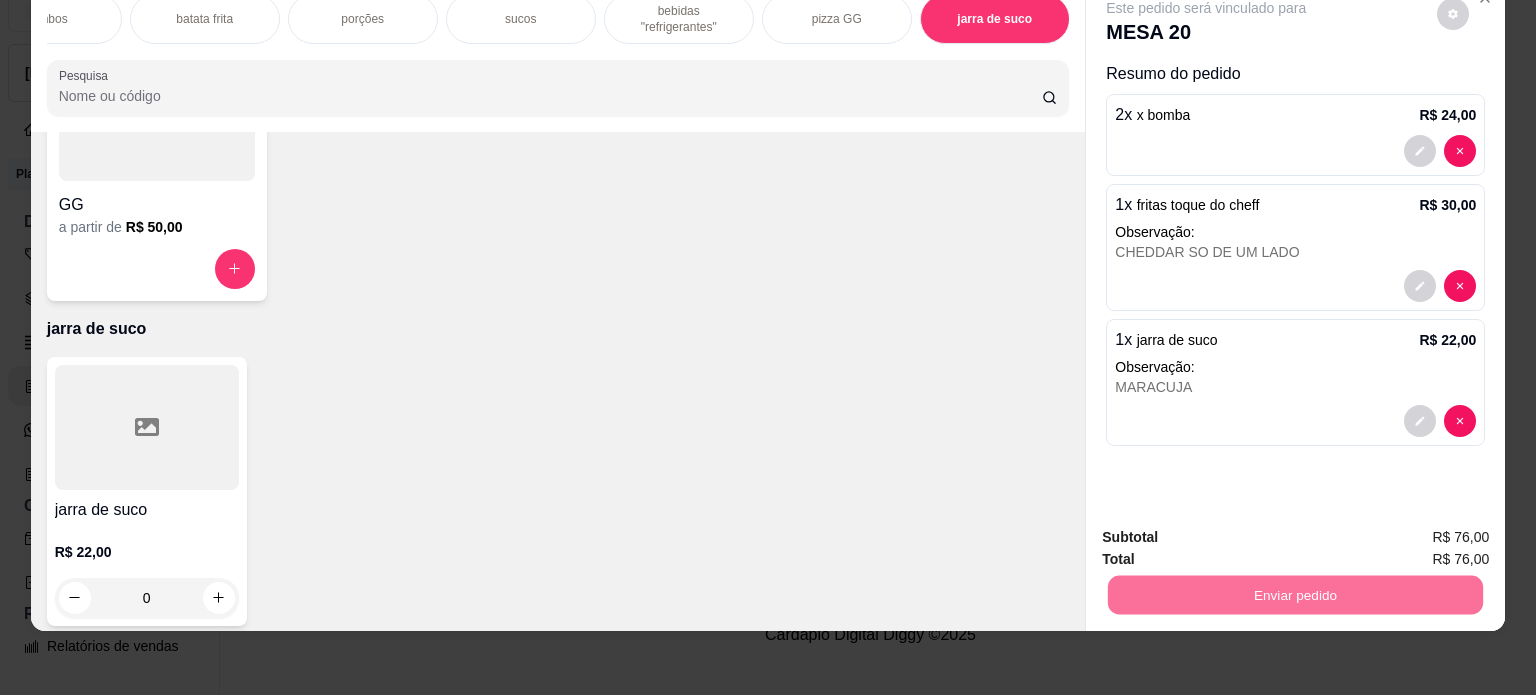 click on "Não registrar e enviar pedido" at bounding box center [1229, 531] 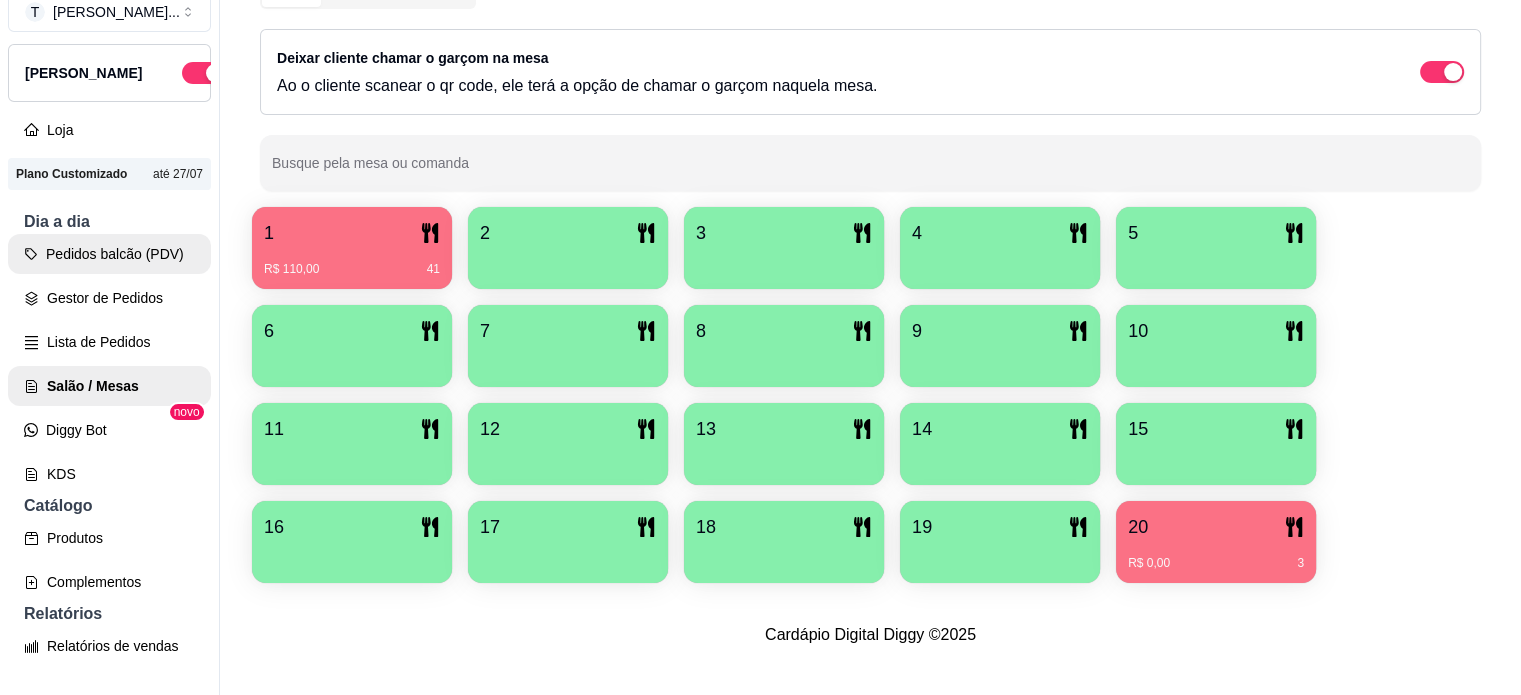 click on "Pedidos balcão (PDV)" at bounding box center (109, 254) 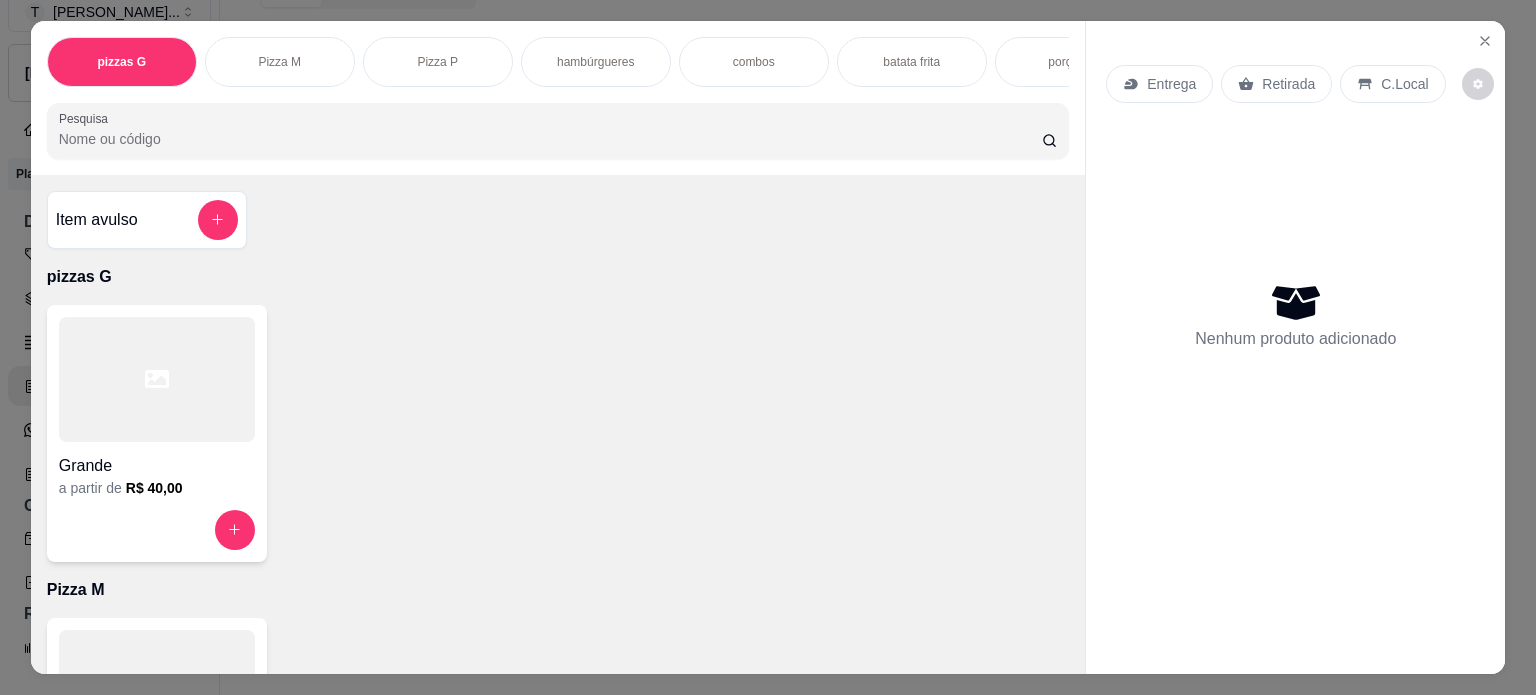click on "Pizza M" at bounding box center (279, 62) 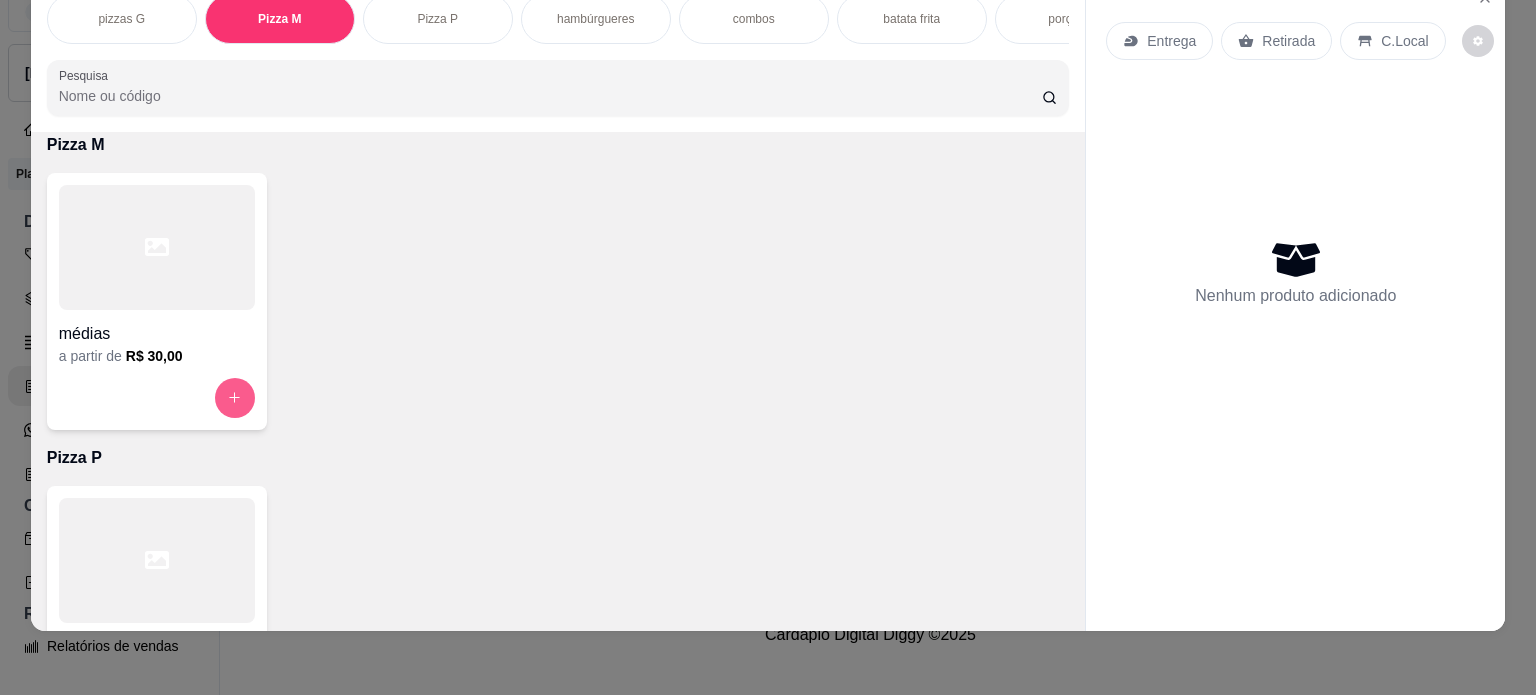 click 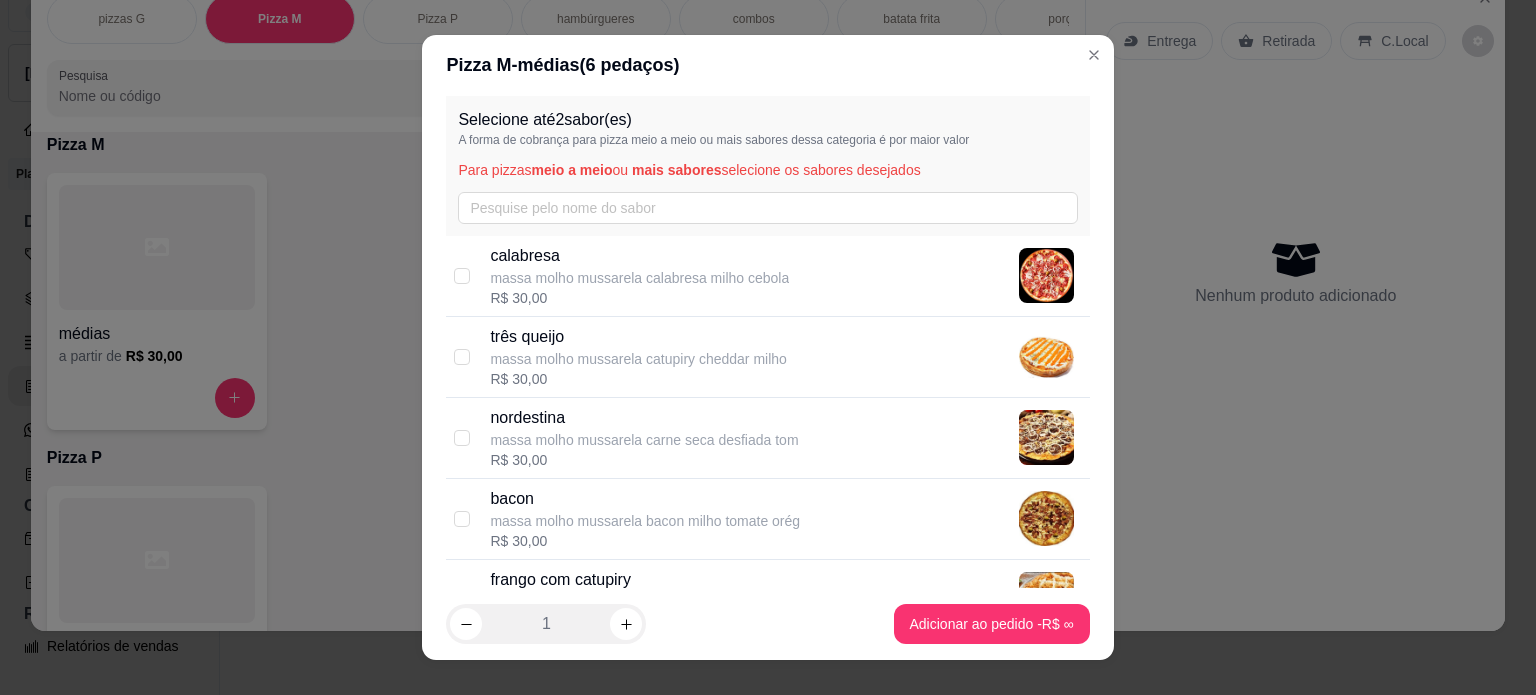 scroll, scrollTop: 0, scrollLeft: 0, axis: both 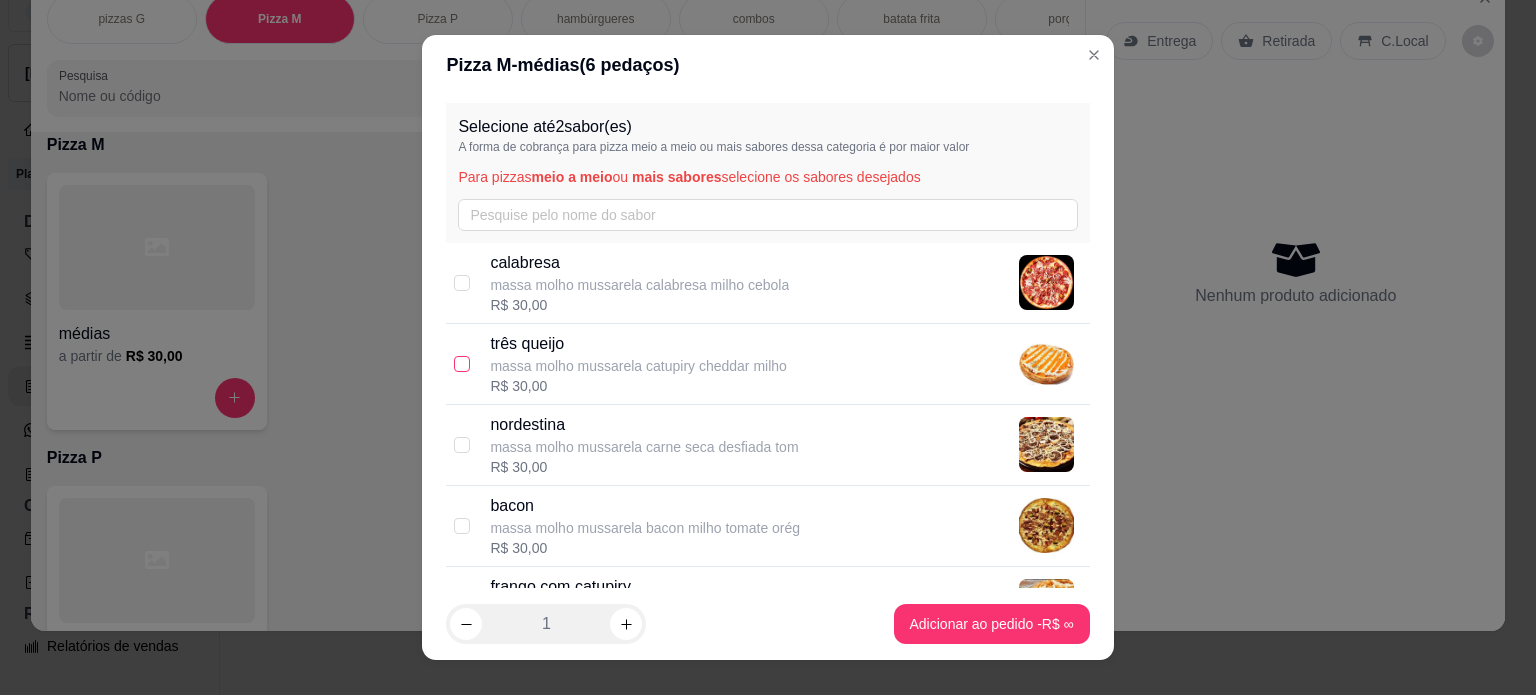 click at bounding box center (462, 364) 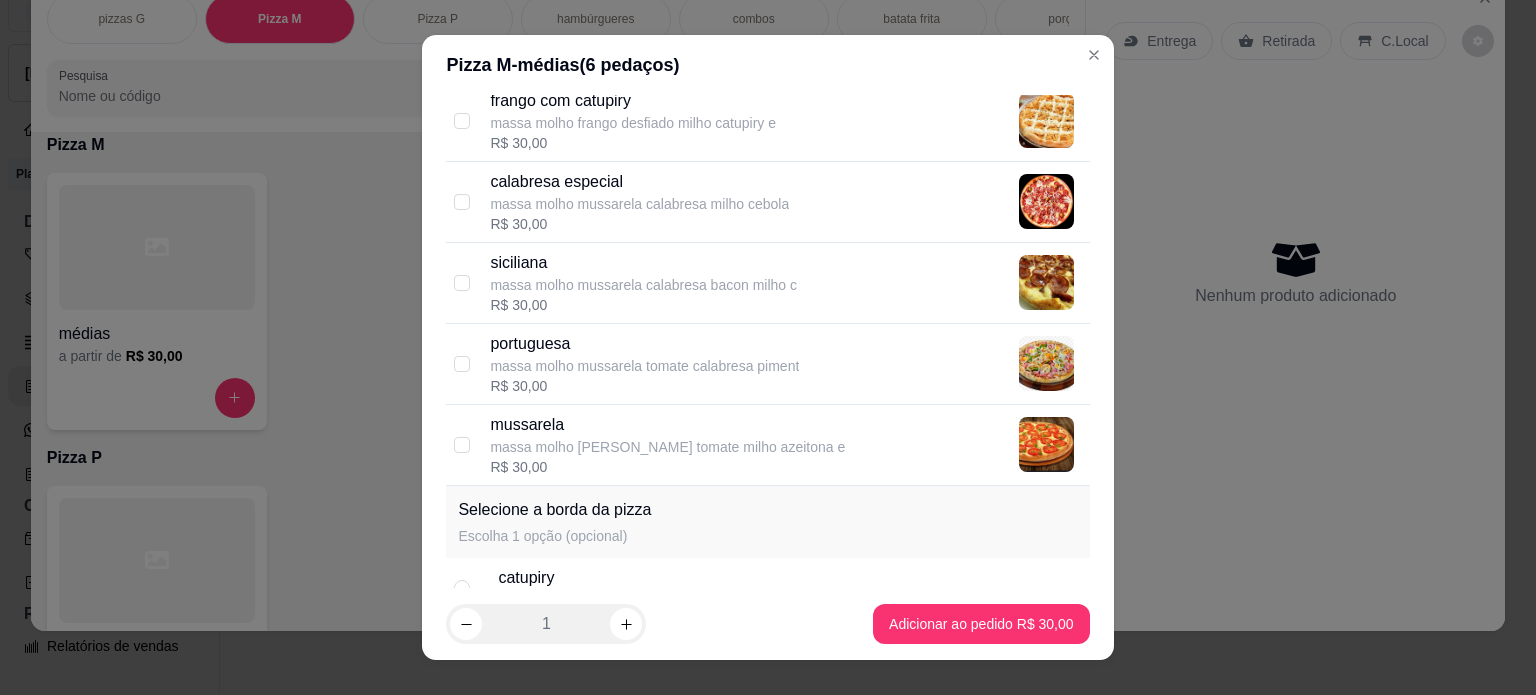 scroll, scrollTop: 661, scrollLeft: 0, axis: vertical 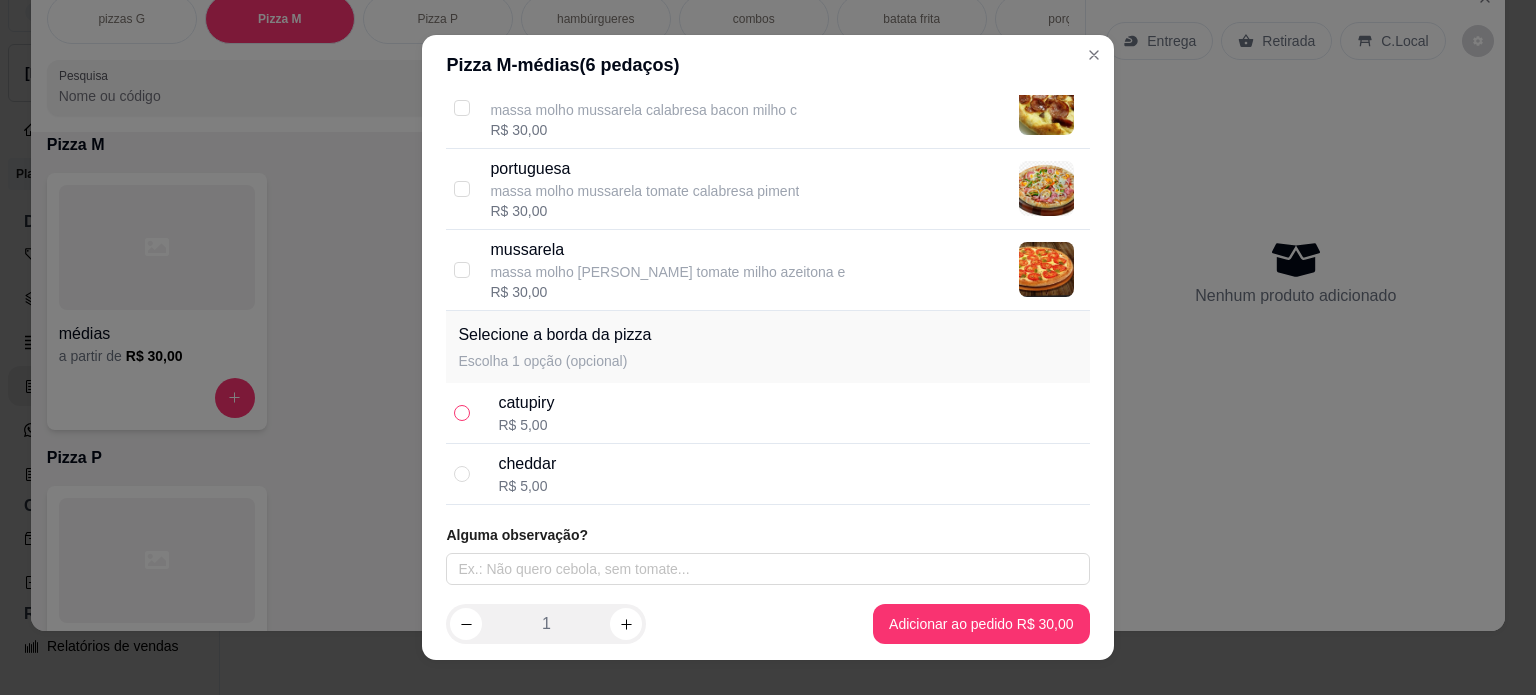 click at bounding box center [462, 413] 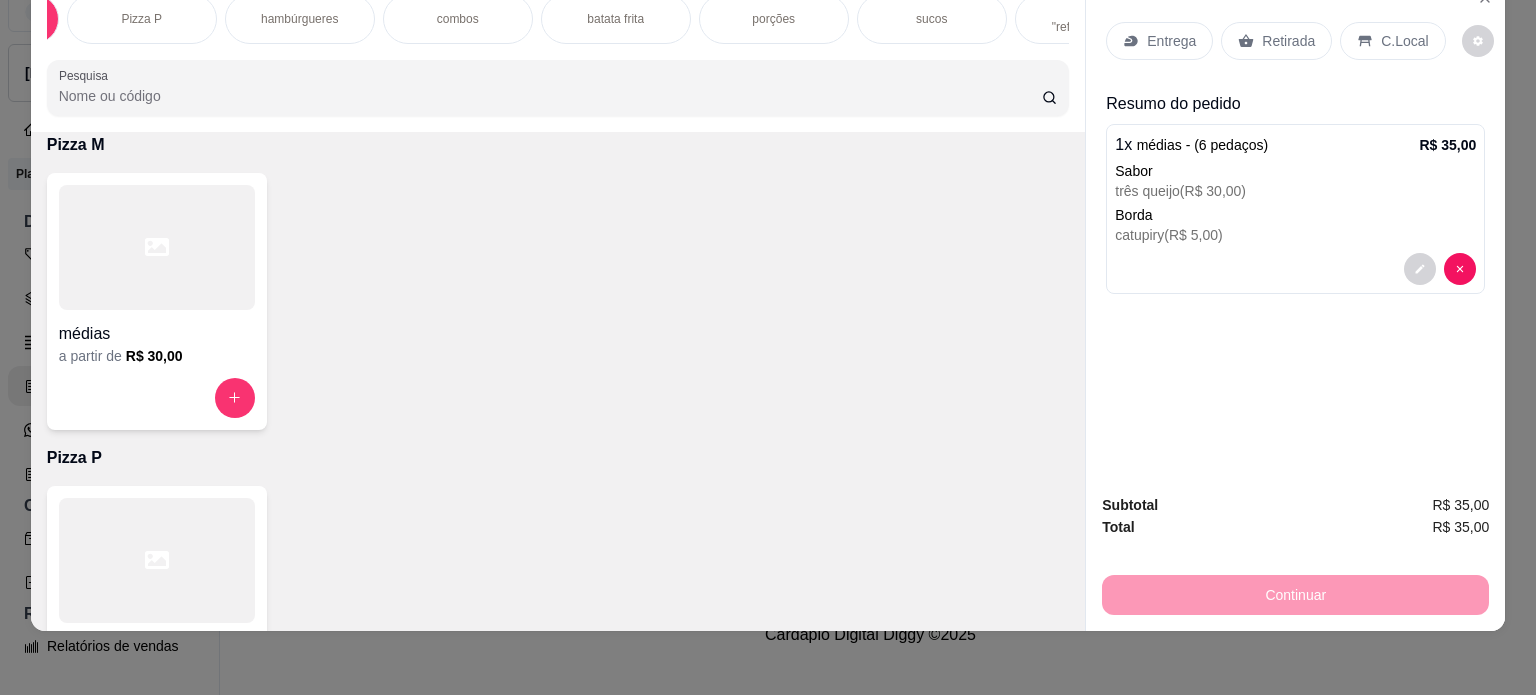 scroll, scrollTop: 0, scrollLeft: 320, axis: horizontal 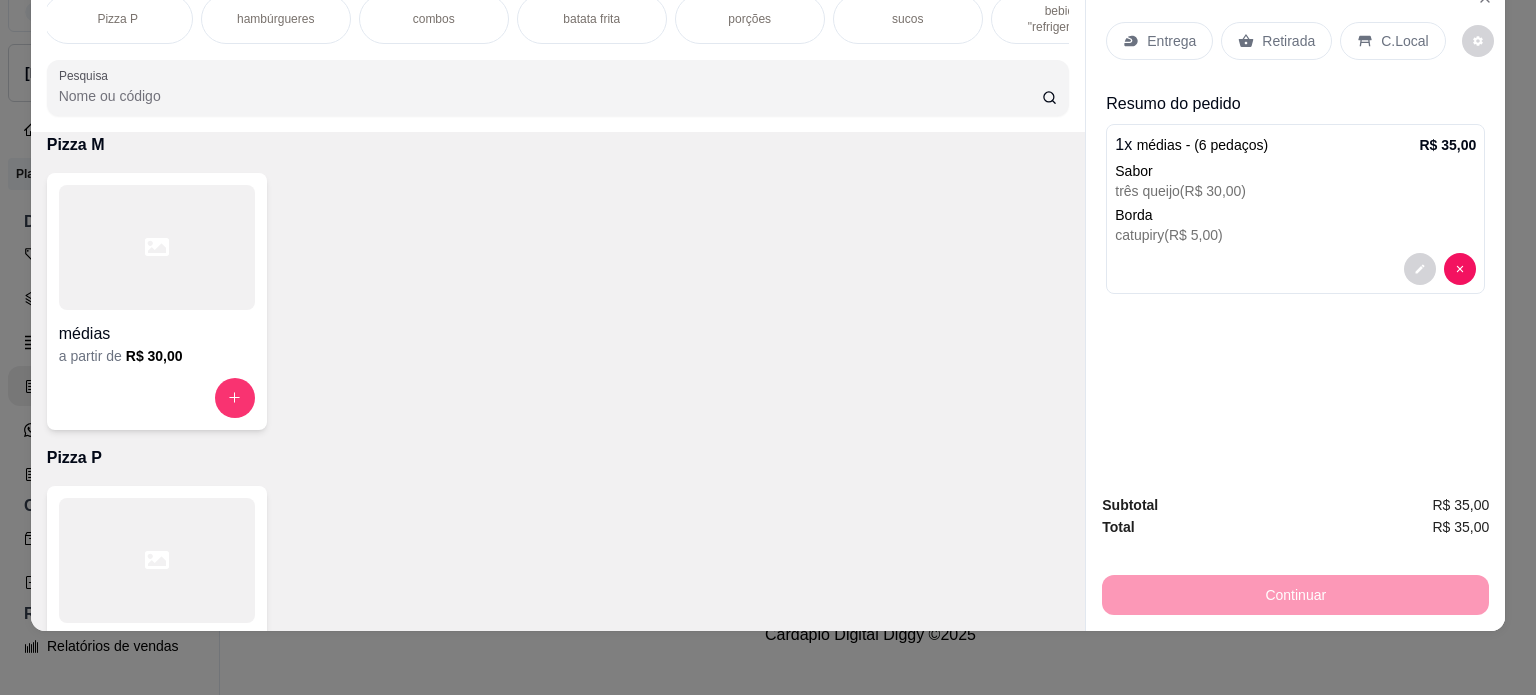 click on "bebidas "refrigerantes"" at bounding box center (1066, 19) 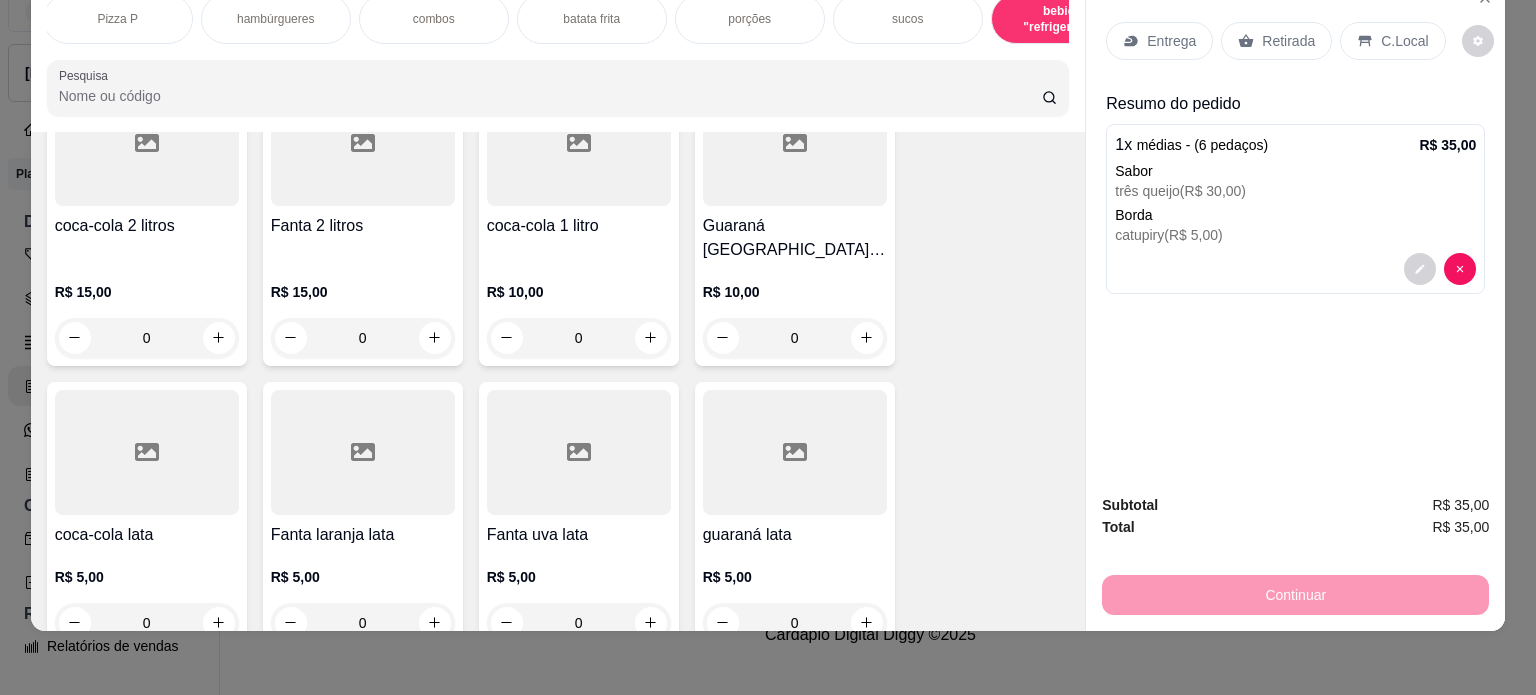 scroll, scrollTop: 3348, scrollLeft: 0, axis: vertical 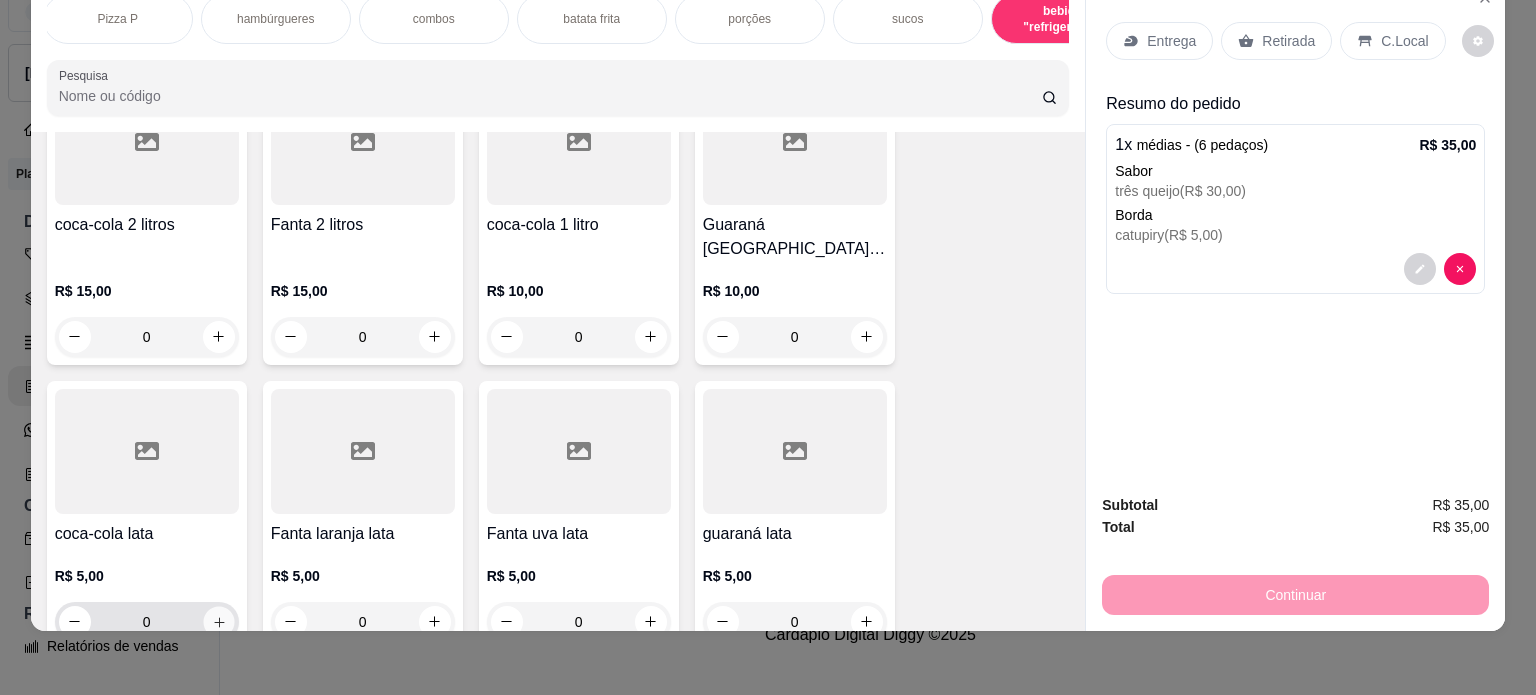 click 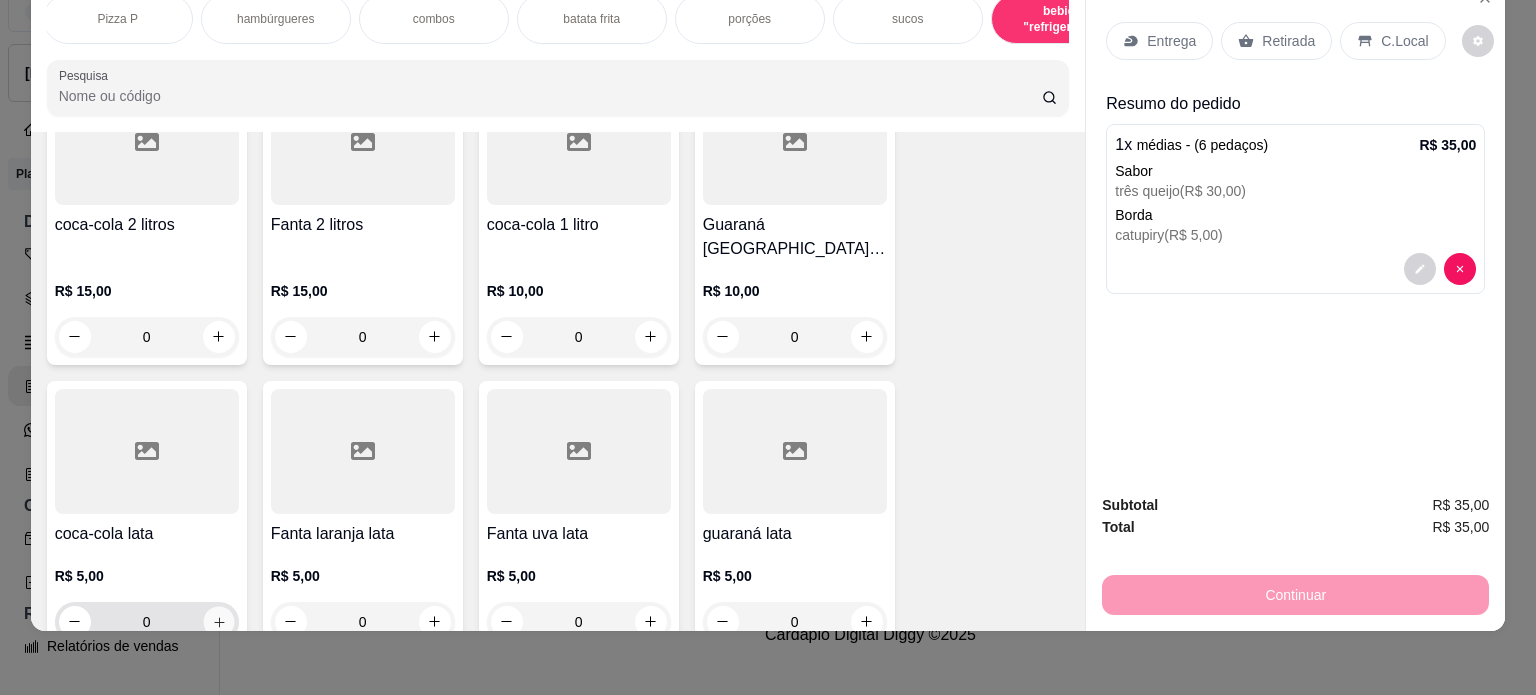 type on "1" 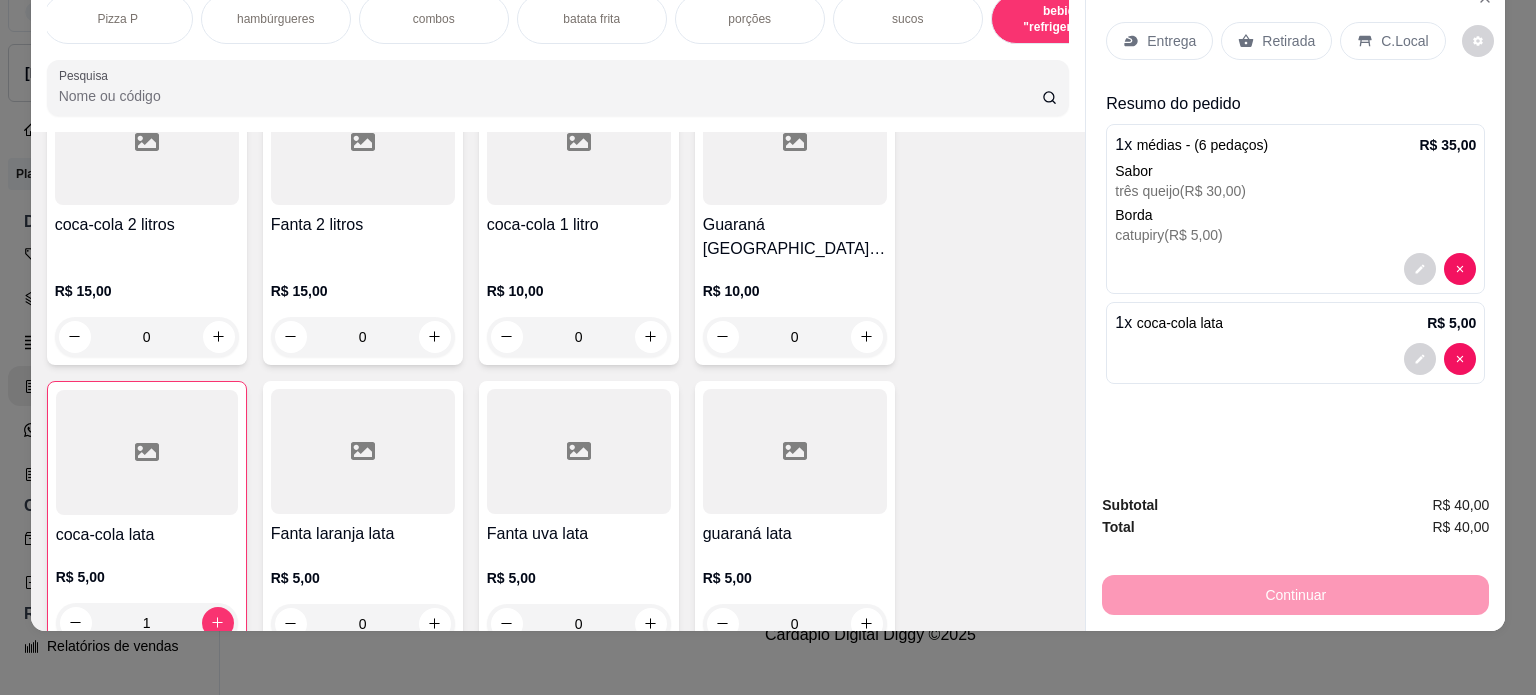 click on "Entrega" at bounding box center [1171, 41] 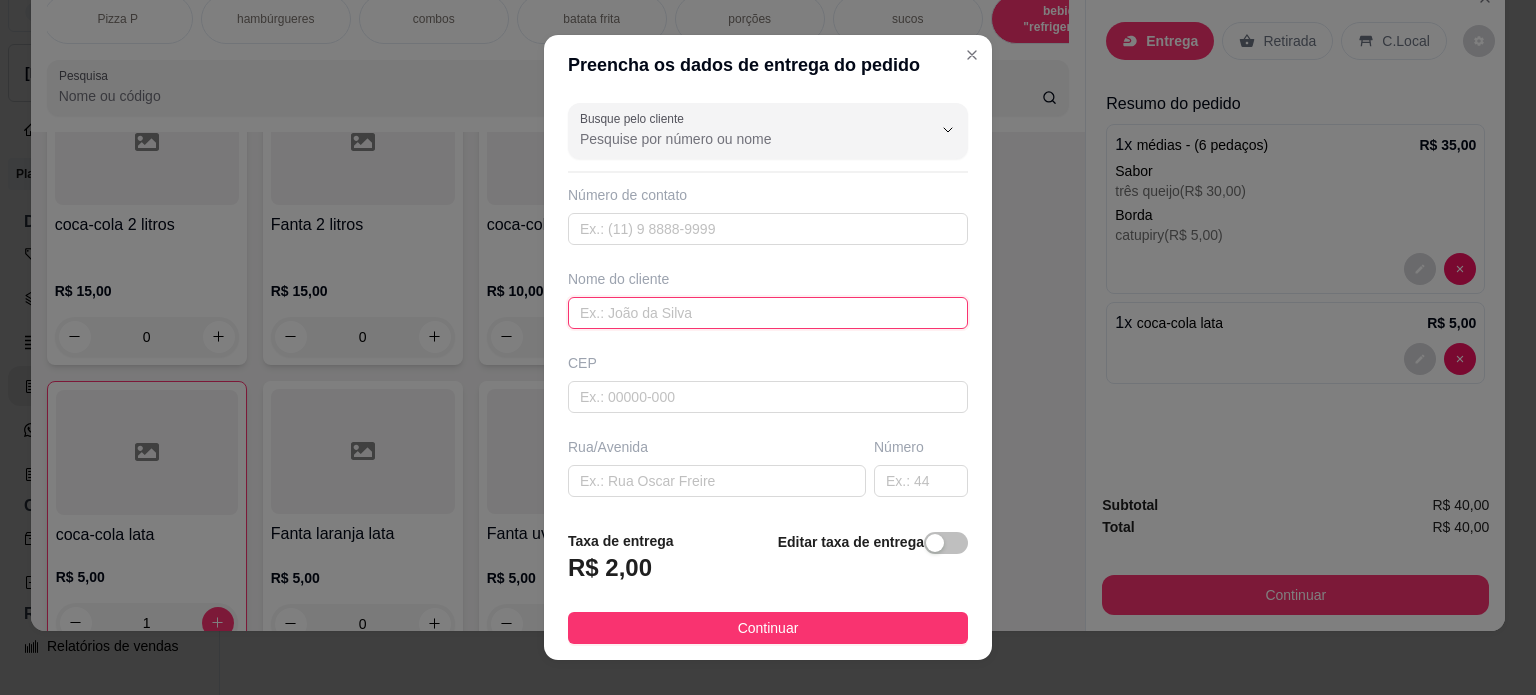 click at bounding box center [768, 313] 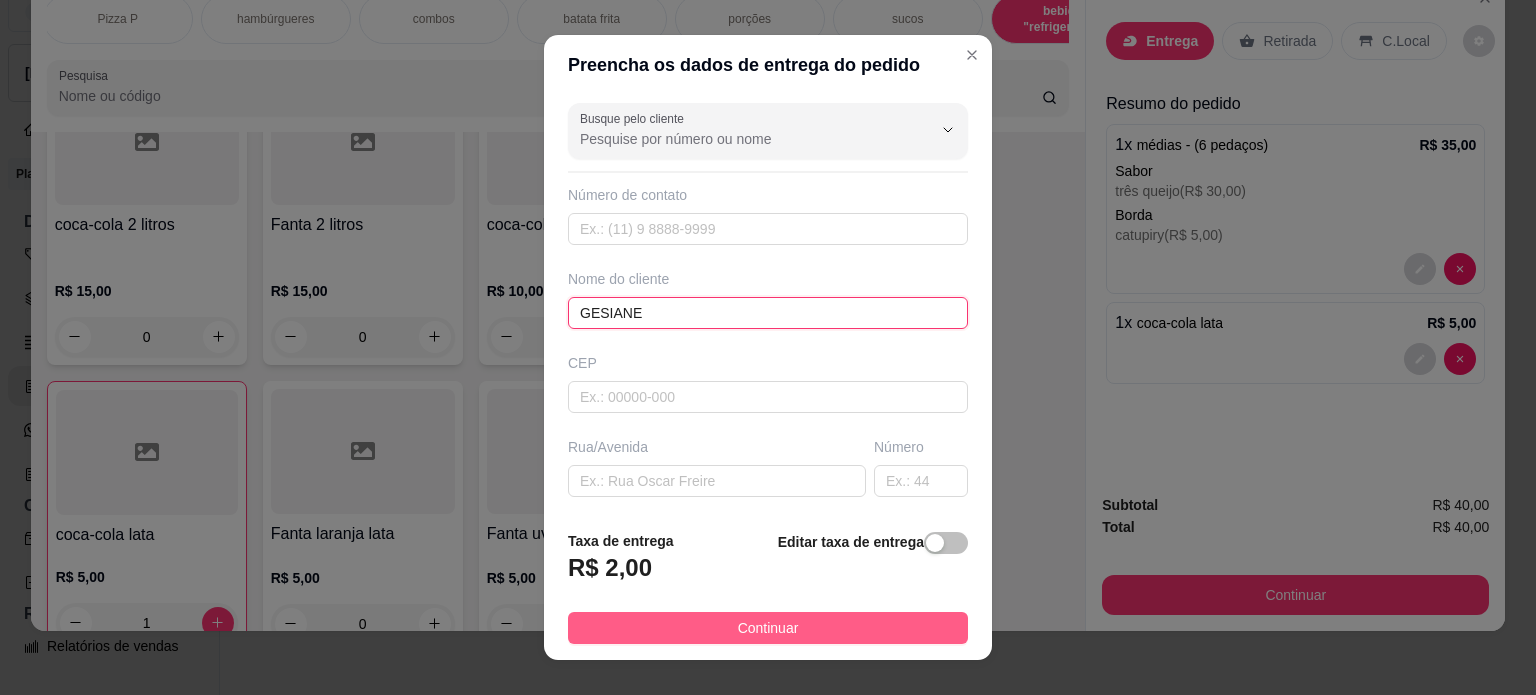 type on "GESIANE" 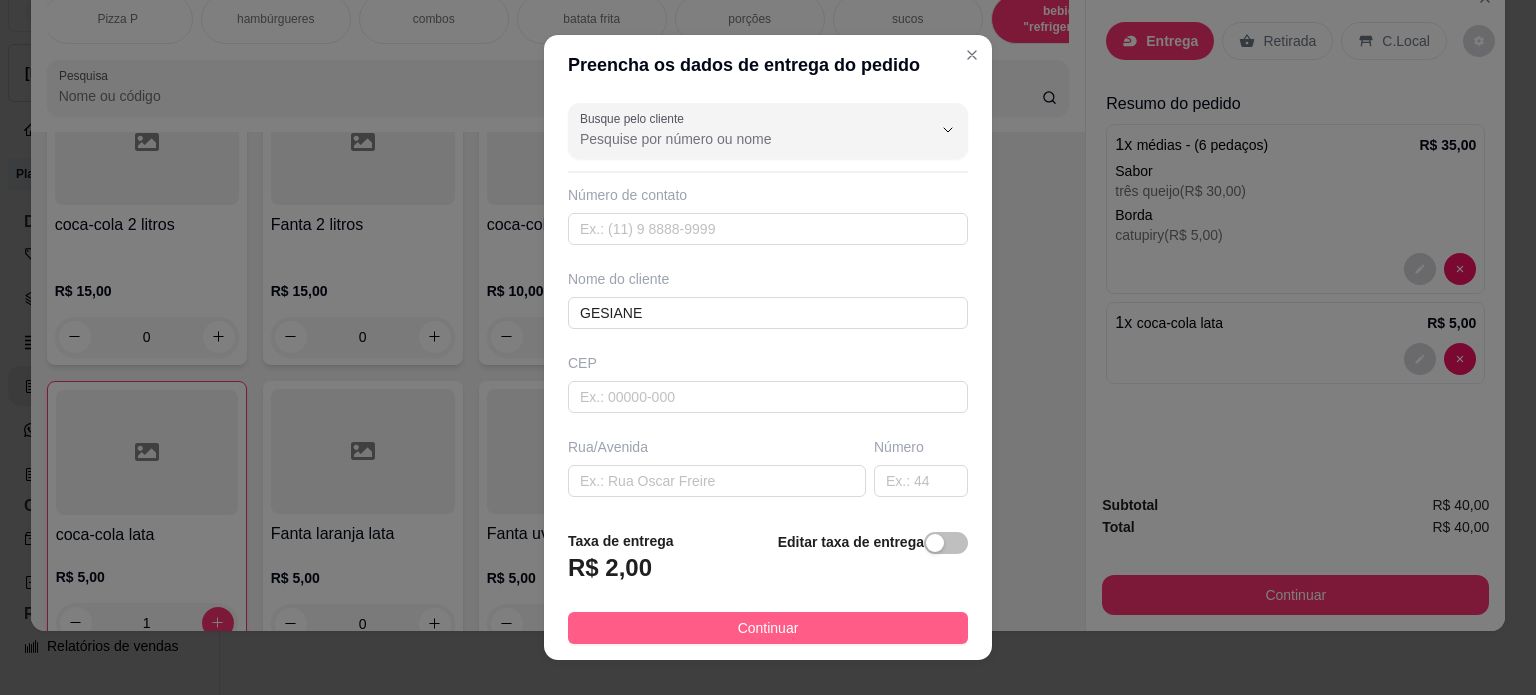click on "Continuar" at bounding box center (768, 628) 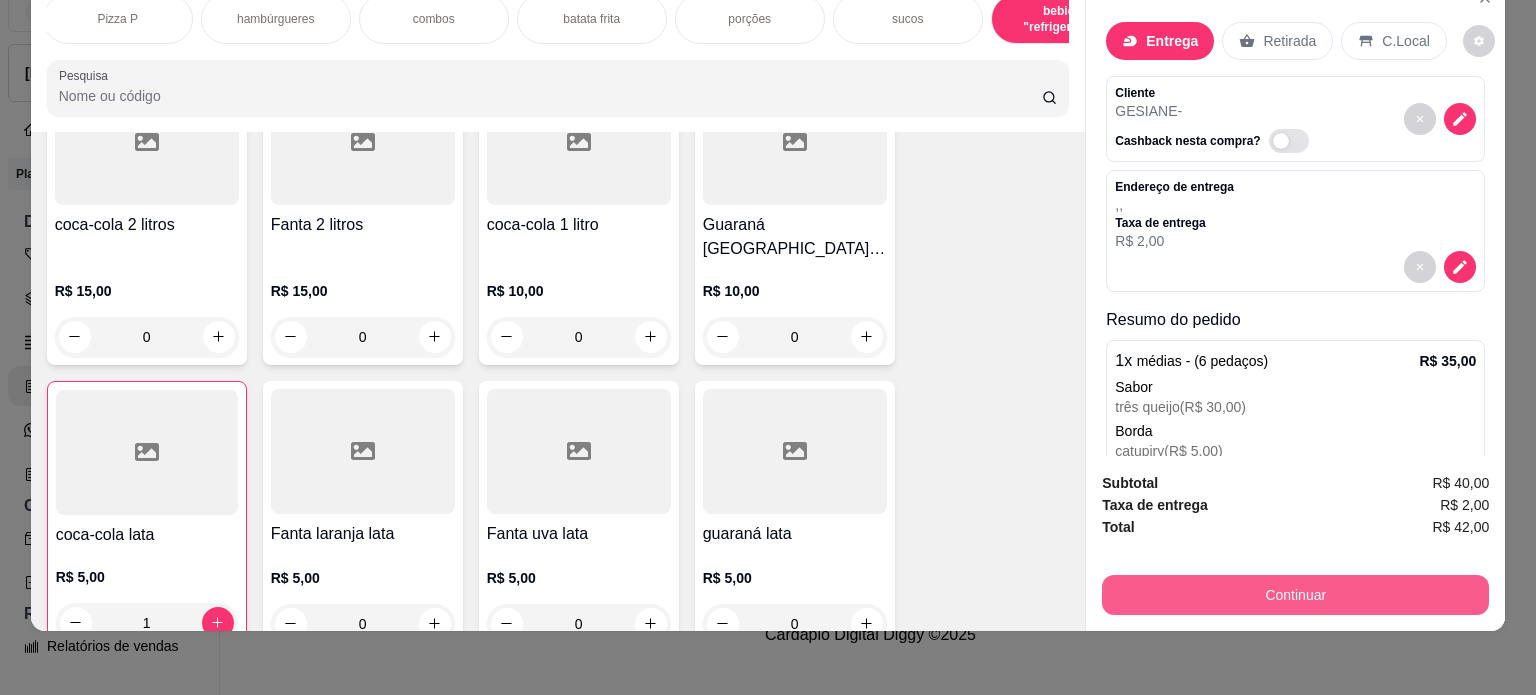 click on "Continuar" at bounding box center [1295, 595] 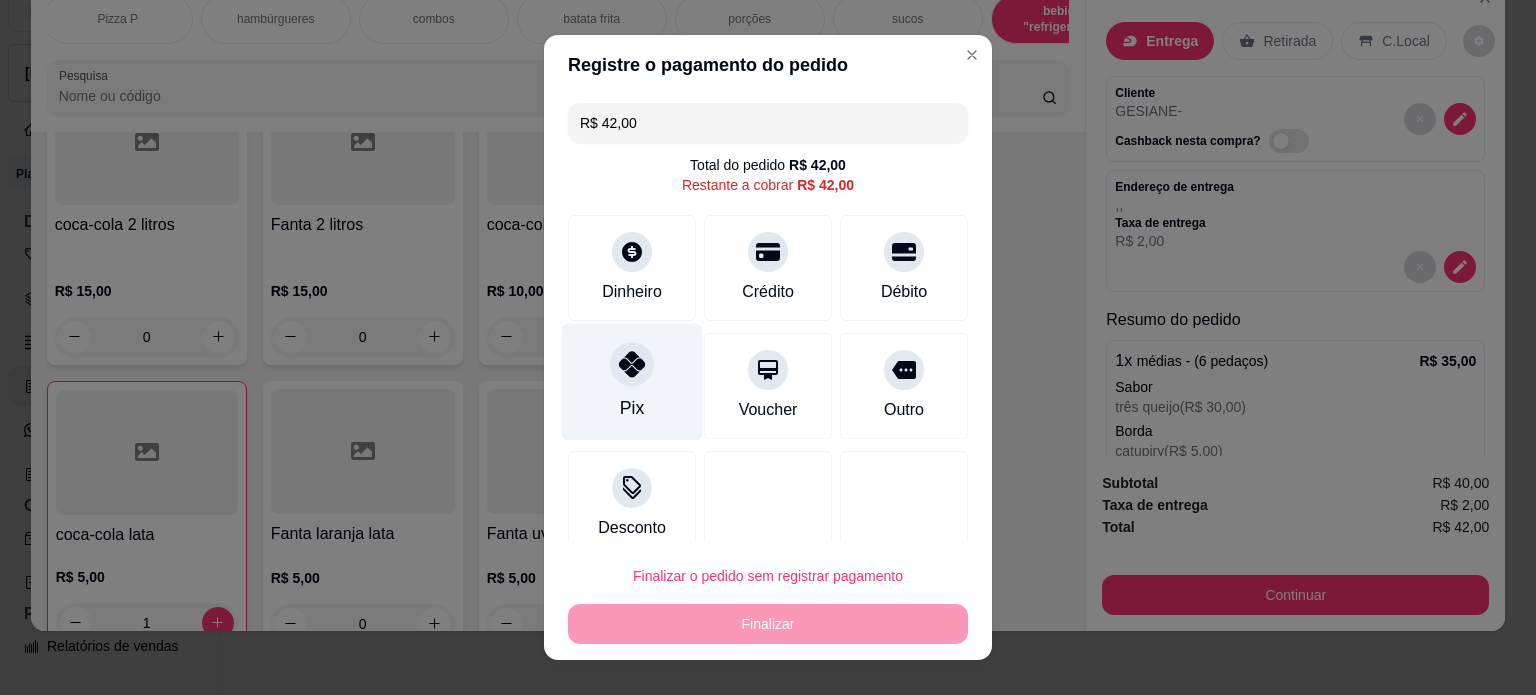 click on "Pix" at bounding box center (632, 408) 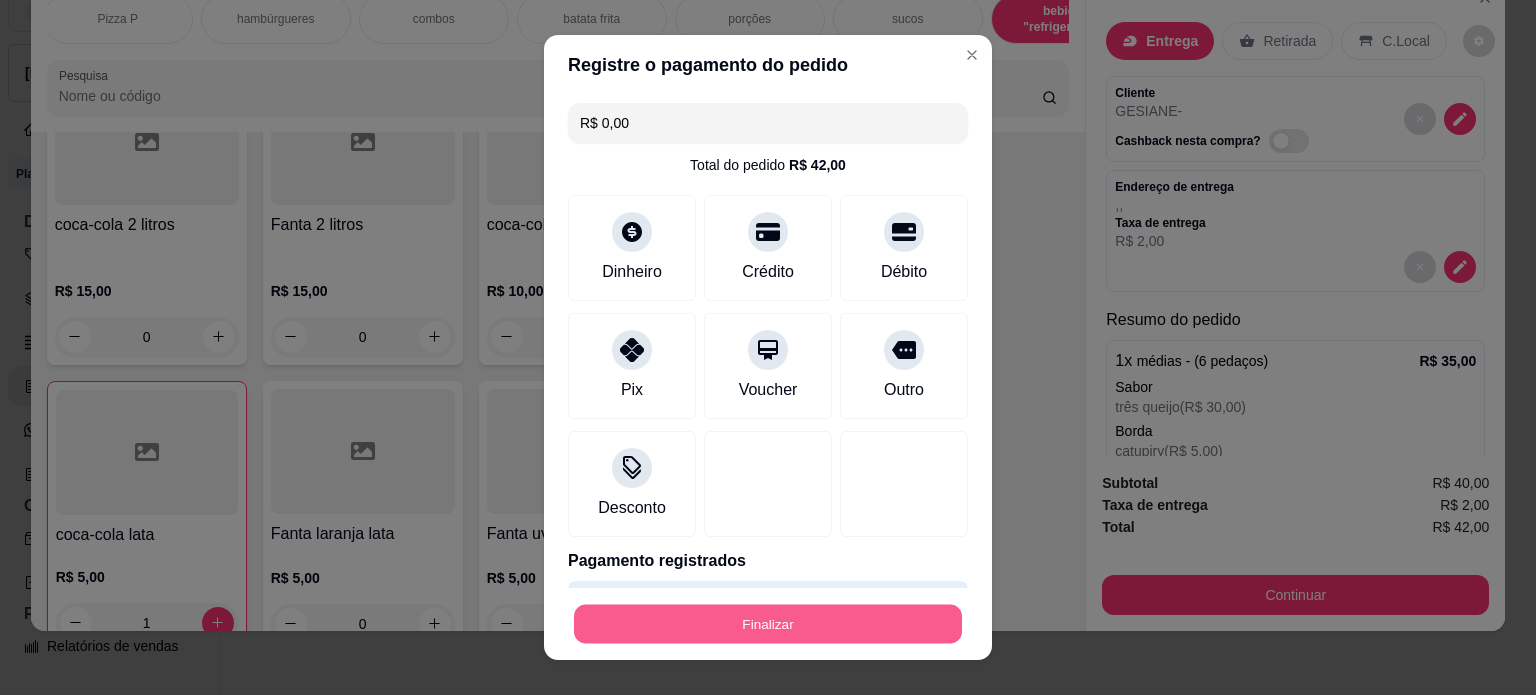 click on "Finalizar" at bounding box center [768, 624] 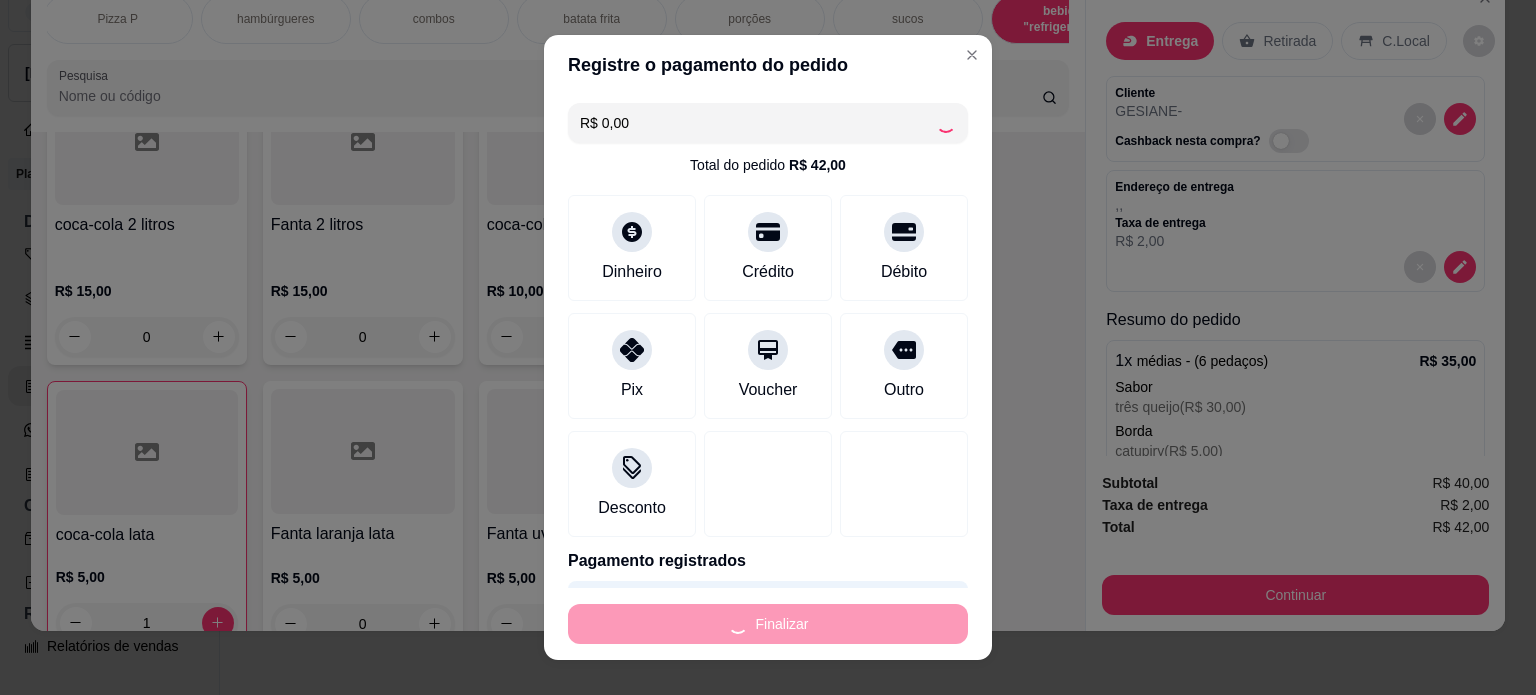 type on "0" 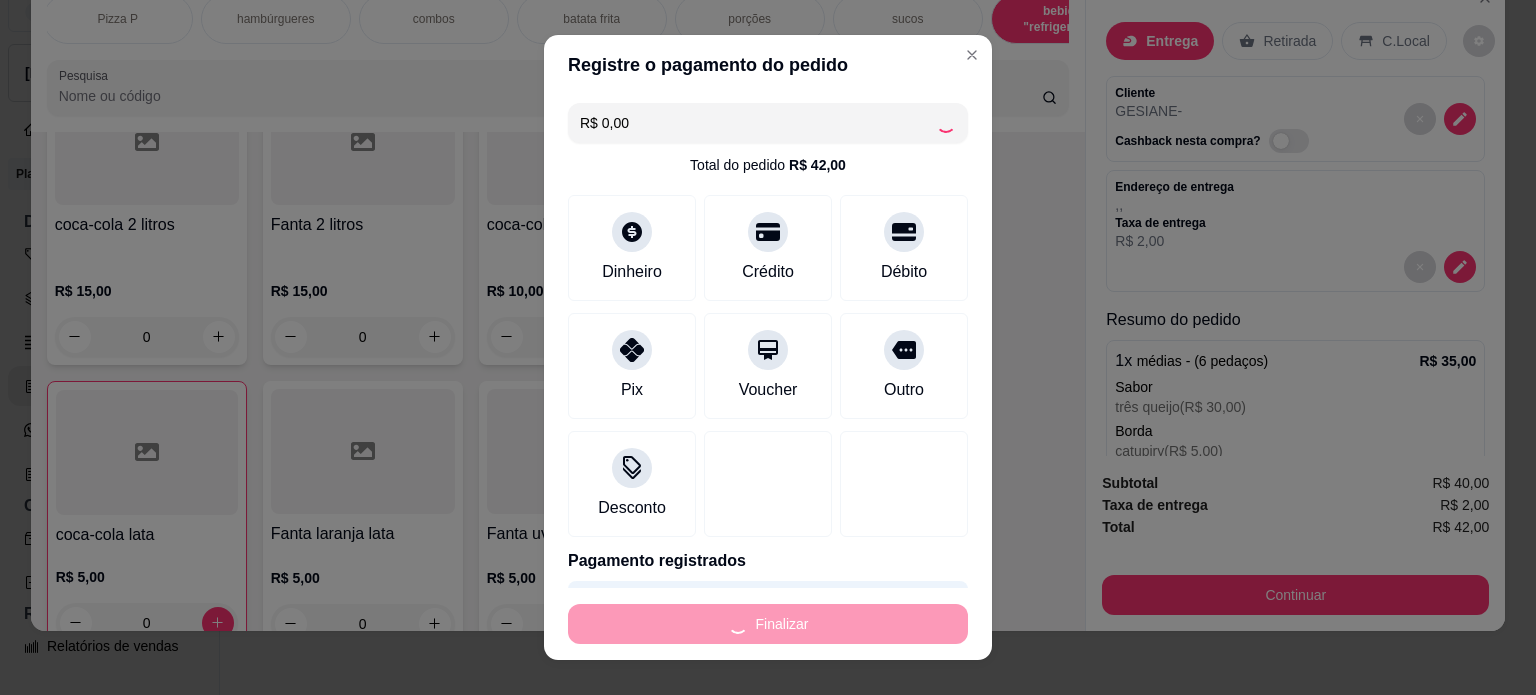 type on "-R$ 42,00" 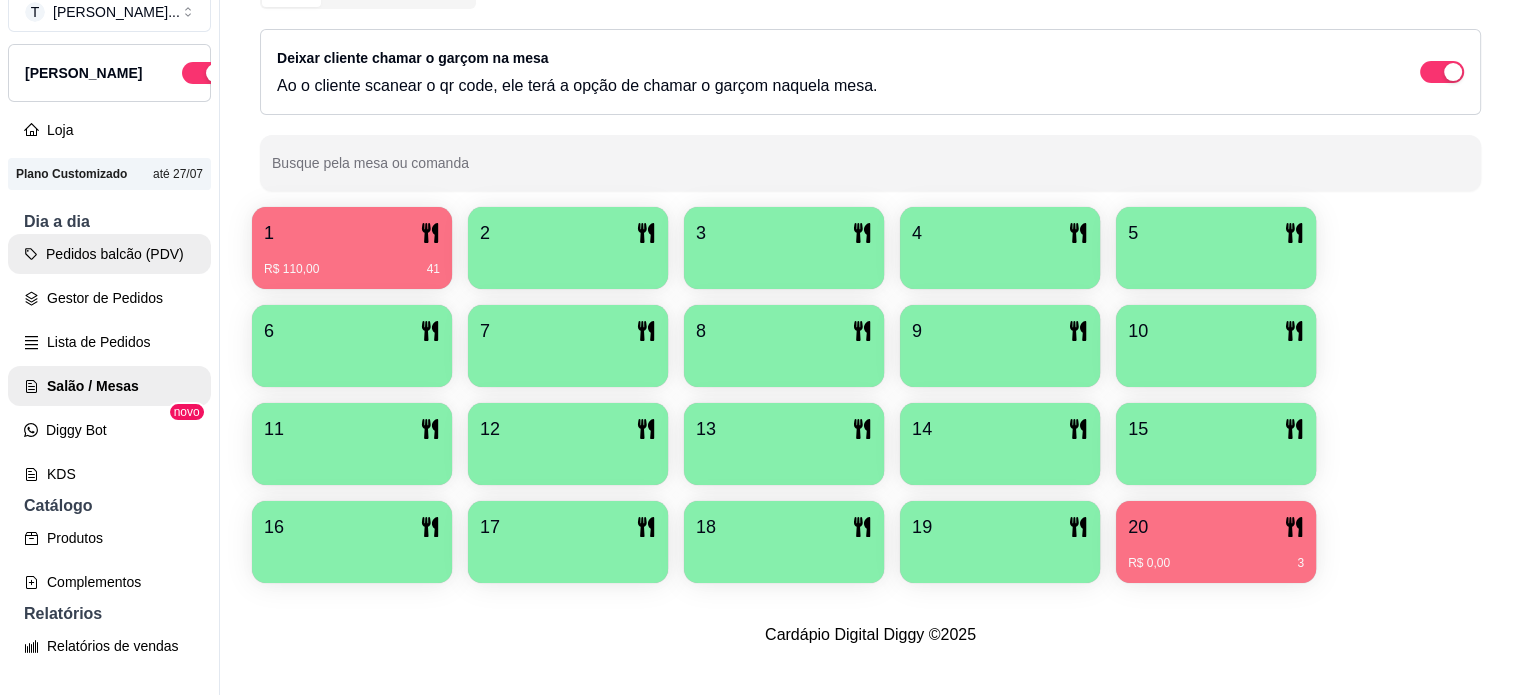 click on "Pedidos balcão (PDV)" at bounding box center [109, 254] 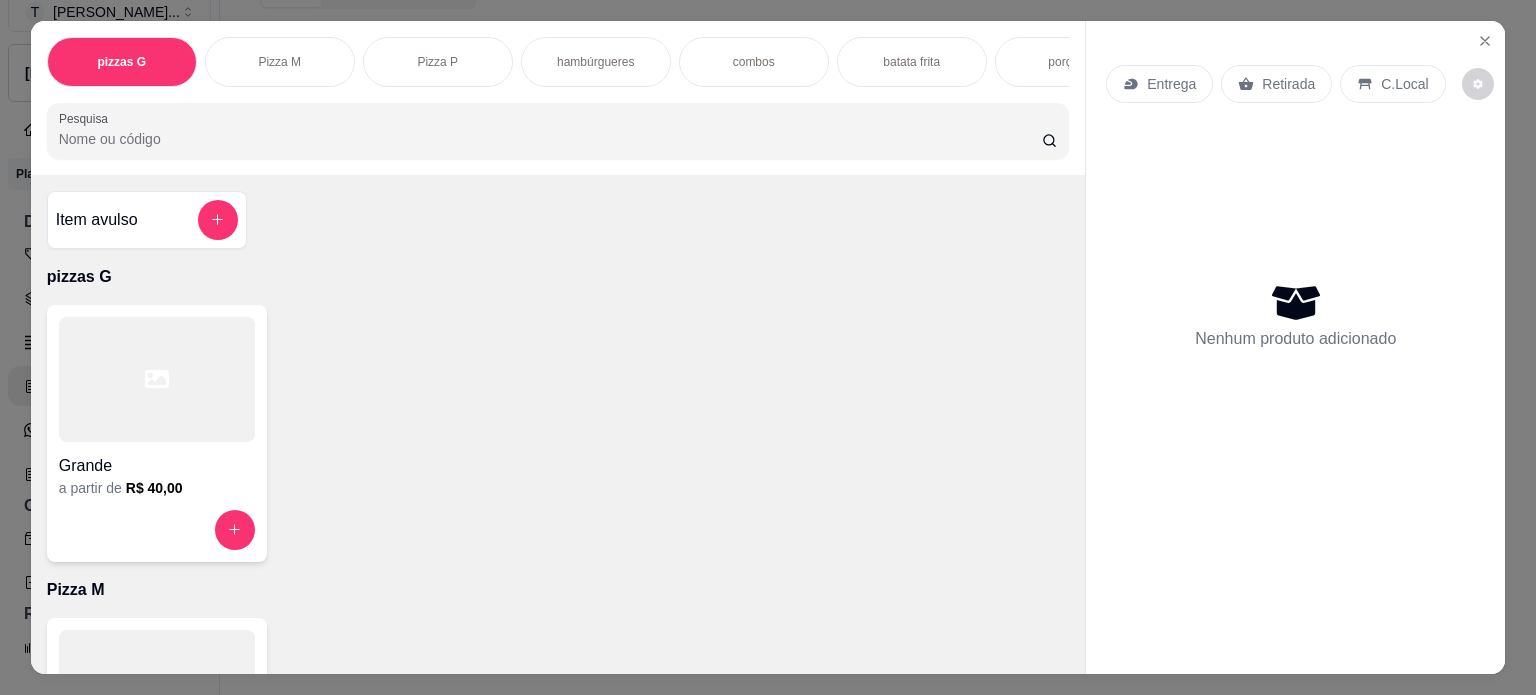 click on "batata frita" at bounding box center (911, 62) 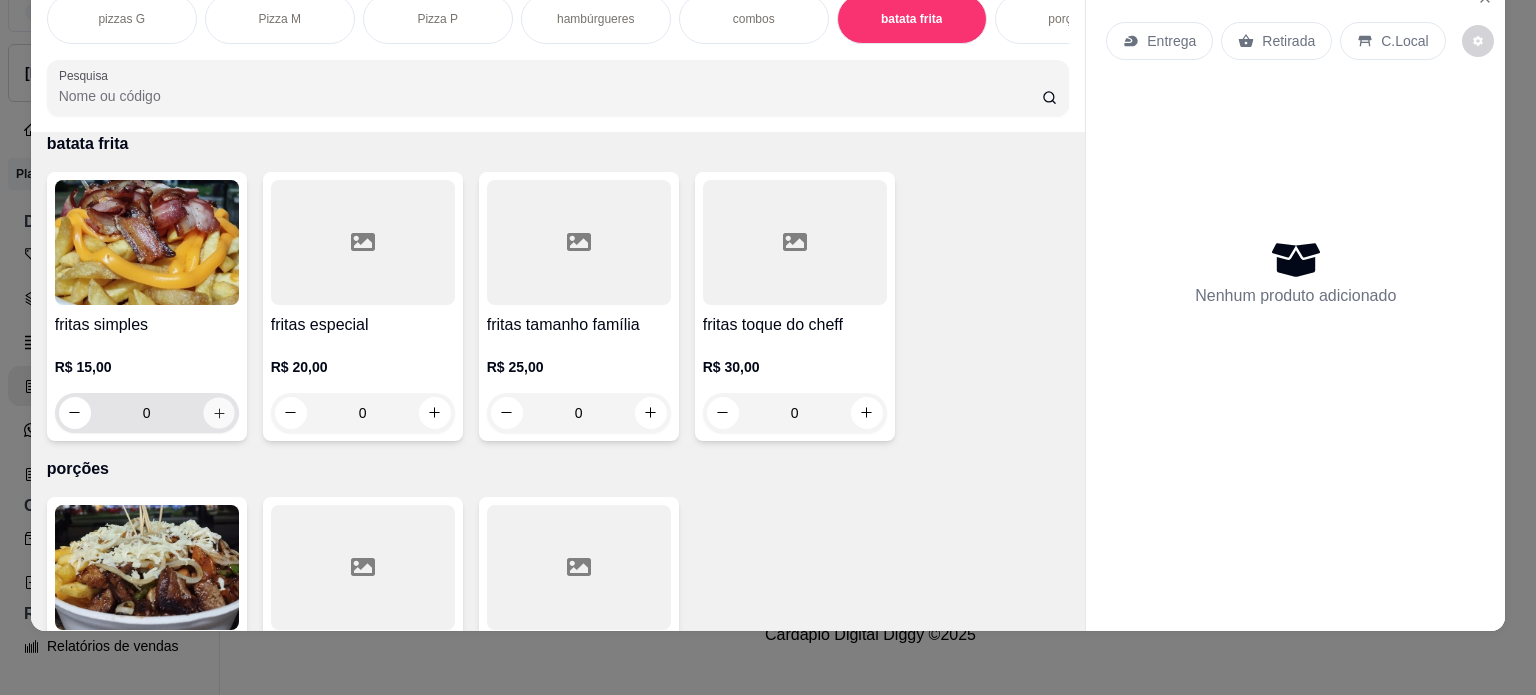 click 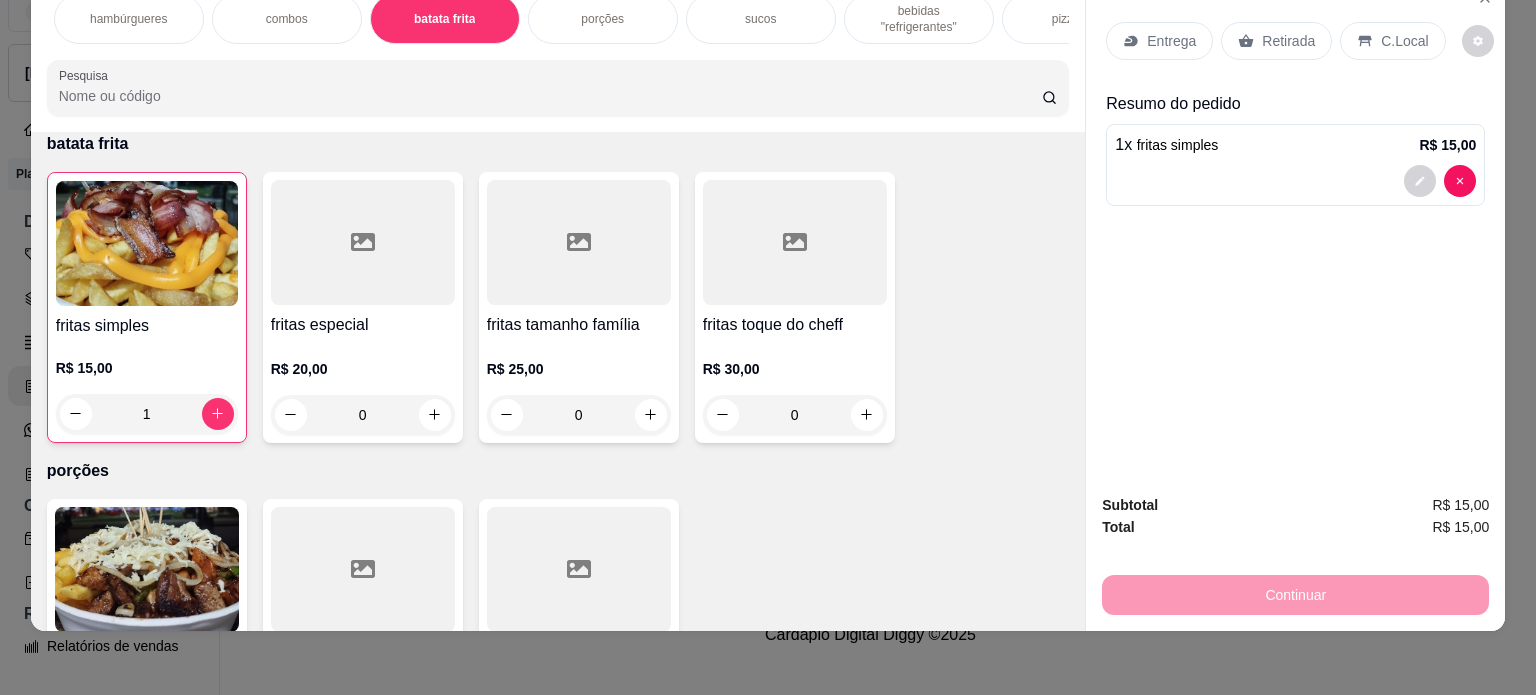 scroll, scrollTop: 0, scrollLeft: 480, axis: horizontal 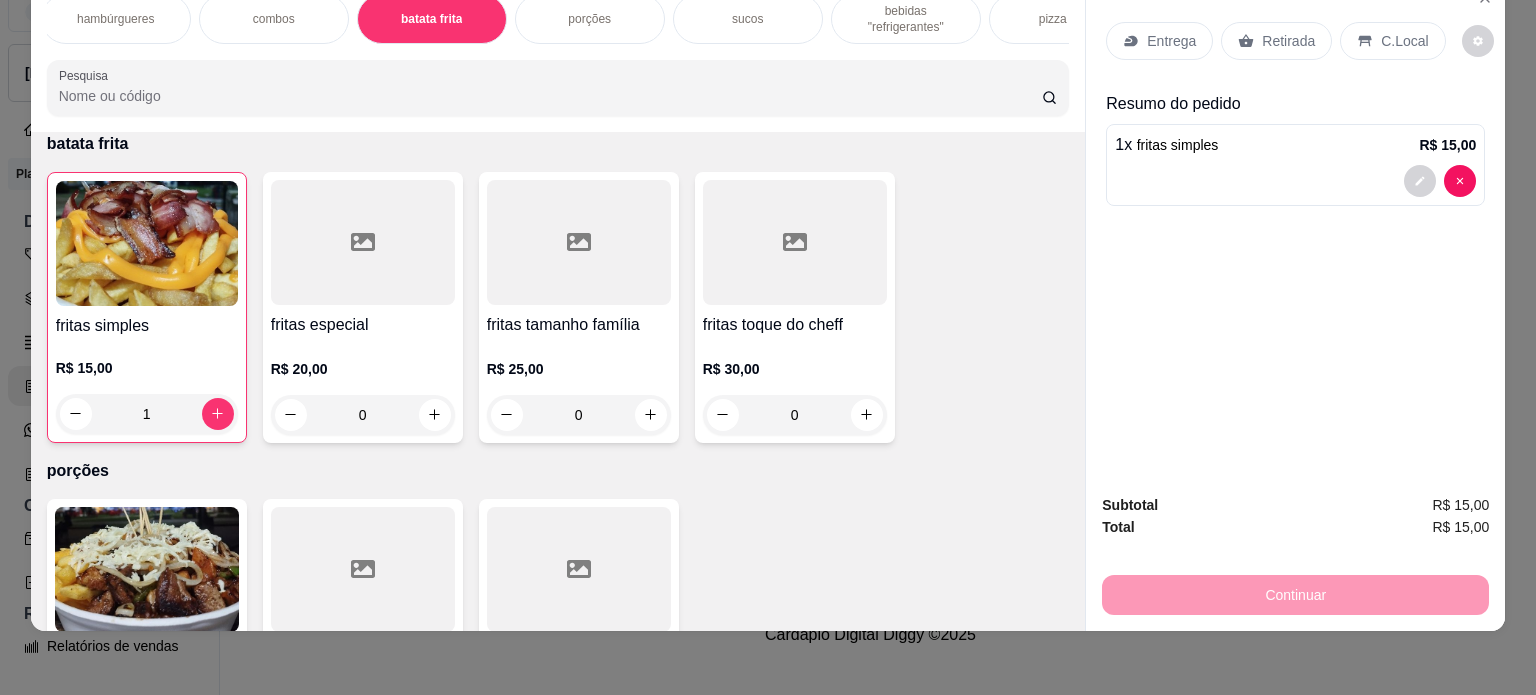 click on "bebidas "refrigerantes"" at bounding box center [906, 19] 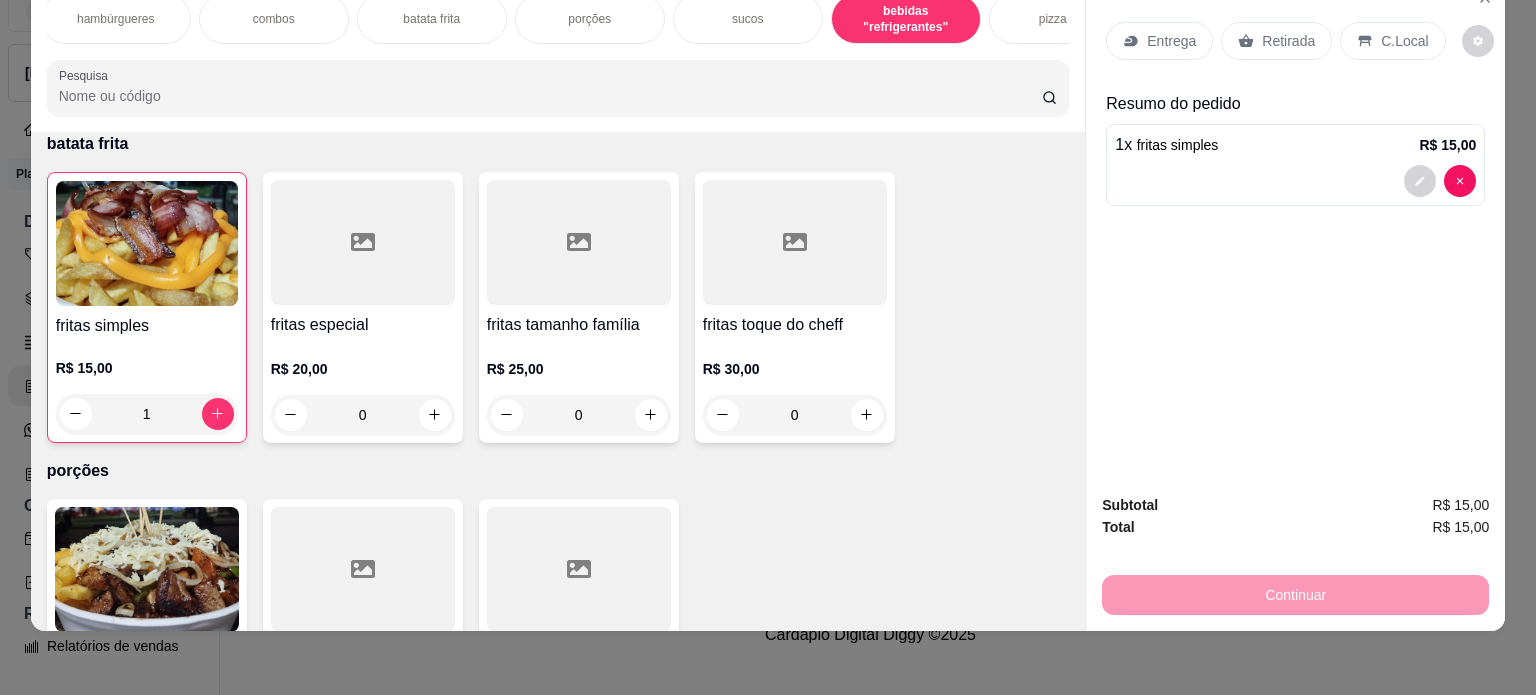scroll, scrollTop: 3249, scrollLeft: 0, axis: vertical 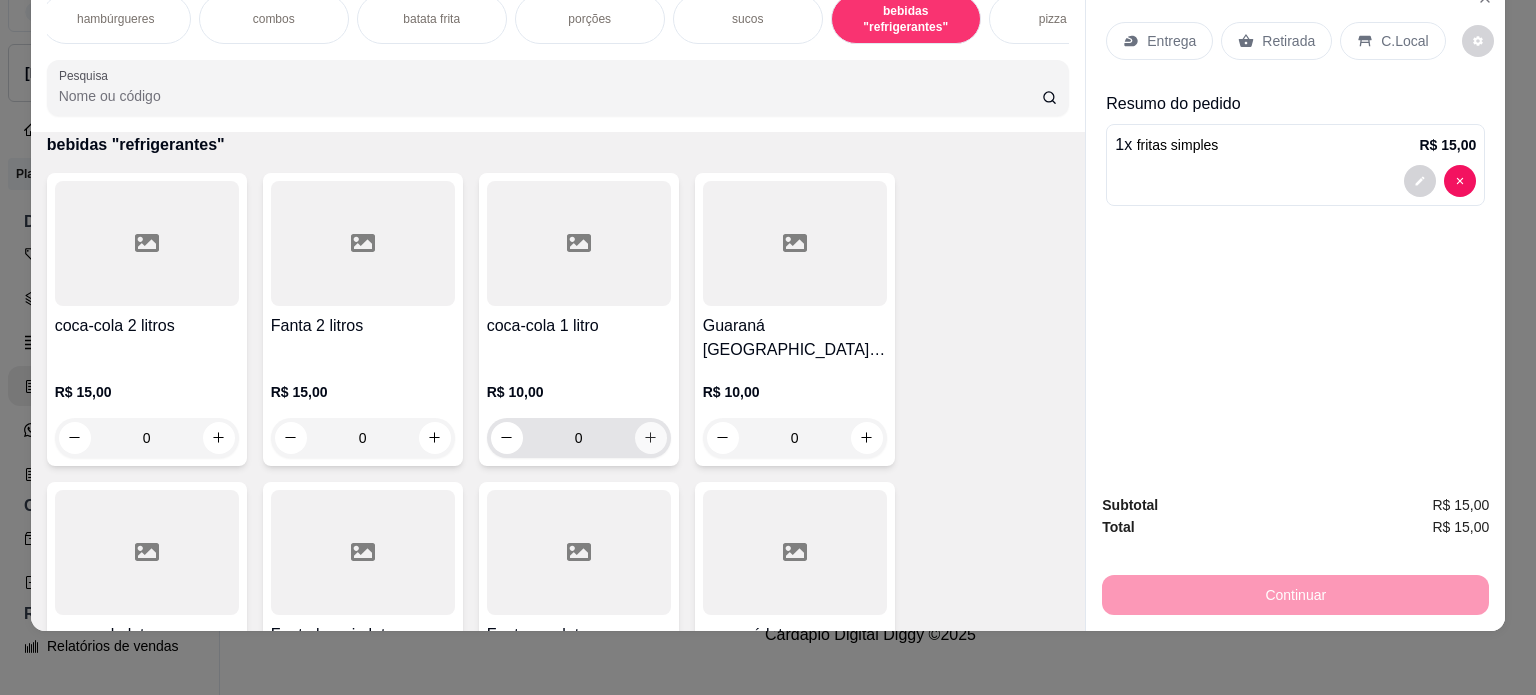 click 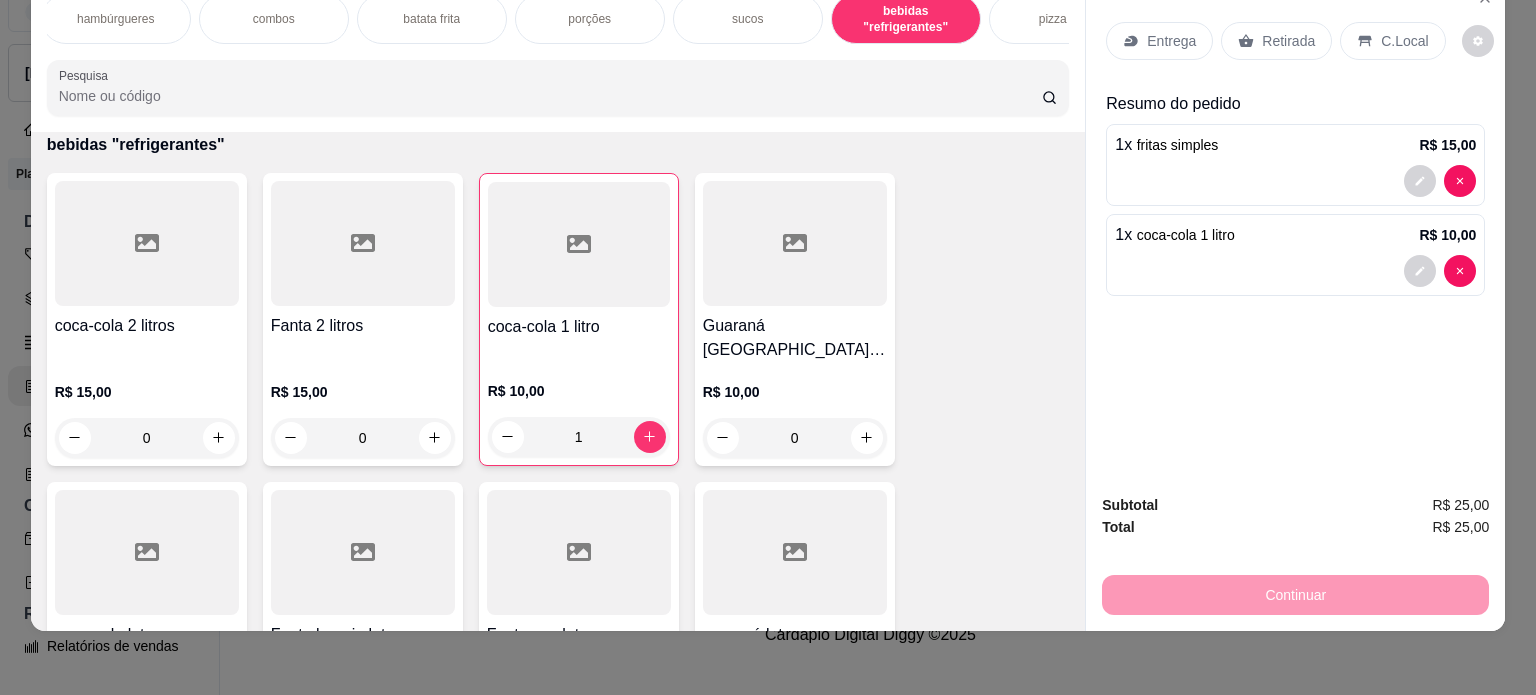 click on "Entrega" at bounding box center [1171, 41] 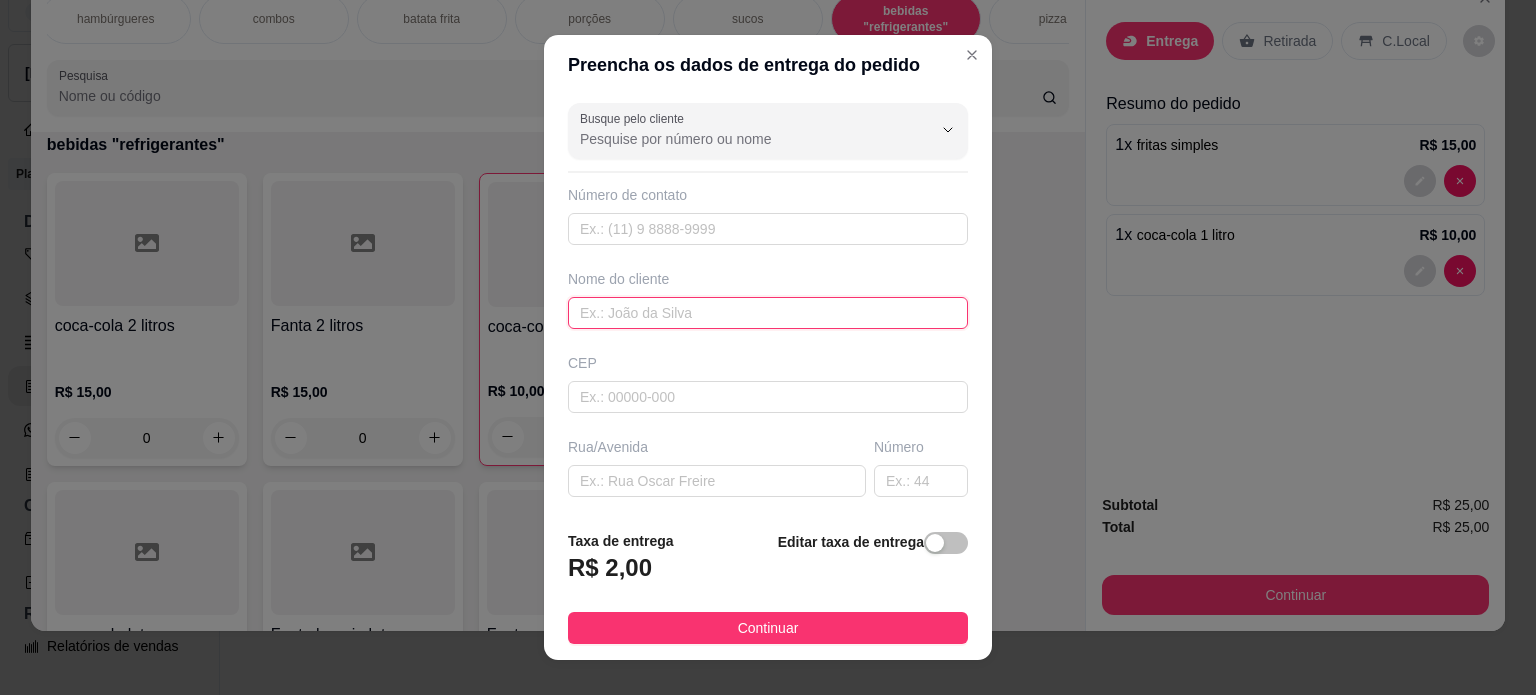 click at bounding box center [768, 313] 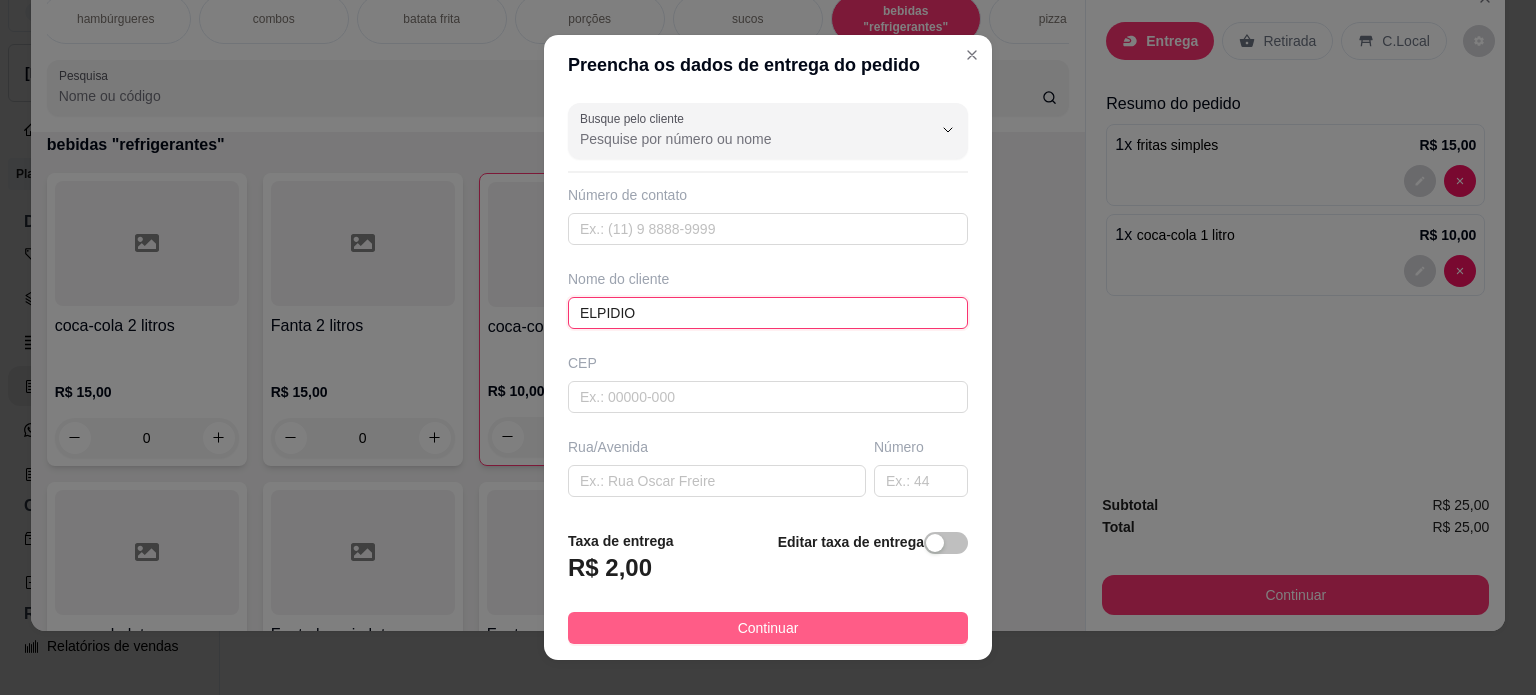 type on "ELPIDIO" 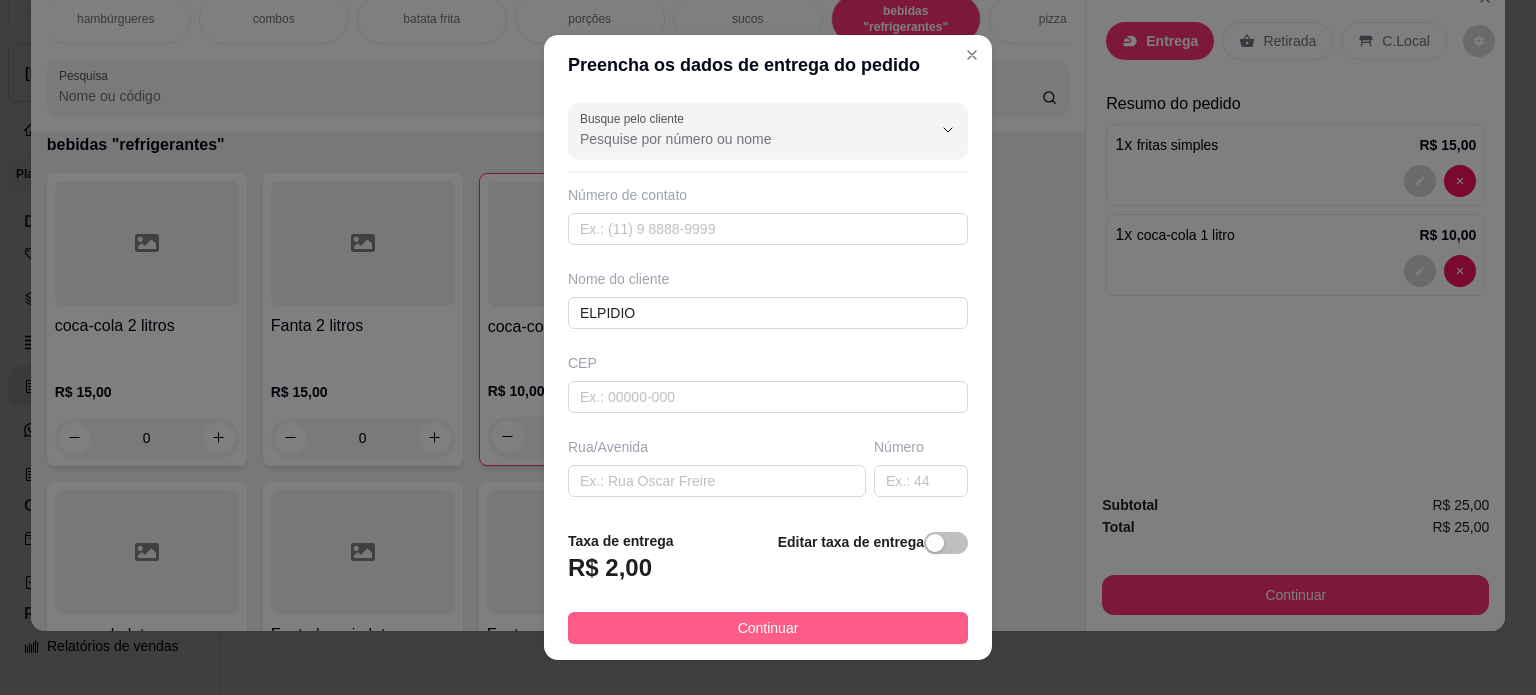 click on "Continuar" at bounding box center (768, 628) 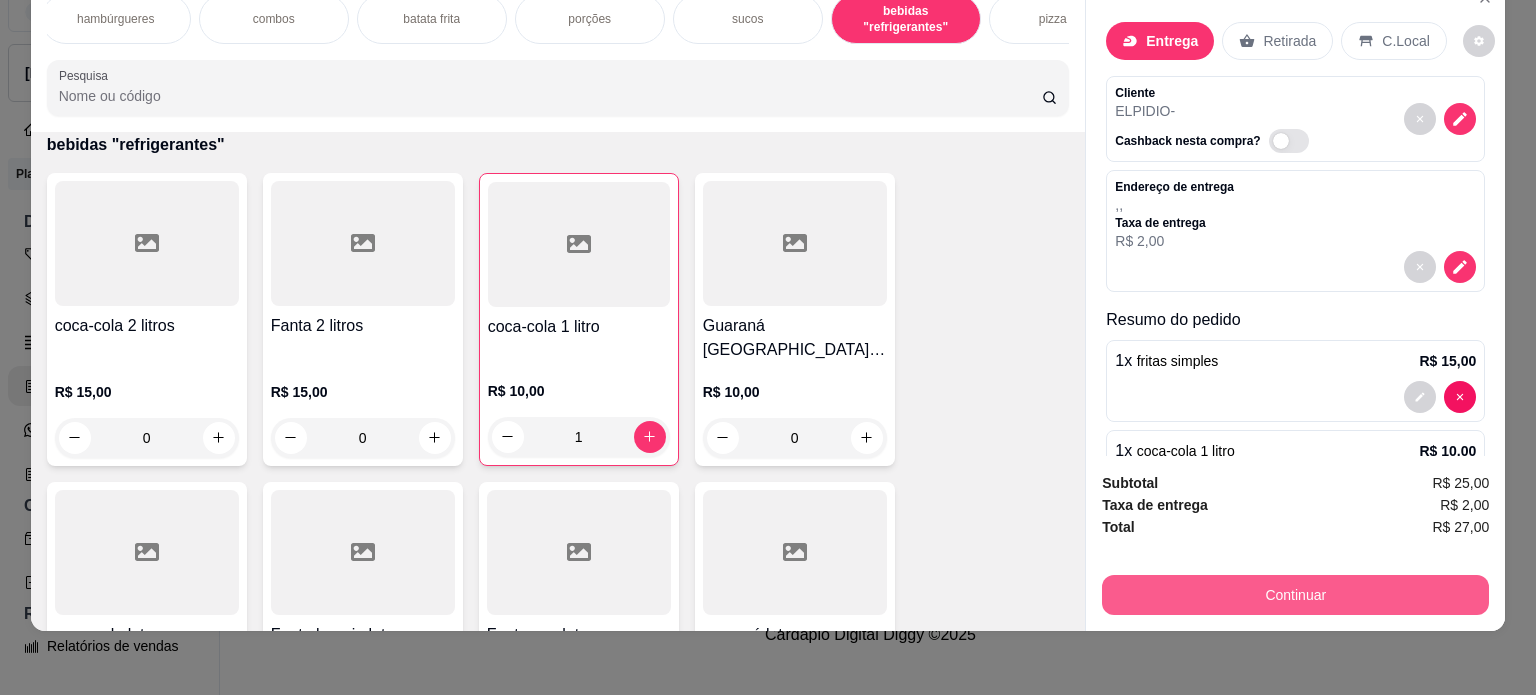 click on "Continuar" at bounding box center [1295, 595] 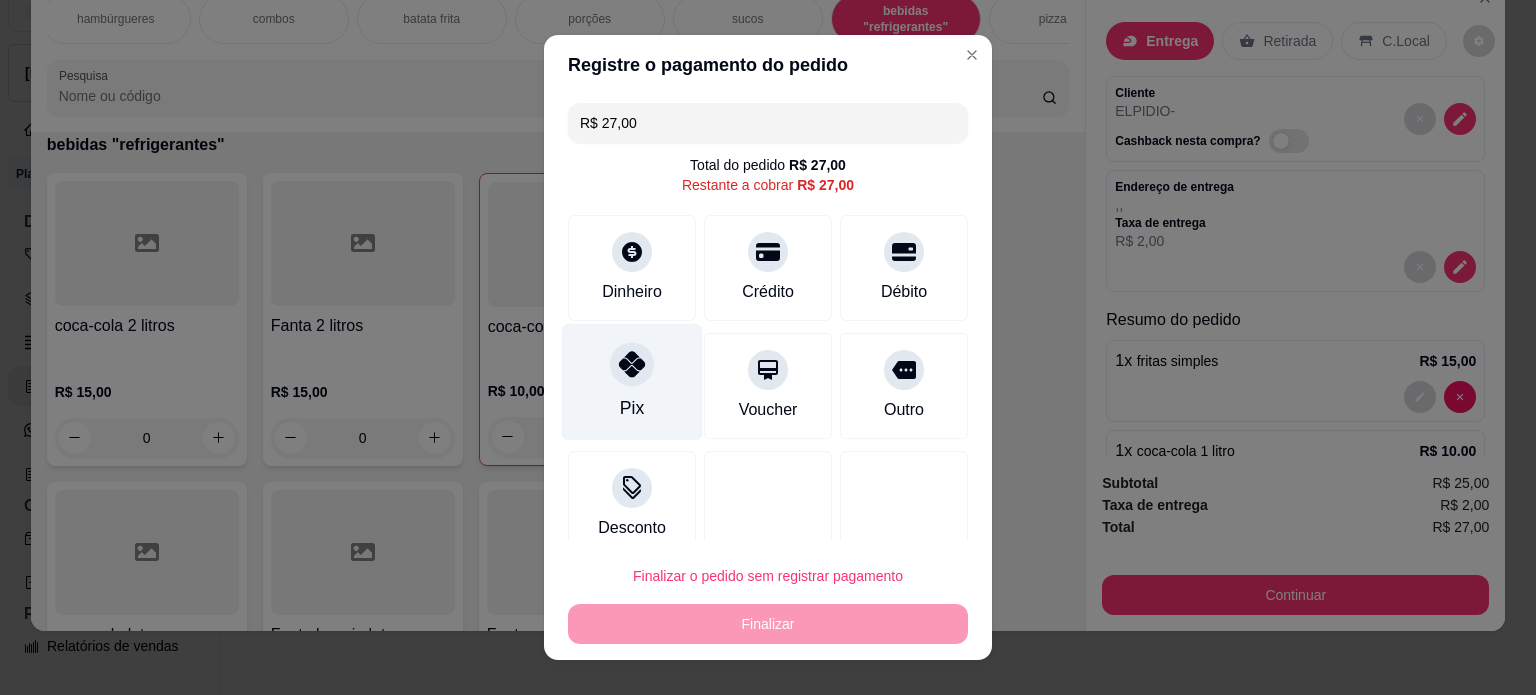 click on "Pix" at bounding box center (632, 408) 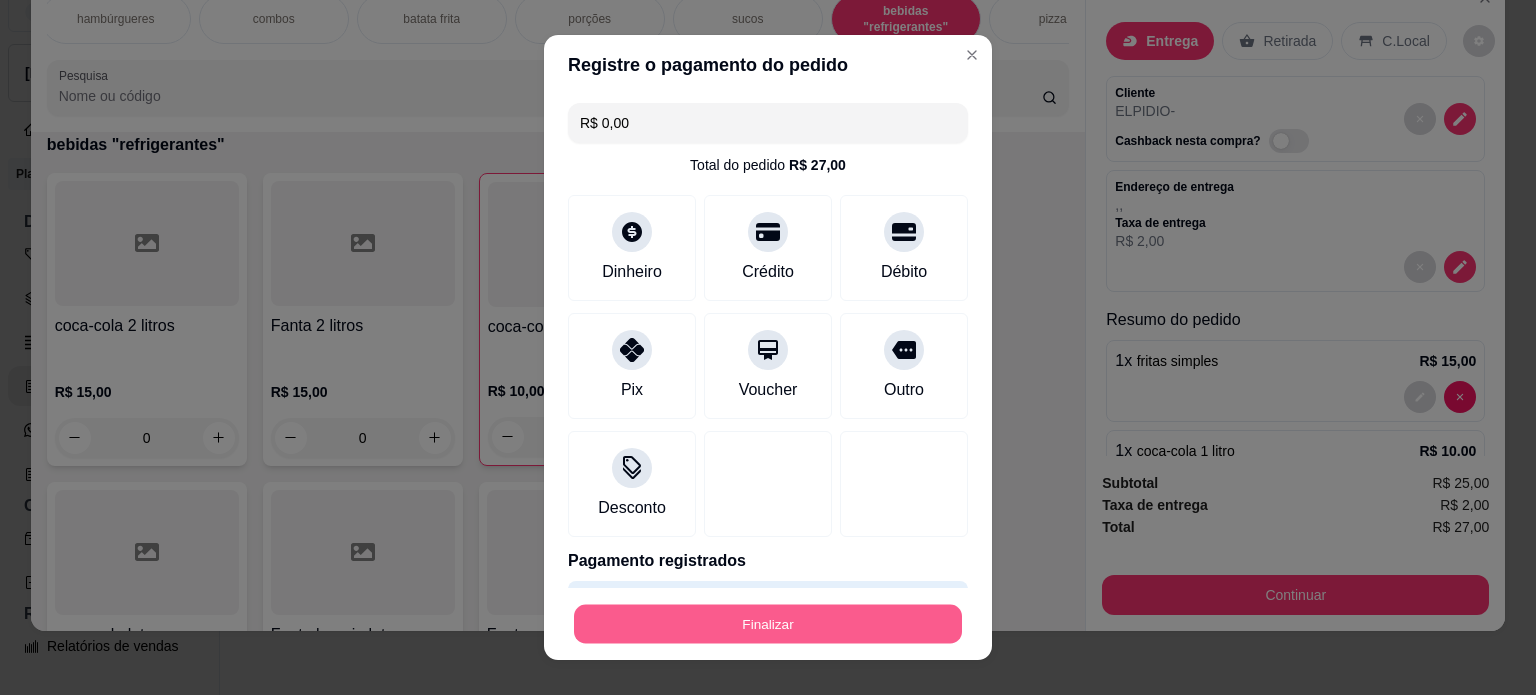 click on "Finalizar" at bounding box center (768, 624) 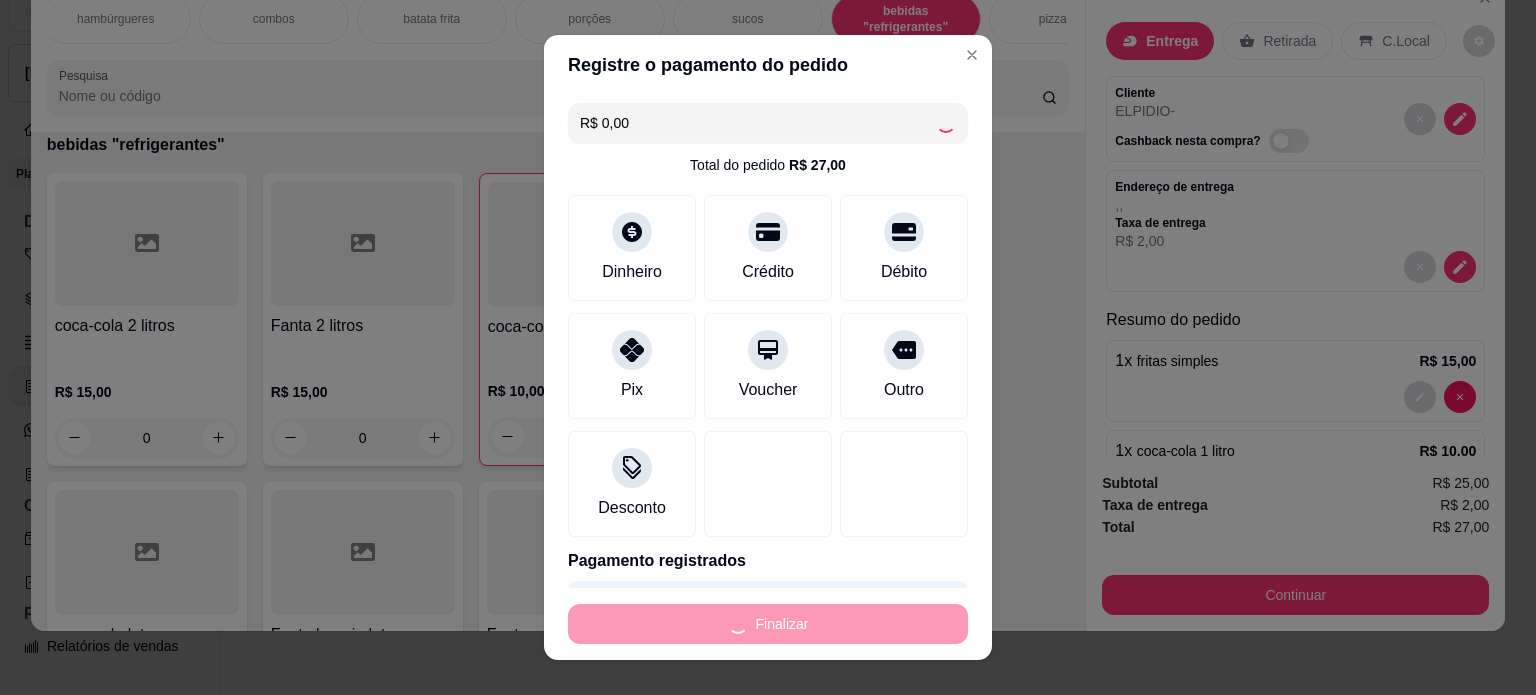 type on "0" 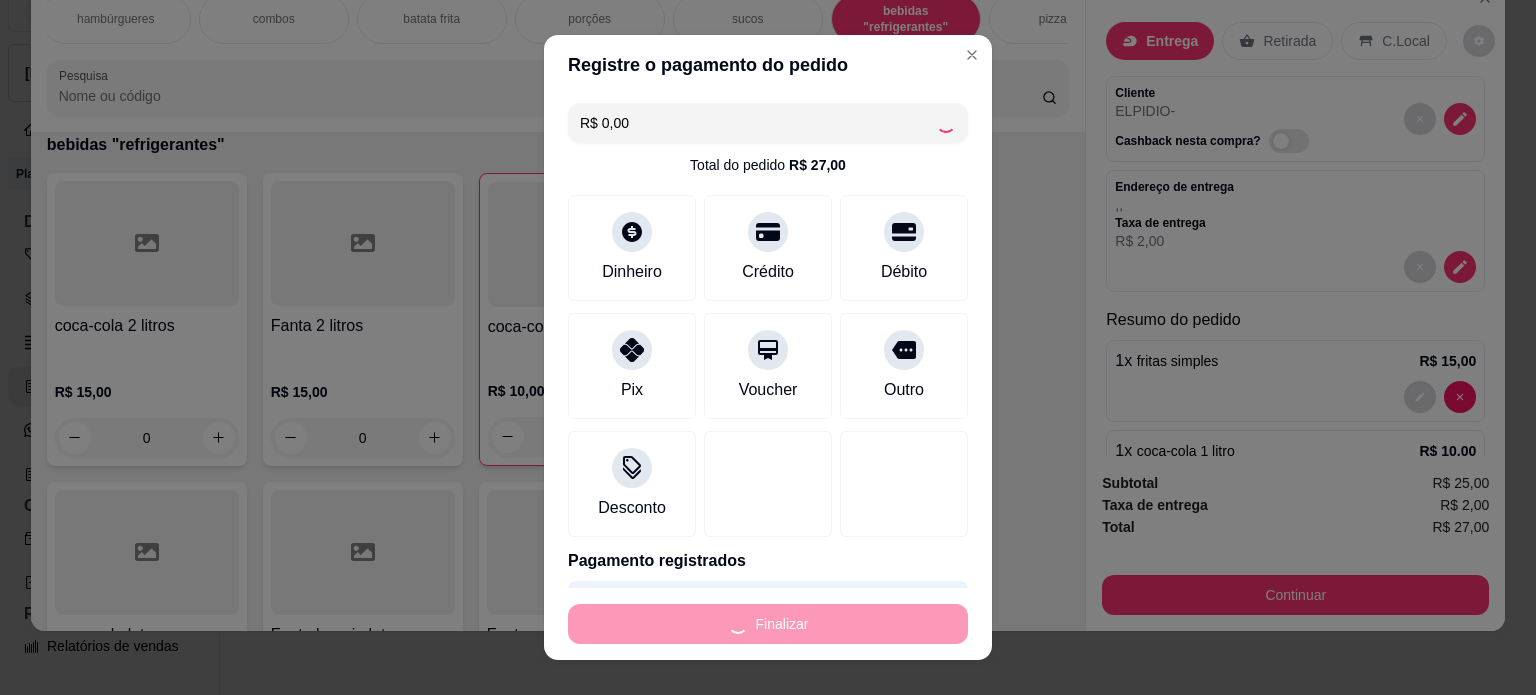 type on "-R$ 27,00" 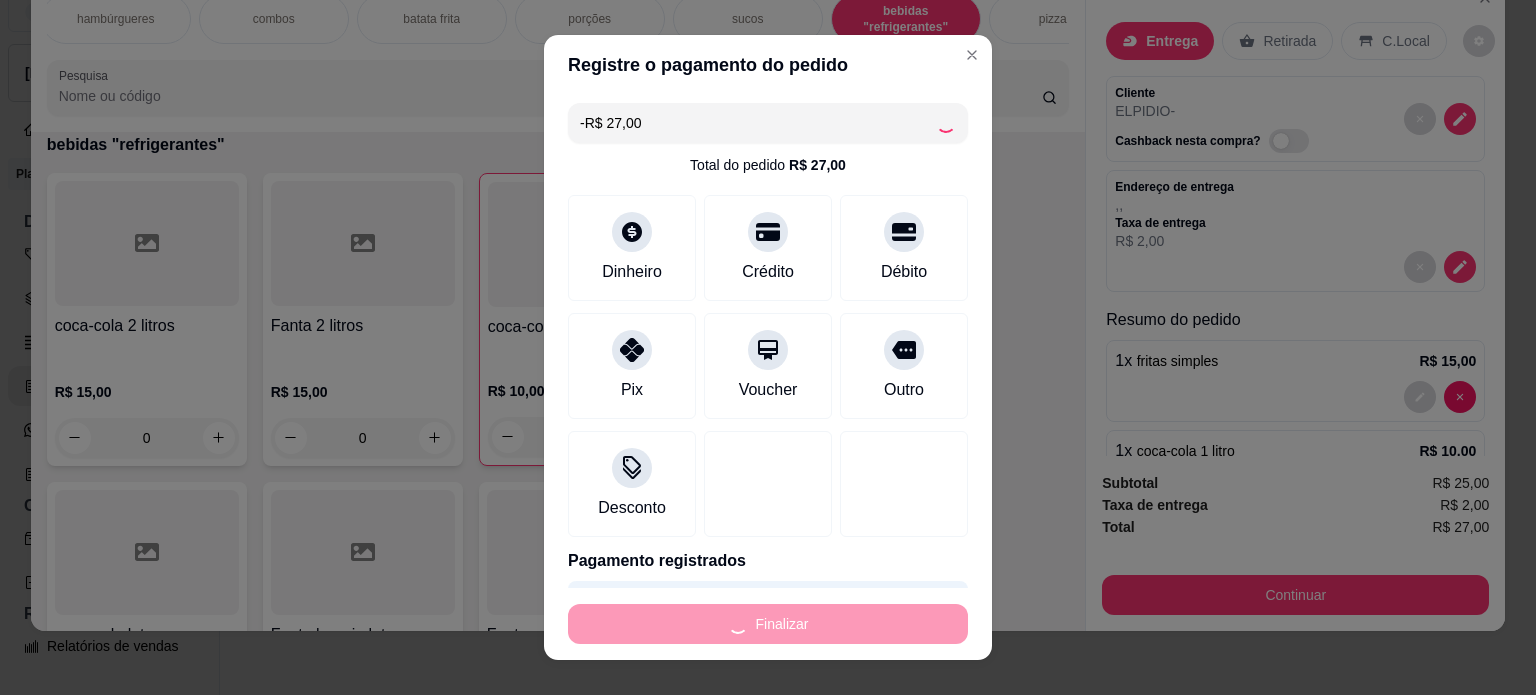 scroll, scrollTop: 3248, scrollLeft: 0, axis: vertical 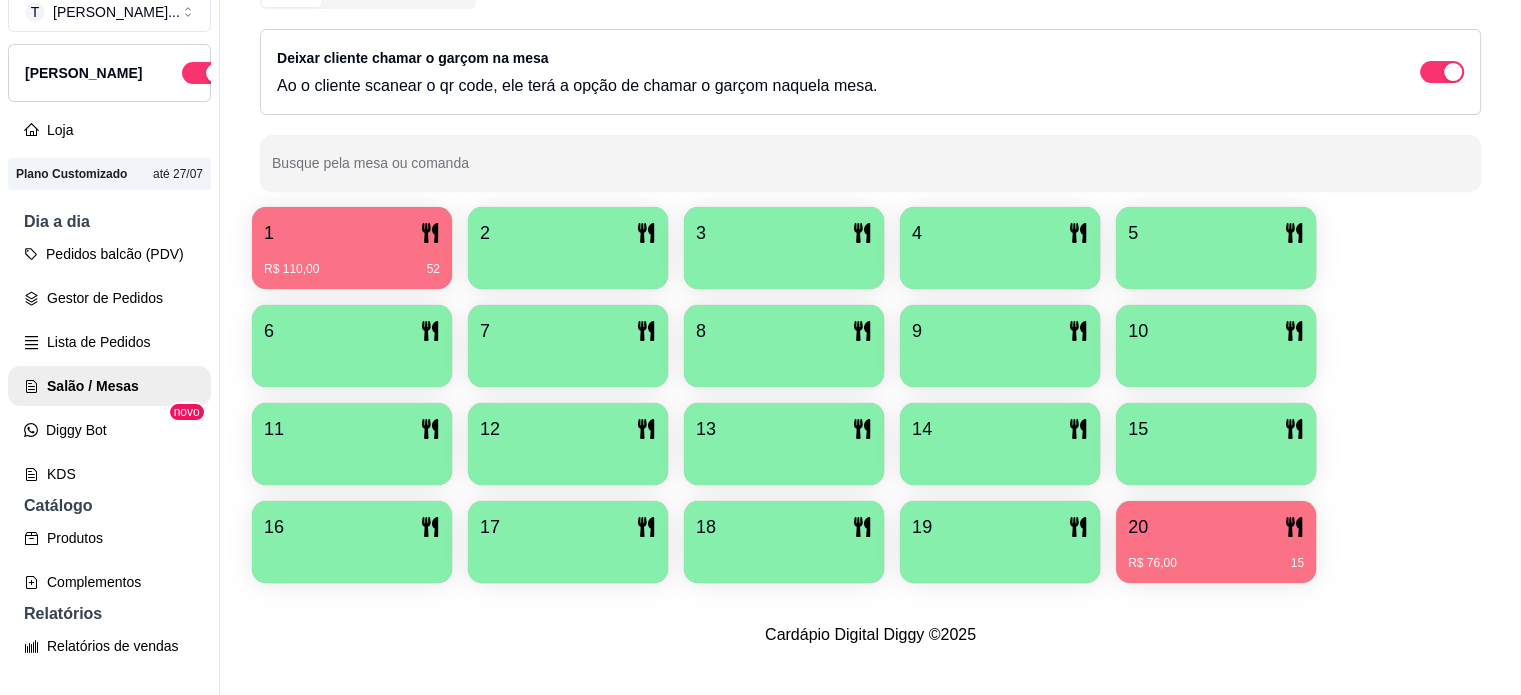 click on "R$ 110,00 52" at bounding box center [352, 262] 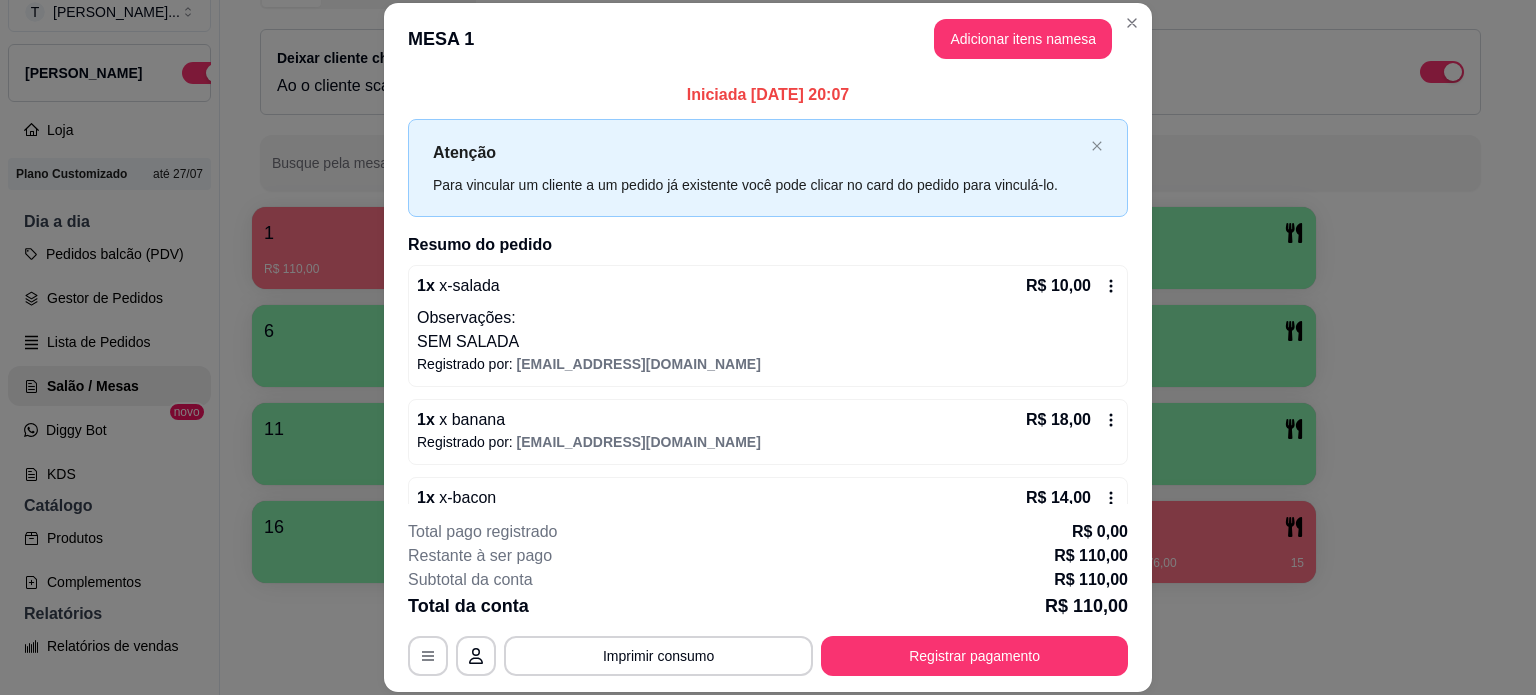scroll, scrollTop: 60, scrollLeft: 0, axis: vertical 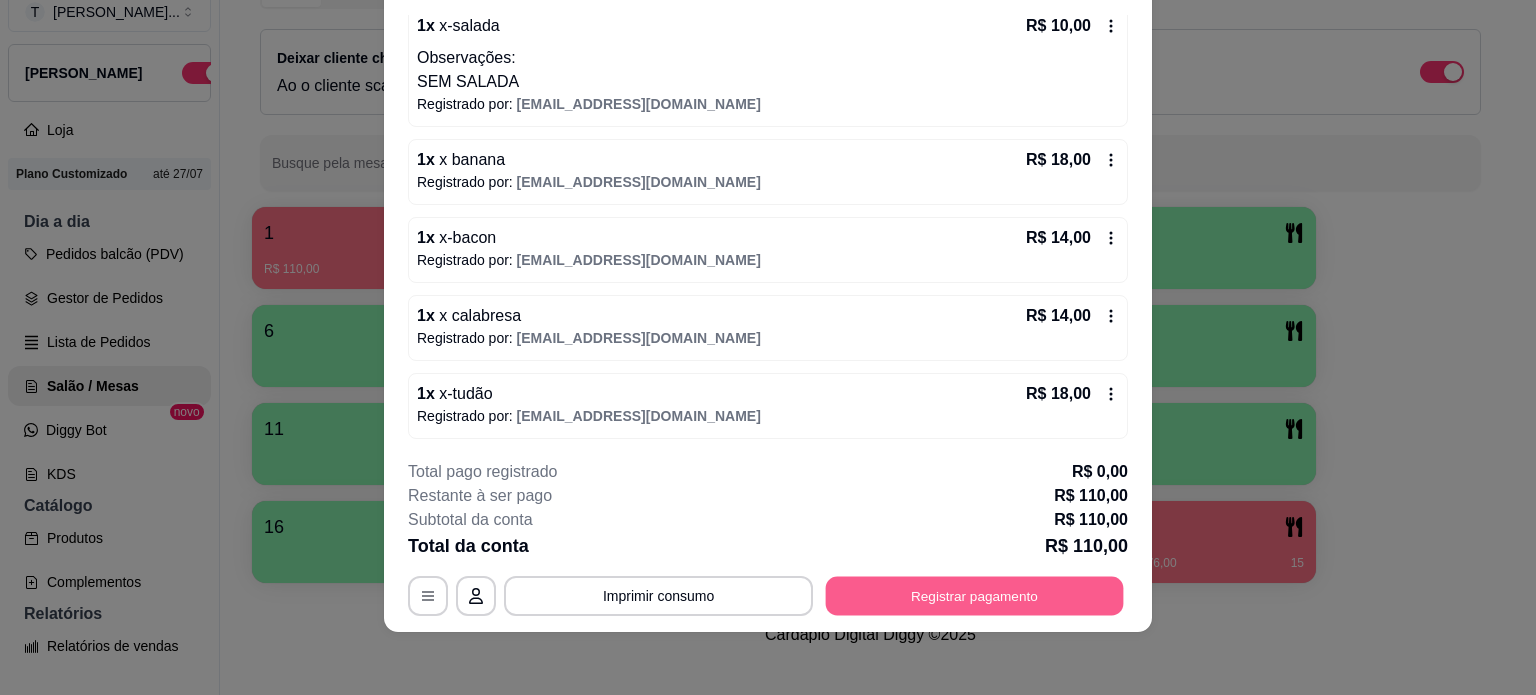 click on "Registrar pagamento" at bounding box center (975, 595) 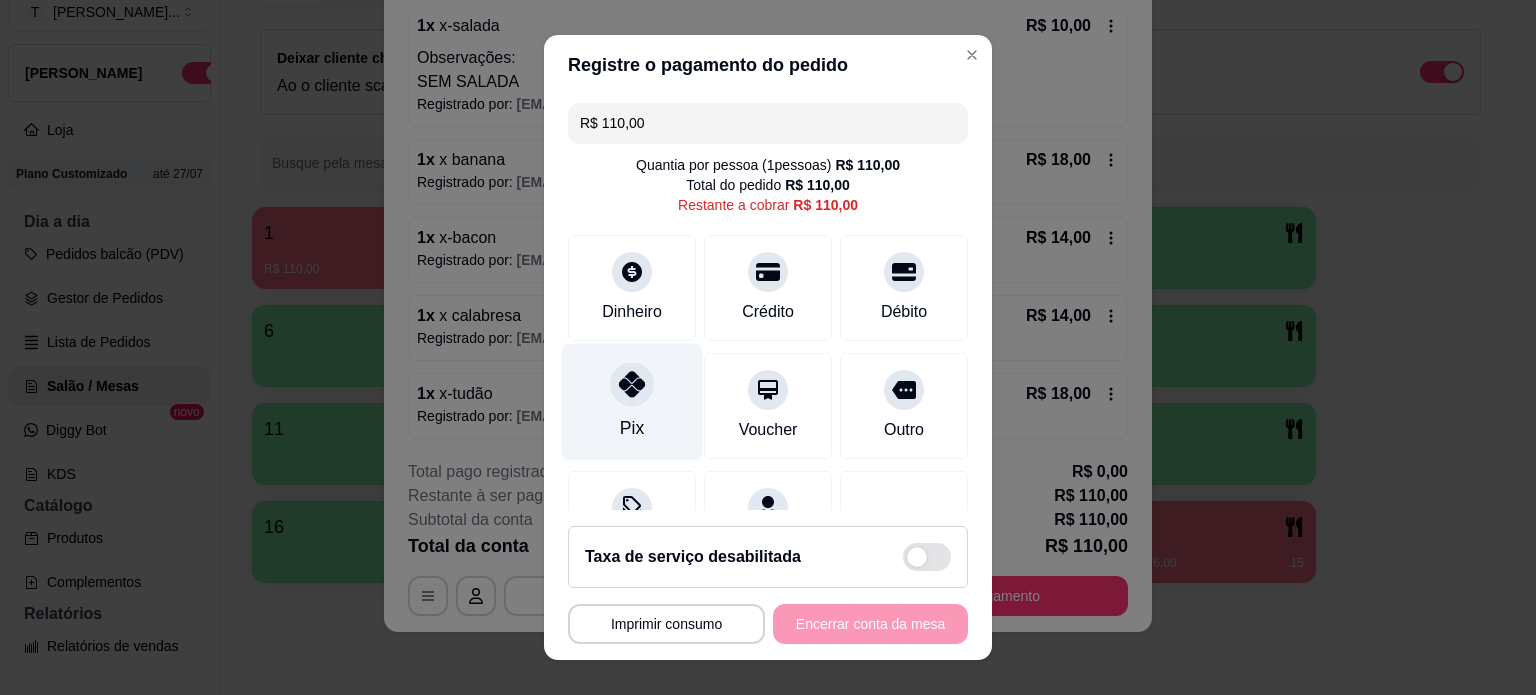 click at bounding box center [632, 384] 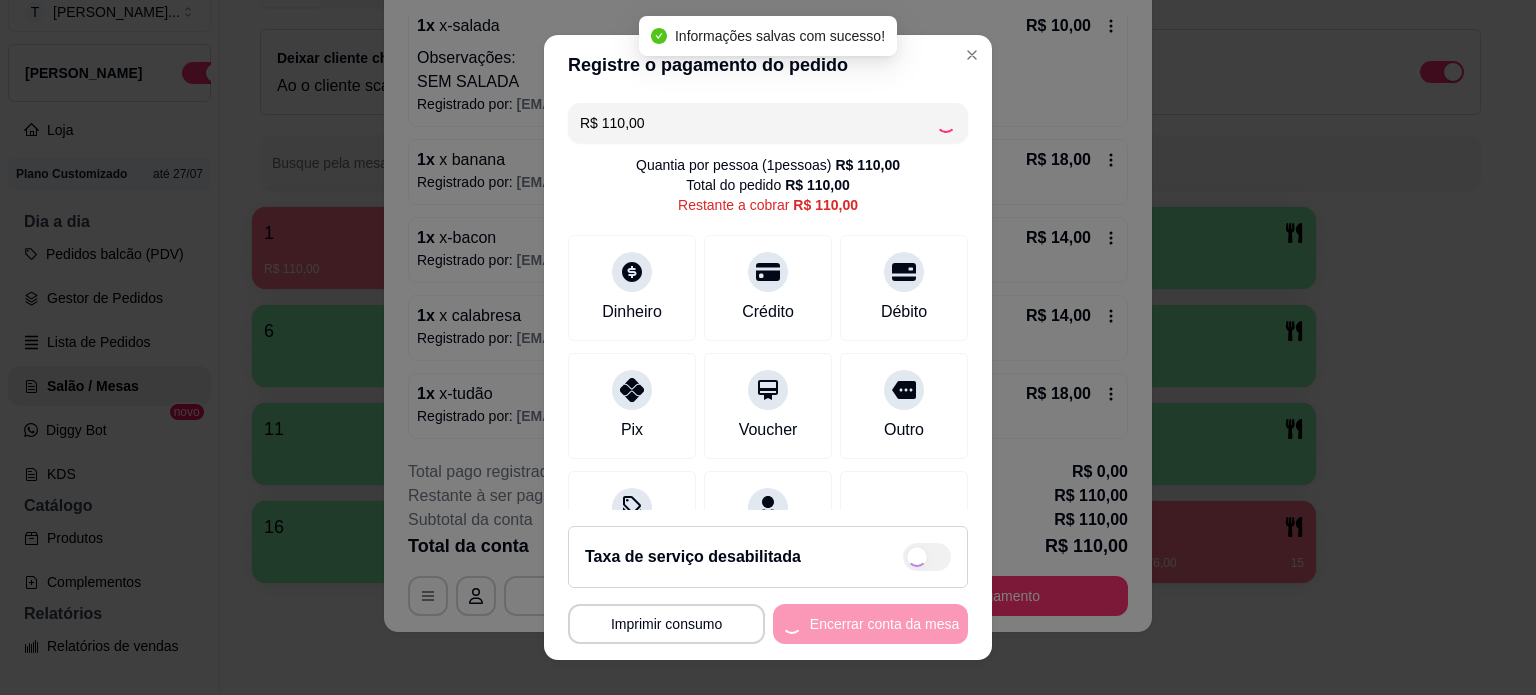 type on "R$ 0,00" 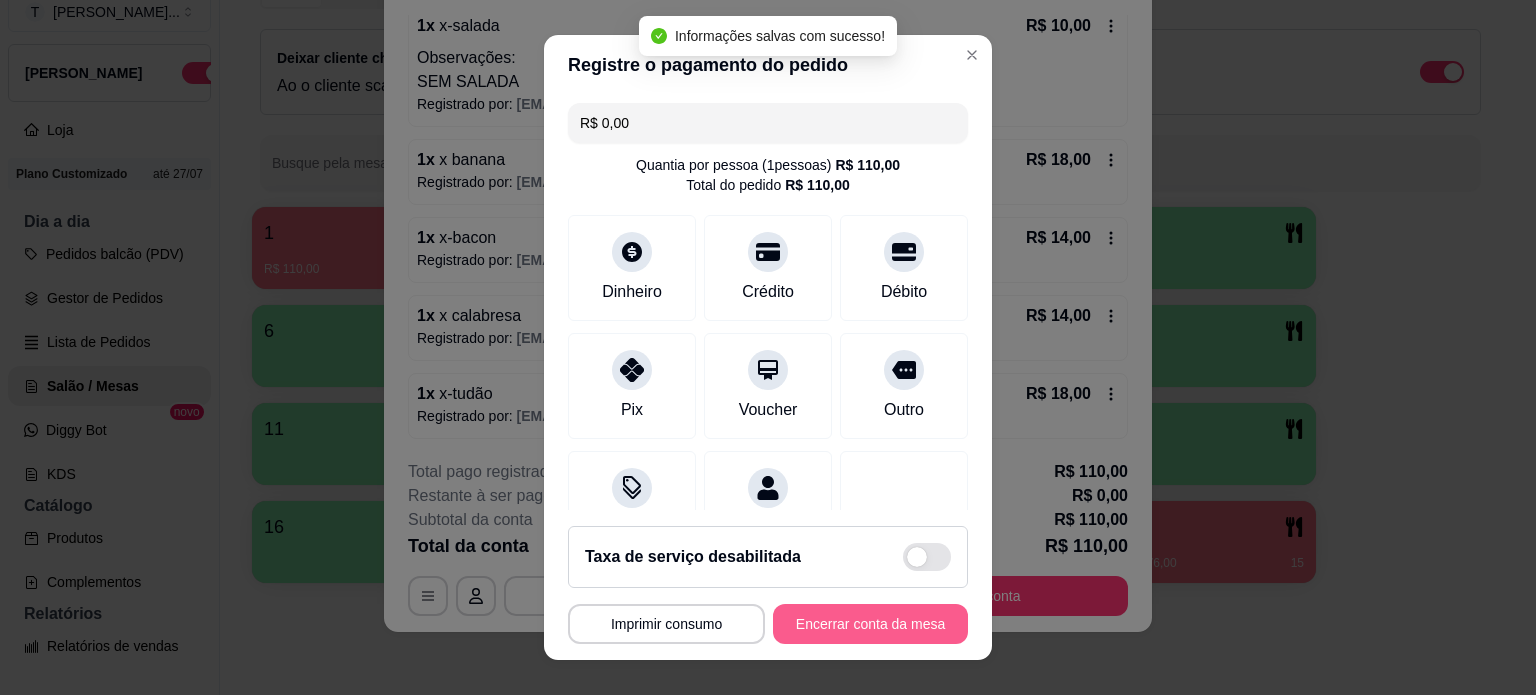 click on "Encerrar conta da mesa" at bounding box center (870, 624) 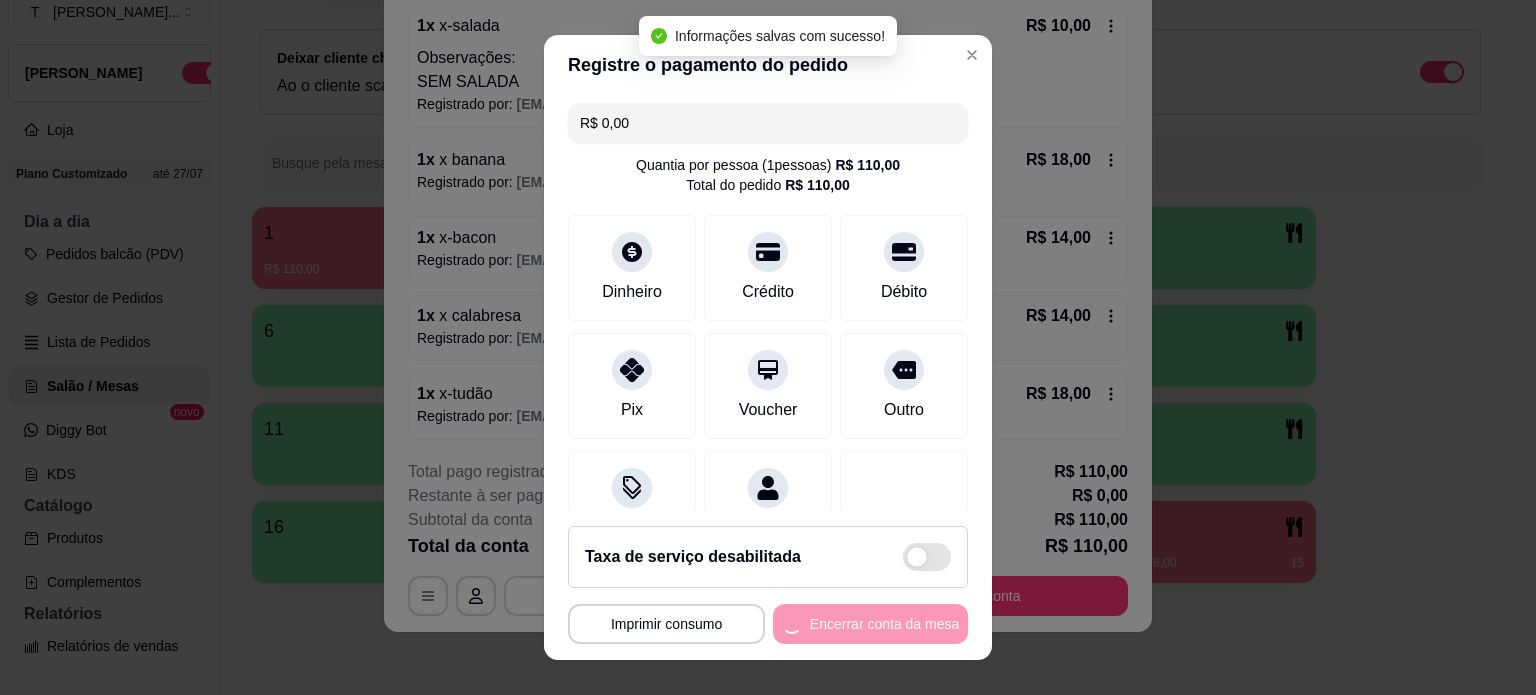 scroll, scrollTop: 0, scrollLeft: 0, axis: both 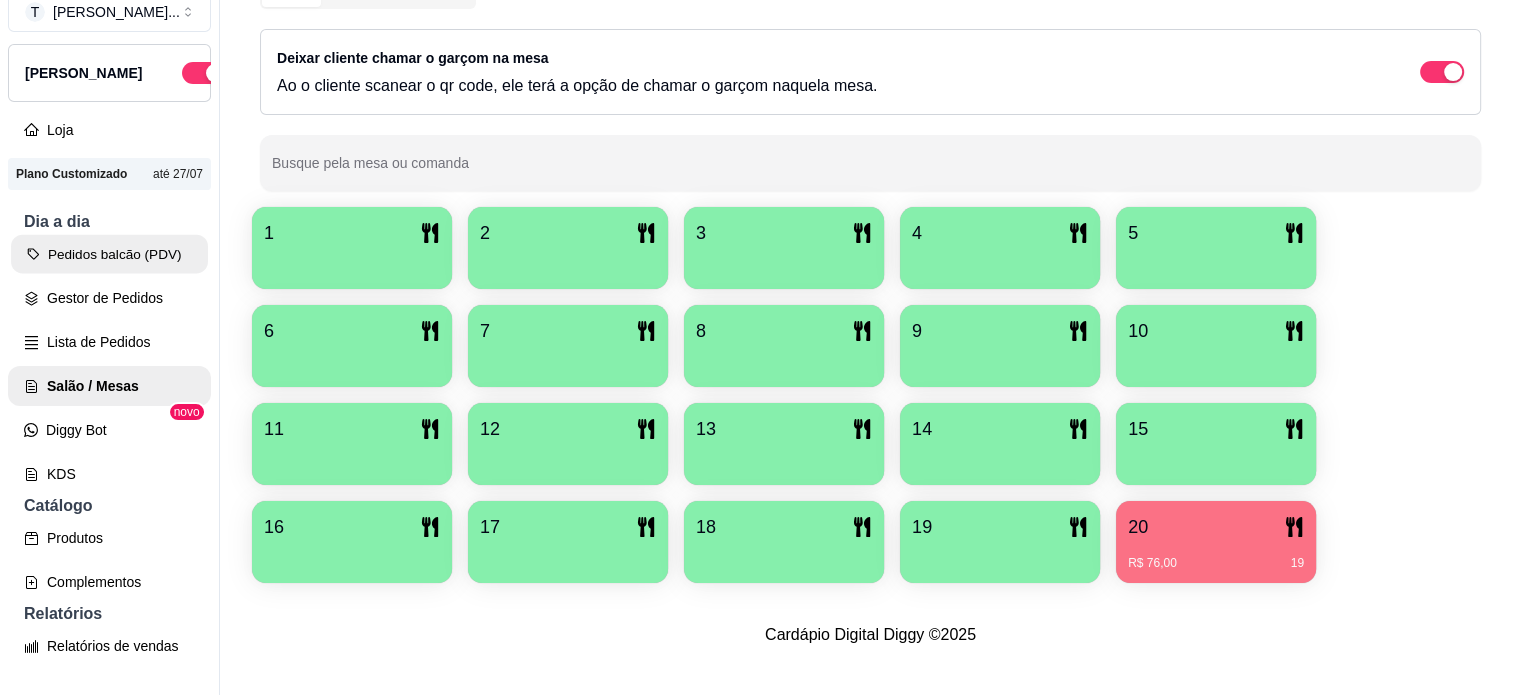 click on "Pedidos balcão (PDV)" at bounding box center [109, 254] 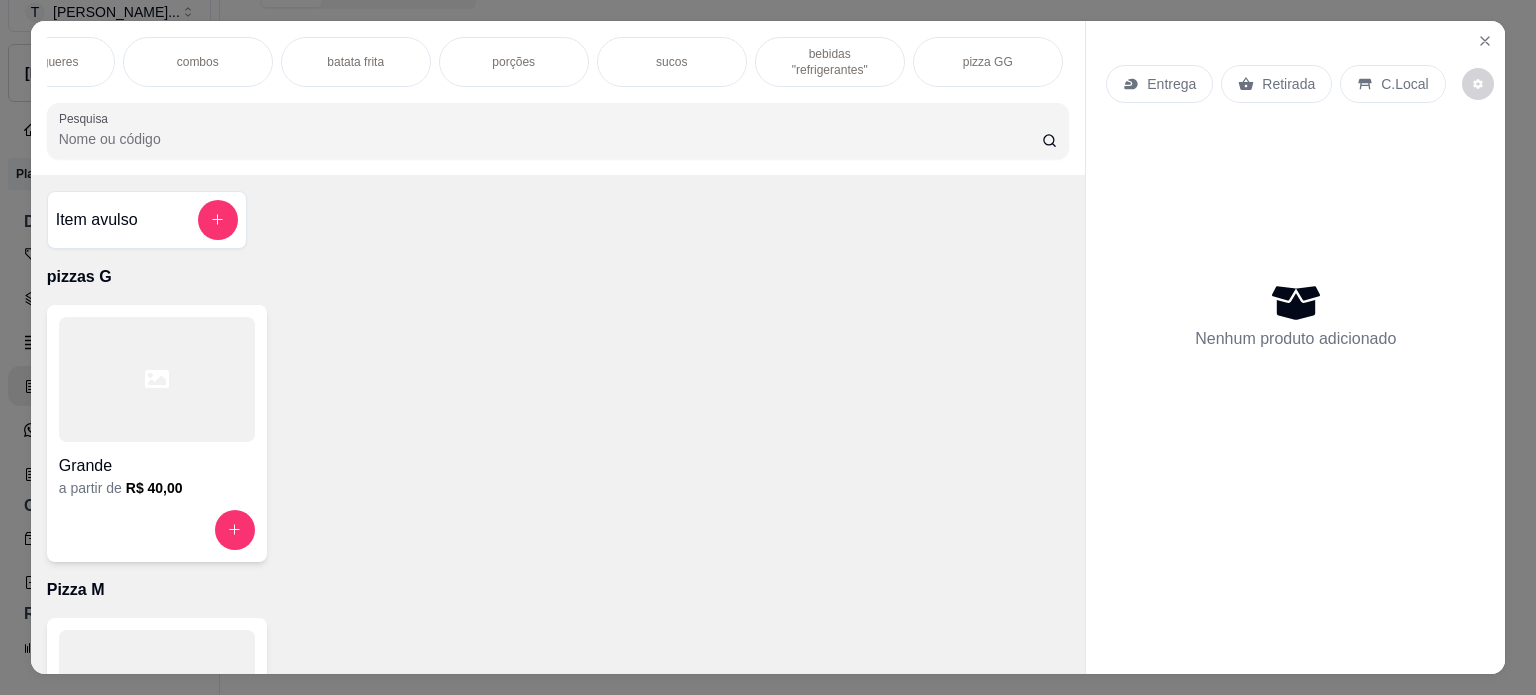 scroll, scrollTop: 0, scrollLeft: 600, axis: horizontal 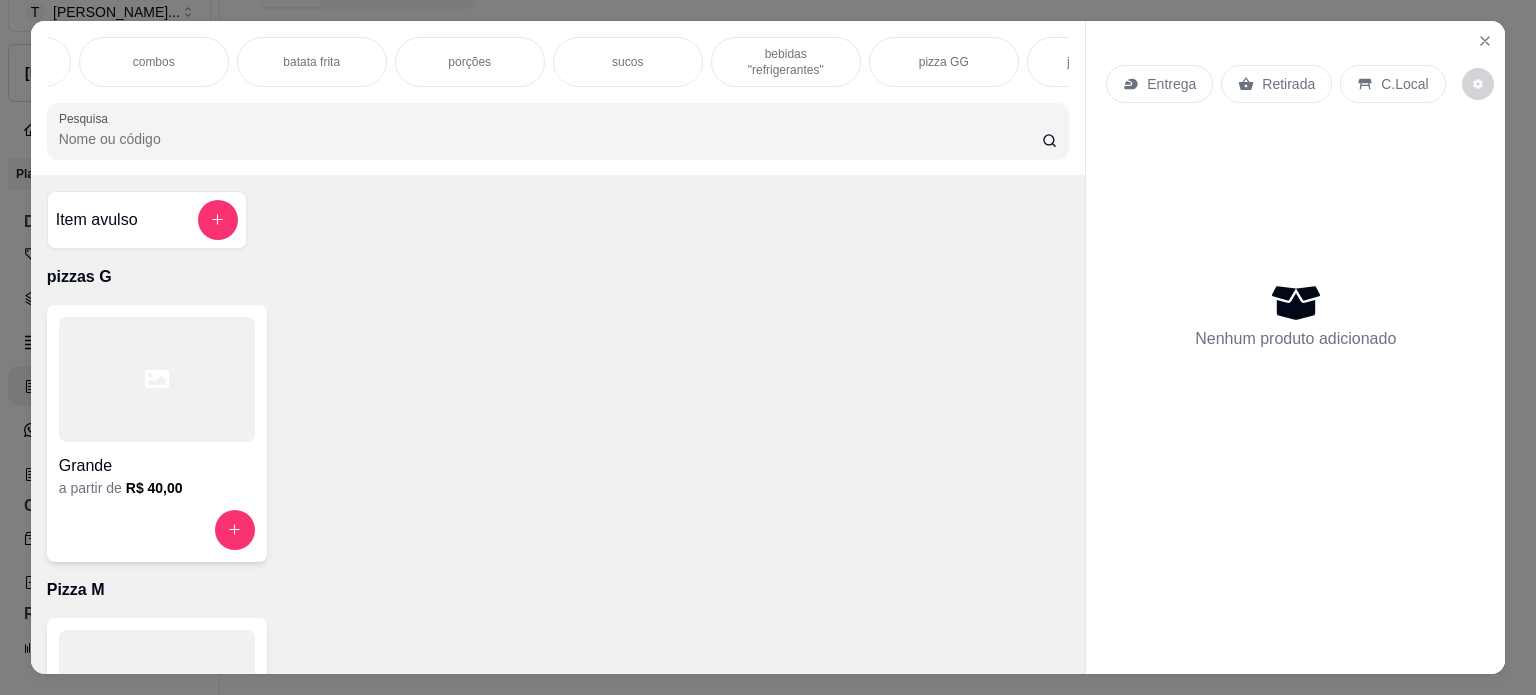 drag, startPoint x: 948, startPoint y: 40, endPoint x: 936, endPoint y: 62, distance: 25.059929 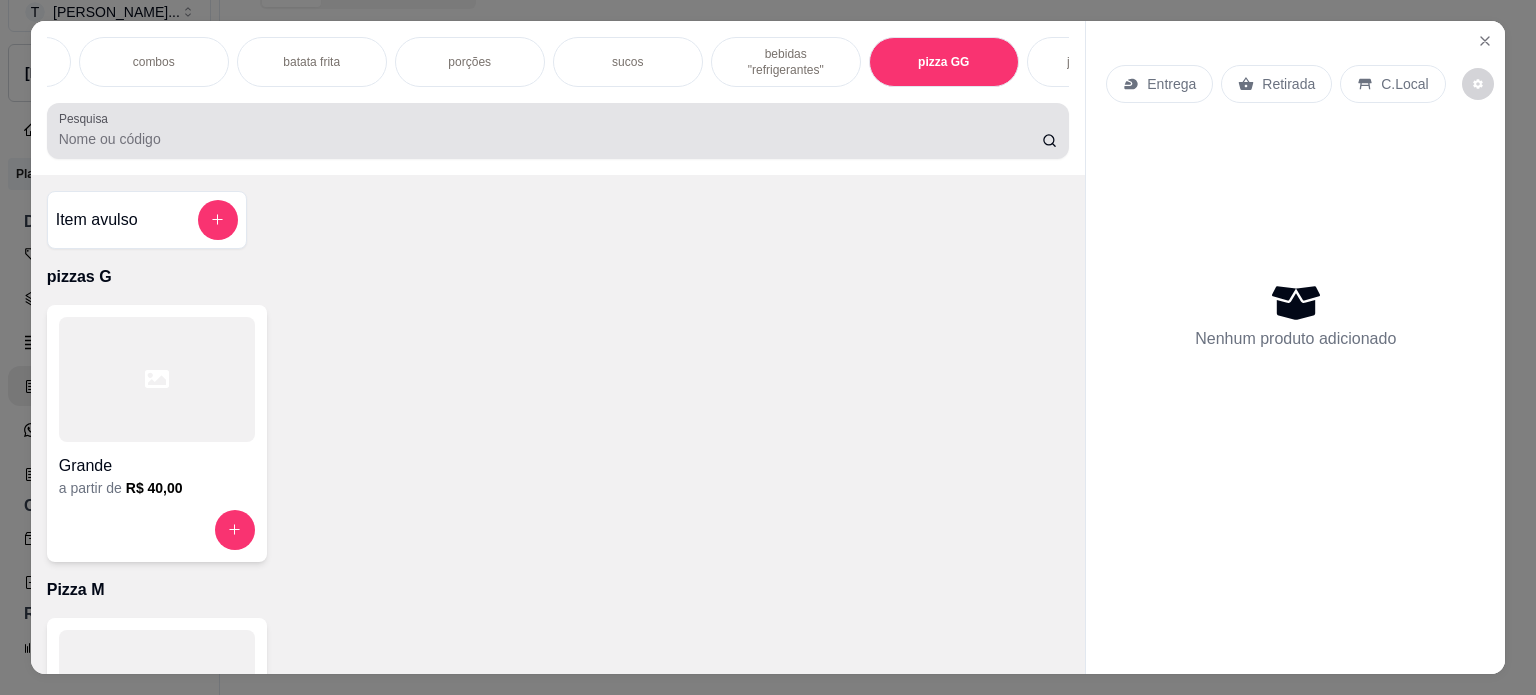 scroll, scrollTop: 4142, scrollLeft: 0, axis: vertical 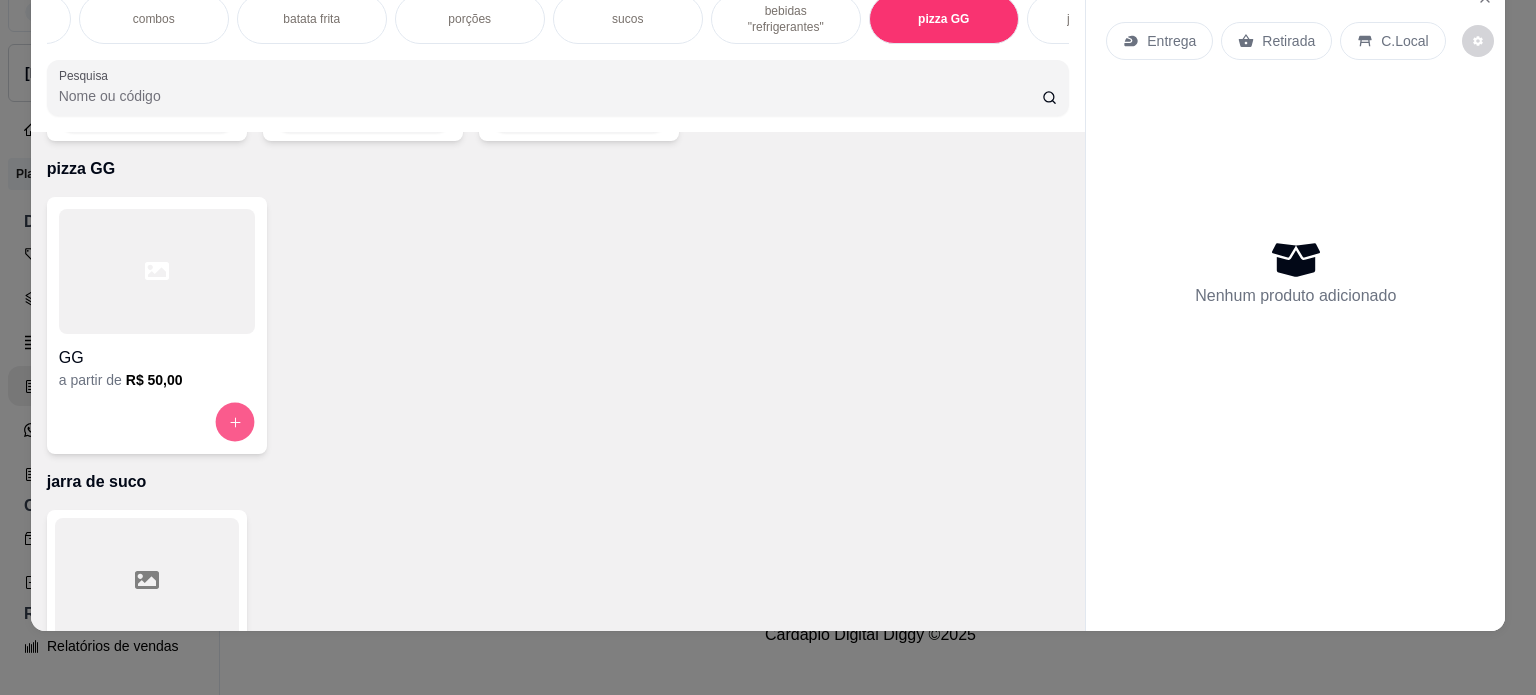 click at bounding box center (234, 421) 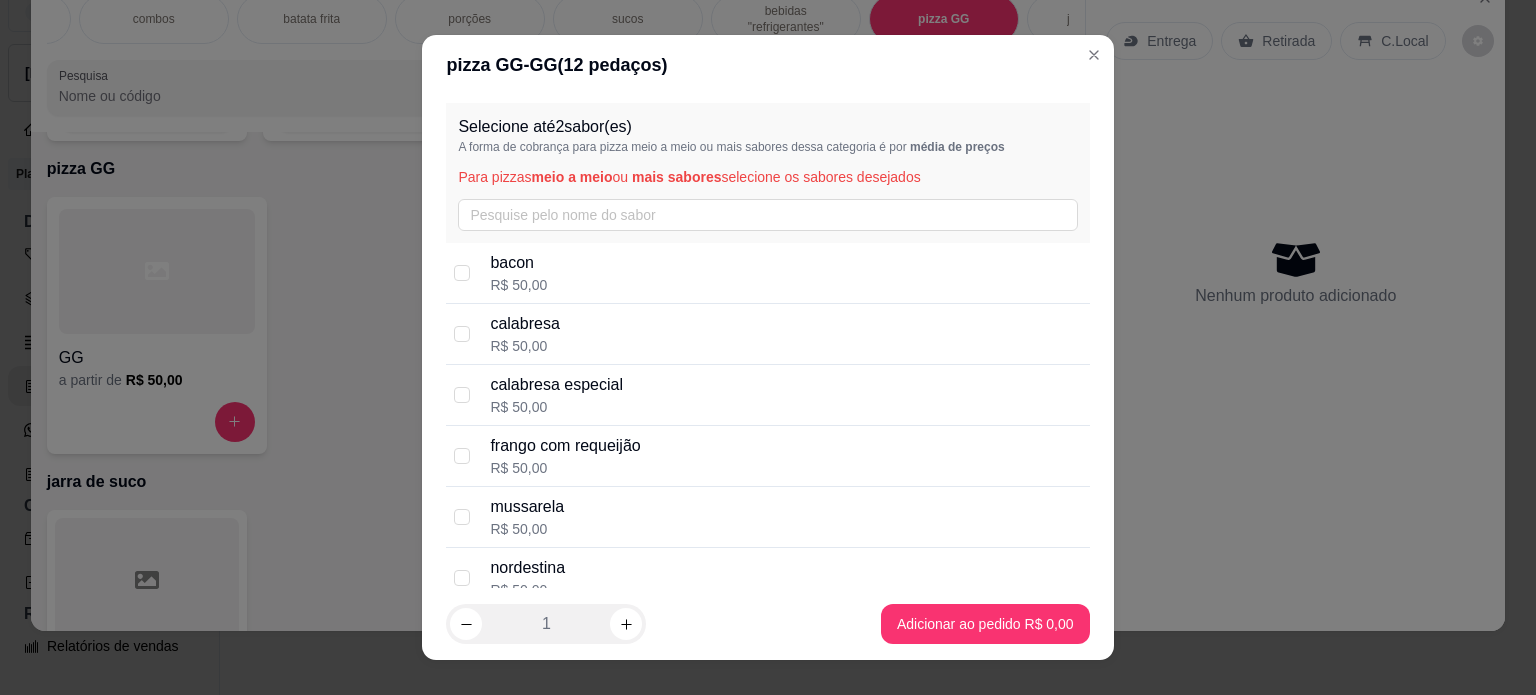 drag, startPoint x: 459, startPoint y: 261, endPoint x: 439, endPoint y: 308, distance: 51.078373 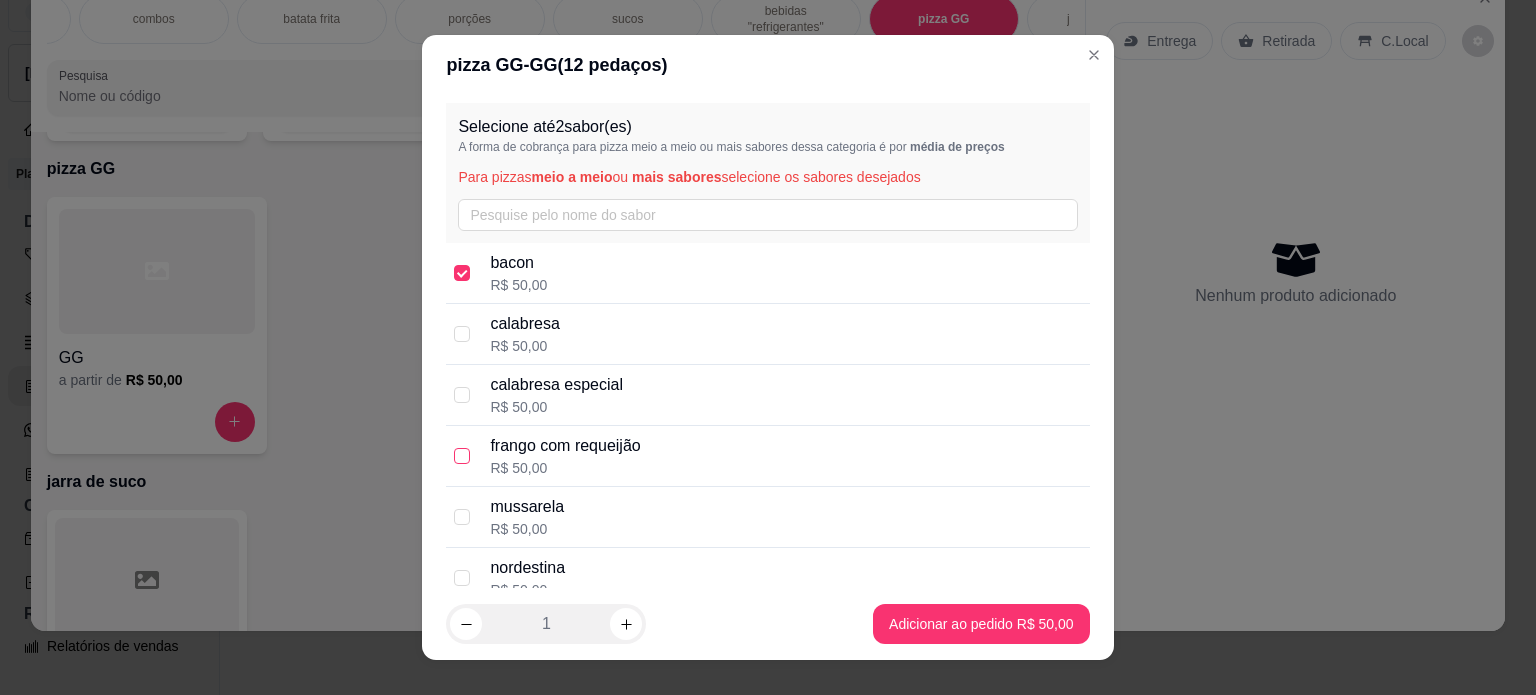 click at bounding box center (462, 456) 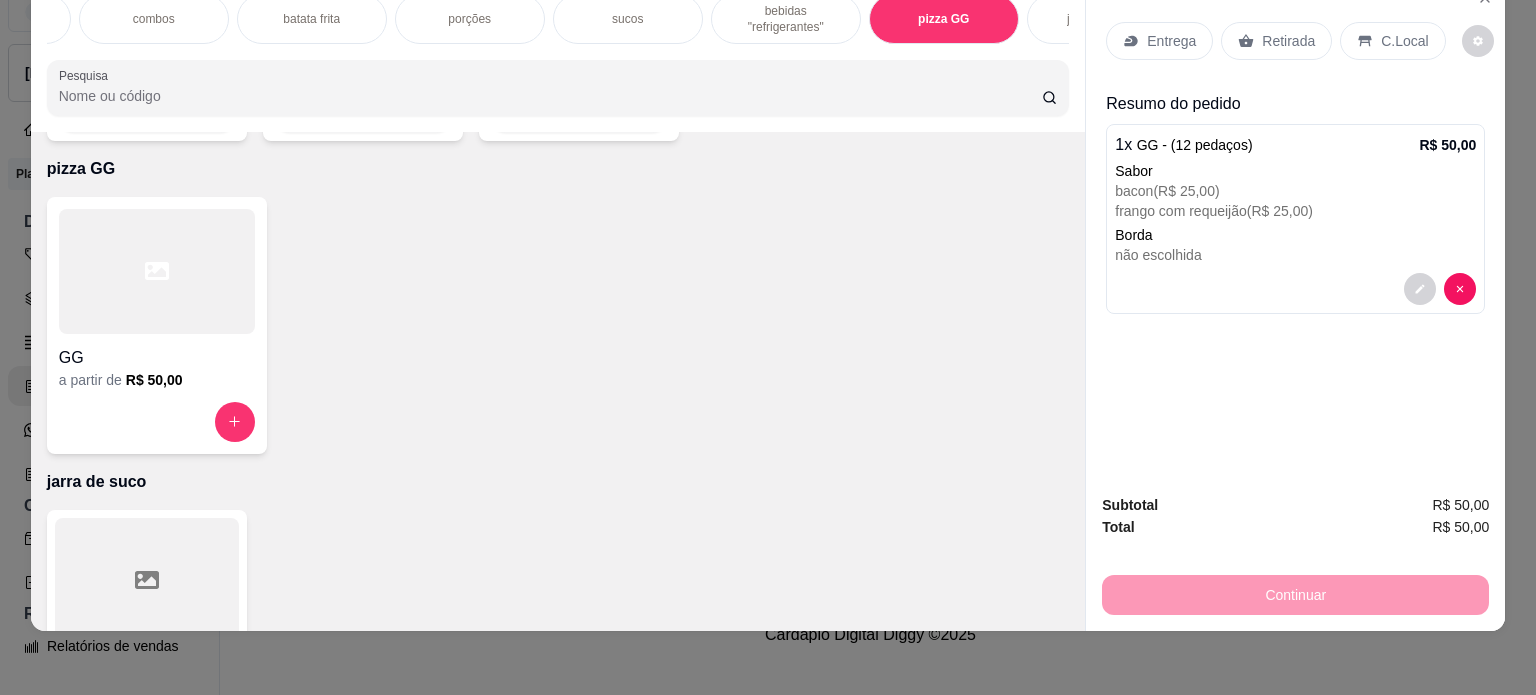 click on "Entrega" at bounding box center [1171, 41] 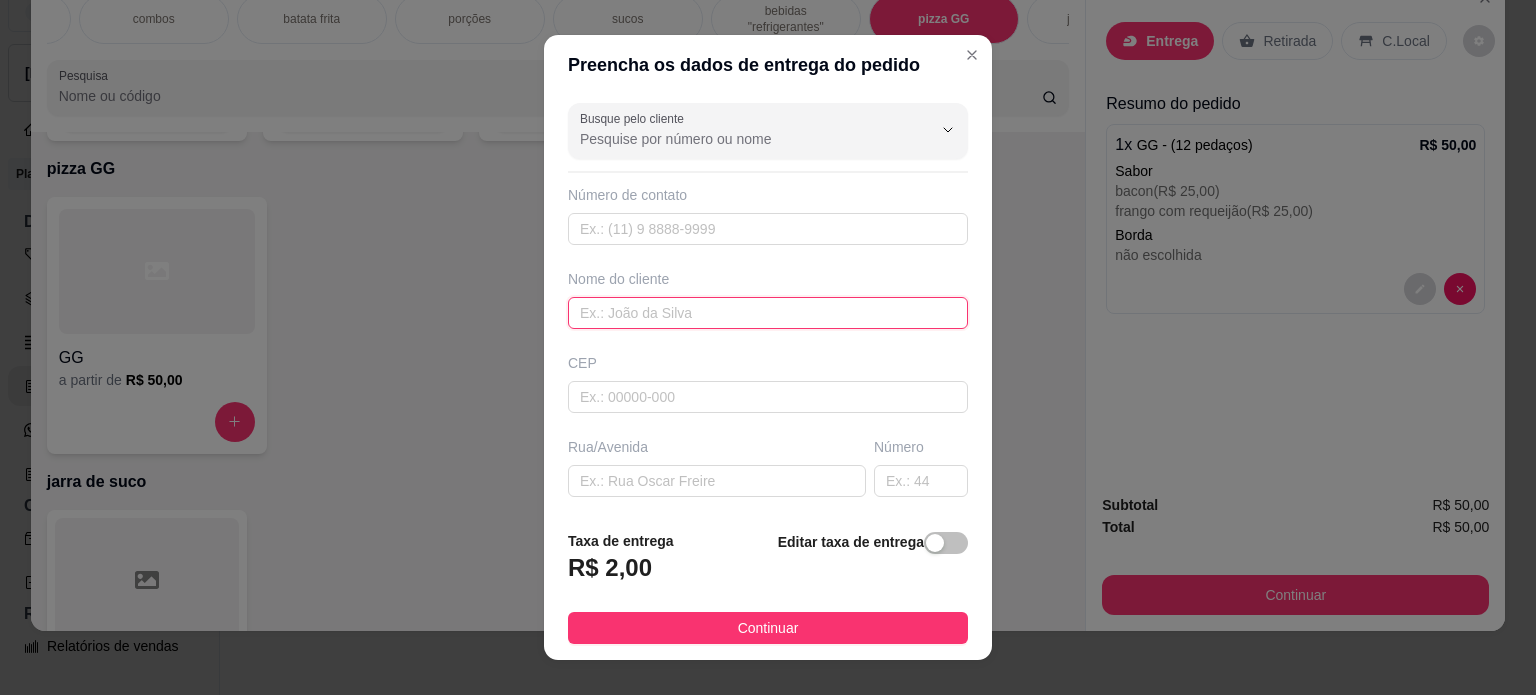 click at bounding box center (768, 313) 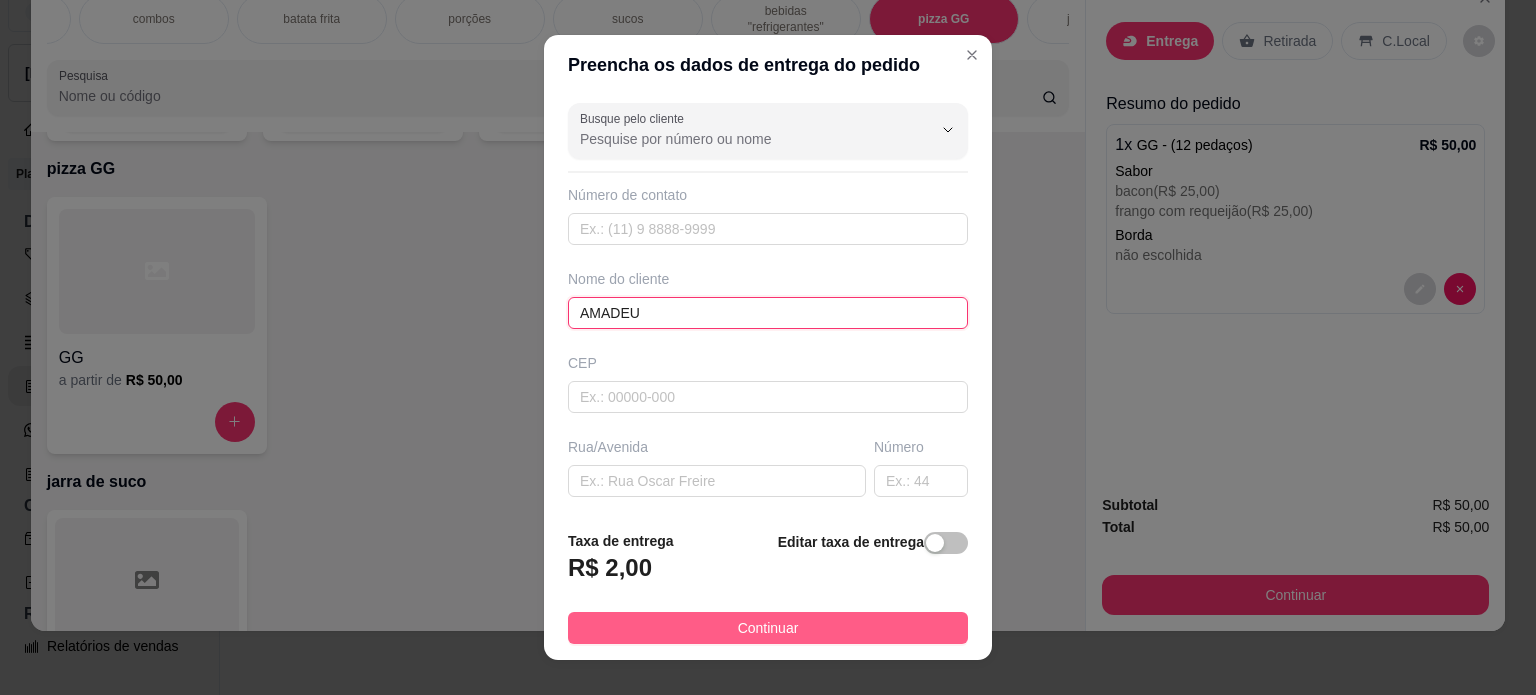 type on "AMADEU" 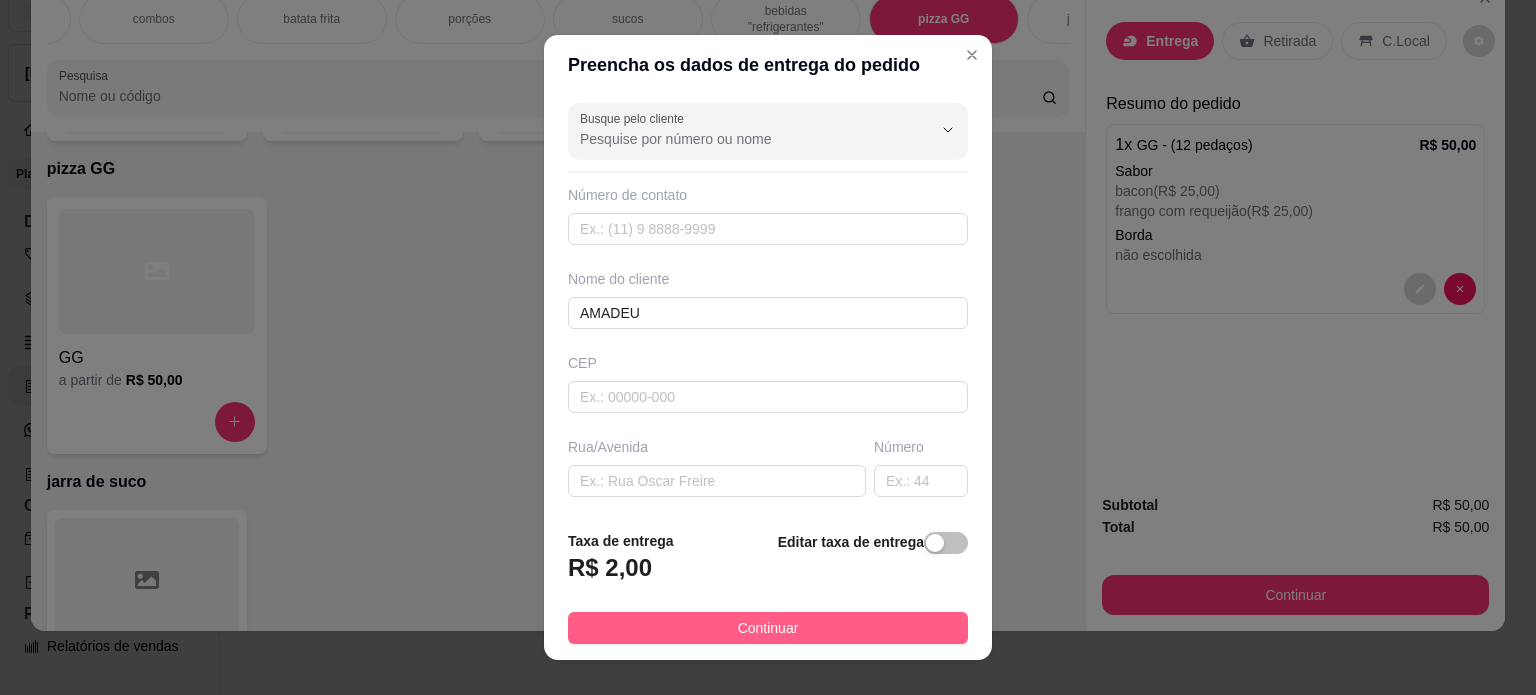 click on "Continuar" at bounding box center [768, 628] 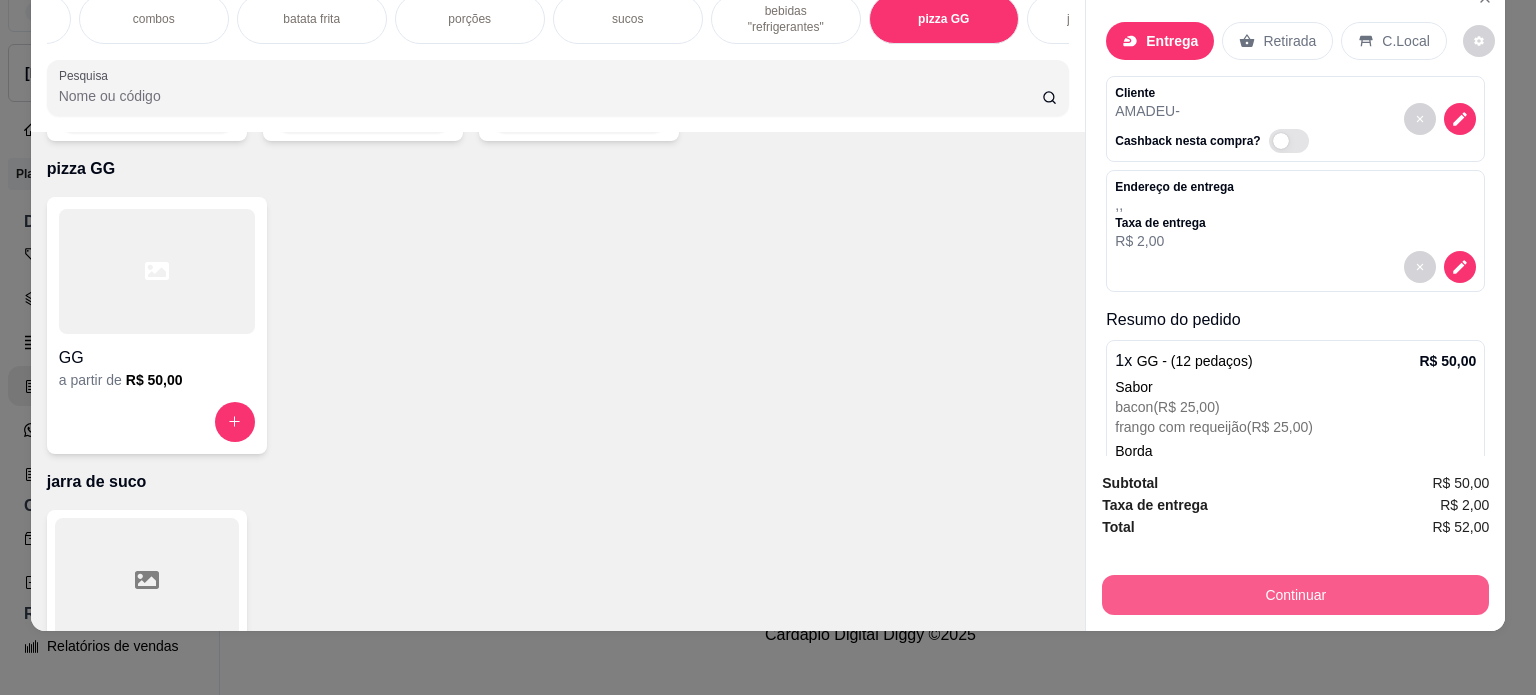 click on "Continuar" at bounding box center [1295, 595] 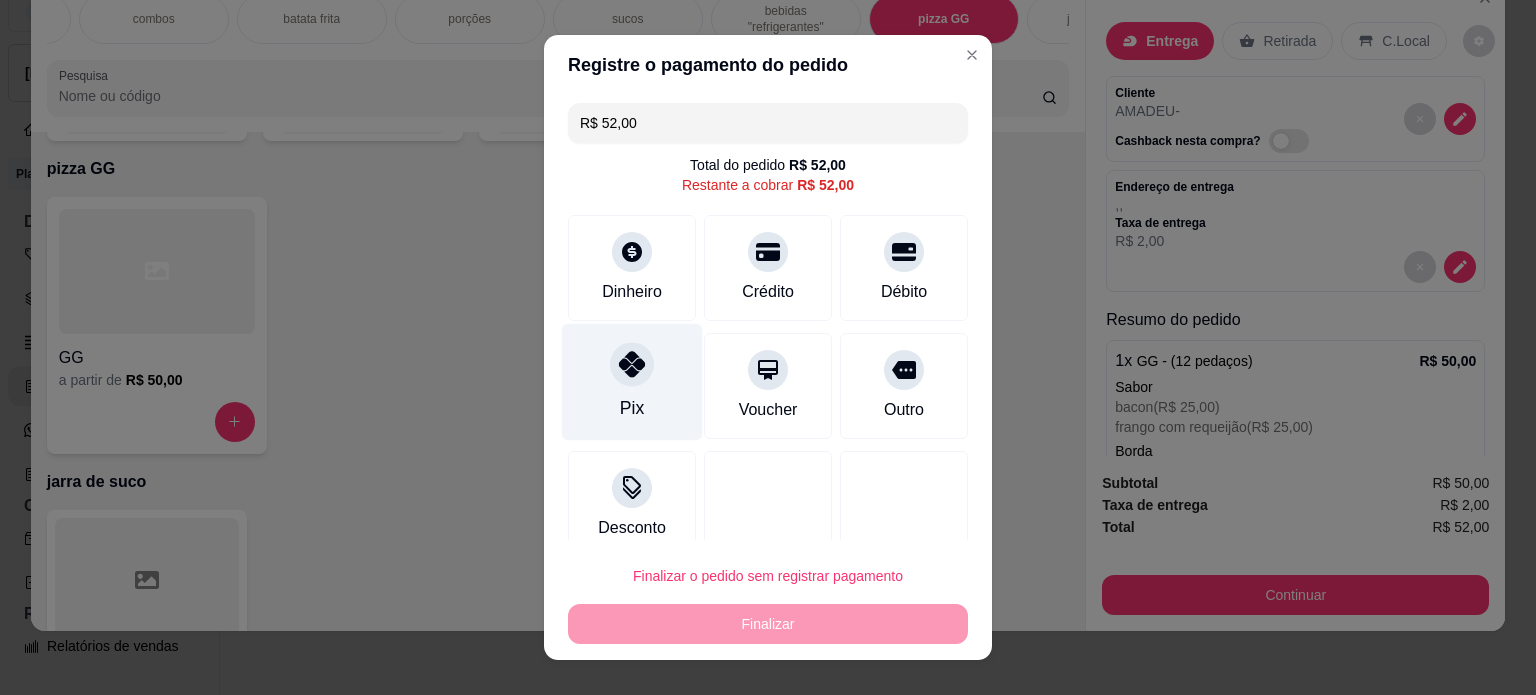 drag, startPoint x: 602, startPoint y: 372, endPoint x: 632, endPoint y: 411, distance: 49.20366 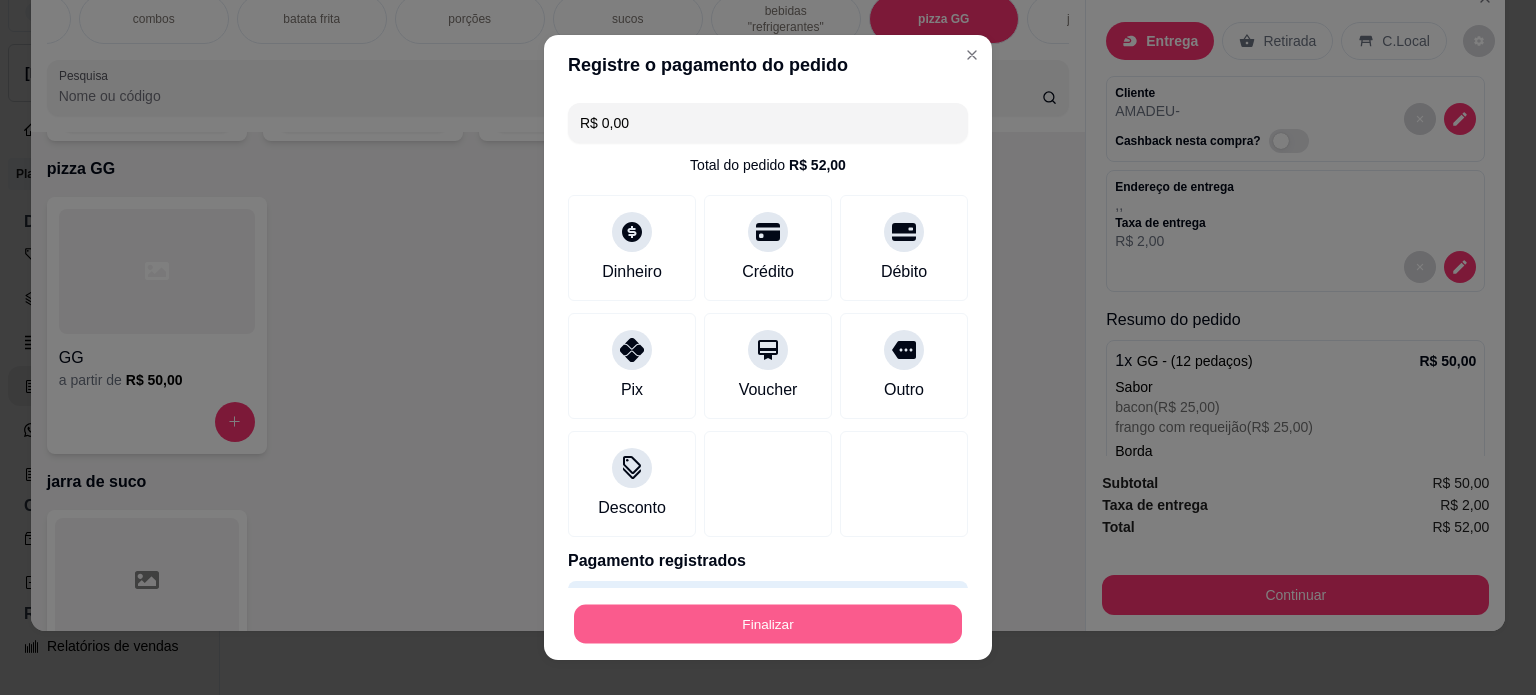 click on "Finalizar" at bounding box center (768, 624) 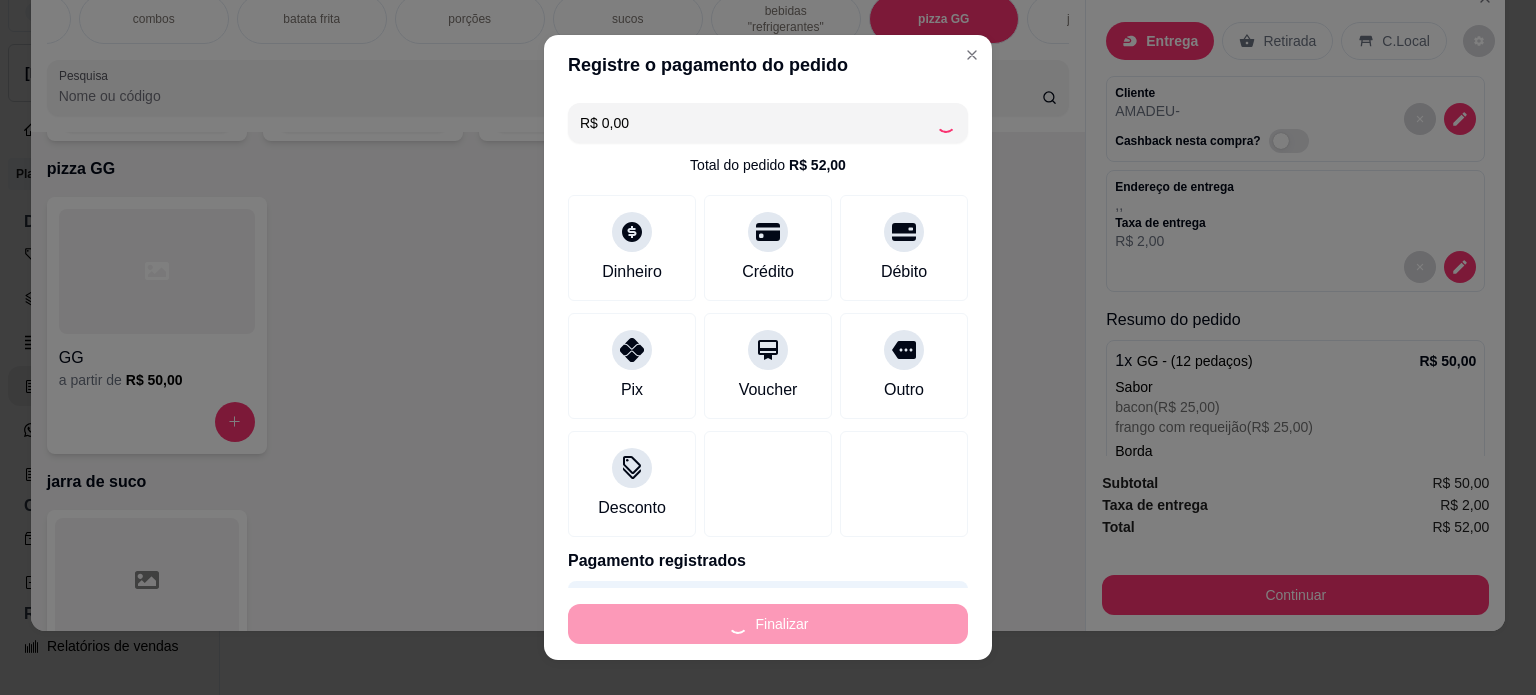 type on "-R$ 52,00" 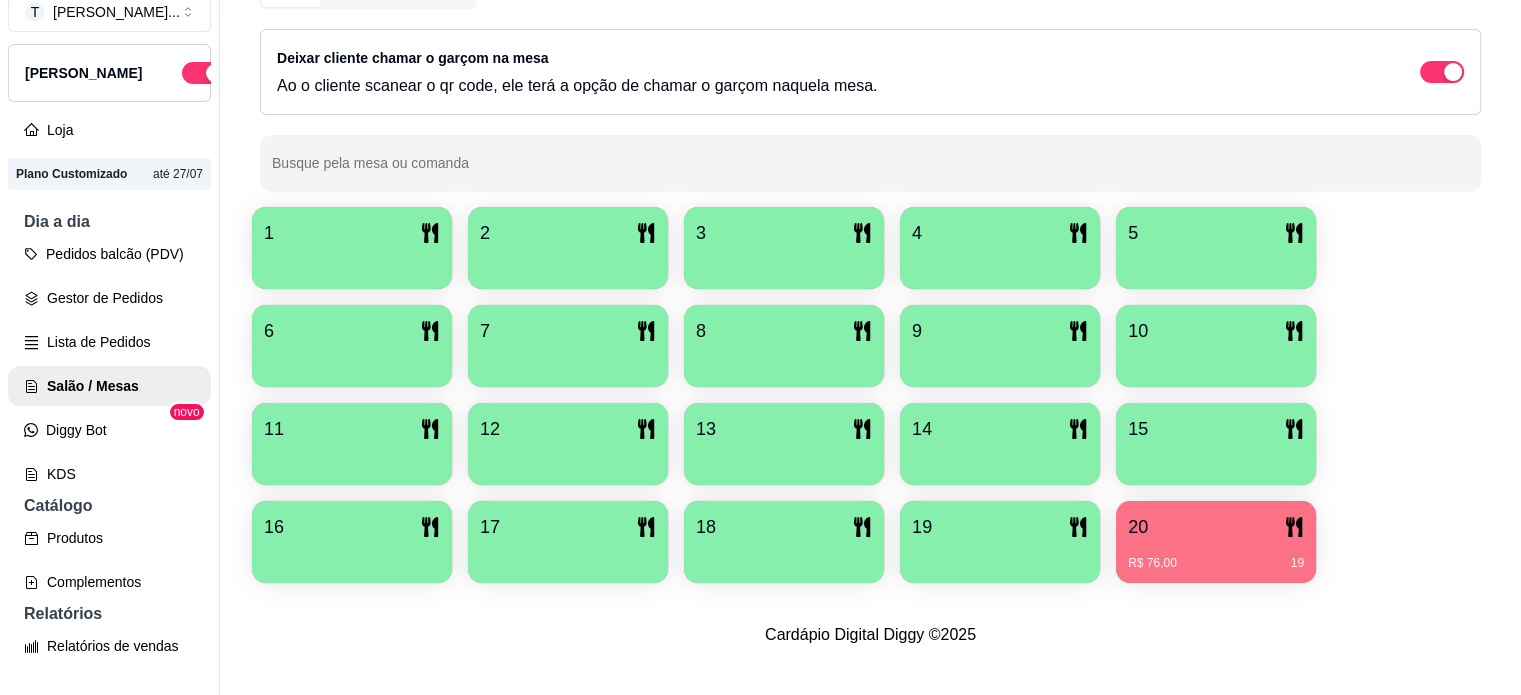 click at bounding box center [568, 556] 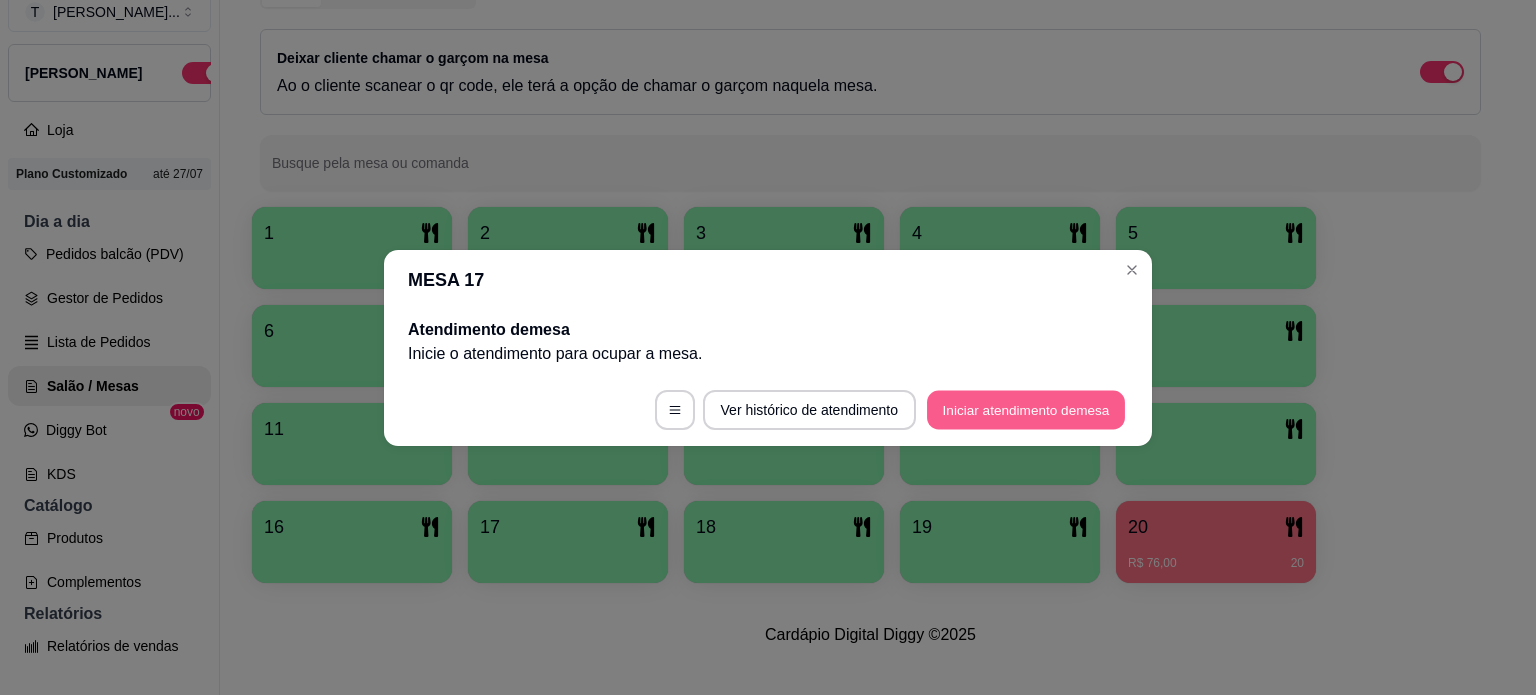 click on "Iniciar atendimento de  mesa" at bounding box center (1026, 409) 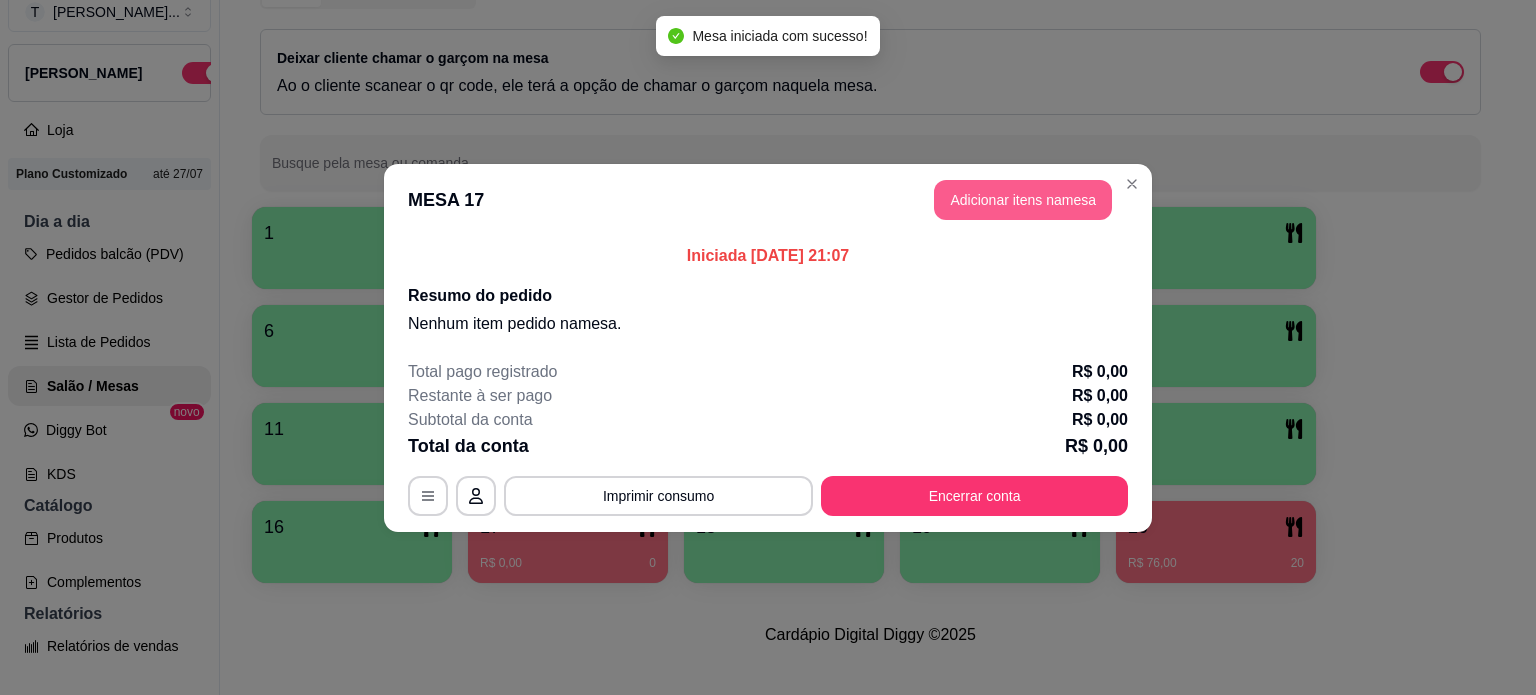 click on "Adicionar itens na  mesa" at bounding box center (1023, 200) 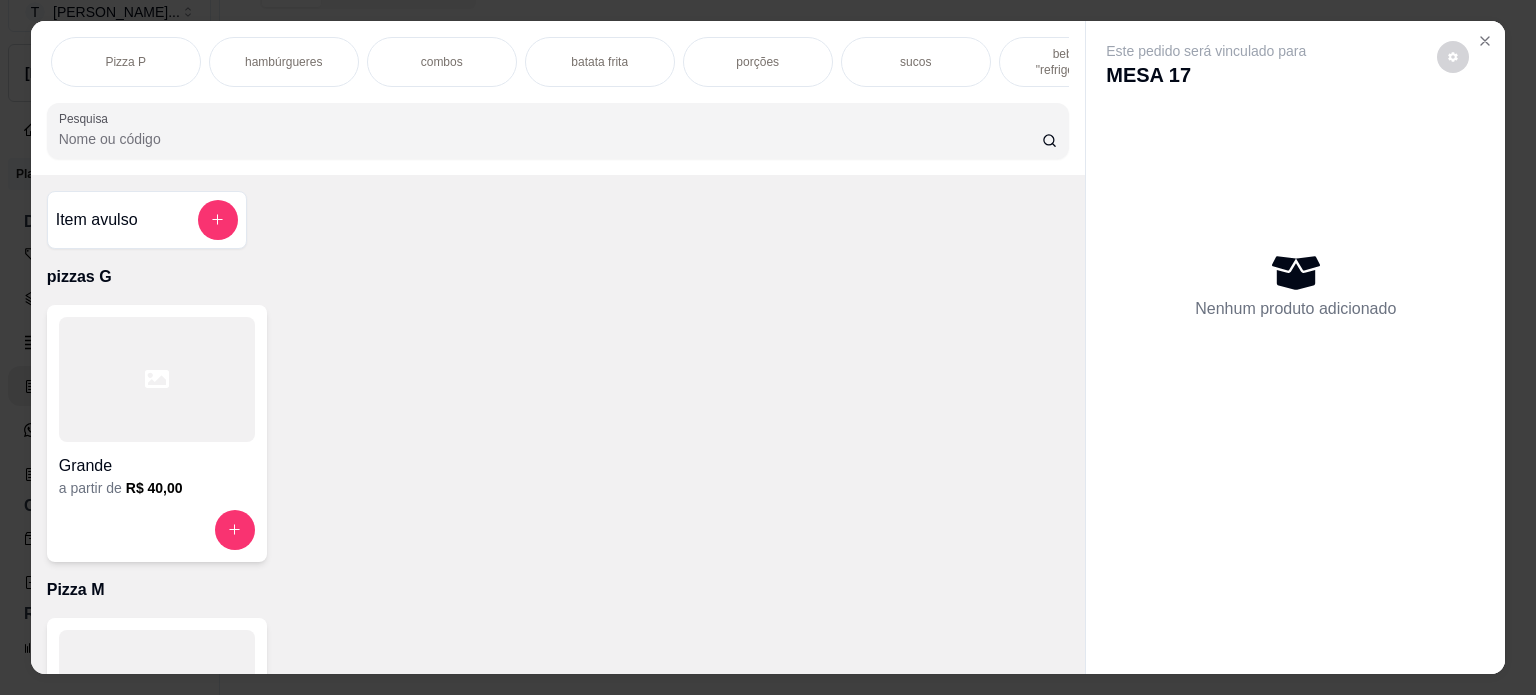 scroll, scrollTop: 0, scrollLeft: 320, axis: horizontal 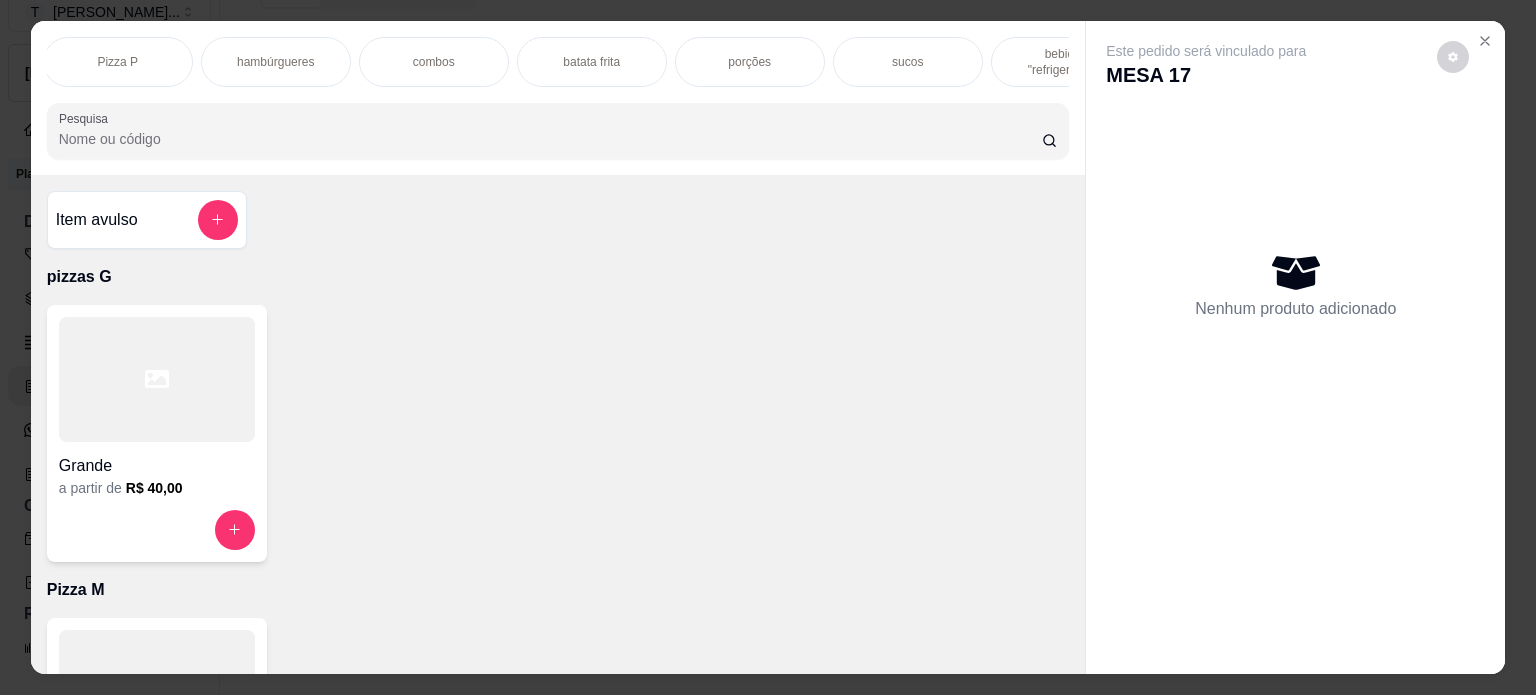 click on "sucos" at bounding box center (907, 62) 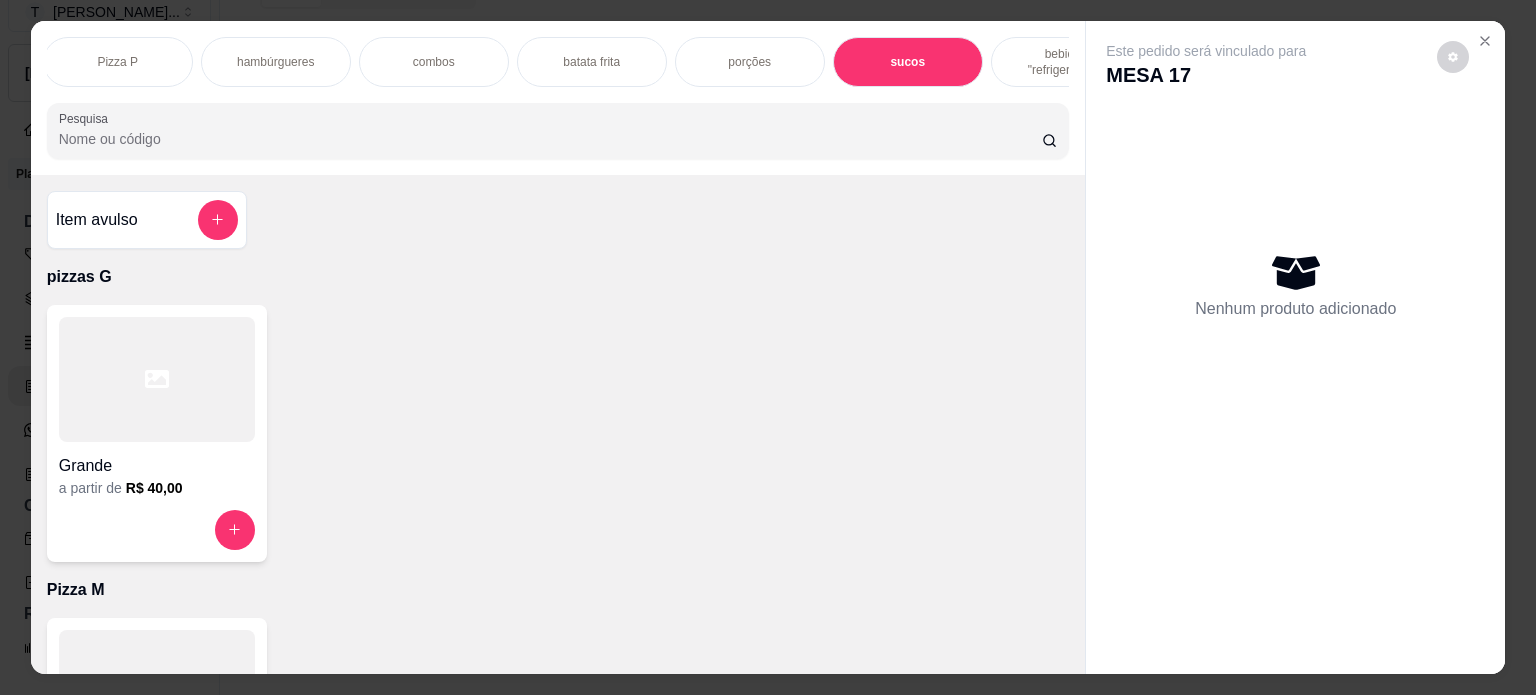 scroll, scrollTop: 2637, scrollLeft: 0, axis: vertical 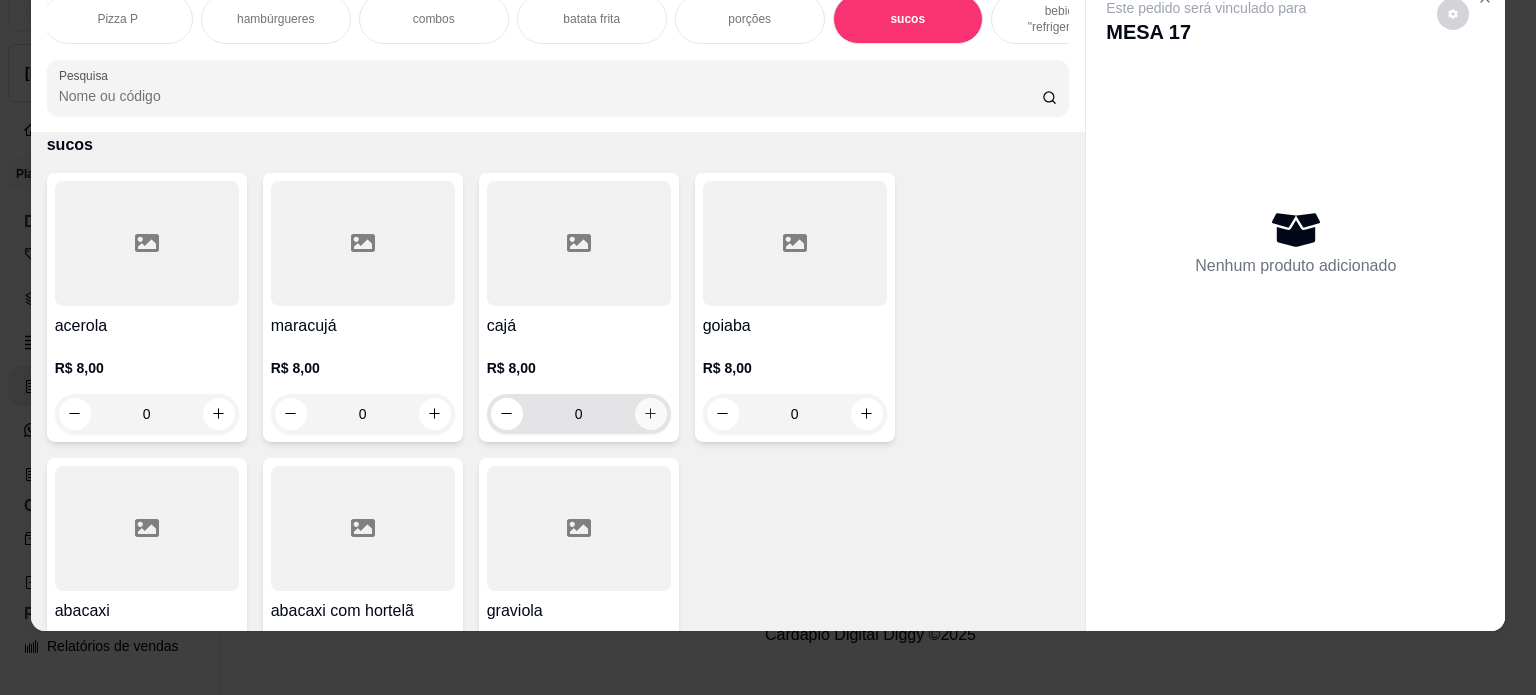 click 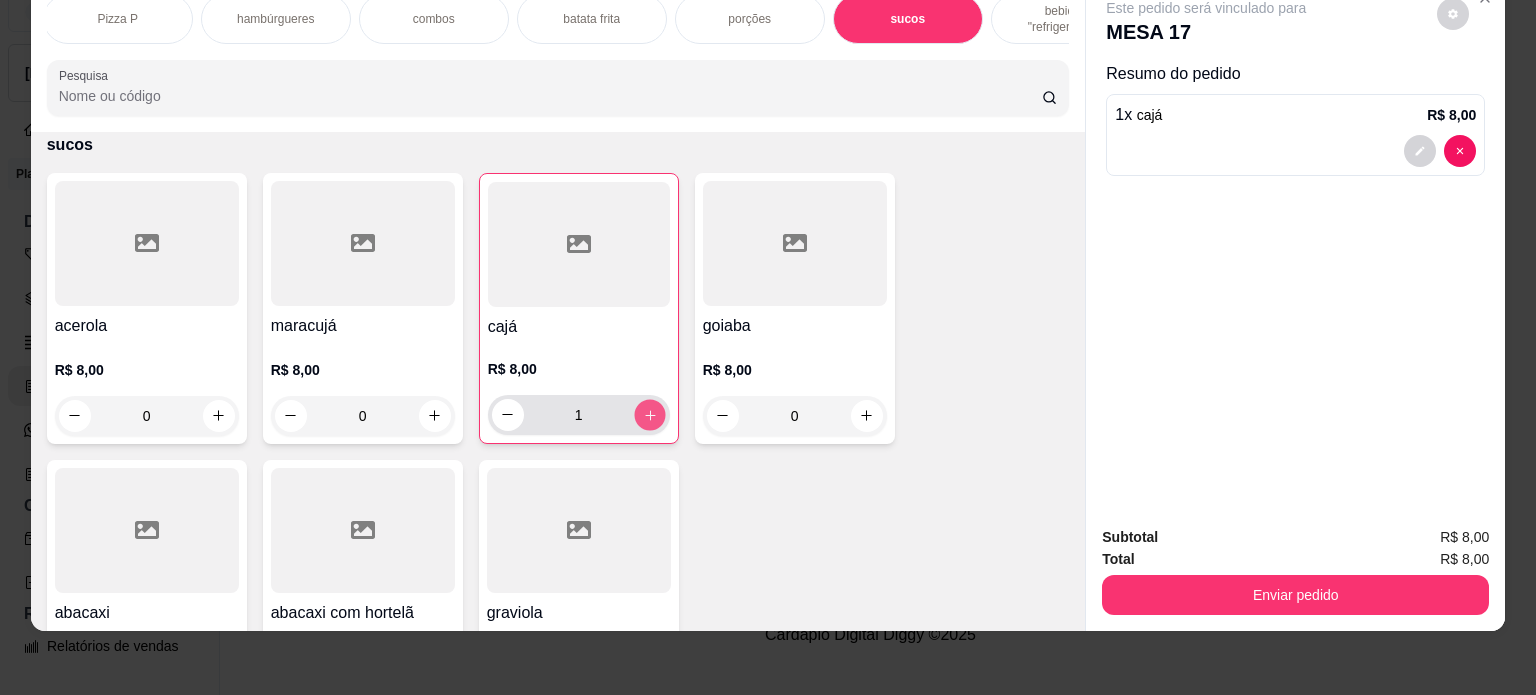 click 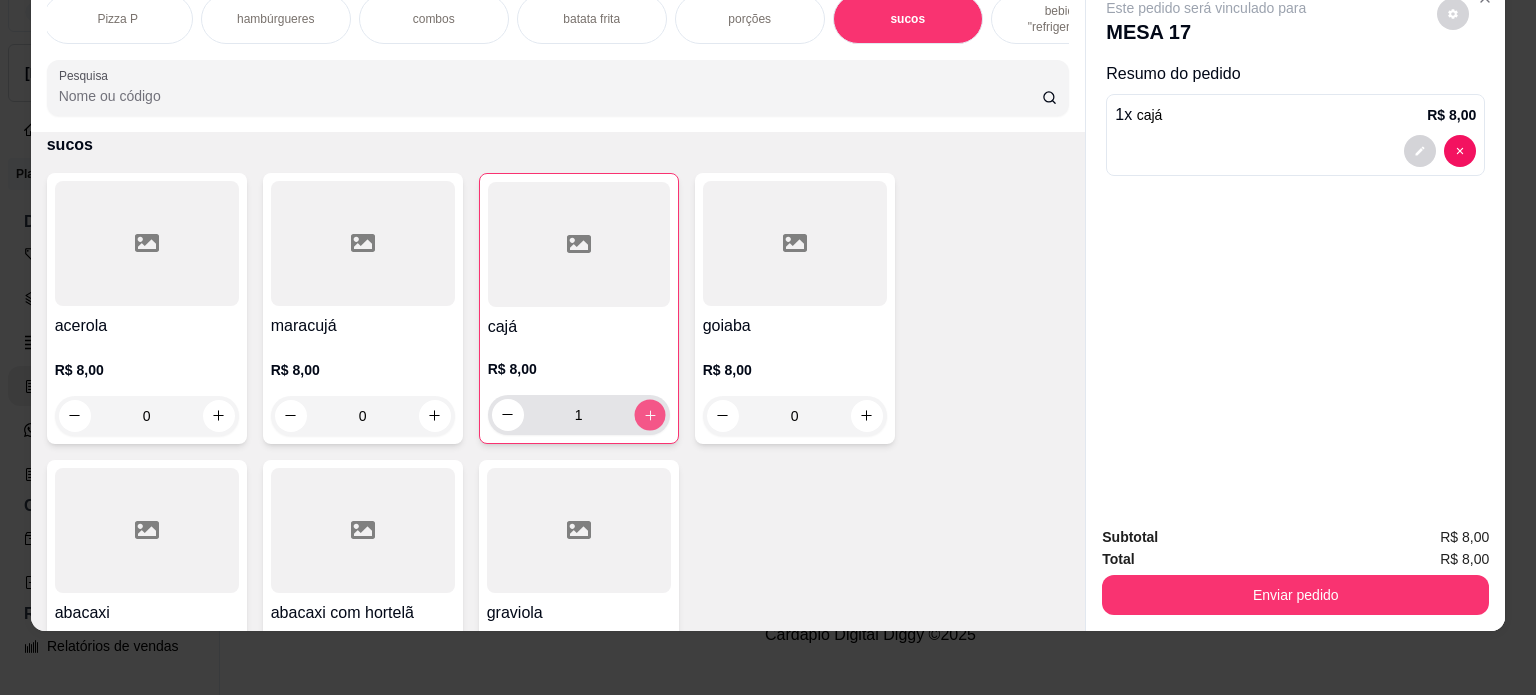 type on "2" 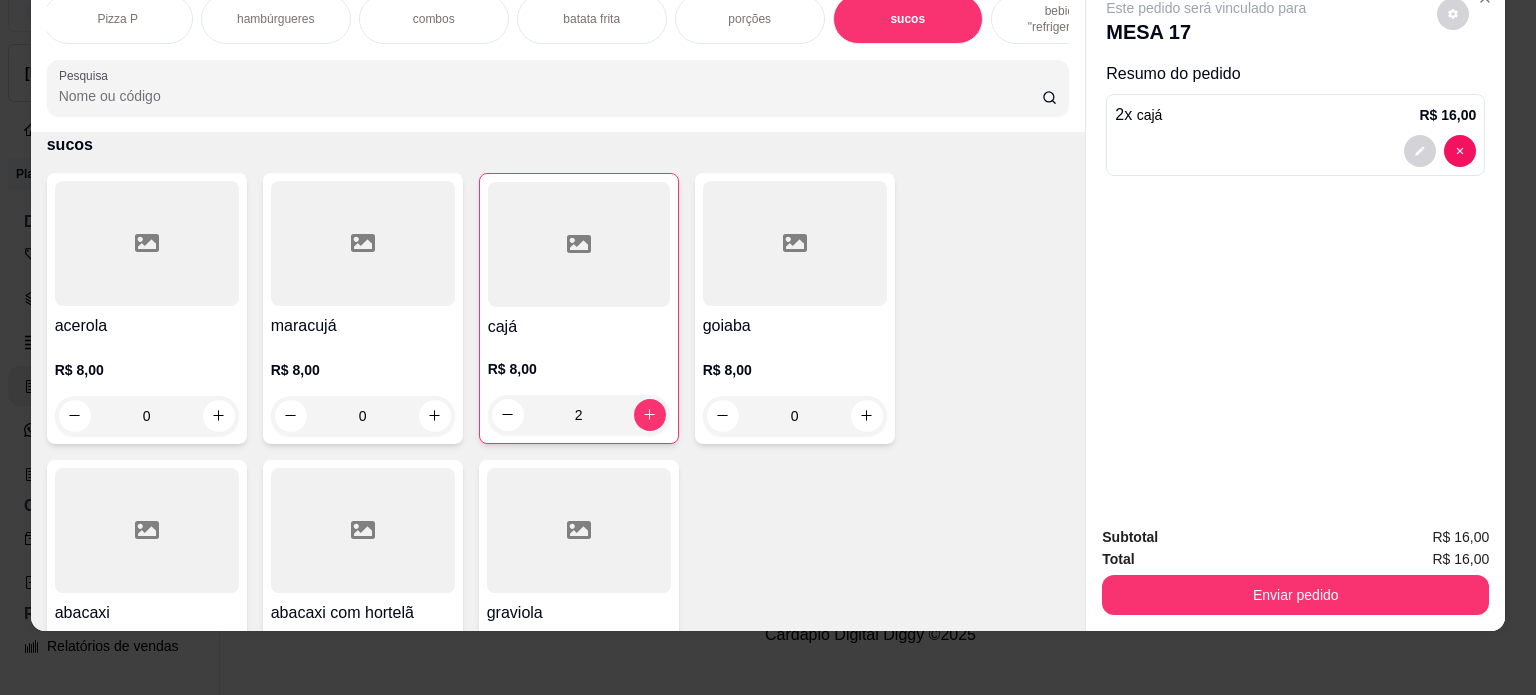 click on "hambúrgueres" at bounding box center [276, 19] 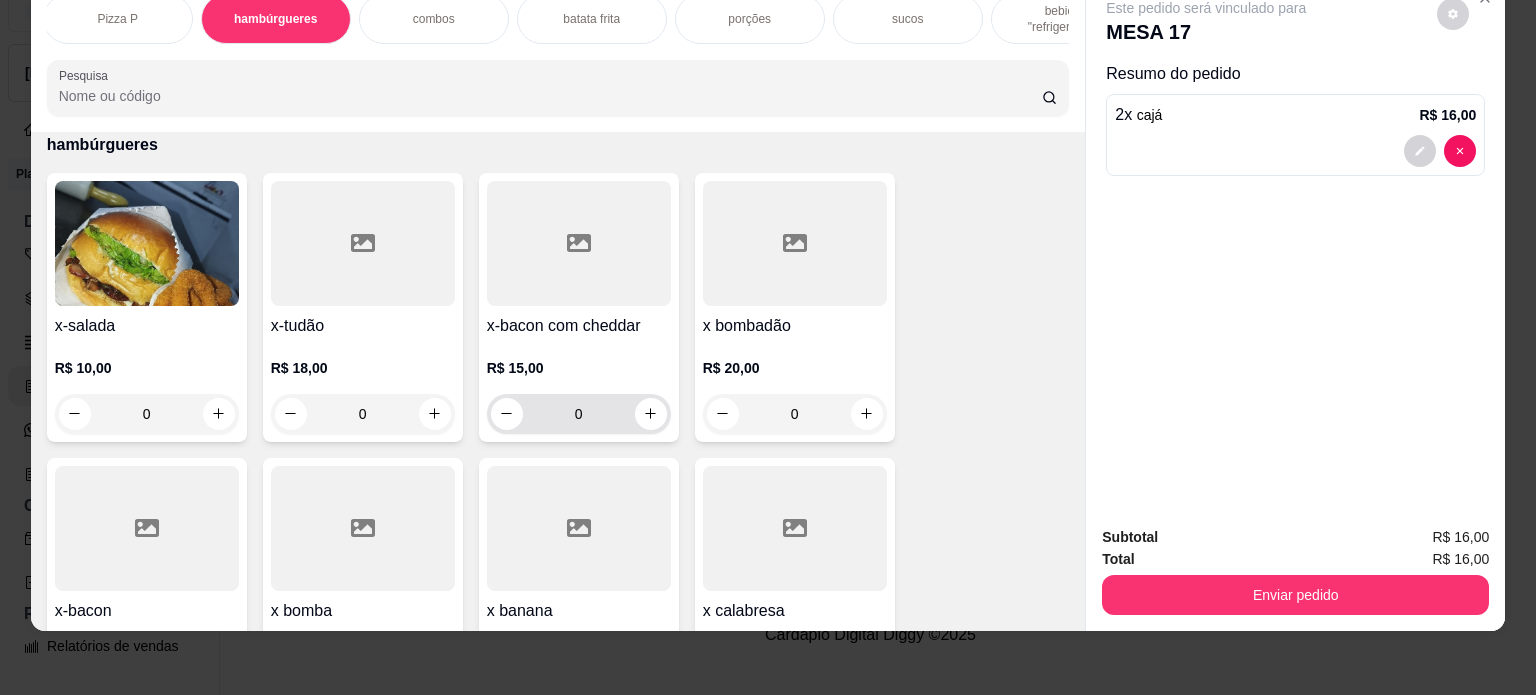 scroll, scrollTop: 1228, scrollLeft: 0, axis: vertical 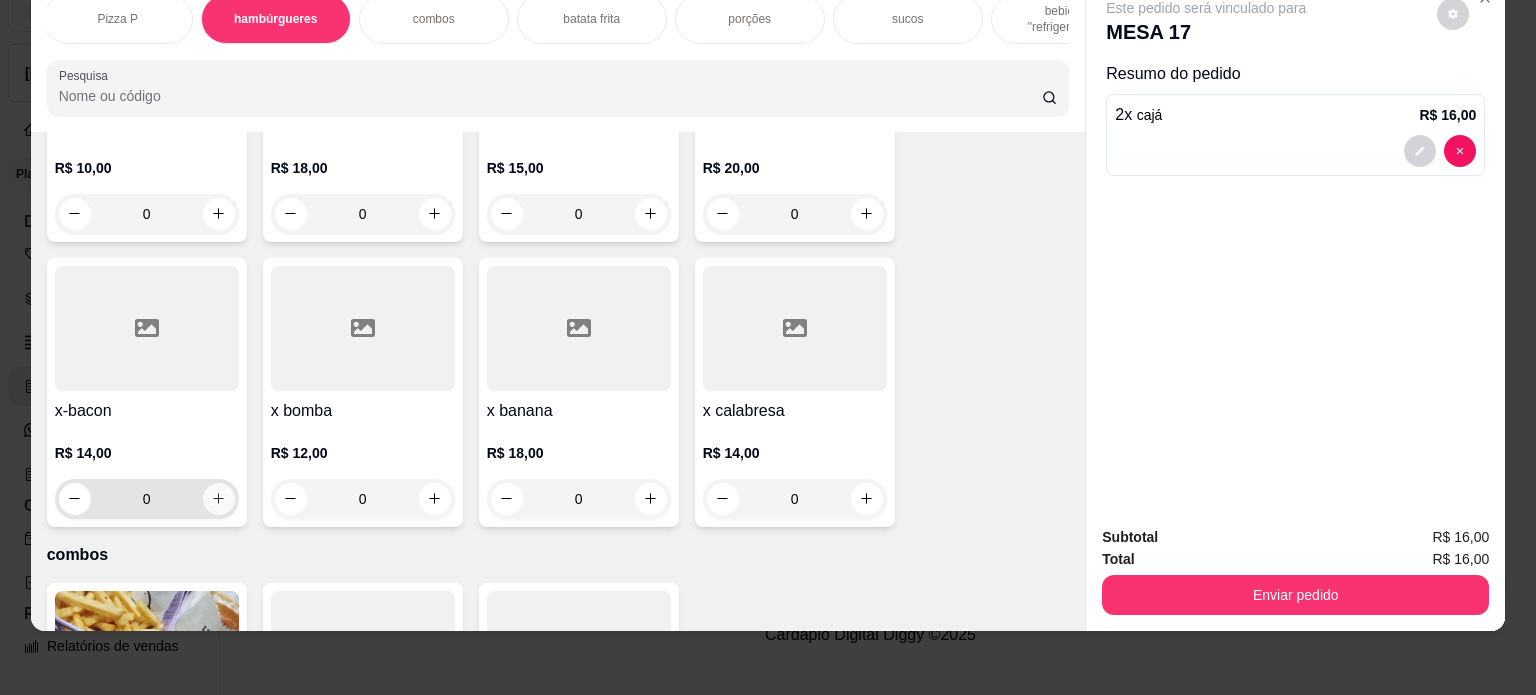 click 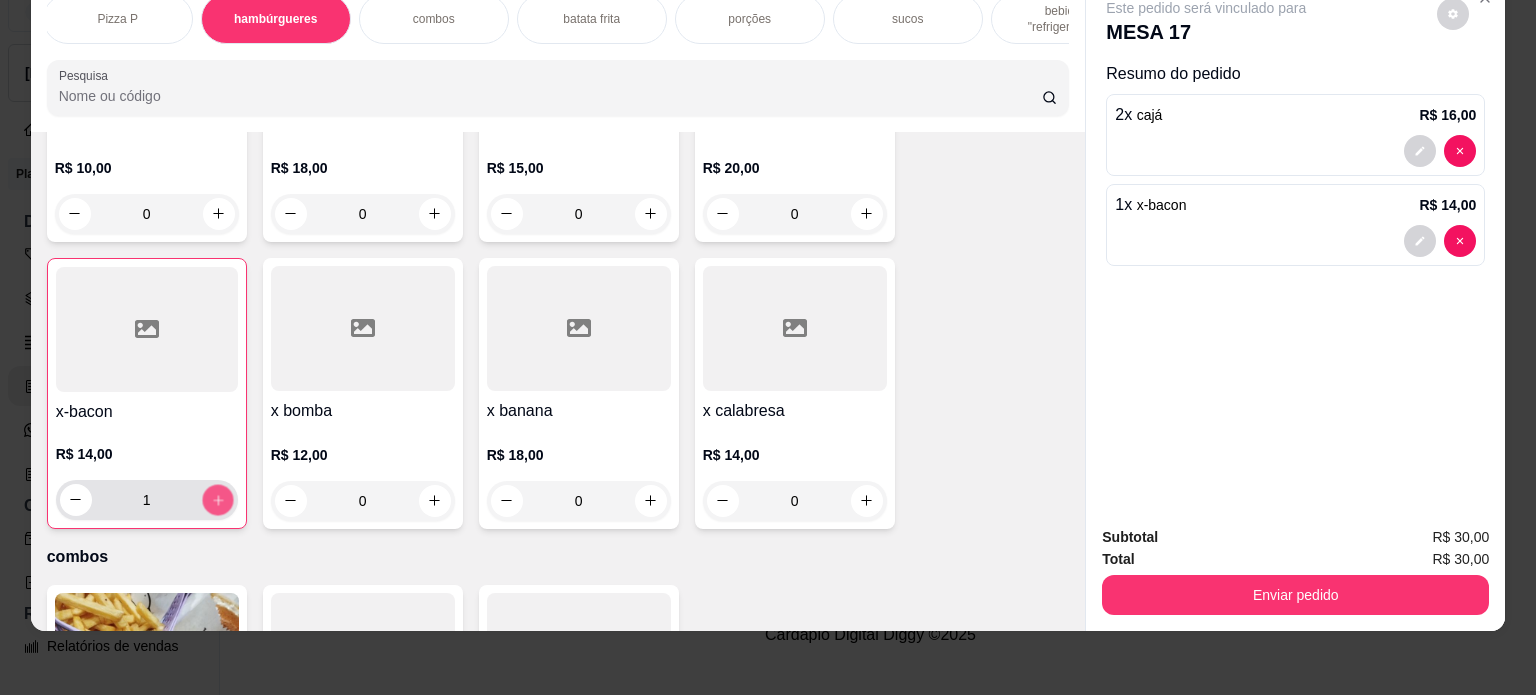 click 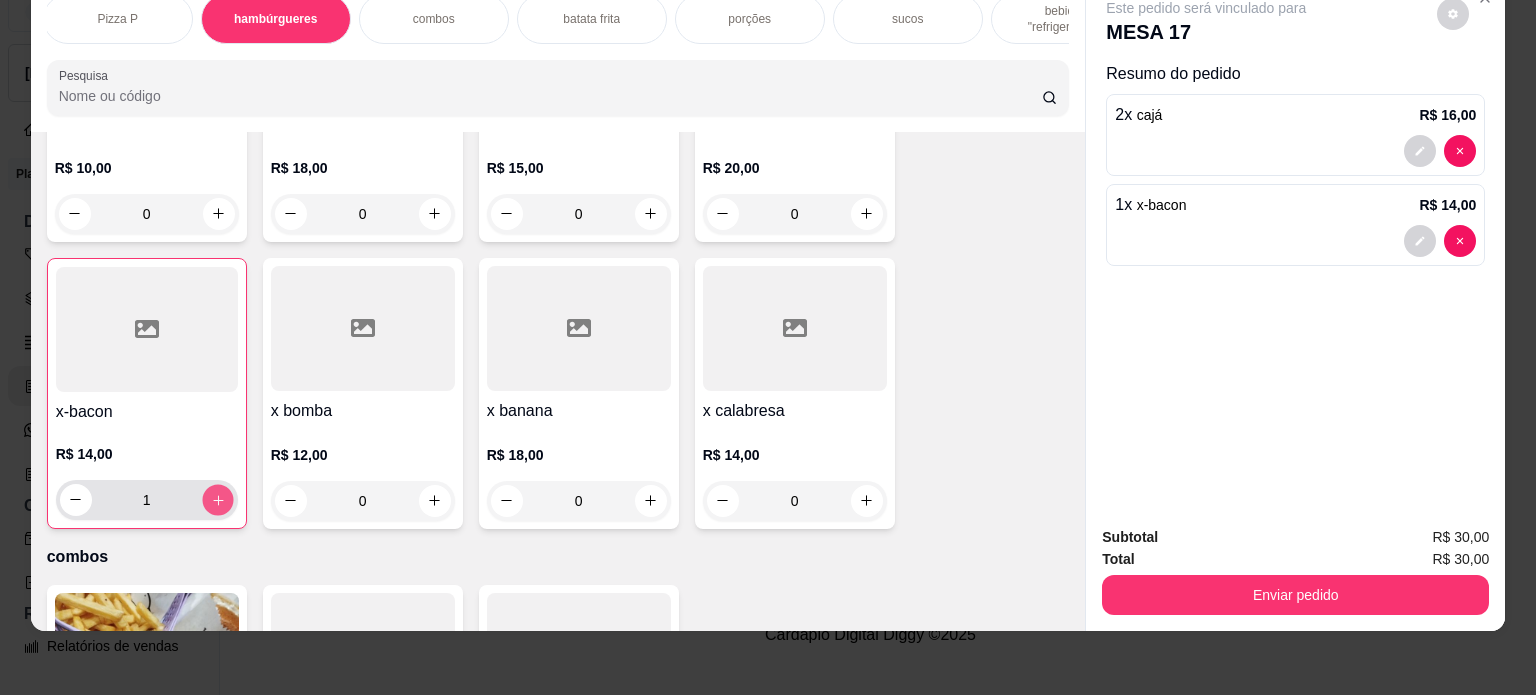 type on "2" 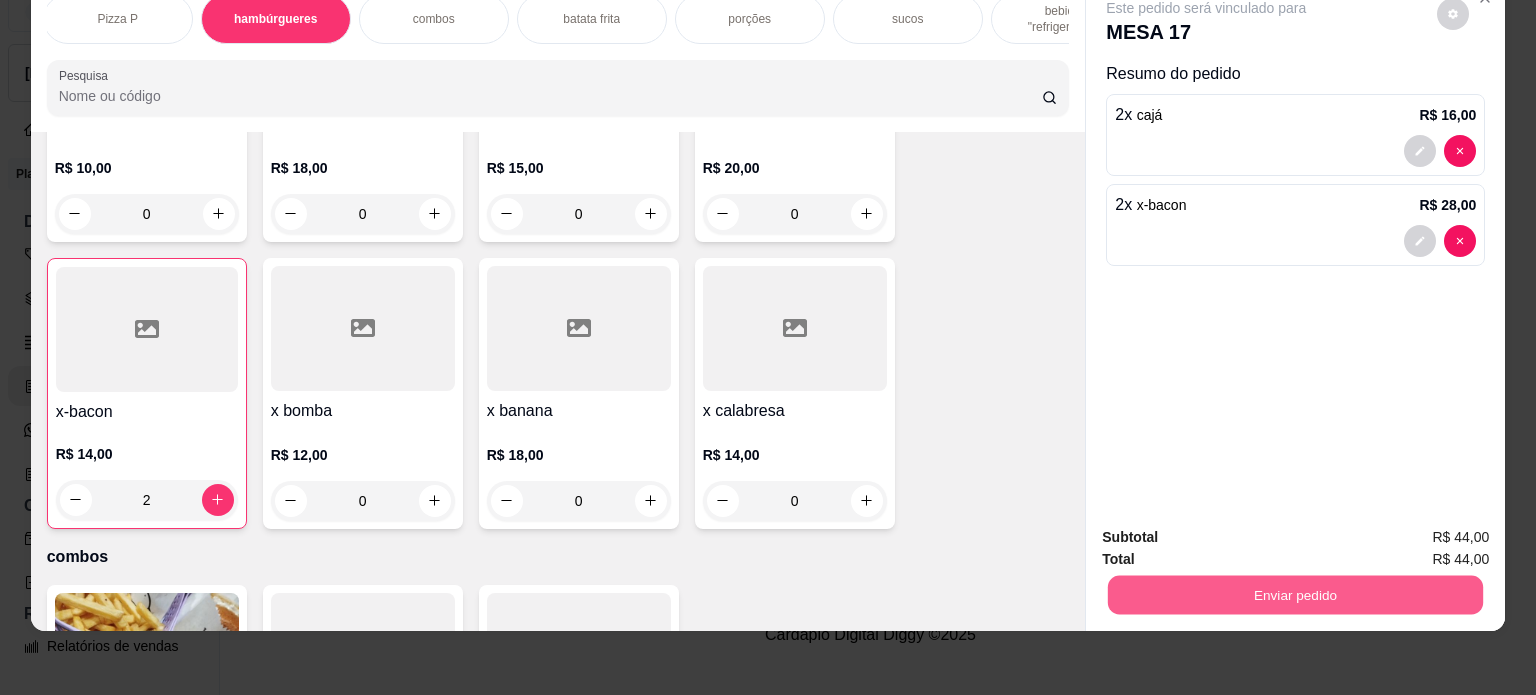 click on "Enviar pedido" at bounding box center (1295, 595) 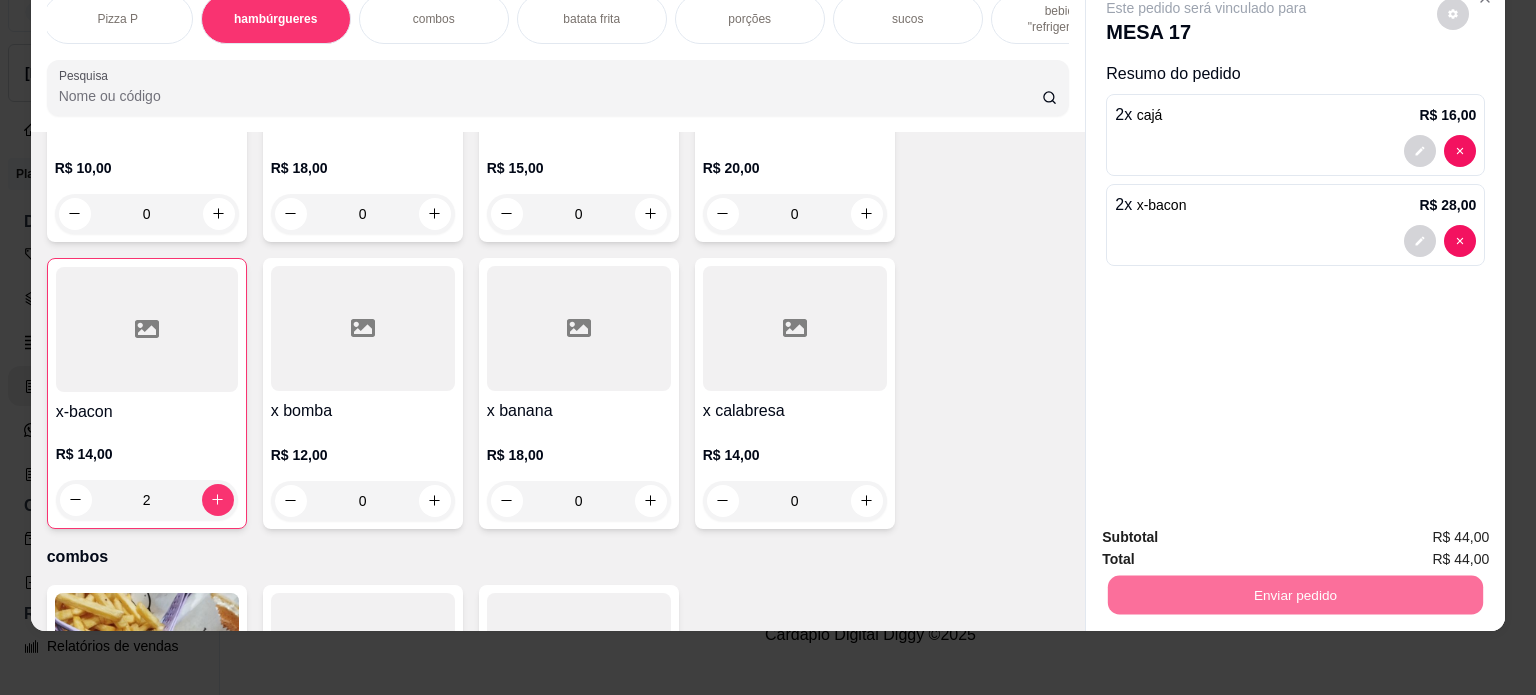 click on "Não registrar e enviar pedido" at bounding box center [1229, 530] 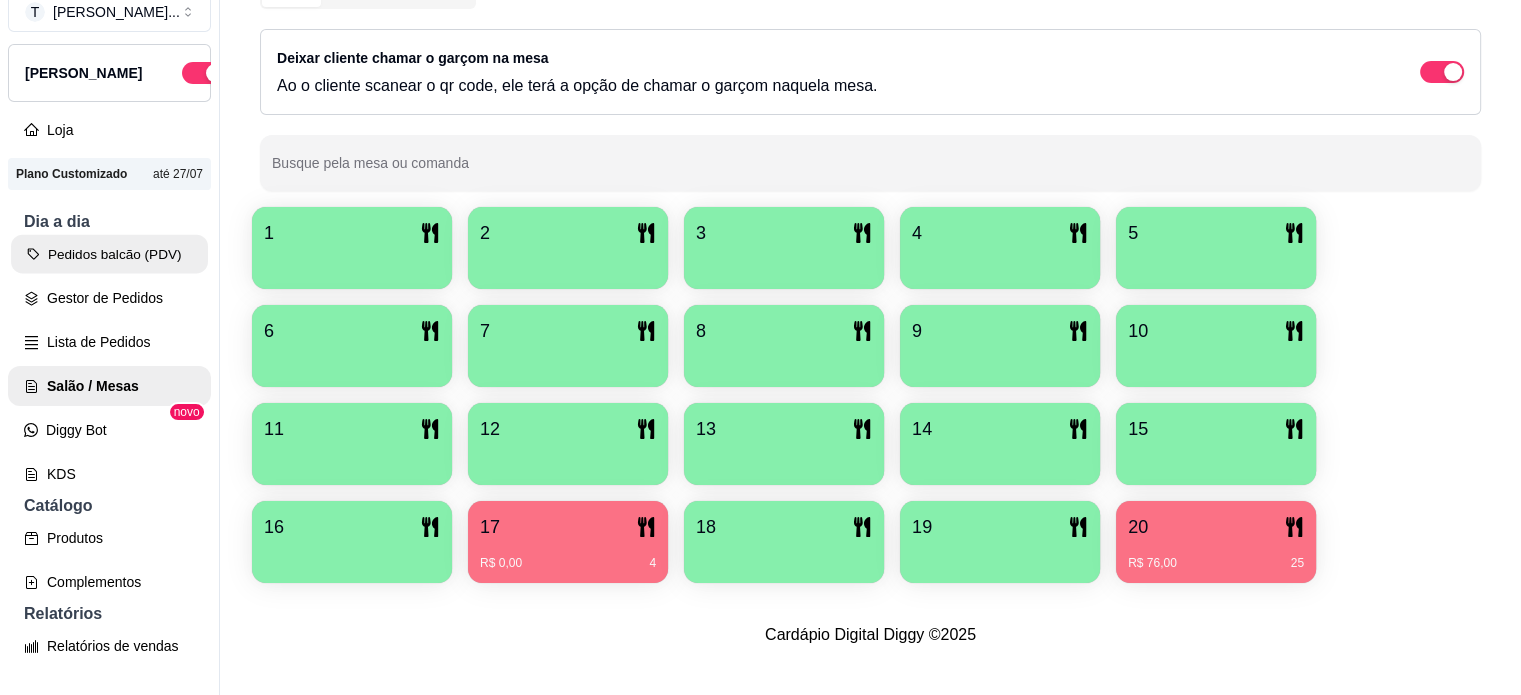 click on "Pedidos balcão (PDV)" at bounding box center (109, 254) 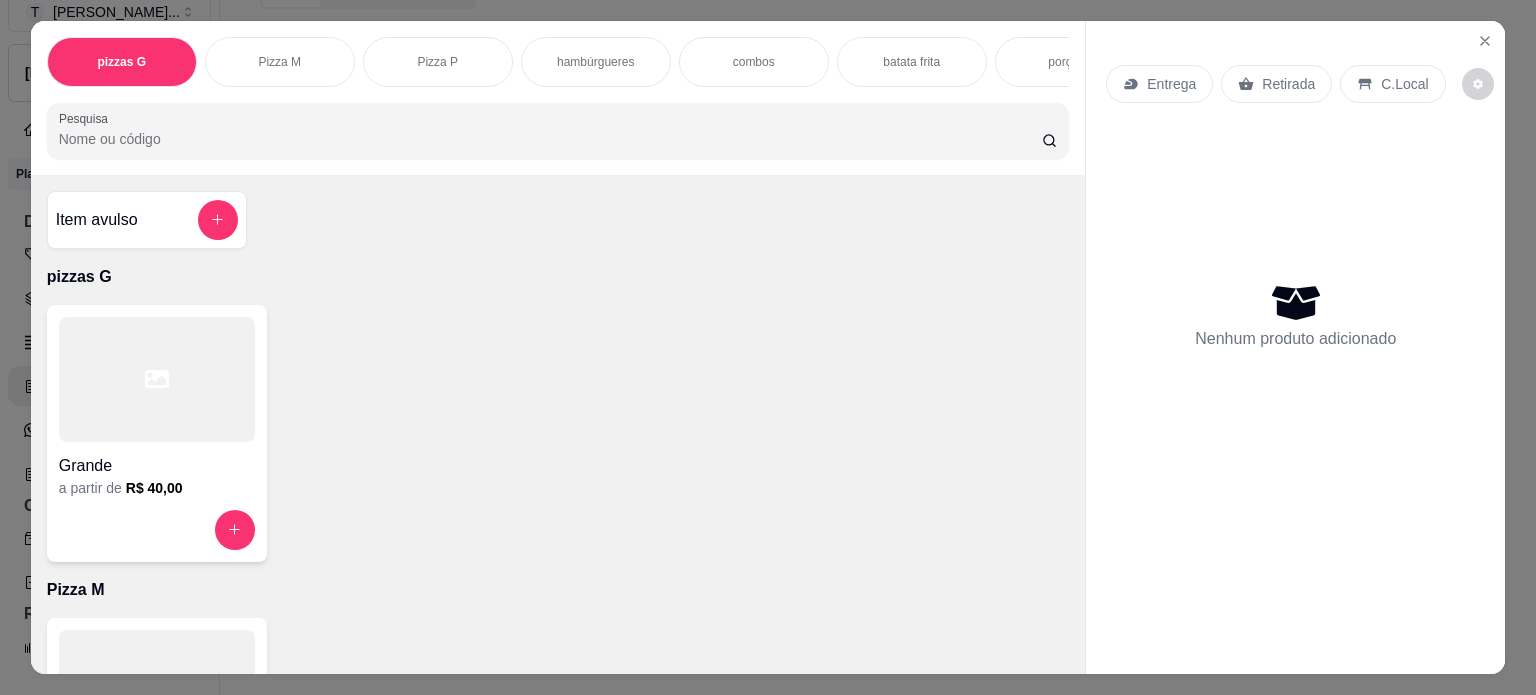 click on "hambúrgueres" at bounding box center [595, 62] 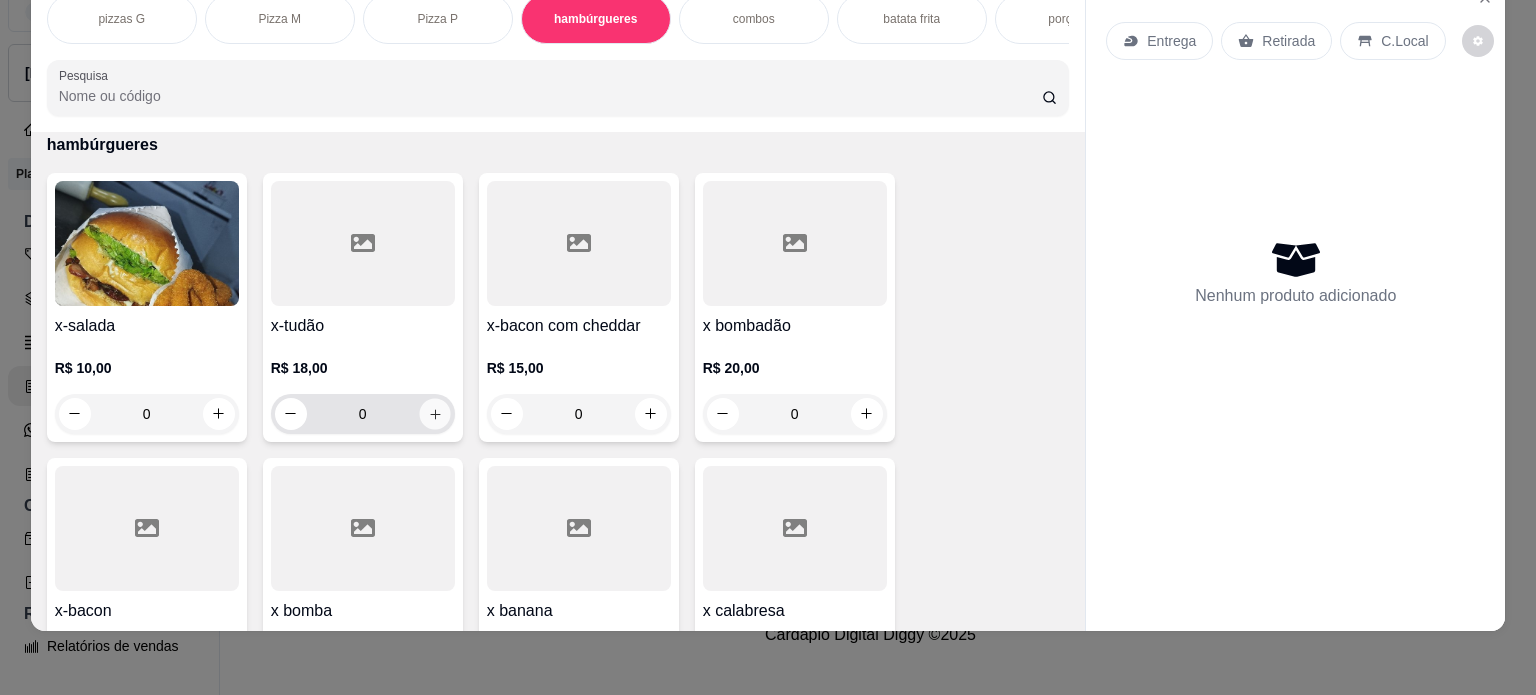 click 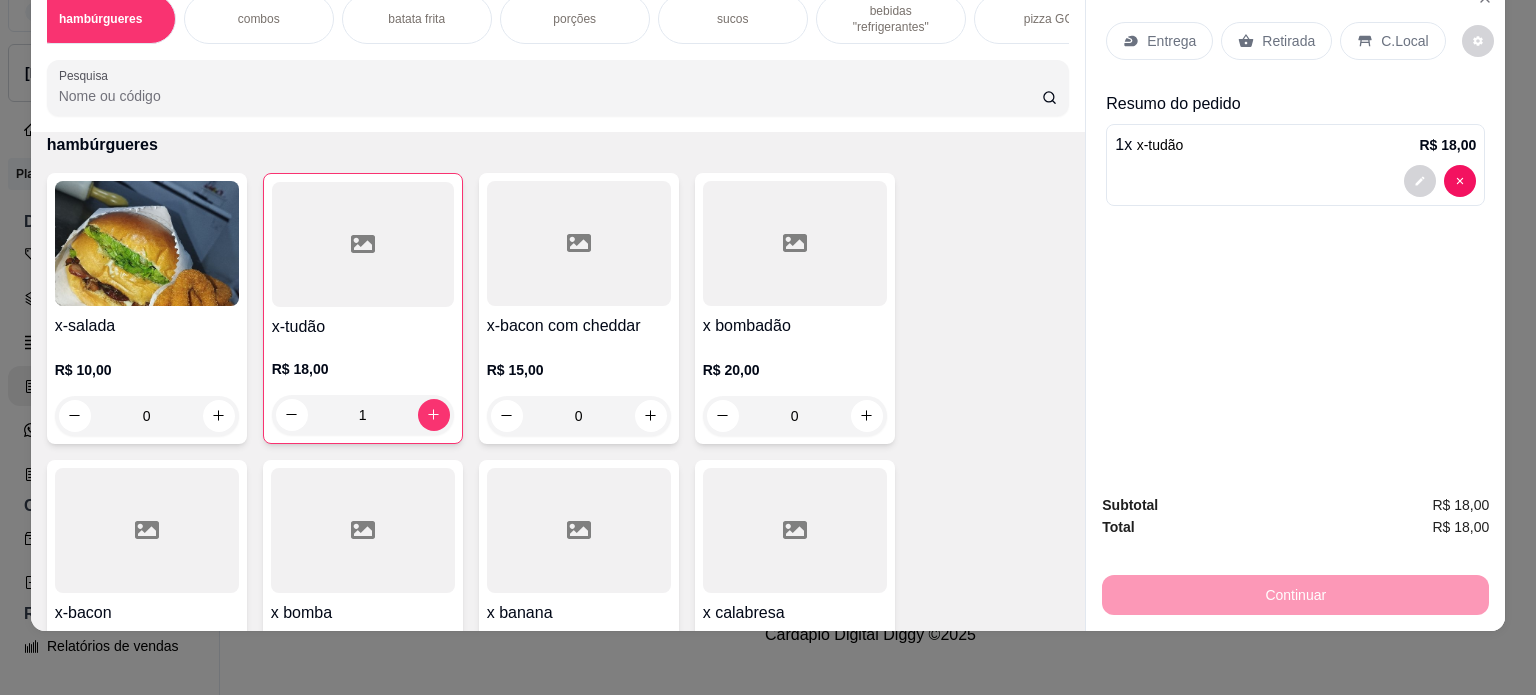 scroll, scrollTop: 0, scrollLeft: 520, axis: horizontal 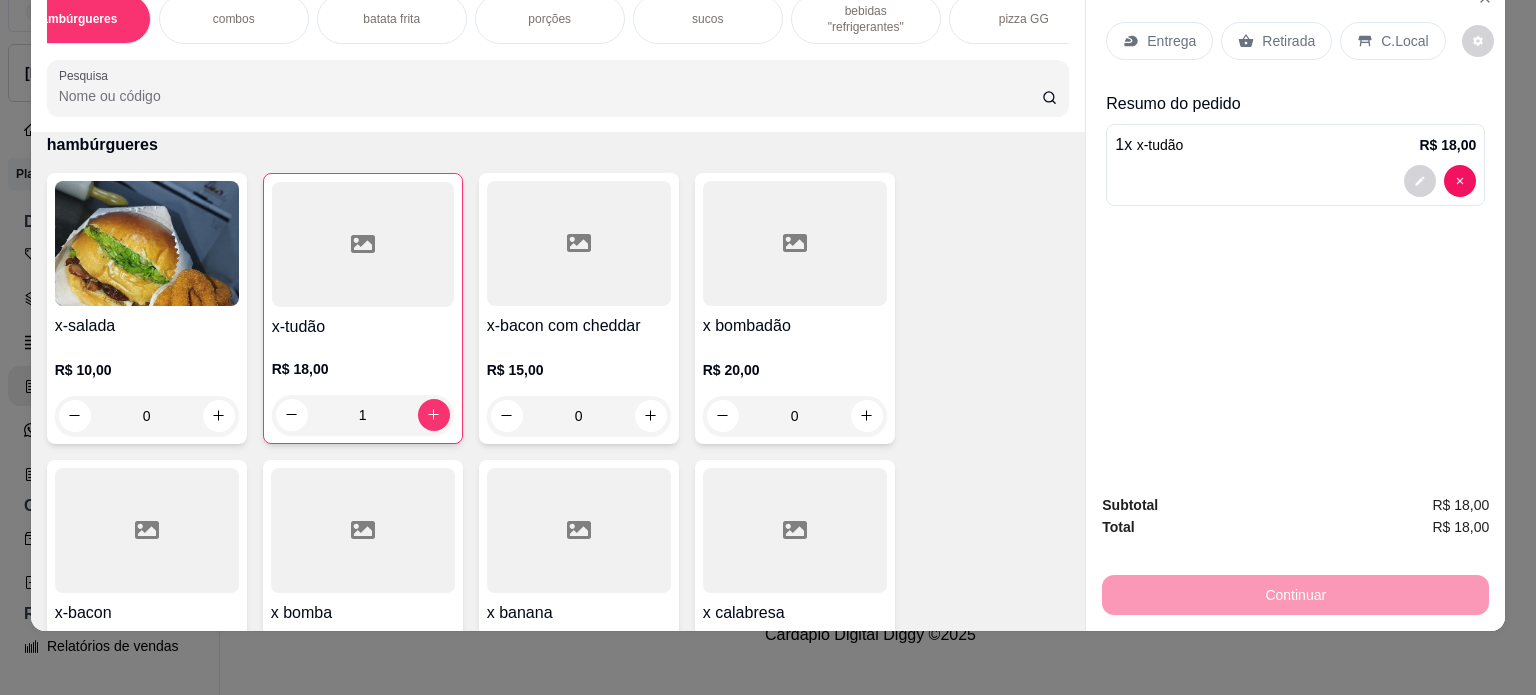 click on "bebidas "refrigerantes"" at bounding box center [866, 19] 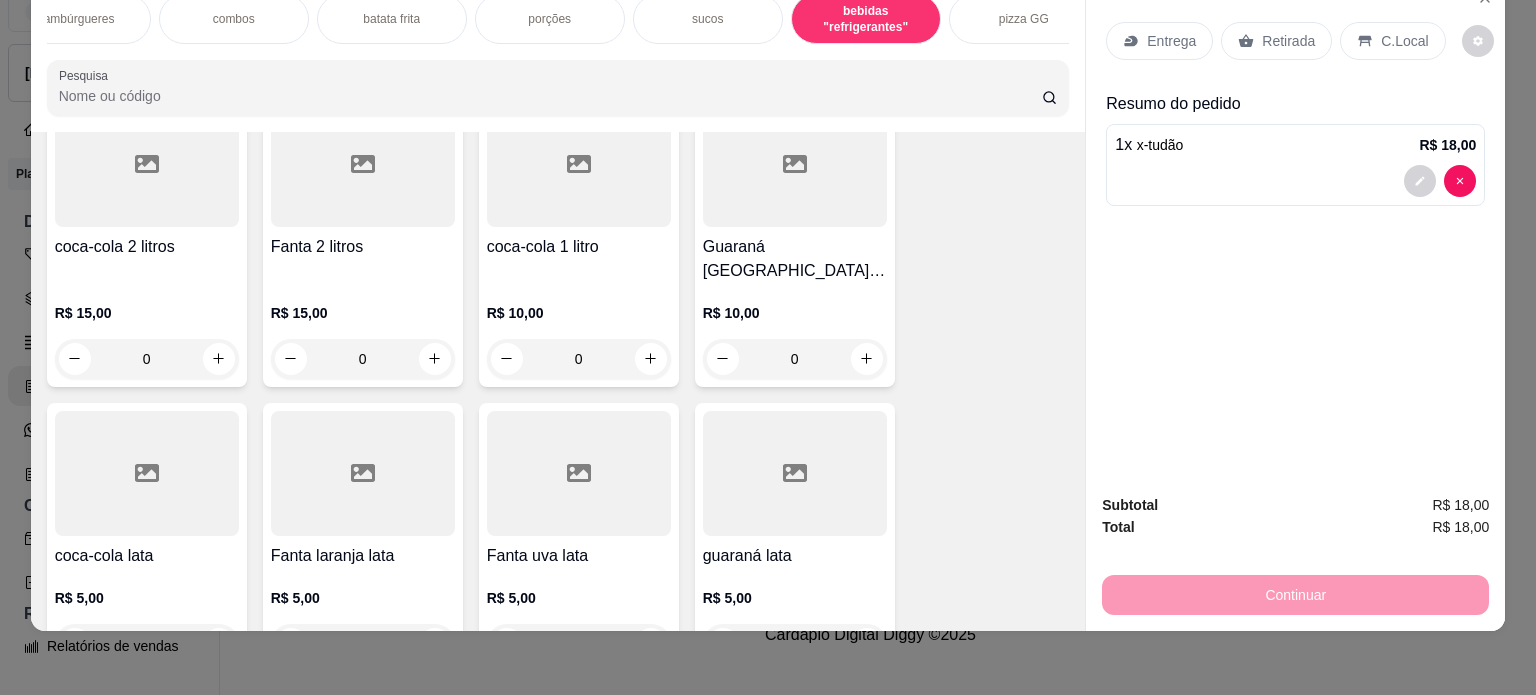 scroll, scrollTop: 3449, scrollLeft: 0, axis: vertical 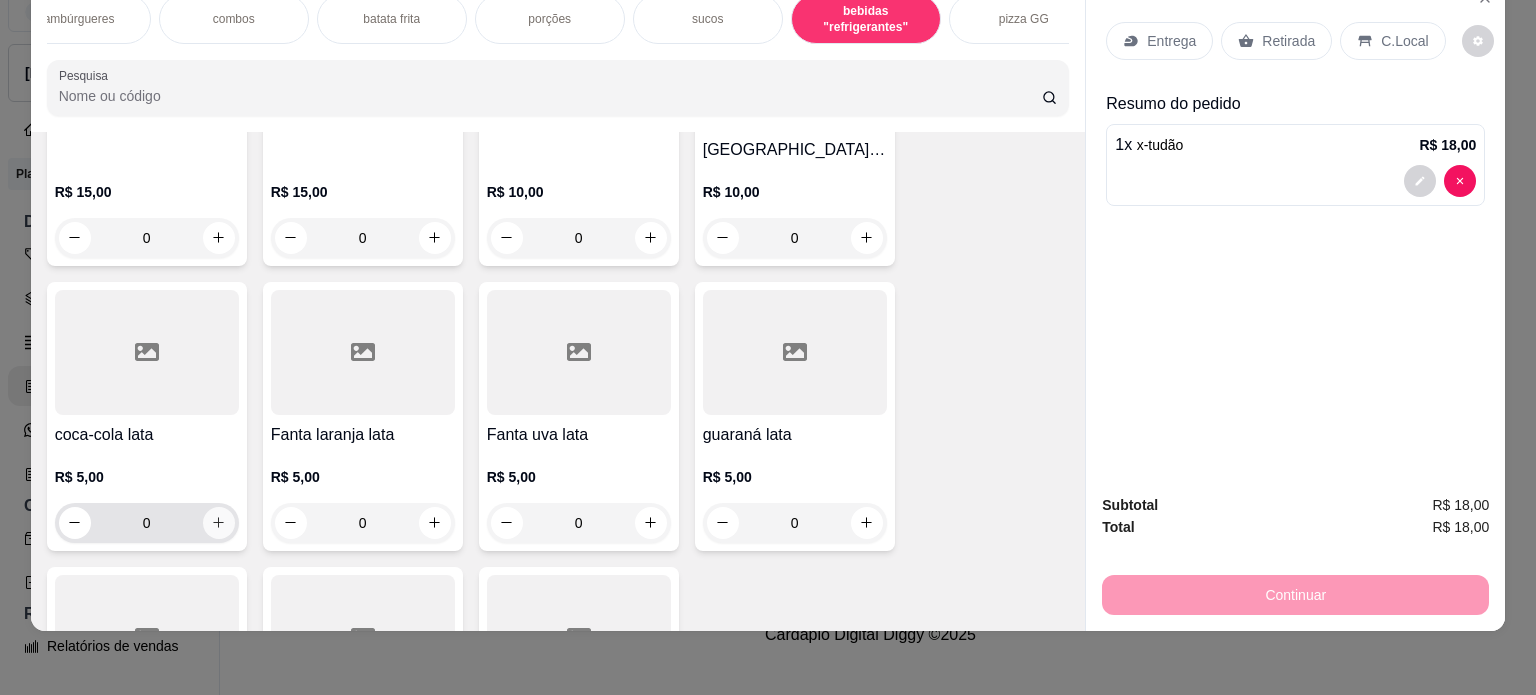 click 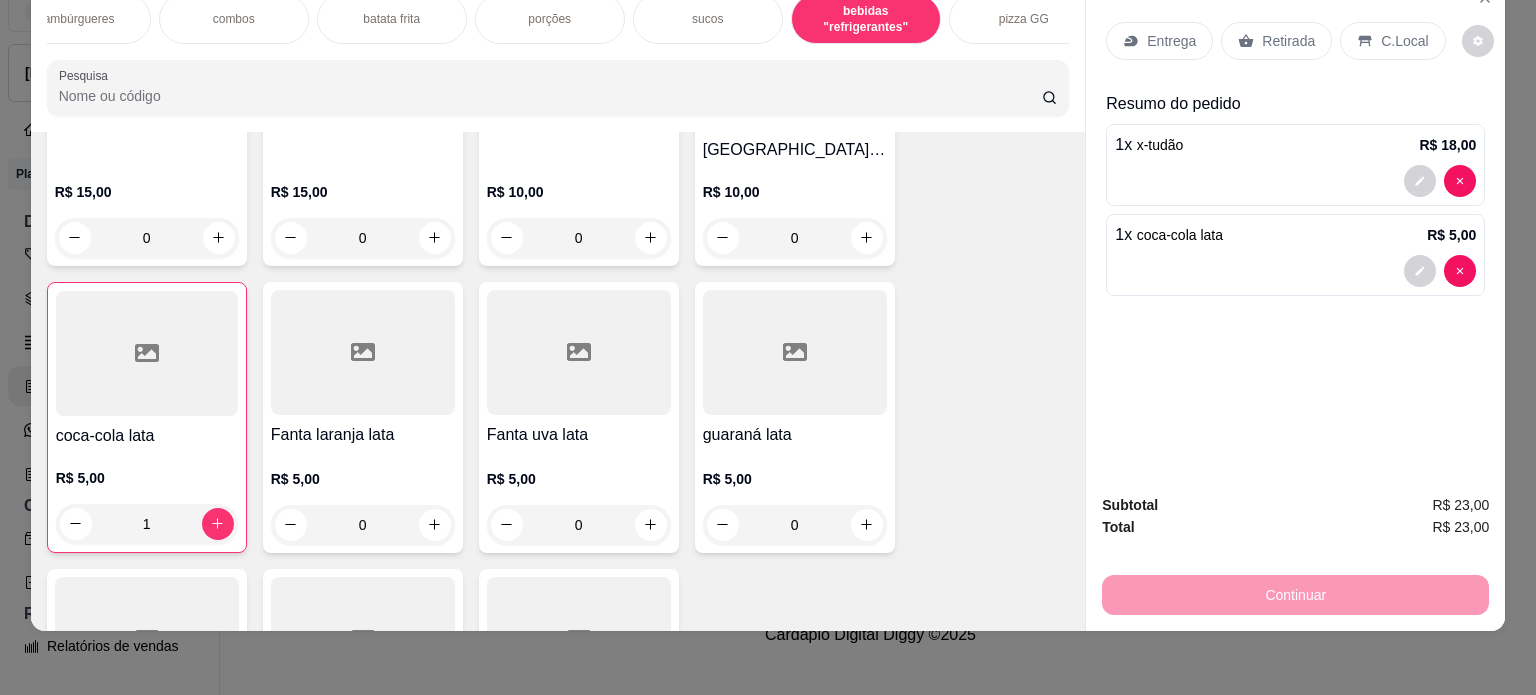 click on "Entrega" at bounding box center (1171, 41) 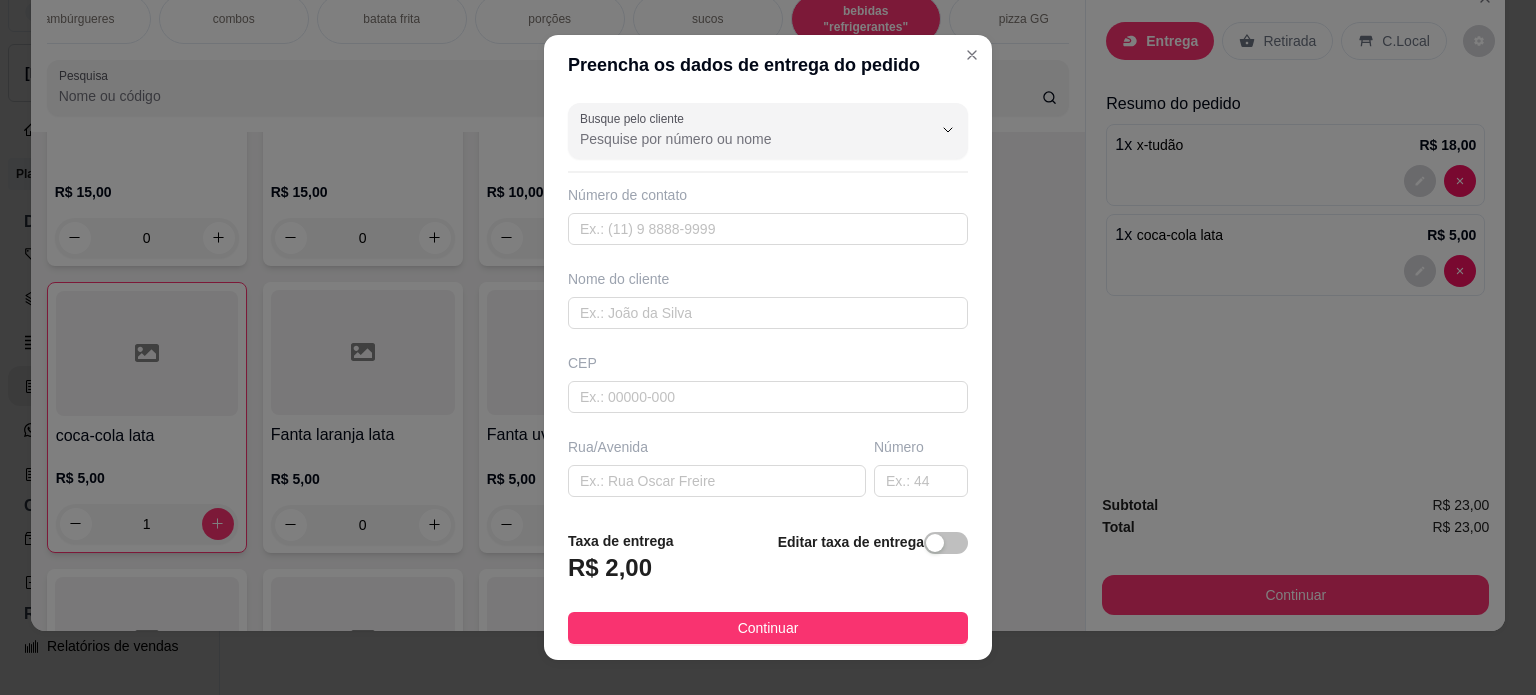 click on "Busque pelo cliente Número de contato Nome do cliente CEP Rua/[GEOGRAPHIC_DATA]" at bounding box center [768, 305] 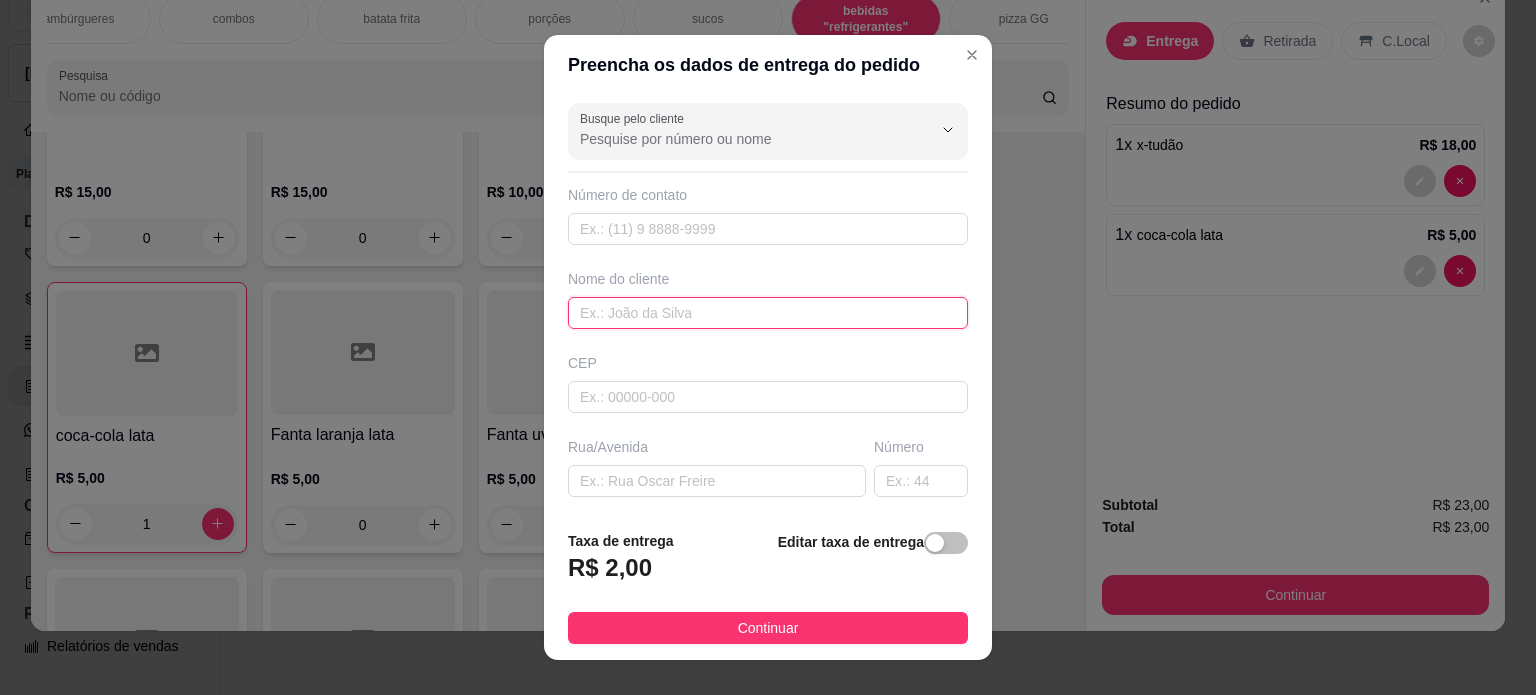 click at bounding box center (768, 313) 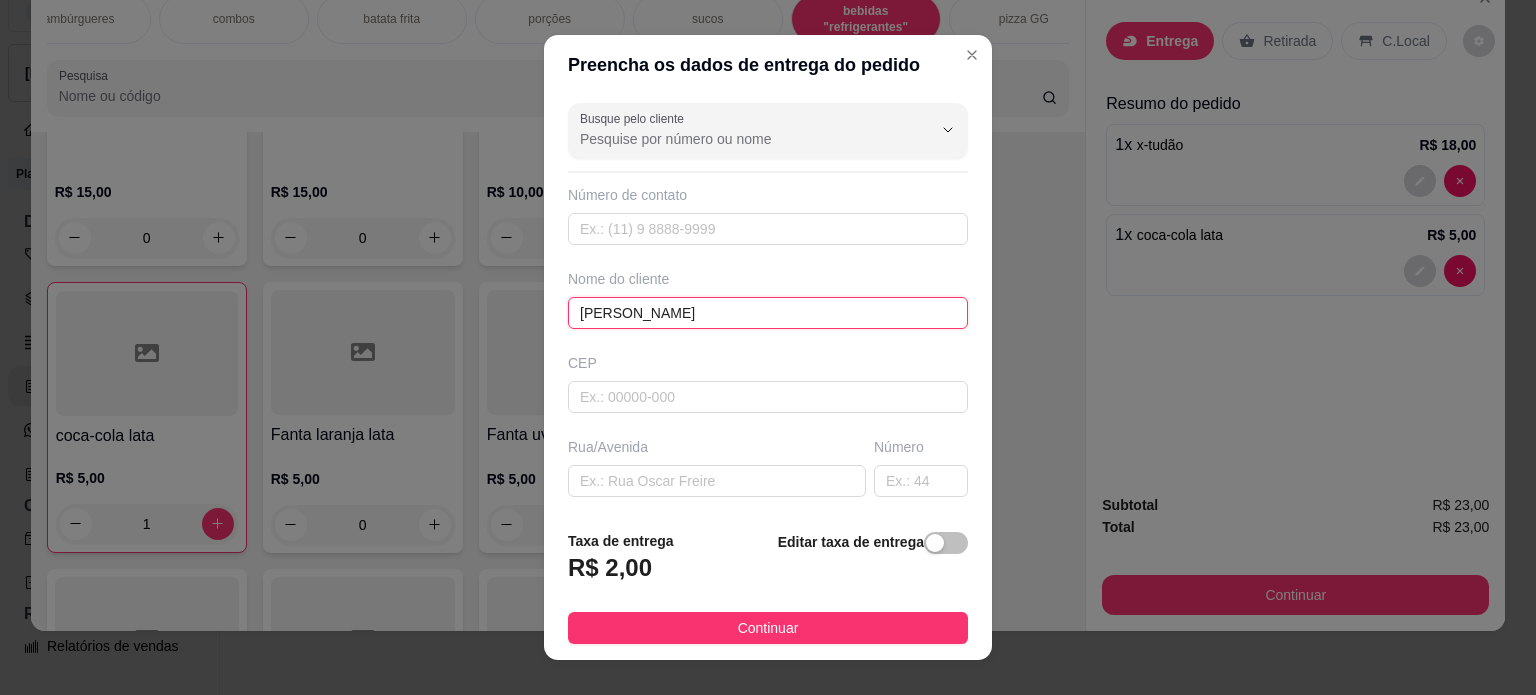 type on "[PERSON_NAME]" 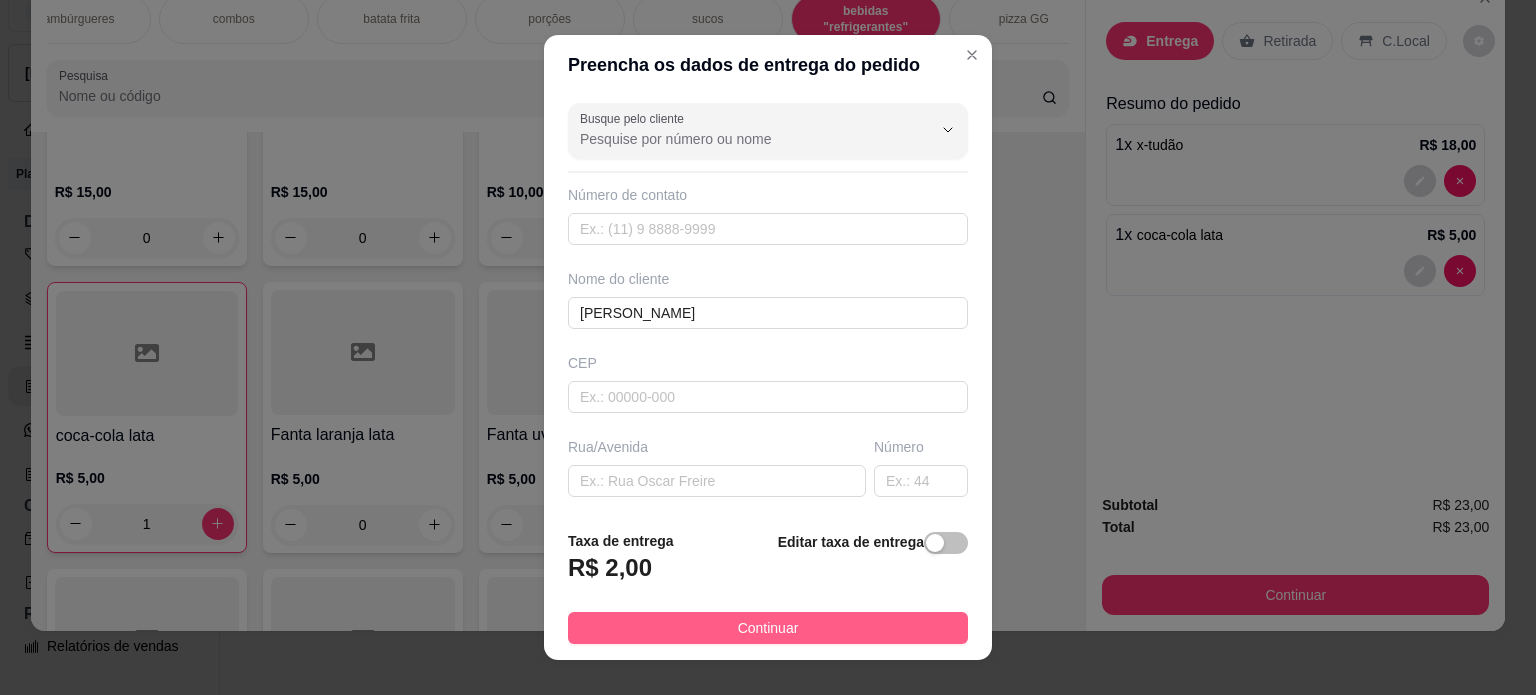 click on "Continuar" at bounding box center [768, 628] 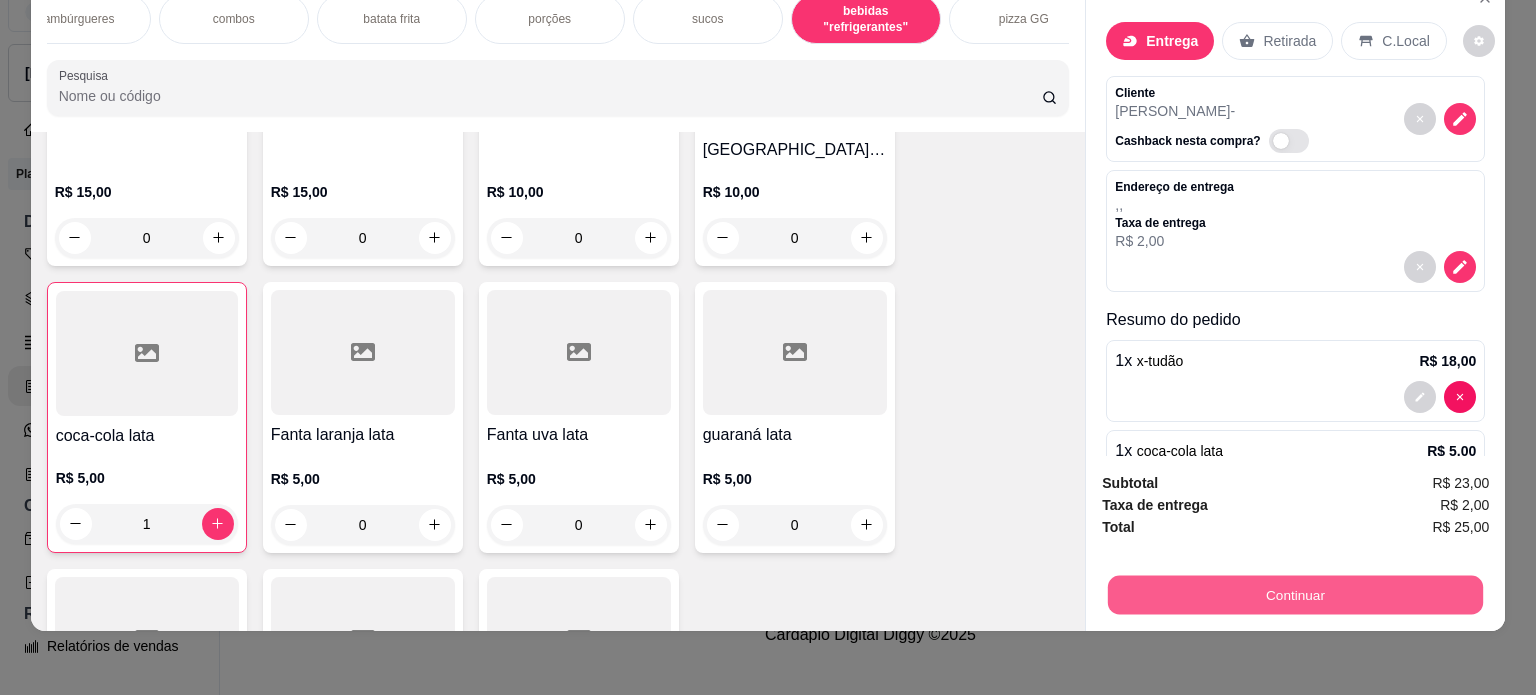 click on "Continuar" at bounding box center [1295, 595] 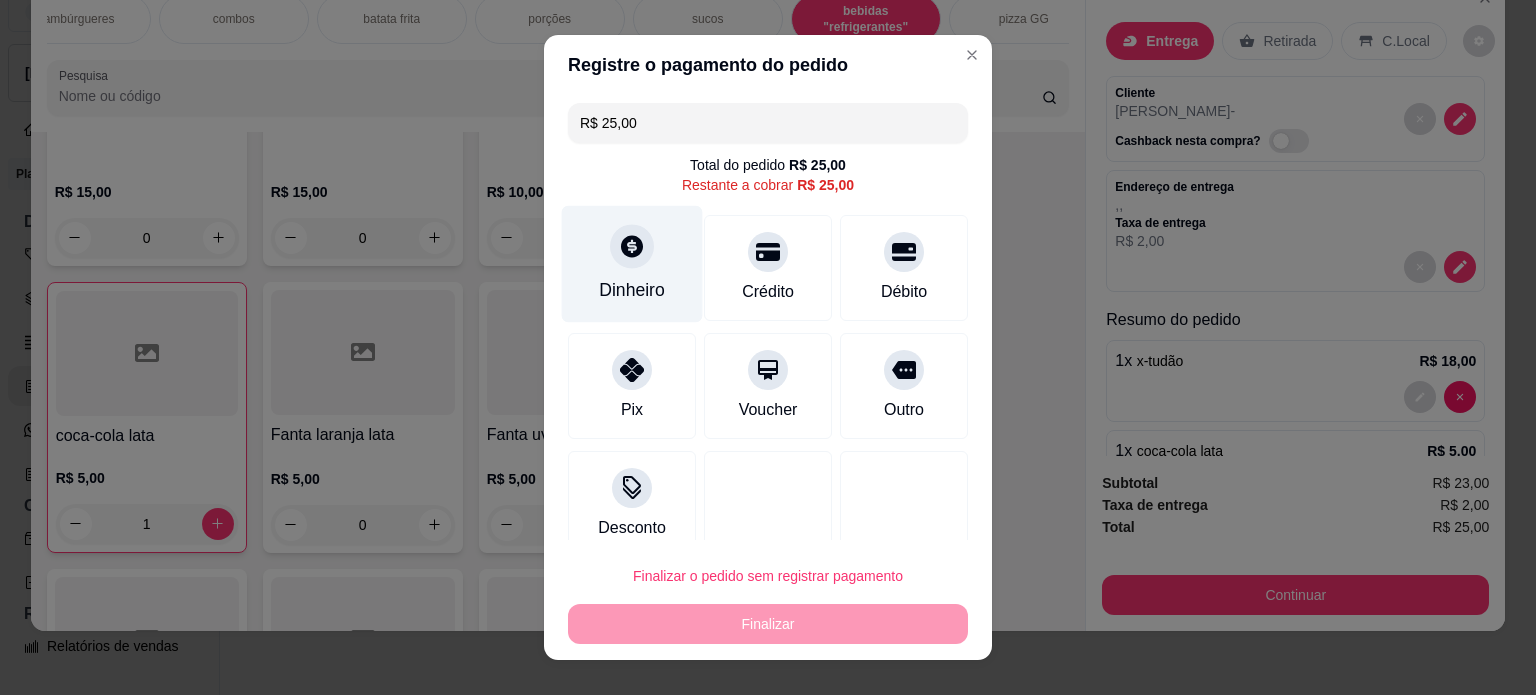 click on "Dinheiro" at bounding box center [632, 290] 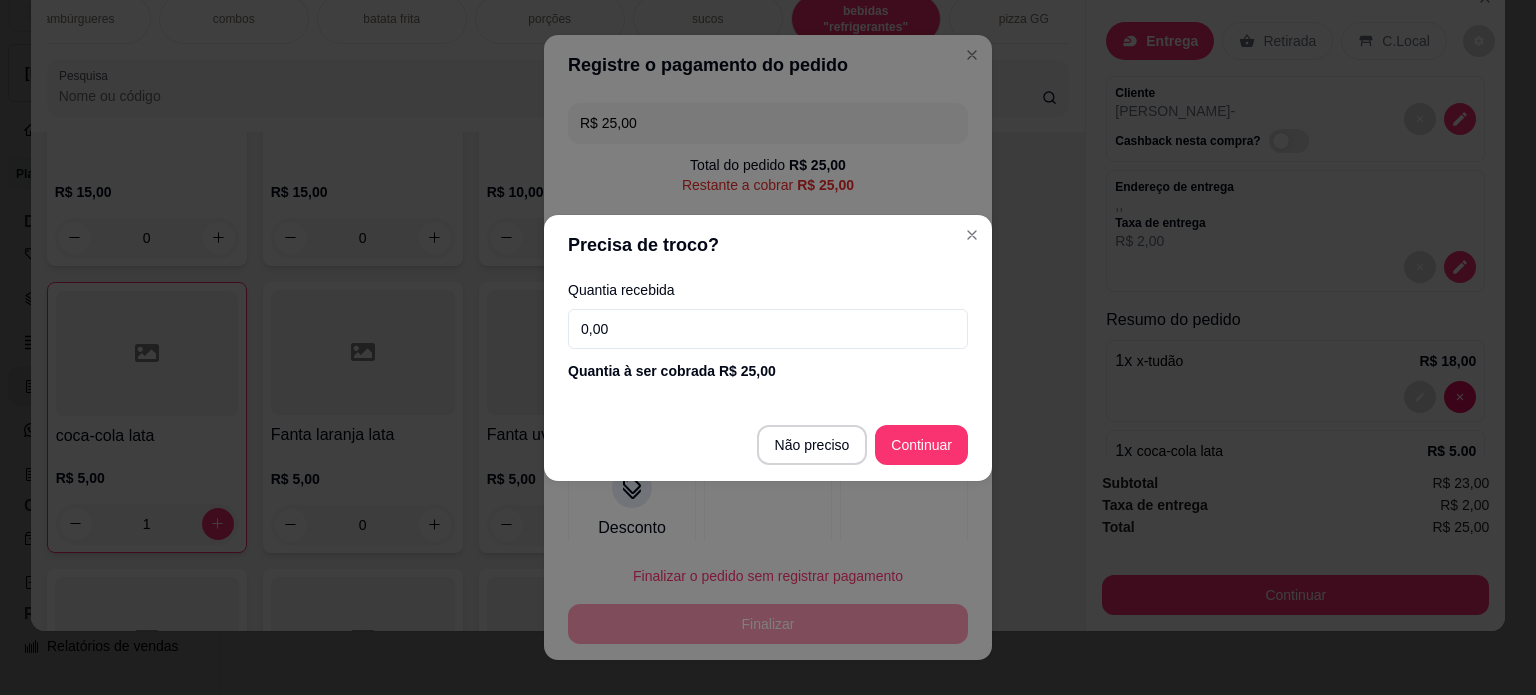 click on "0,00" at bounding box center [768, 329] 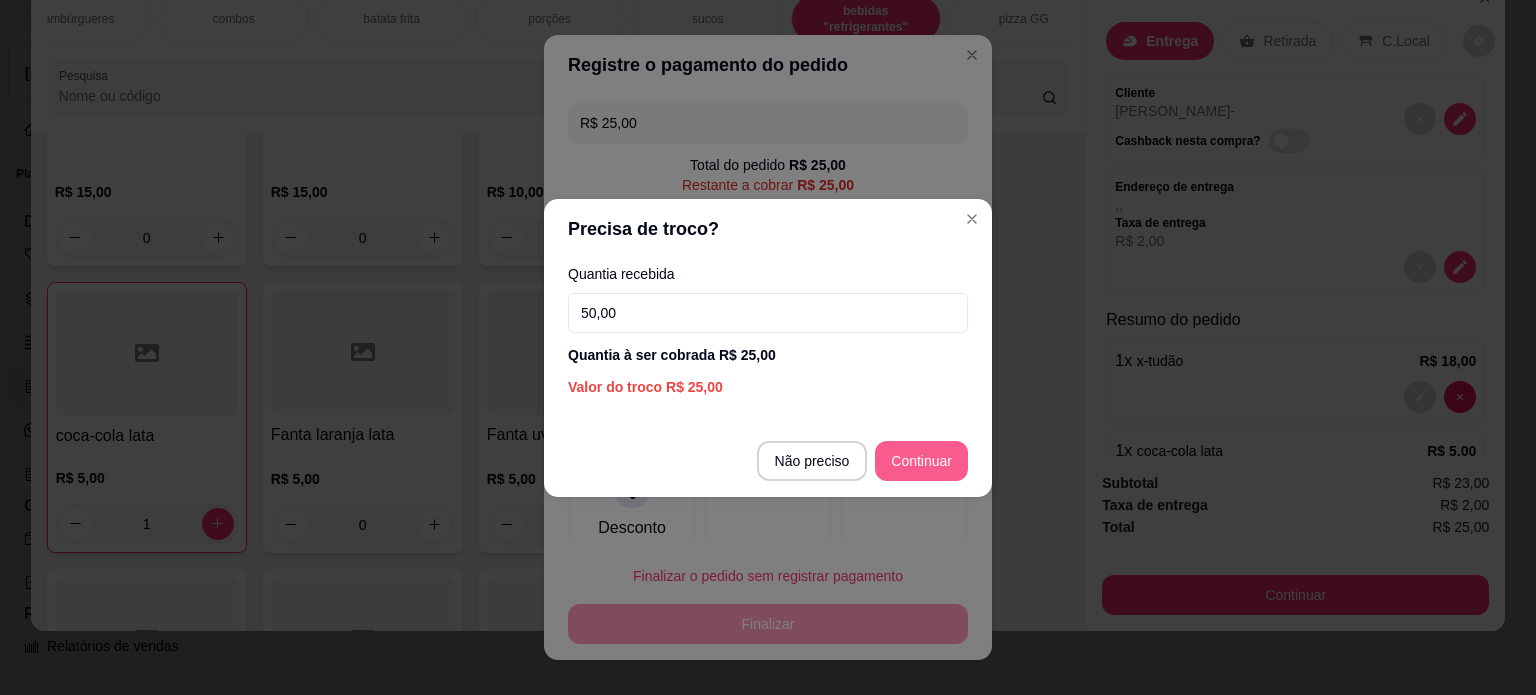 type on "50,00" 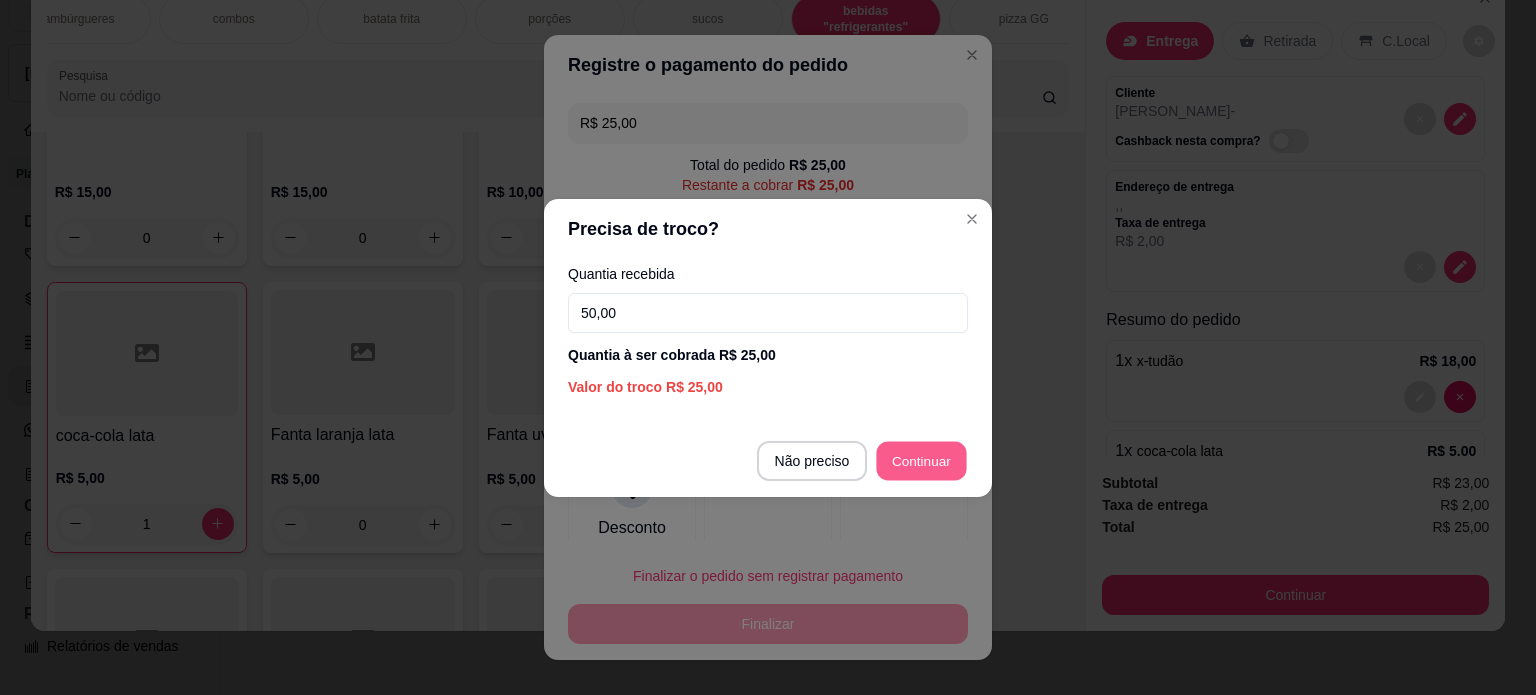 type on "R$ 0,00" 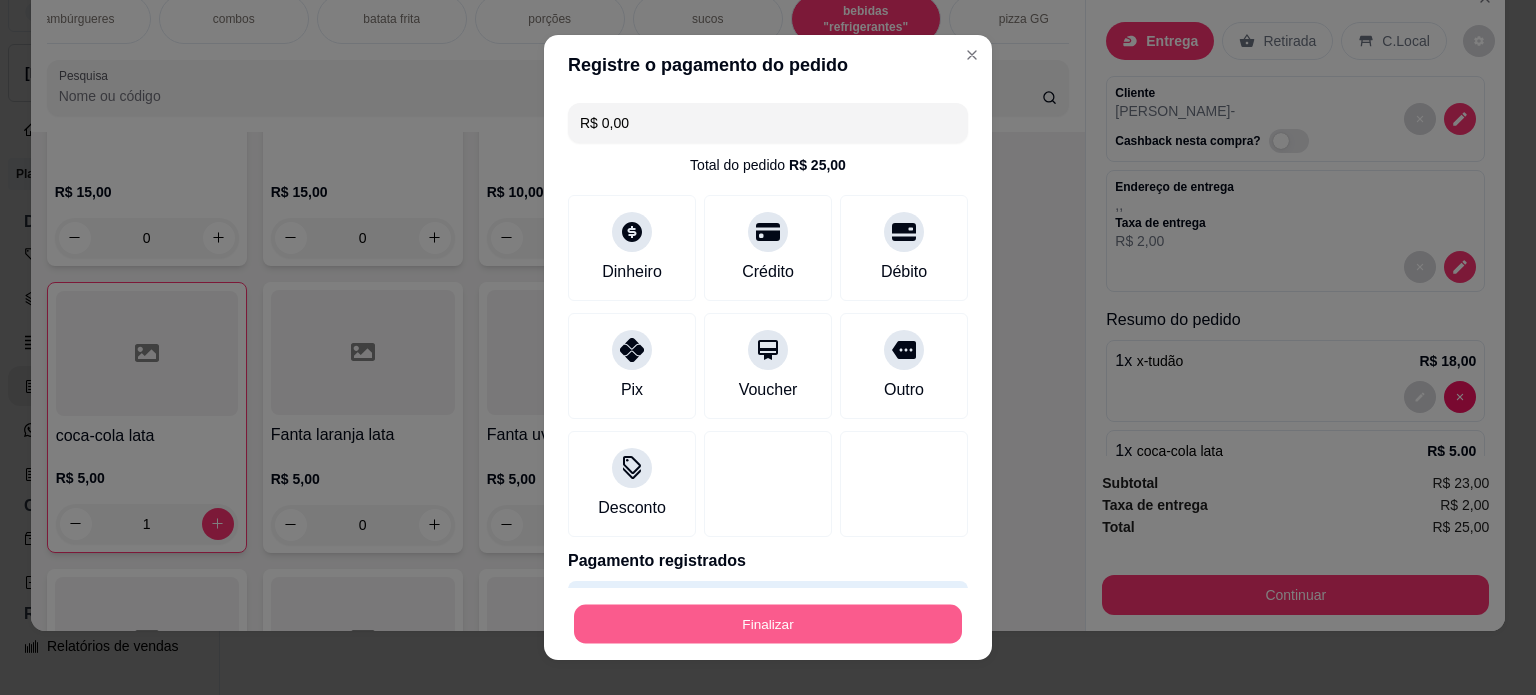 click on "Finalizar" at bounding box center (768, 624) 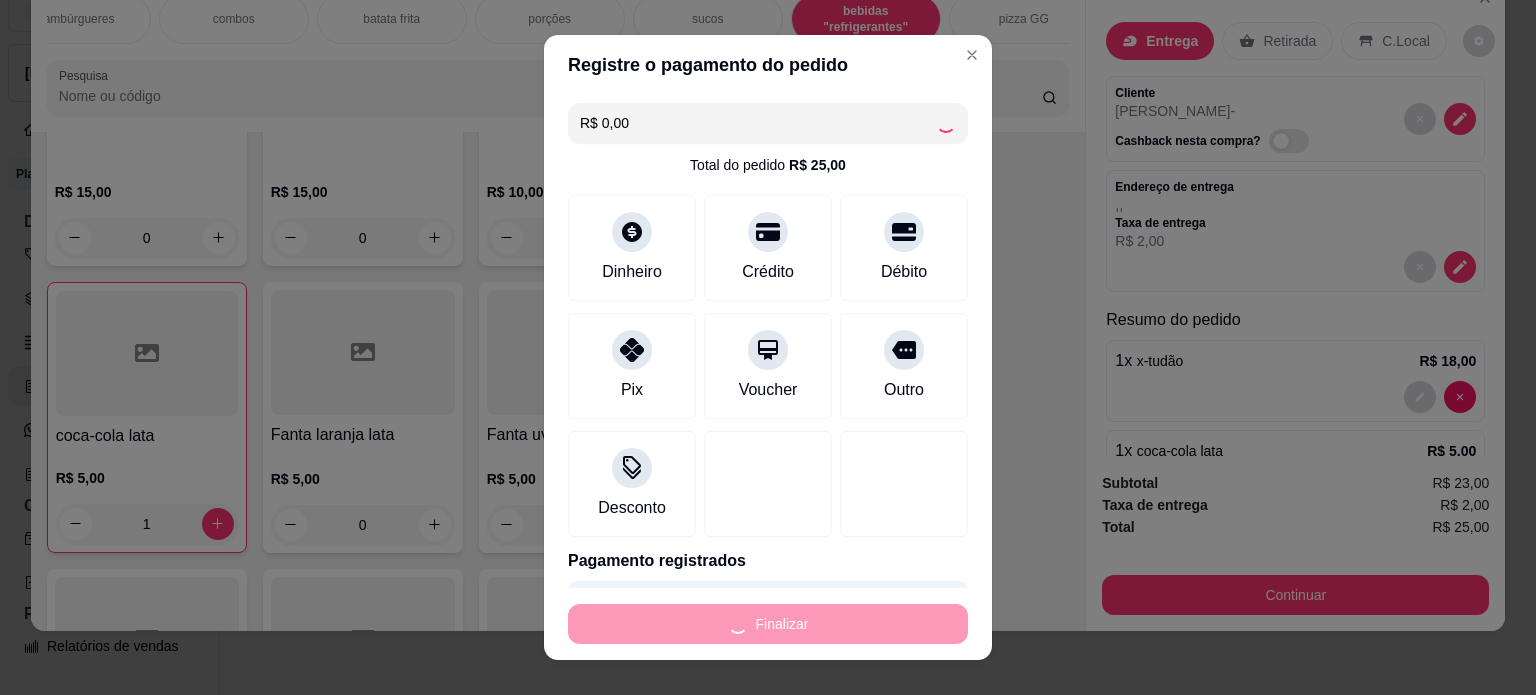 type on "0" 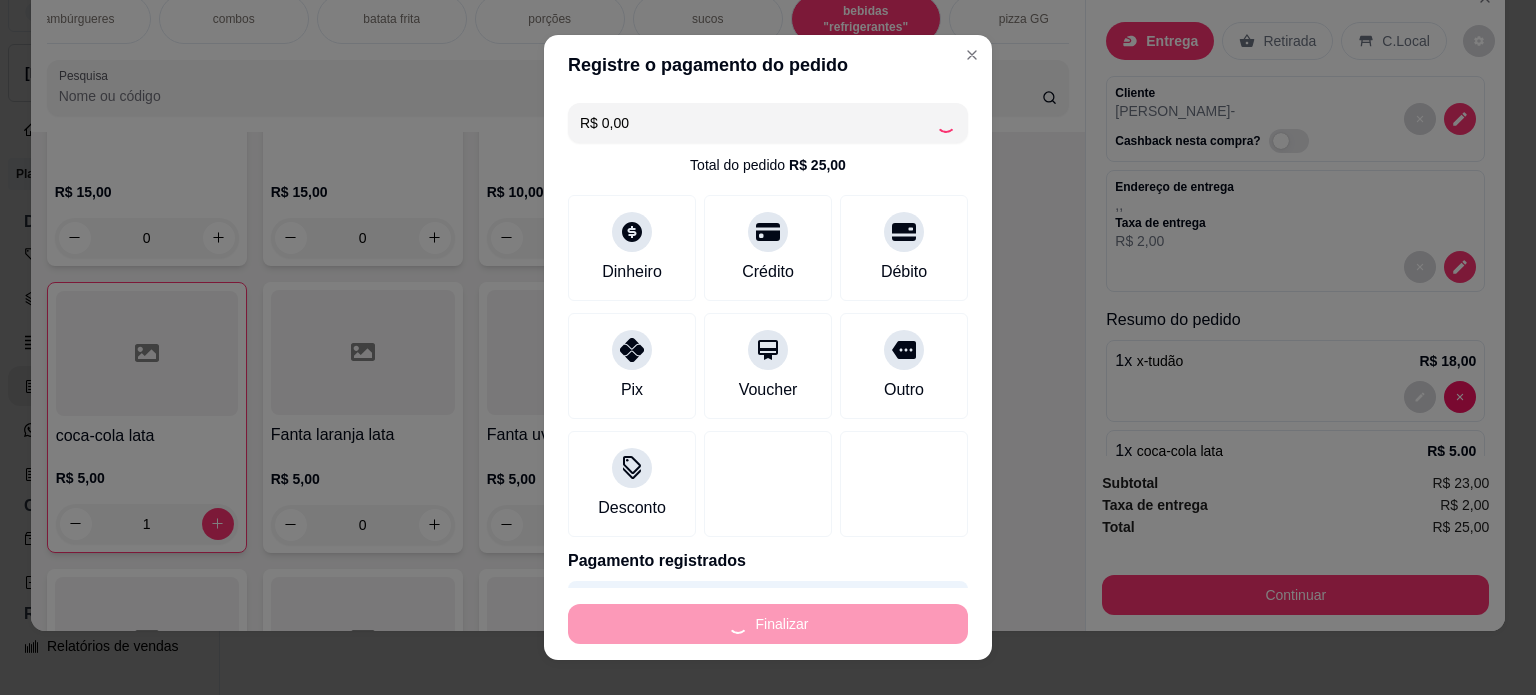 type on "0" 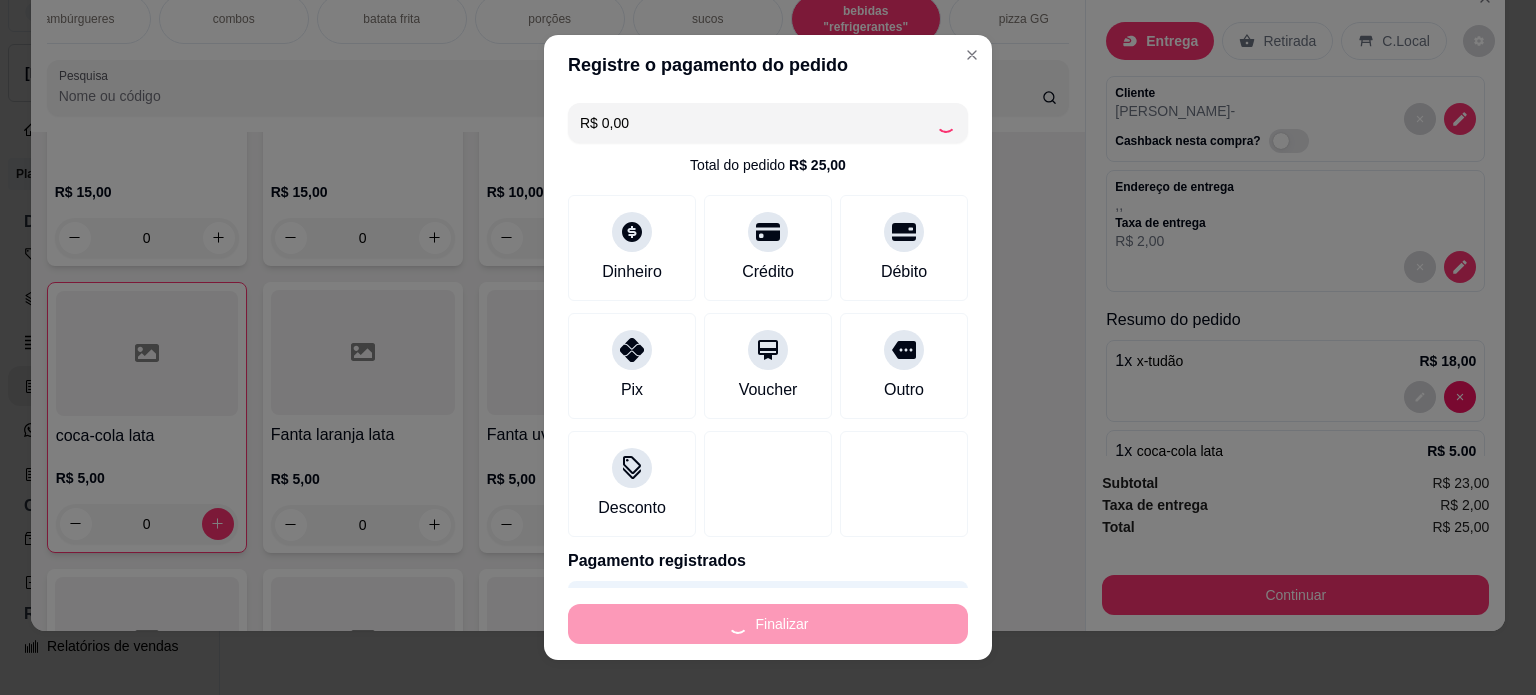 type on "-R$ 25,00" 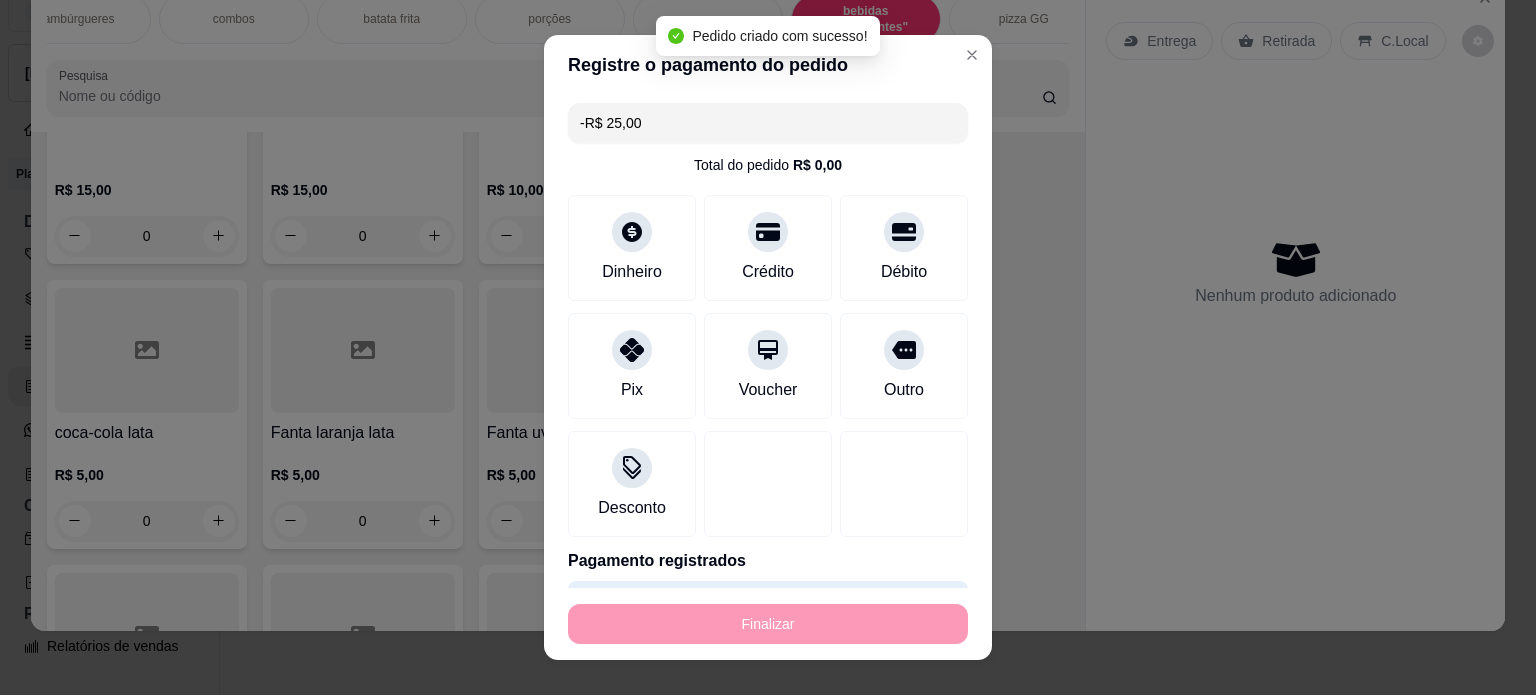 scroll, scrollTop: 3448, scrollLeft: 0, axis: vertical 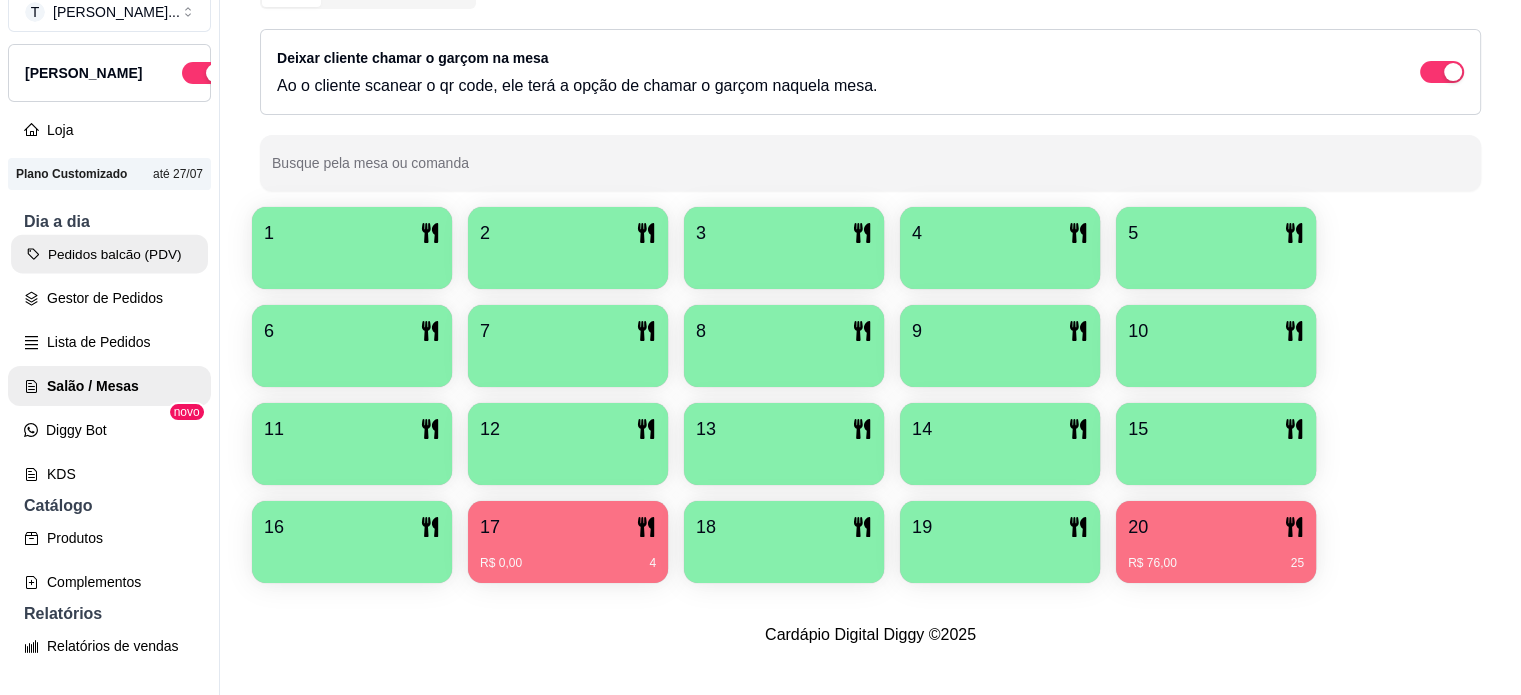 click on "Pedidos balcão (PDV)" at bounding box center [109, 254] 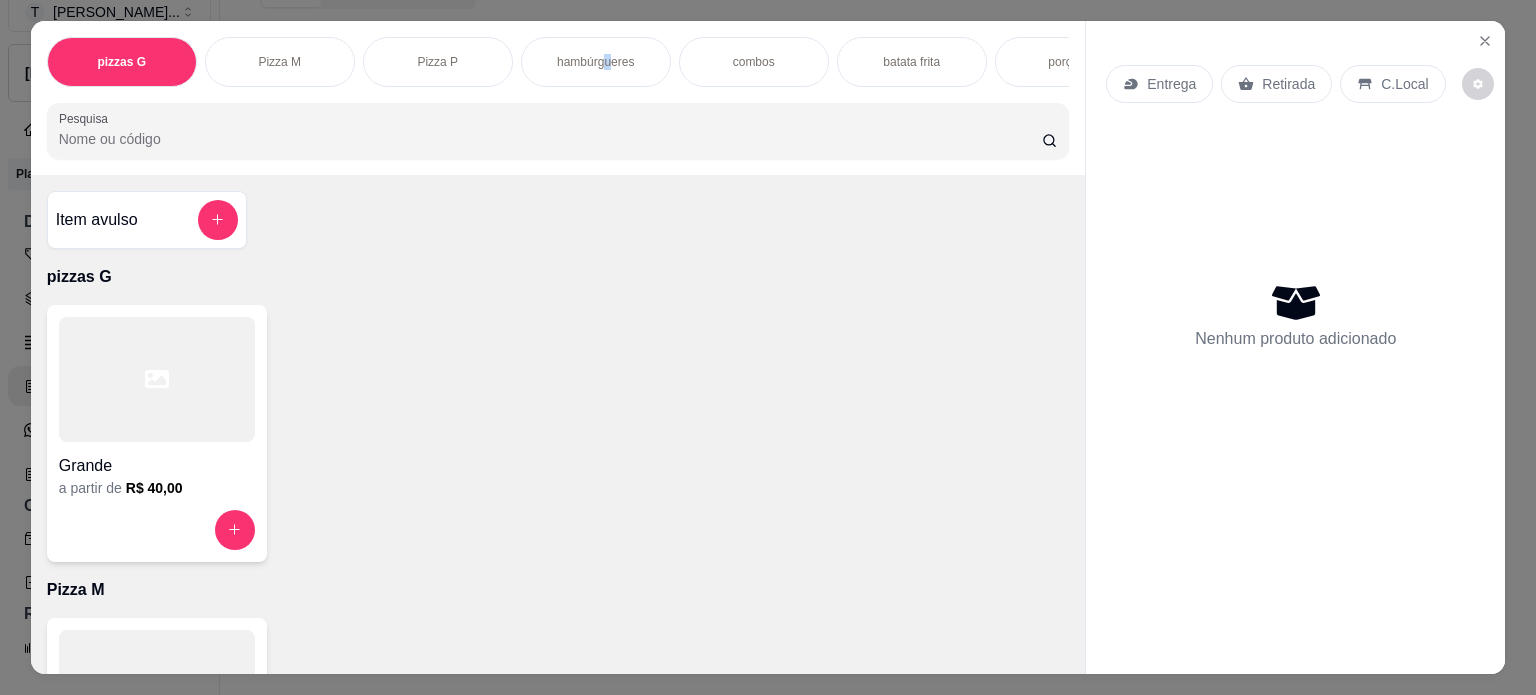 click on "hambúrgueres" at bounding box center (596, 62) 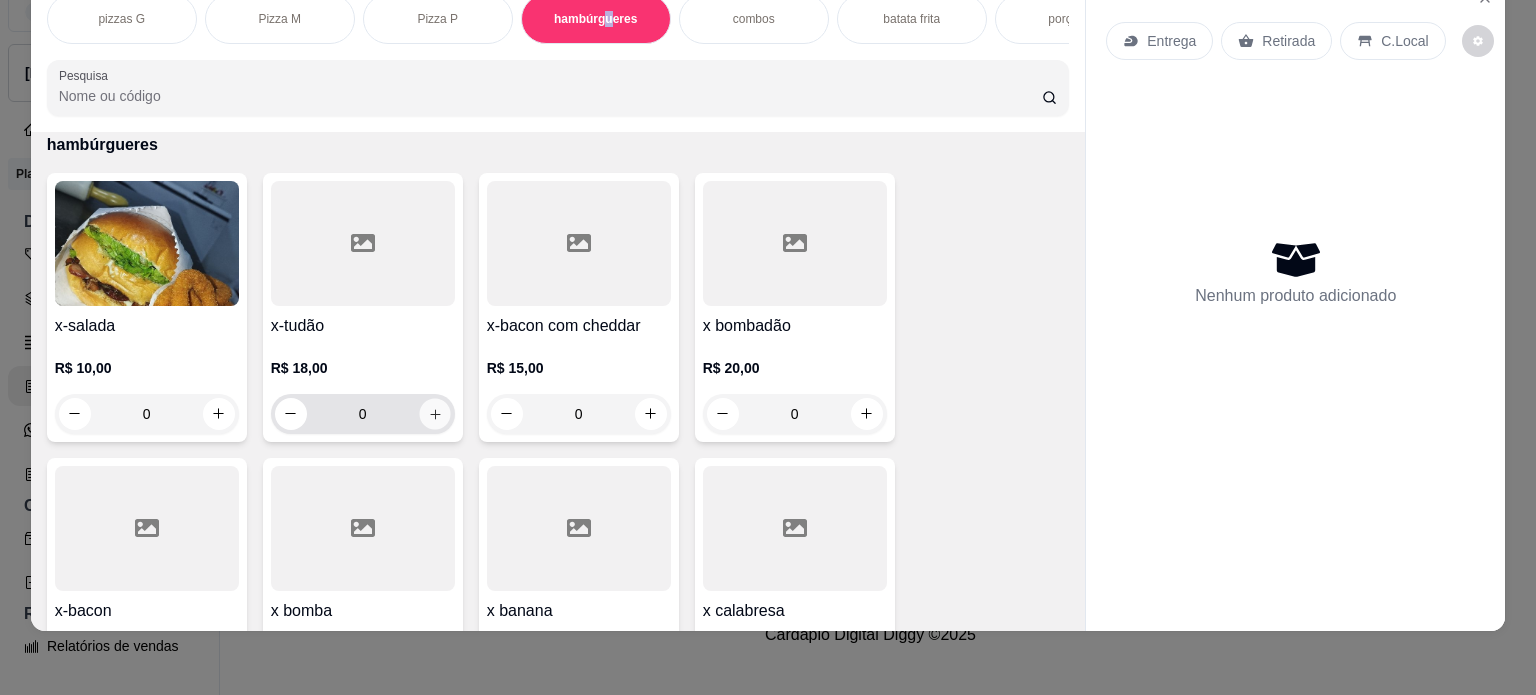 click 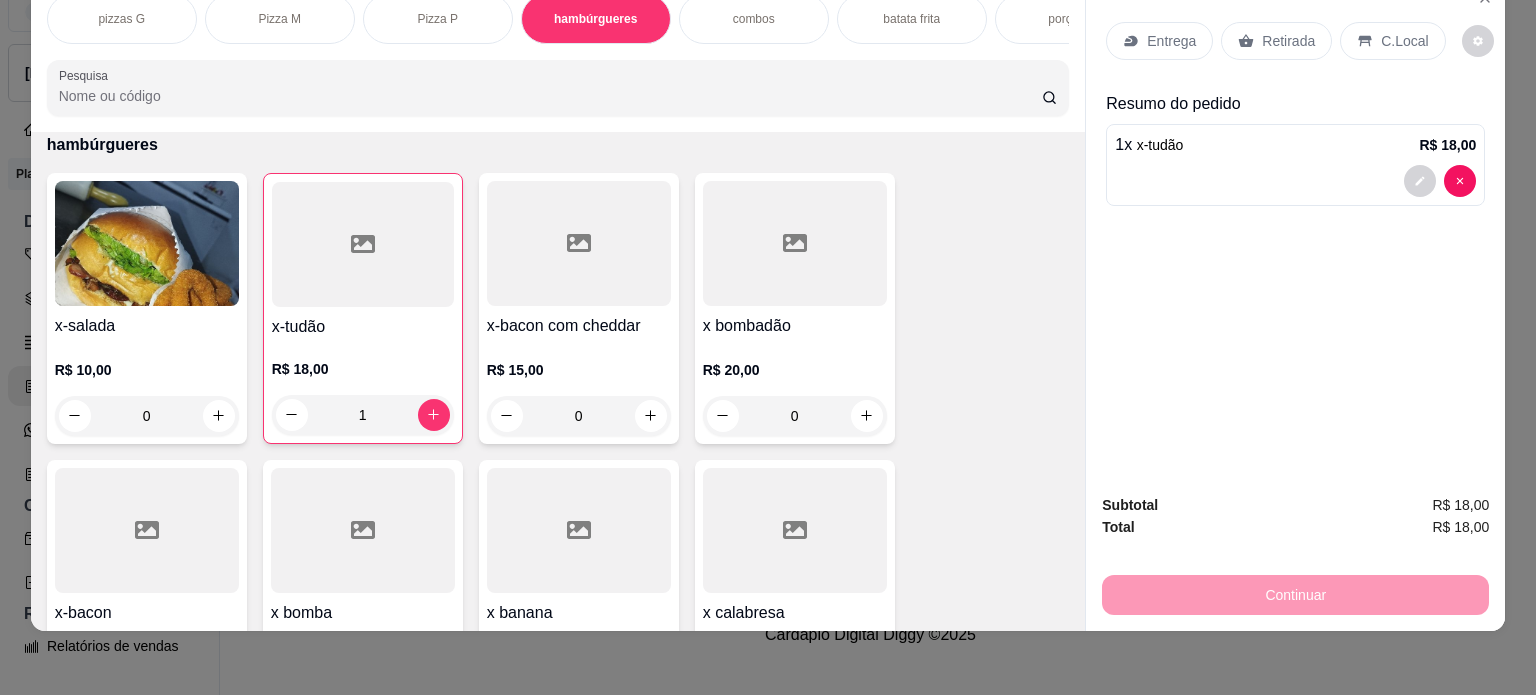 click on "Retirada" at bounding box center (1288, 41) 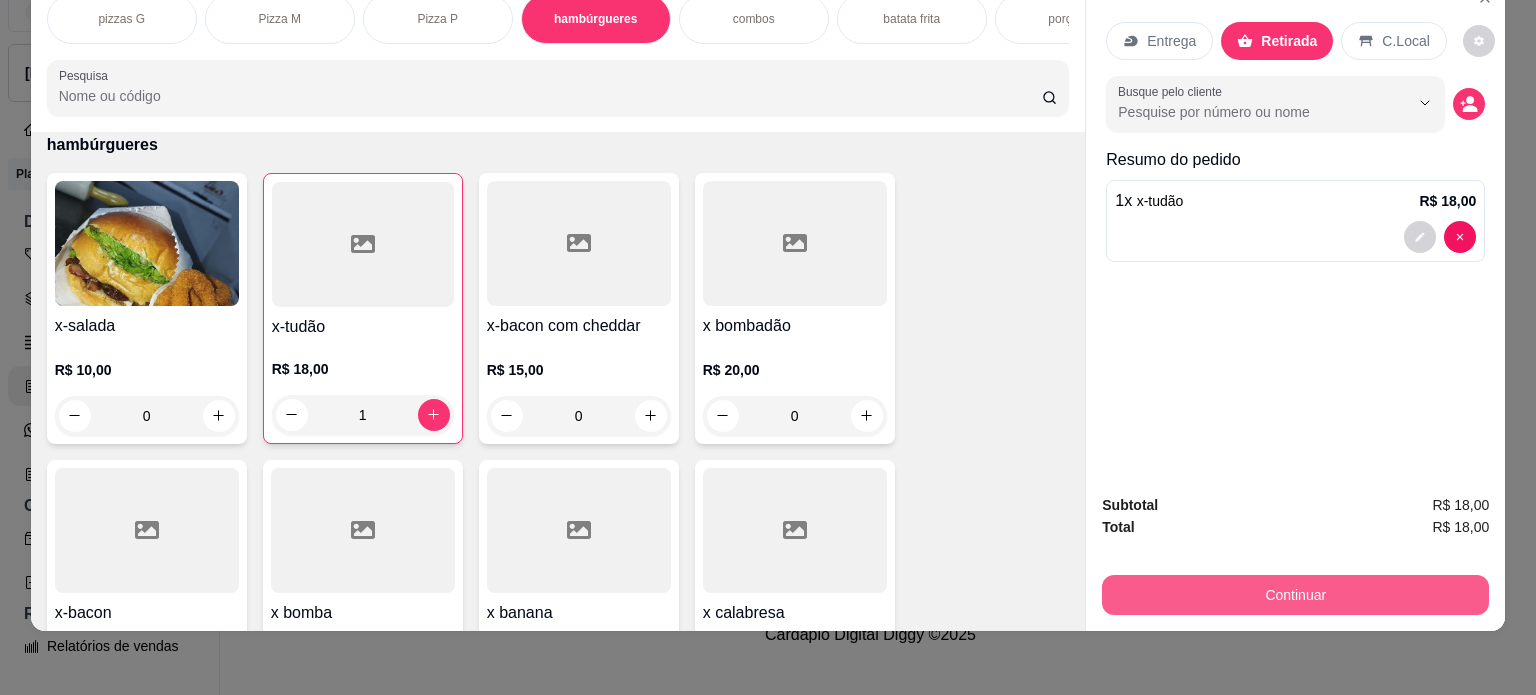 click on "Continuar" at bounding box center [1295, 595] 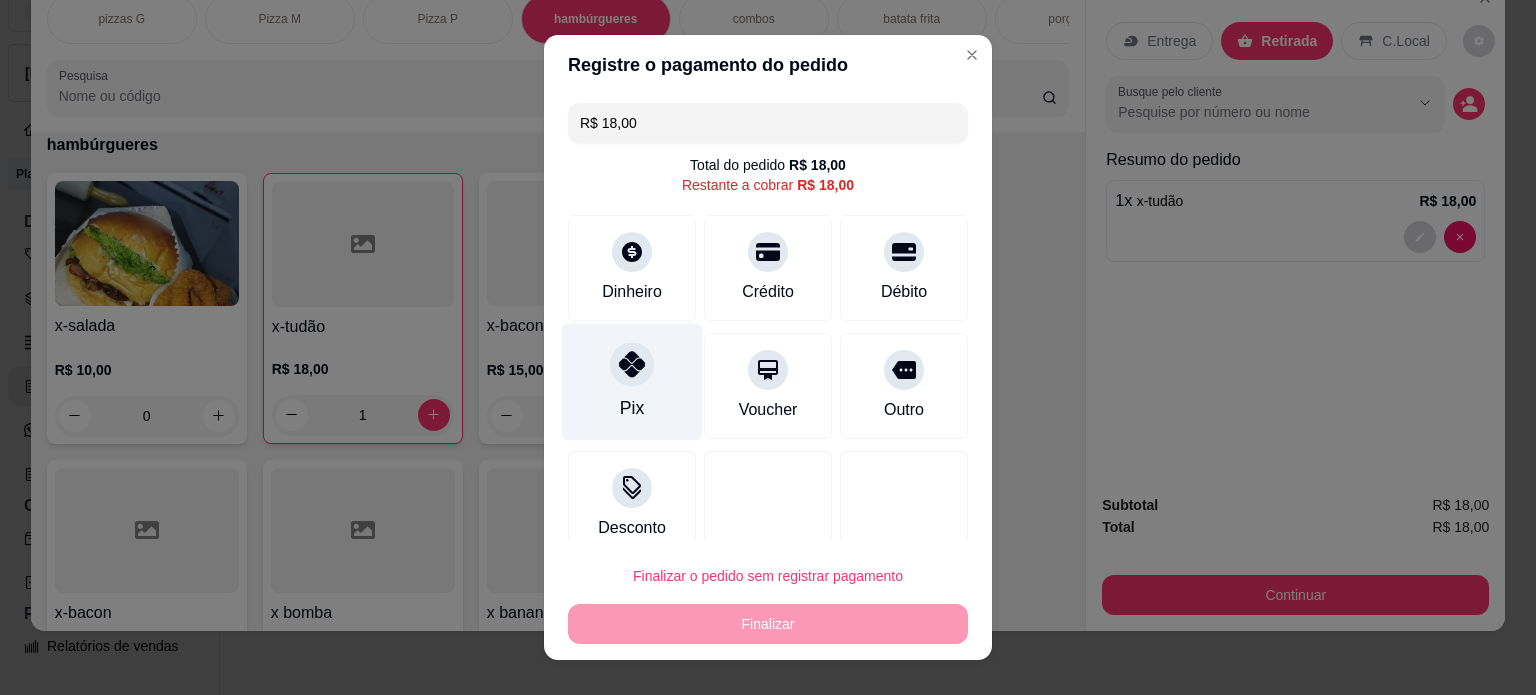 drag, startPoint x: 618, startPoint y: 387, endPoint x: 709, endPoint y: 542, distance: 179.7387 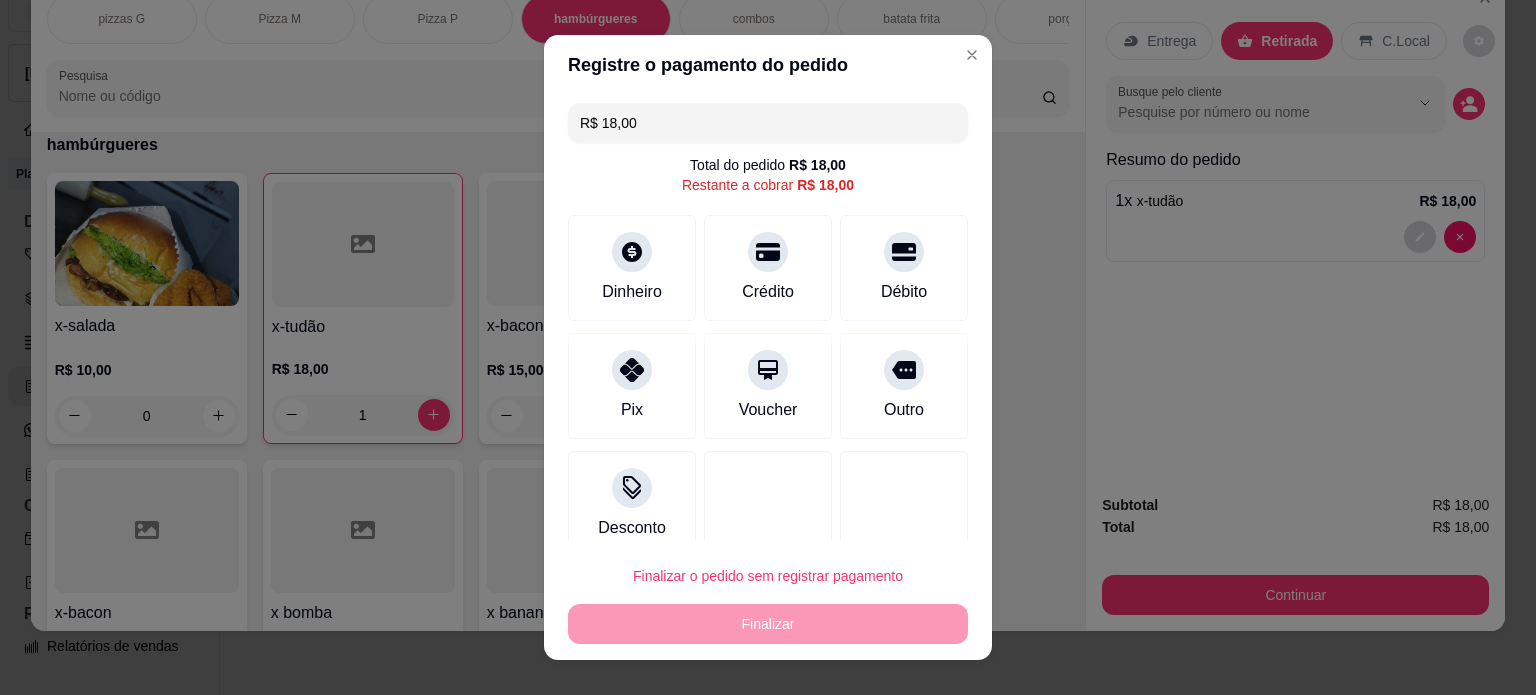 type on "R$ 0,00" 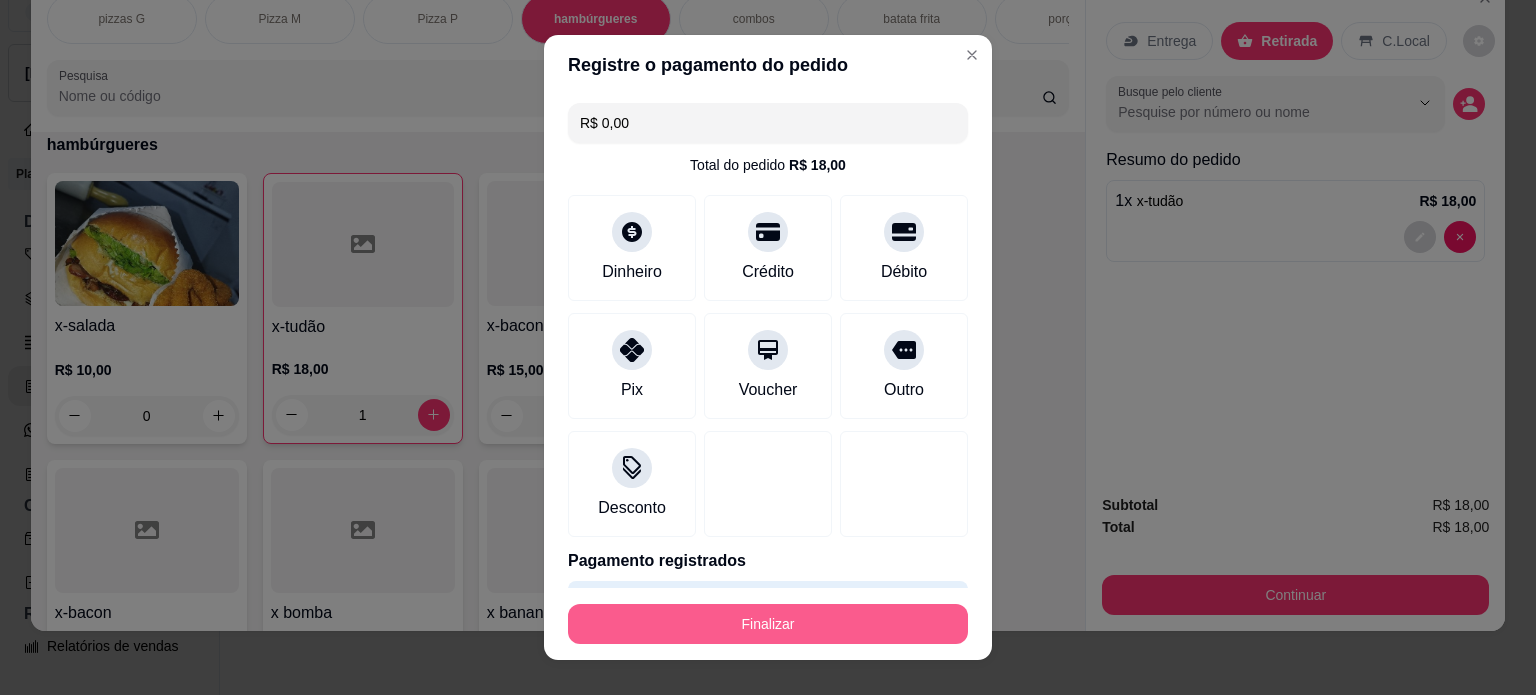 click on "Finalizar" at bounding box center [768, 624] 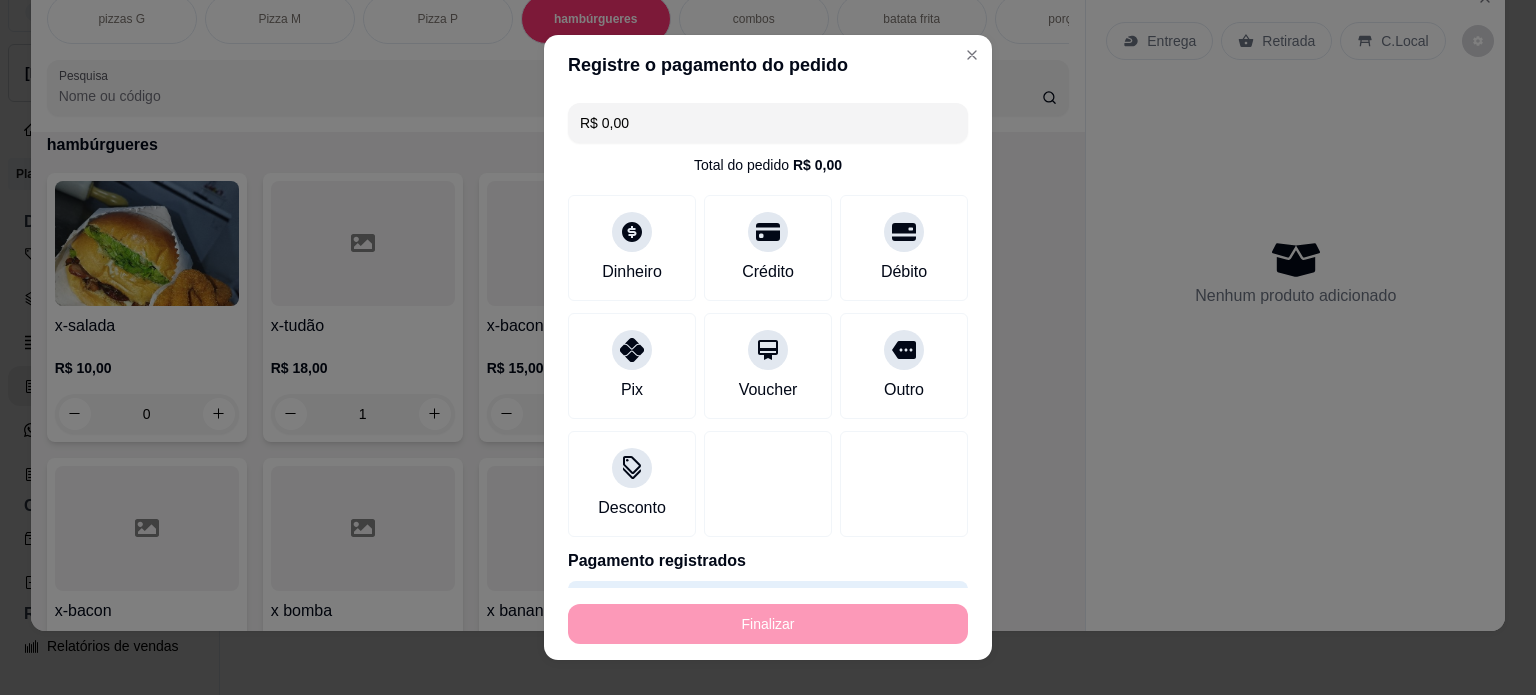 type on "0" 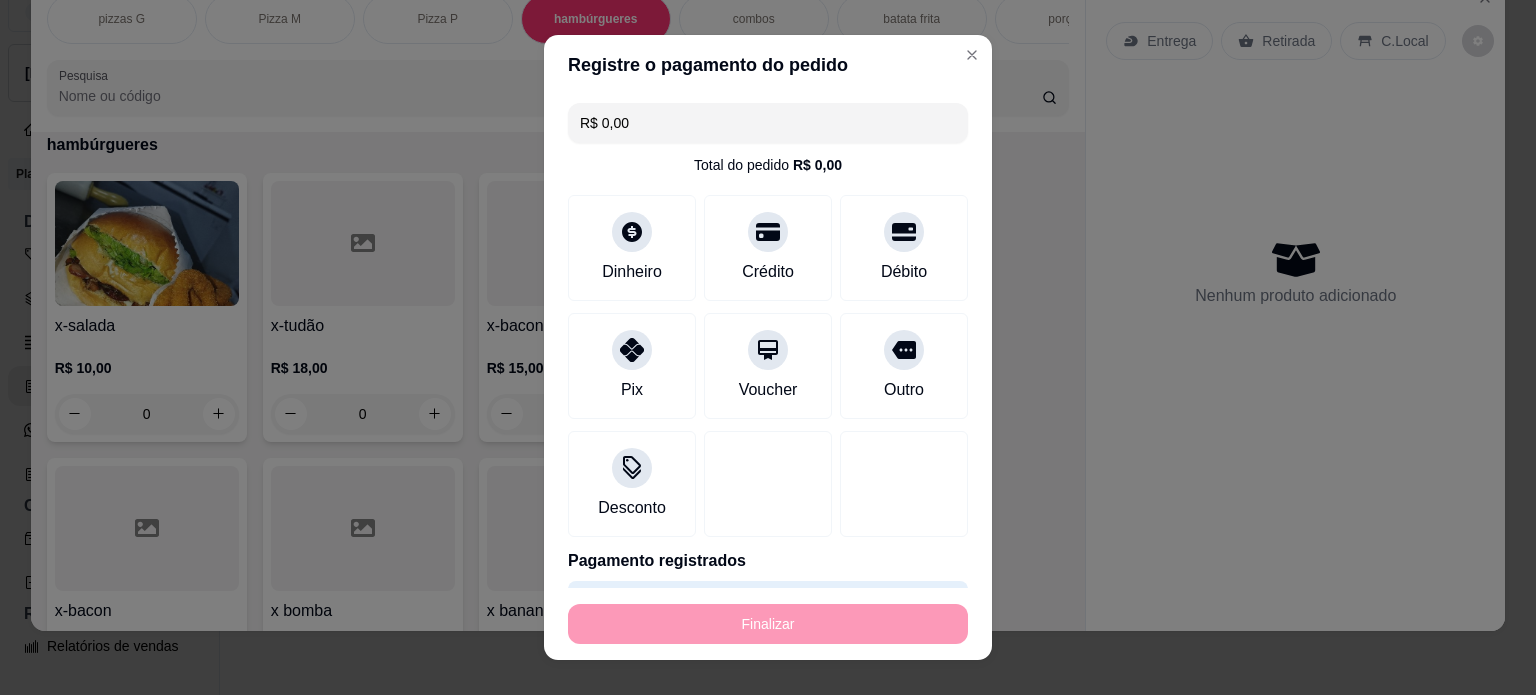 type on "-R$ 18,00" 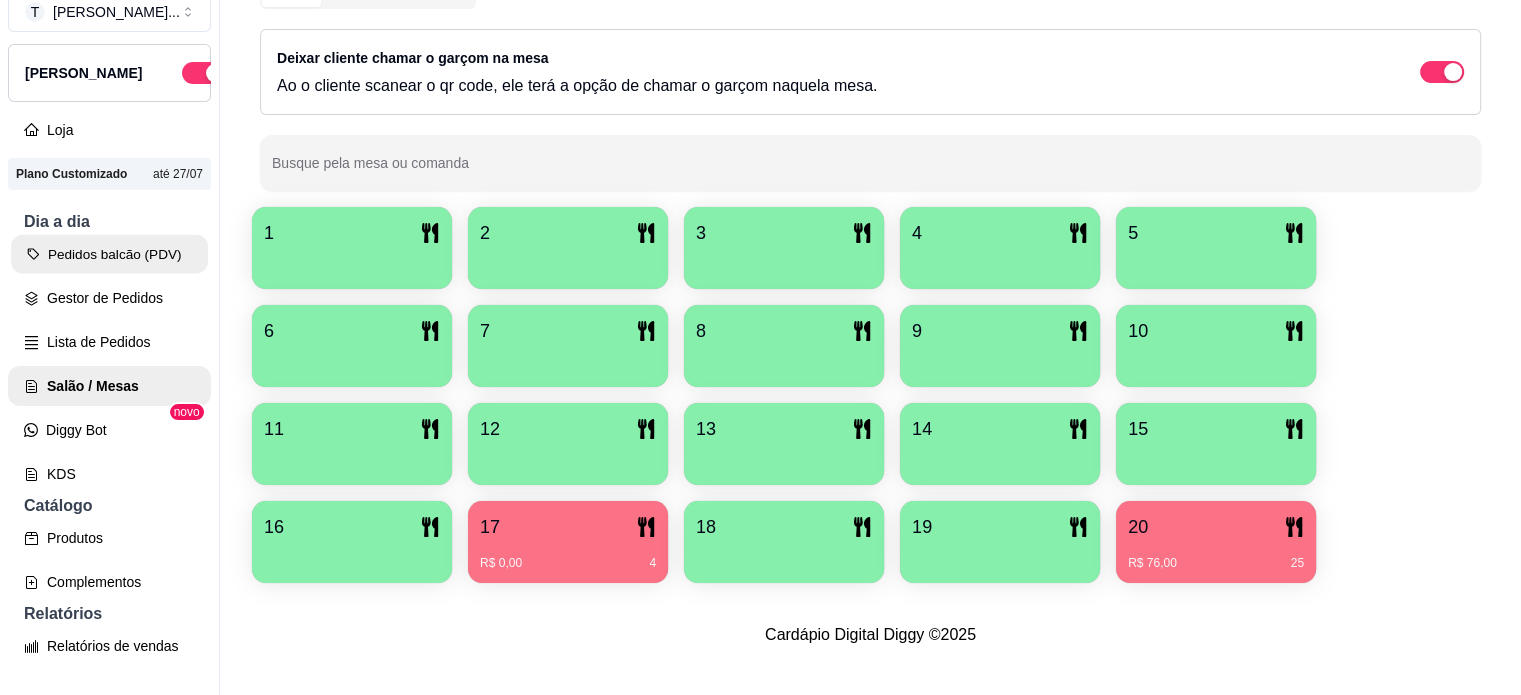 click on "Pedidos balcão (PDV)" at bounding box center (109, 254) 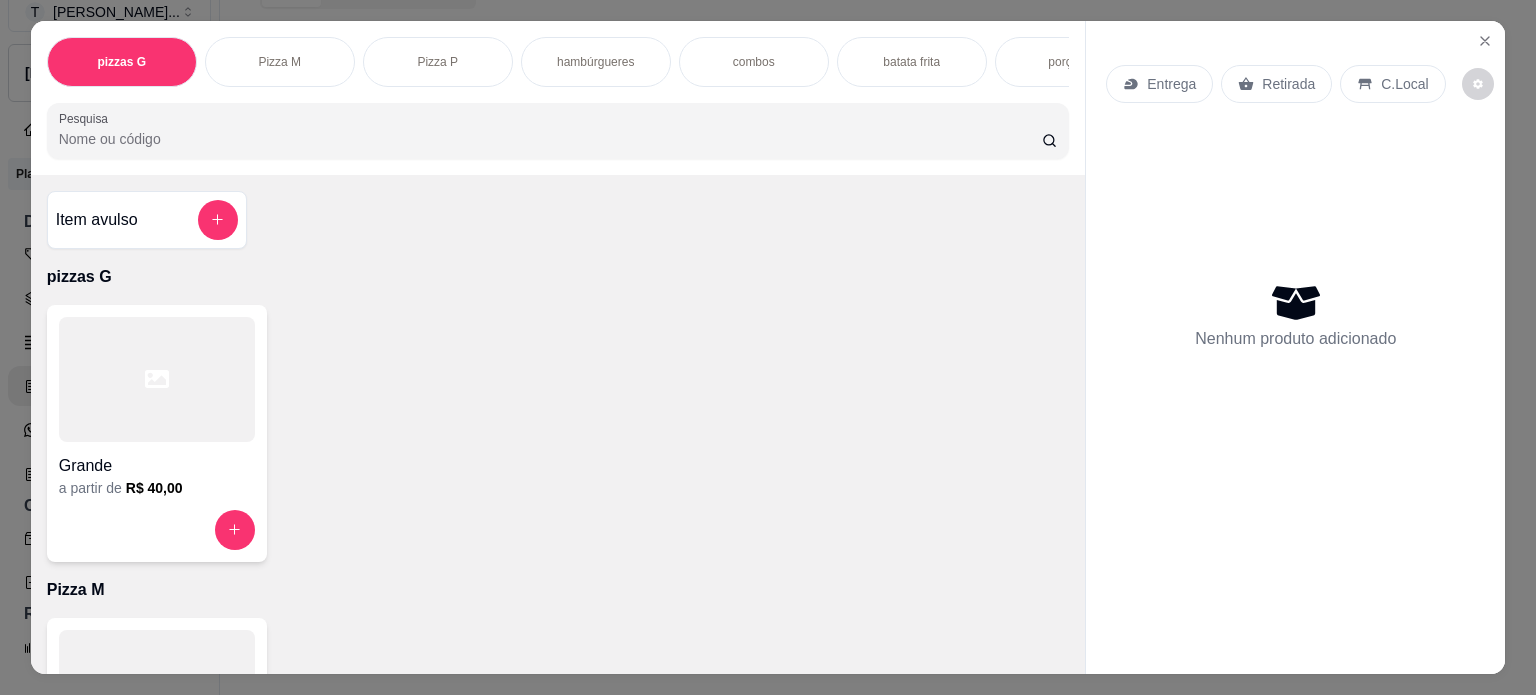 click on "hambúrgueres" at bounding box center (595, 62) 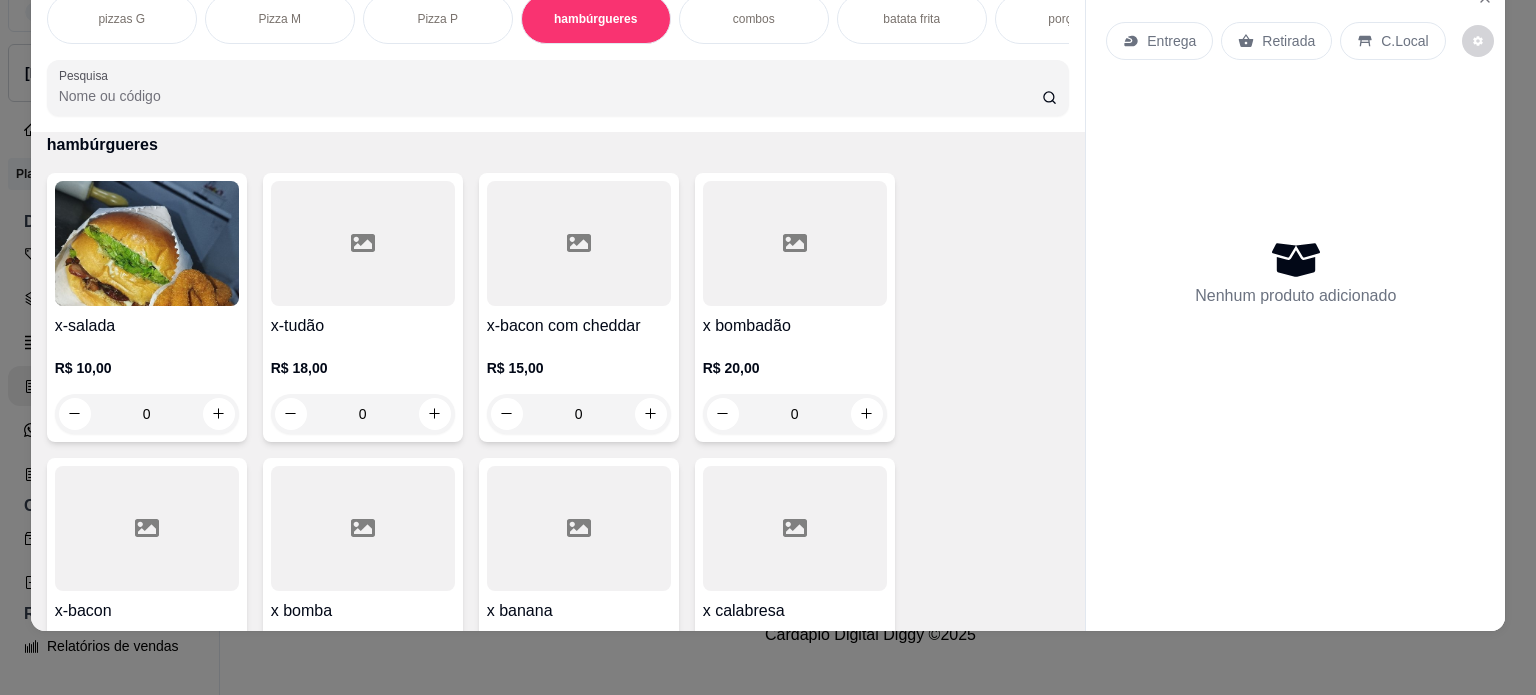 click on "batata frita" at bounding box center [912, 19] 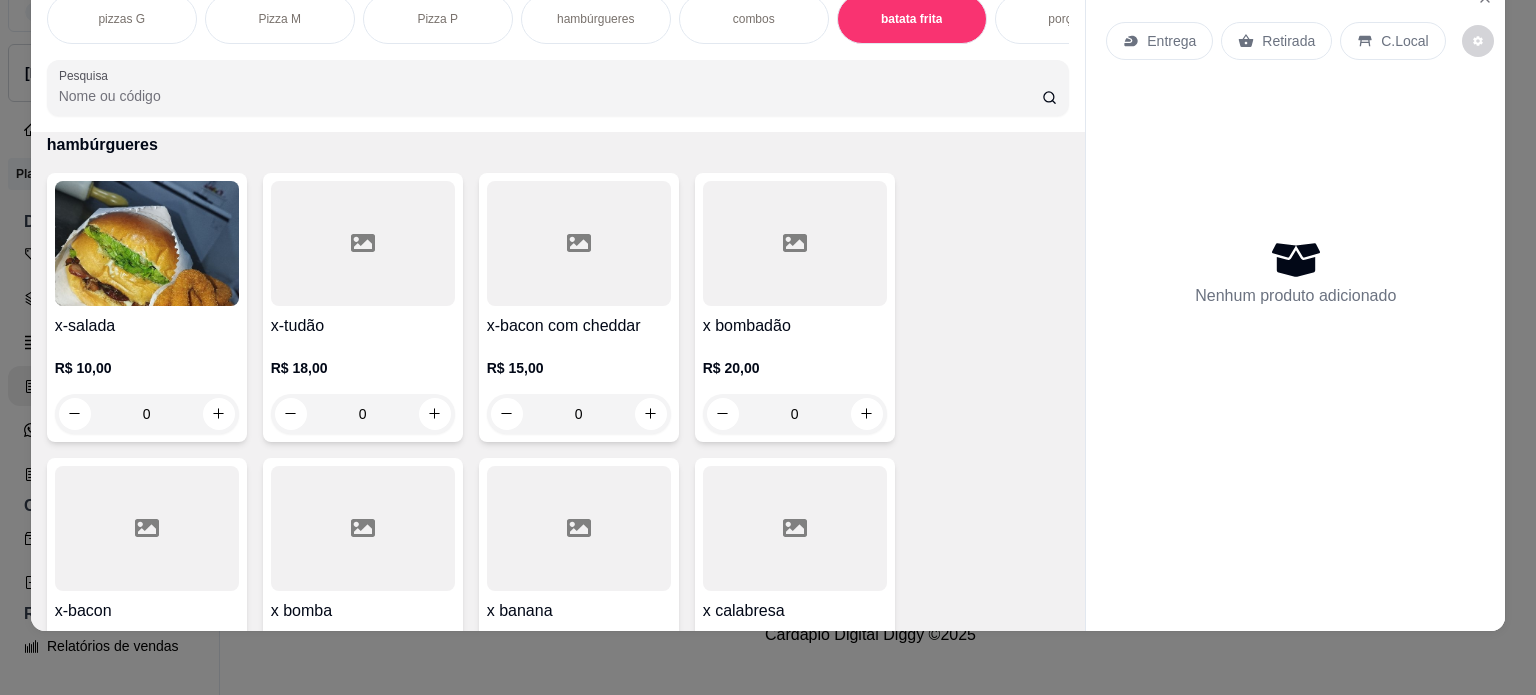 scroll, scrollTop: 1964, scrollLeft: 0, axis: vertical 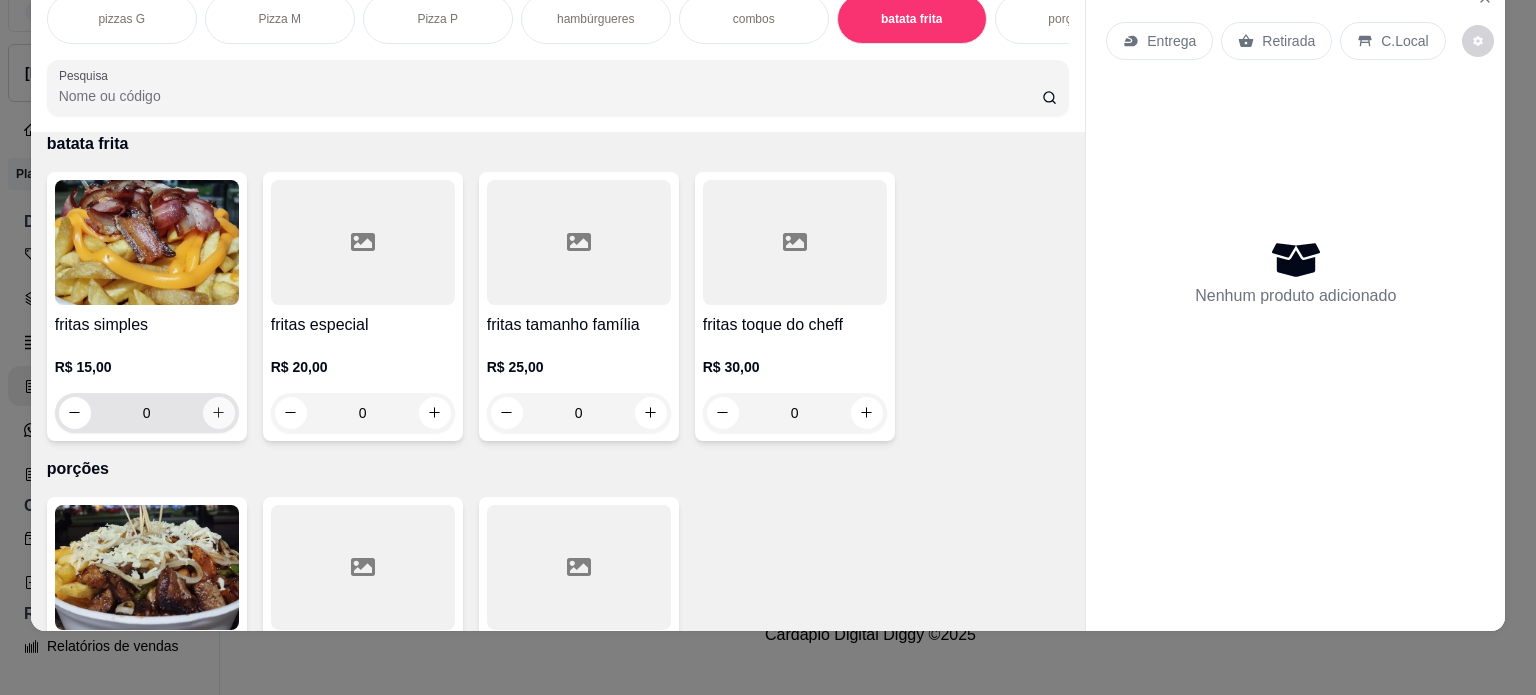 click 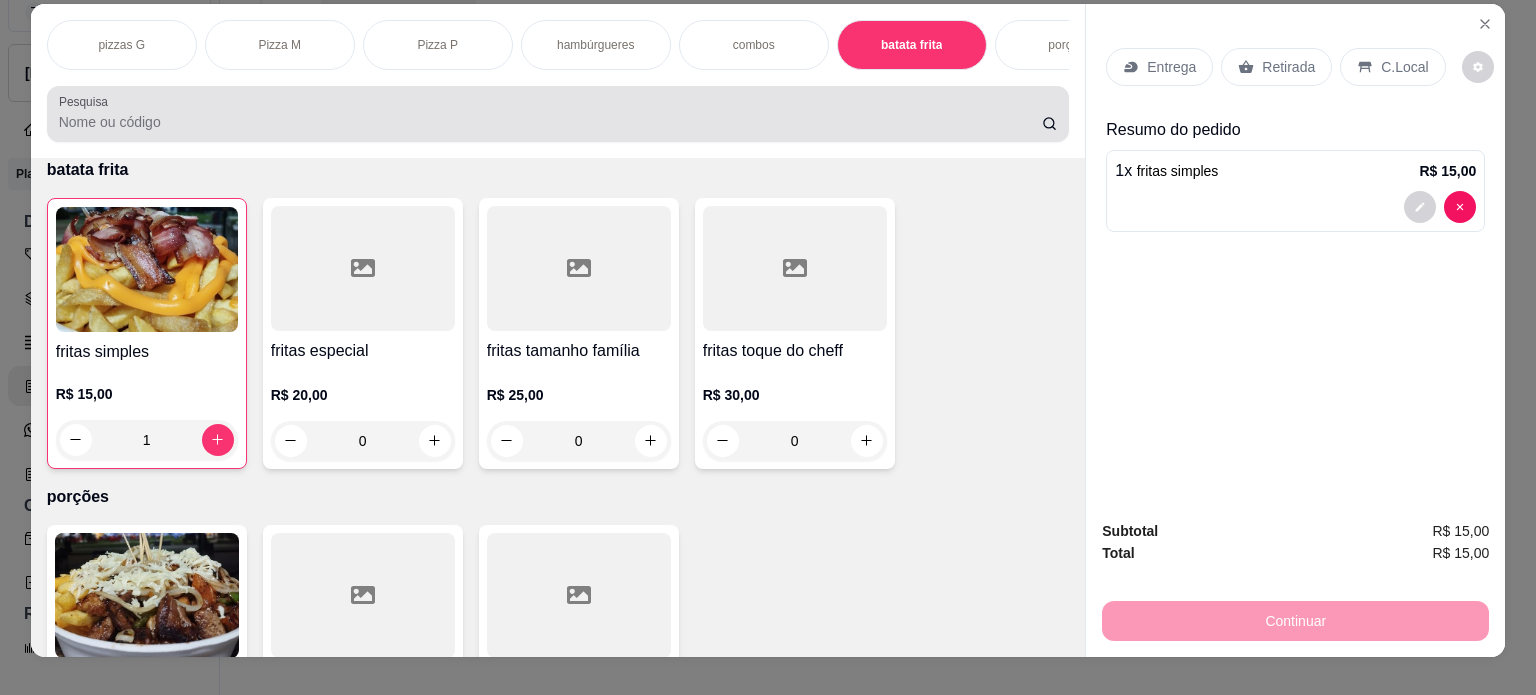 scroll, scrollTop: 0, scrollLeft: 0, axis: both 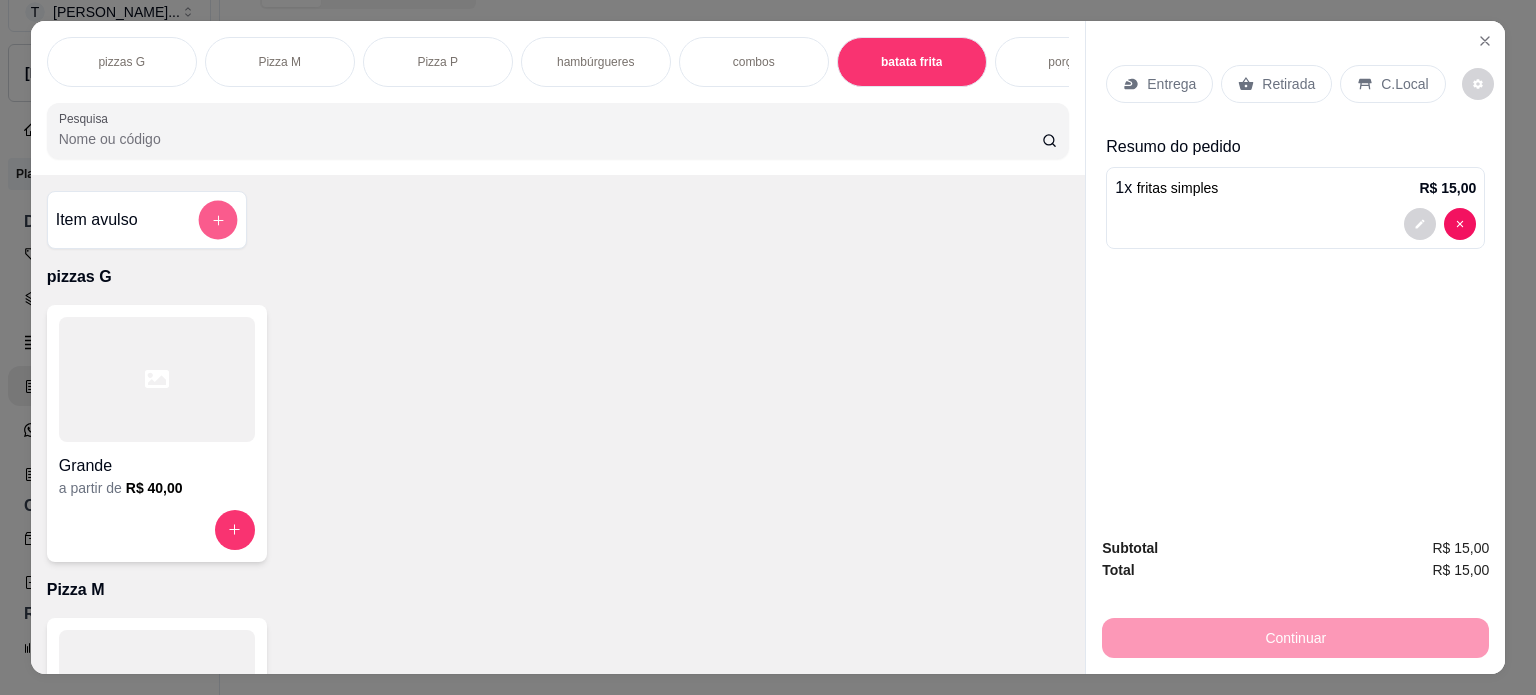 click 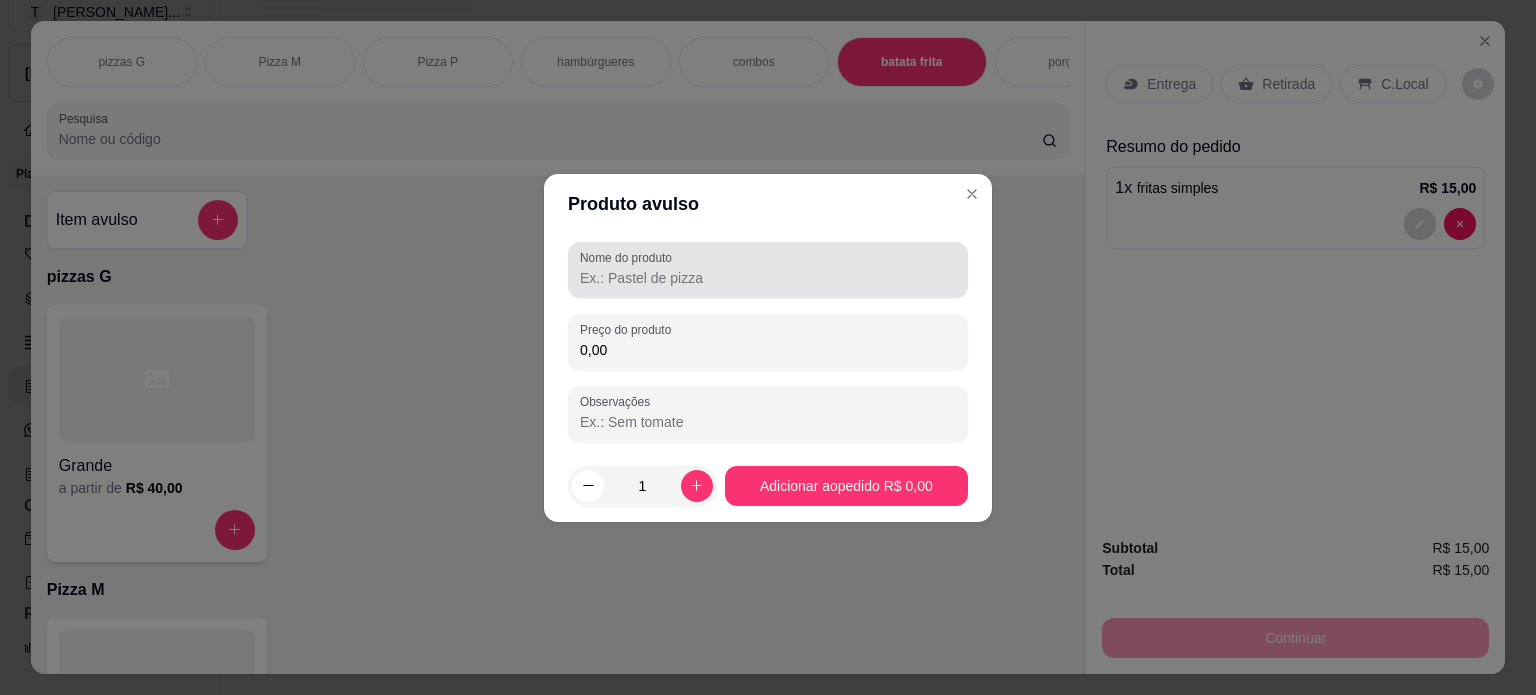 click on "Nome do produto" at bounding box center [768, 278] 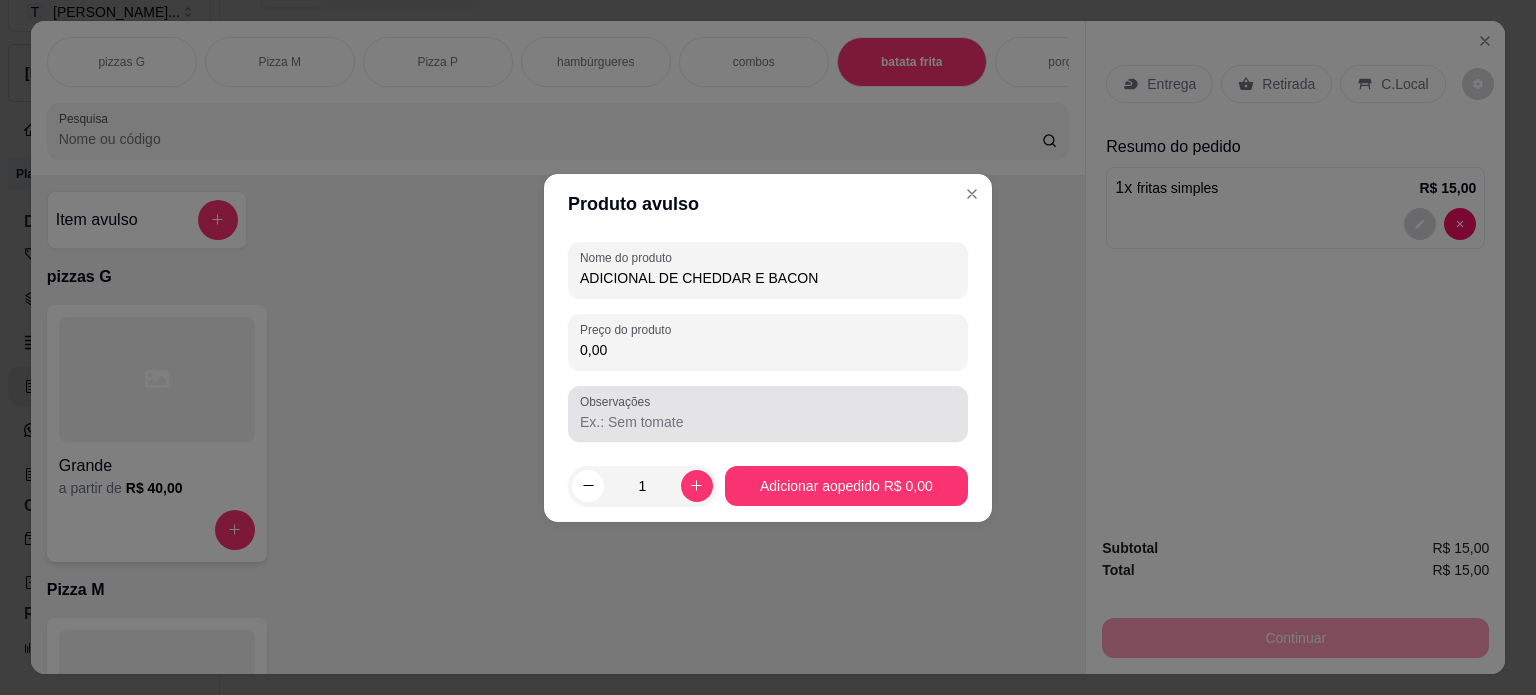 type on "ADICIONAL DE CHEDDAR E BACON" 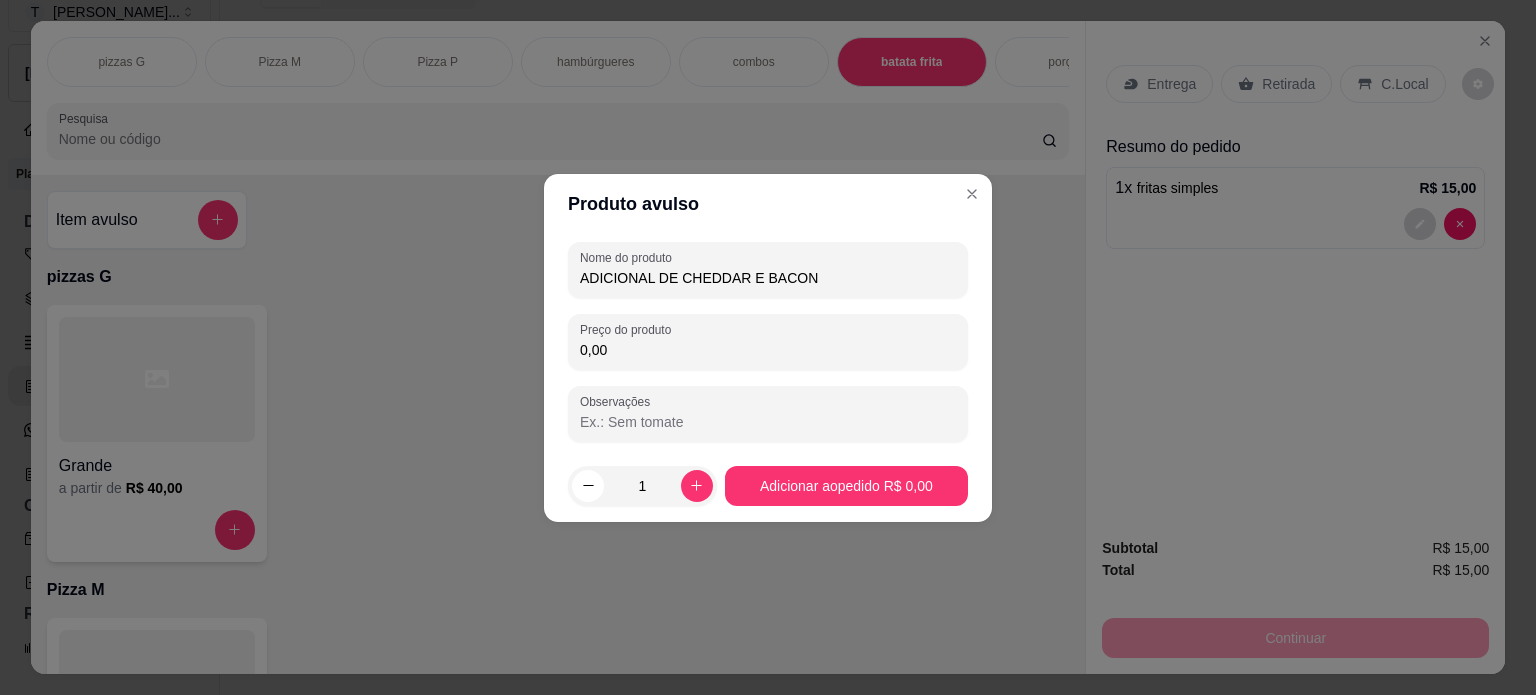 click on "Observações" at bounding box center [768, 422] 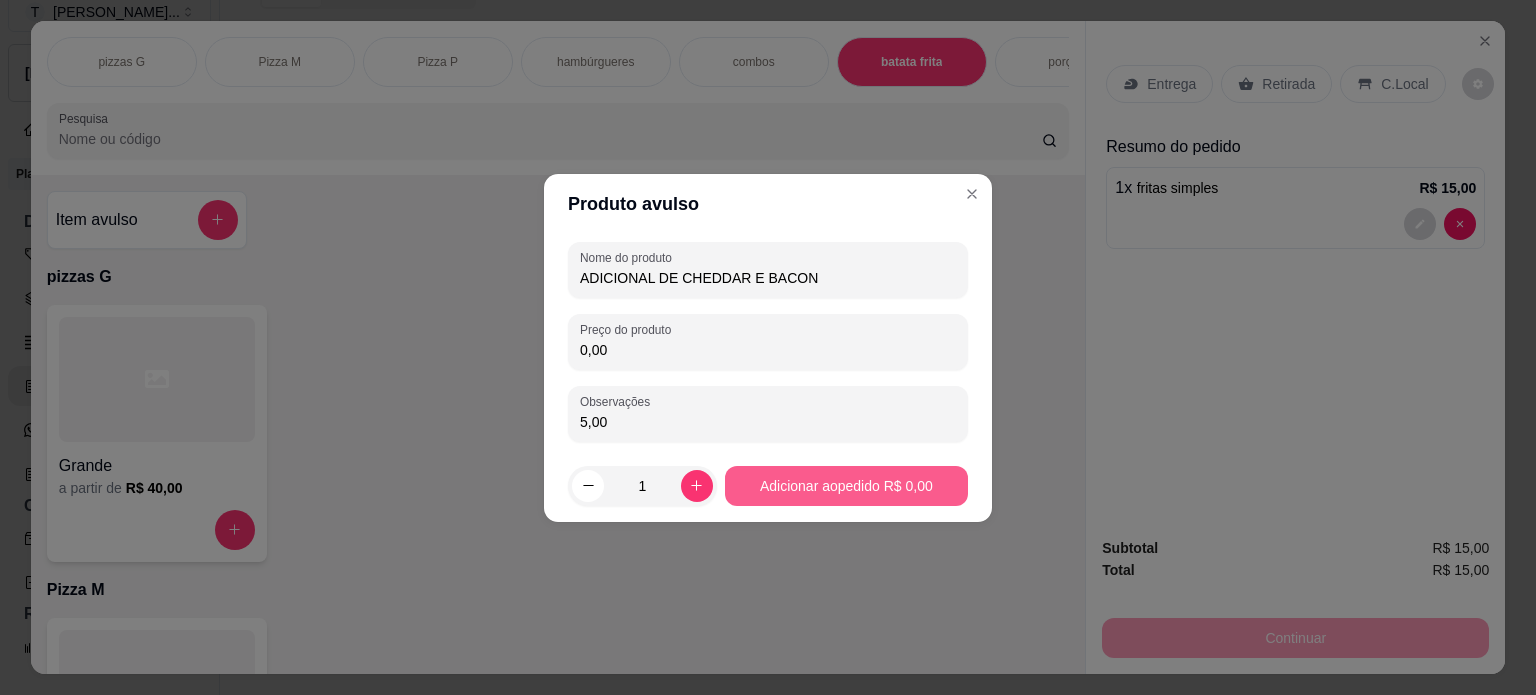 type on "5,00" 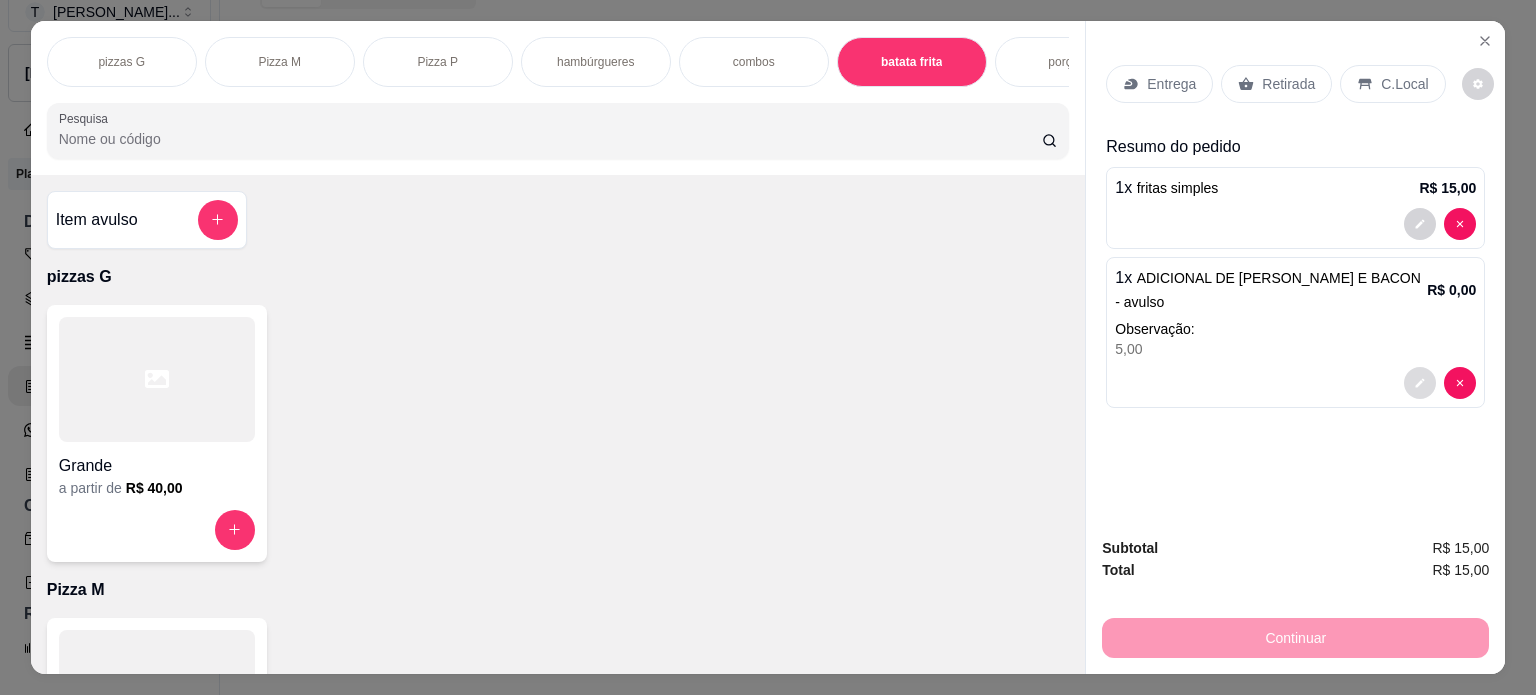 click 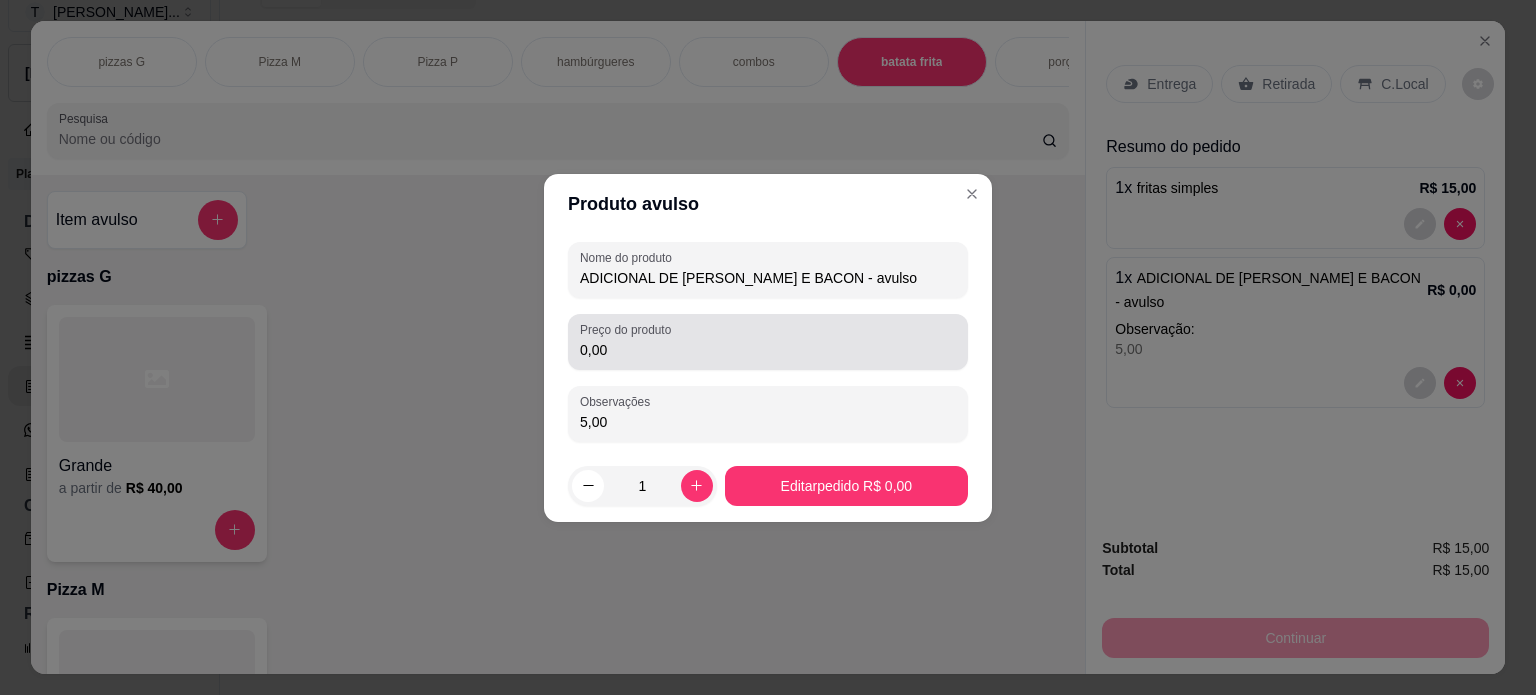 click on "0,00" at bounding box center (768, 342) 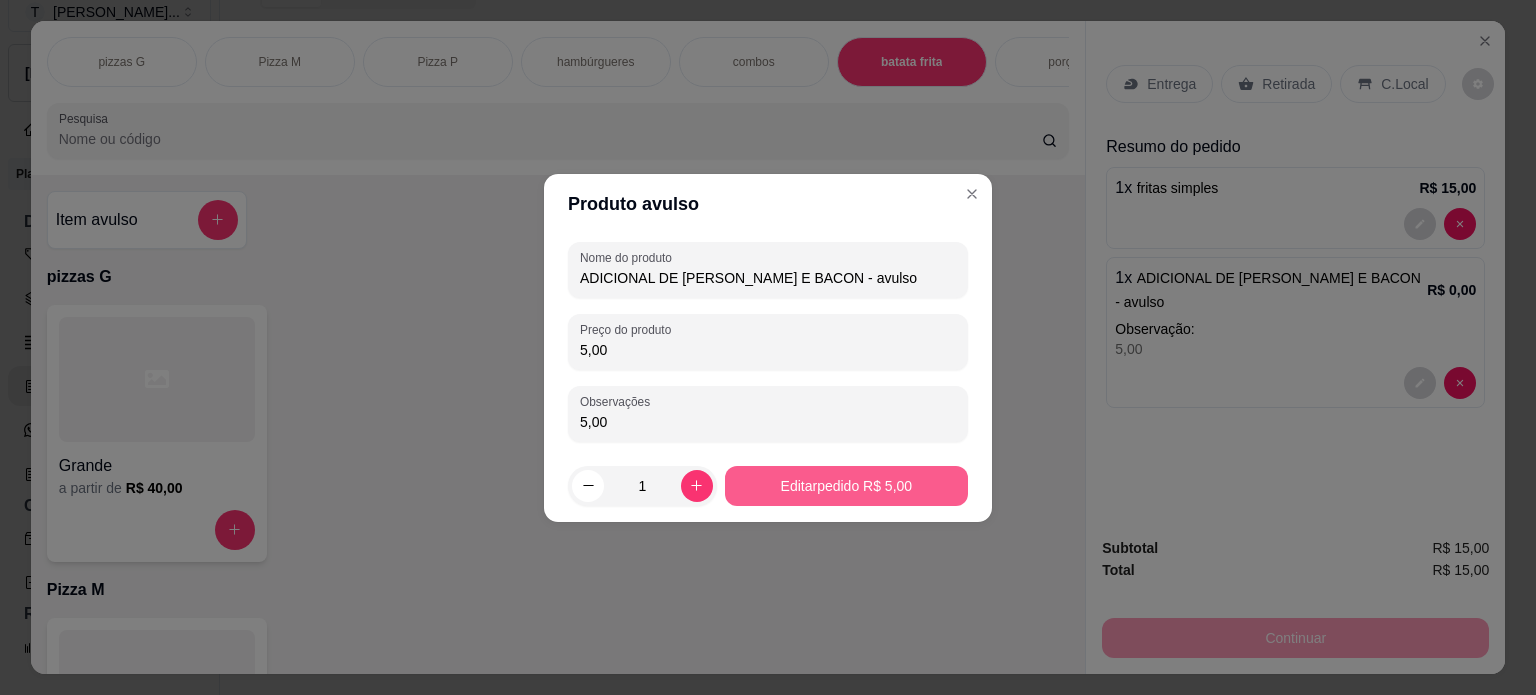 type on "5,00" 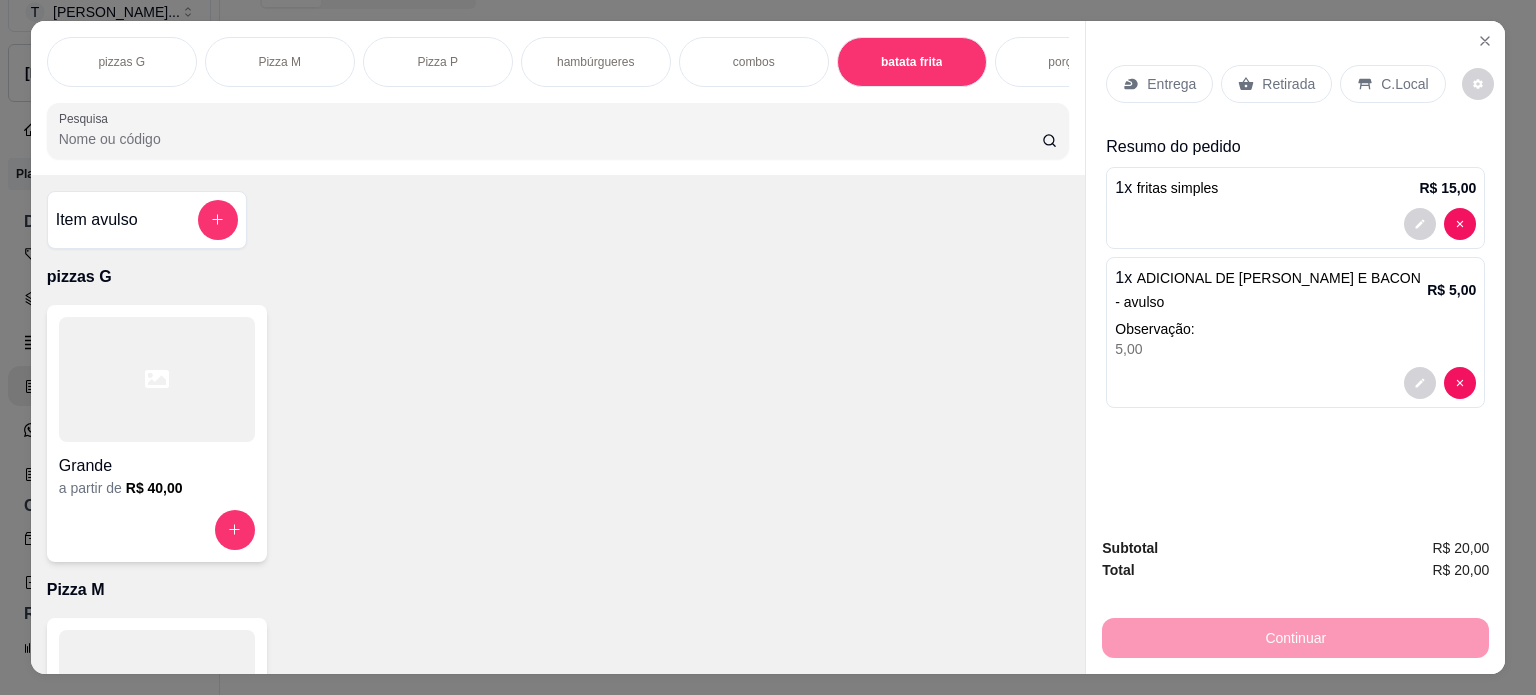 click on "Entrega" at bounding box center (1159, 84) 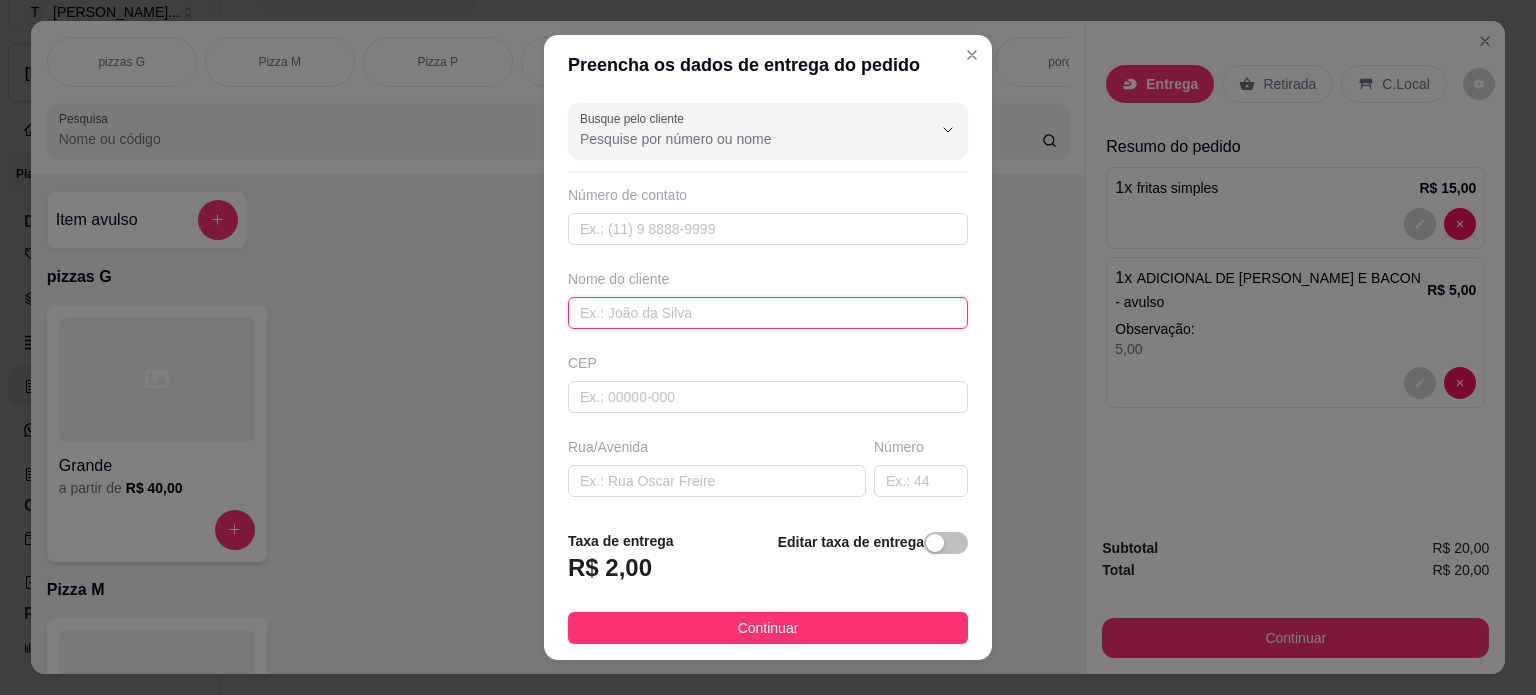 click at bounding box center (768, 313) 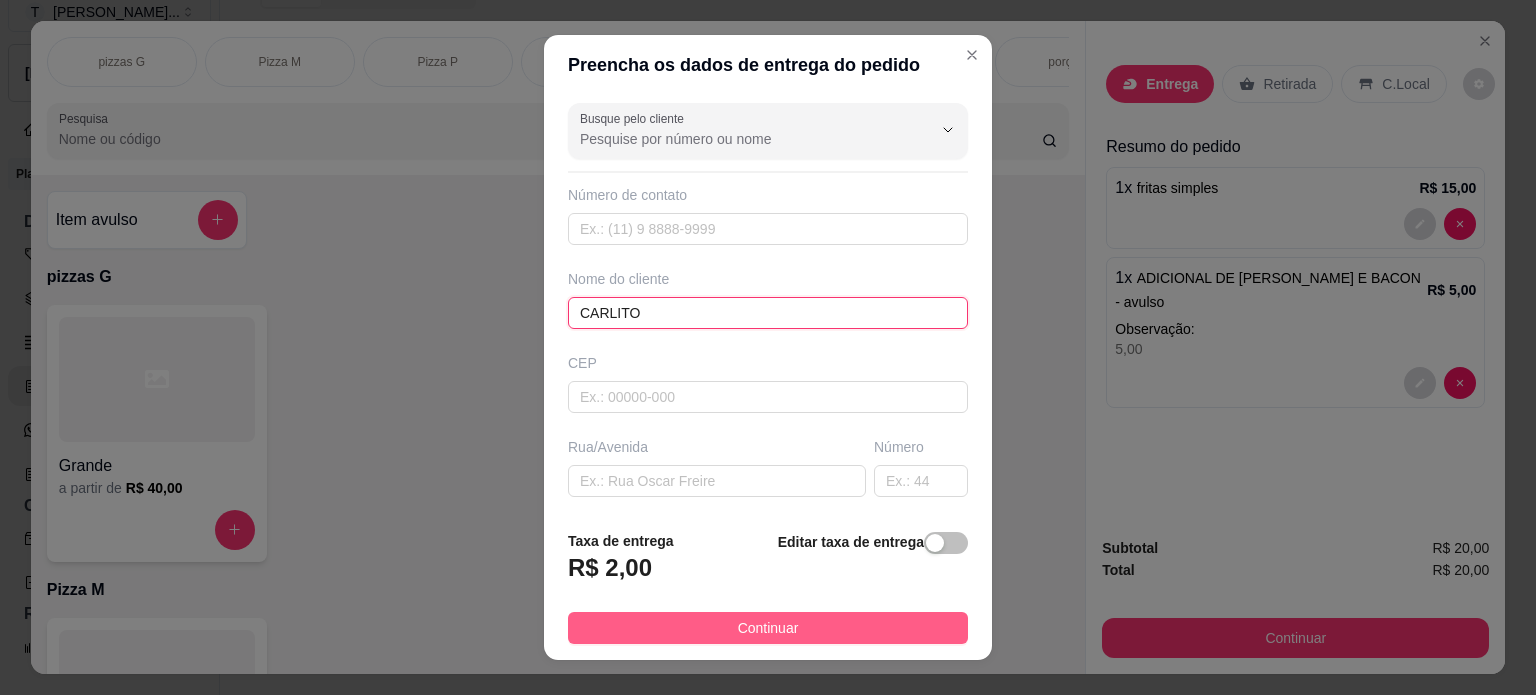 type on "CARLITO" 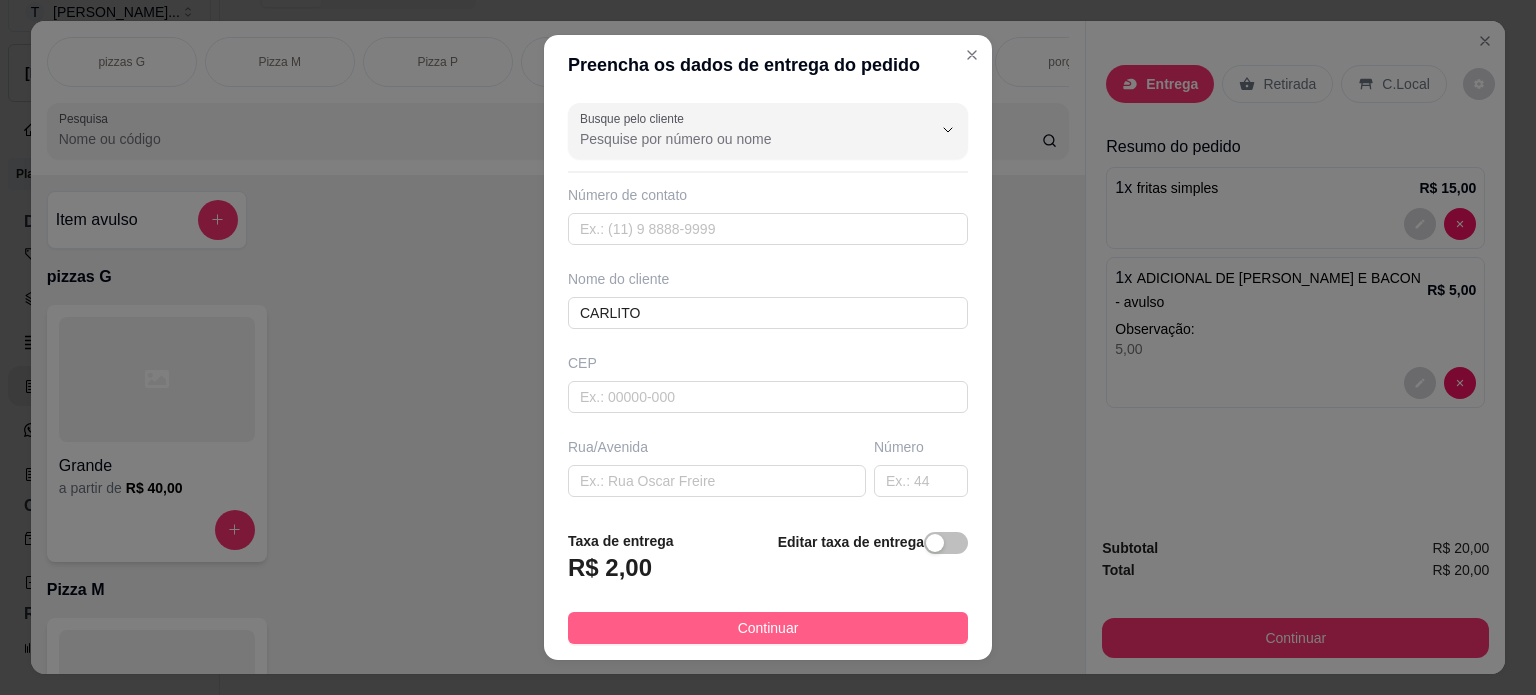 click on "Continuar" at bounding box center [768, 628] 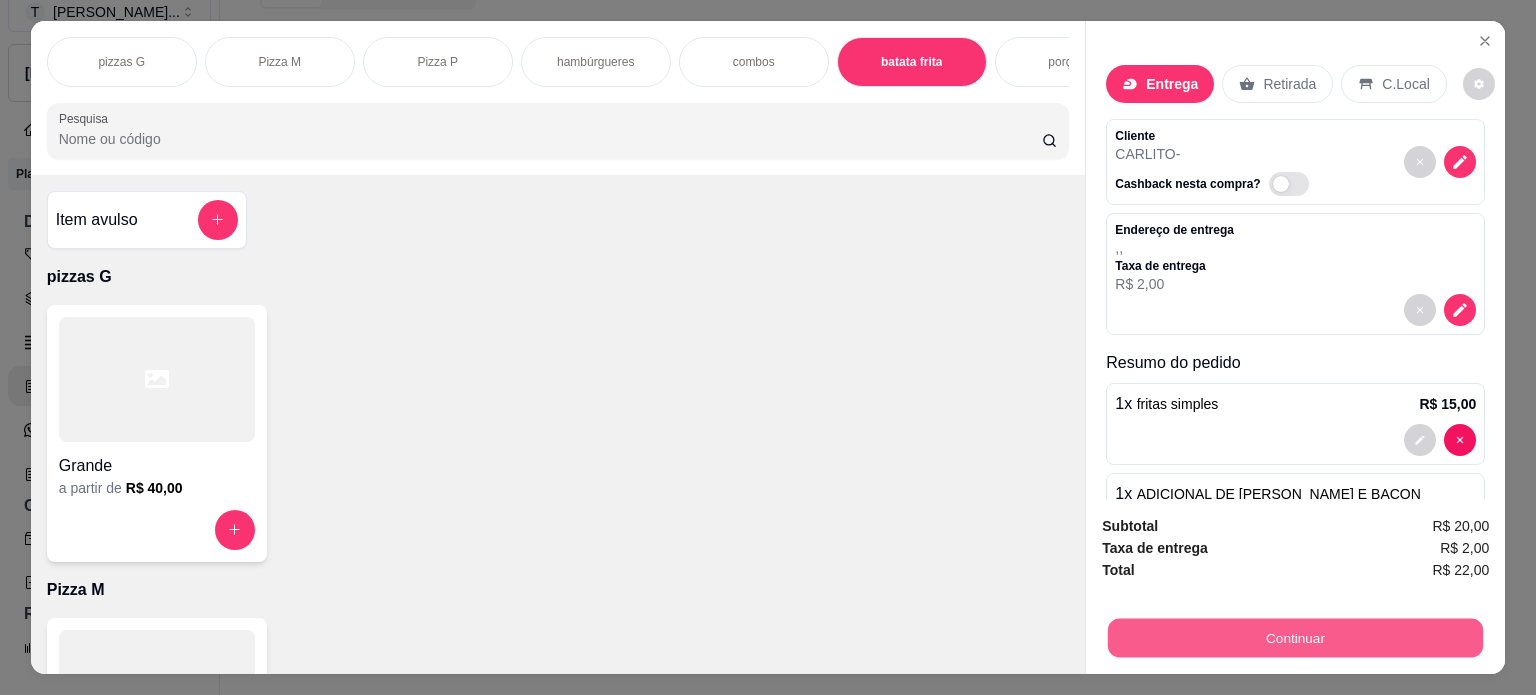 click on "Continuar" at bounding box center (1295, 638) 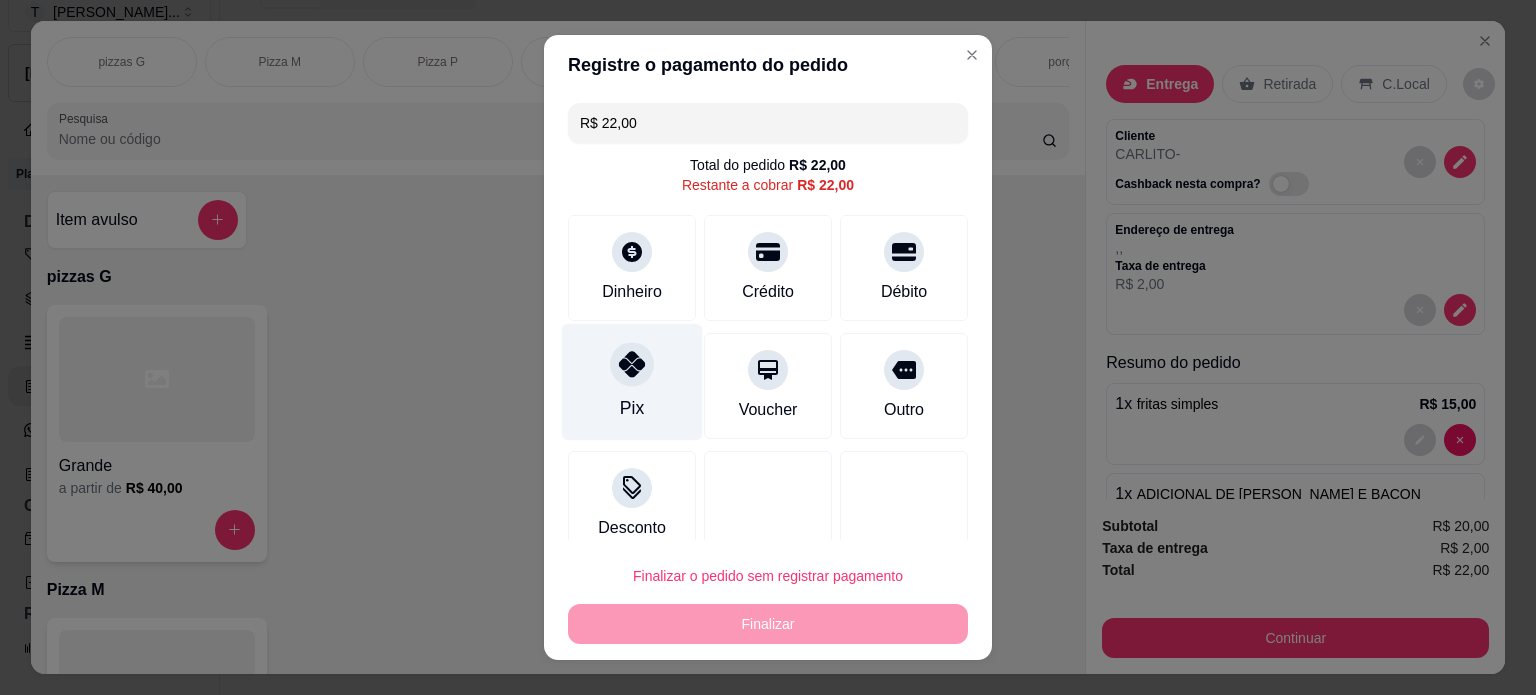 click 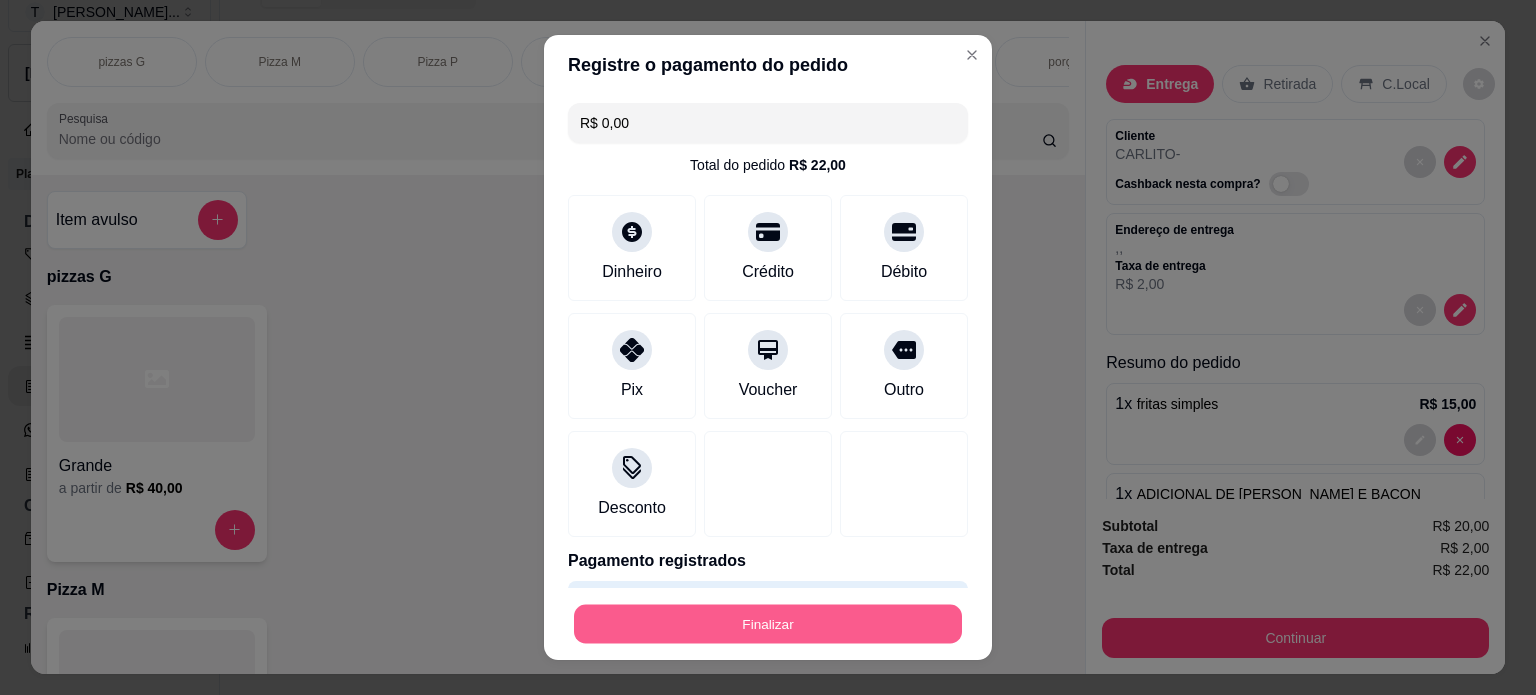 click on "Finalizar" at bounding box center (768, 624) 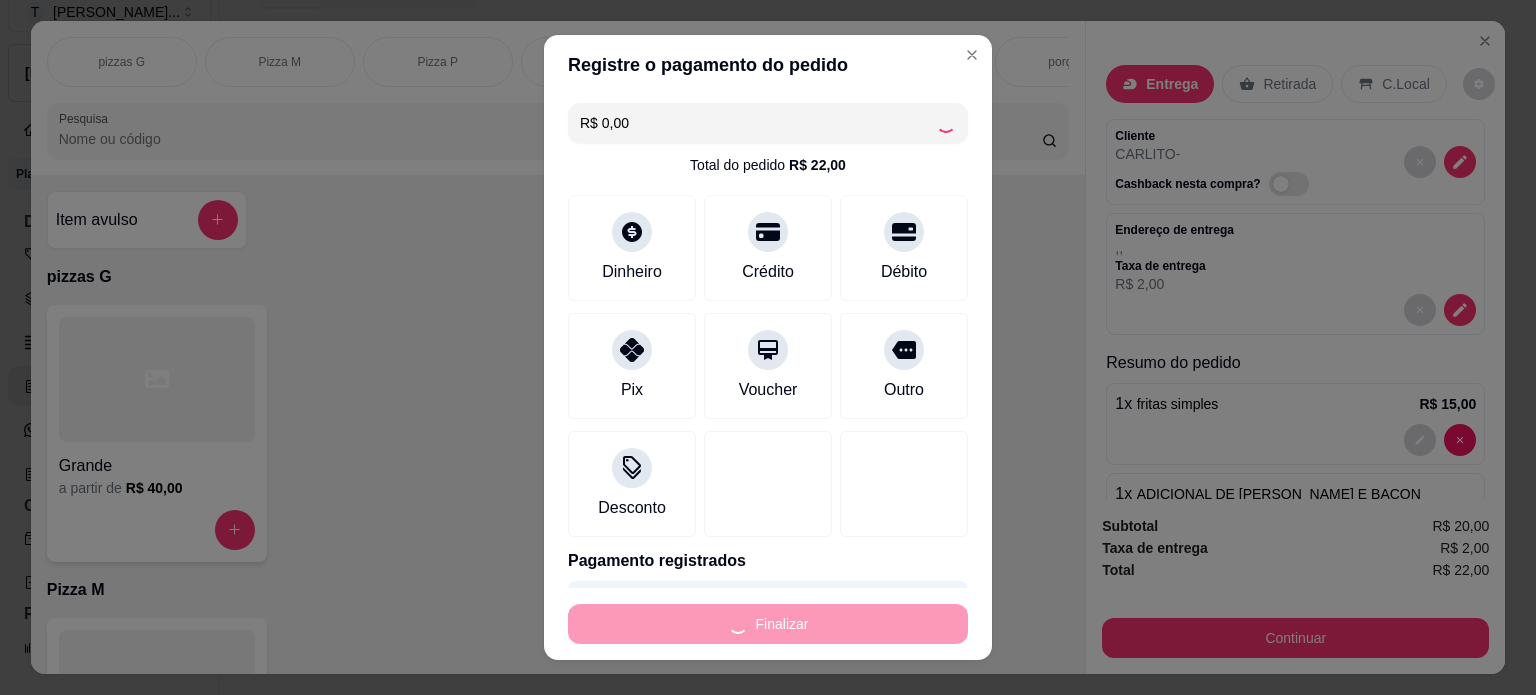 type on "0" 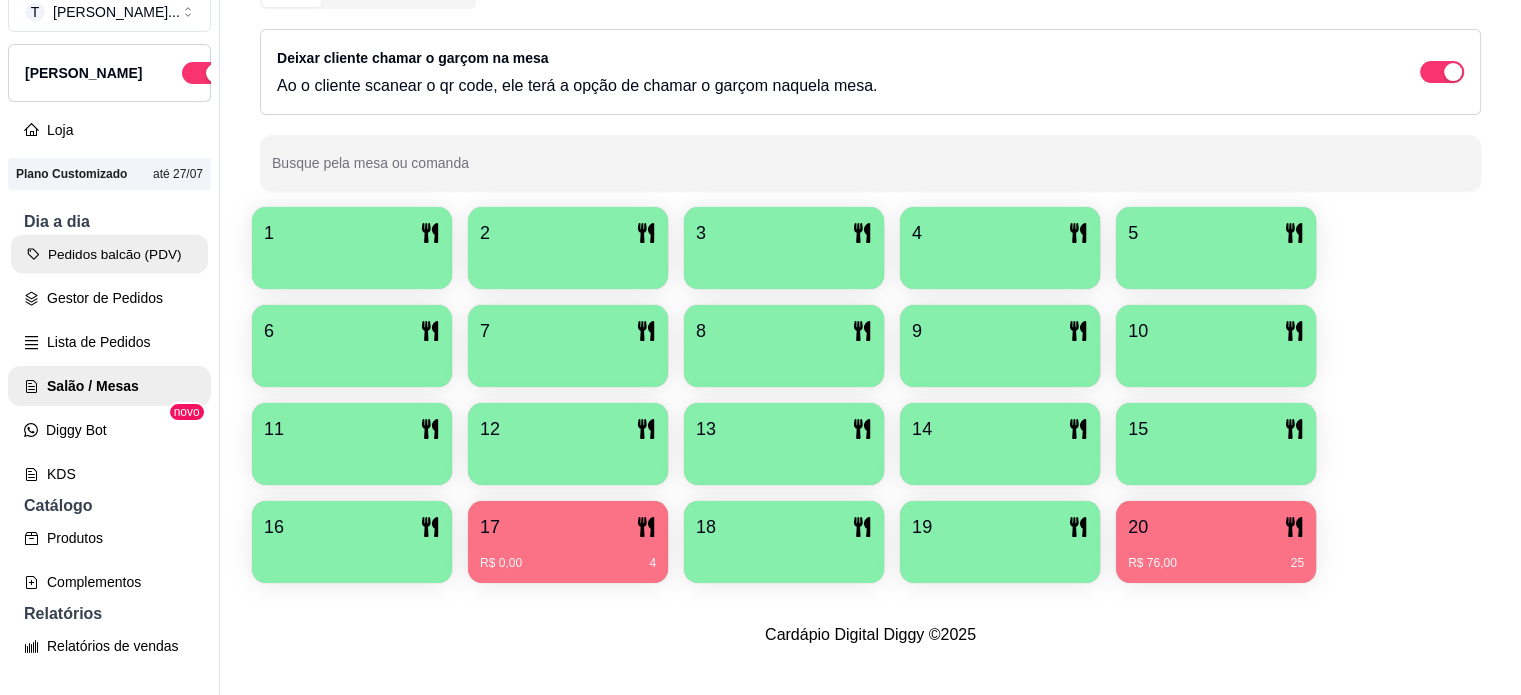 click on "Pedidos balcão (PDV)" at bounding box center (109, 254) 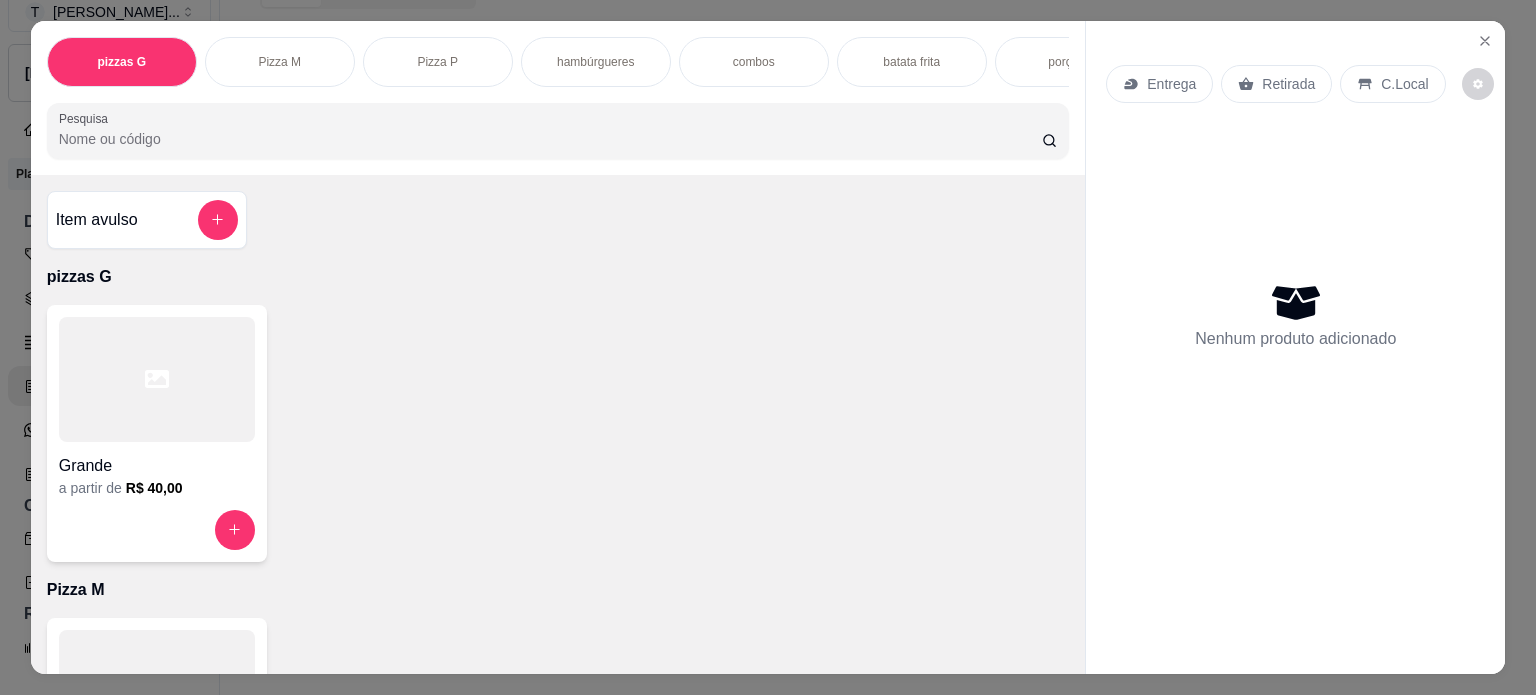 click on "hambúrgueres" at bounding box center (596, 62) 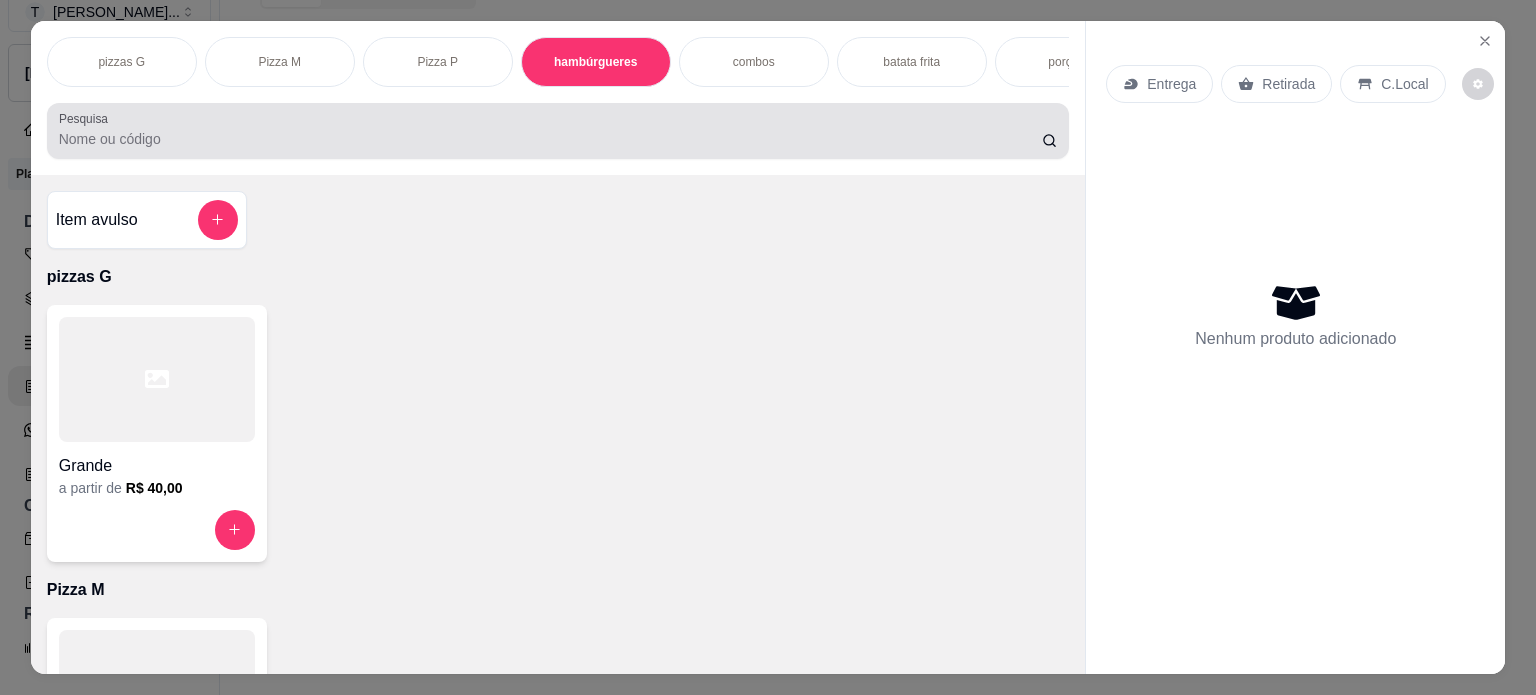 scroll, scrollTop: 1028, scrollLeft: 0, axis: vertical 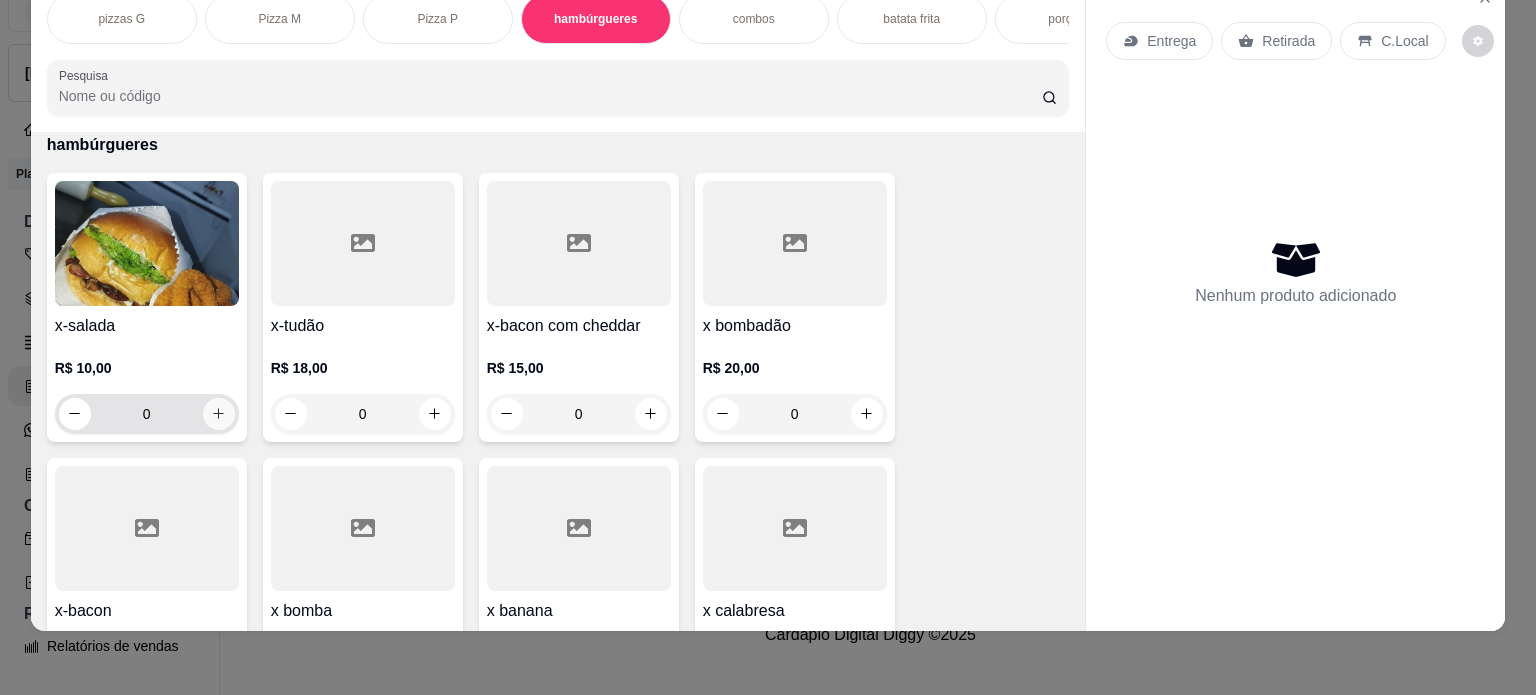 click at bounding box center [219, 414] 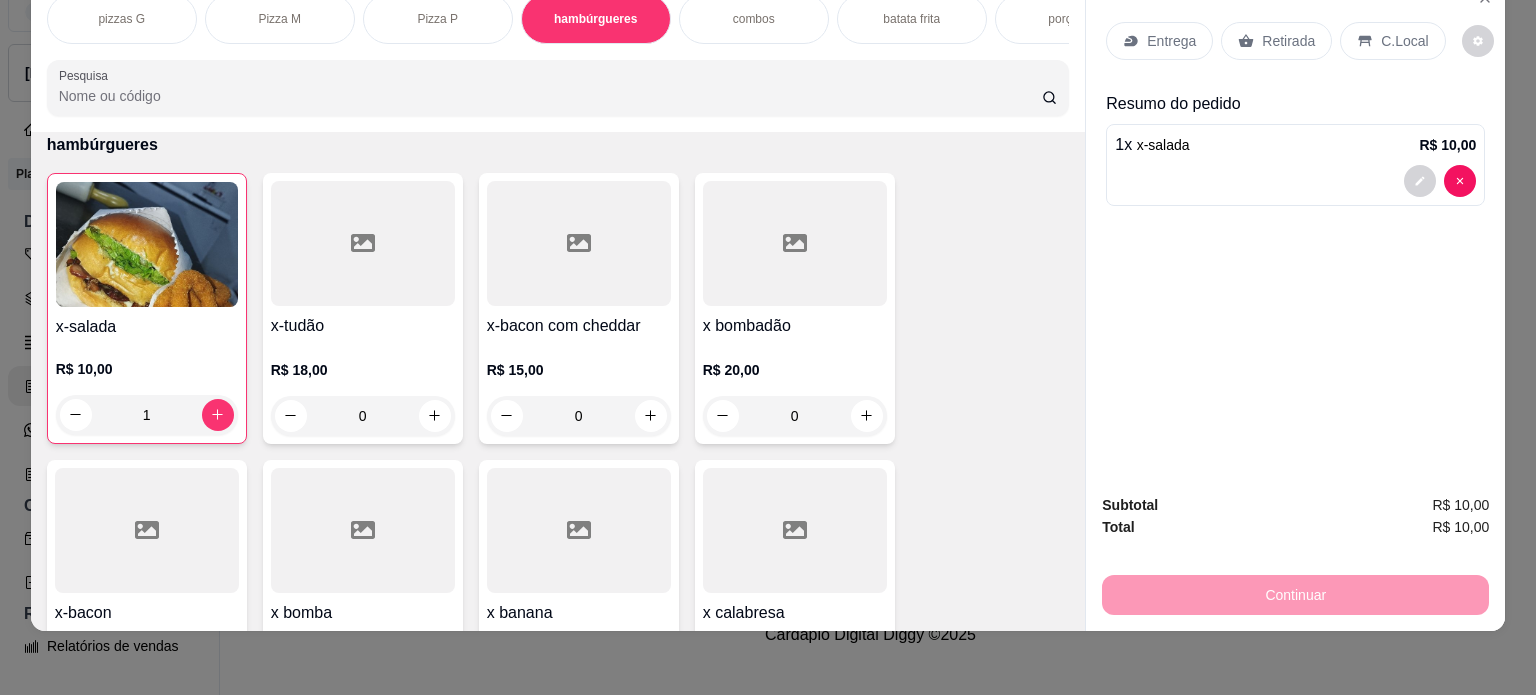 click on "Entrega" at bounding box center (1171, 41) 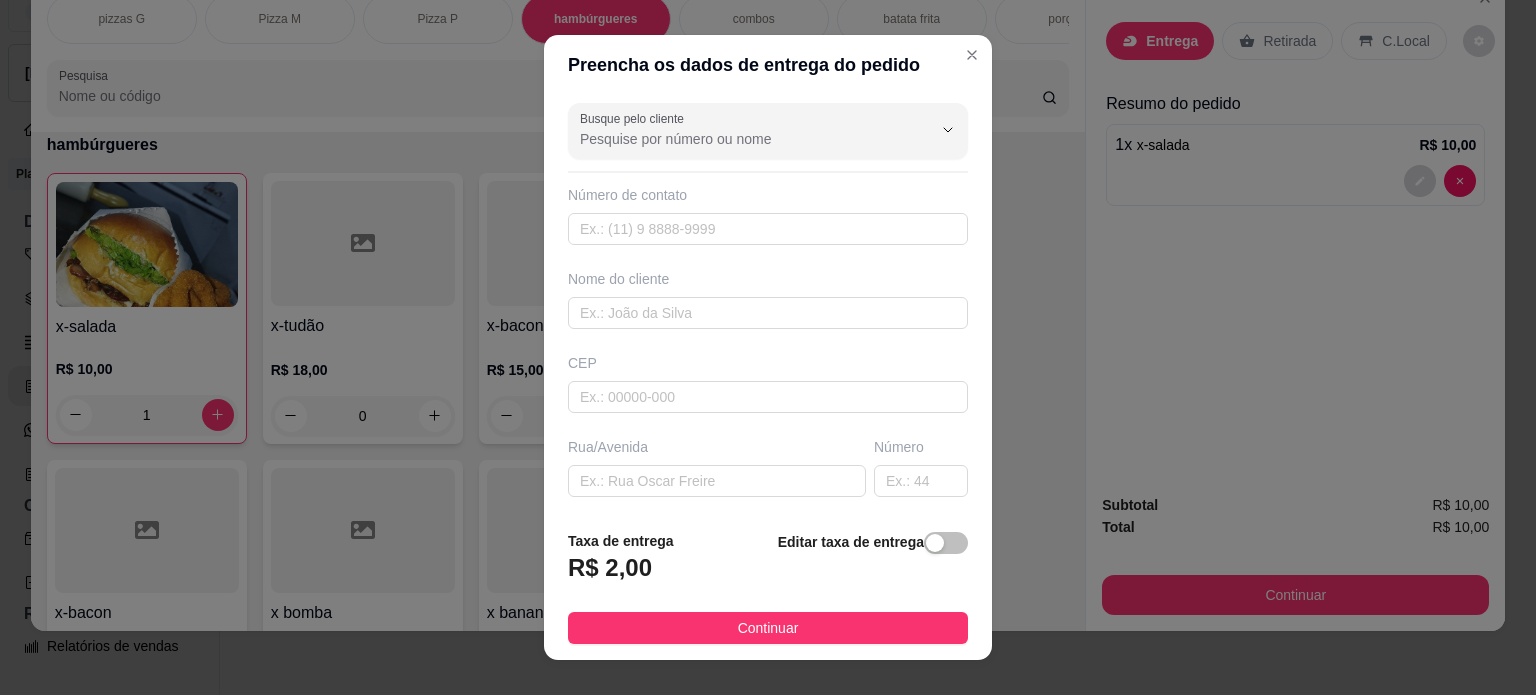 click on "Nome do cliente" at bounding box center [768, 299] 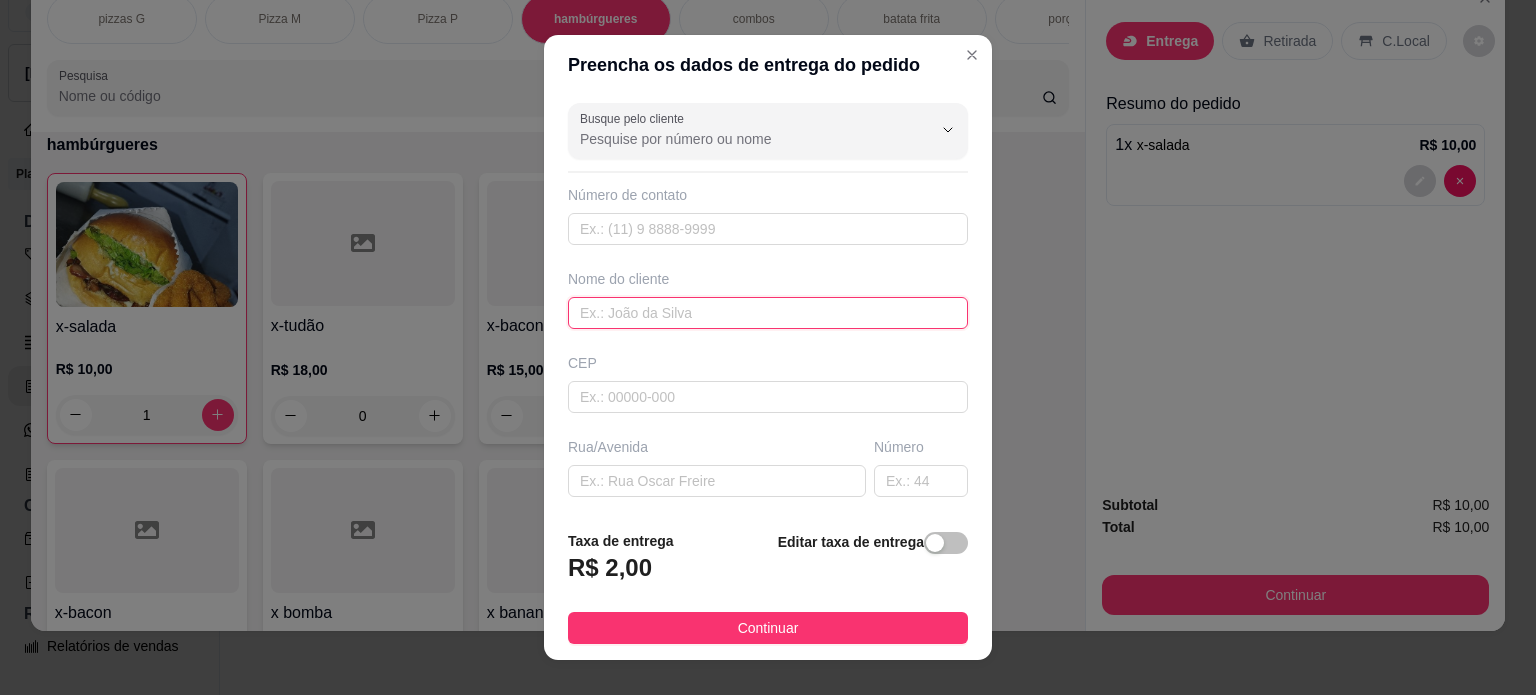 click at bounding box center [768, 313] 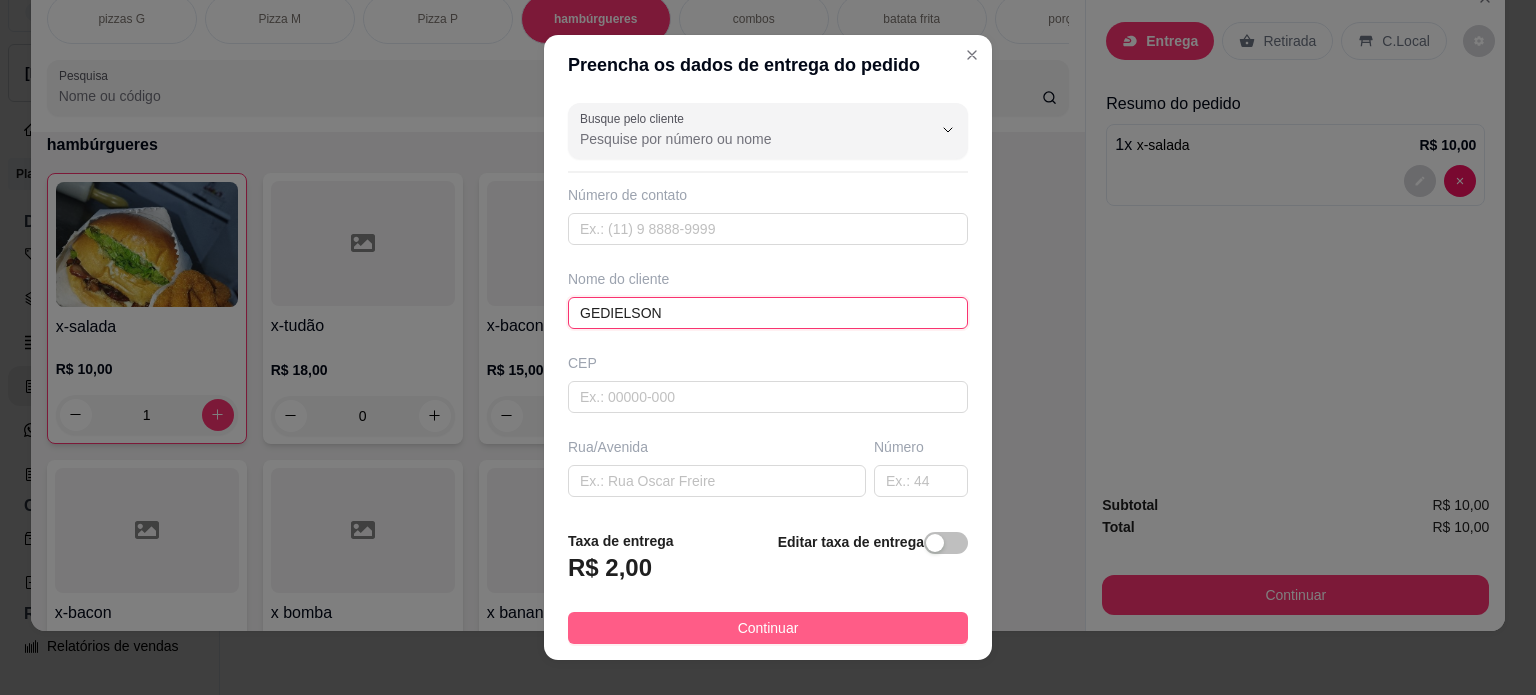 type on "GEDIELSON" 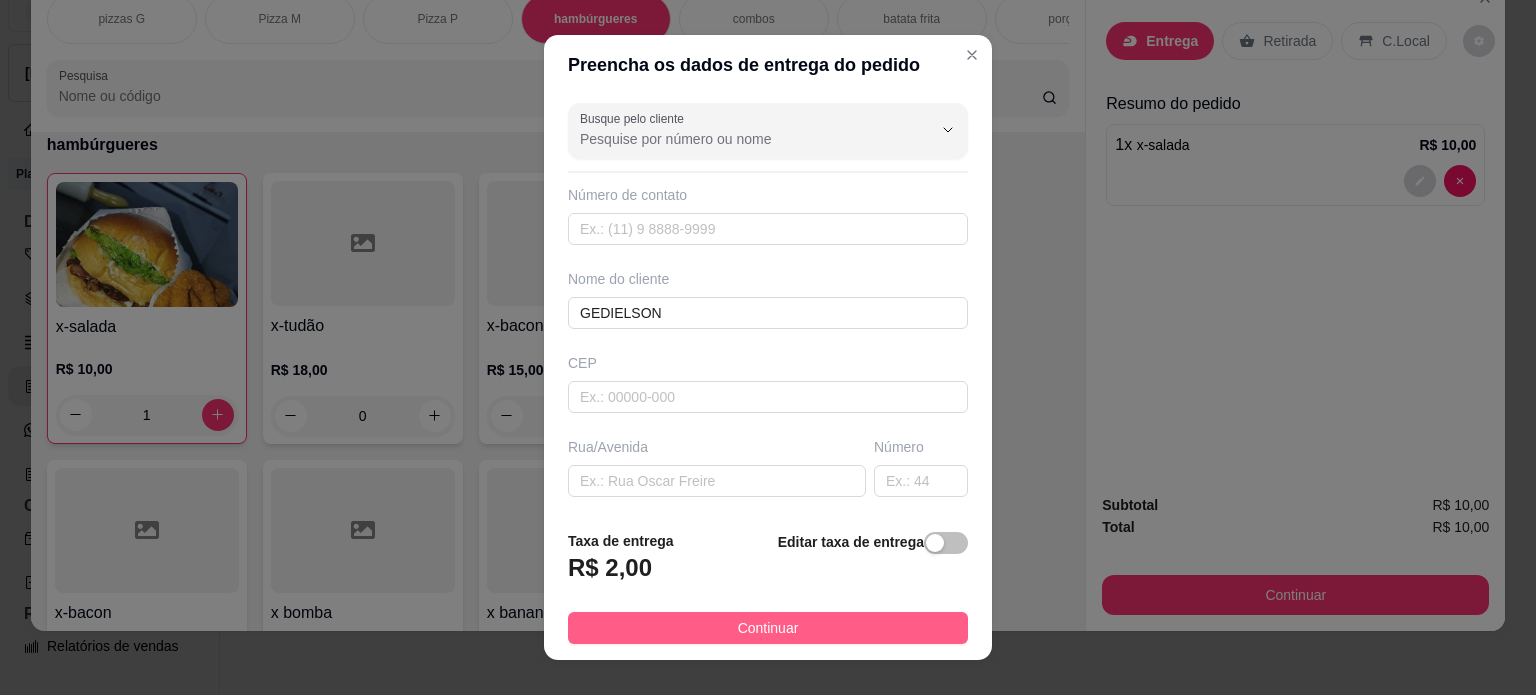 click on "Continuar" at bounding box center [768, 628] 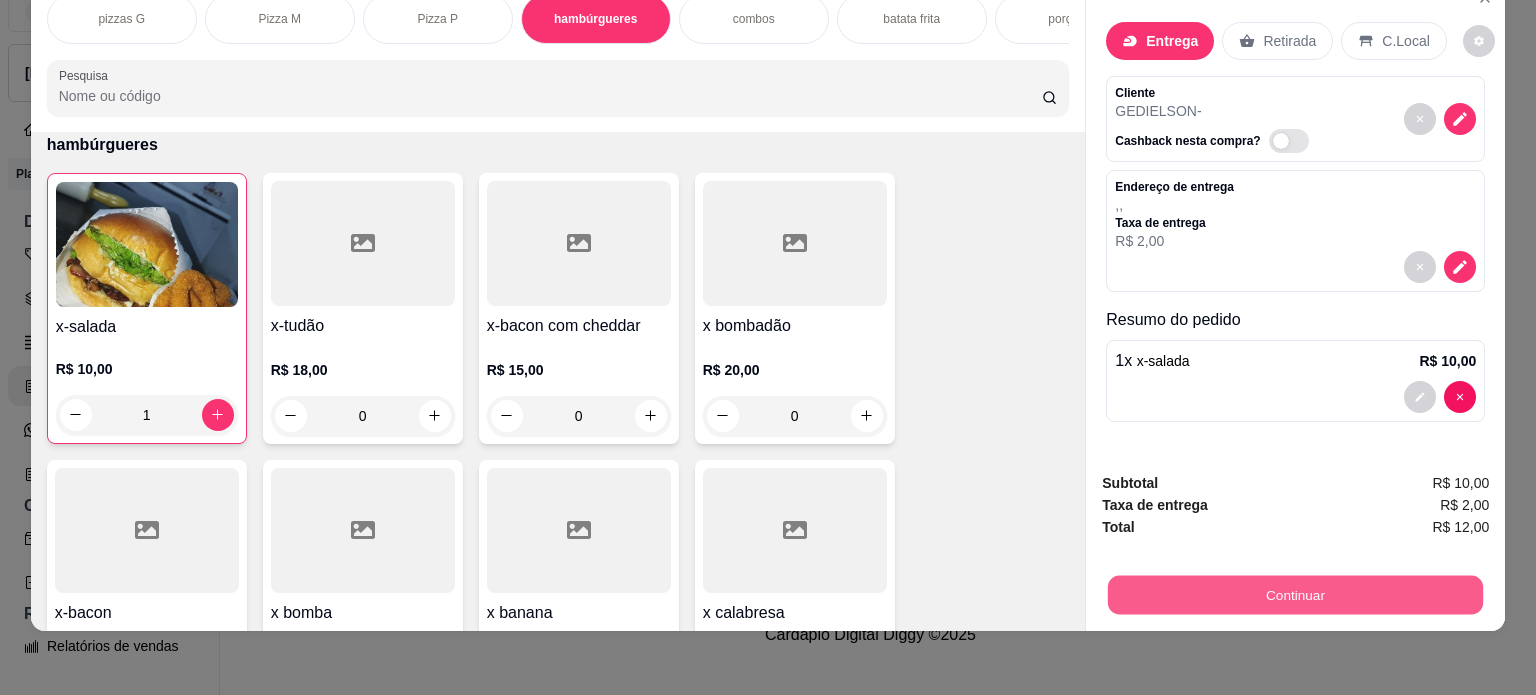click on "Continuar" at bounding box center (1295, 595) 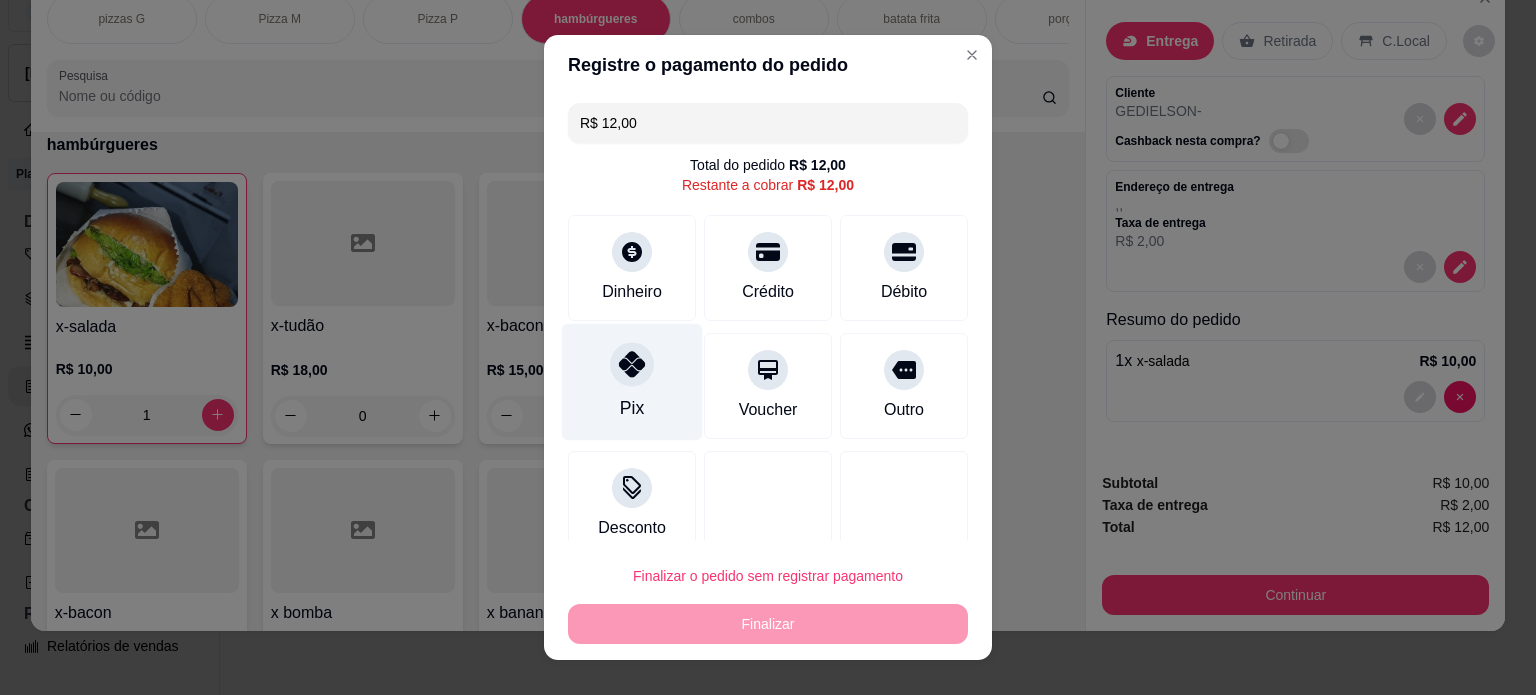 click 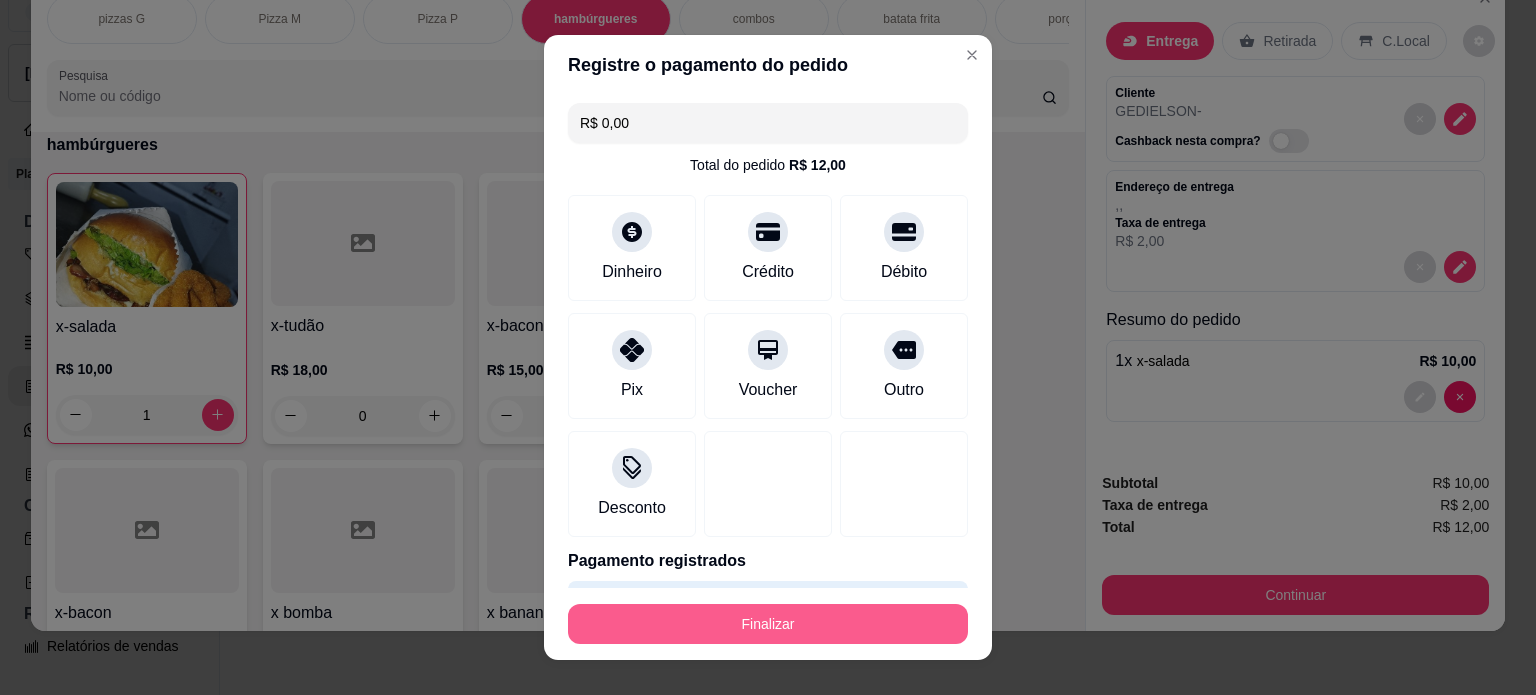 click on "Finalizar" at bounding box center [768, 624] 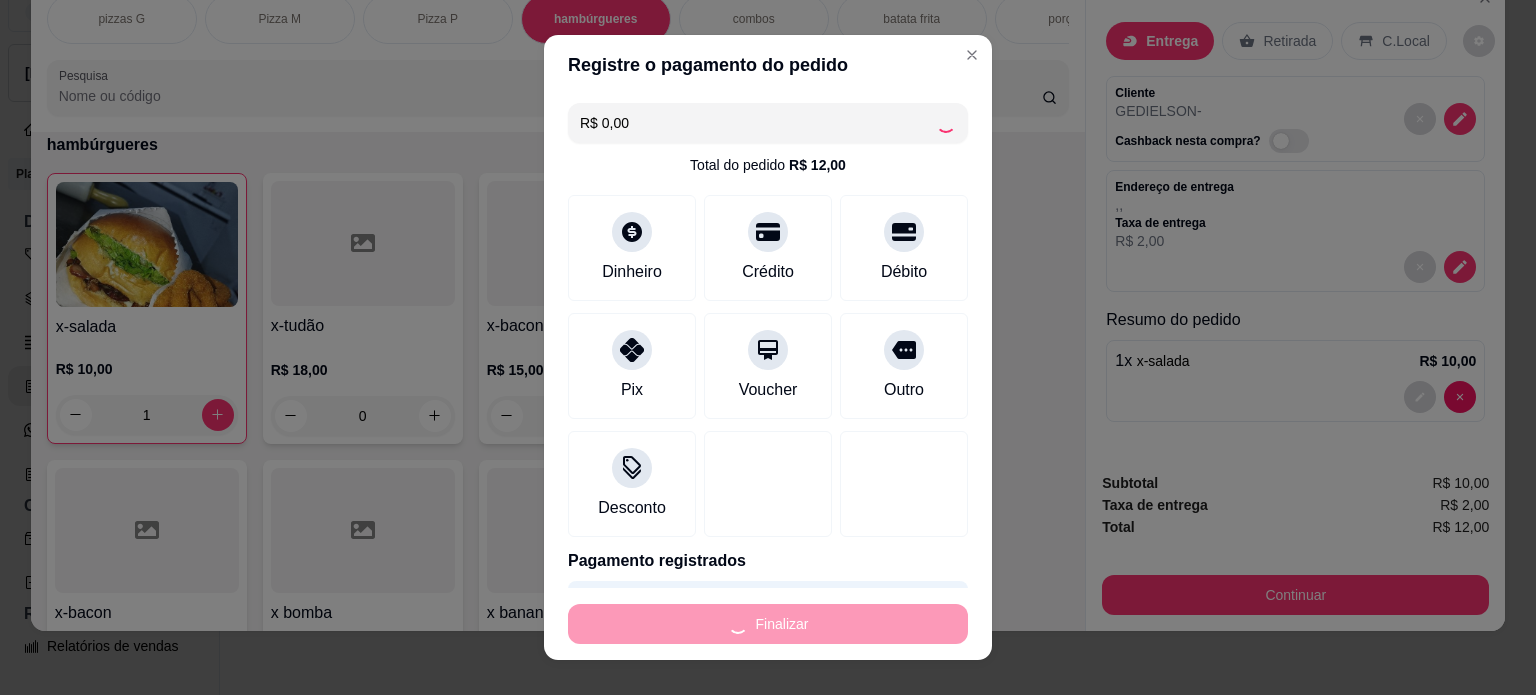 type on "0" 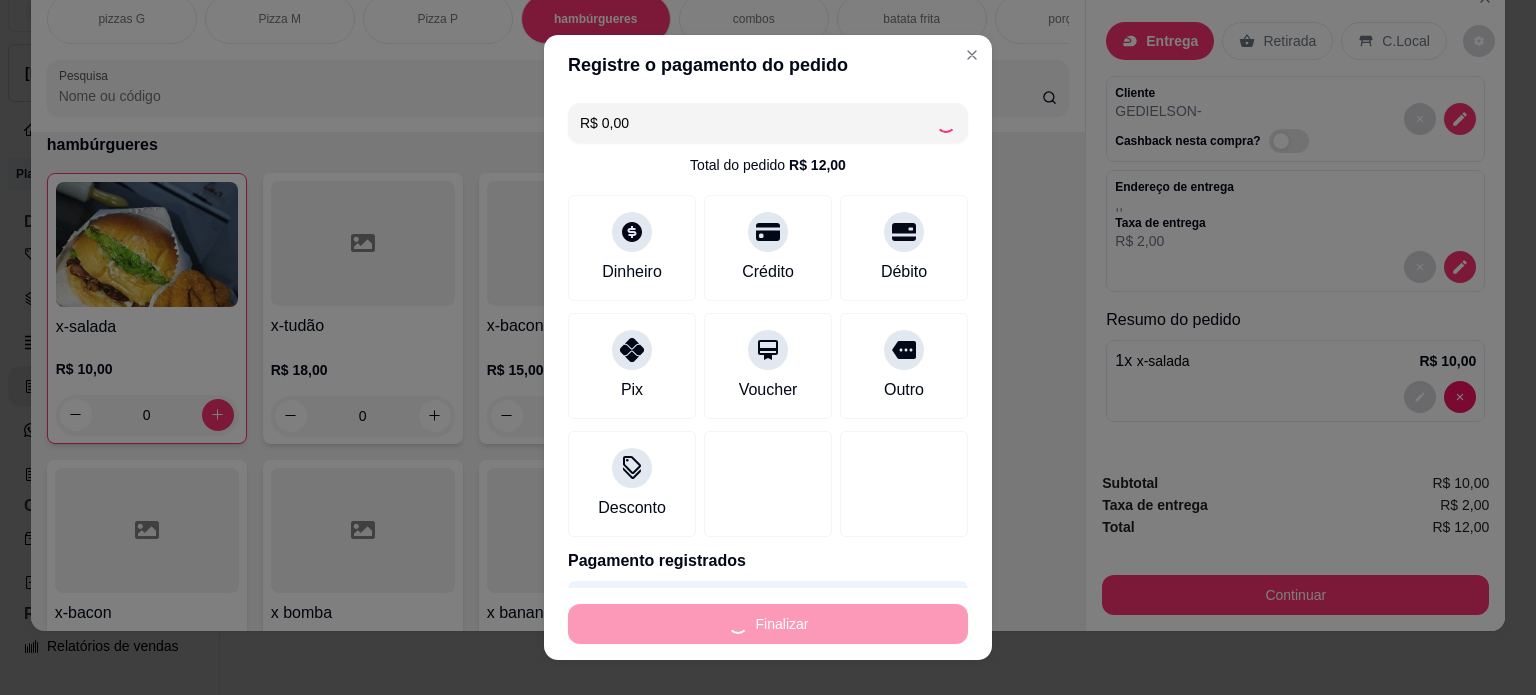 type on "-R$ 12,00" 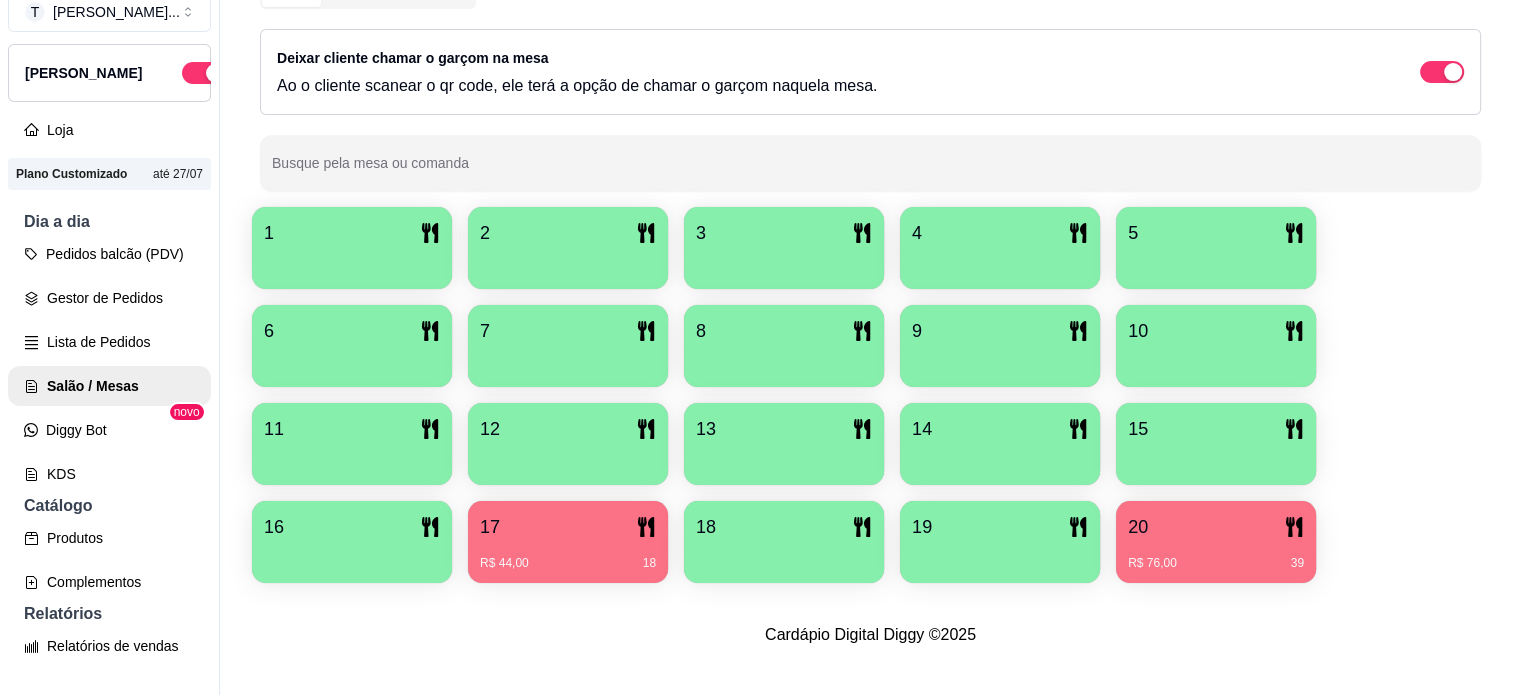 click at bounding box center [352, 360] 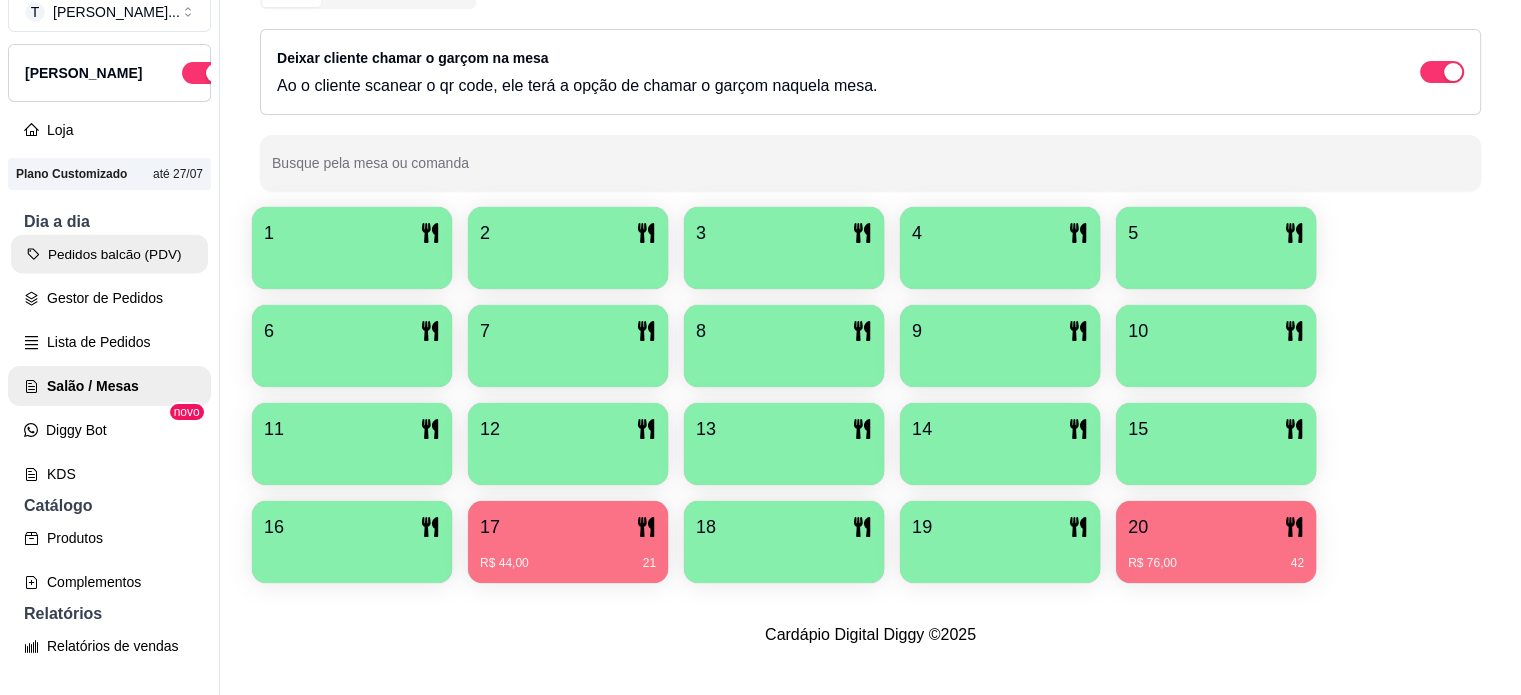 click on "Pedidos balcão (PDV)" at bounding box center (109, 254) 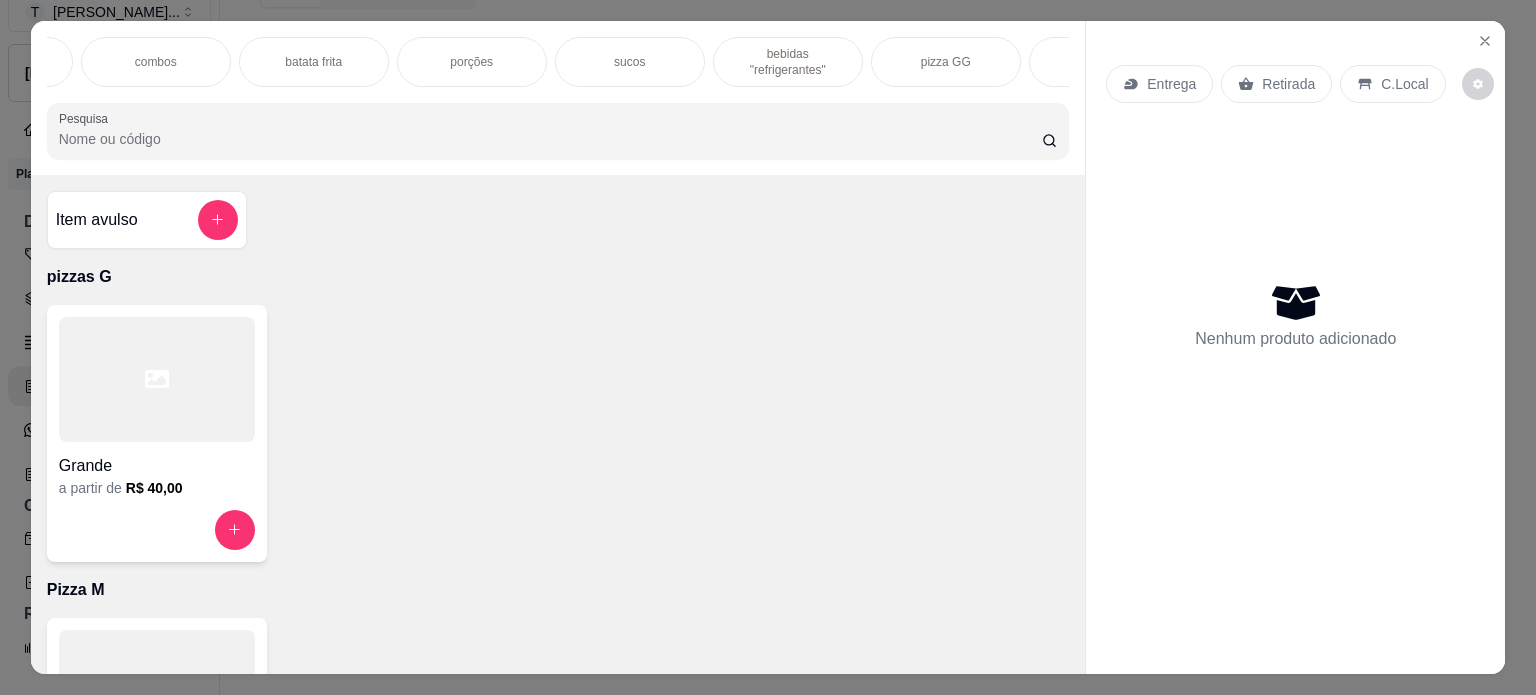 scroll, scrollTop: 0, scrollLeft: 600, axis: horizontal 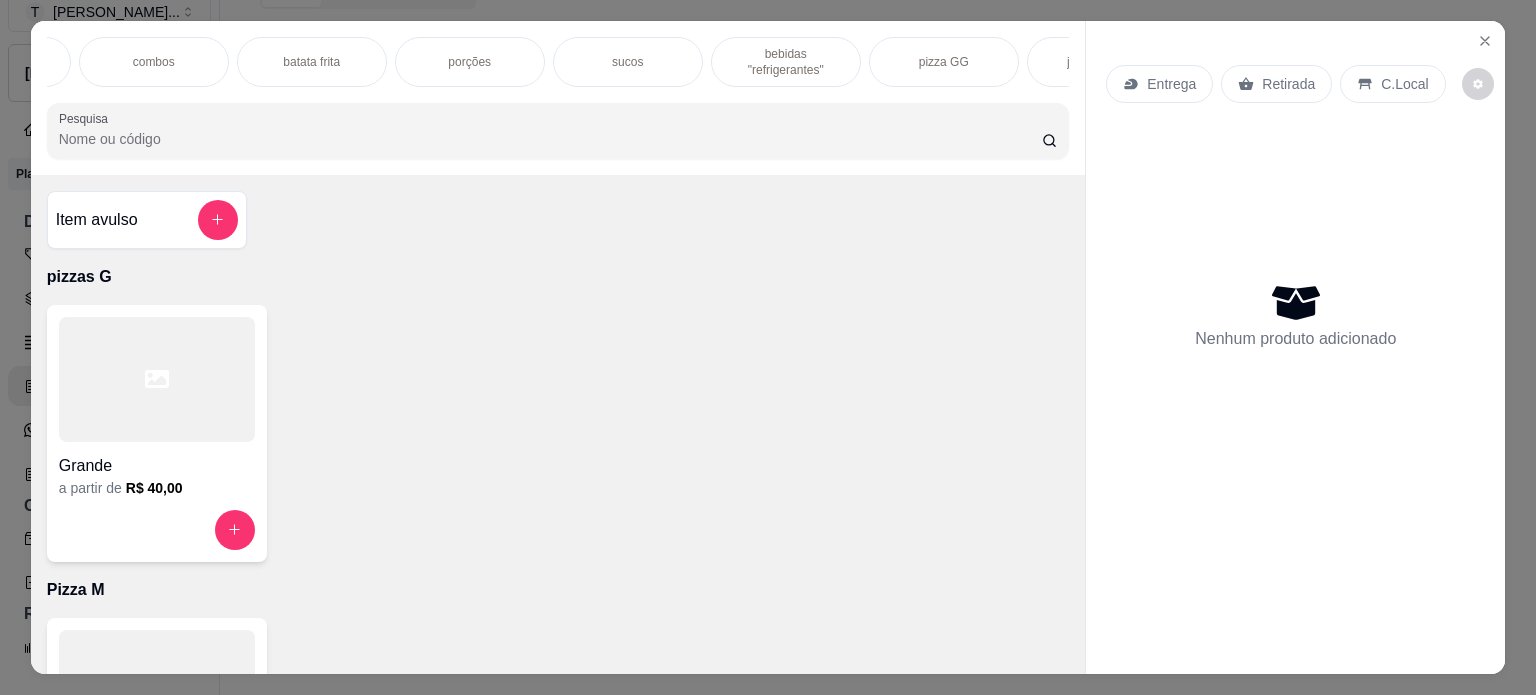 drag, startPoint x: 928, startPoint y: 50, endPoint x: 866, endPoint y: 59, distance: 62.649822 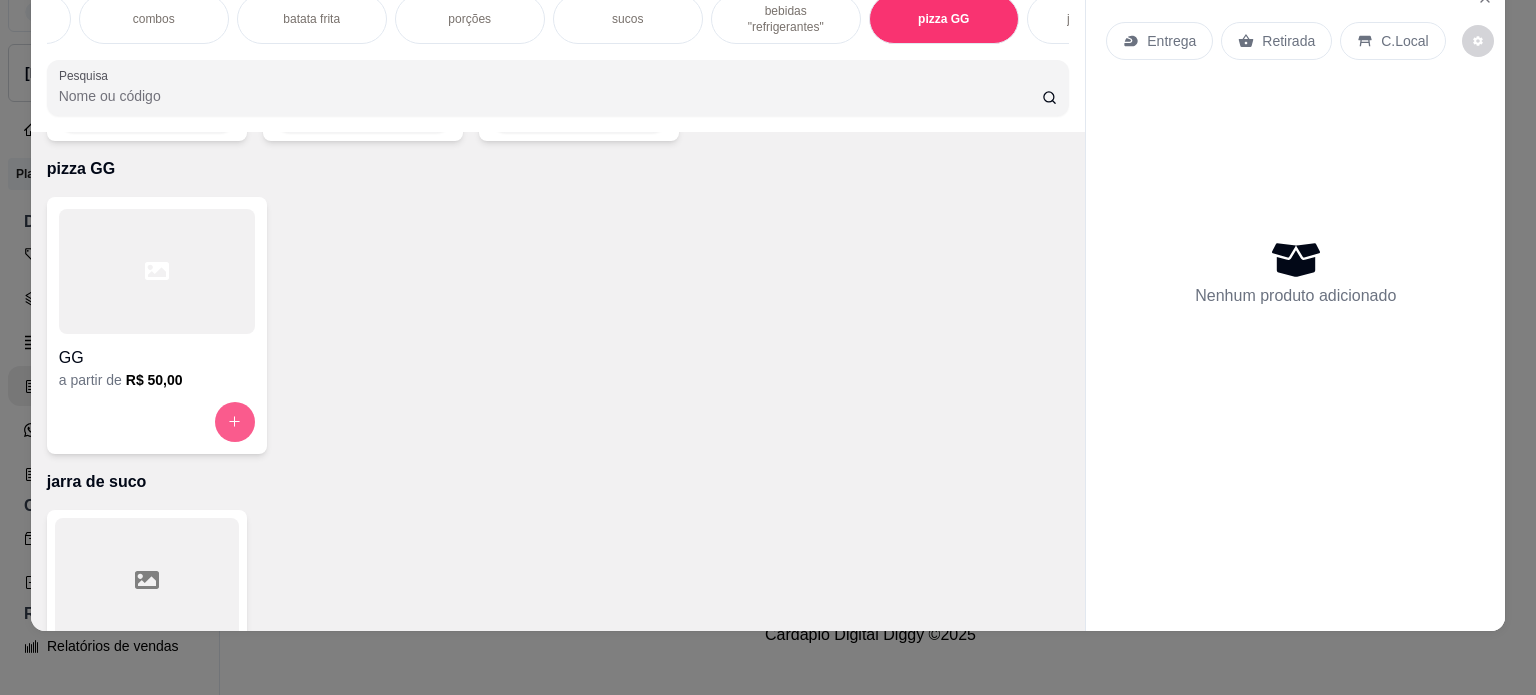 click 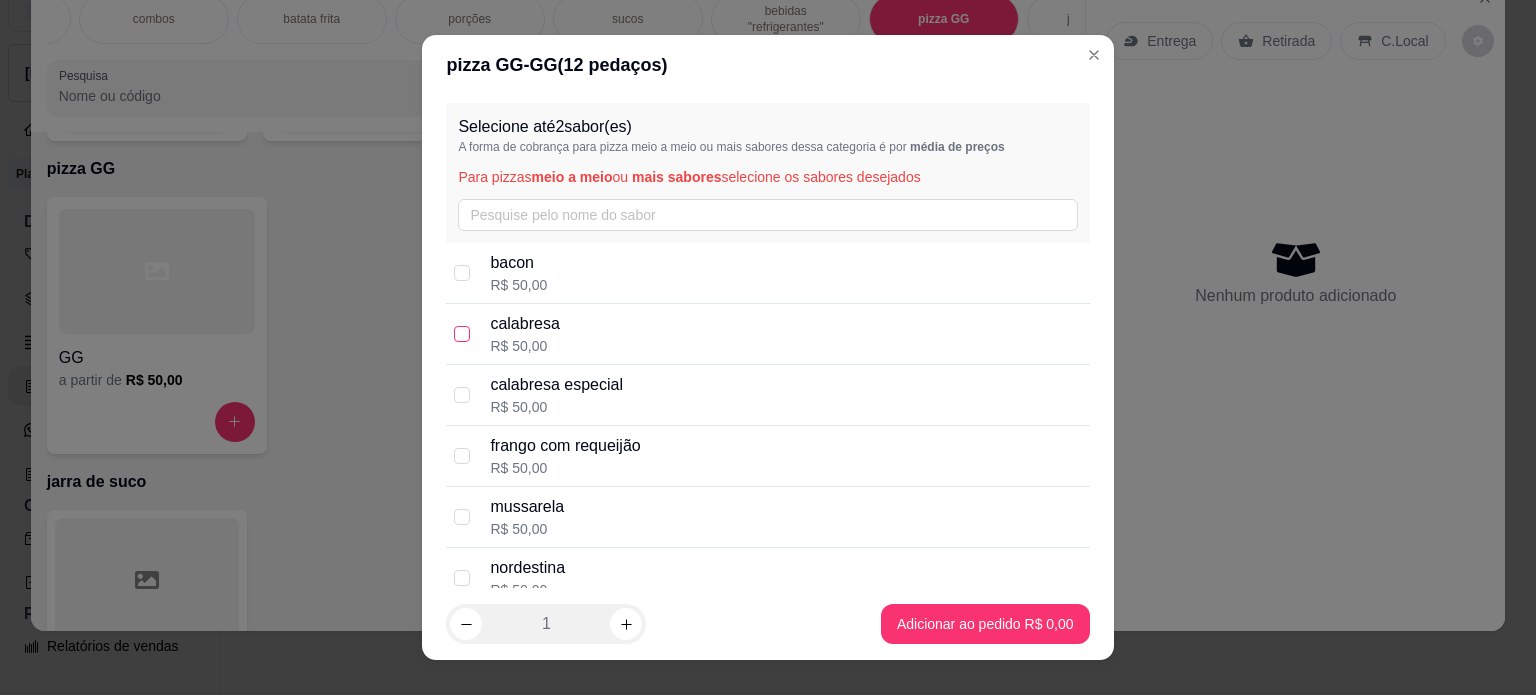 click at bounding box center [462, 334] 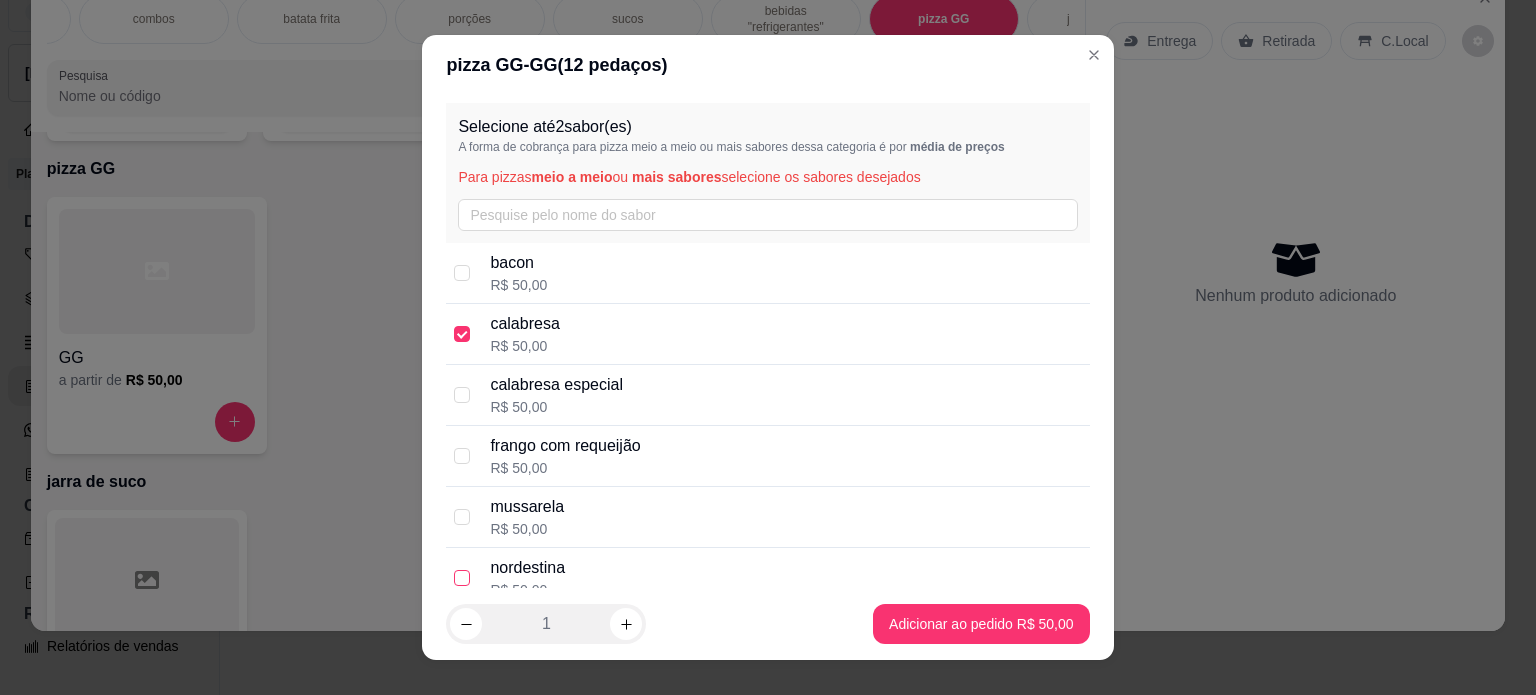 click at bounding box center (462, 578) 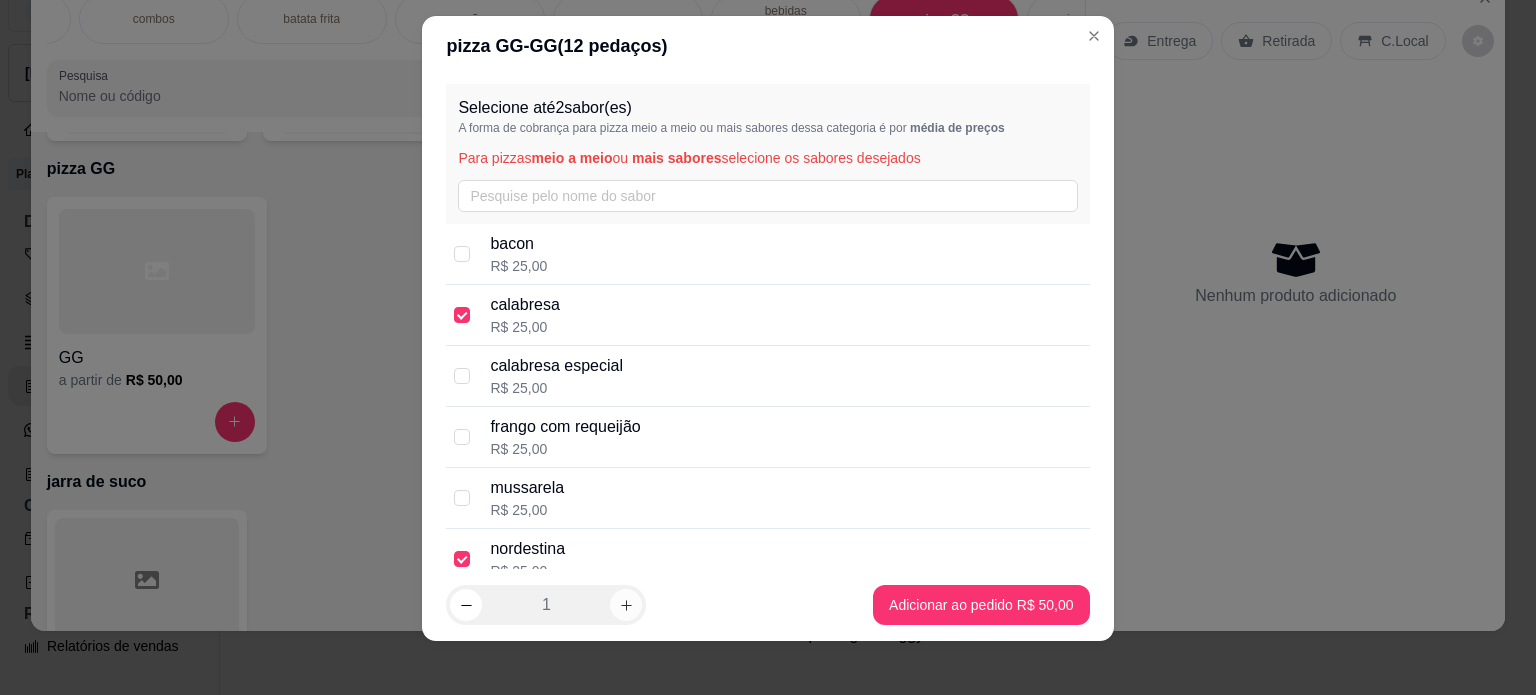 scroll, scrollTop: 29, scrollLeft: 0, axis: vertical 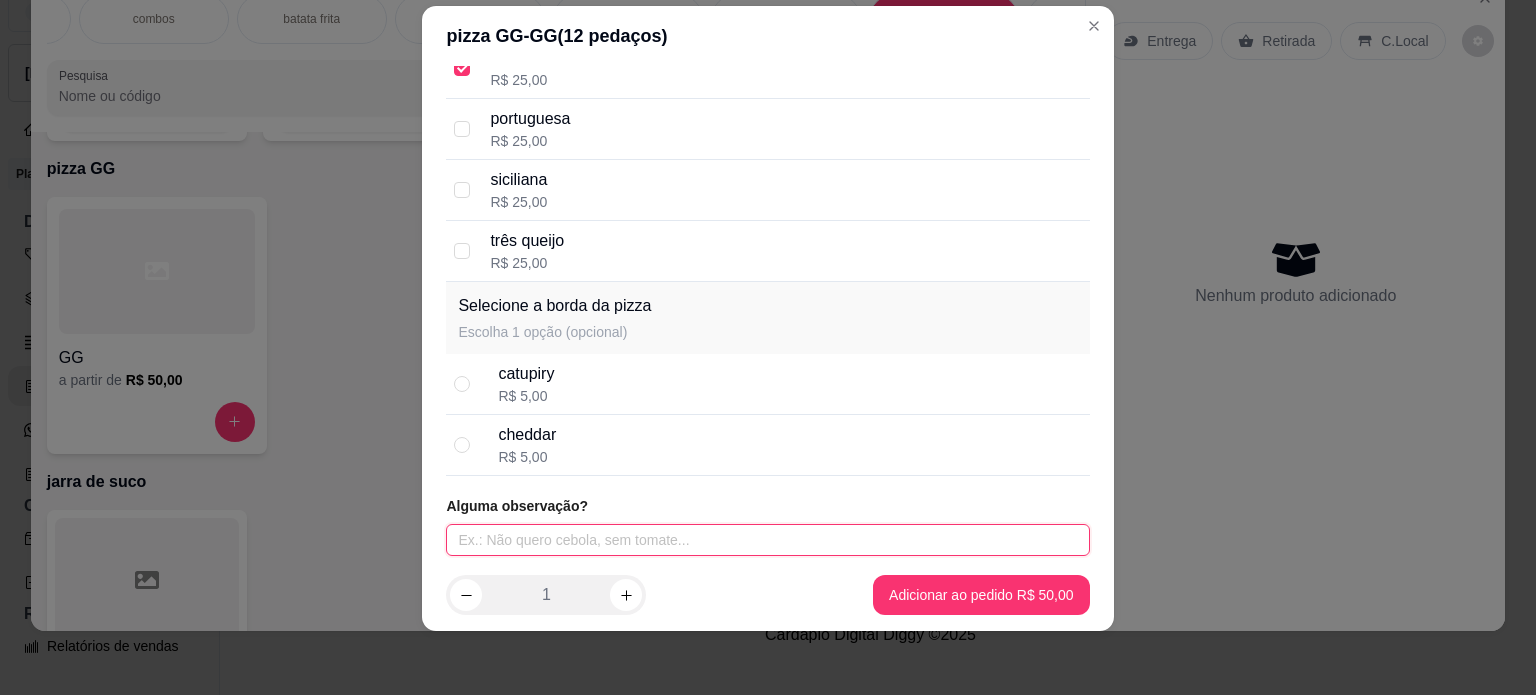 click at bounding box center [767, 540] 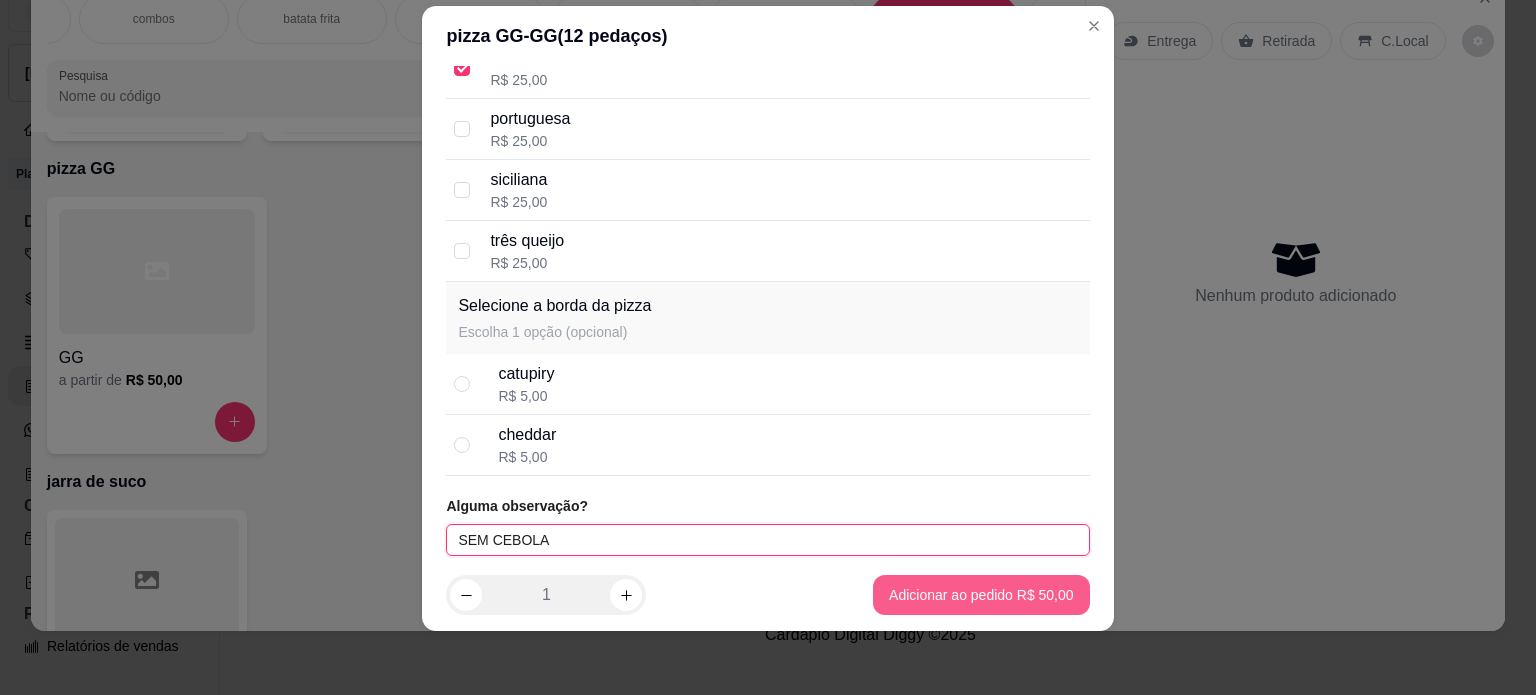 type on "SEM CEBOLA" 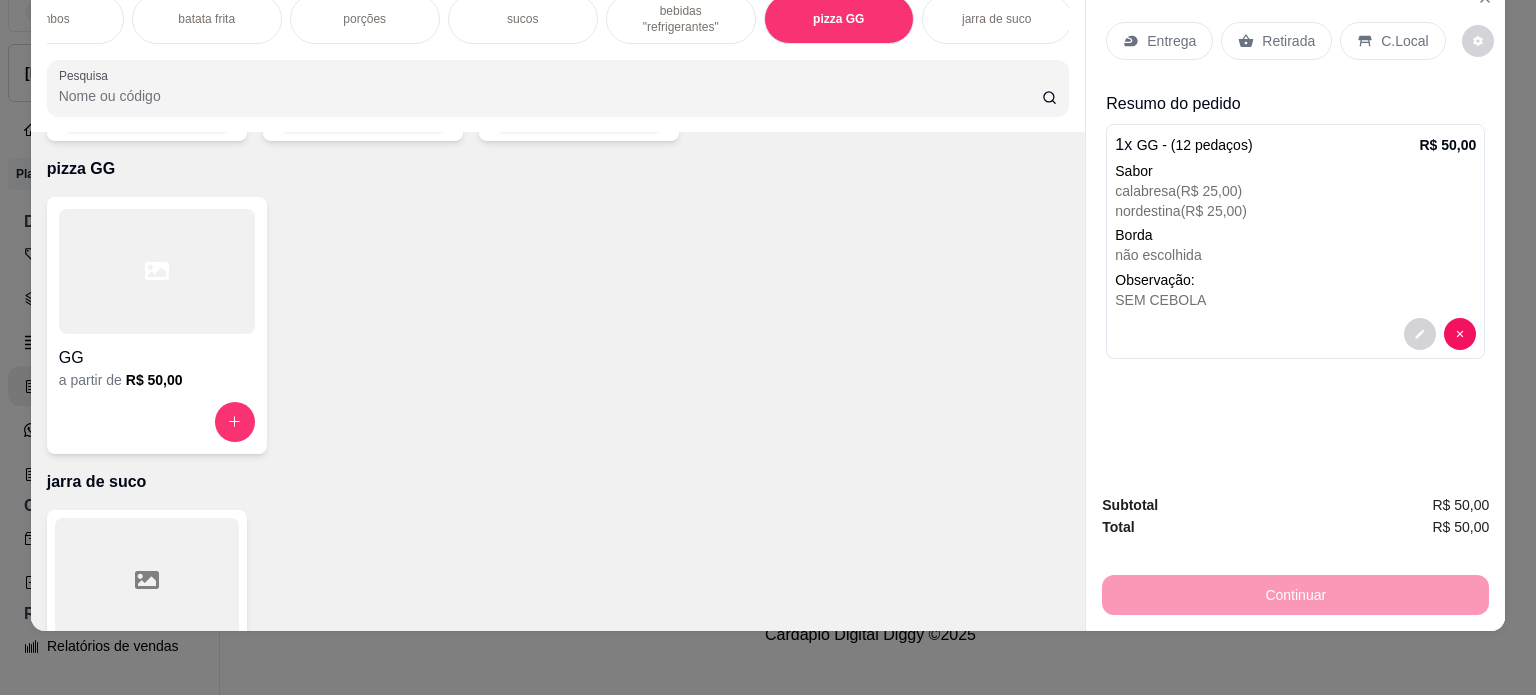 scroll, scrollTop: 0, scrollLeft: 707, axis: horizontal 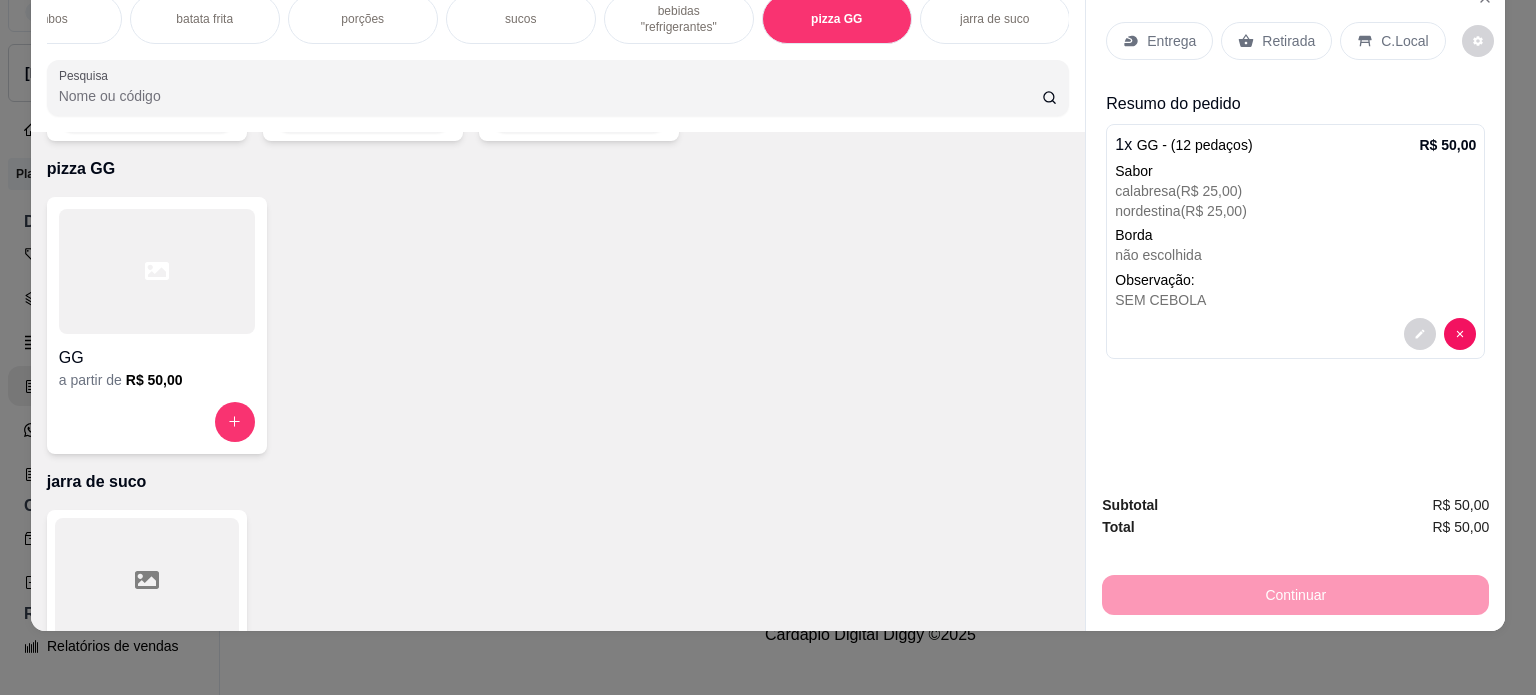 drag, startPoint x: 694, startPoint y: 15, endPoint x: 674, endPoint y: 19, distance: 20.396078 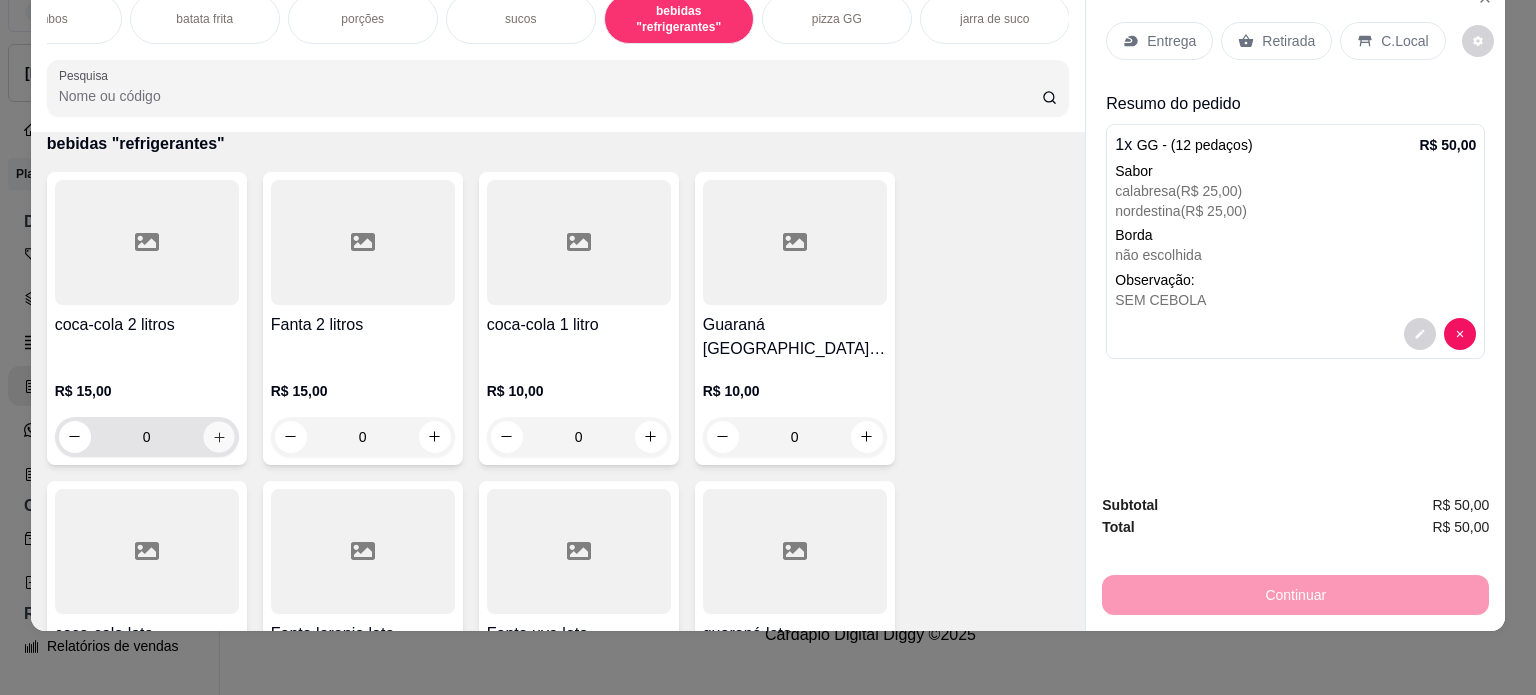 click 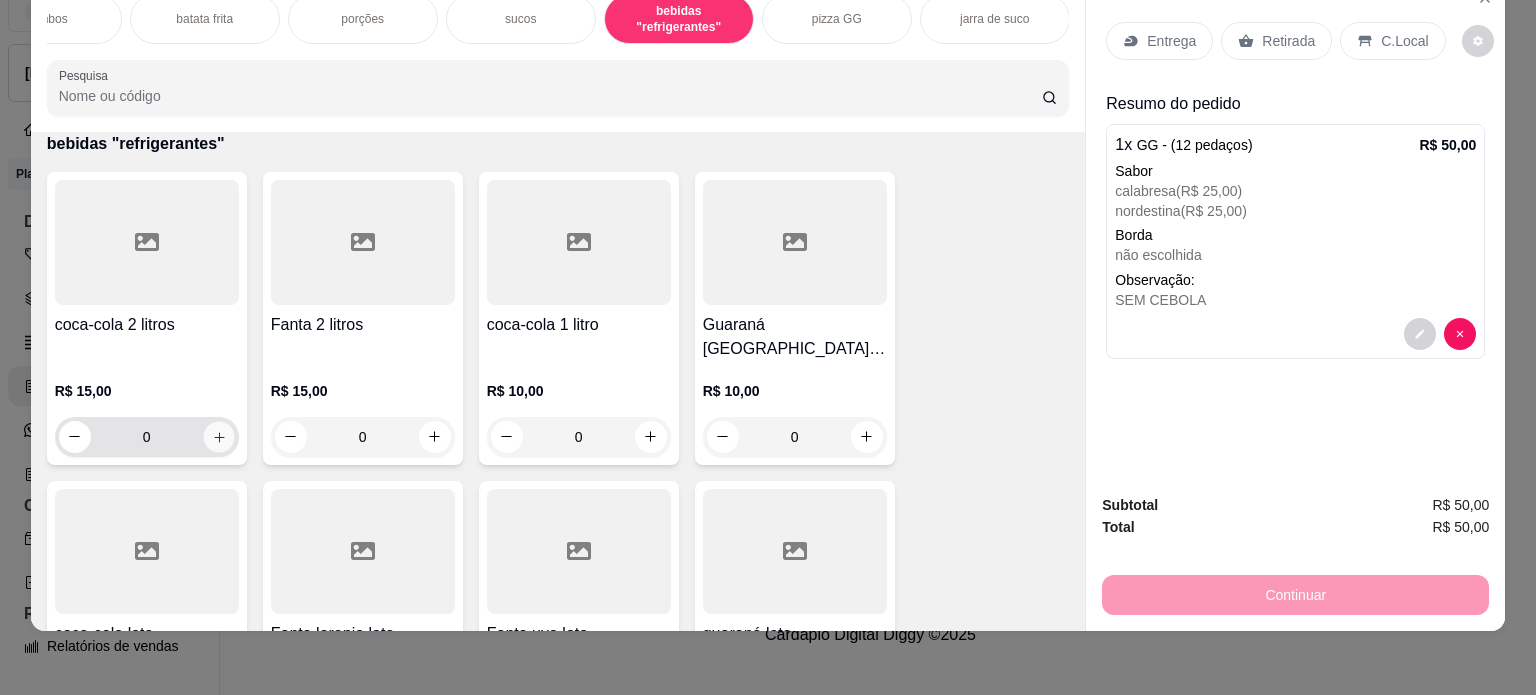 type on "1" 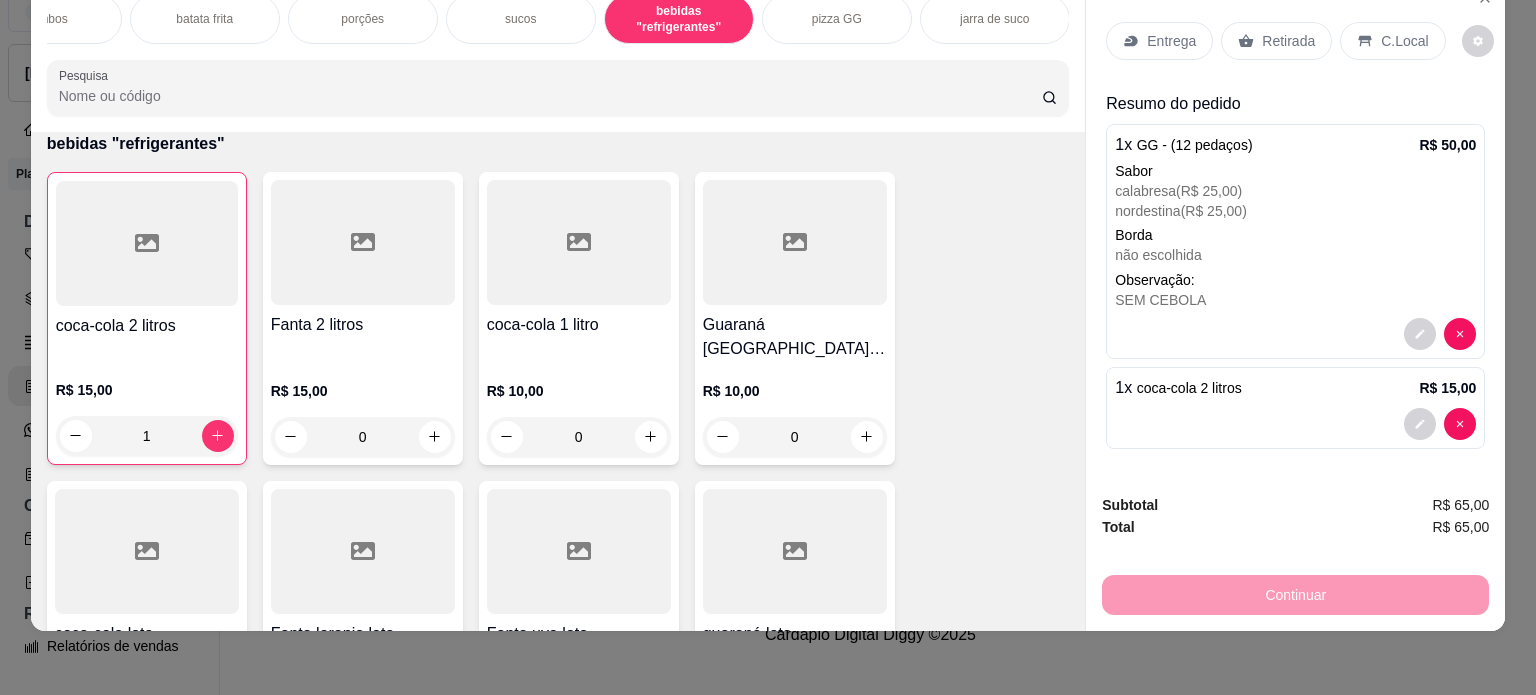 click on "Entrega" at bounding box center (1171, 41) 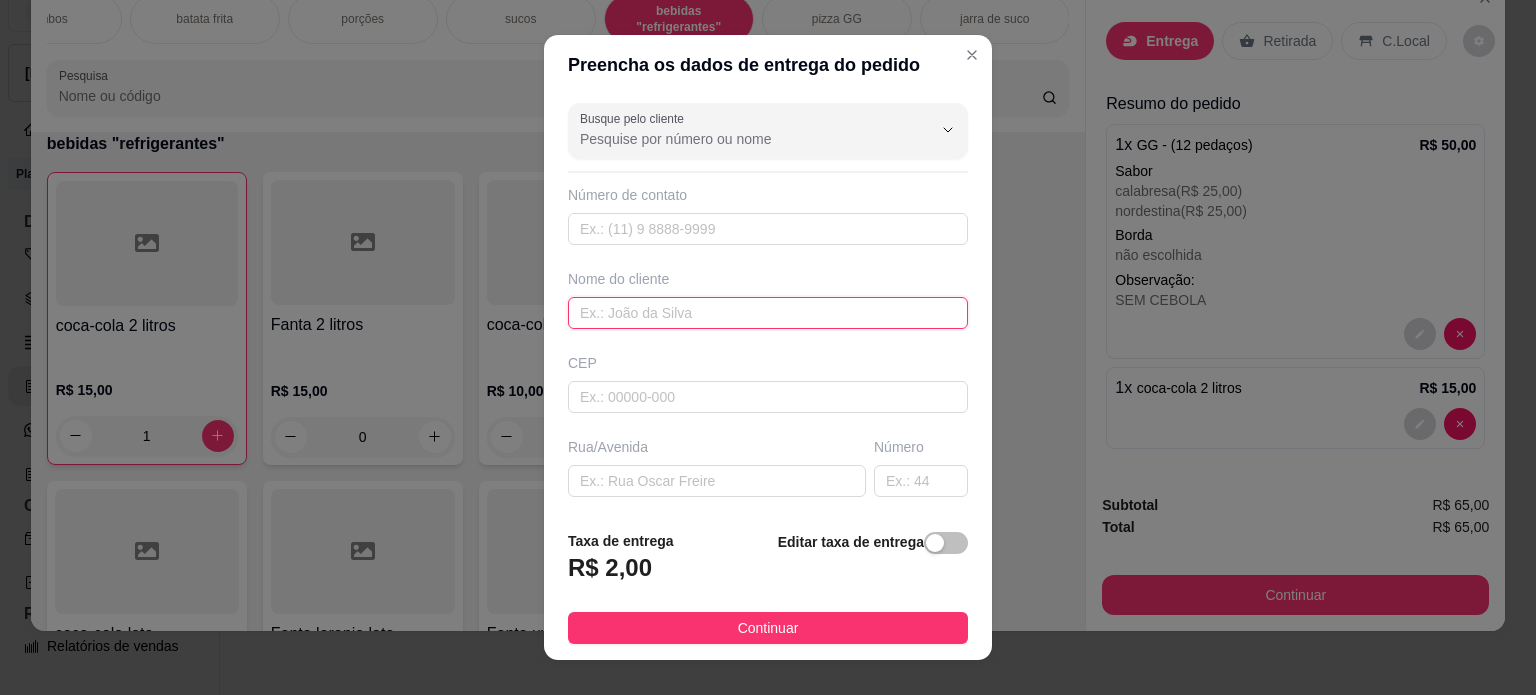 click at bounding box center (768, 313) 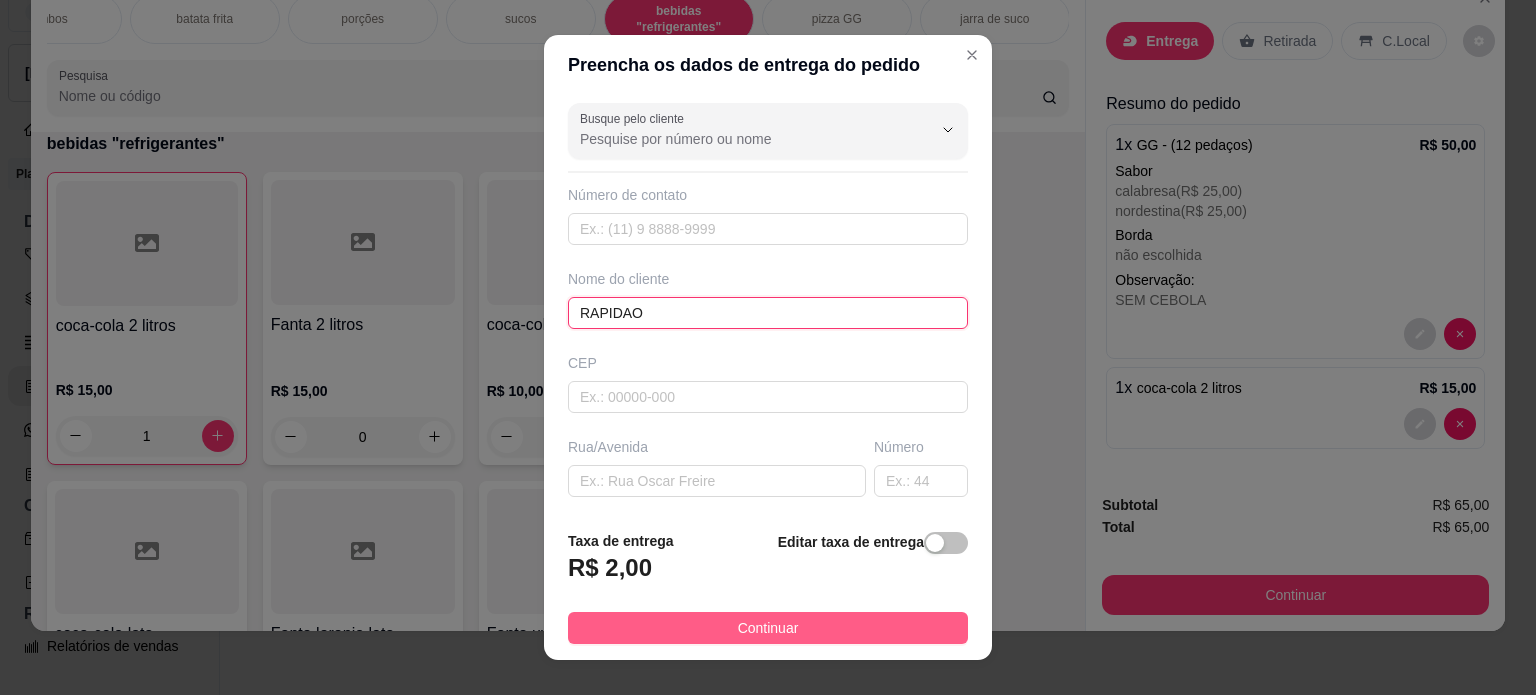 type on "RAPIDAO" 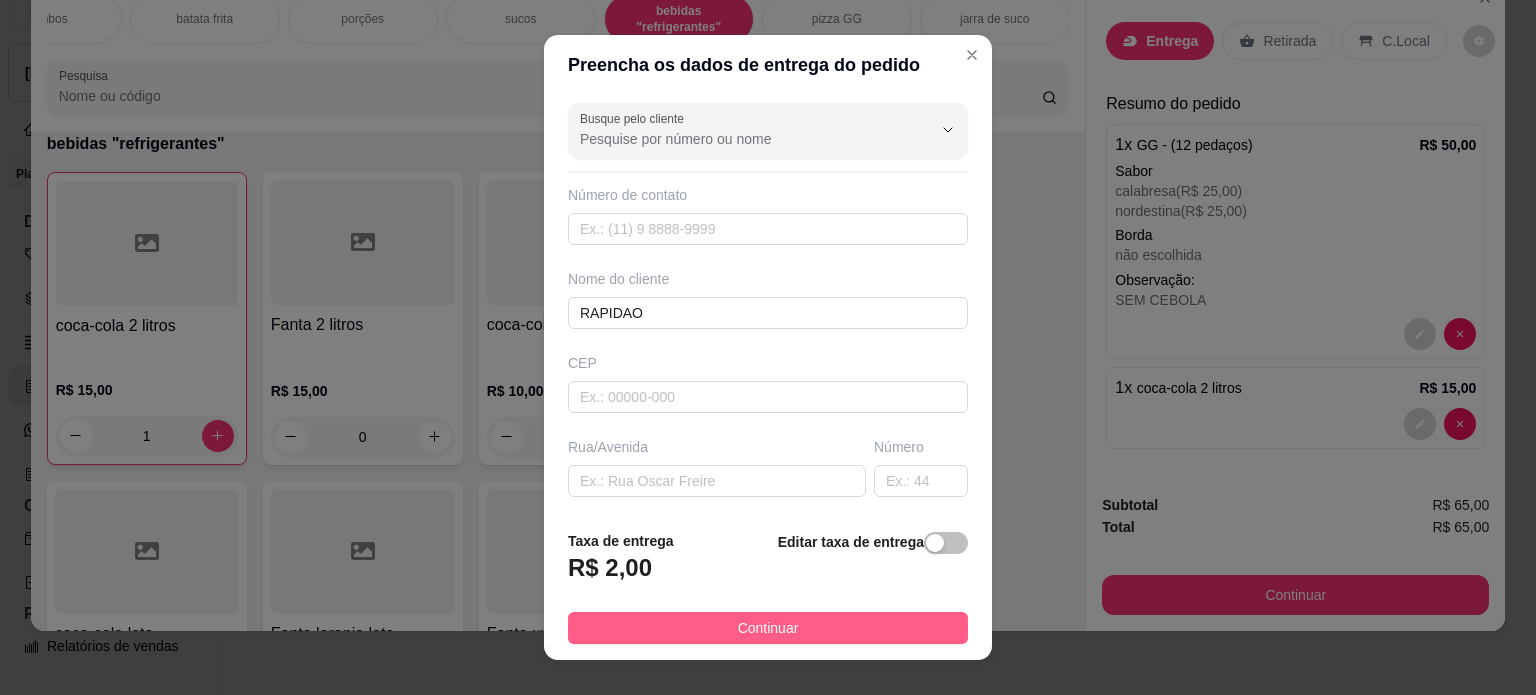 click on "Continuar" at bounding box center (768, 628) 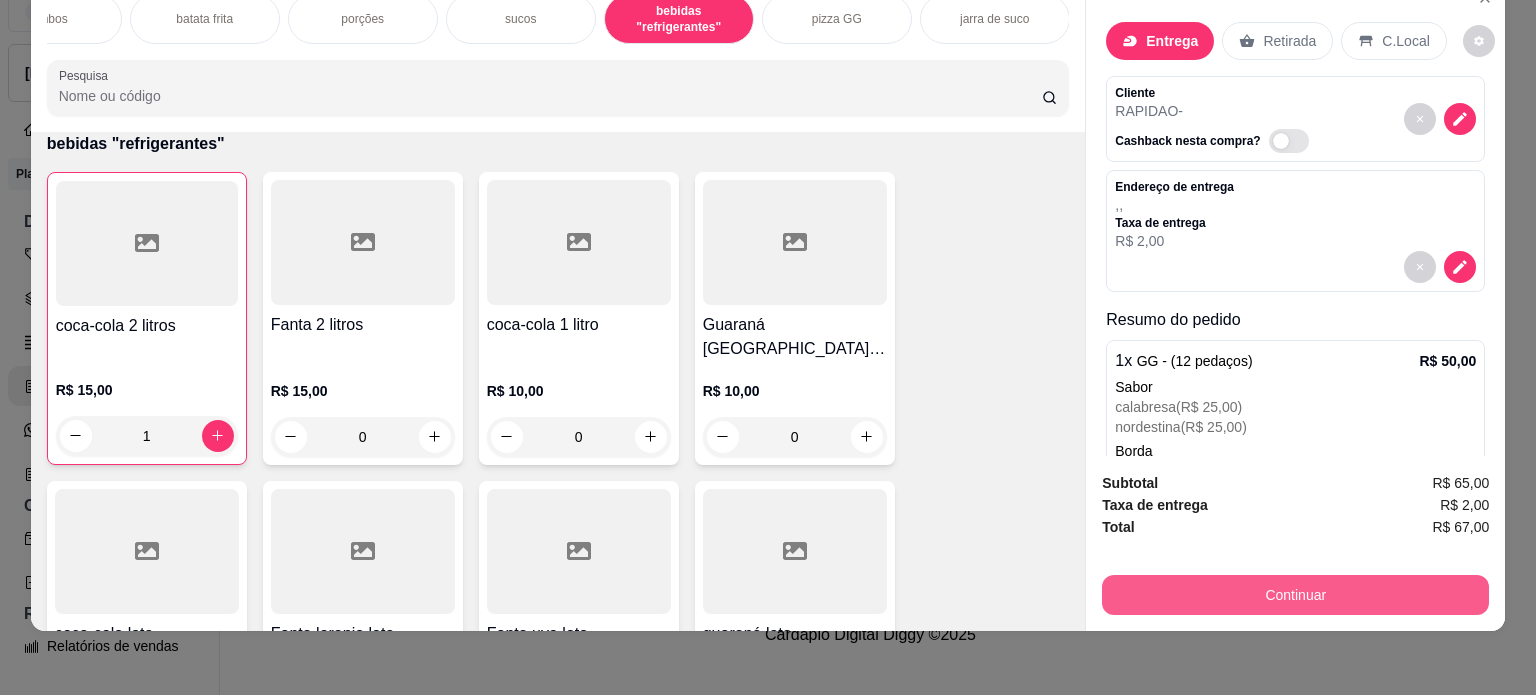 click on "Continuar" at bounding box center [1295, 595] 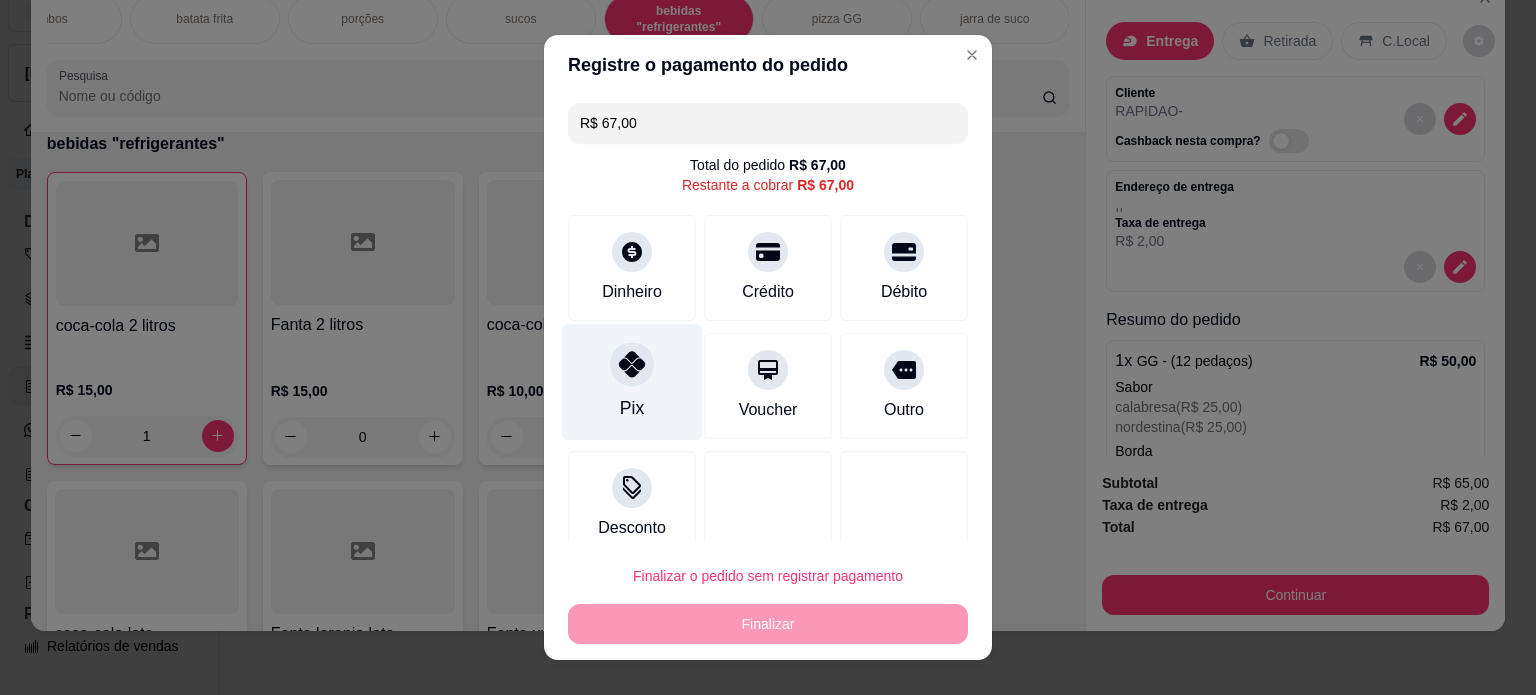 click on "Pix" at bounding box center [632, 381] 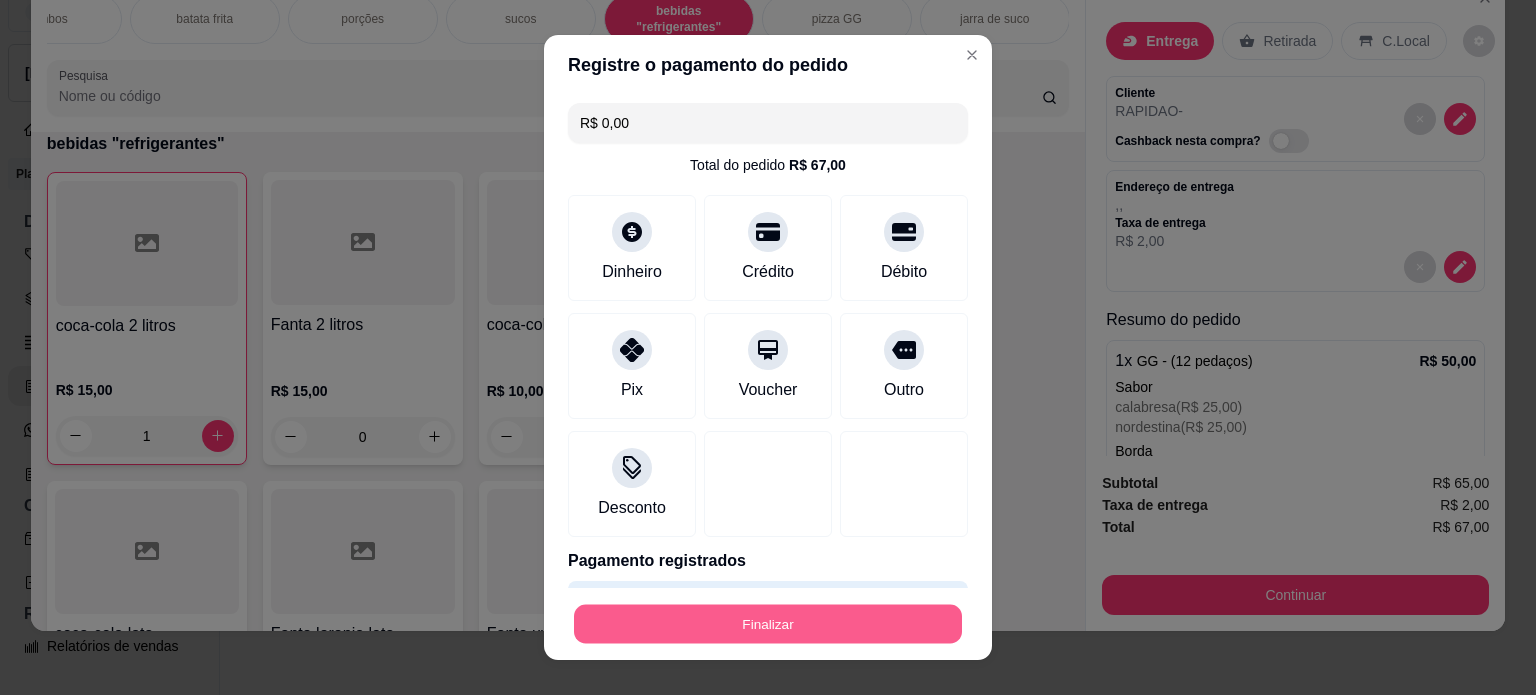 click on "Finalizar" at bounding box center [768, 624] 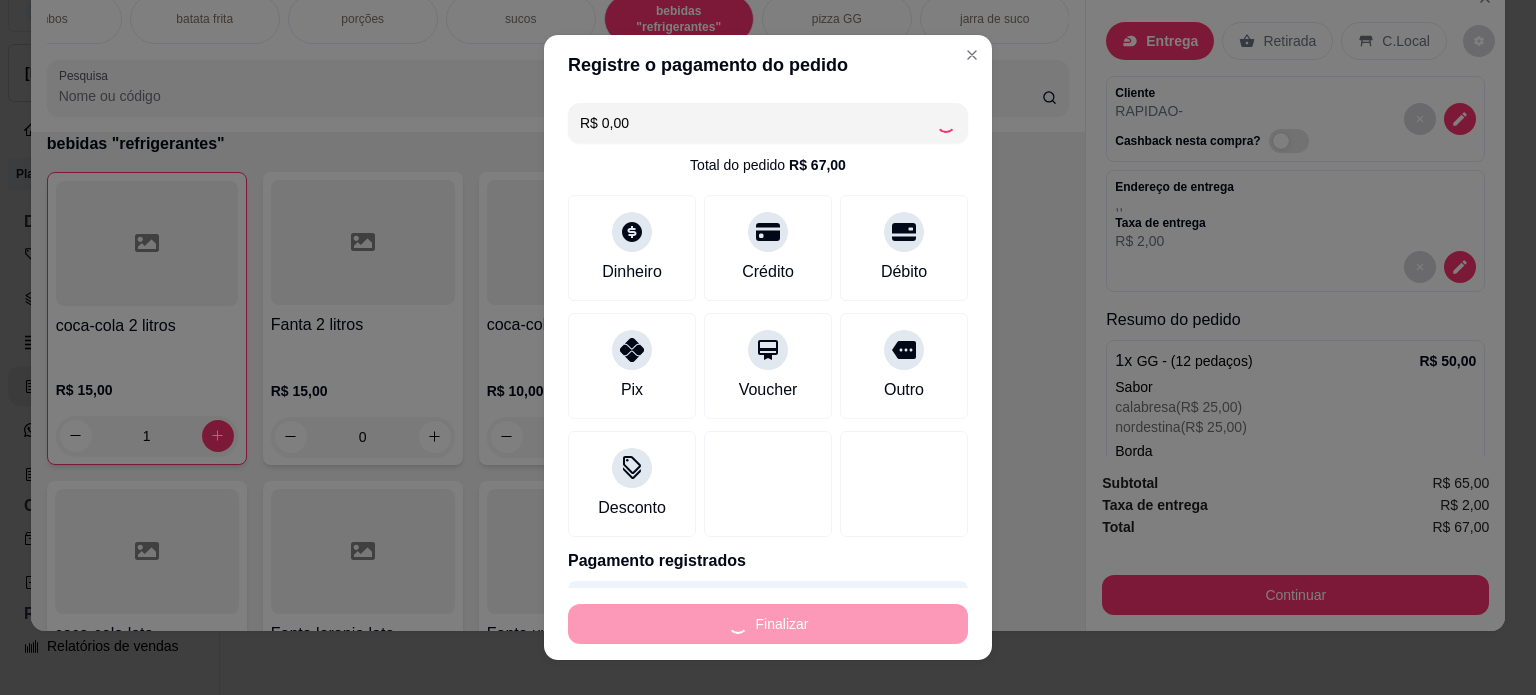 type on "0" 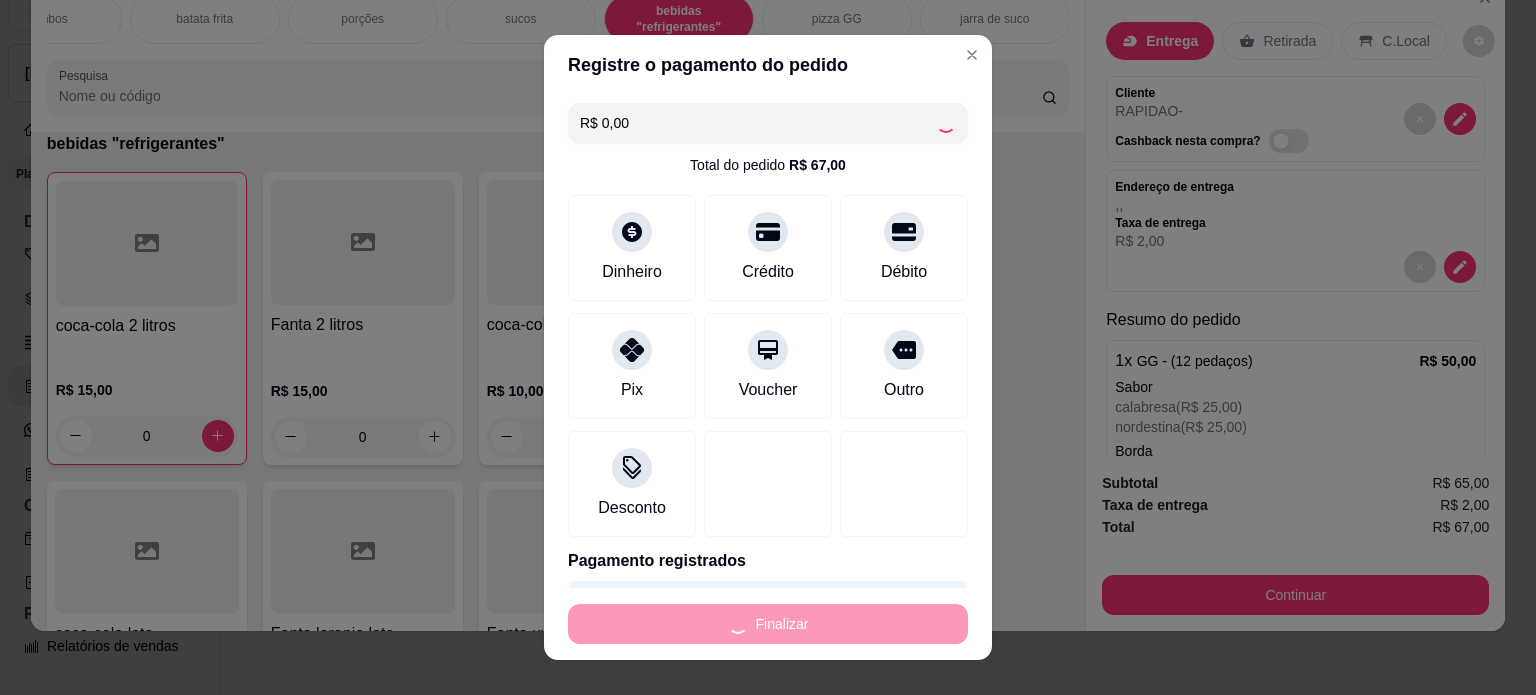 type on "-R$ 67,00" 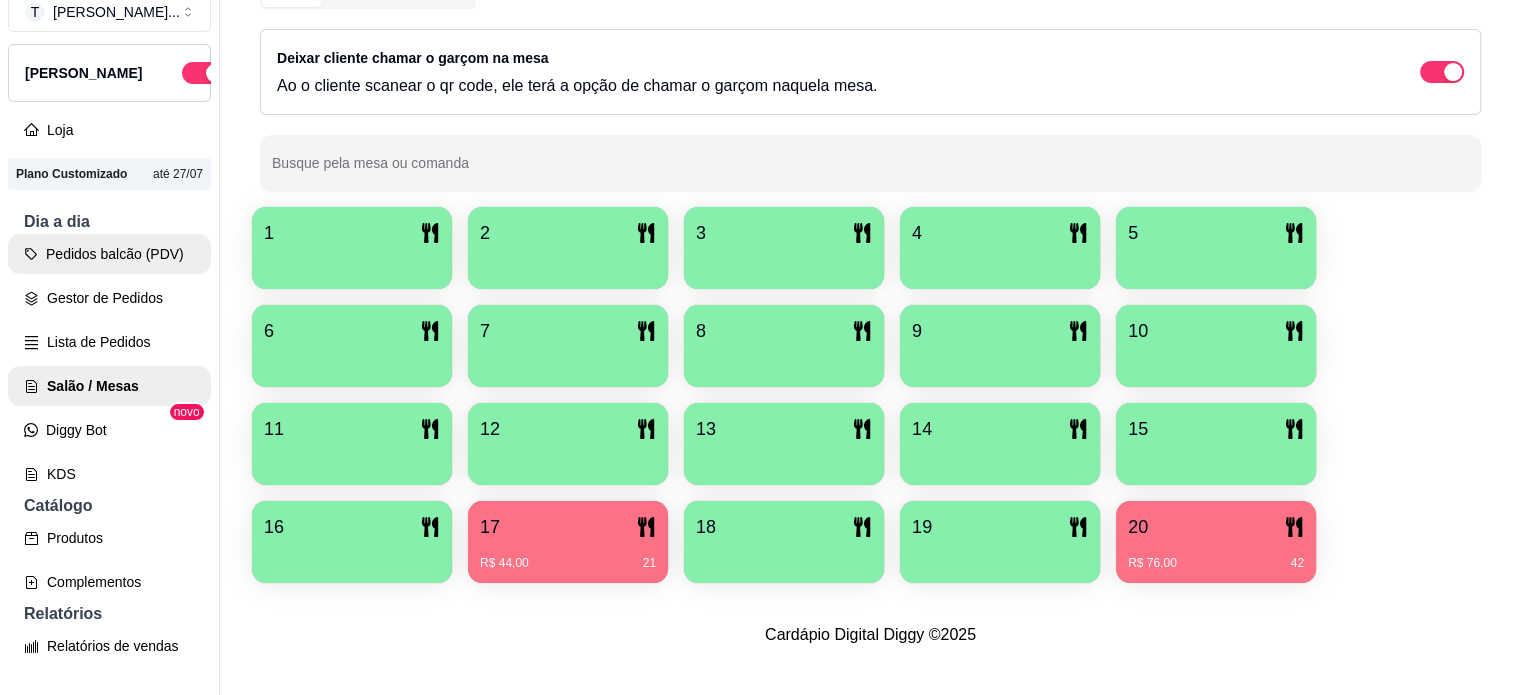click on "Pedidos balcão (PDV)" at bounding box center [109, 254] 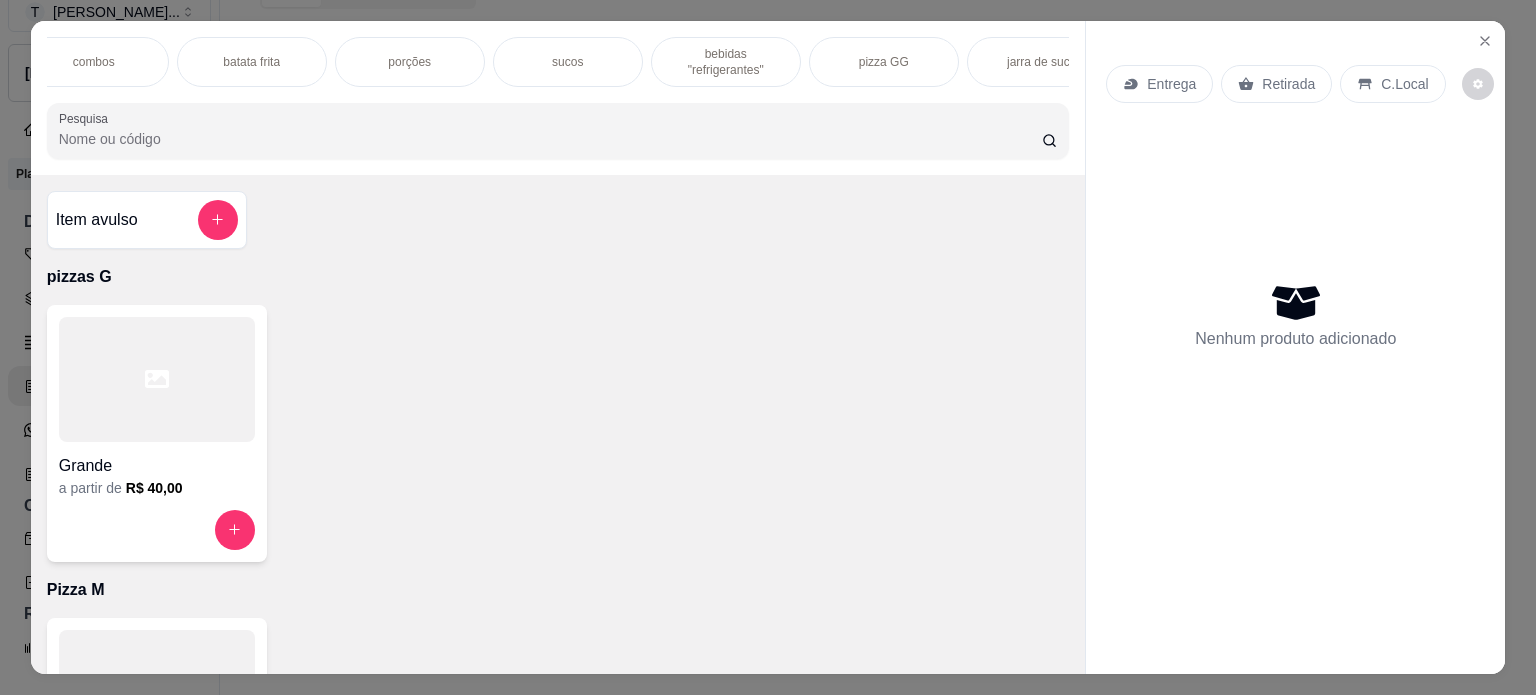 scroll, scrollTop: 0, scrollLeft: 707, axis: horizontal 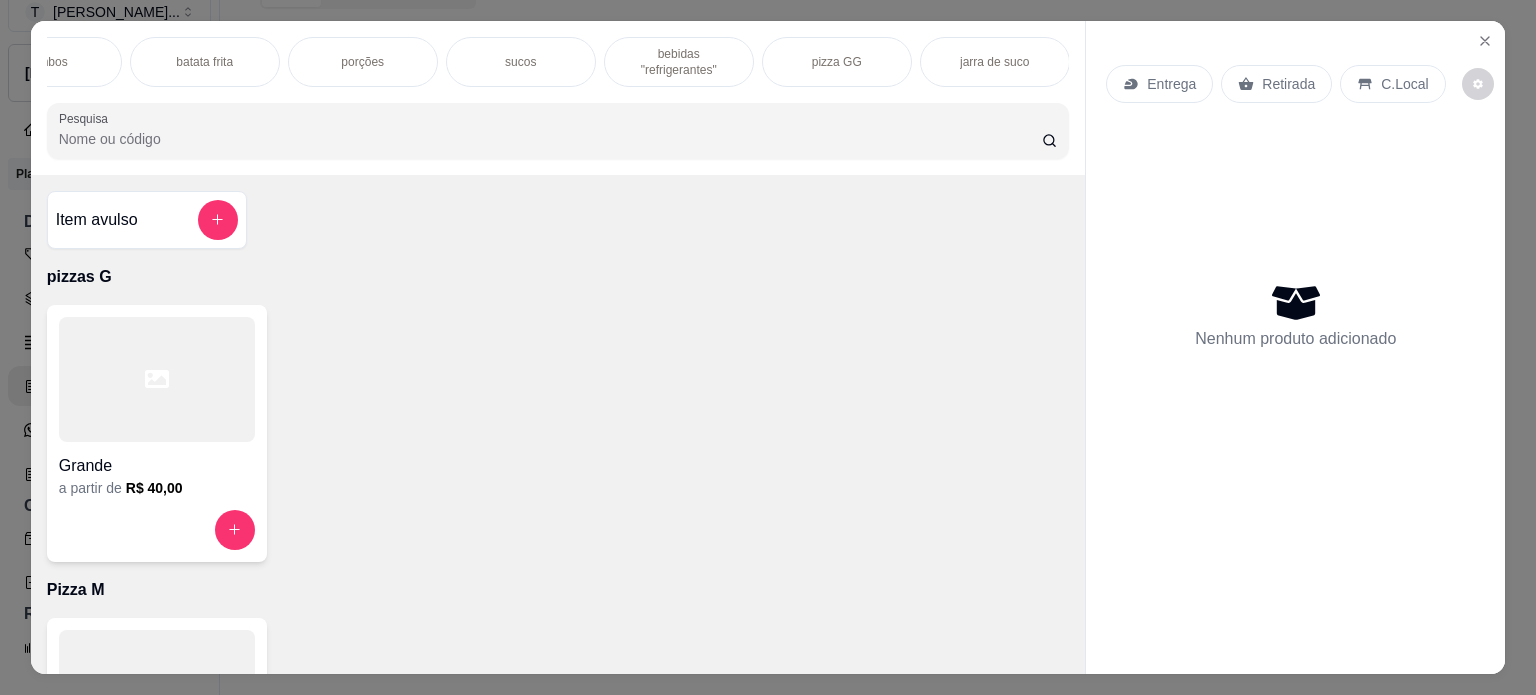 click on "pizza GG" at bounding box center [837, 62] 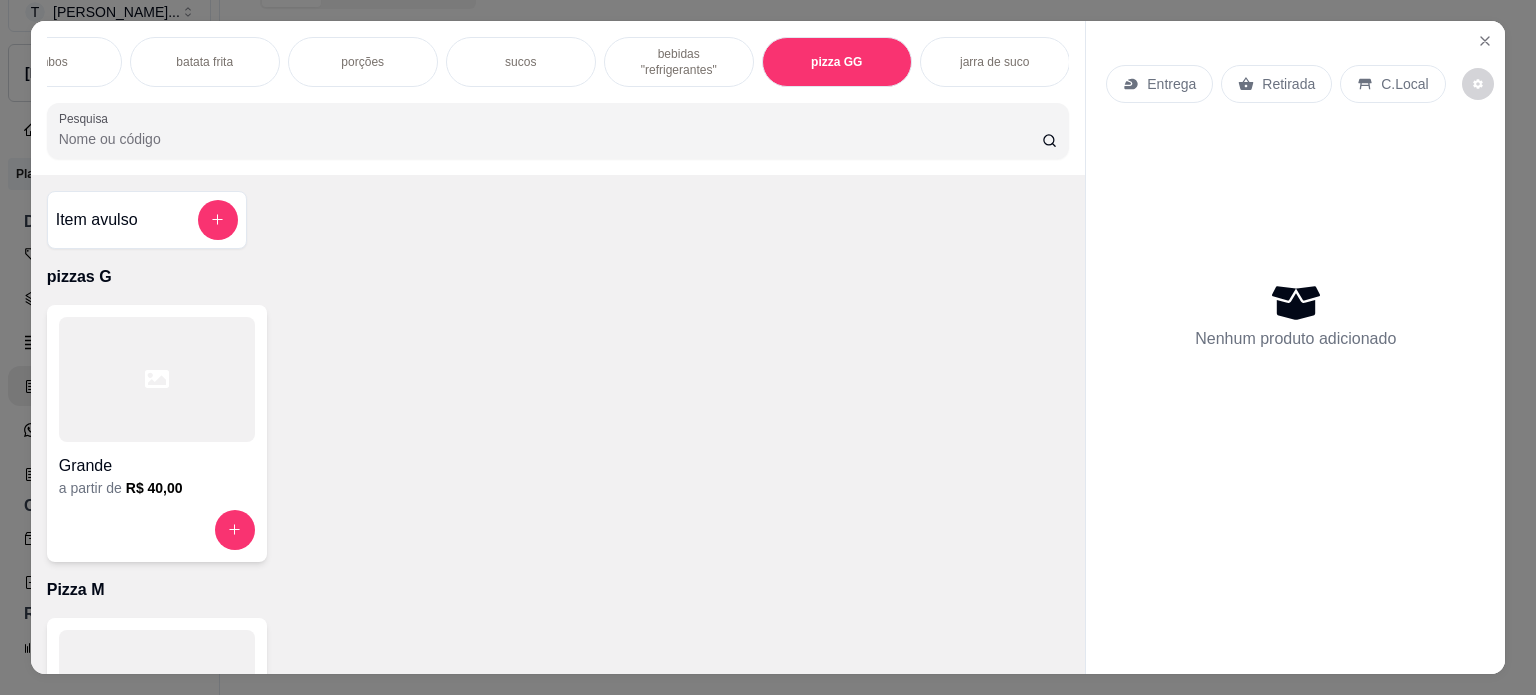 scroll, scrollTop: 4142, scrollLeft: 0, axis: vertical 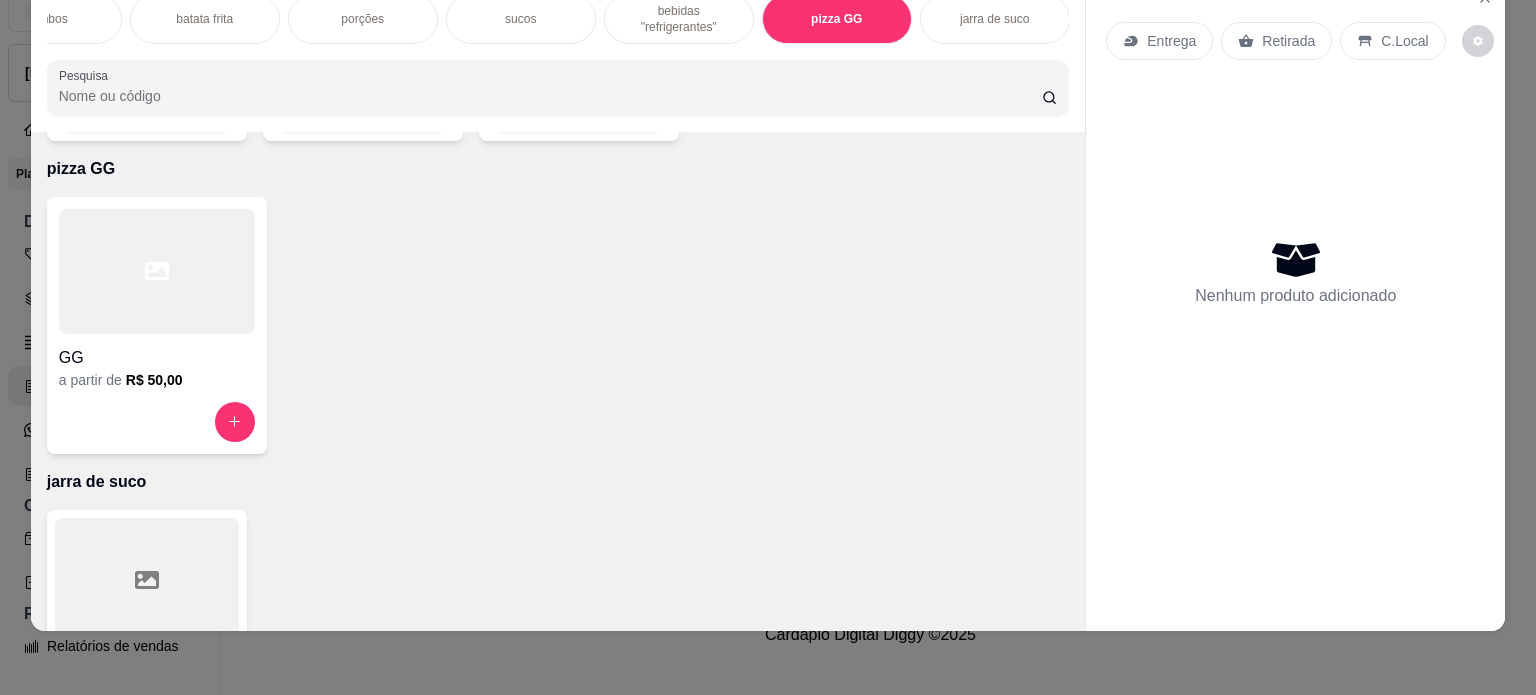 click at bounding box center (157, 422) 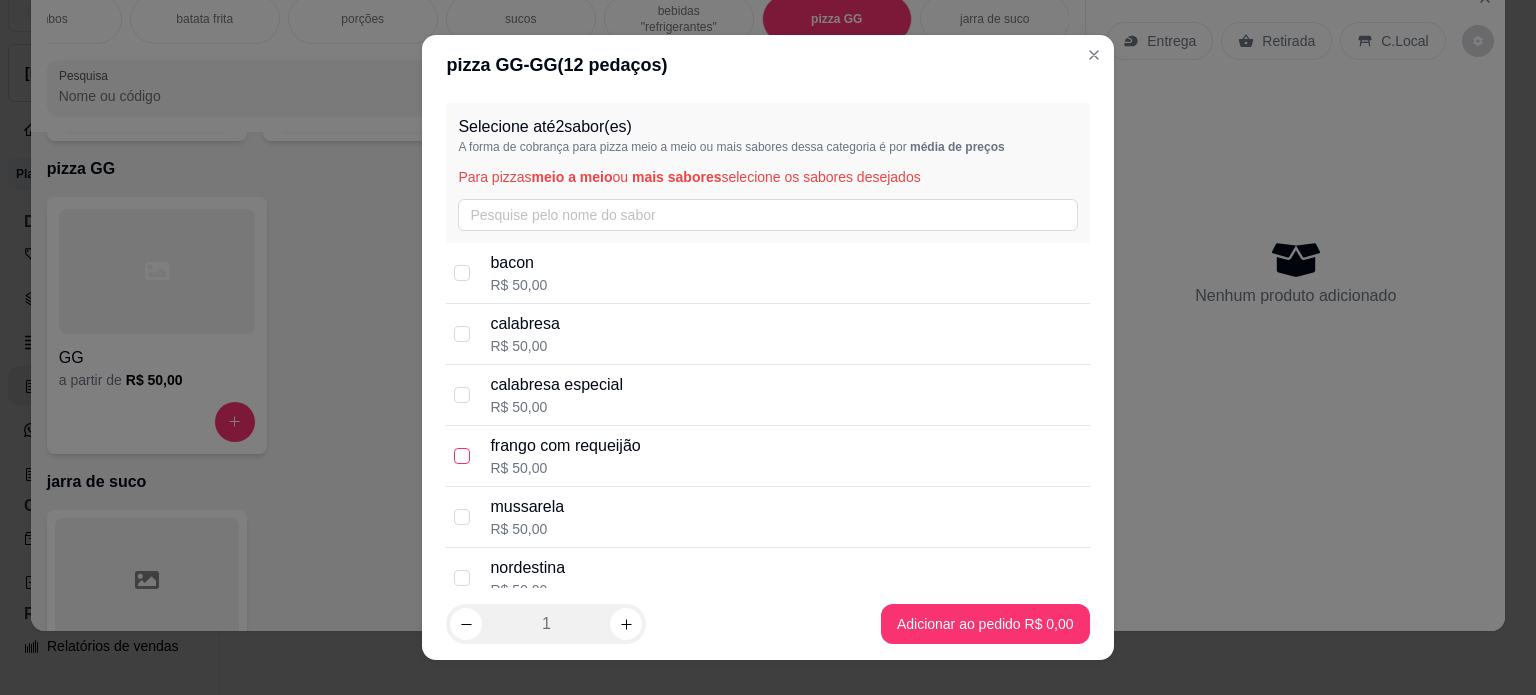 click at bounding box center (462, 456) 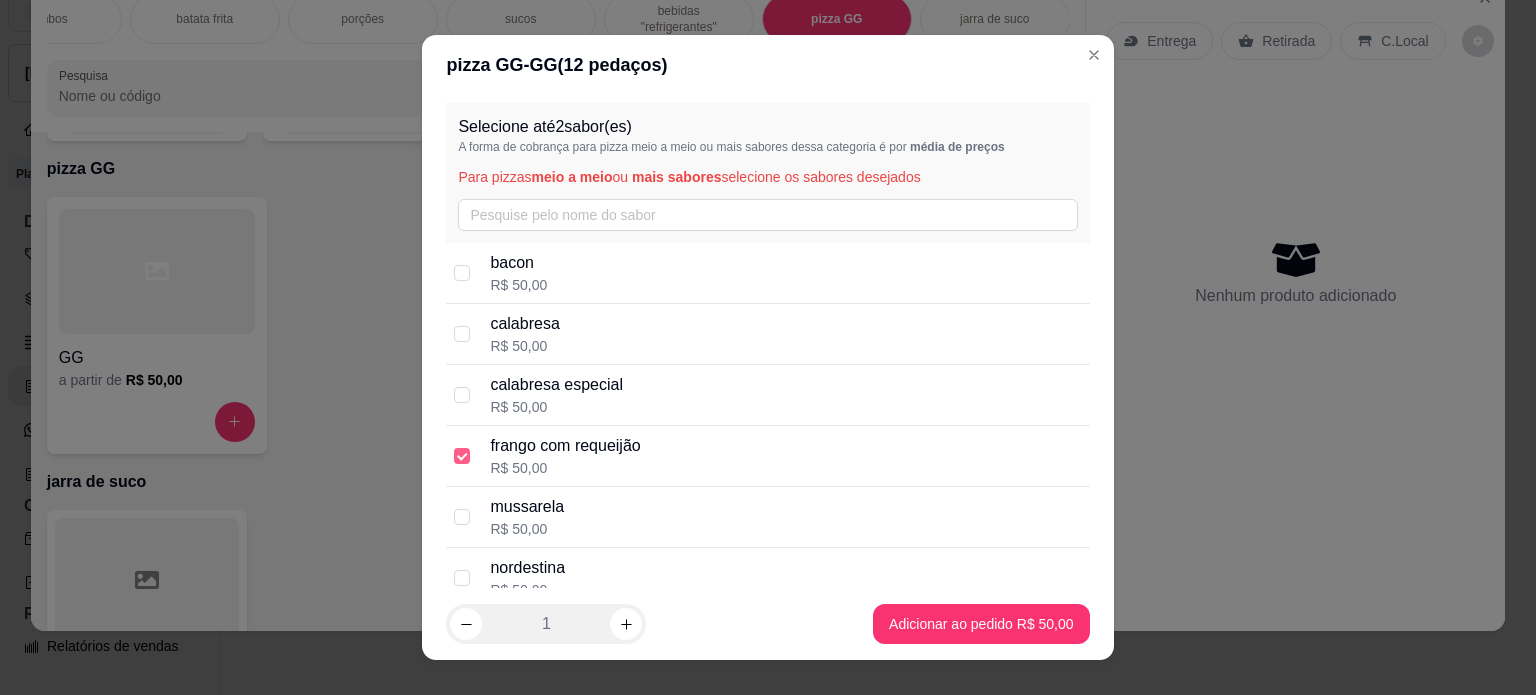scroll, scrollTop: 100, scrollLeft: 0, axis: vertical 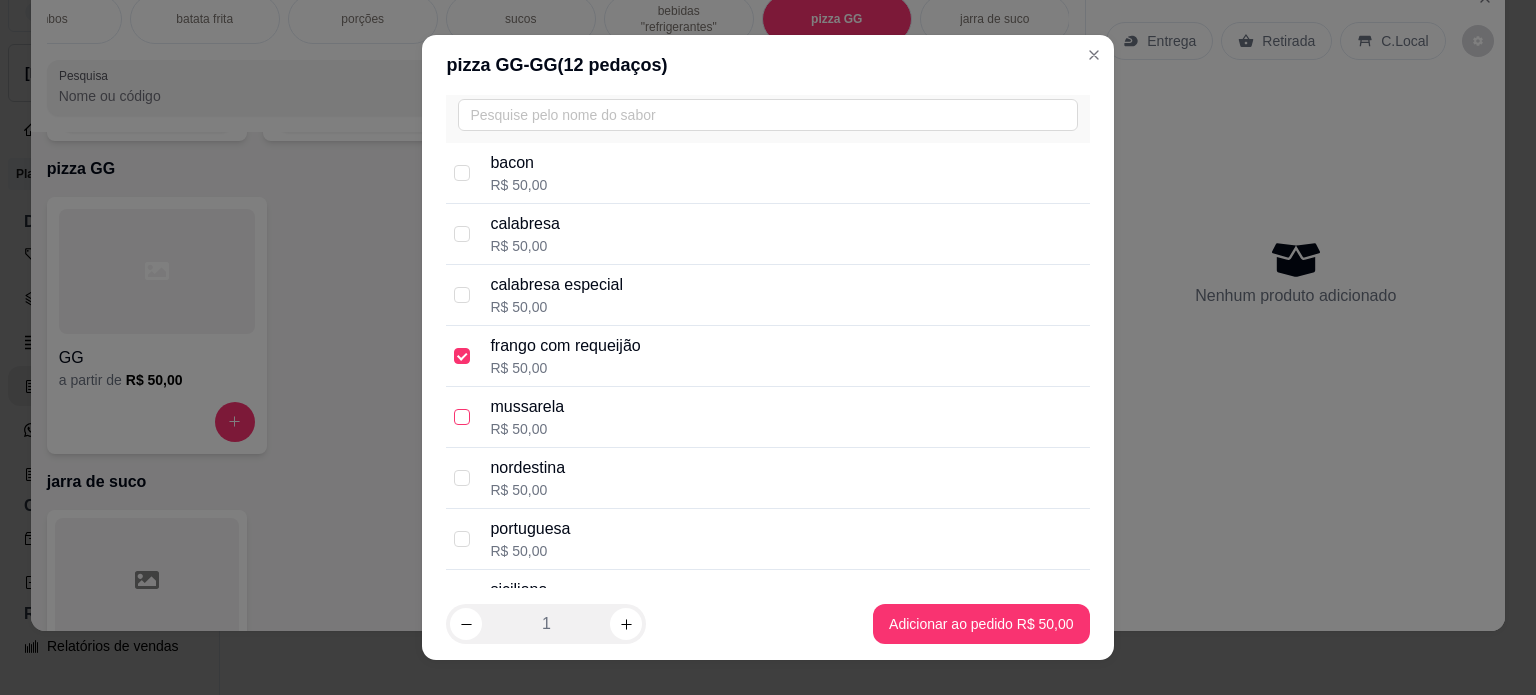 click at bounding box center [462, 417] 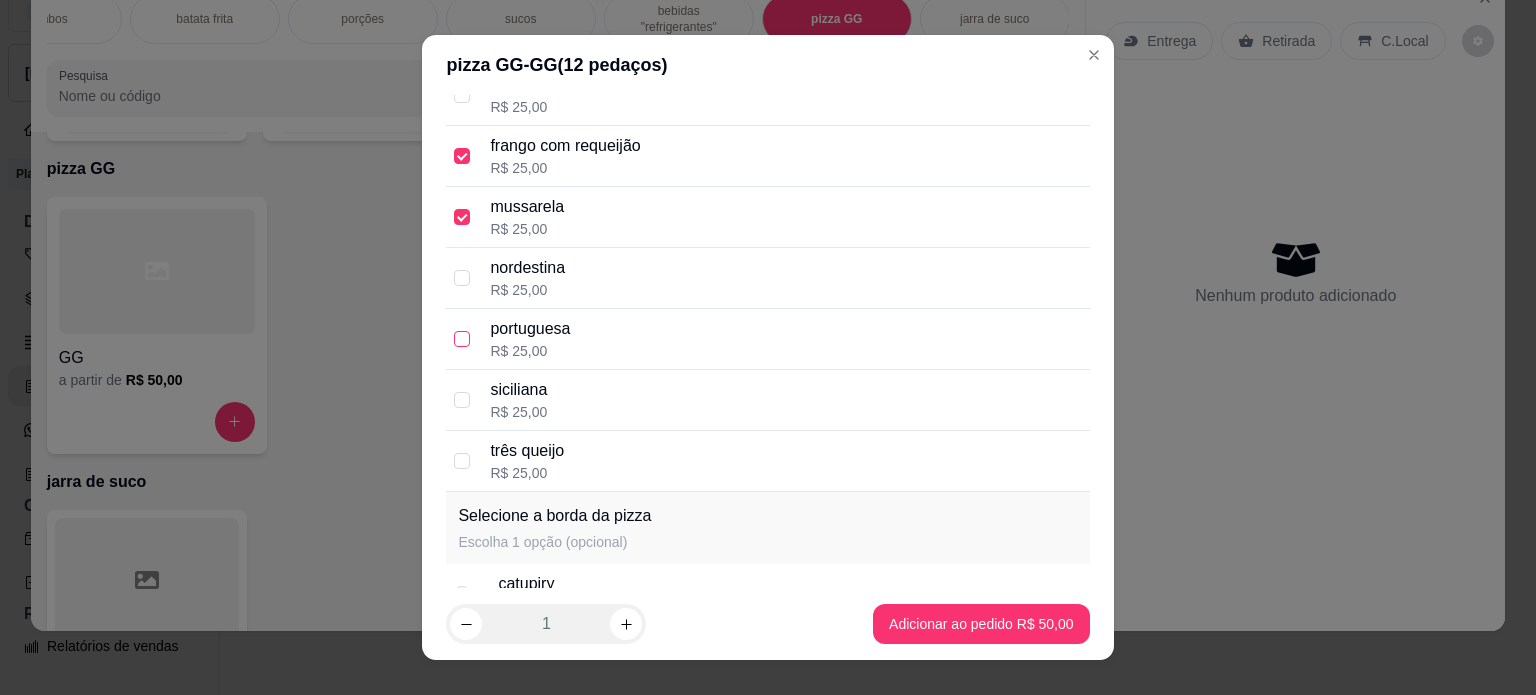 scroll, scrollTop: 481, scrollLeft: 0, axis: vertical 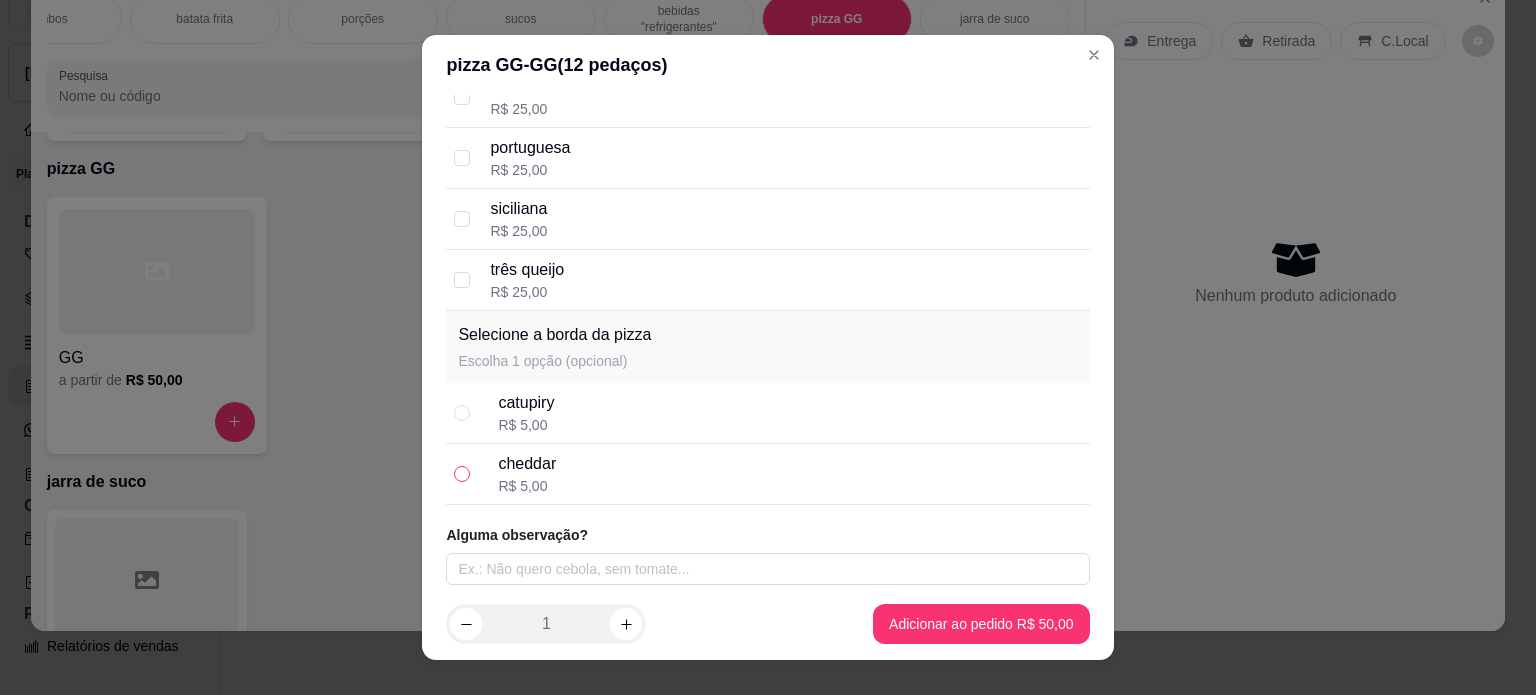 click at bounding box center [462, 474] 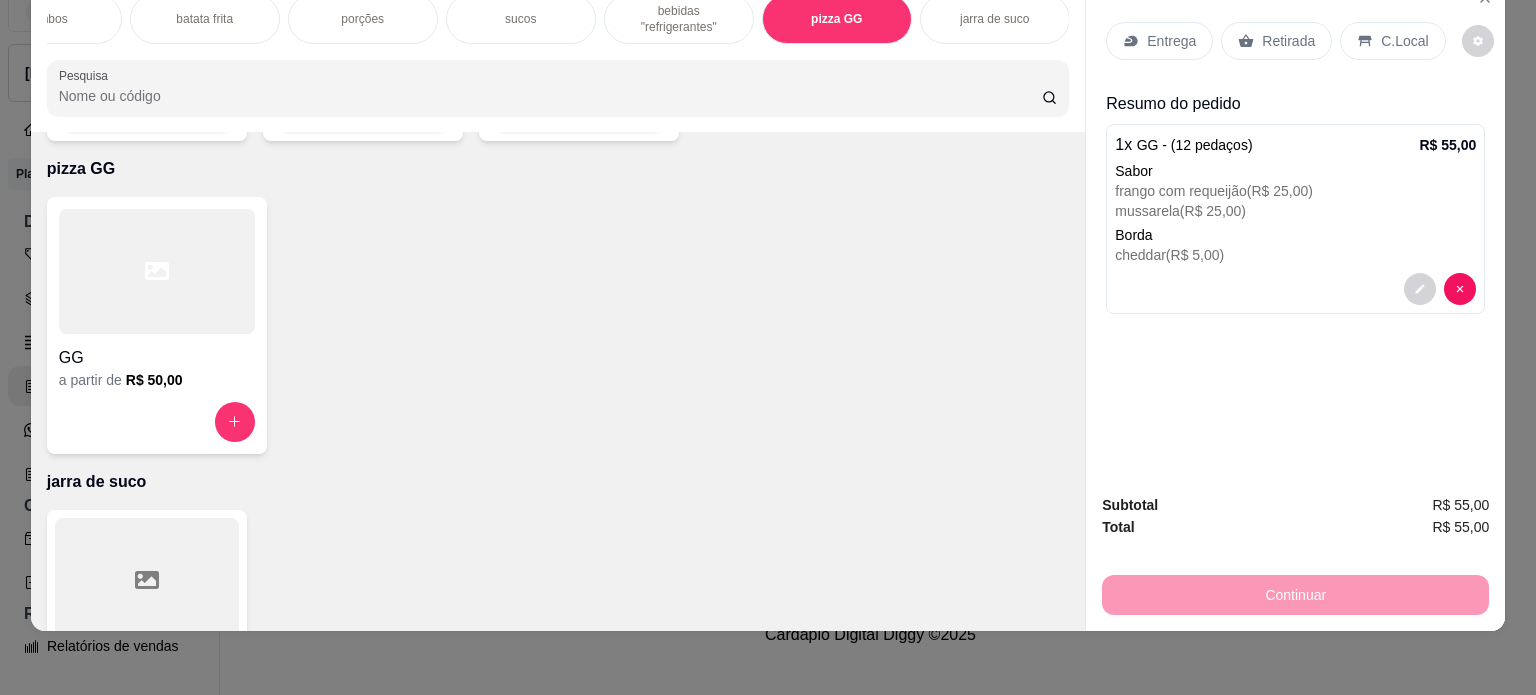 click on "Entrega" at bounding box center [1171, 41] 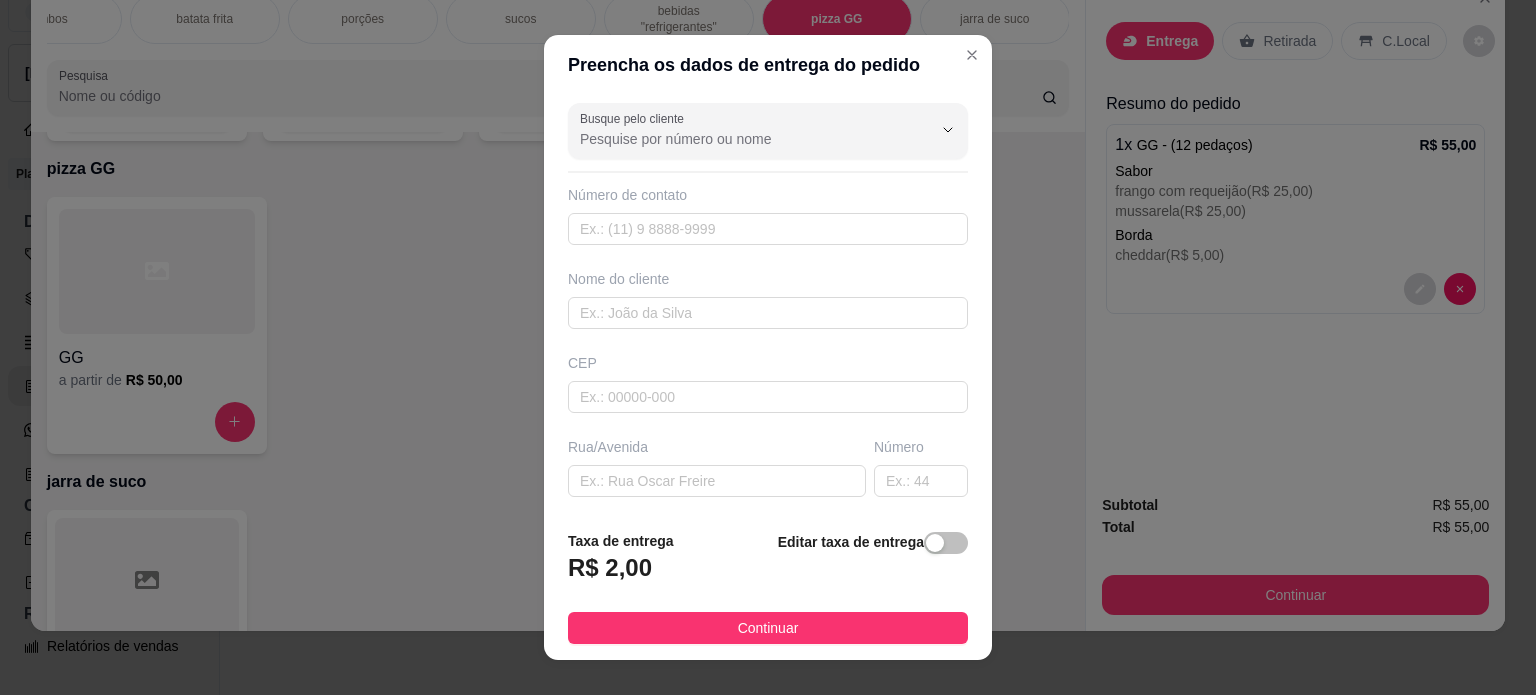 click on "Nome do cliente" at bounding box center (768, 299) 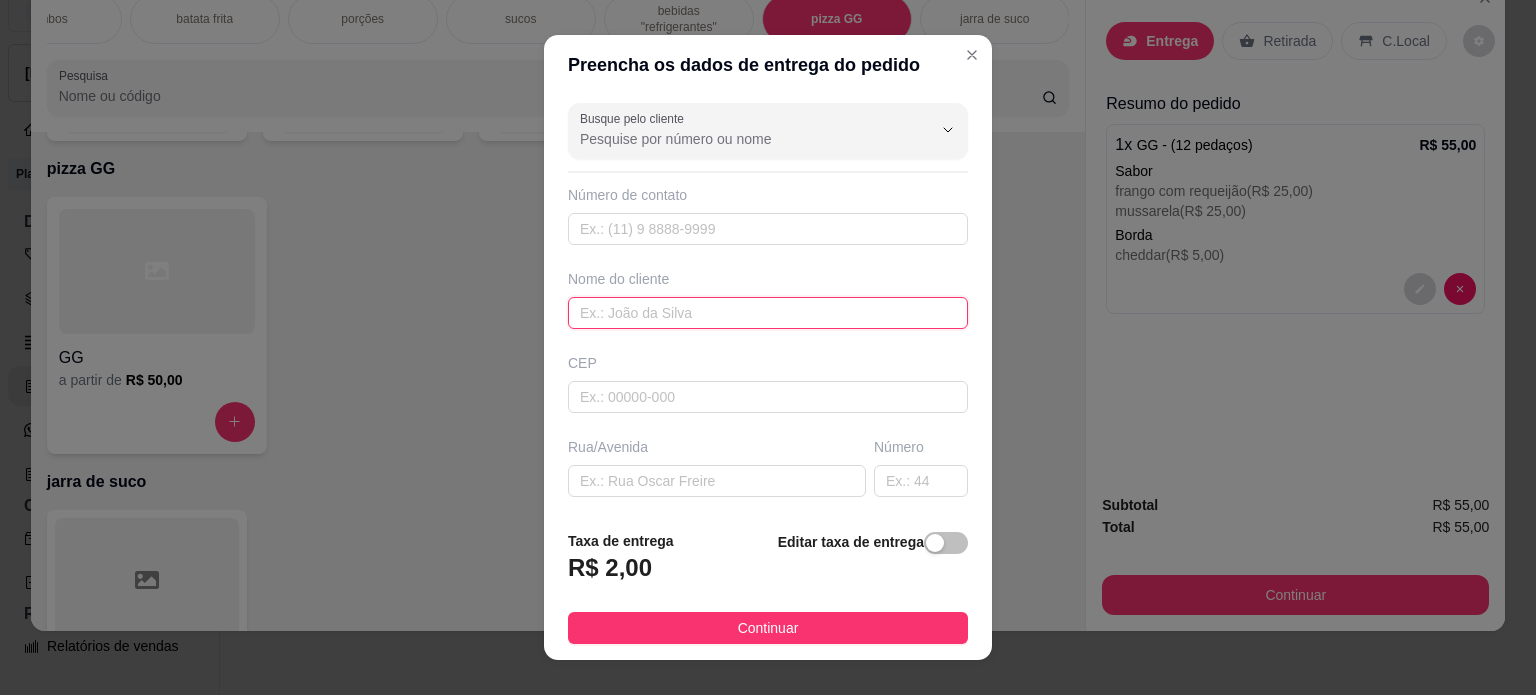 click at bounding box center (768, 313) 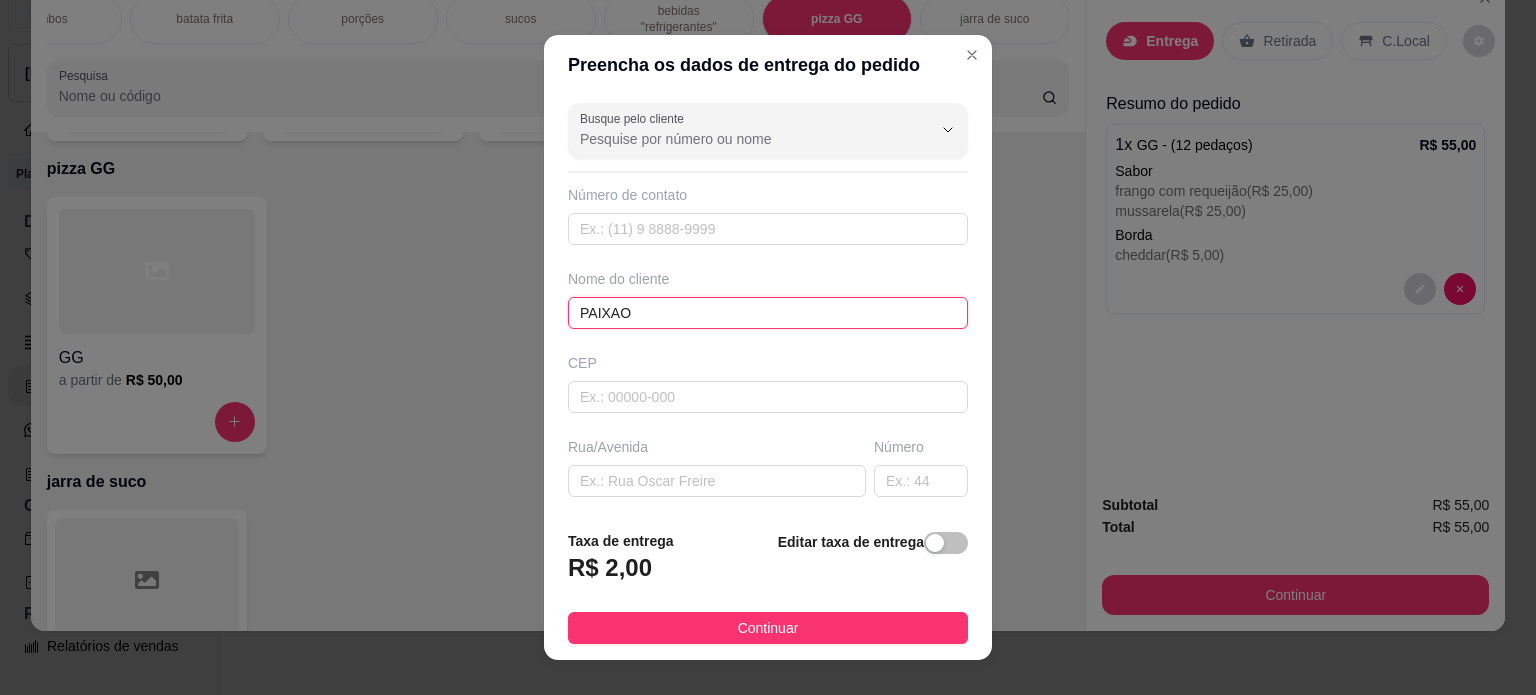 type on "PAIXAO" 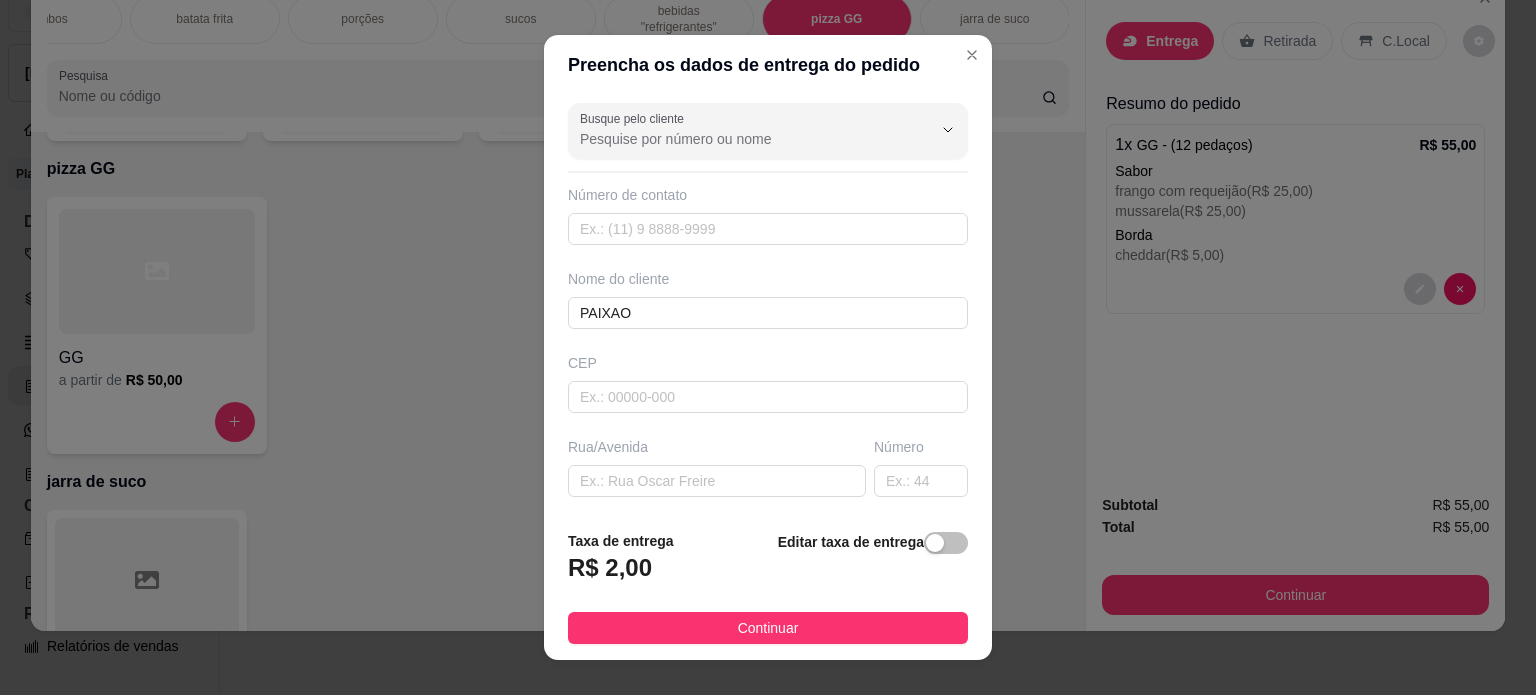 click on "Continuar" at bounding box center [768, 628] 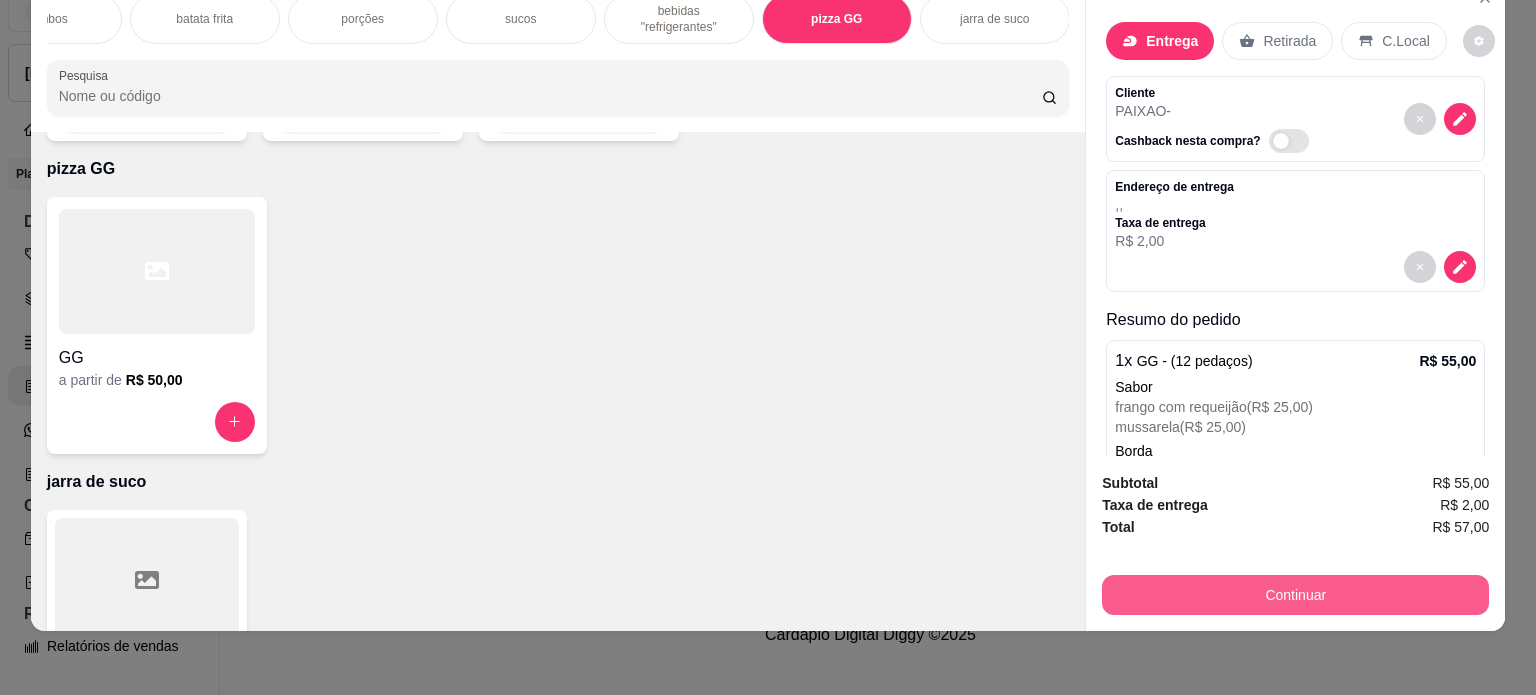 click on "Continuar" at bounding box center (1295, 595) 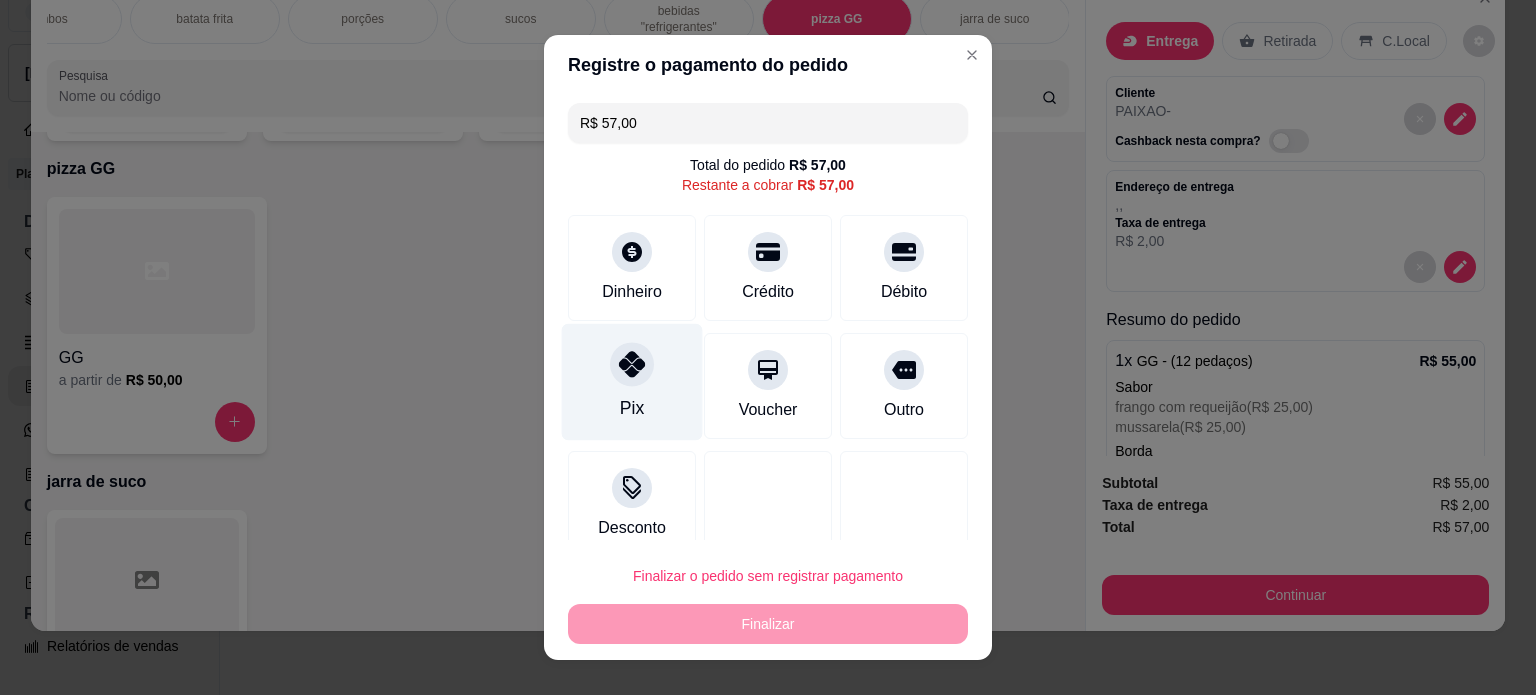 click on "Pix" at bounding box center [632, 381] 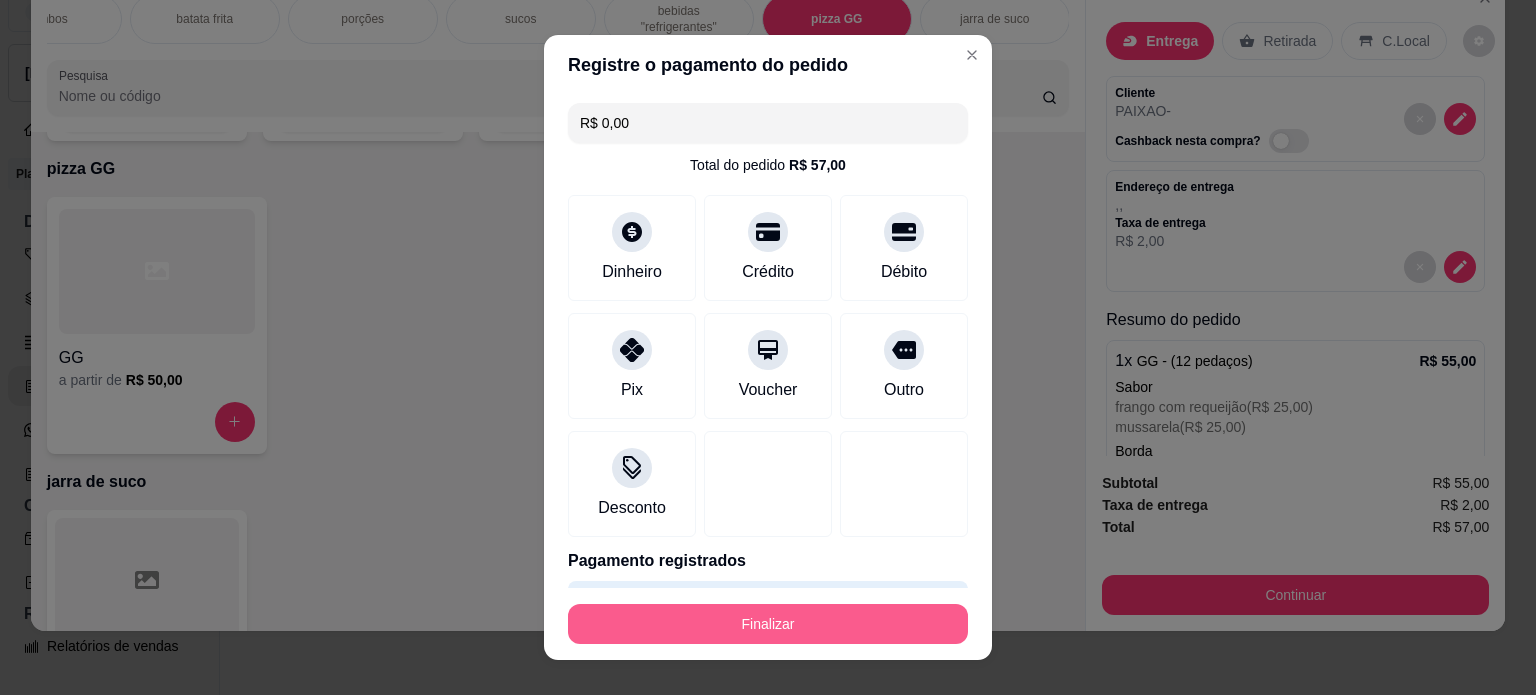 click on "Finalizar" at bounding box center (768, 624) 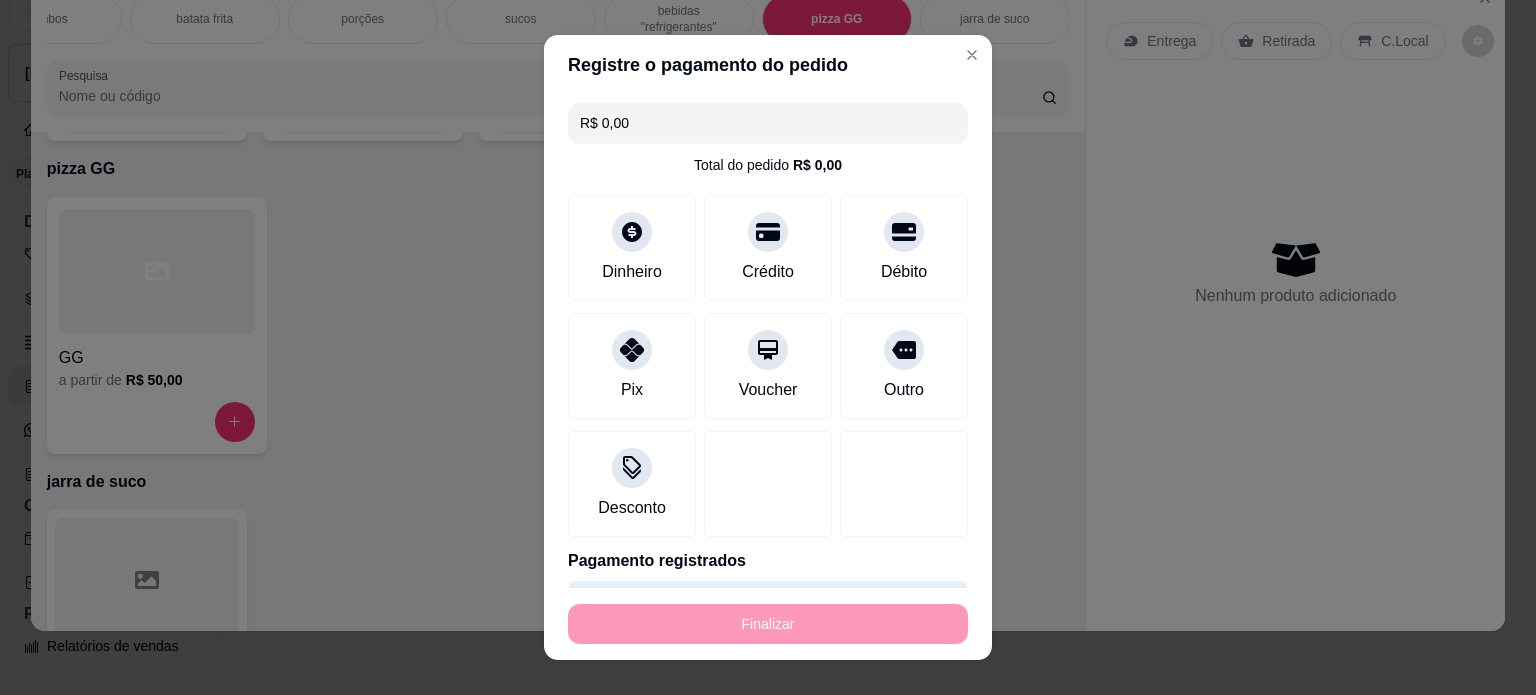type on "-R$ 57,00" 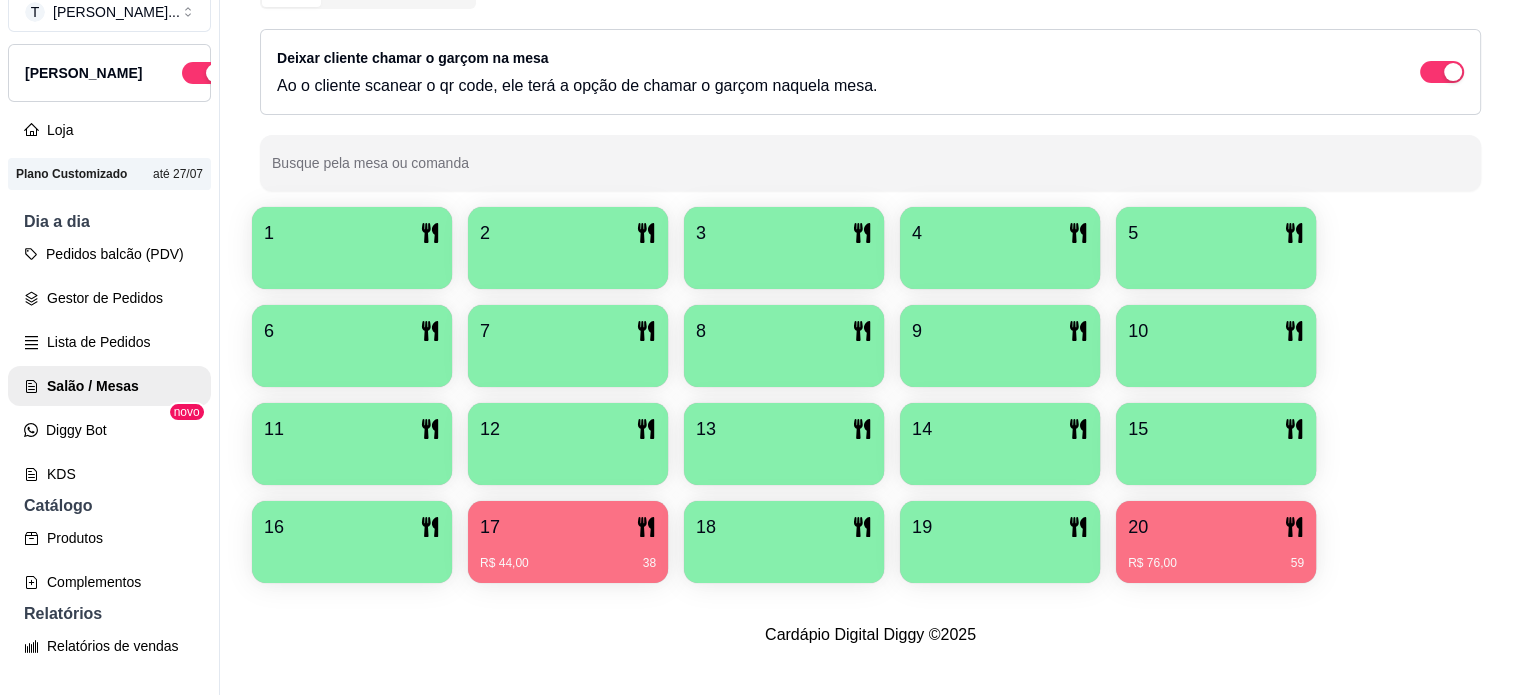 click on "R$ 44,00 38" at bounding box center [568, 556] 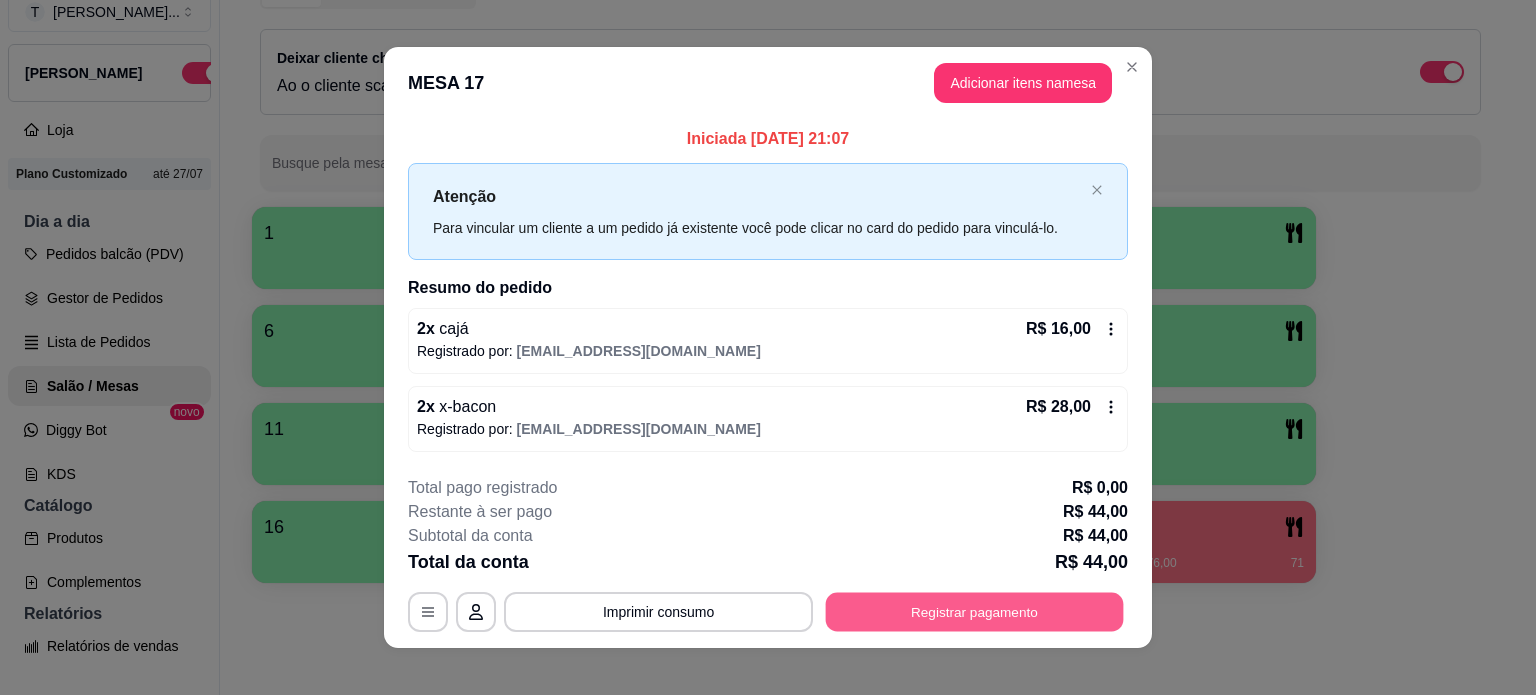 click on "Registrar pagamento" at bounding box center (975, 612) 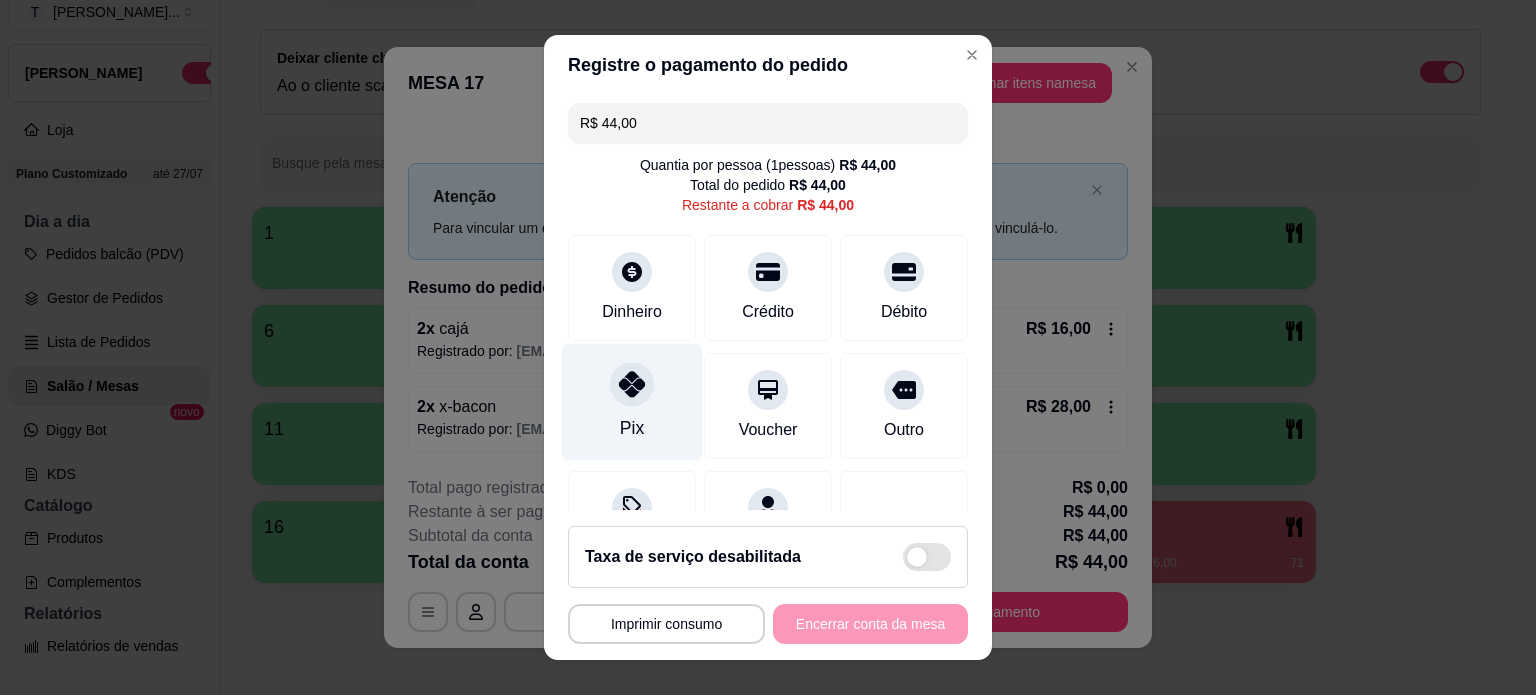 click on "Pix" at bounding box center (632, 401) 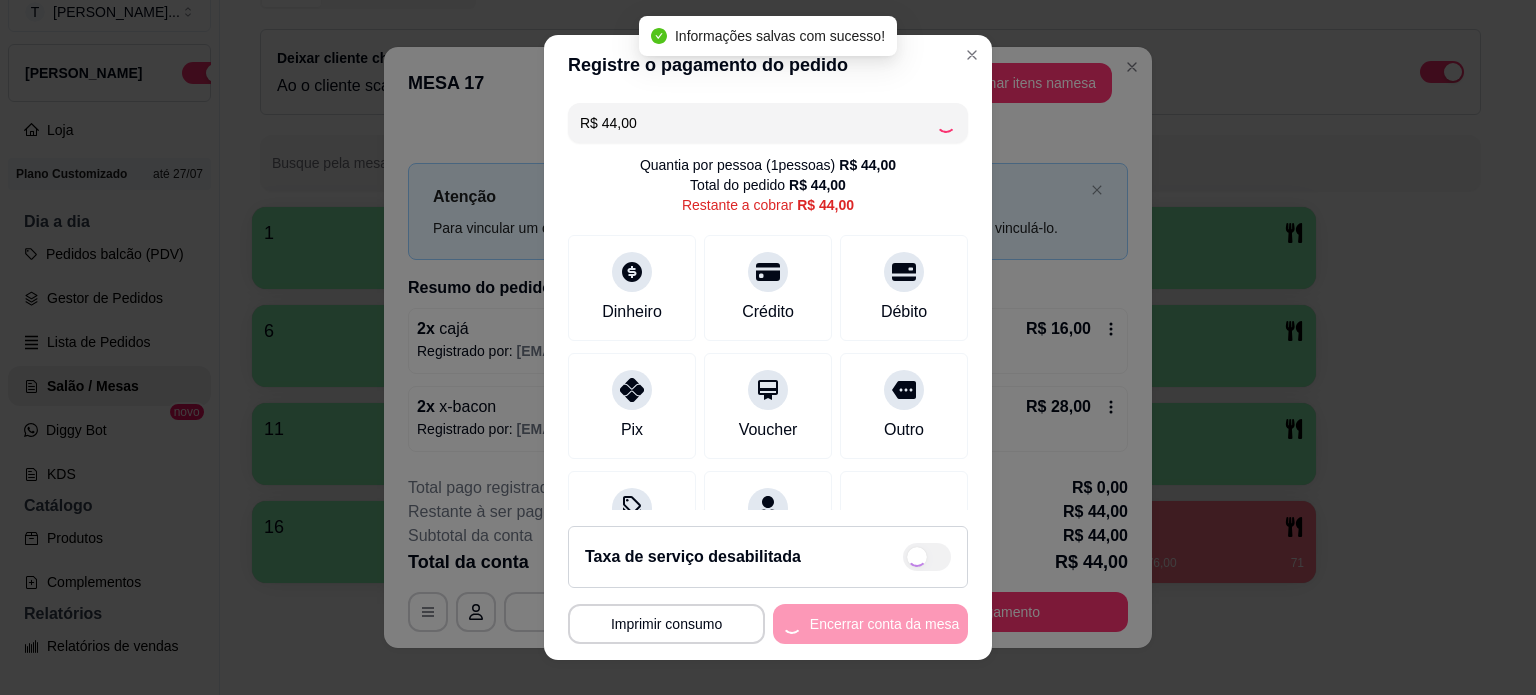type on "R$ 0,00" 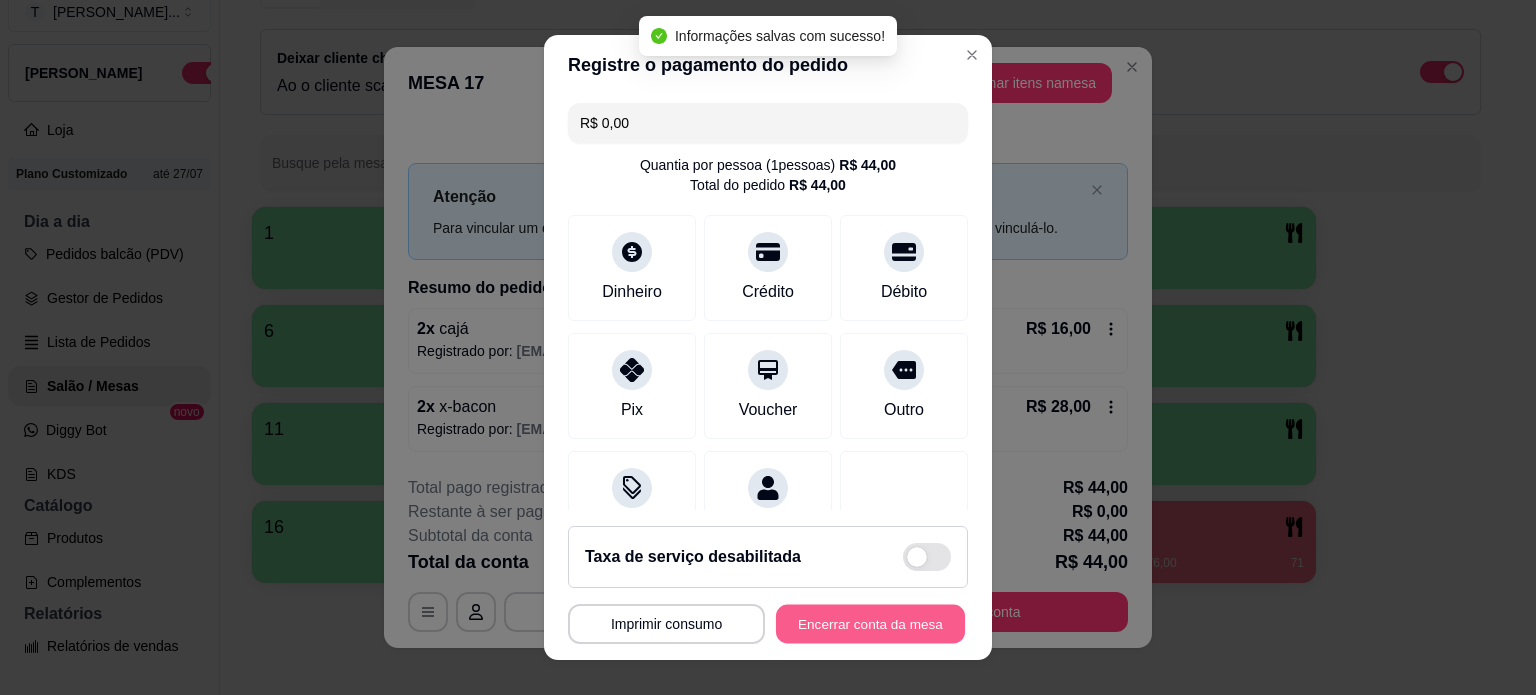 click on "Encerrar conta da mesa" at bounding box center [870, 624] 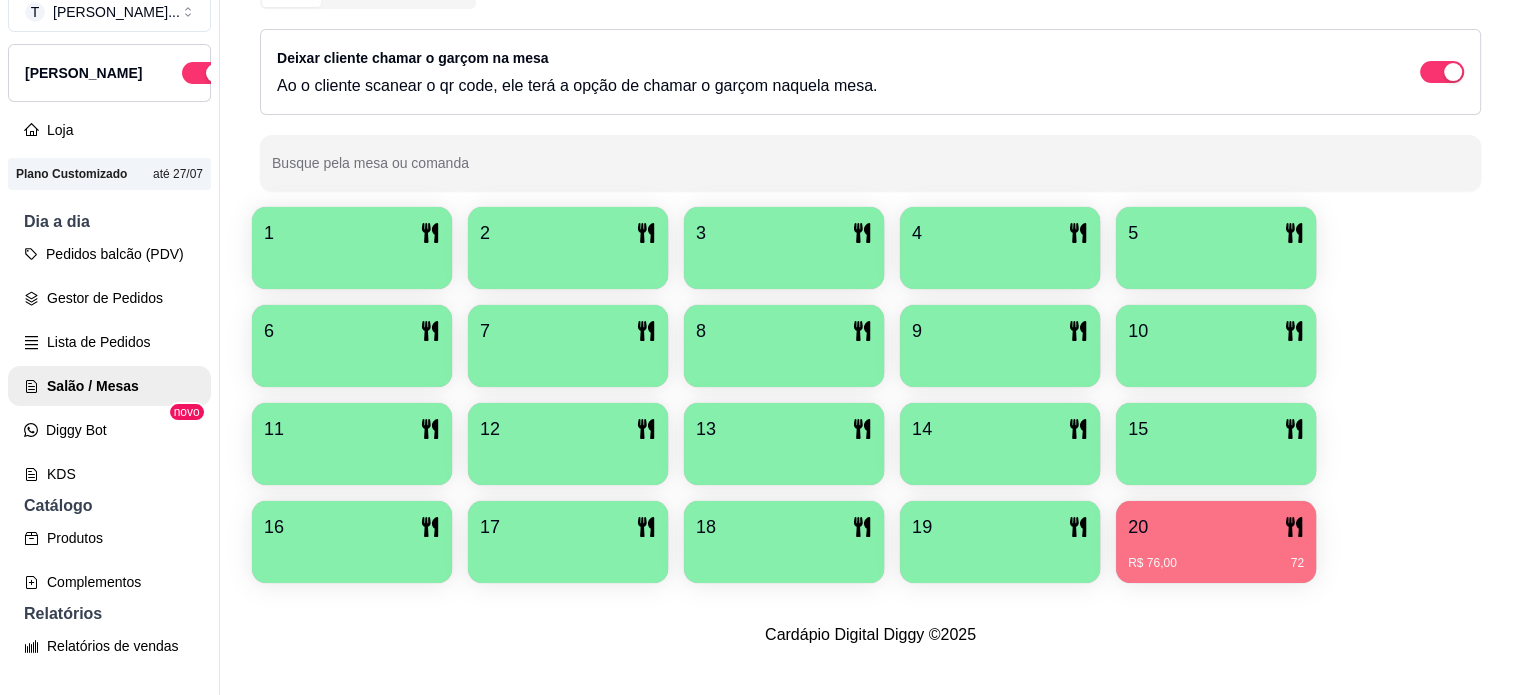 click on "R$ 76,00 72" at bounding box center (1216, 556) 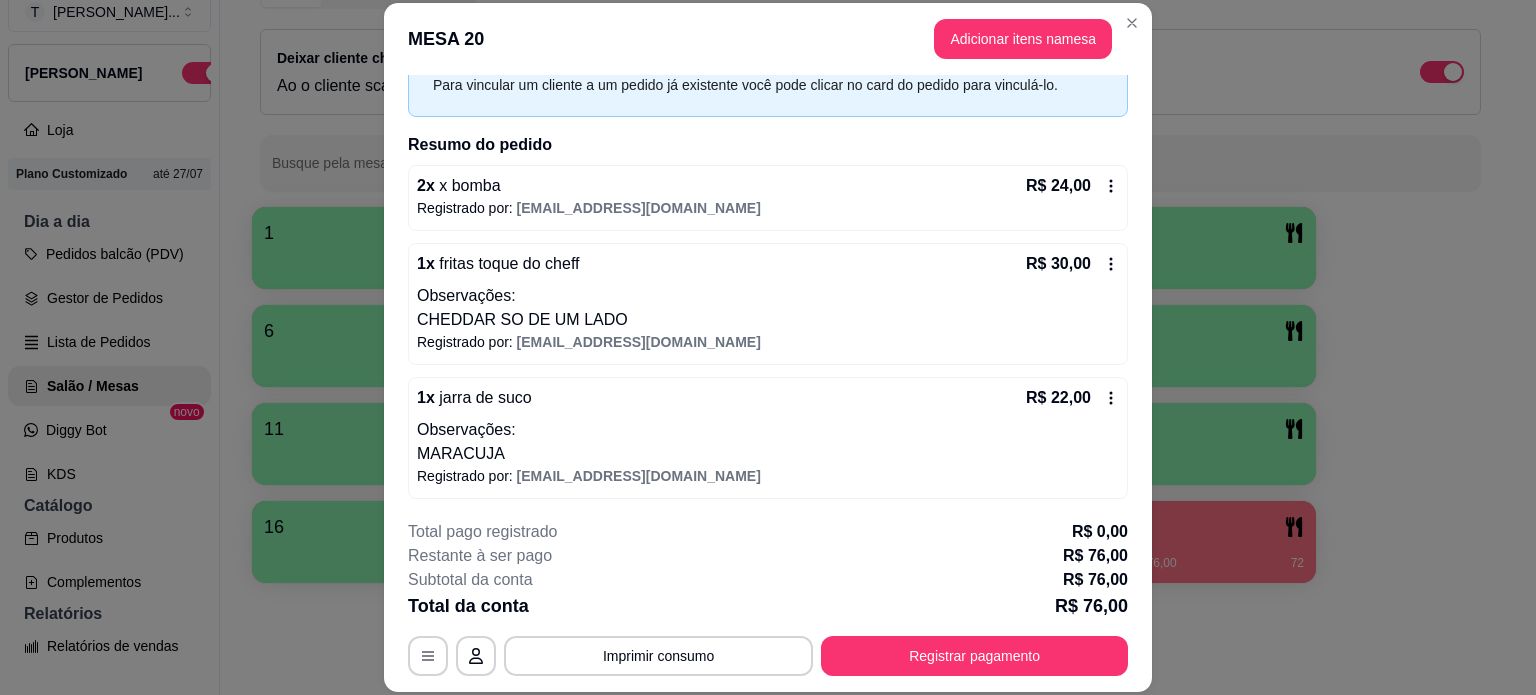 scroll, scrollTop: 100, scrollLeft: 0, axis: vertical 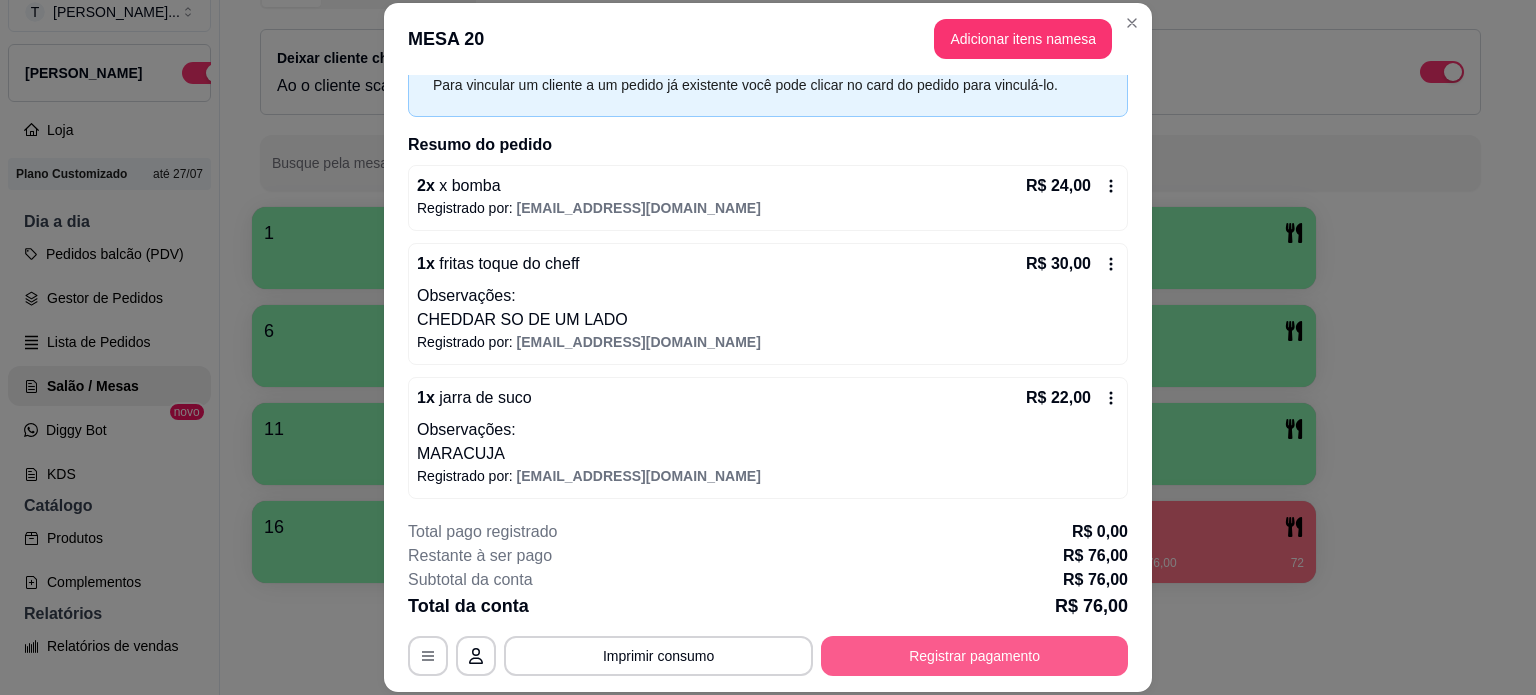 click on "Registrar pagamento" at bounding box center [974, 656] 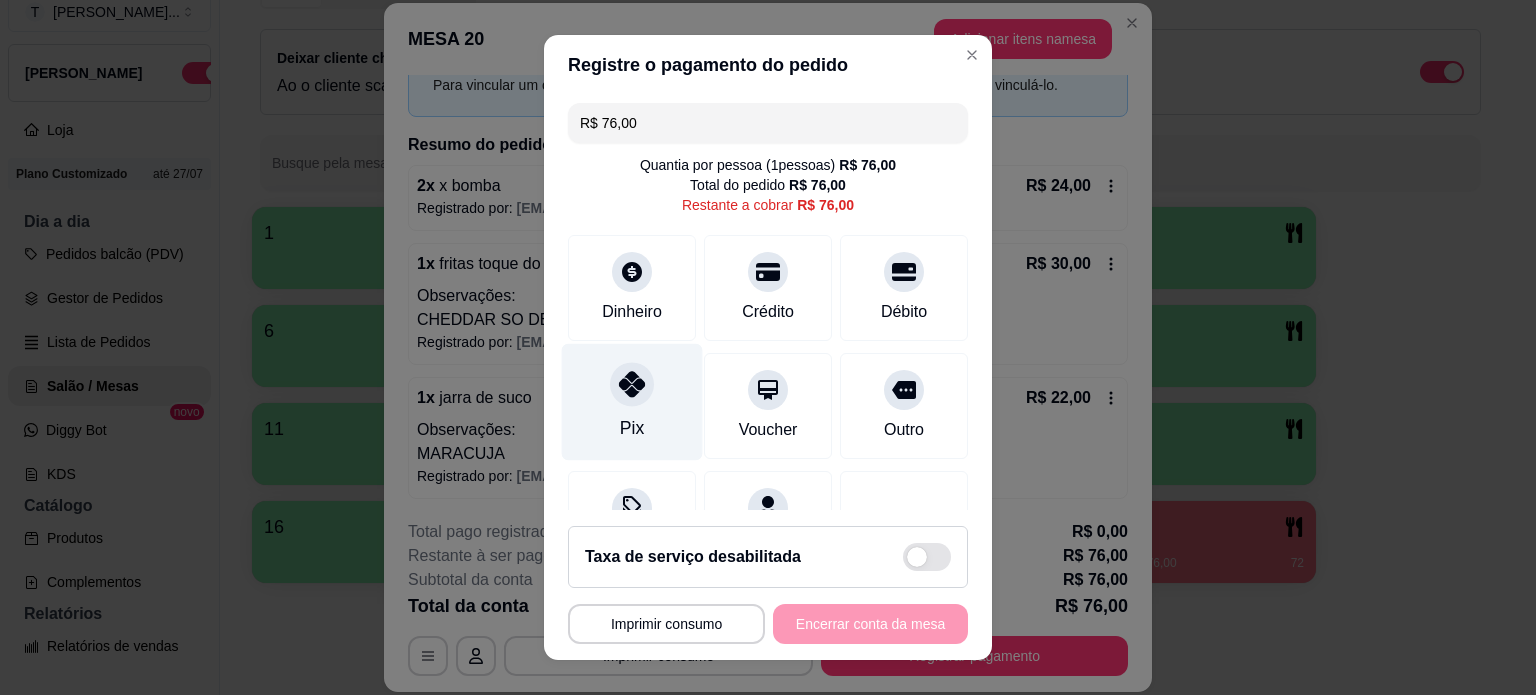 click on "Pix" at bounding box center [632, 401] 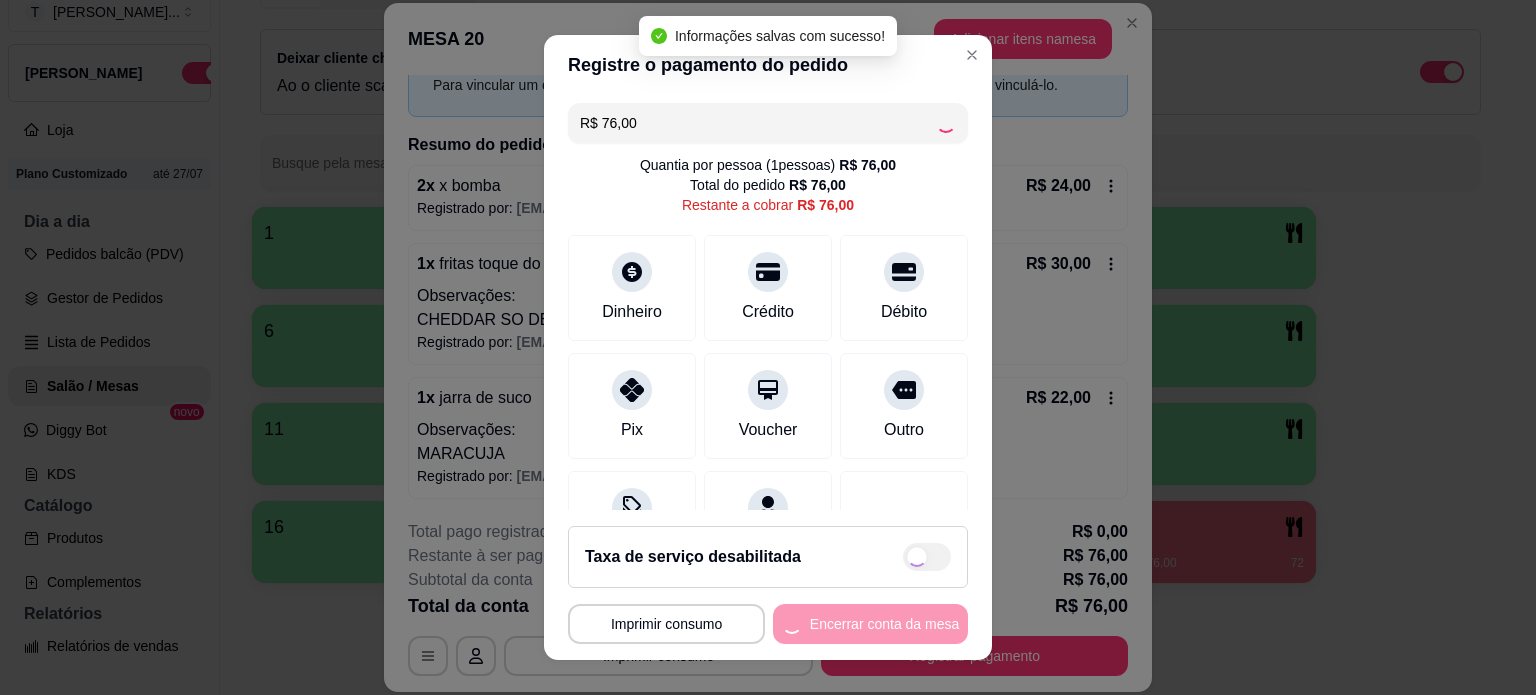 type on "R$ 0,00" 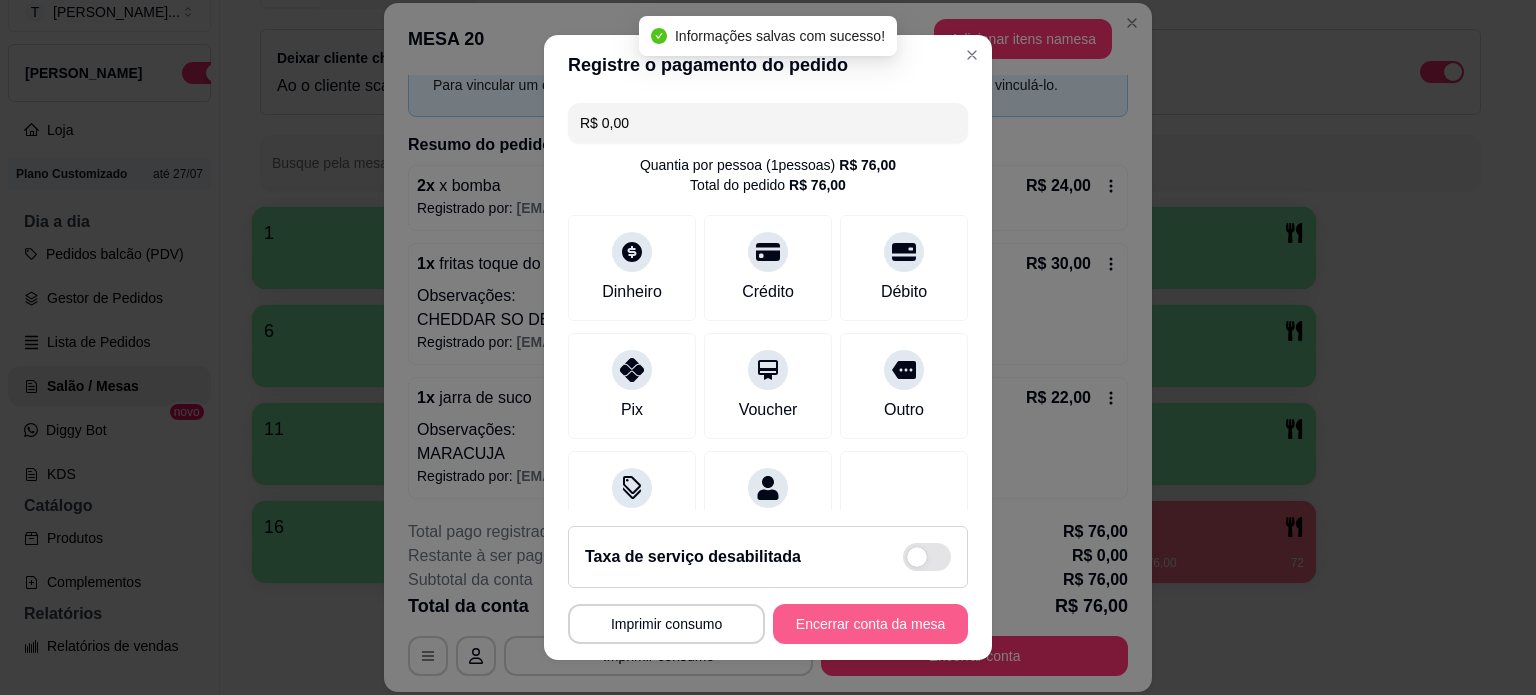click on "Encerrar conta da mesa" at bounding box center [870, 624] 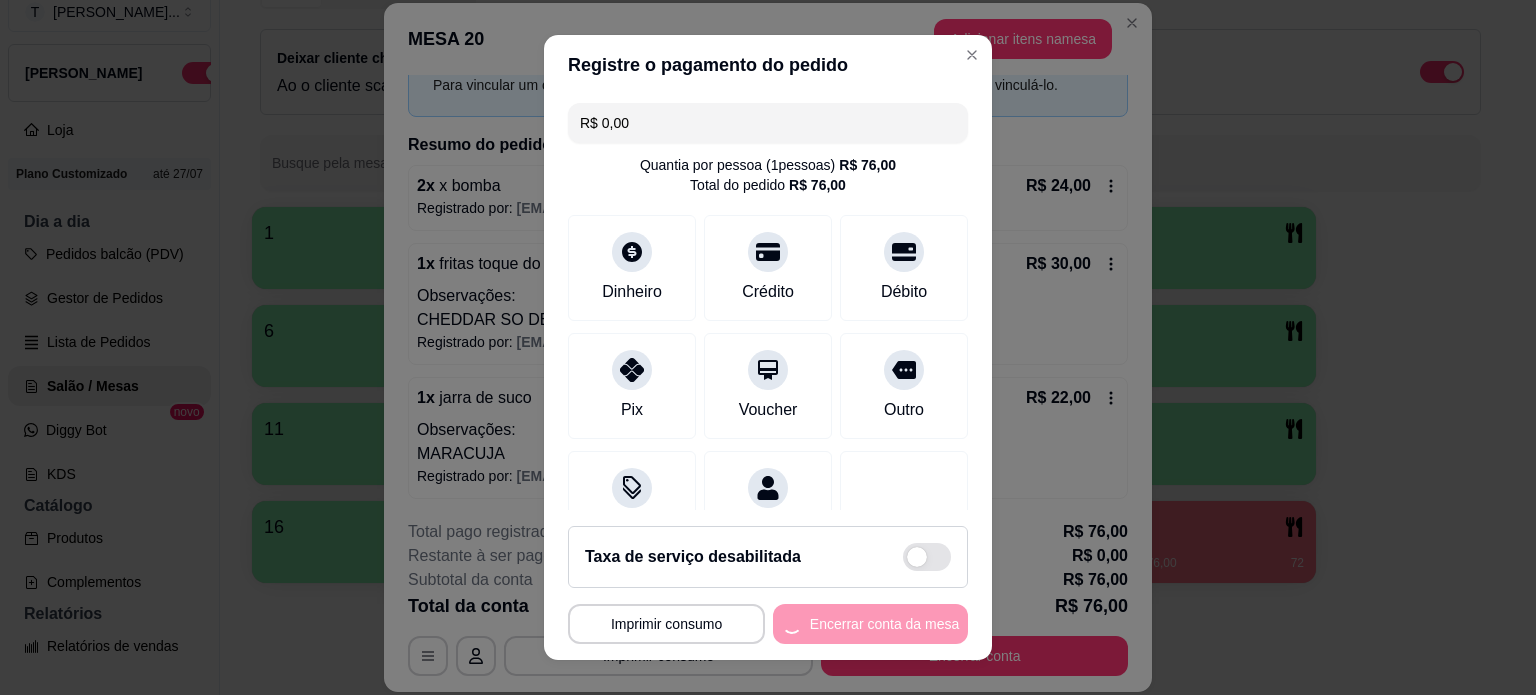 scroll, scrollTop: 0, scrollLeft: 0, axis: both 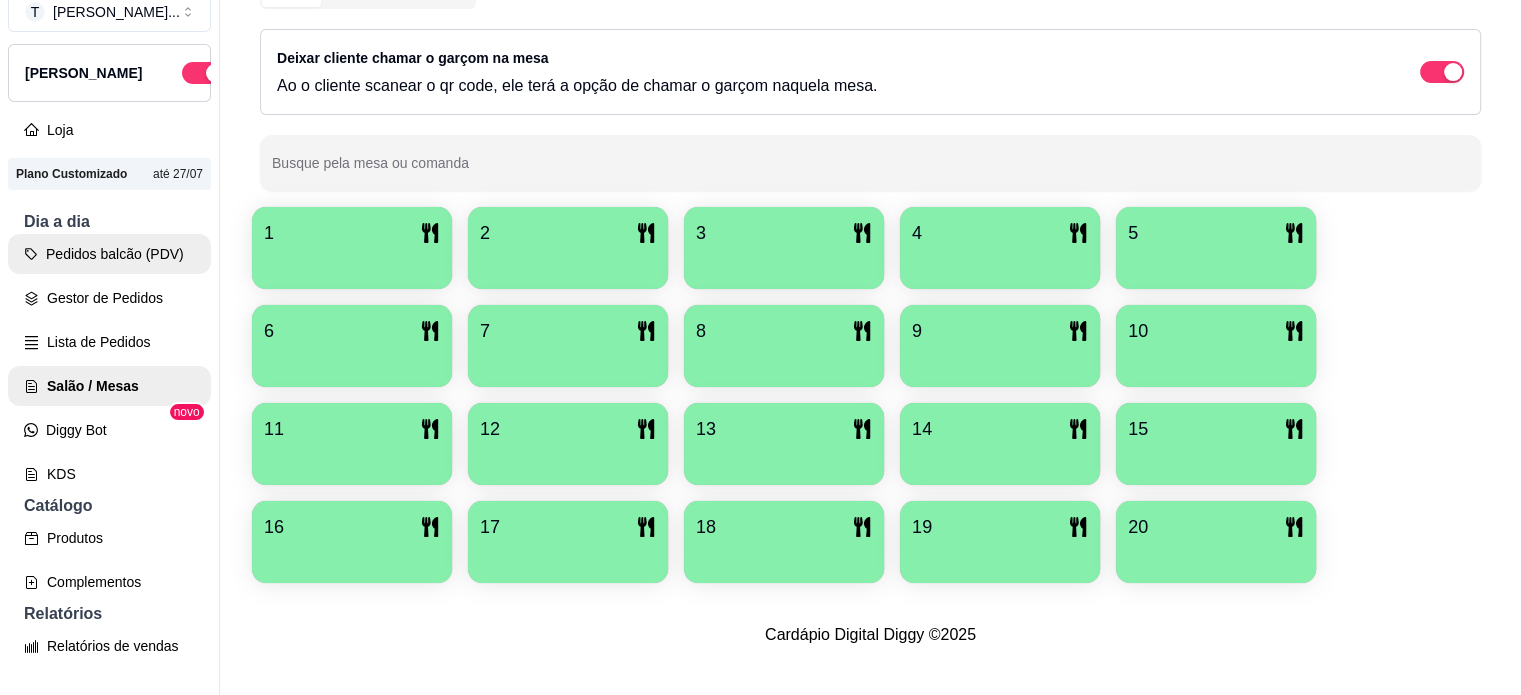 click on "Pedidos balcão (PDV)" at bounding box center [109, 254] 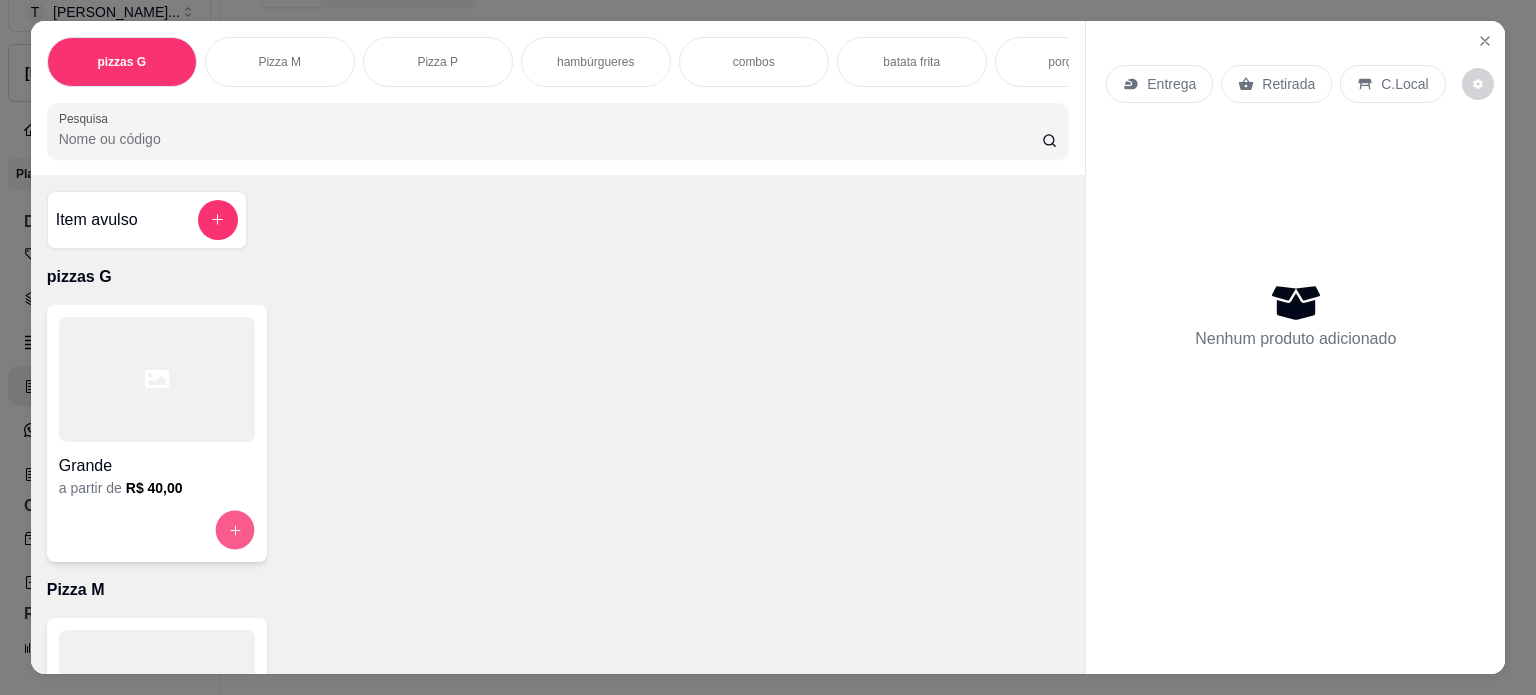 click 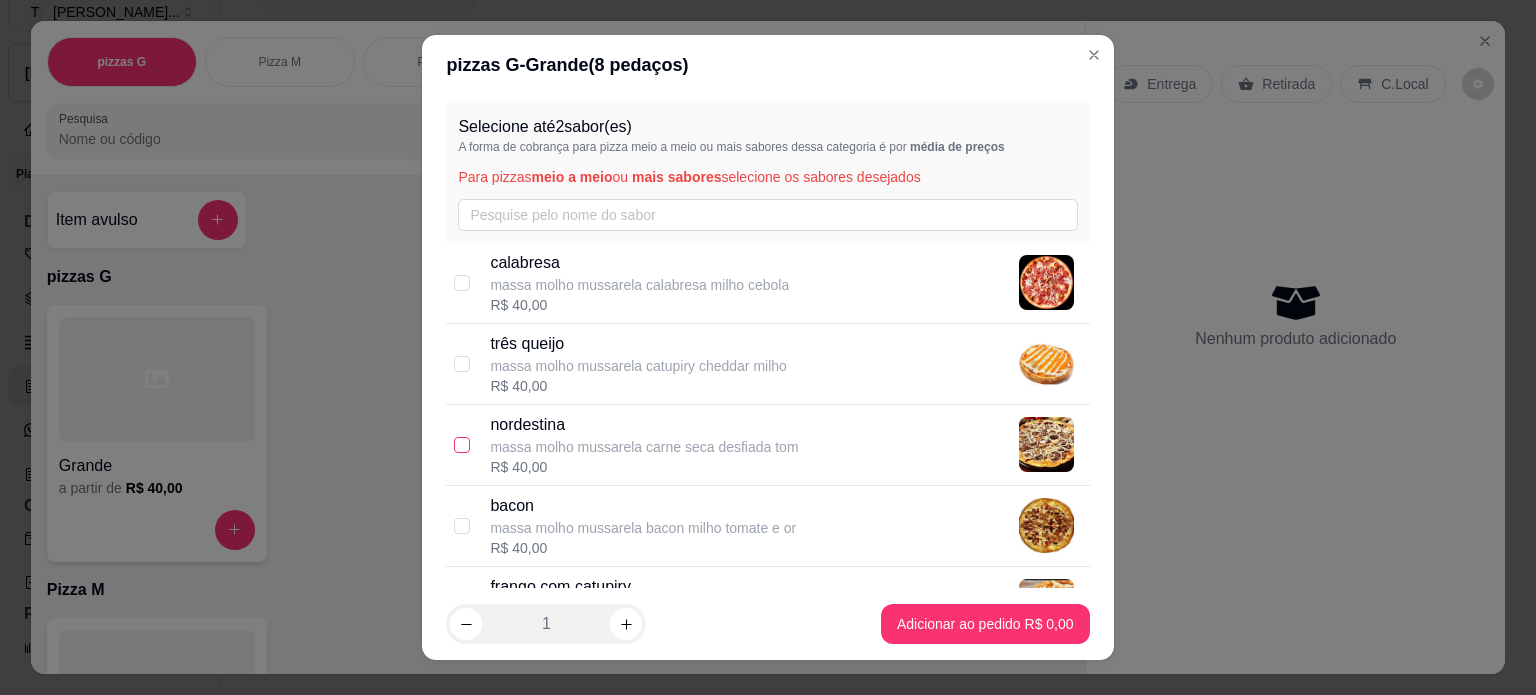 click at bounding box center [462, 445] 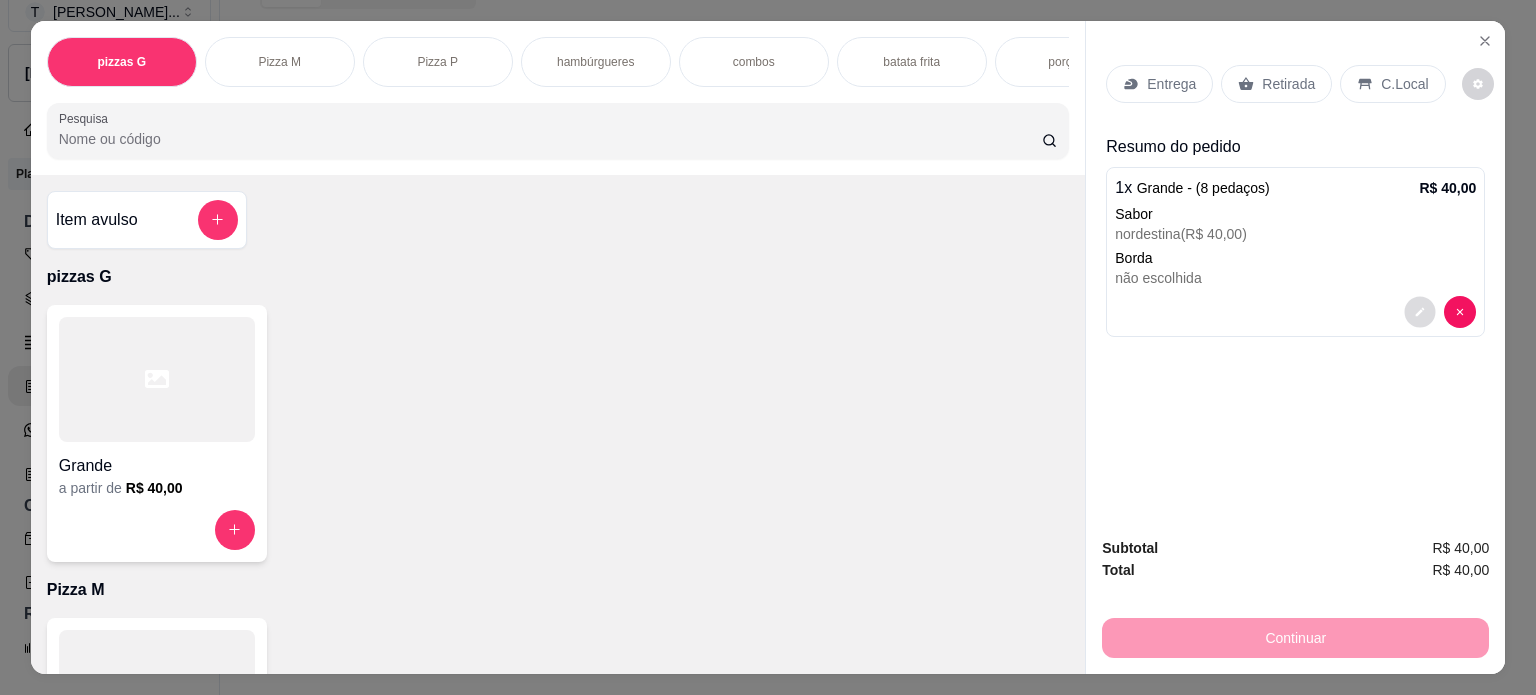 click 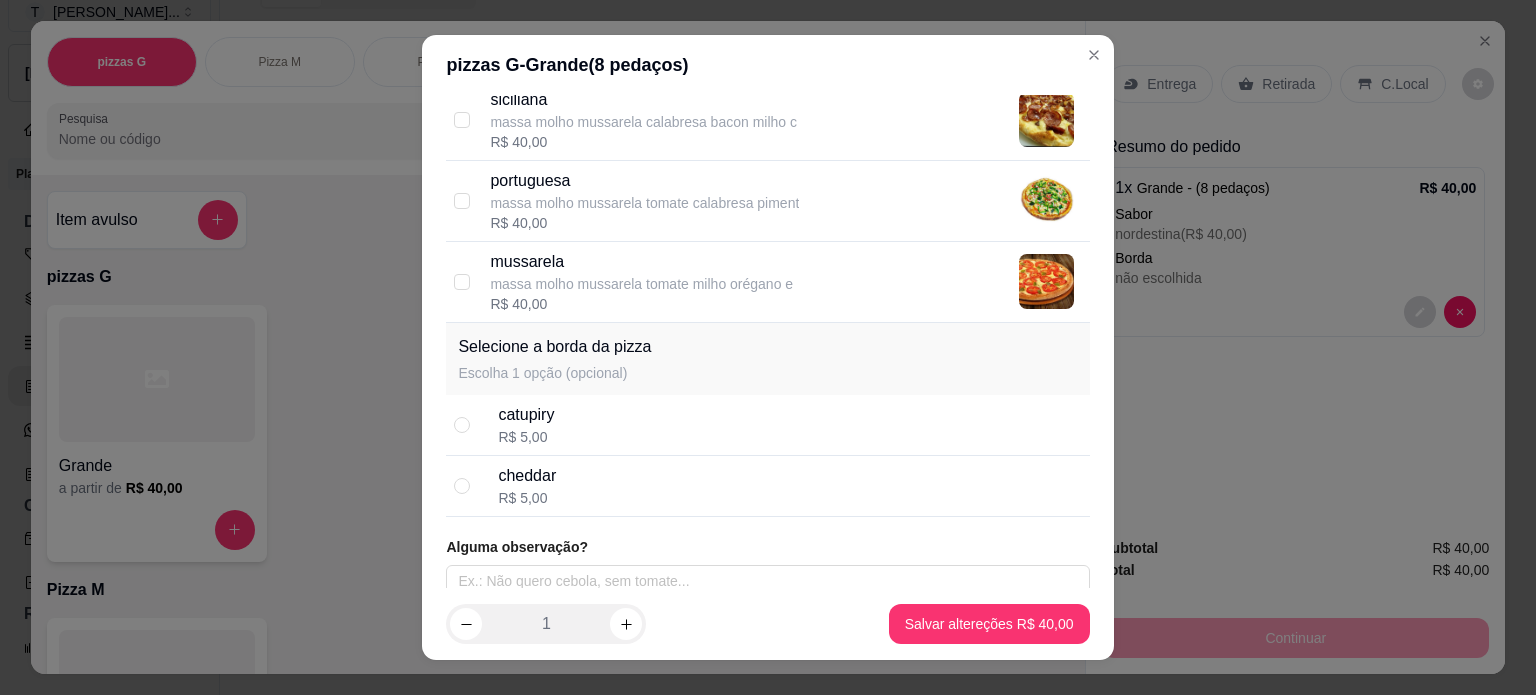 scroll, scrollTop: 661, scrollLeft: 0, axis: vertical 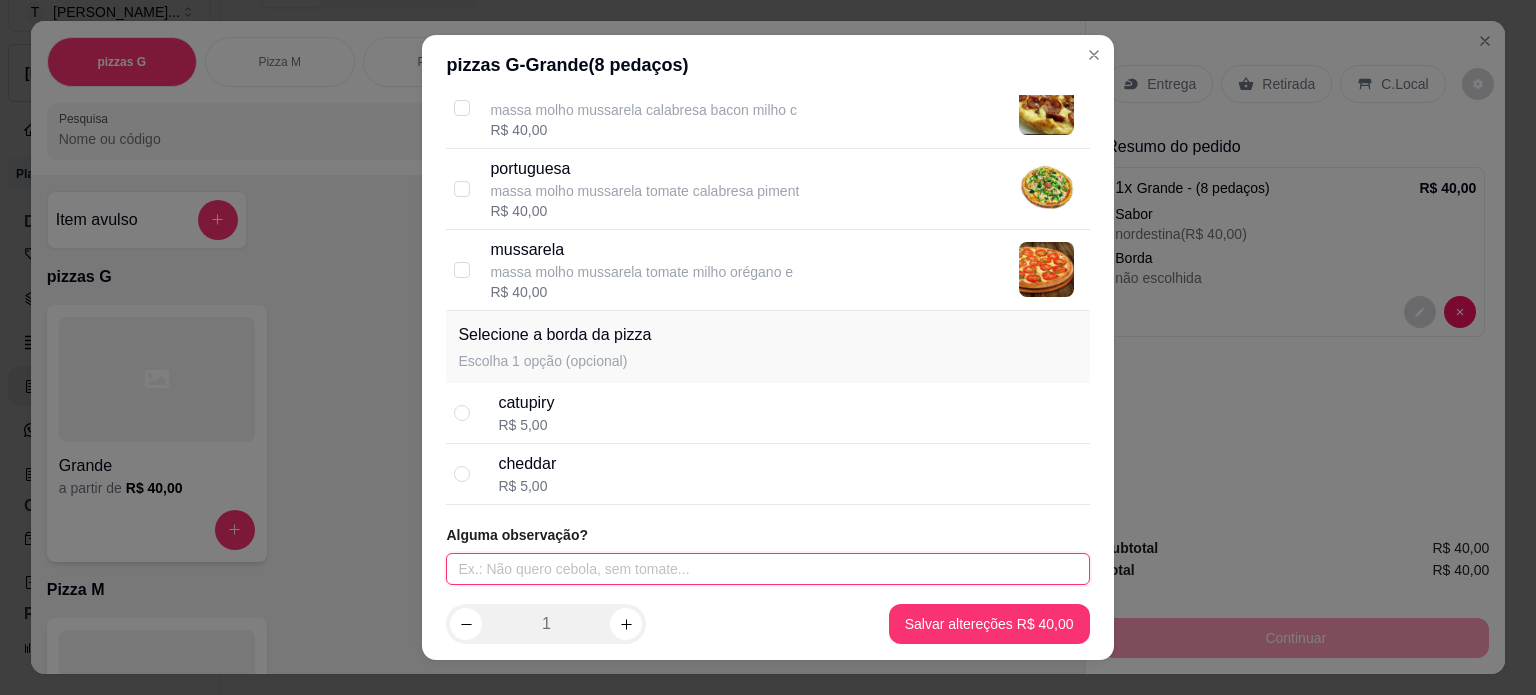 click at bounding box center (767, 569) 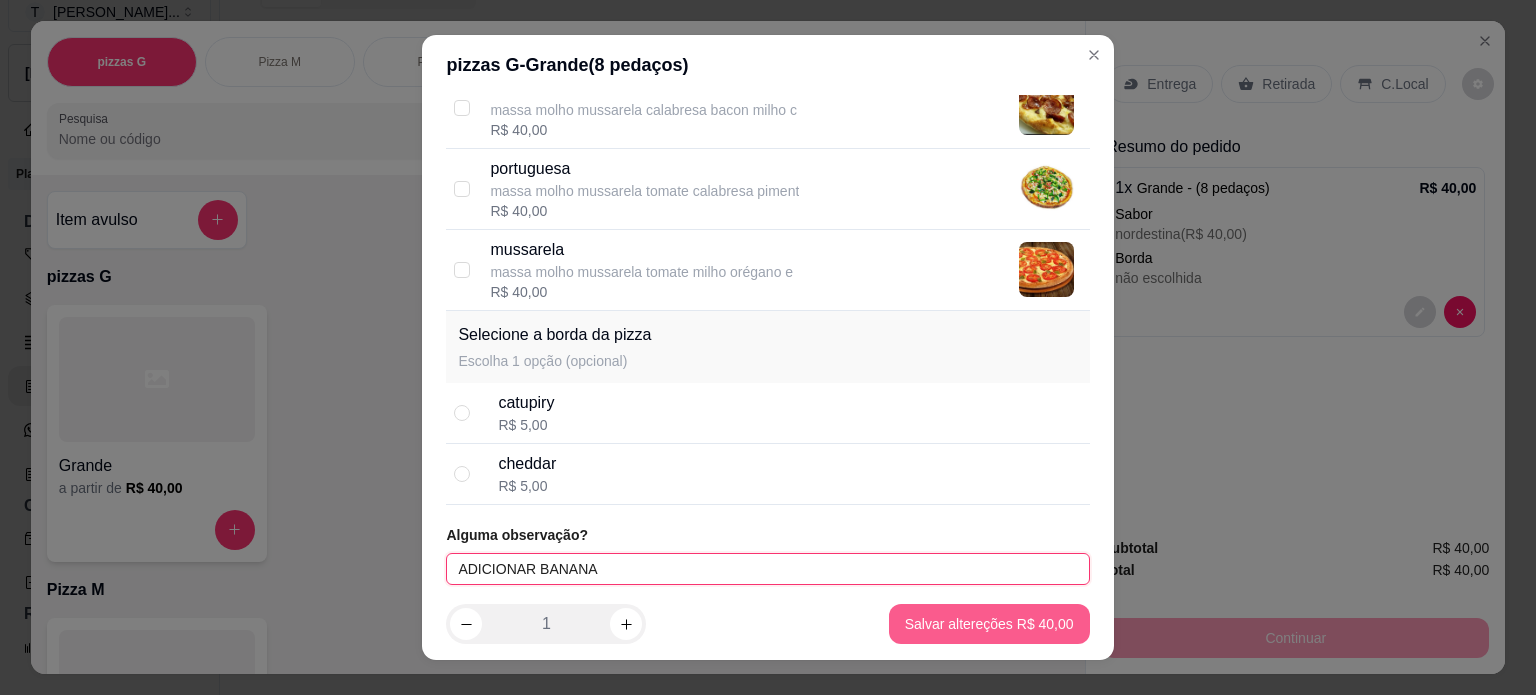 type on "ADICIONAR BANANA" 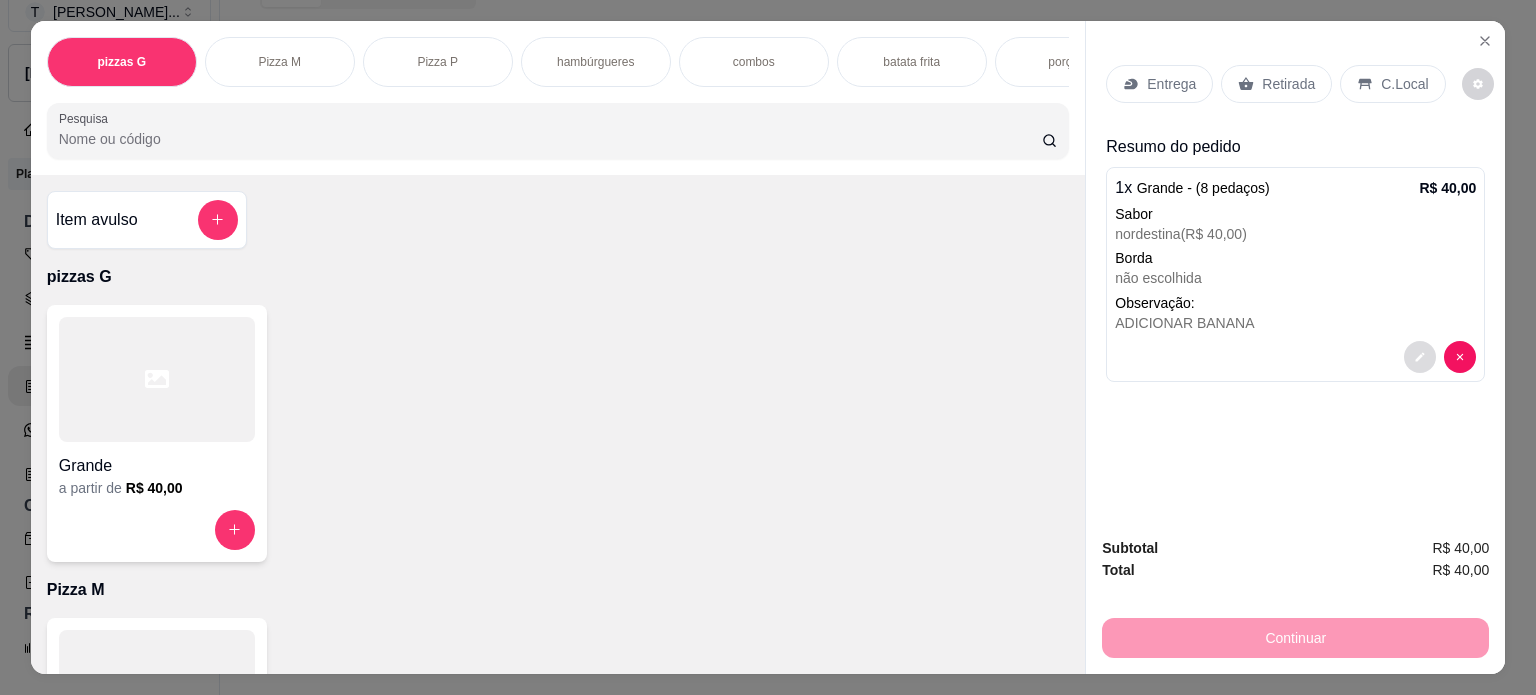 click 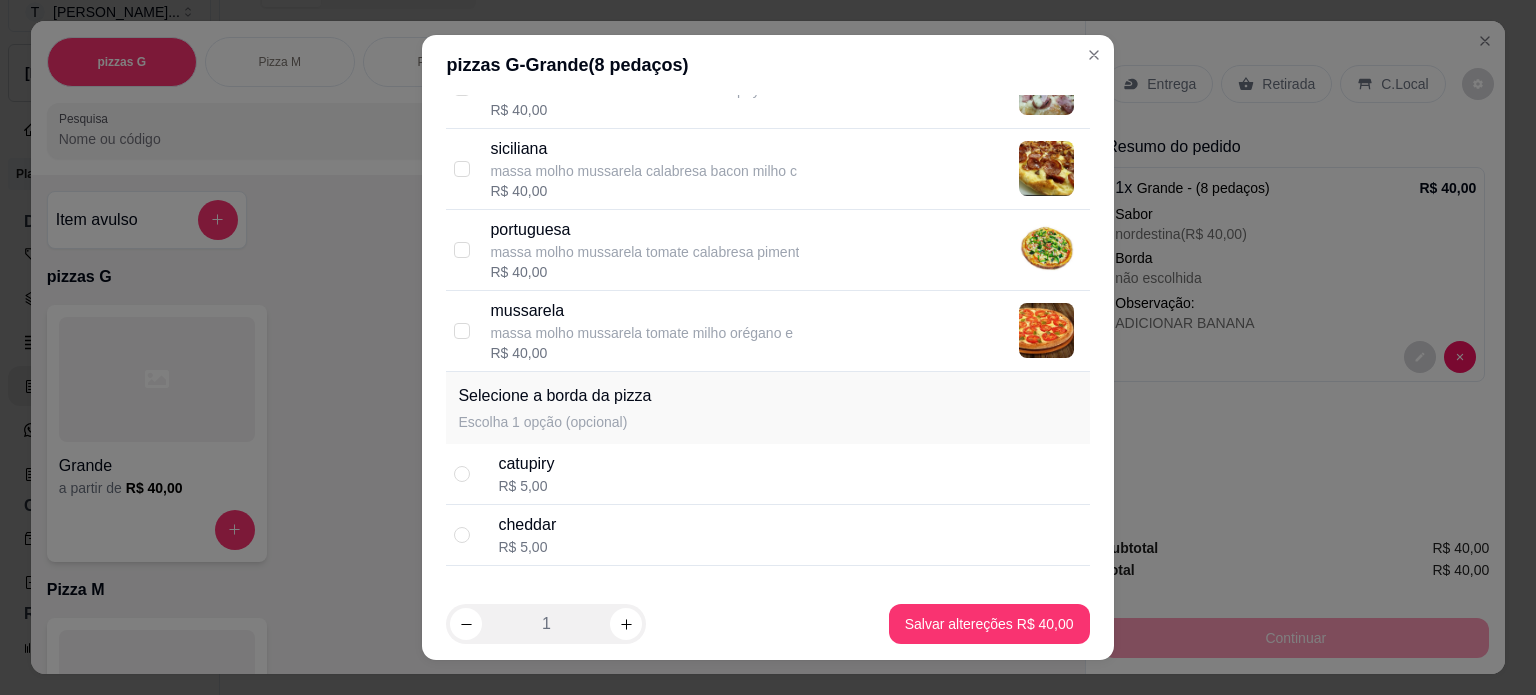scroll, scrollTop: 661, scrollLeft: 0, axis: vertical 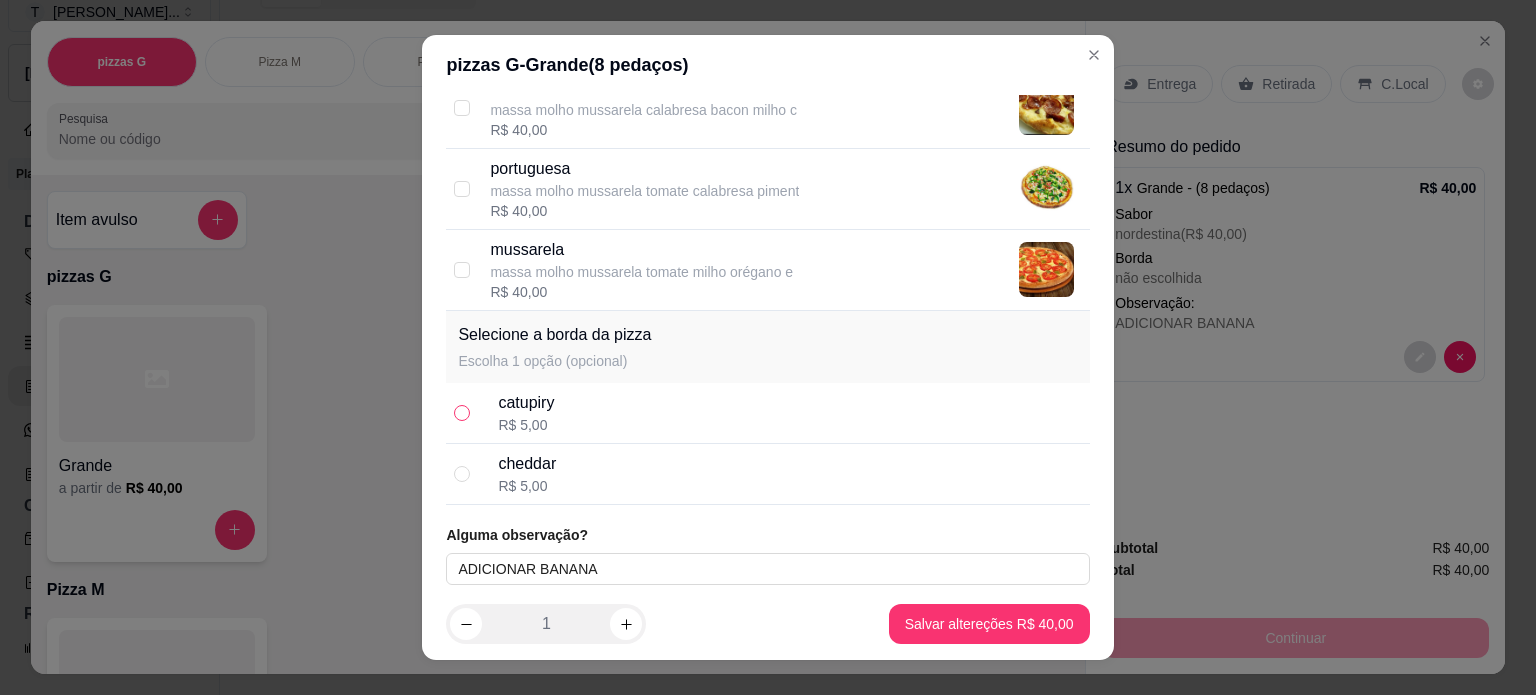 click at bounding box center (462, 413) 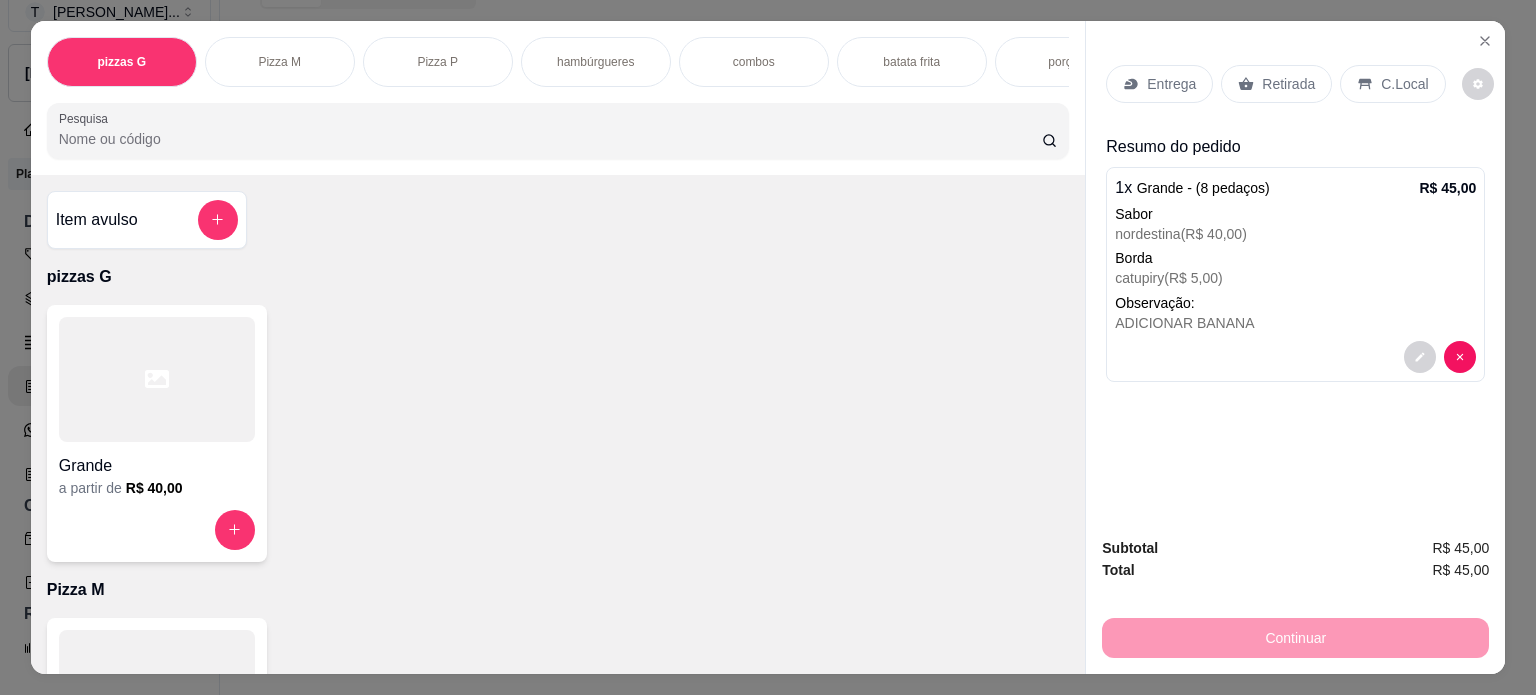 click on "Entrega" at bounding box center (1171, 84) 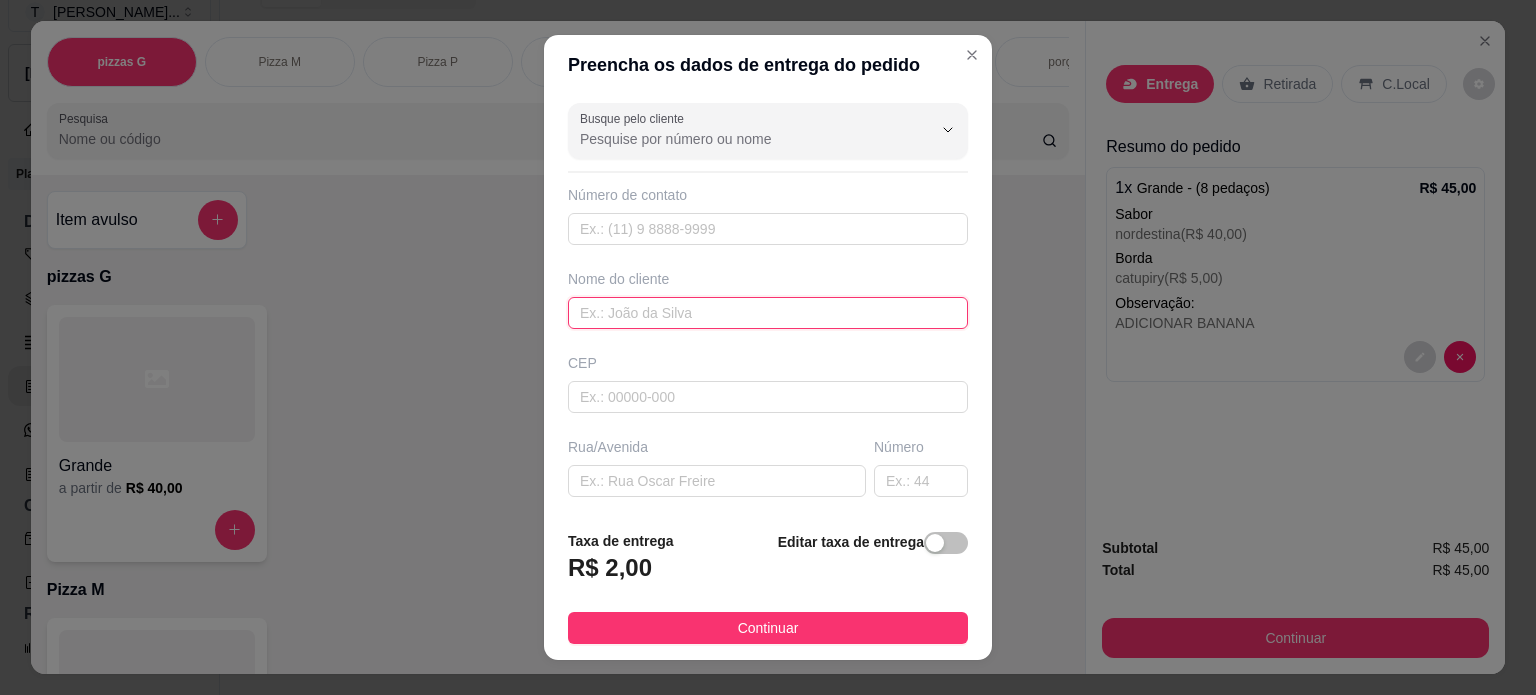 click at bounding box center (768, 313) 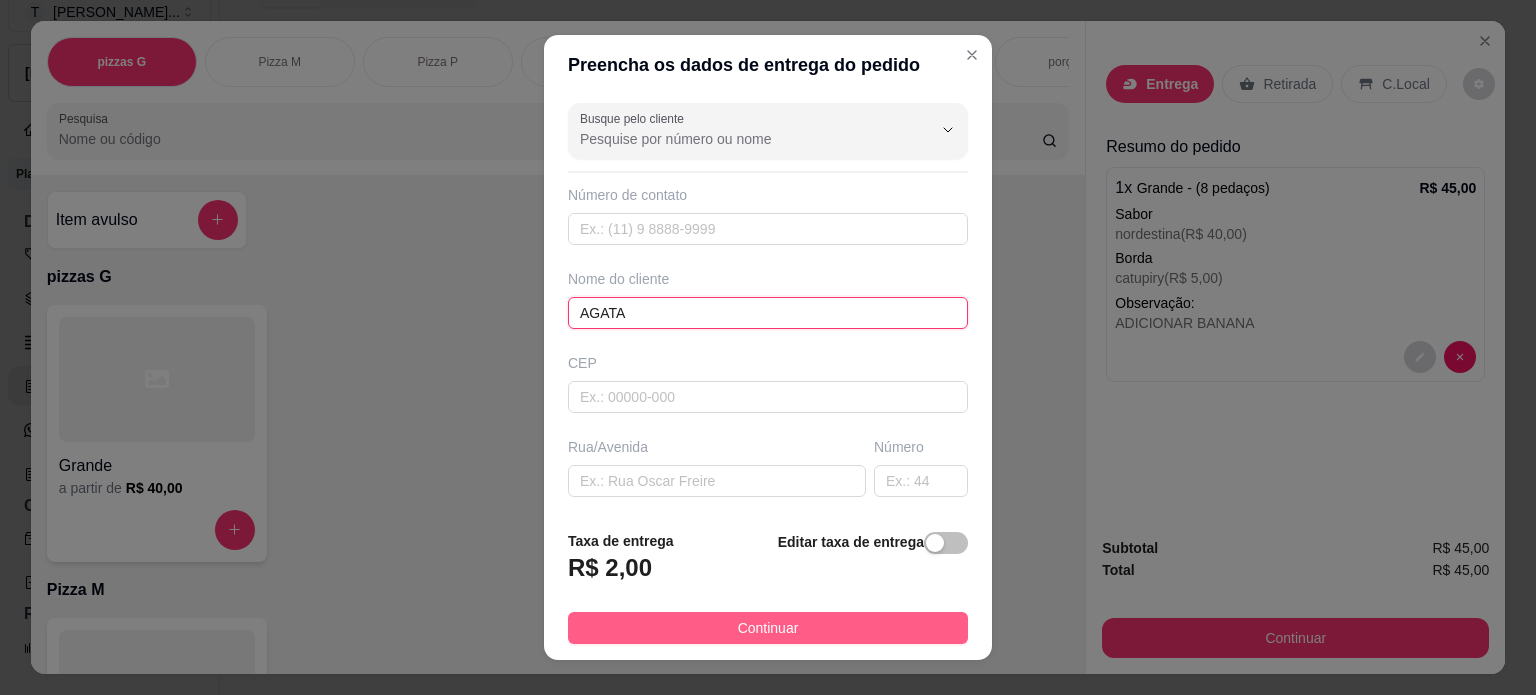 type on "AGATA" 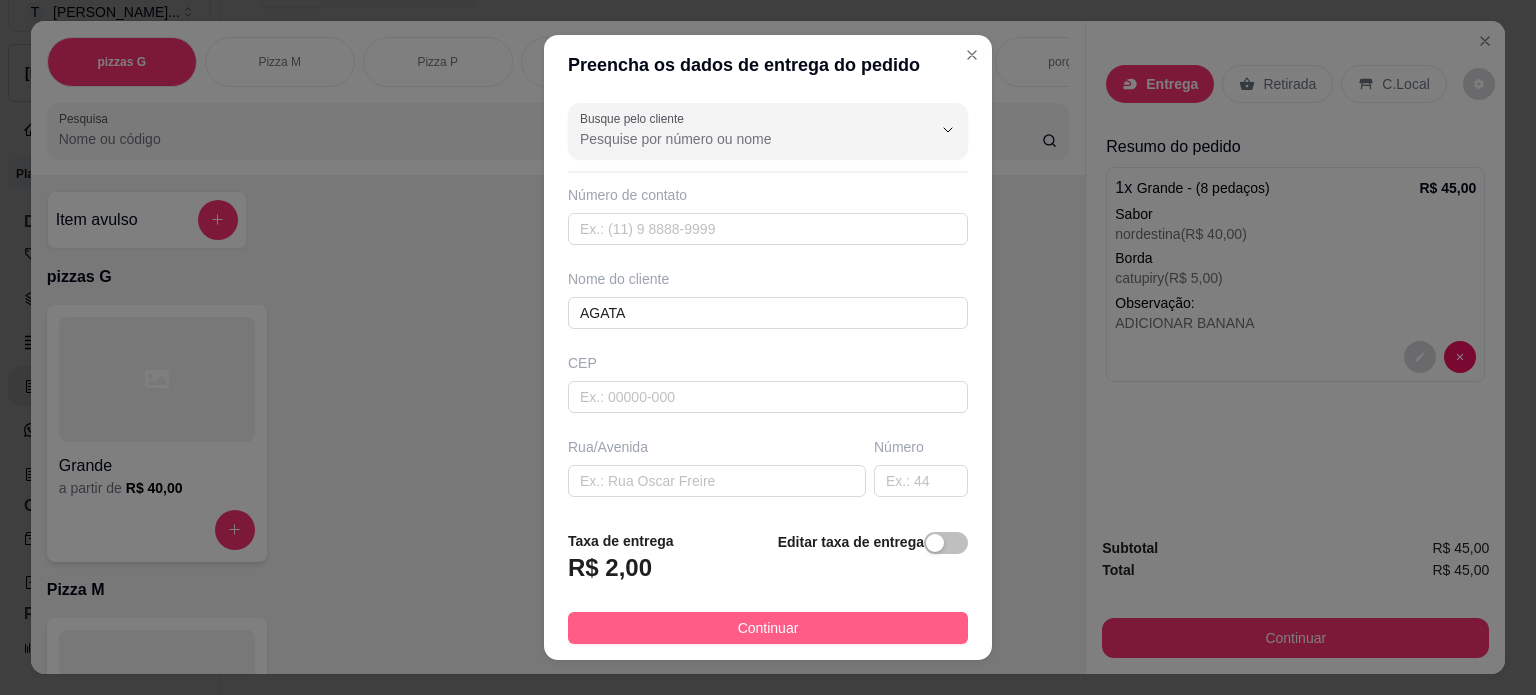 click on "Continuar" at bounding box center (768, 628) 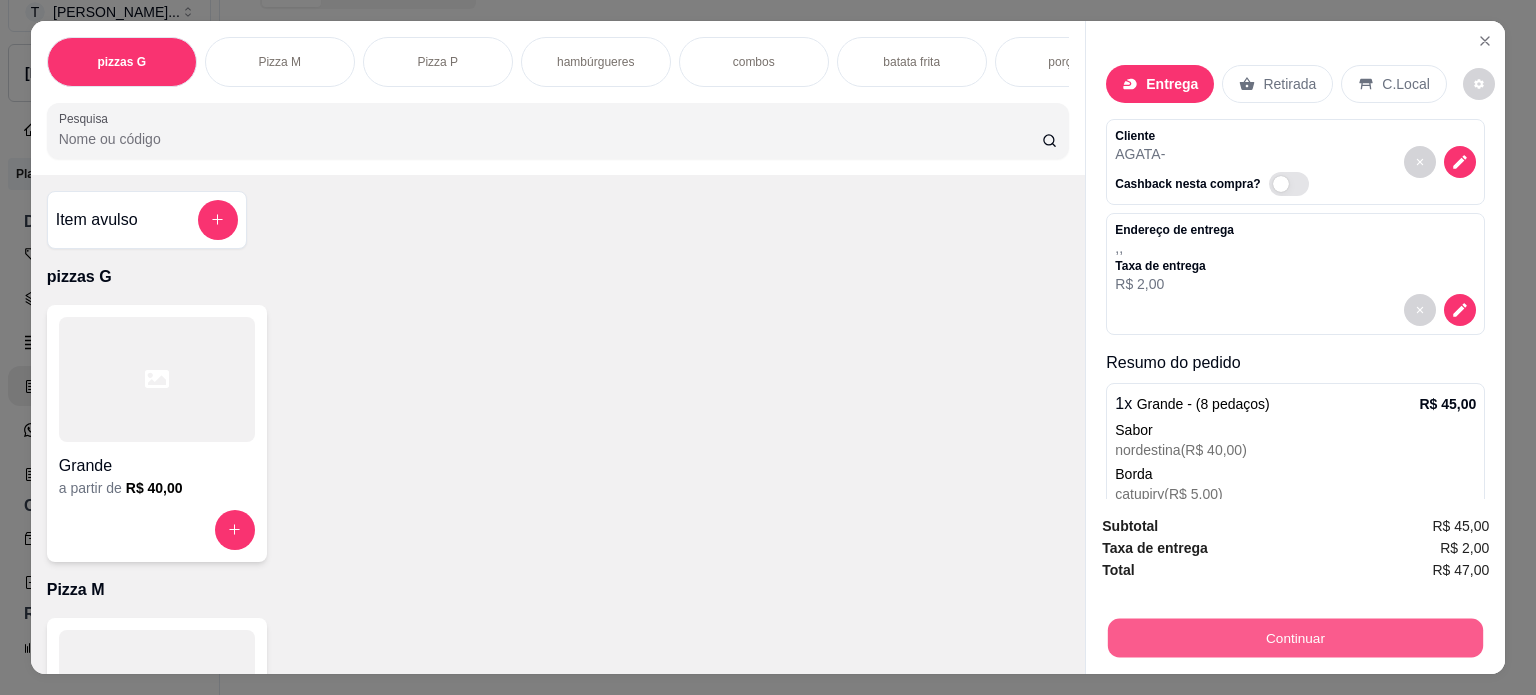 click on "Continuar" at bounding box center (1295, 638) 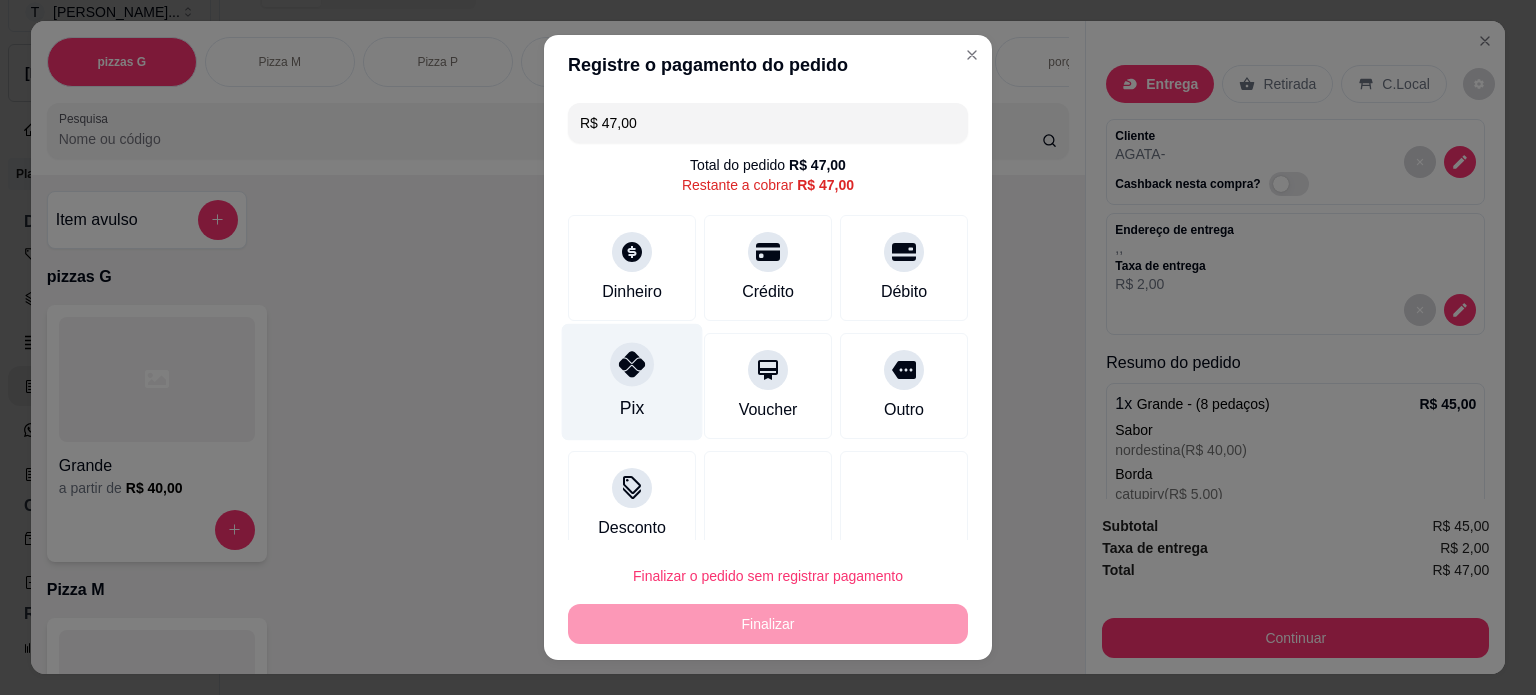 click on "Pix" at bounding box center (632, 381) 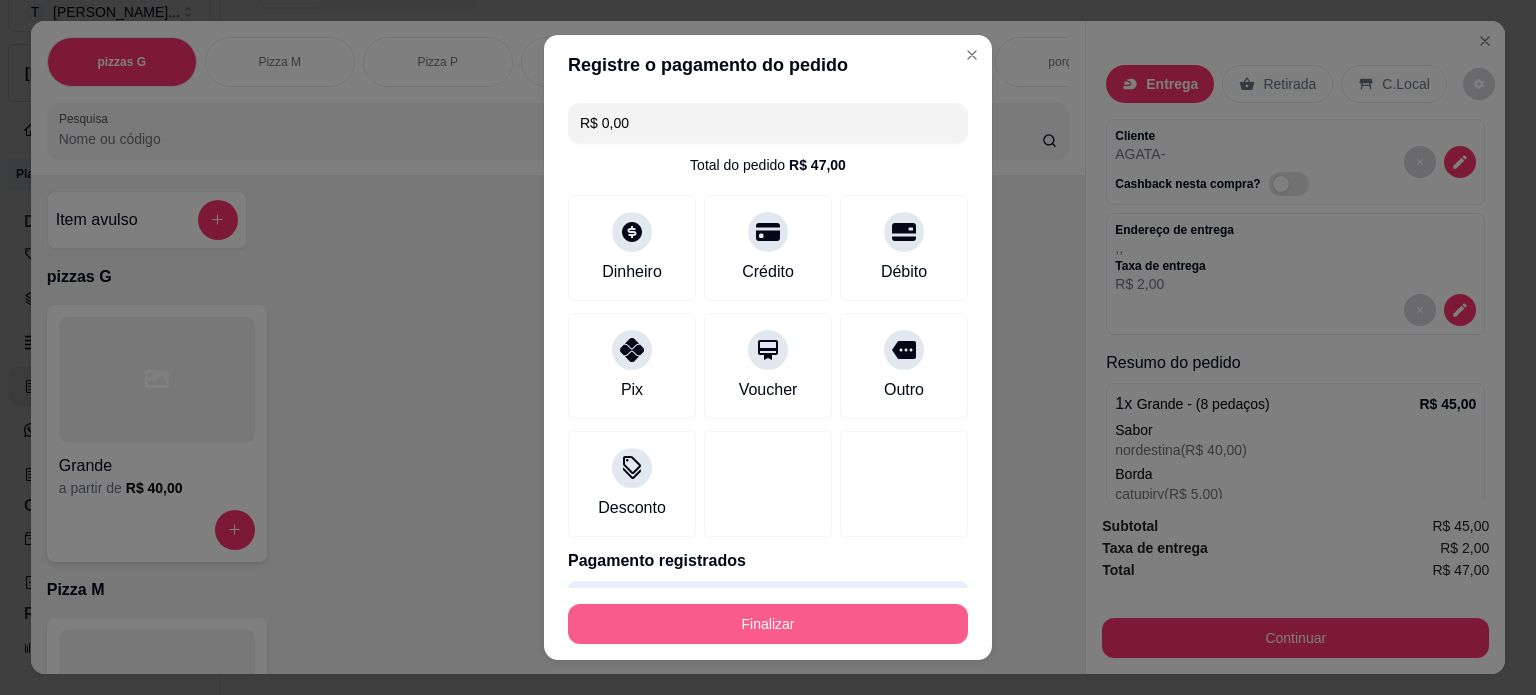 click on "Finalizar" at bounding box center (768, 624) 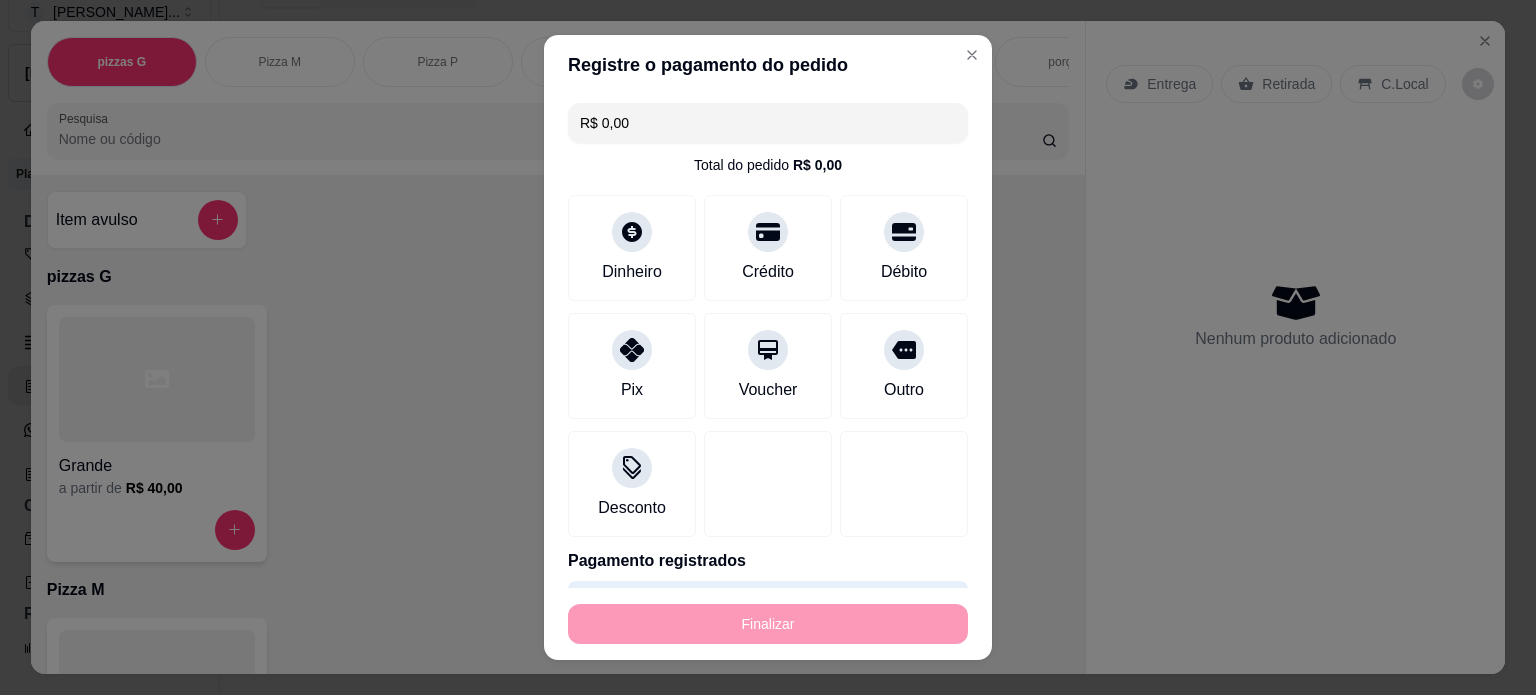 type on "-R$ 47,00" 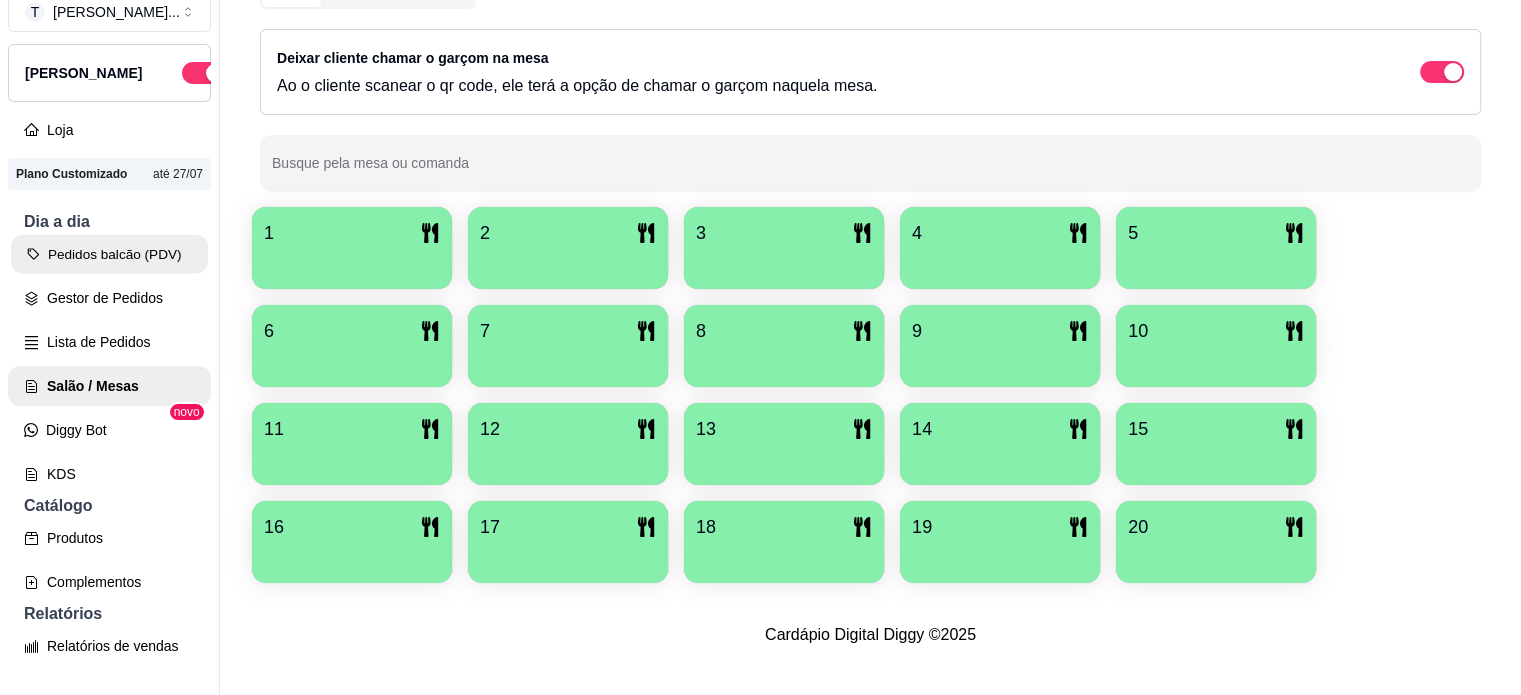 click on "Pedidos balcão (PDV)" at bounding box center (109, 254) 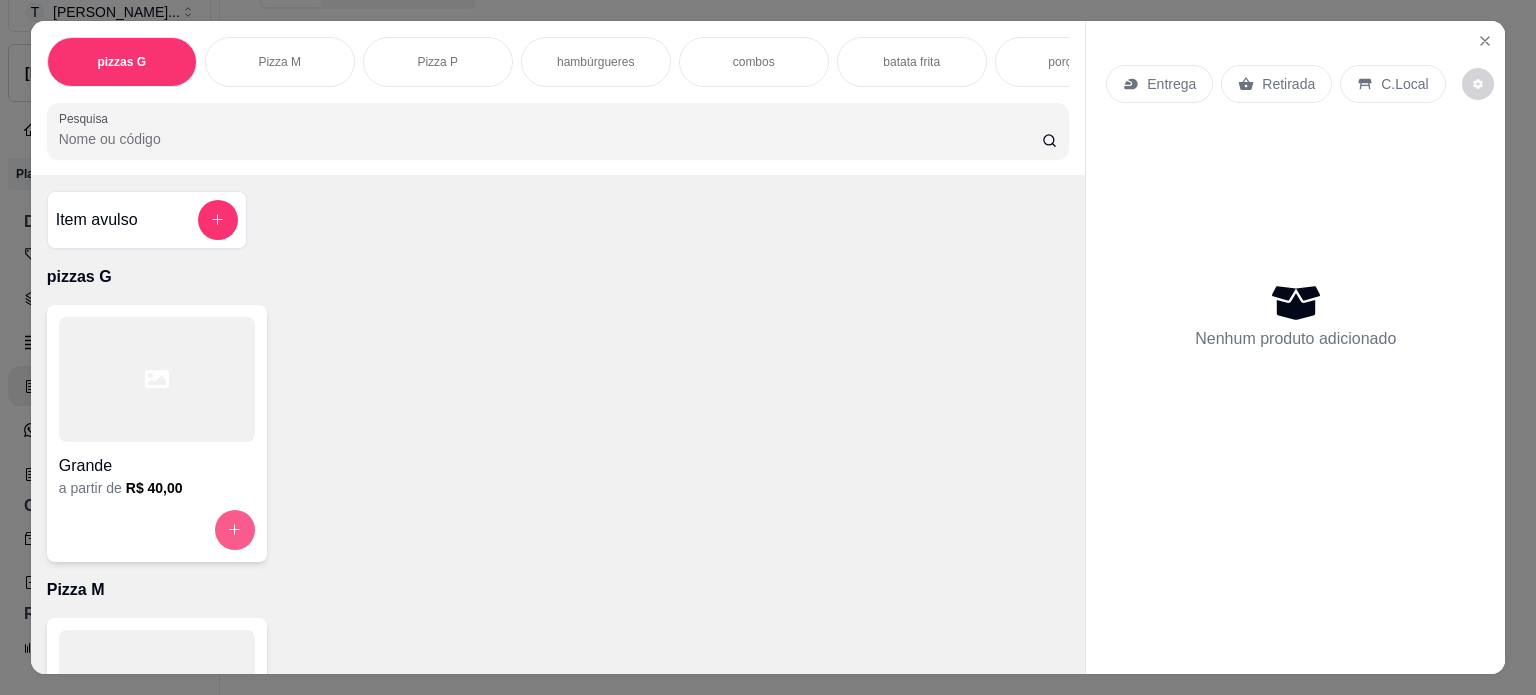 click 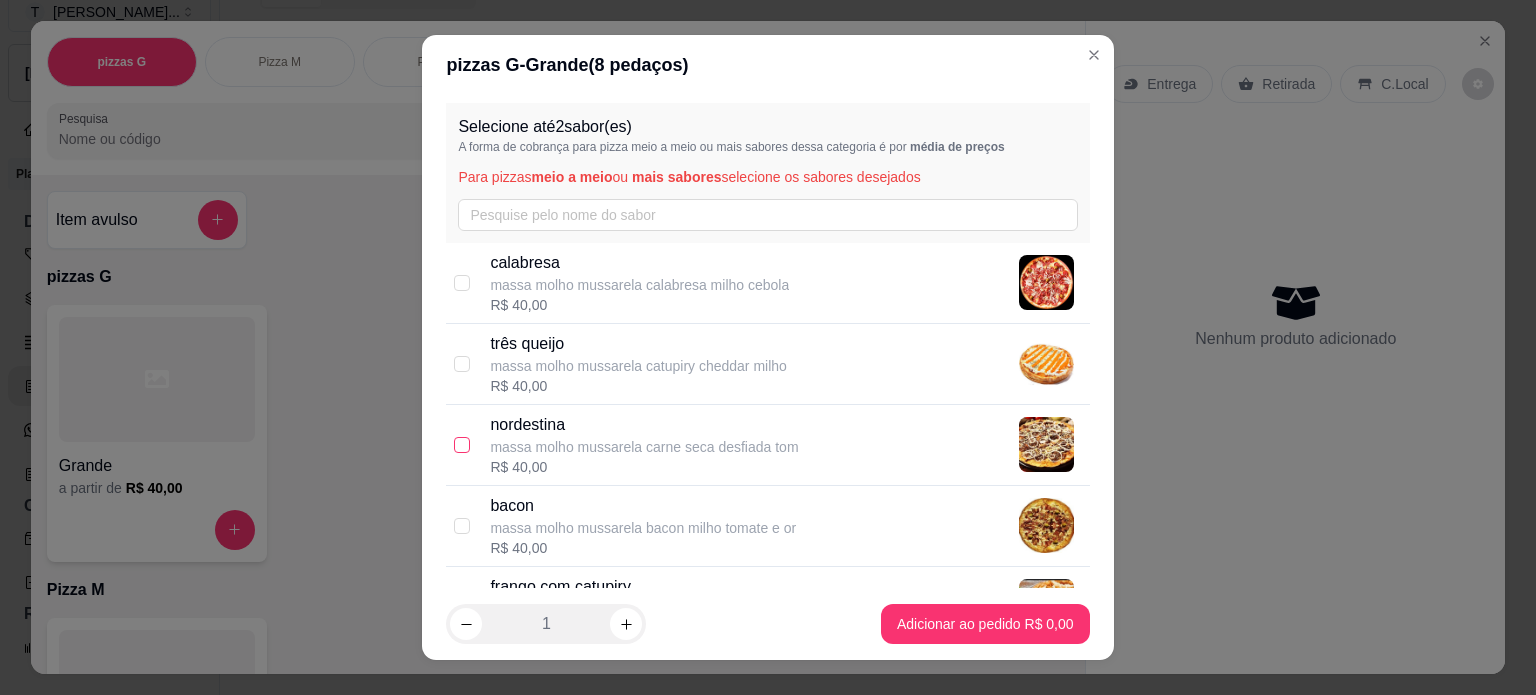 click at bounding box center [462, 445] 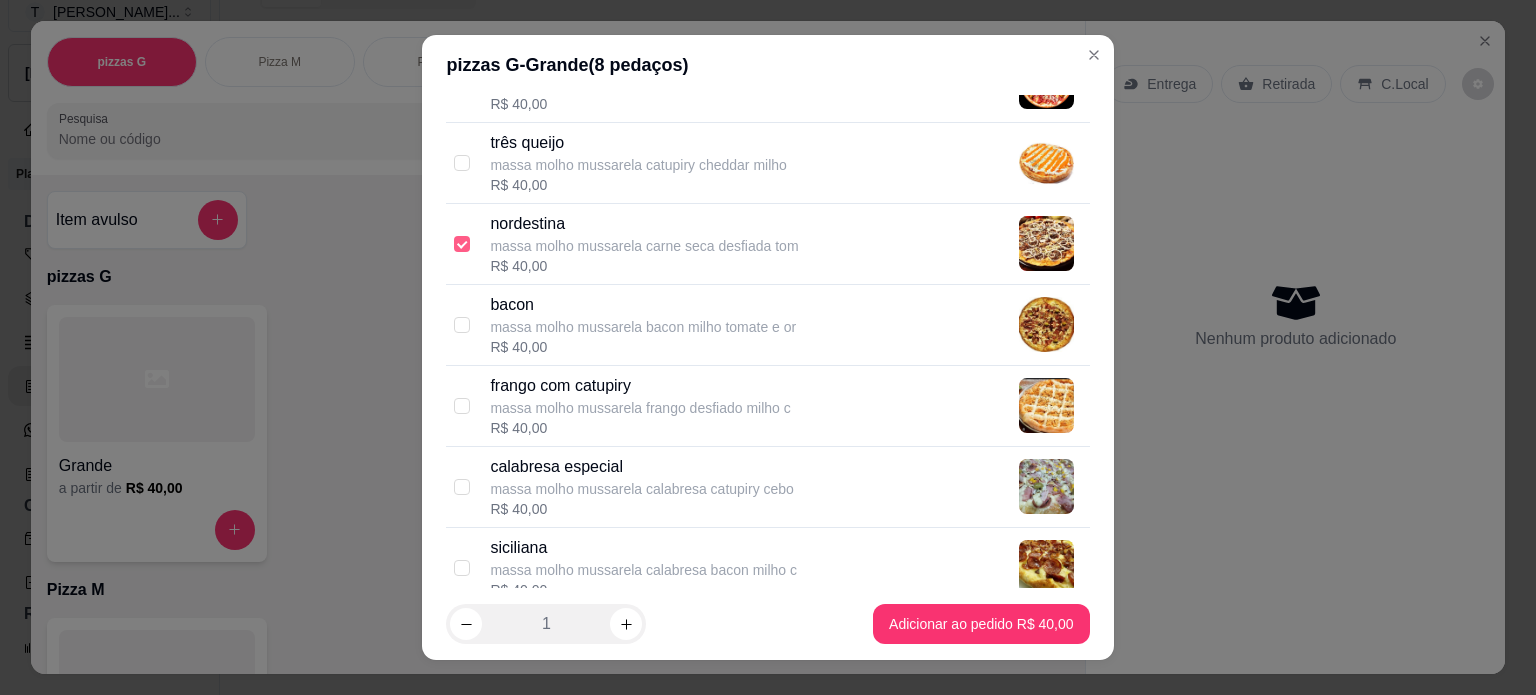 scroll, scrollTop: 300, scrollLeft: 0, axis: vertical 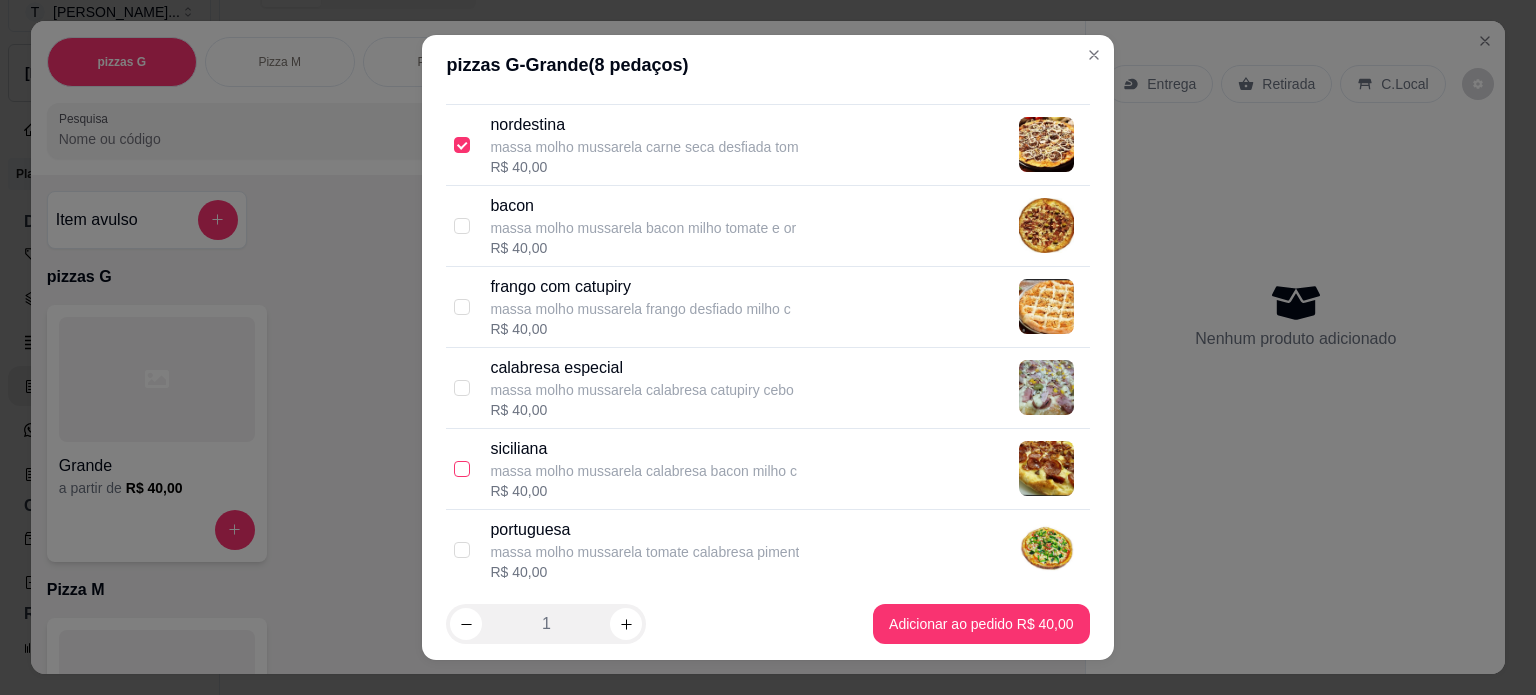 click at bounding box center (462, 469) 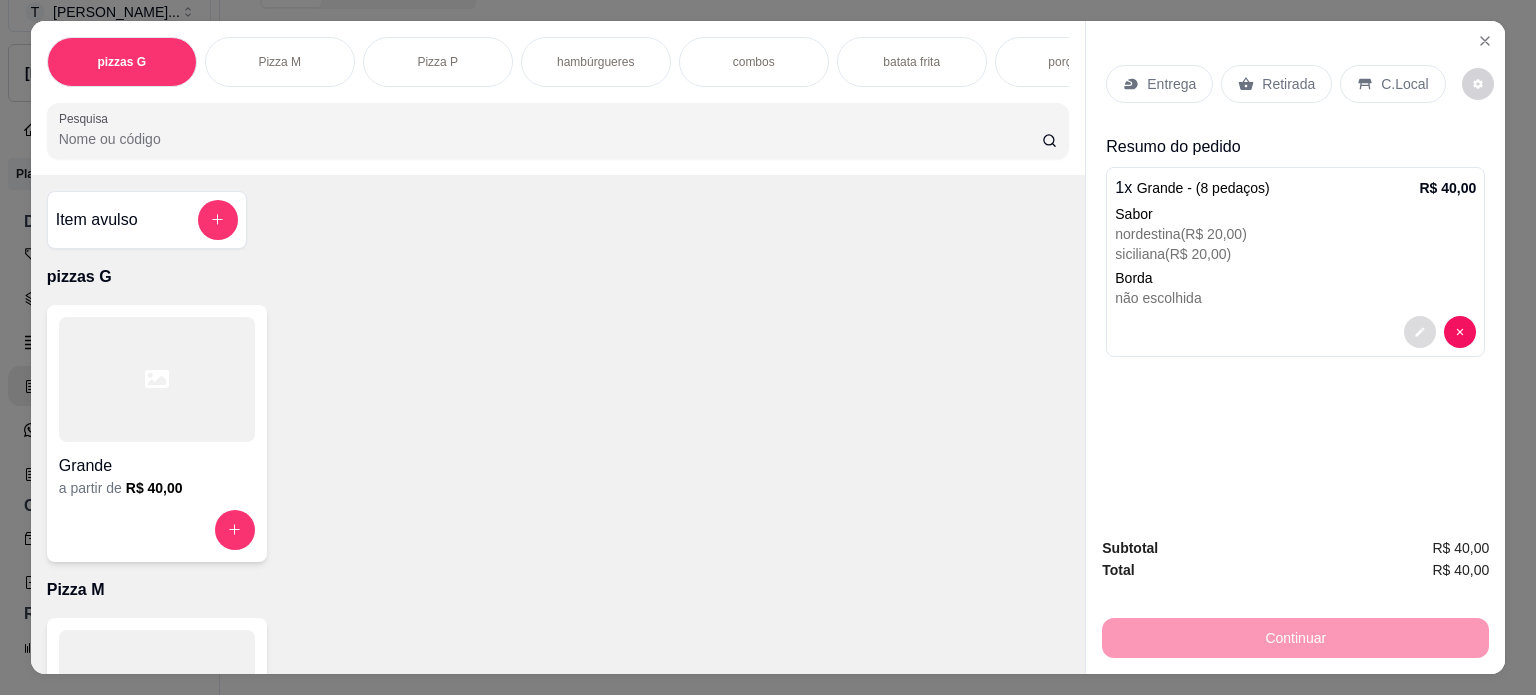 click 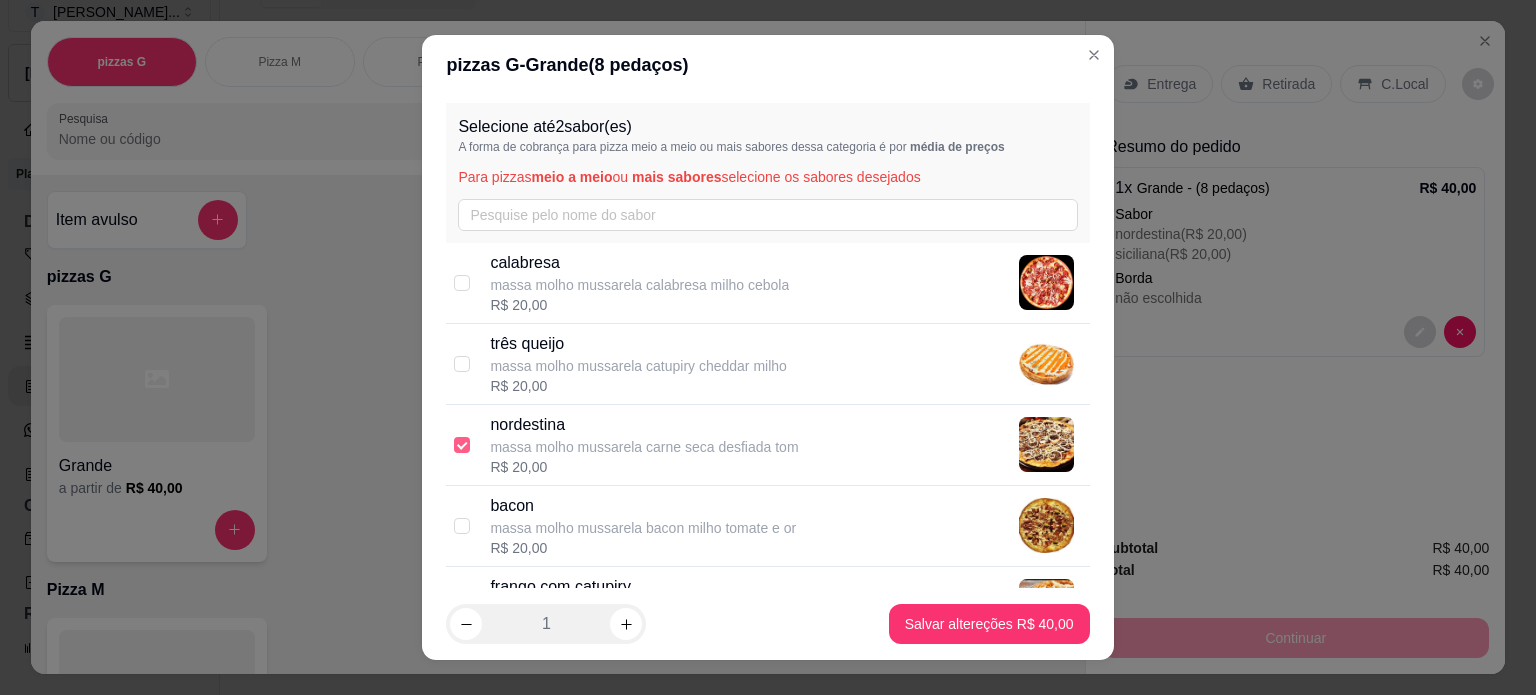 click at bounding box center [462, 445] 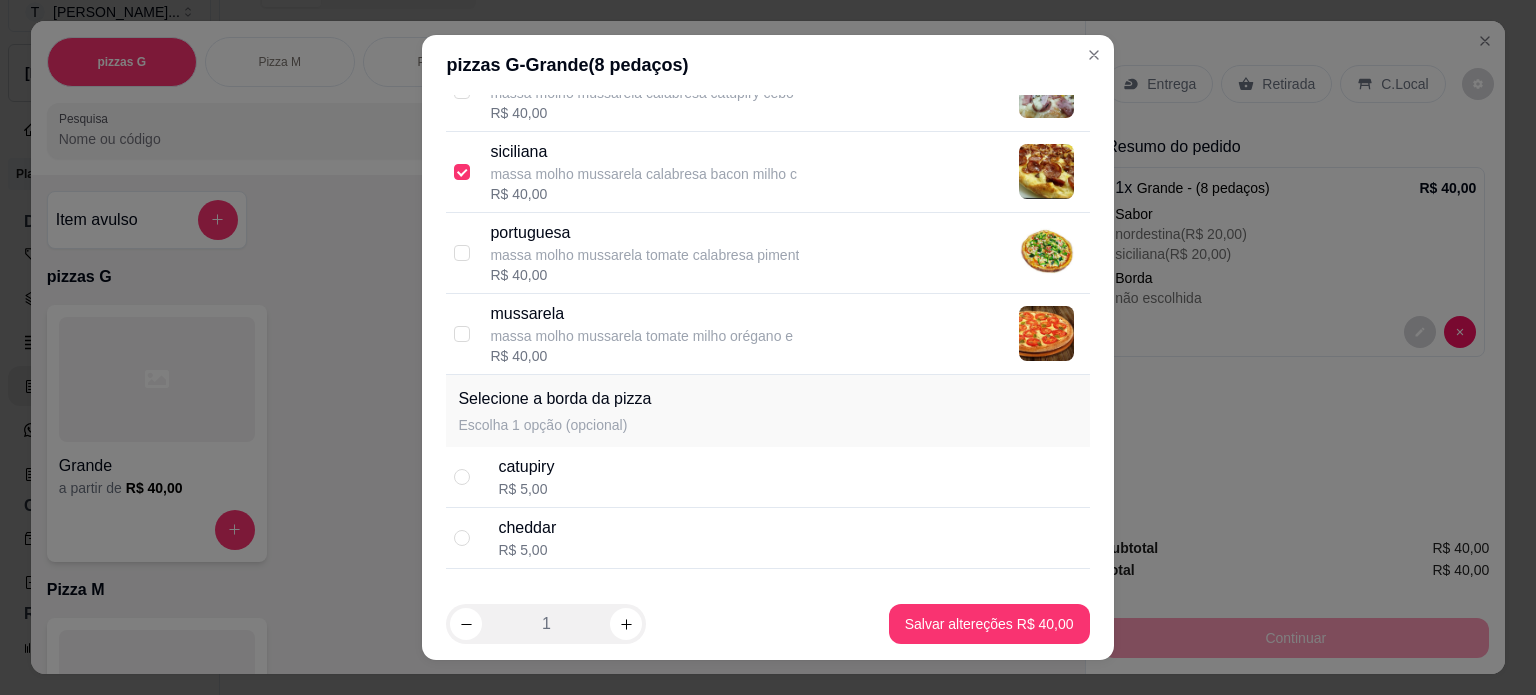 scroll, scrollTop: 600, scrollLeft: 0, axis: vertical 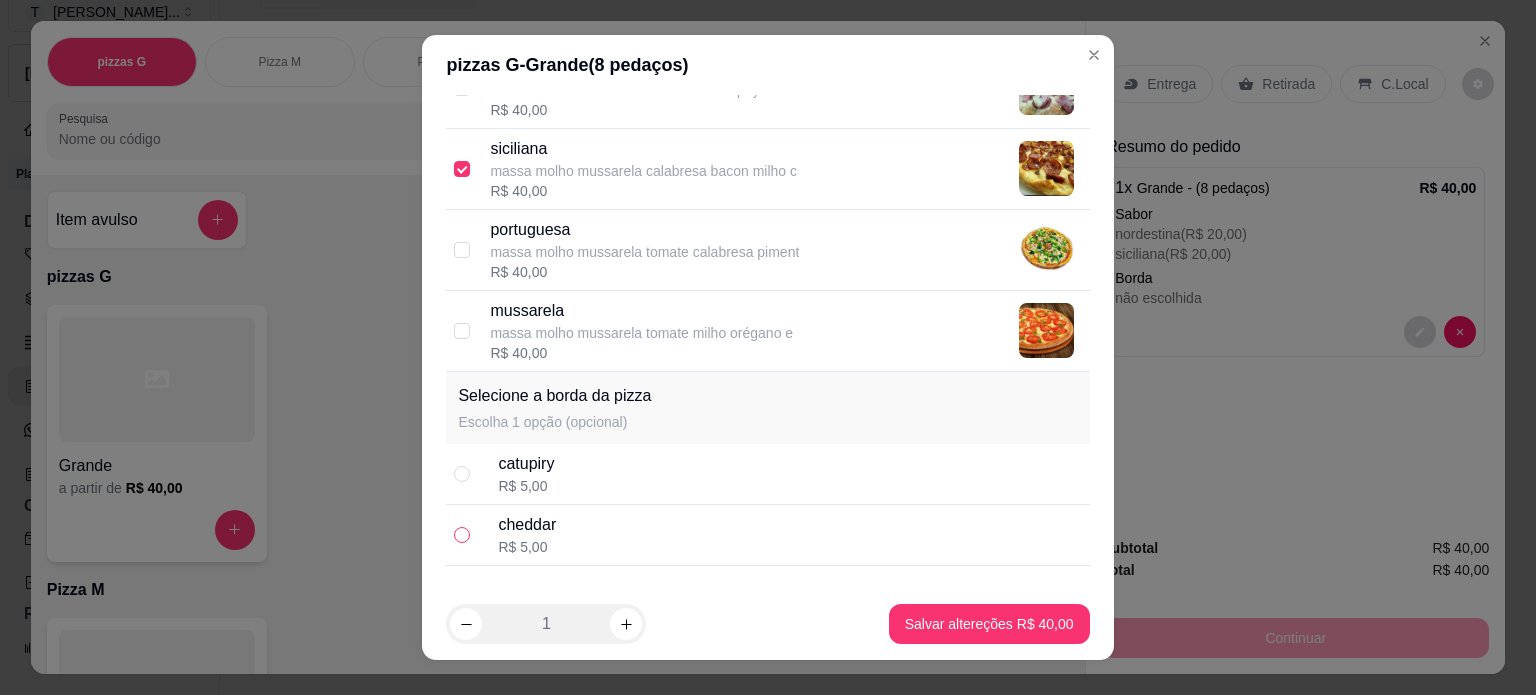 click at bounding box center (462, 535) 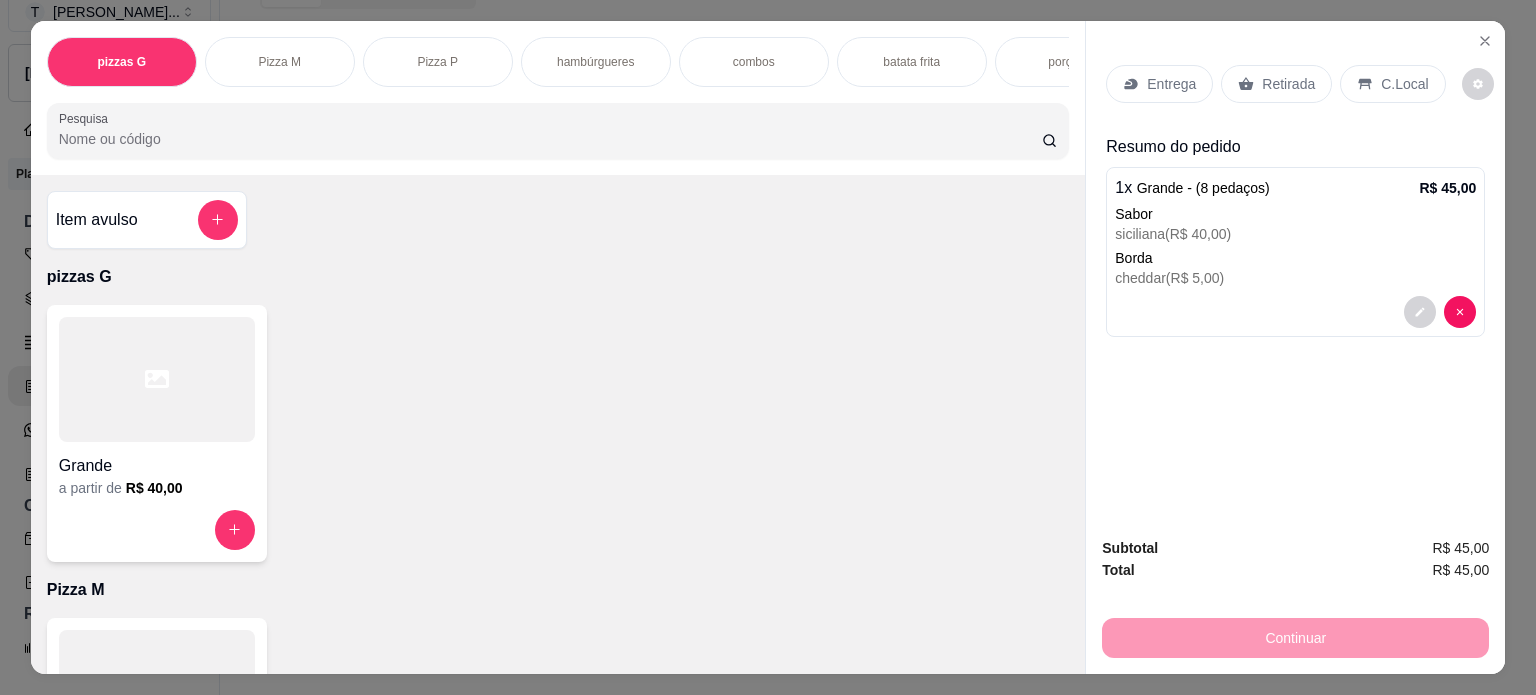 click on "Retirada" at bounding box center (1288, 84) 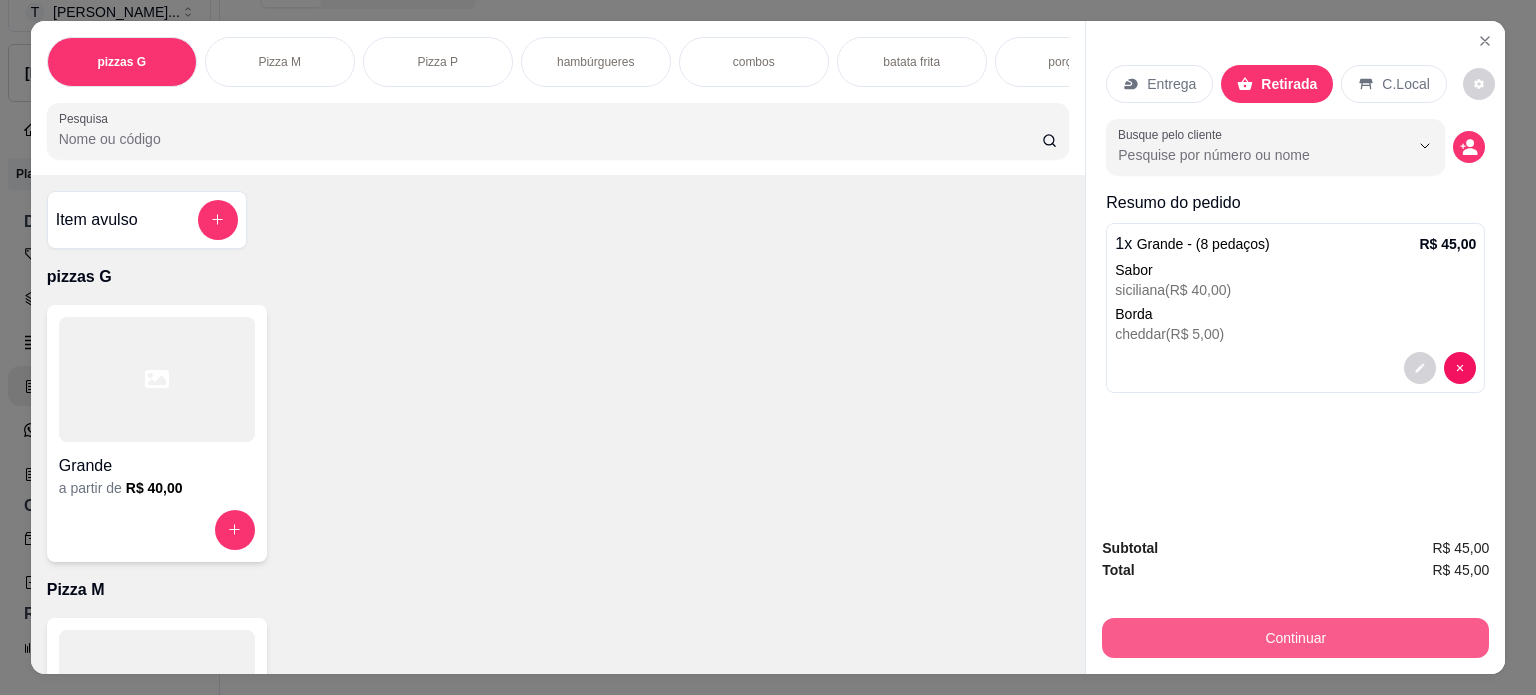 click on "Continuar" at bounding box center [1295, 638] 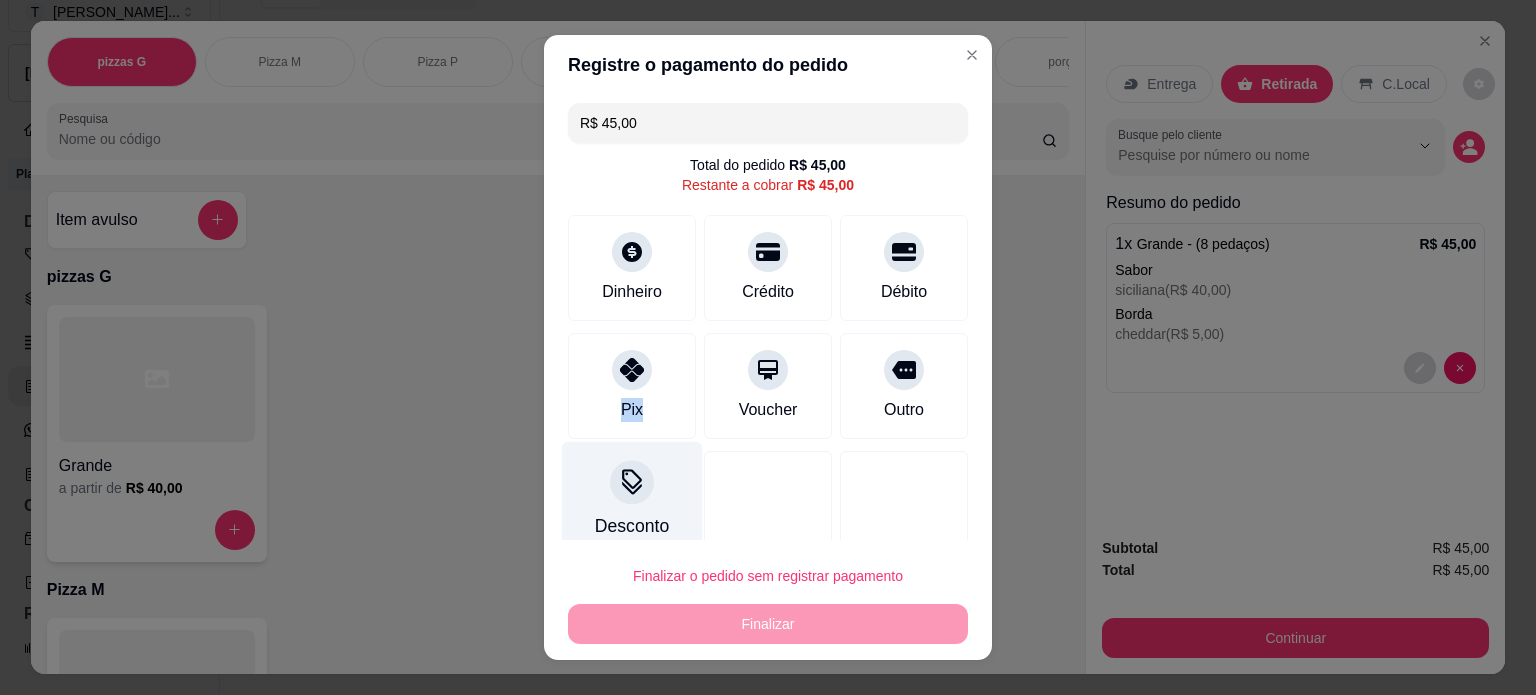 drag, startPoint x: 651, startPoint y: 402, endPoint x: 652, endPoint y: 452, distance: 50.01 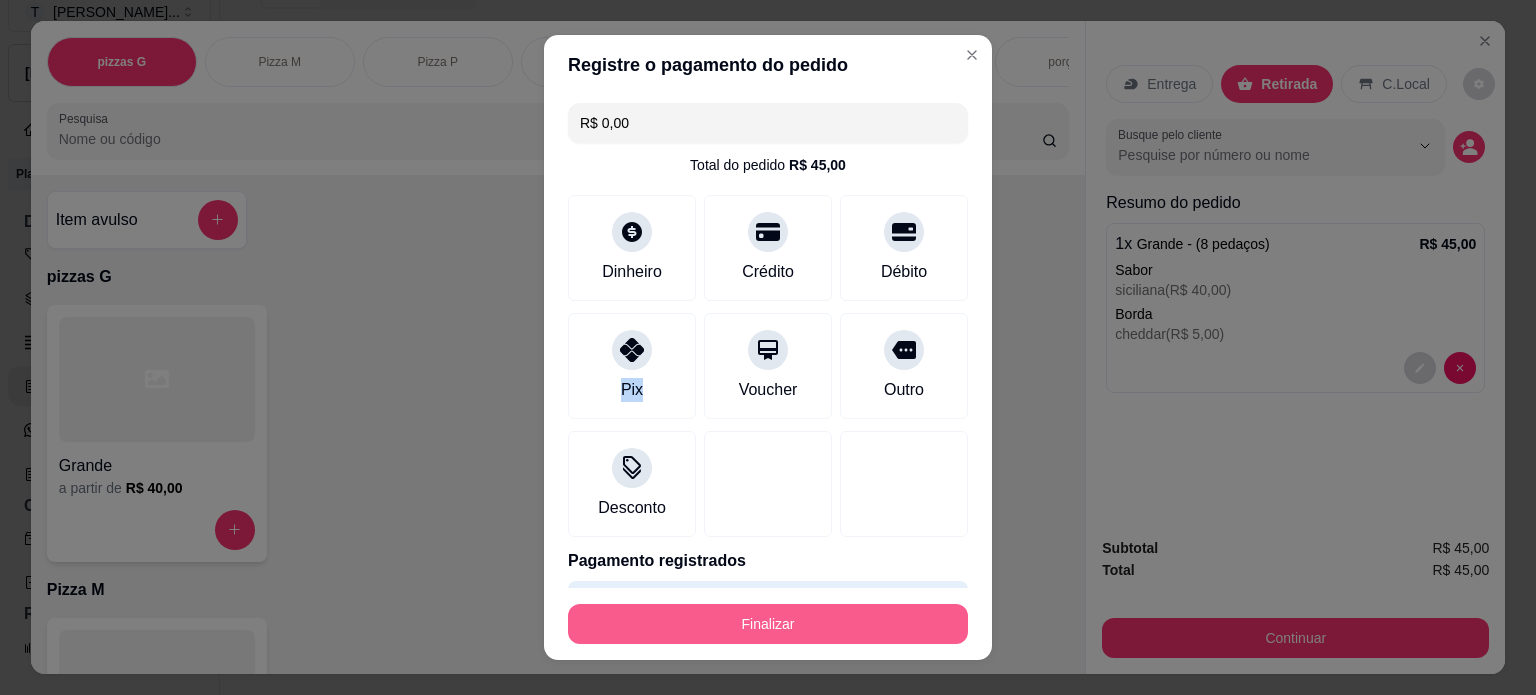 click on "Finalizar" at bounding box center (768, 624) 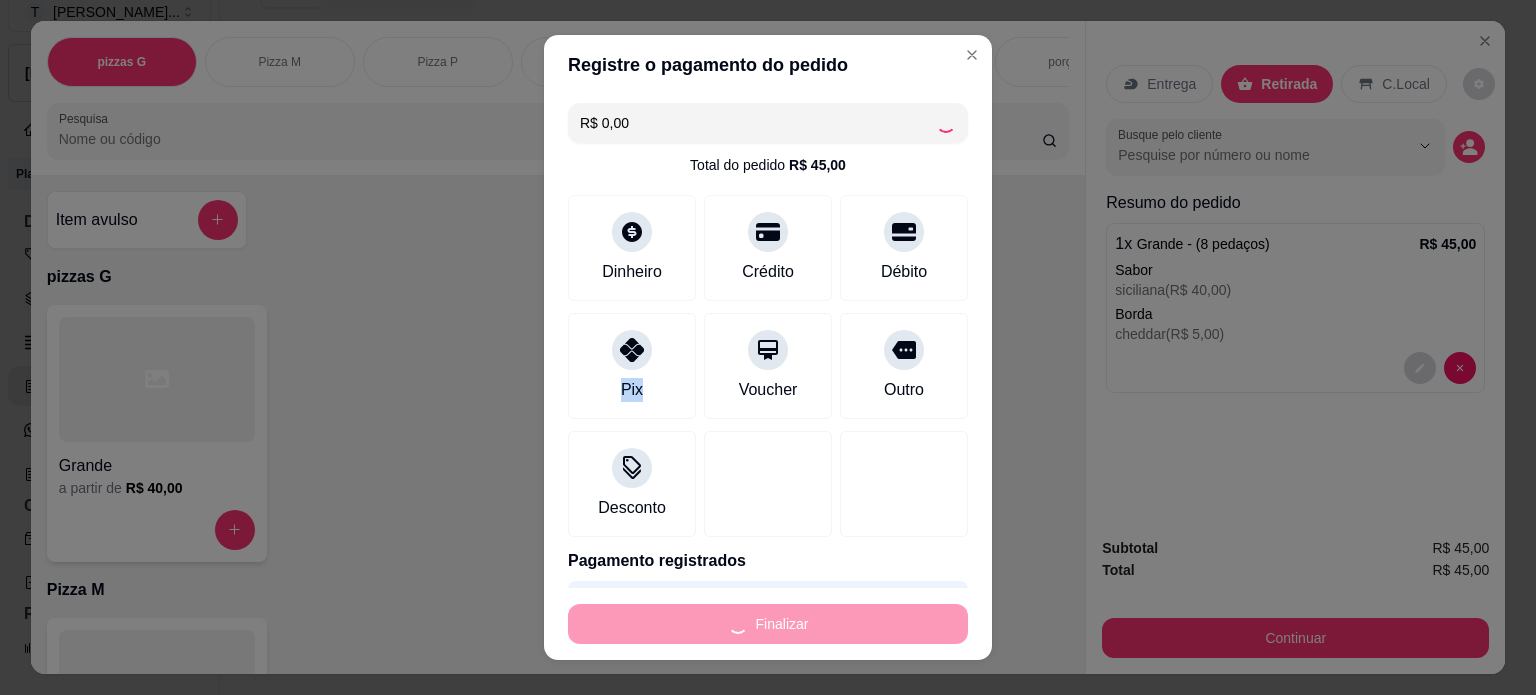 type on "-R$ 45,00" 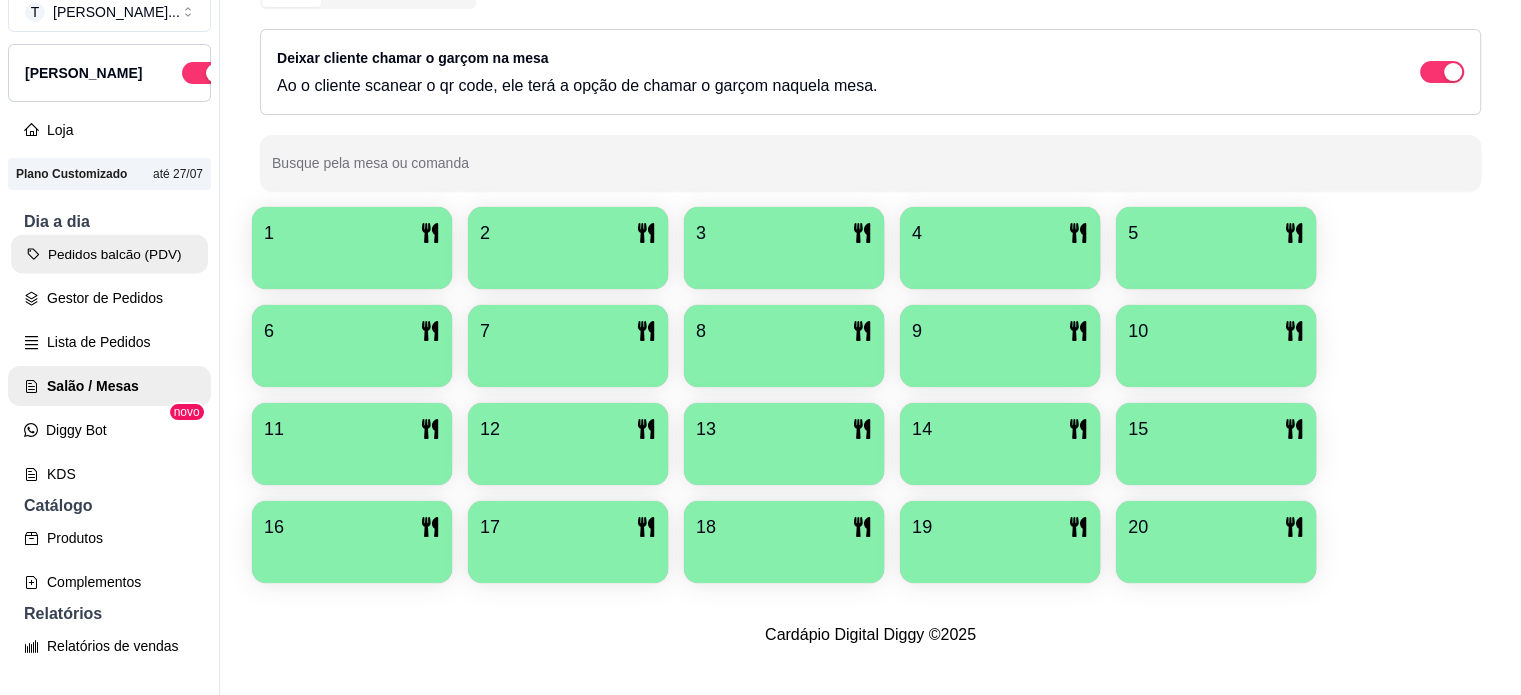 click on "Pedidos balcão (PDV)" at bounding box center [109, 254] 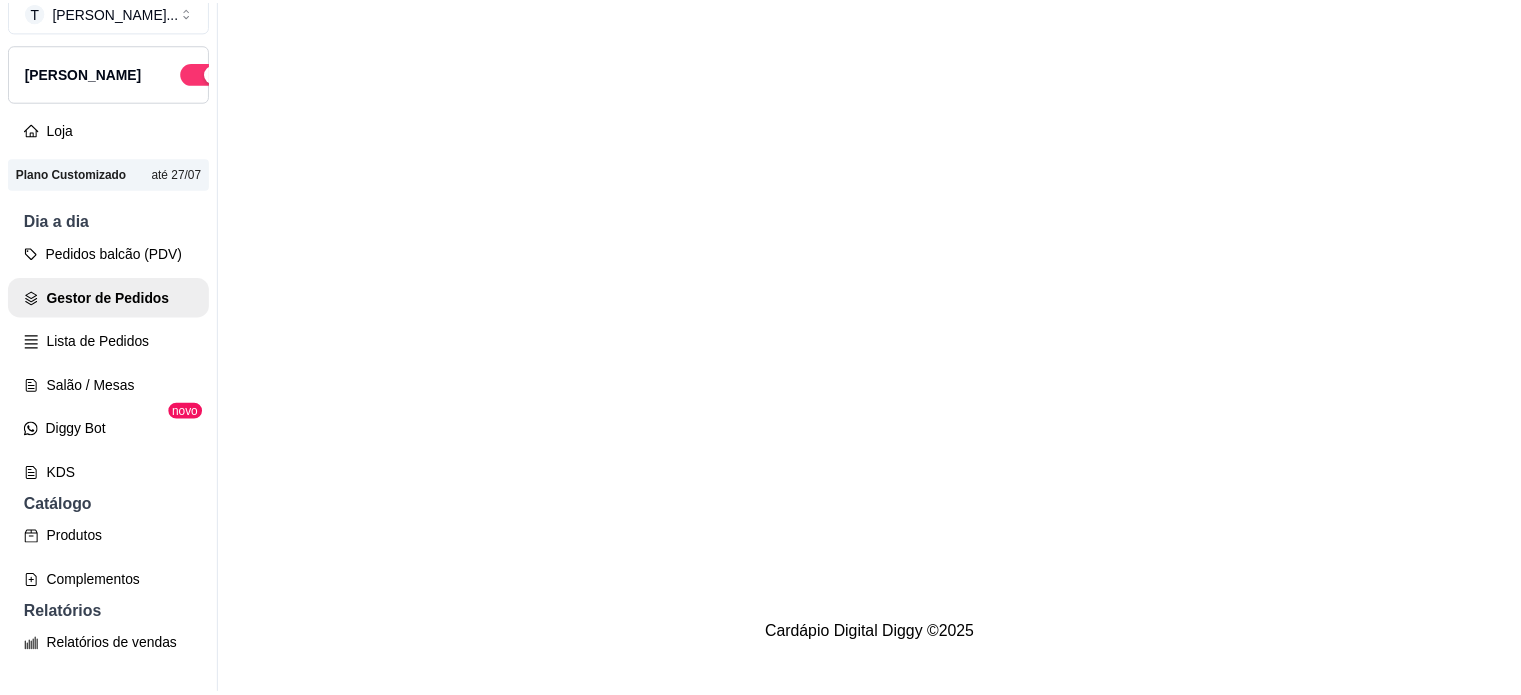 scroll, scrollTop: 0, scrollLeft: 0, axis: both 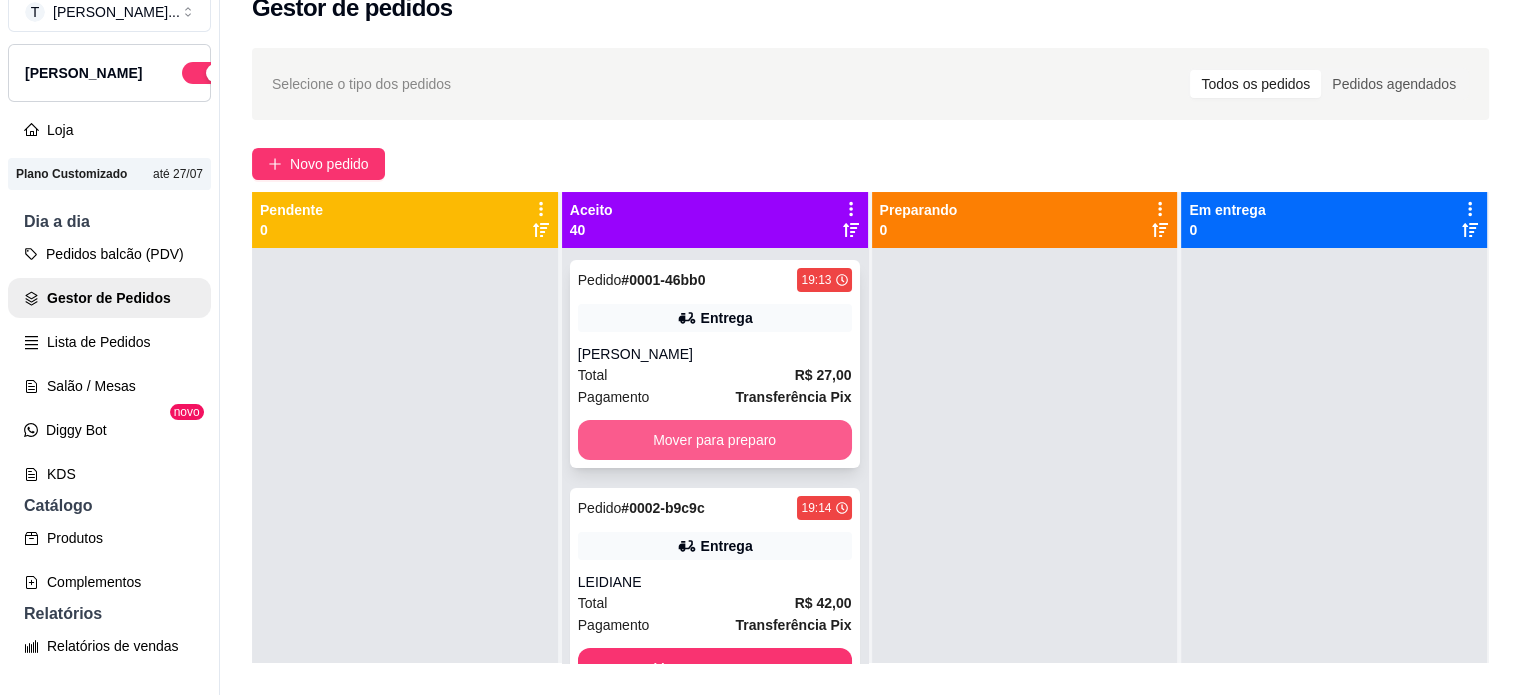 click on "Mover para preparo" at bounding box center (715, 440) 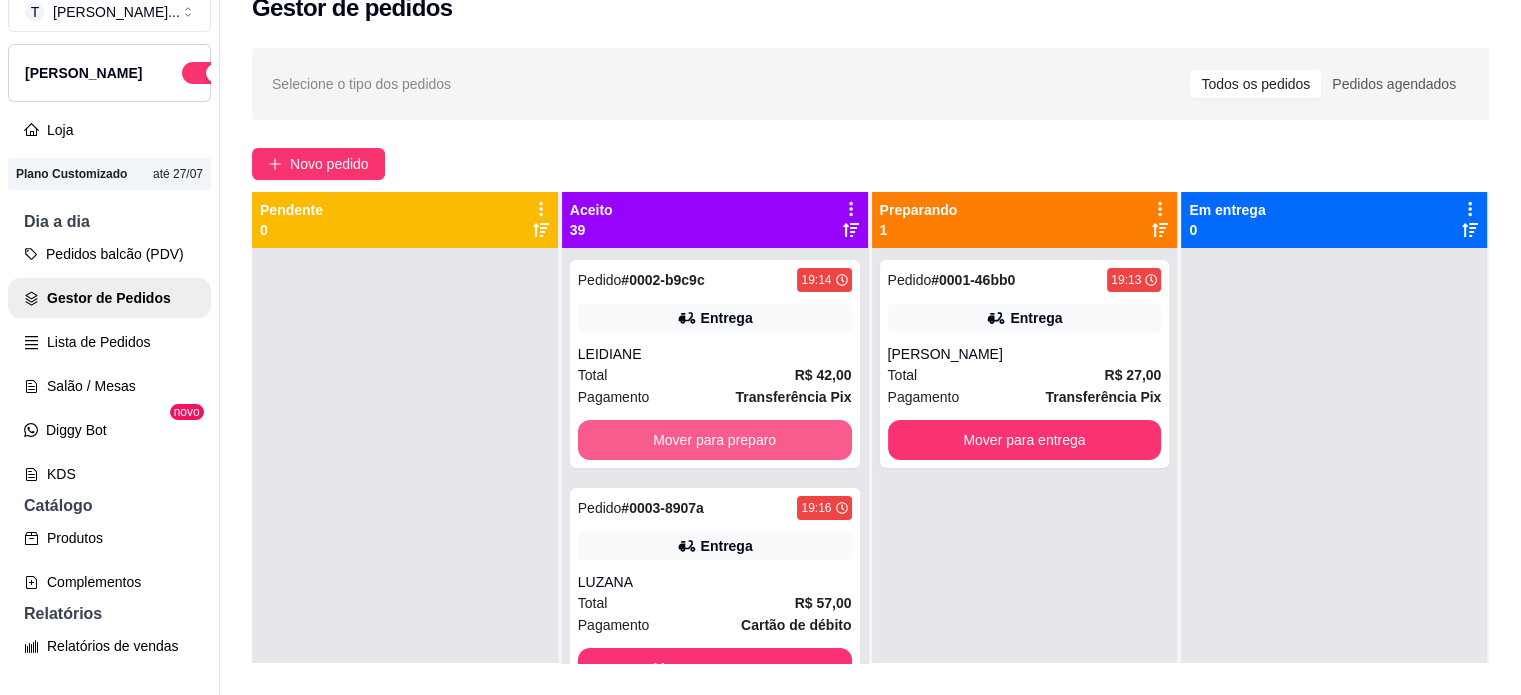 click on "Mover para preparo" at bounding box center [715, 440] 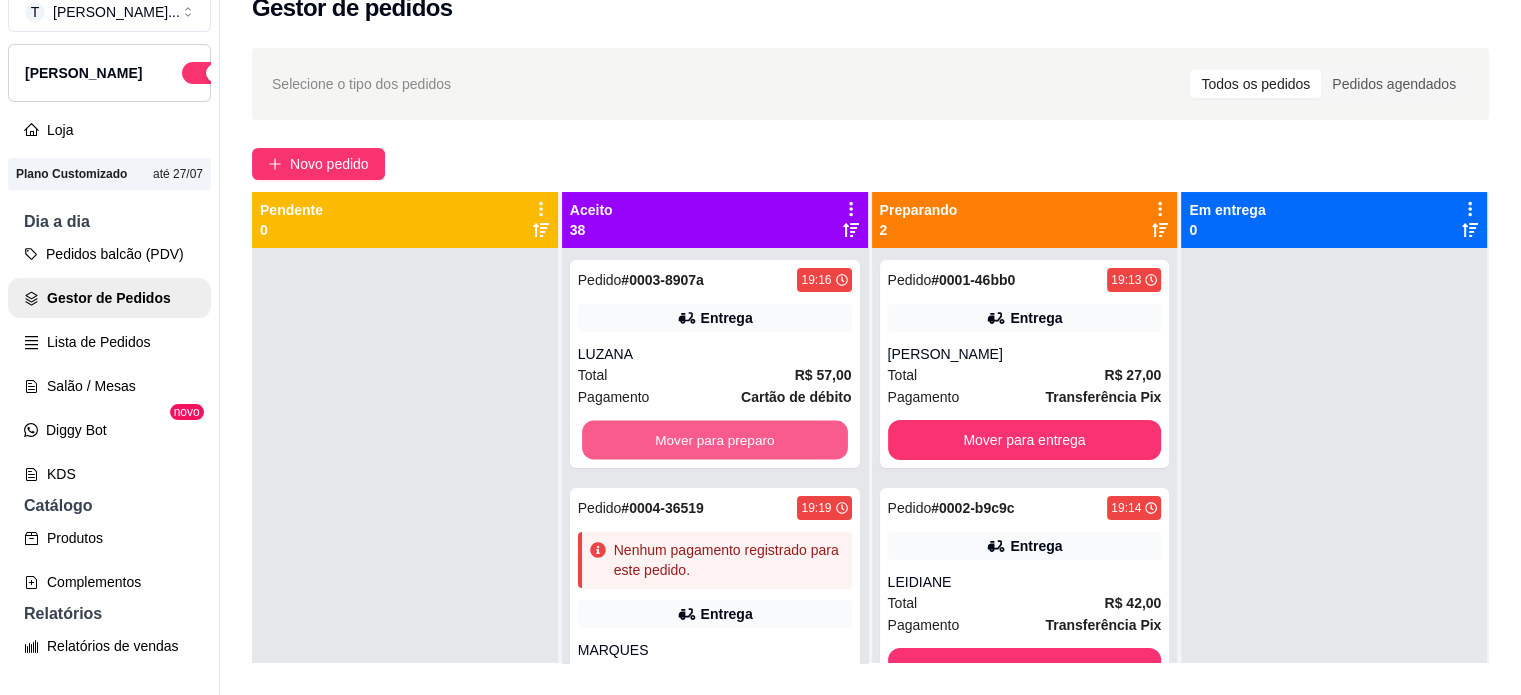 click on "Mover para preparo" at bounding box center [715, 440] 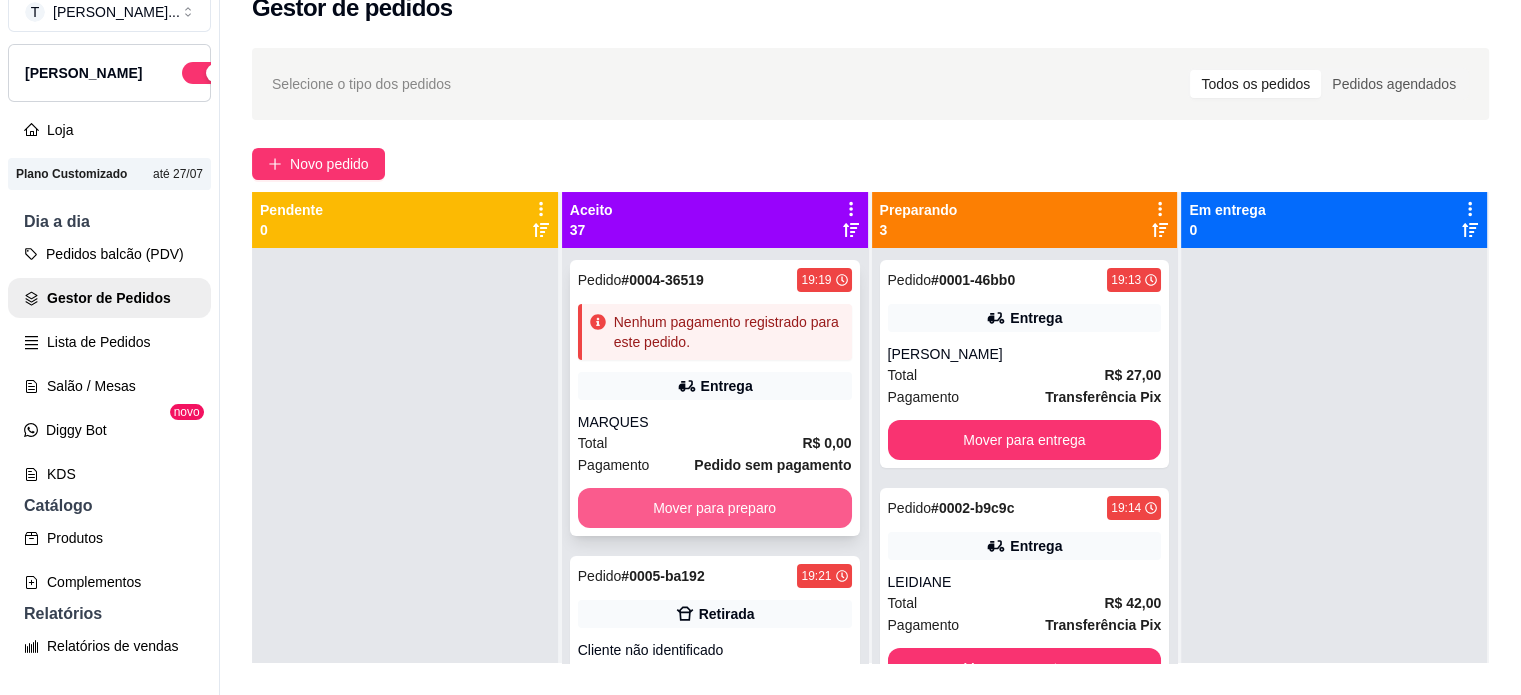 click on "Mover para preparo" at bounding box center [715, 508] 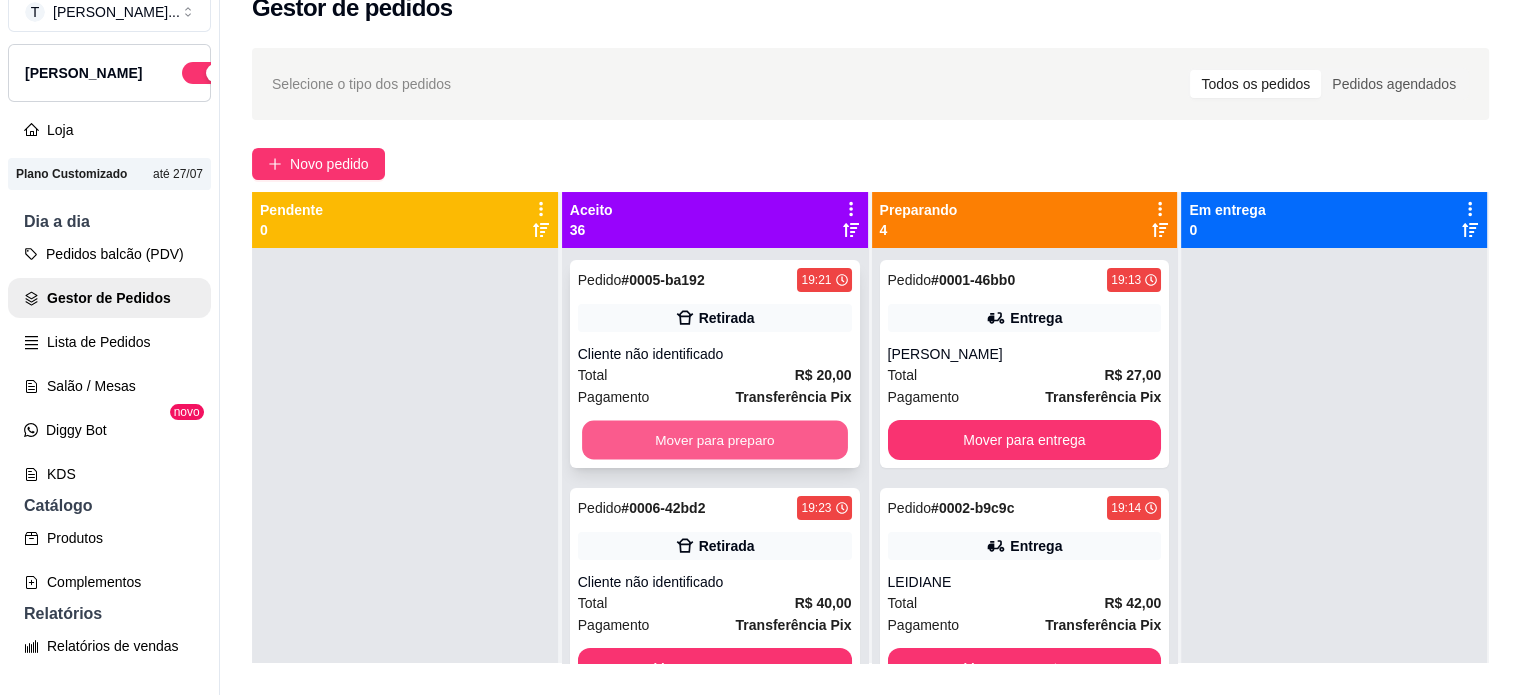 click on "Mover para preparo" at bounding box center [715, 440] 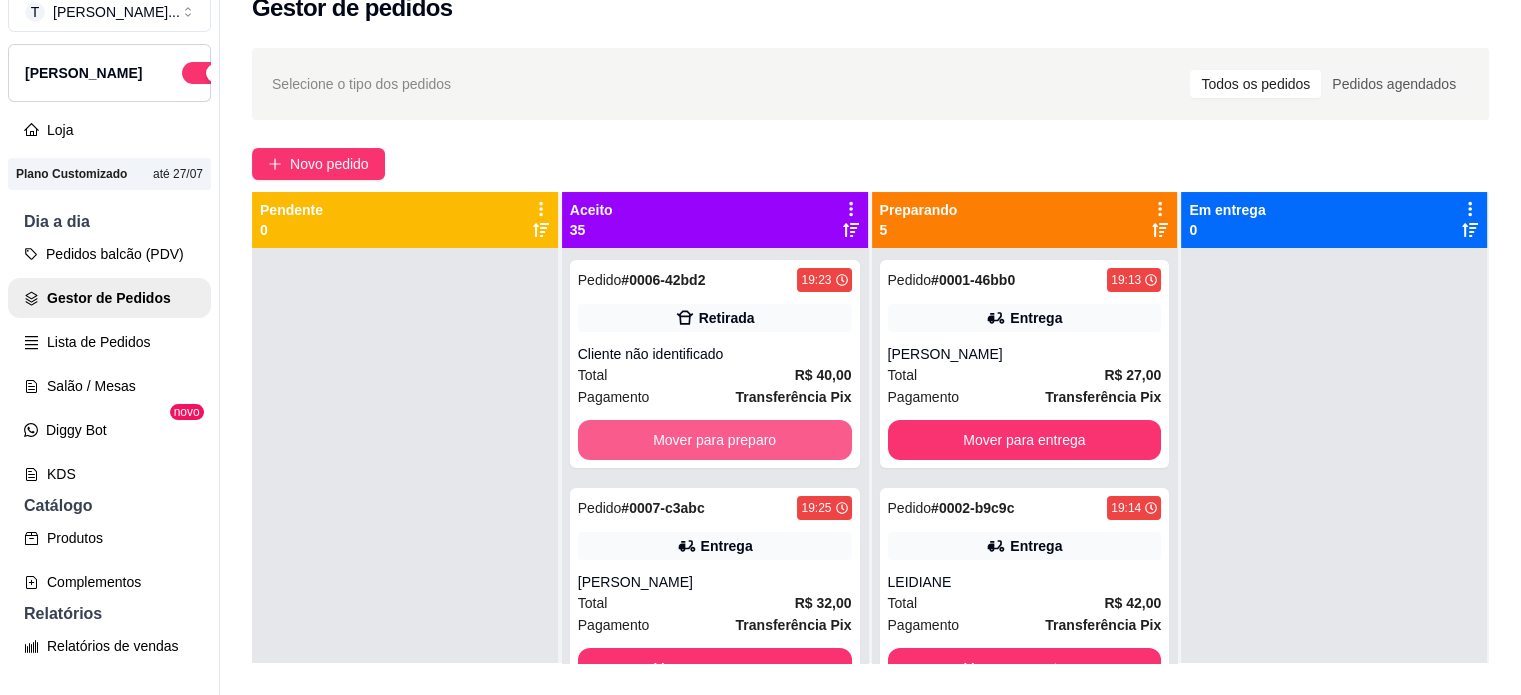 click on "Mover para preparo" at bounding box center [715, 440] 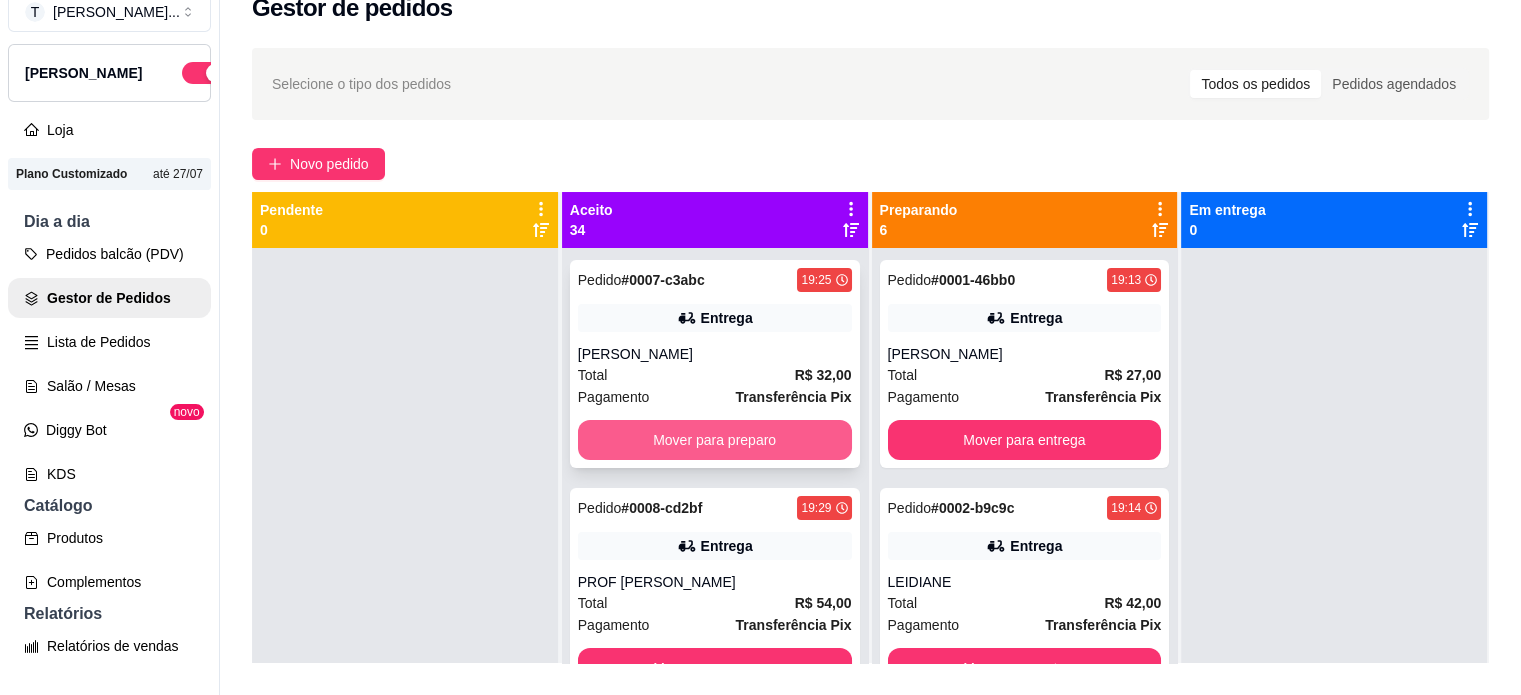 click on "Mover para preparo" at bounding box center [715, 440] 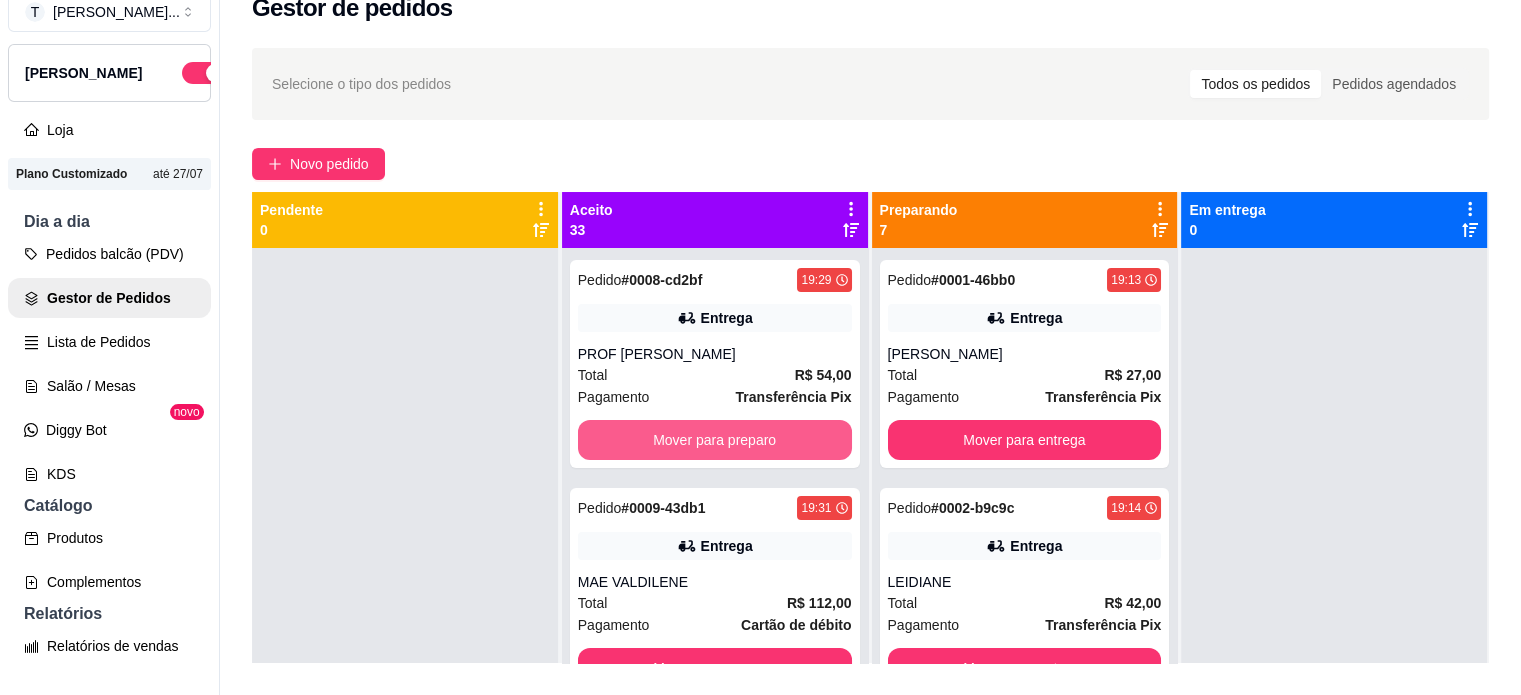 click on "Mover para preparo" at bounding box center (715, 440) 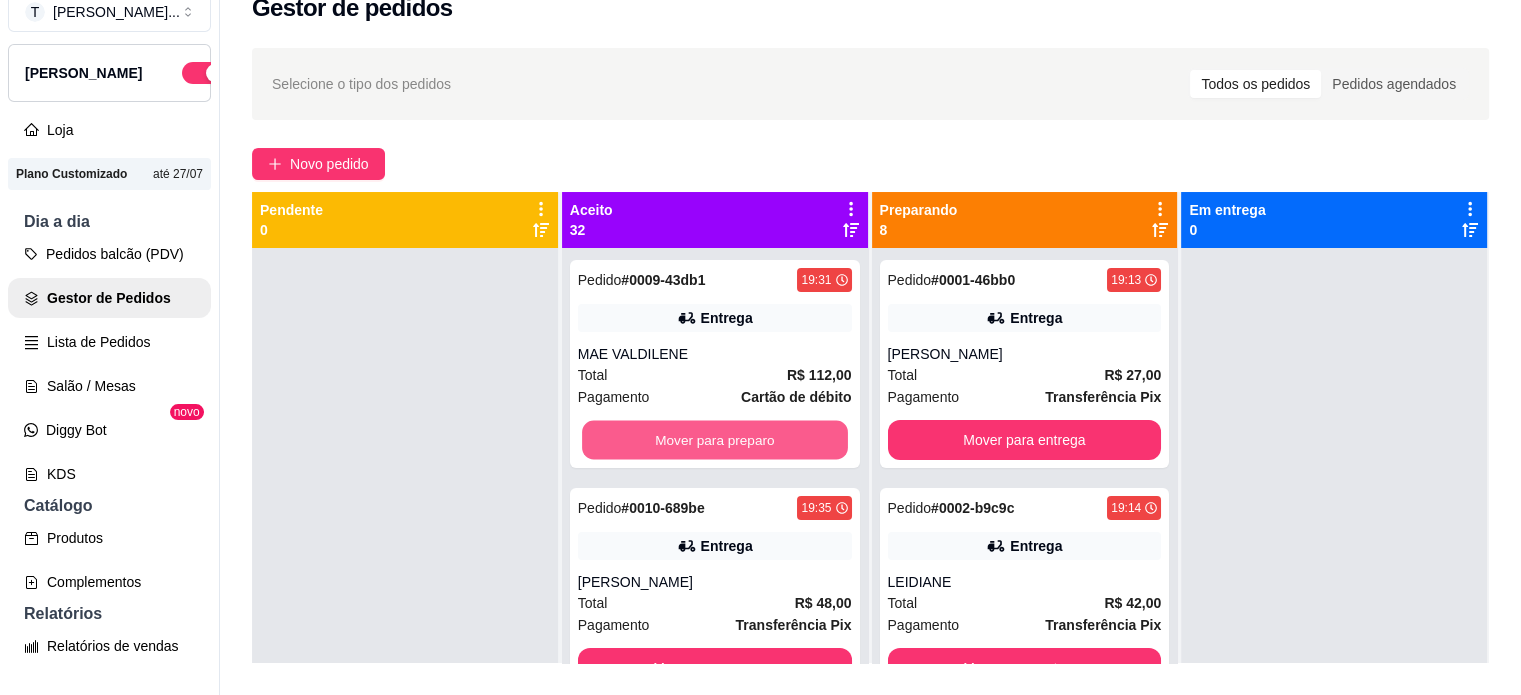 click on "Mover para preparo" at bounding box center [715, 440] 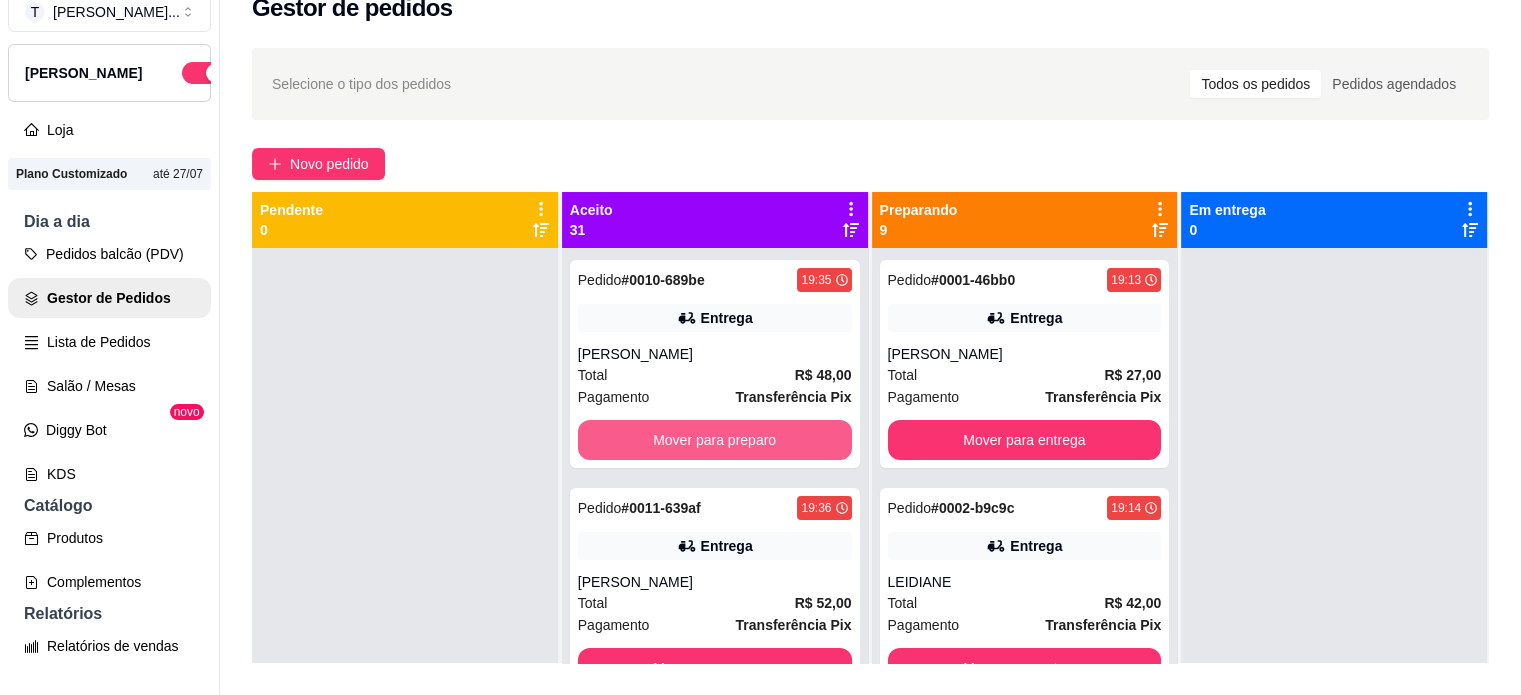 click on "Mover para preparo" at bounding box center [715, 440] 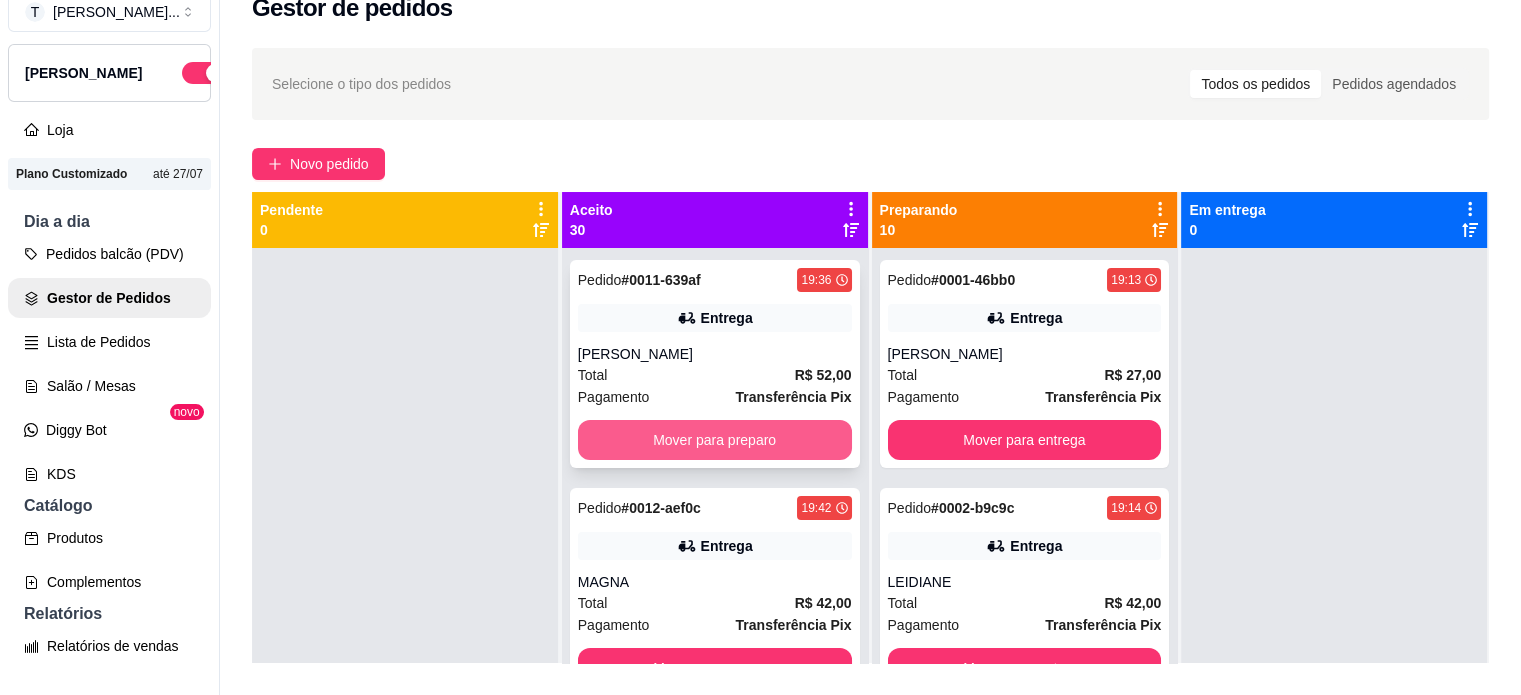 click on "Mover para preparo" at bounding box center (715, 440) 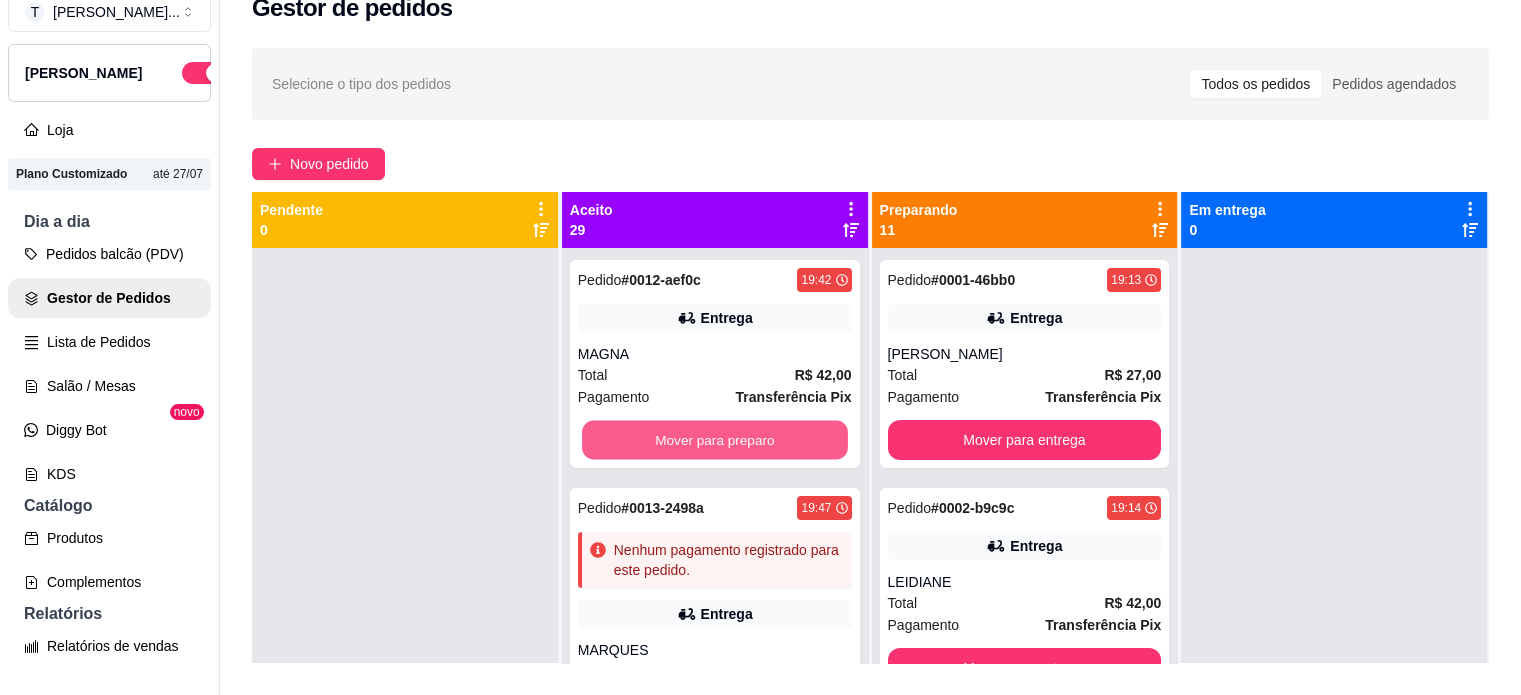 click on "Mover para preparo" at bounding box center (715, 440) 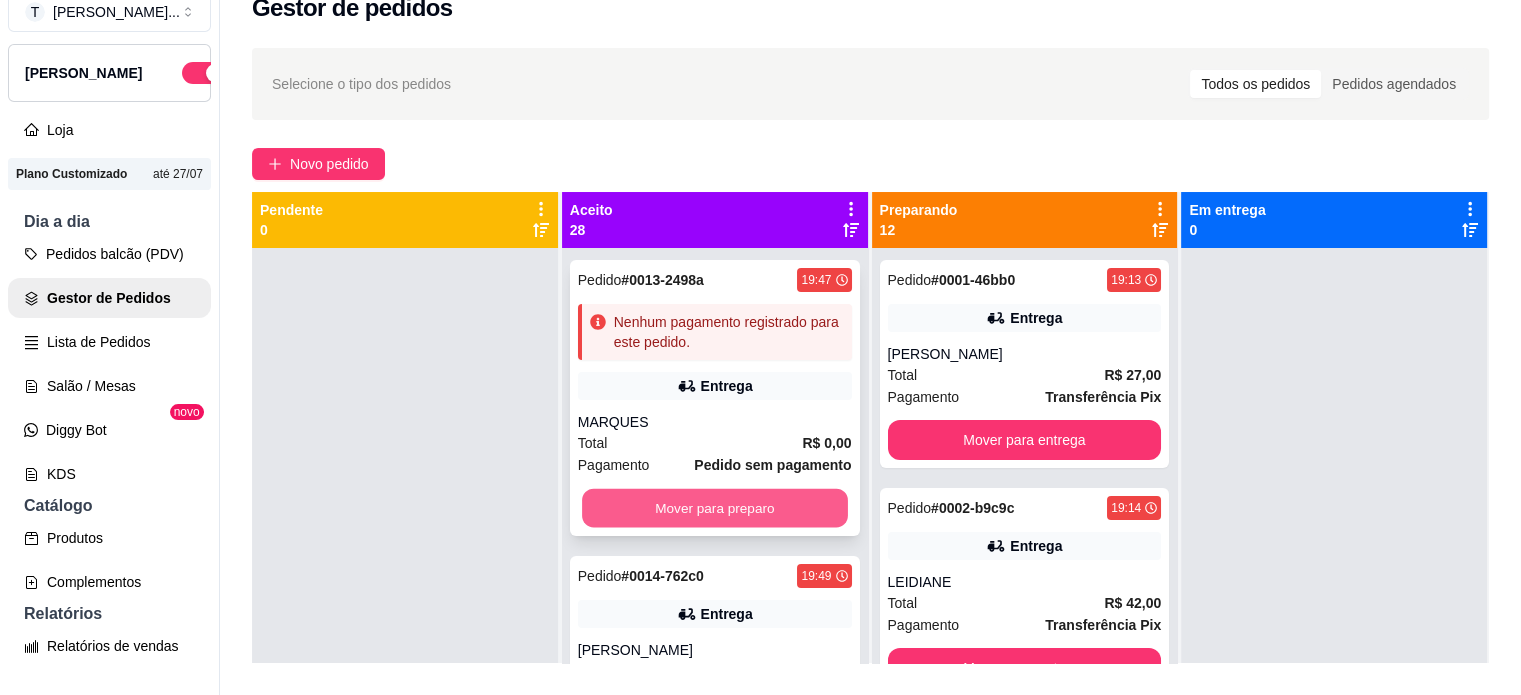 click on "Mover para preparo" at bounding box center (715, 508) 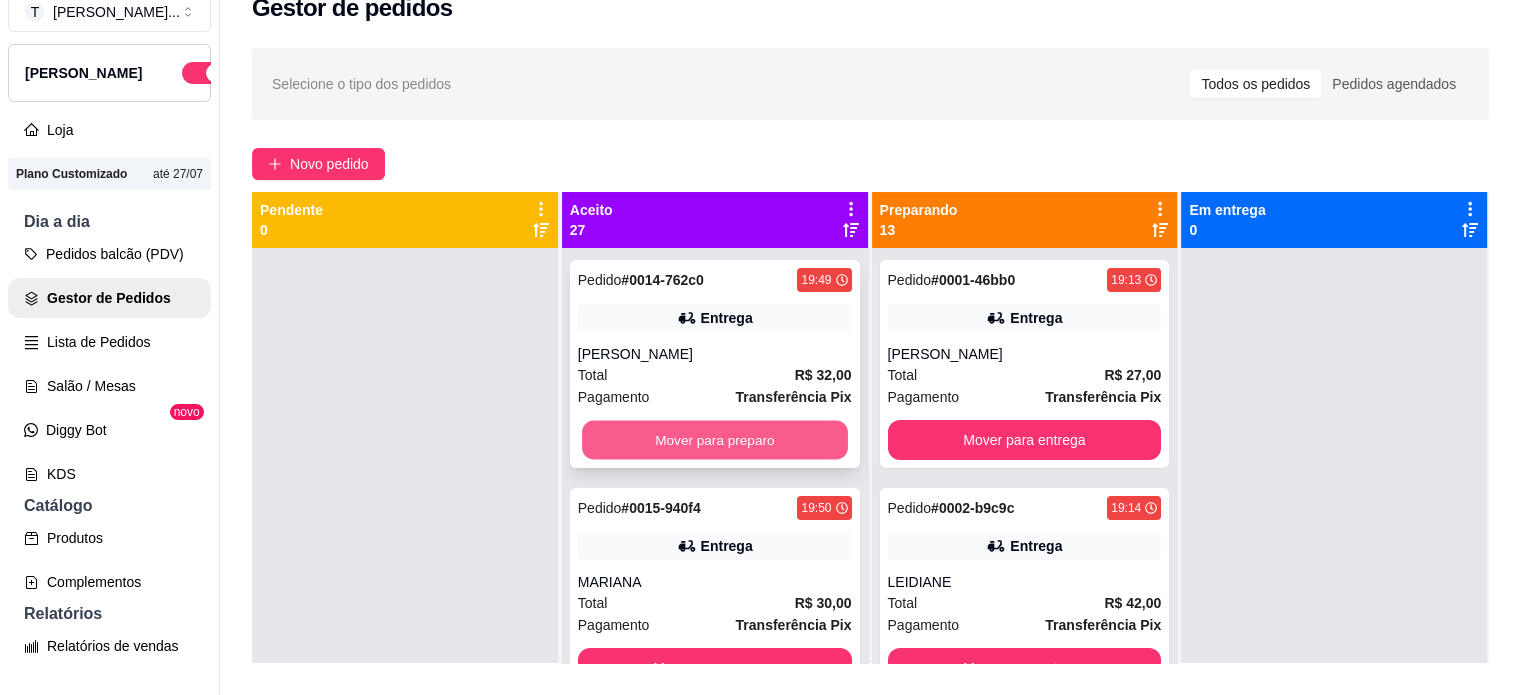 click on "Mover para preparo" at bounding box center (715, 440) 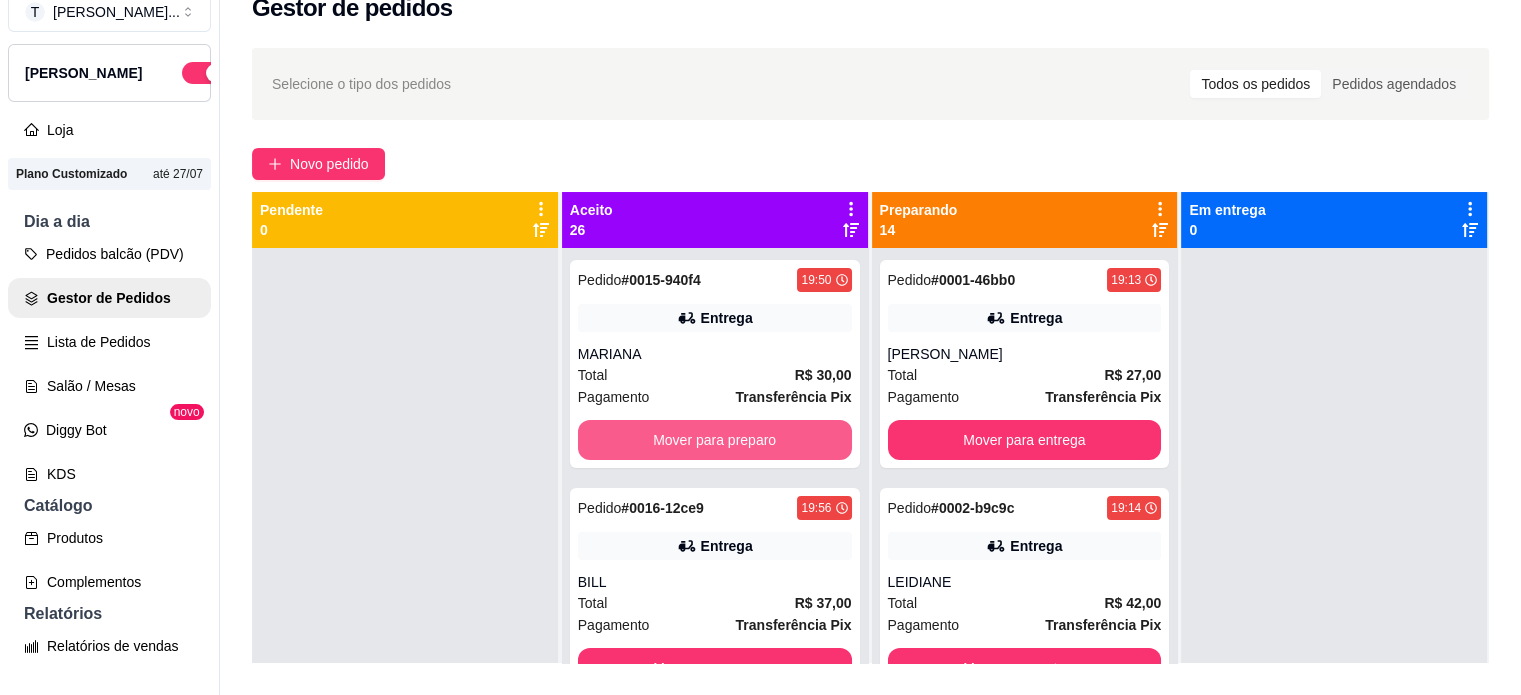 click on "Mover para preparo" at bounding box center (715, 440) 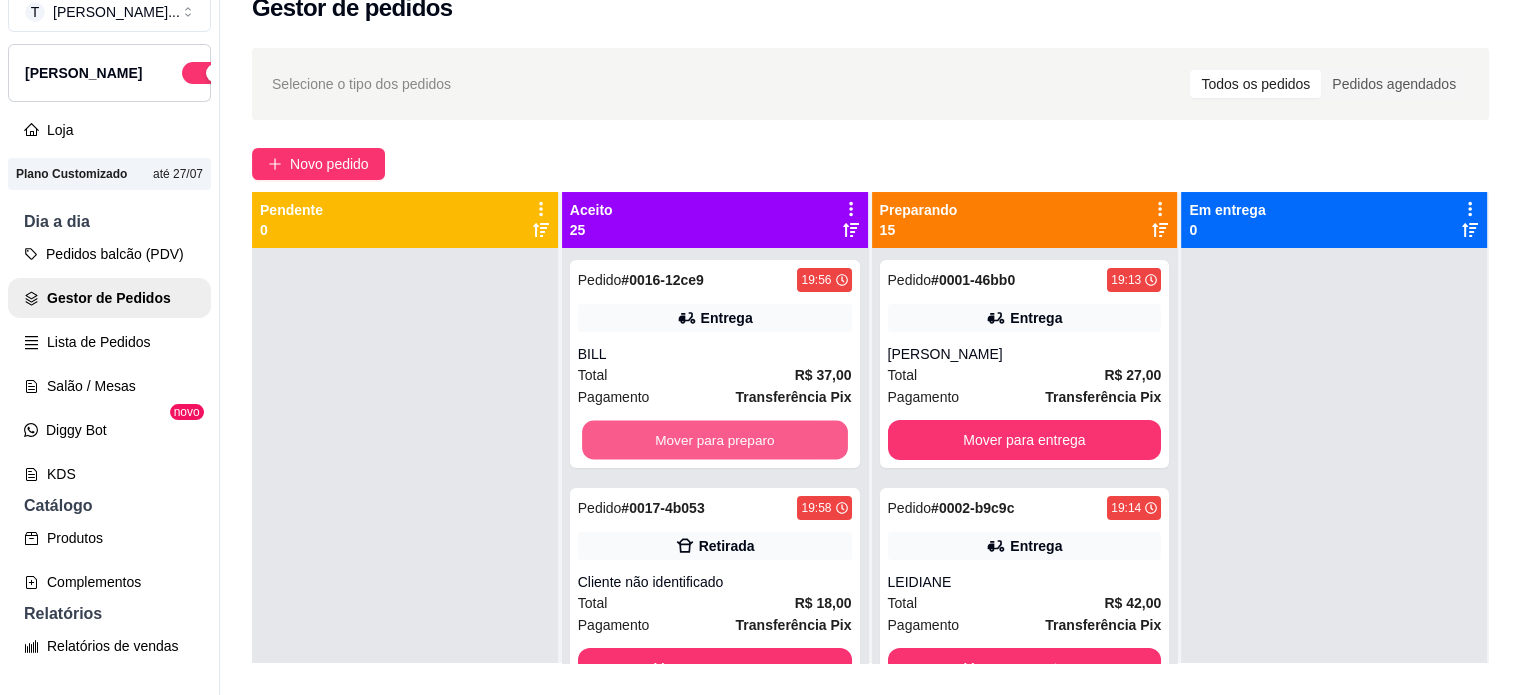 click on "Mover para preparo" at bounding box center [715, 440] 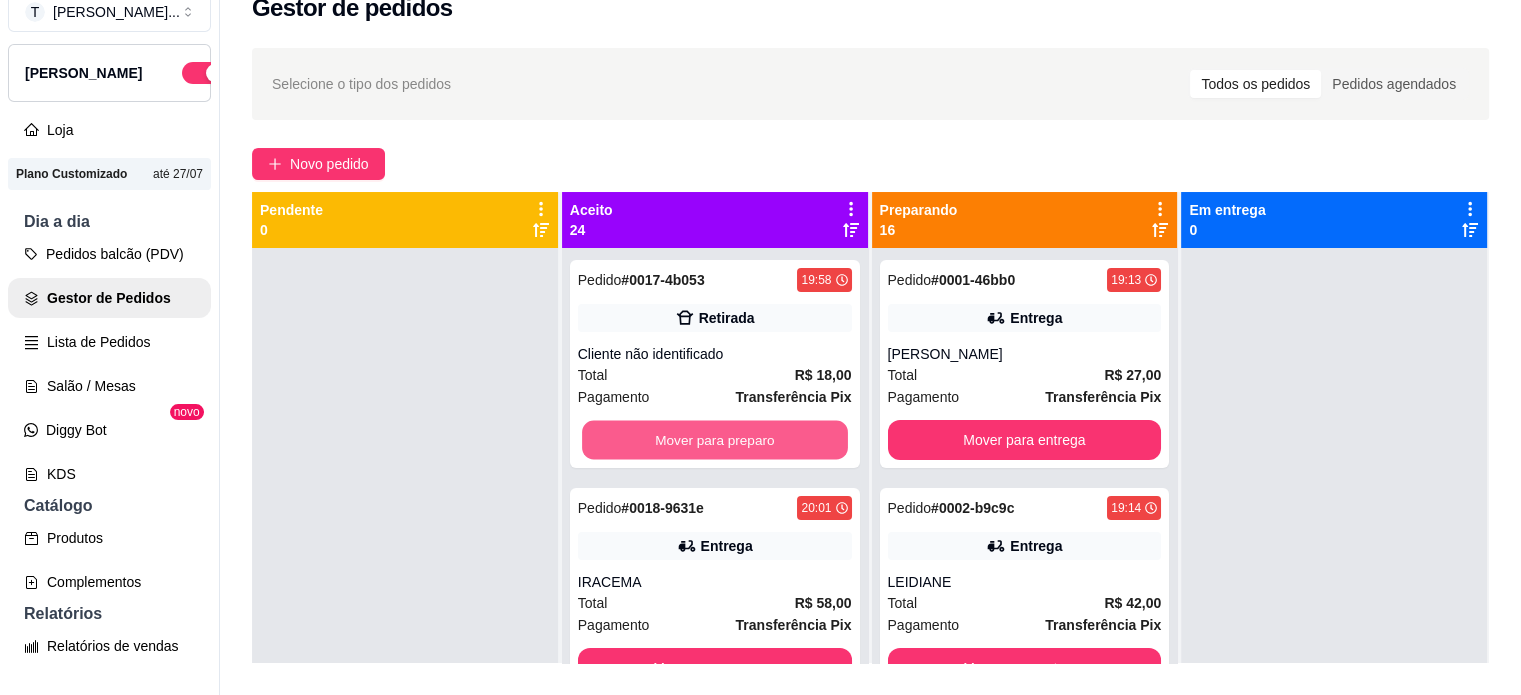 click on "Mover para preparo" at bounding box center (715, 440) 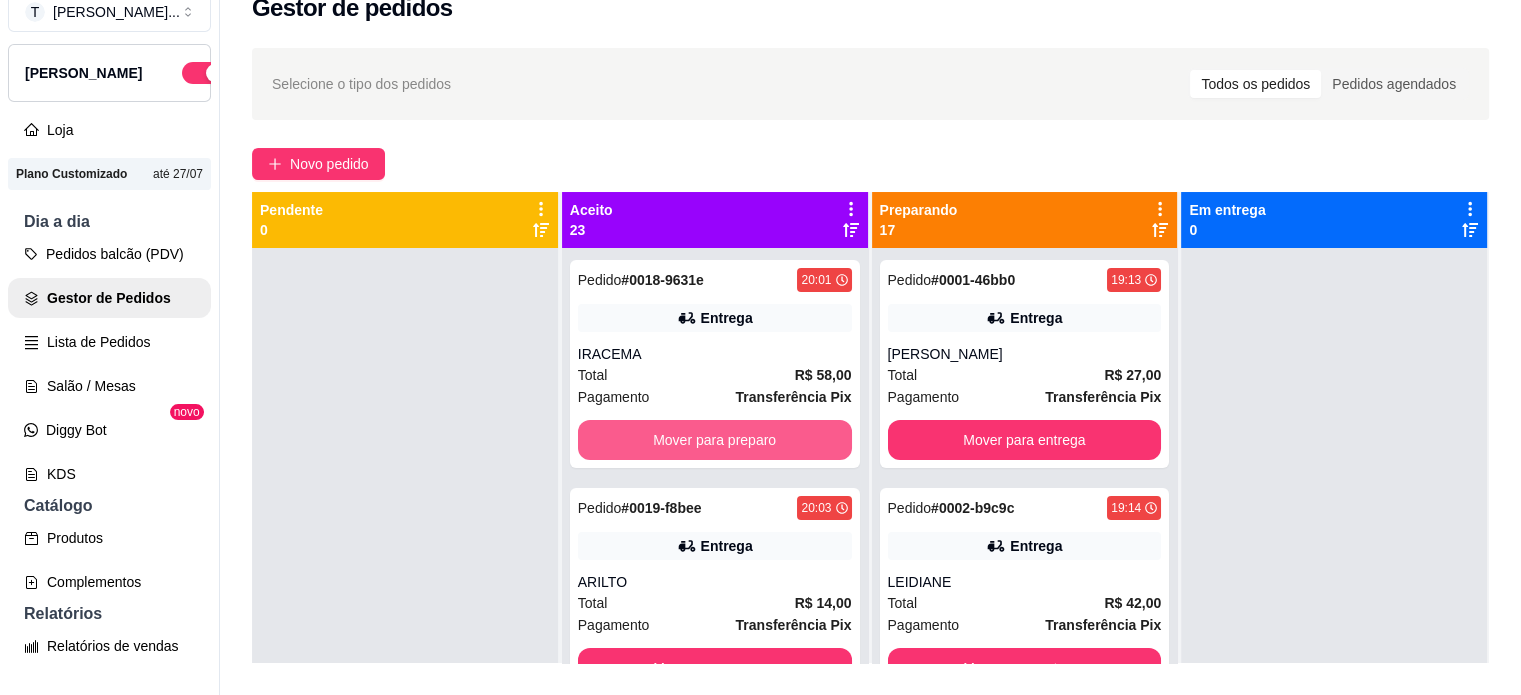 click on "Mover para preparo" at bounding box center (715, 440) 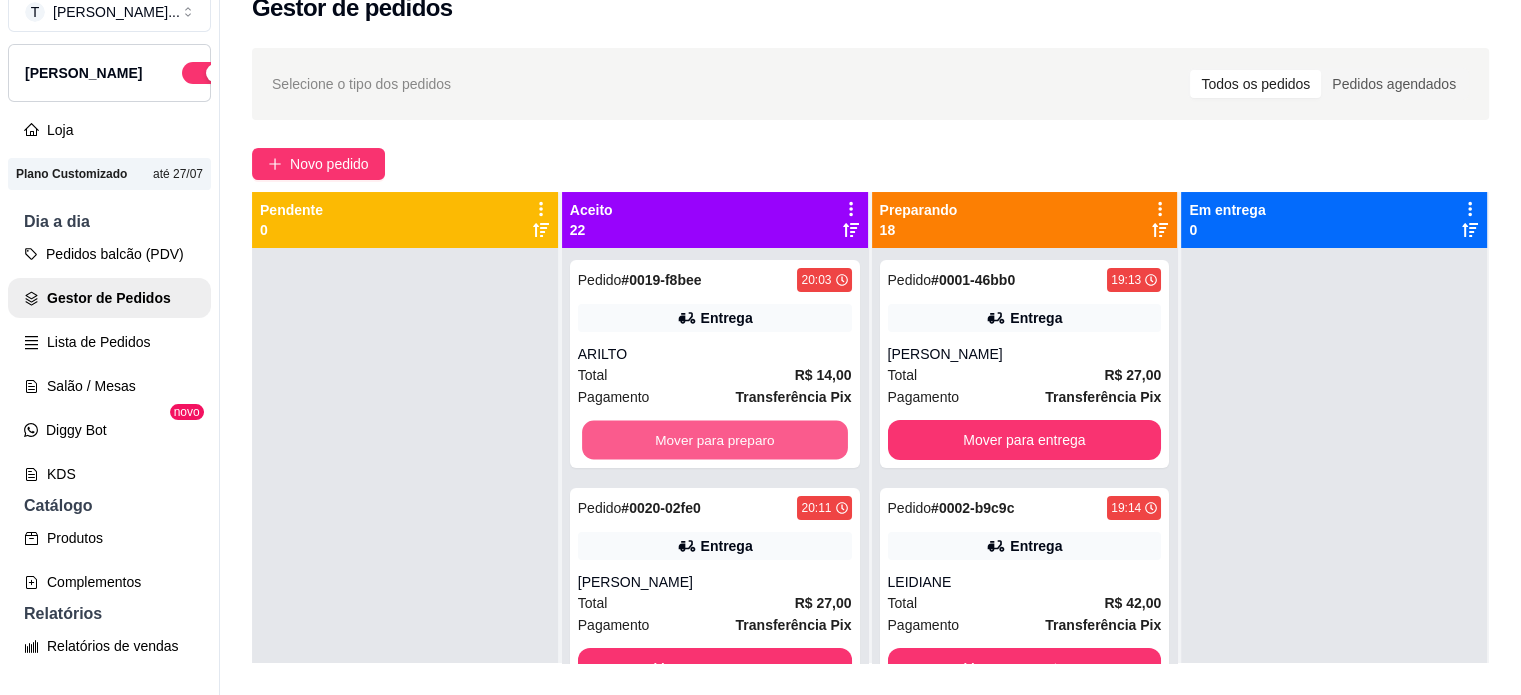 click on "Mover para preparo" at bounding box center [715, 440] 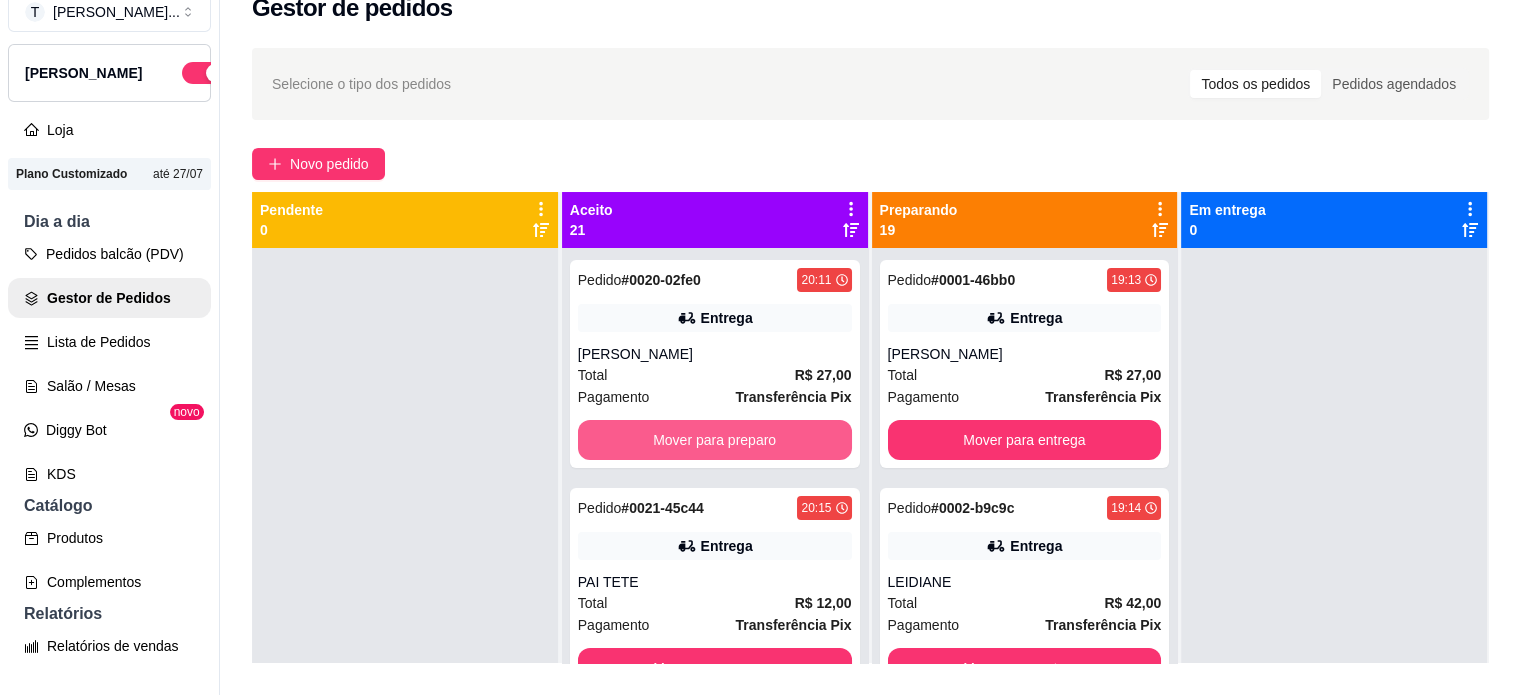 click on "Mover para preparo" at bounding box center [715, 440] 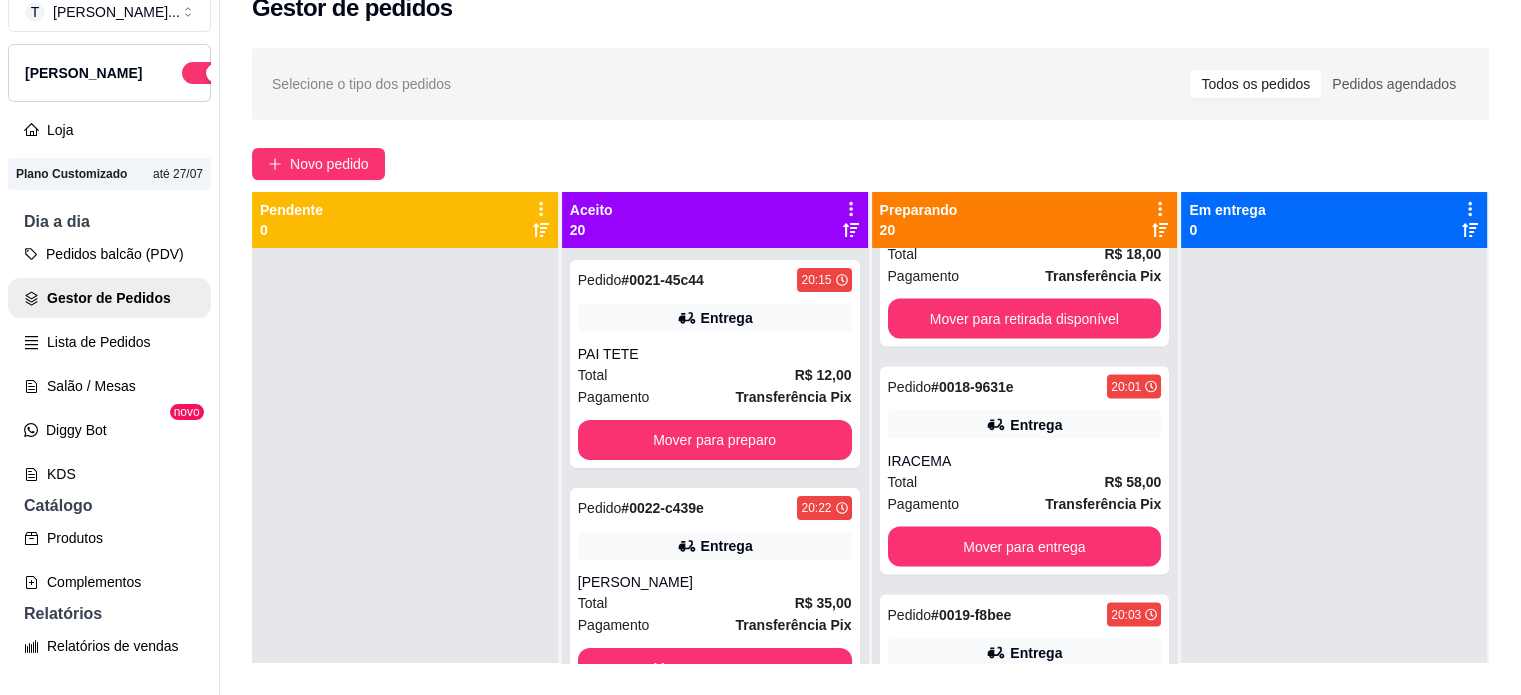 scroll, scrollTop: 4020, scrollLeft: 0, axis: vertical 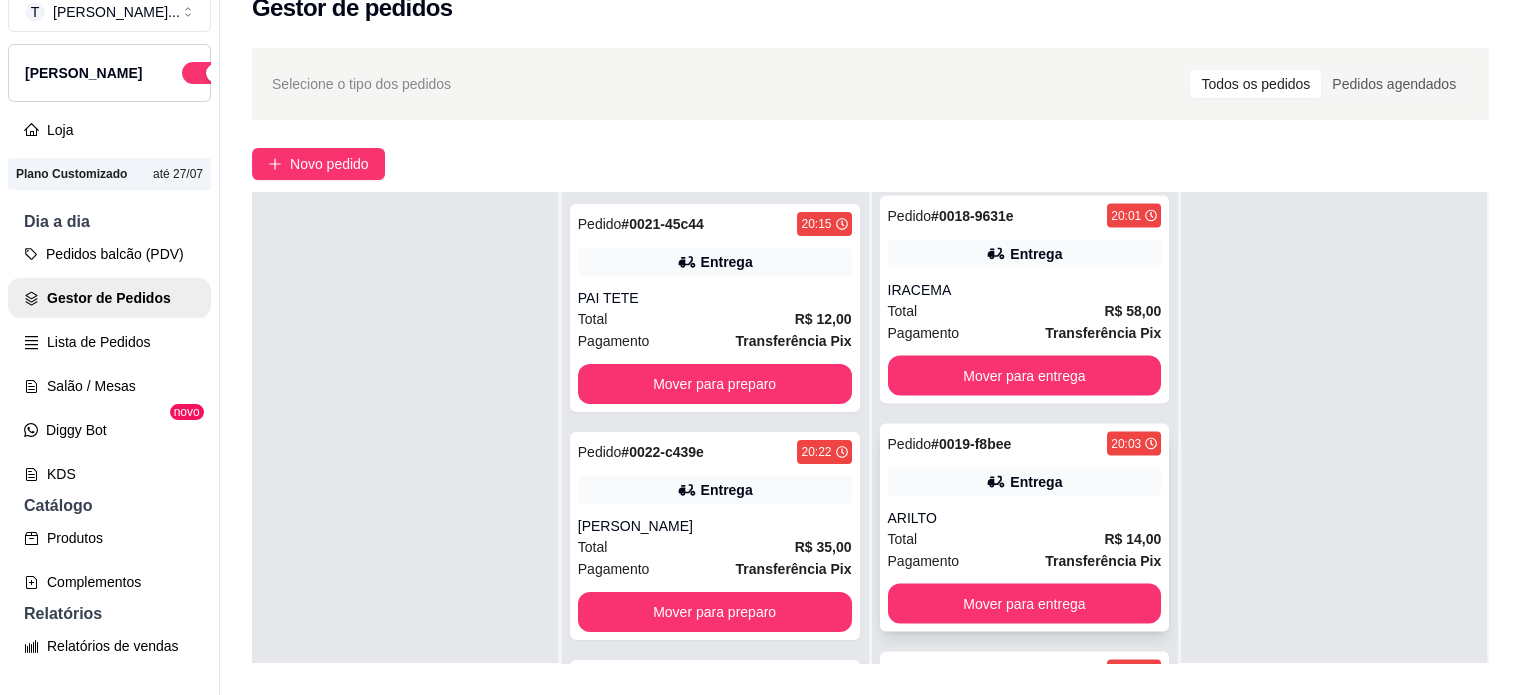 click on "ARILTO" at bounding box center (1025, 518) 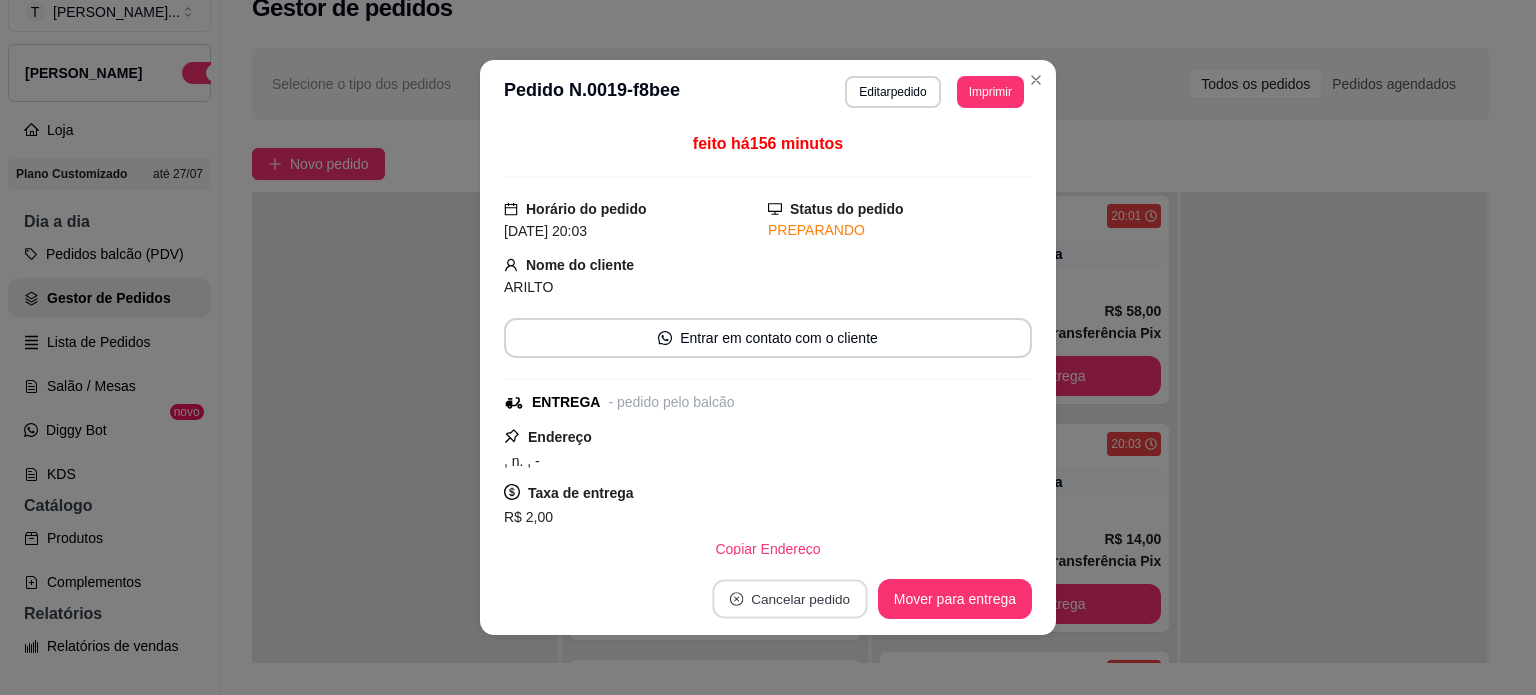 click on "Cancelar pedido" at bounding box center (789, 599) 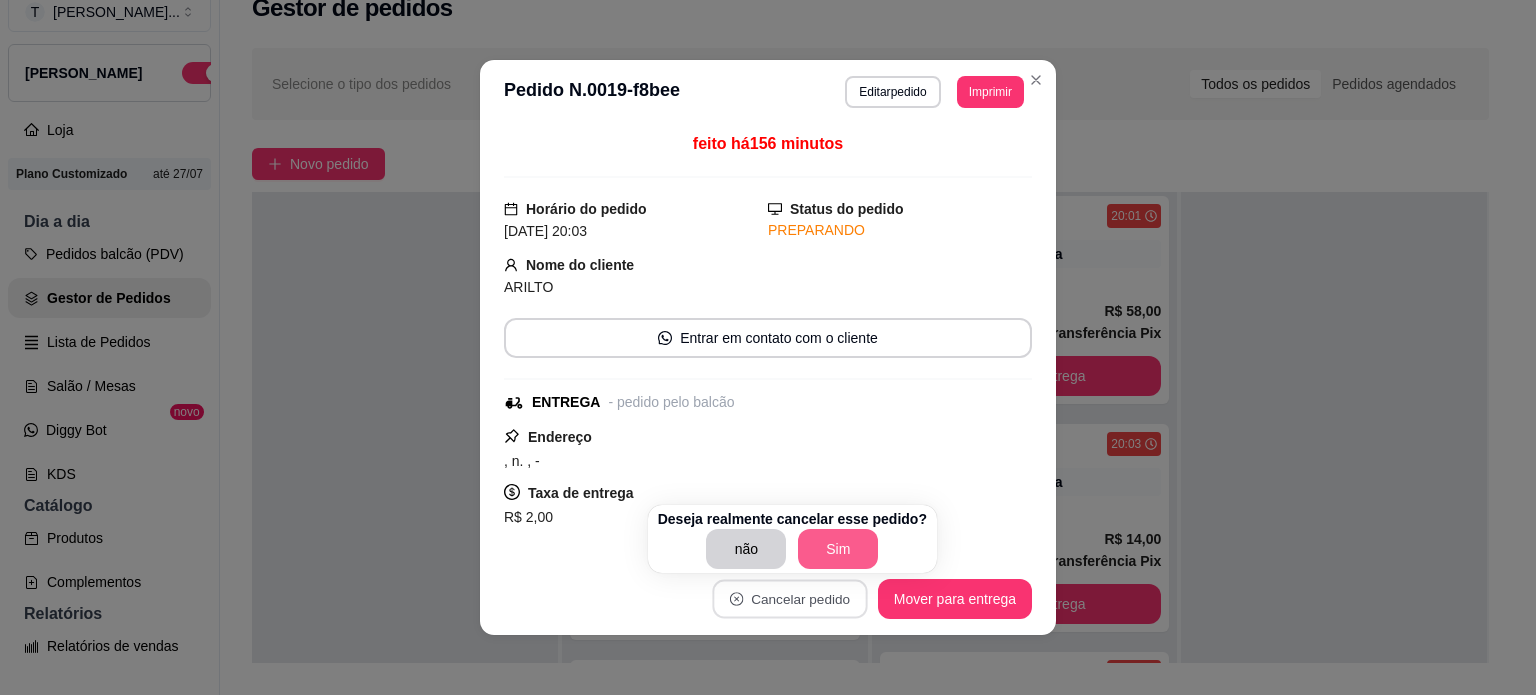 click on "Sim" at bounding box center (838, 549) 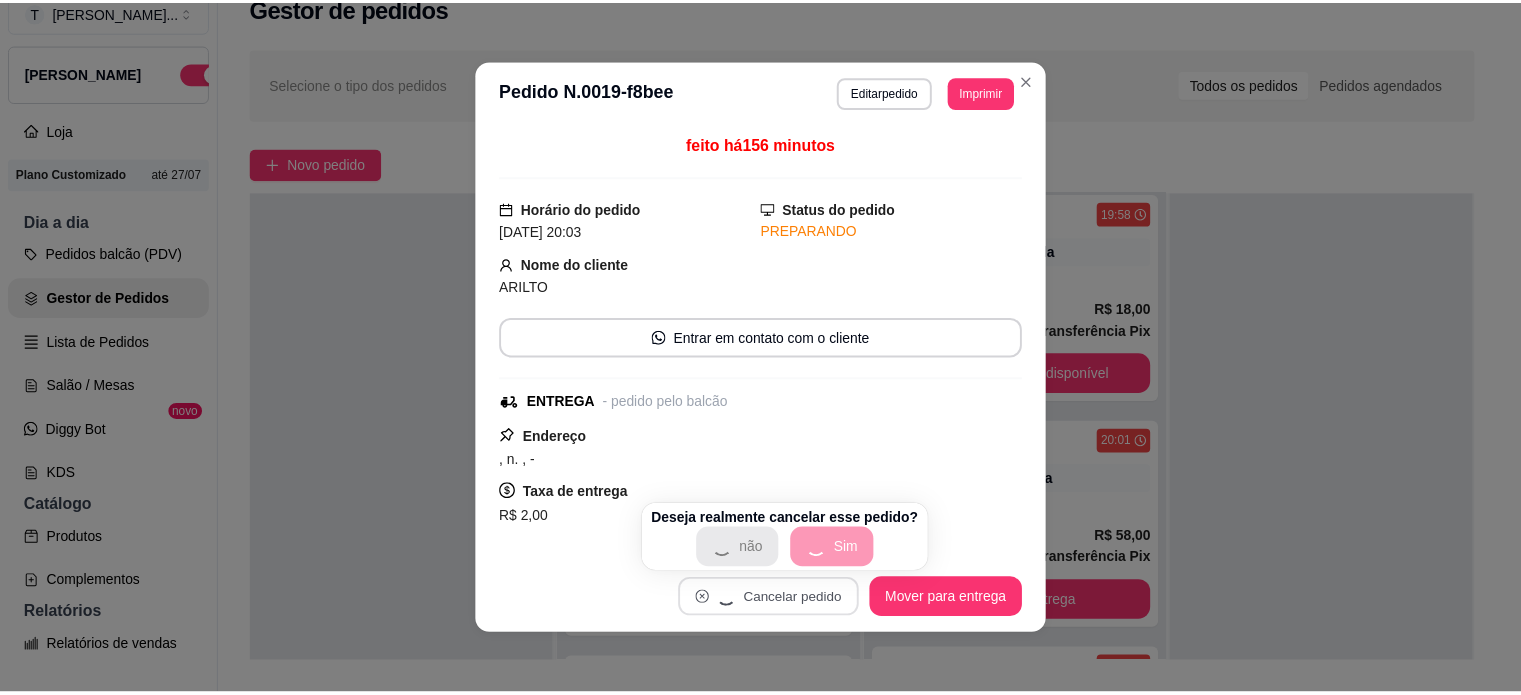 scroll, scrollTop: 3792, scrollLeft: 0, axis: vertical 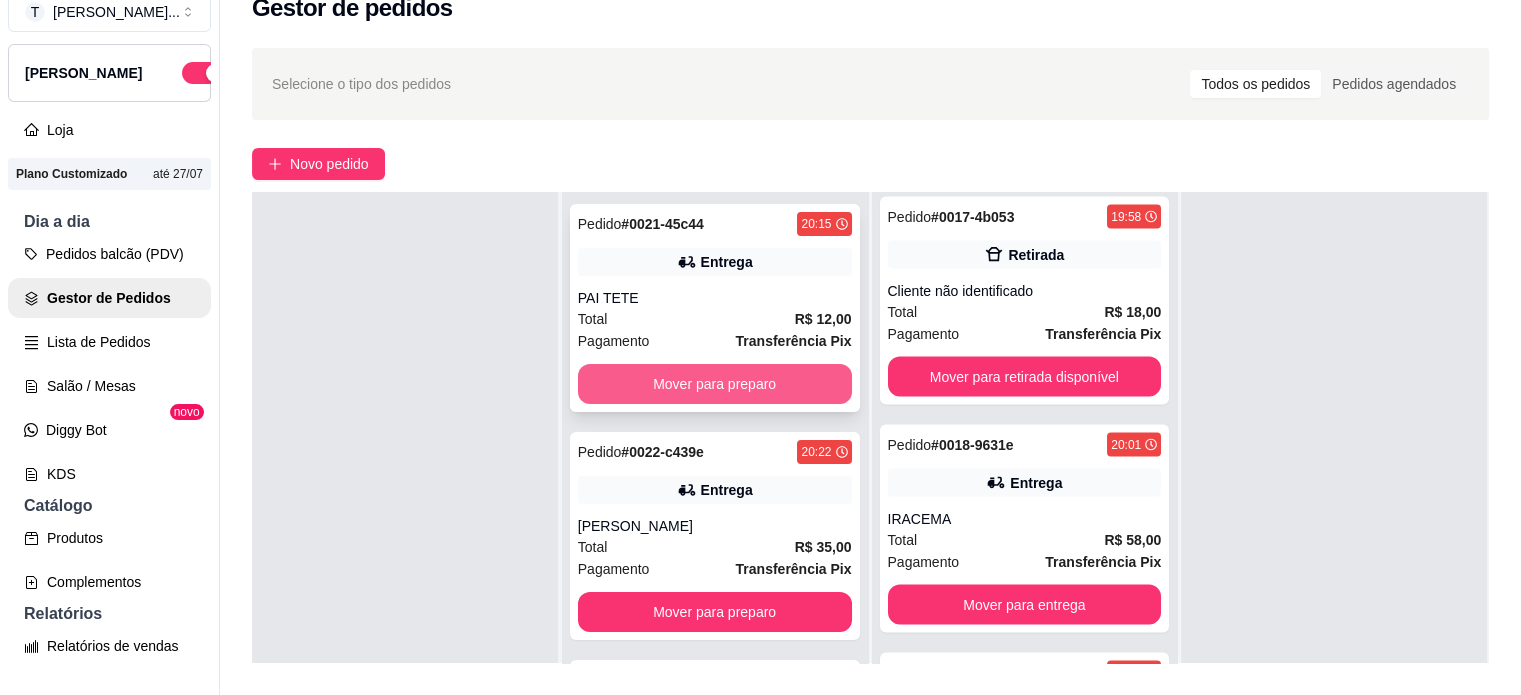 click on "Mover para preparo" at bounding box center (715, 384) 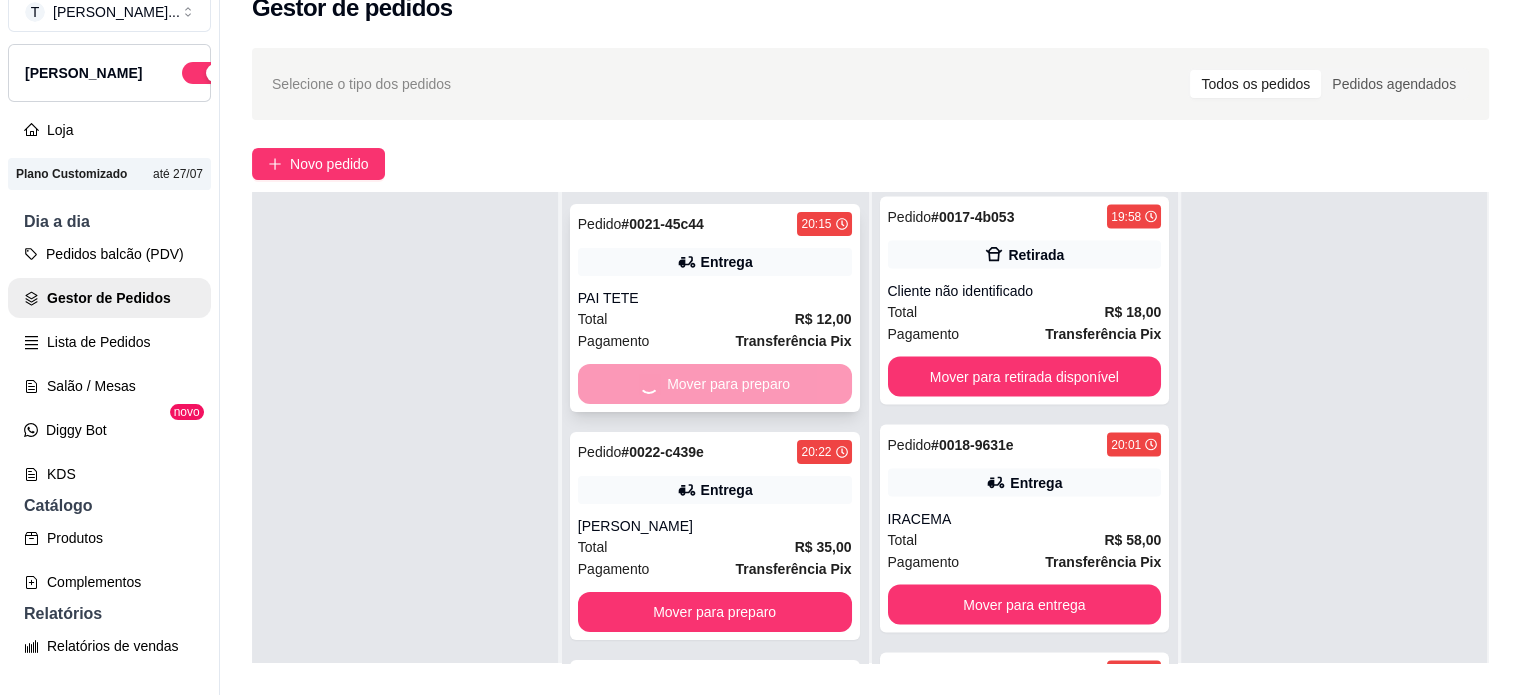 scroll, scrollTop: 4020, scrollLeft: 0, axis: vertical 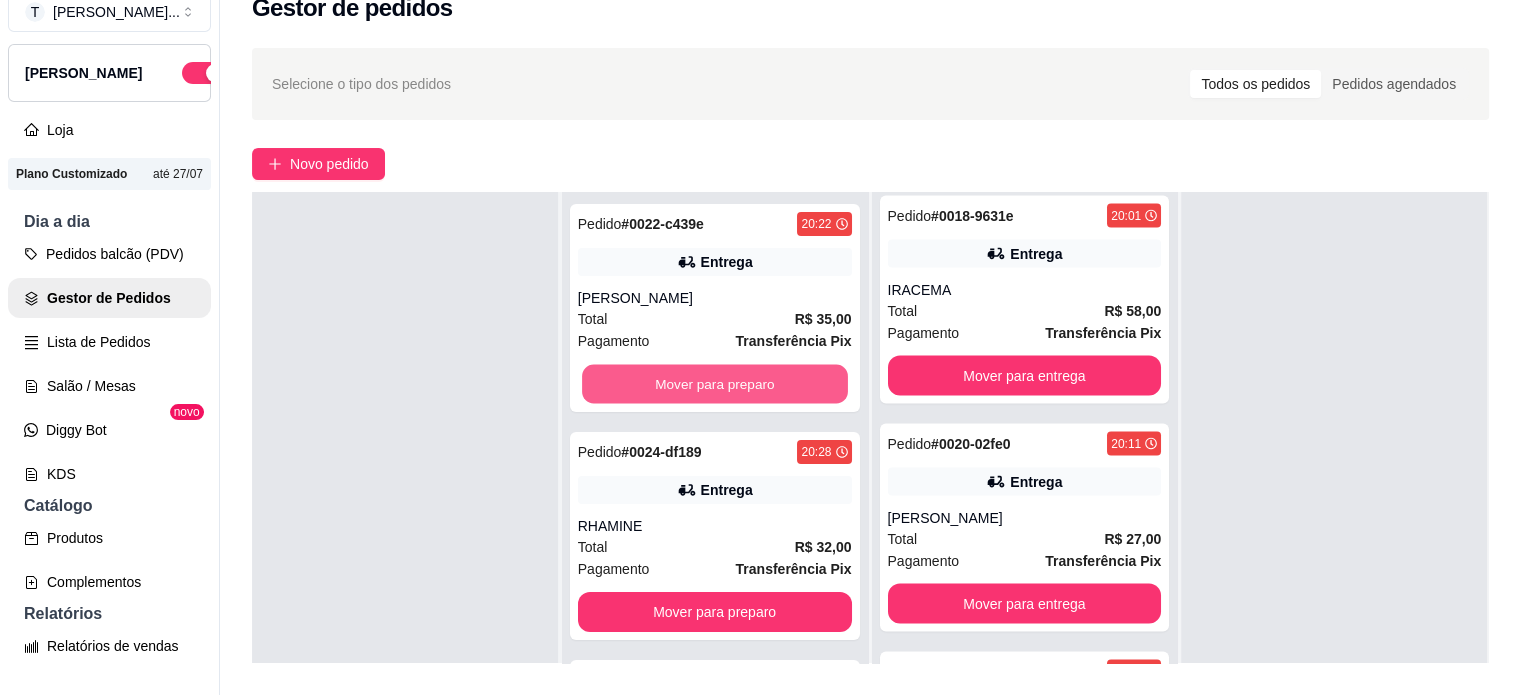 click on "Mover para preparo" at bounding box center (715, 384) 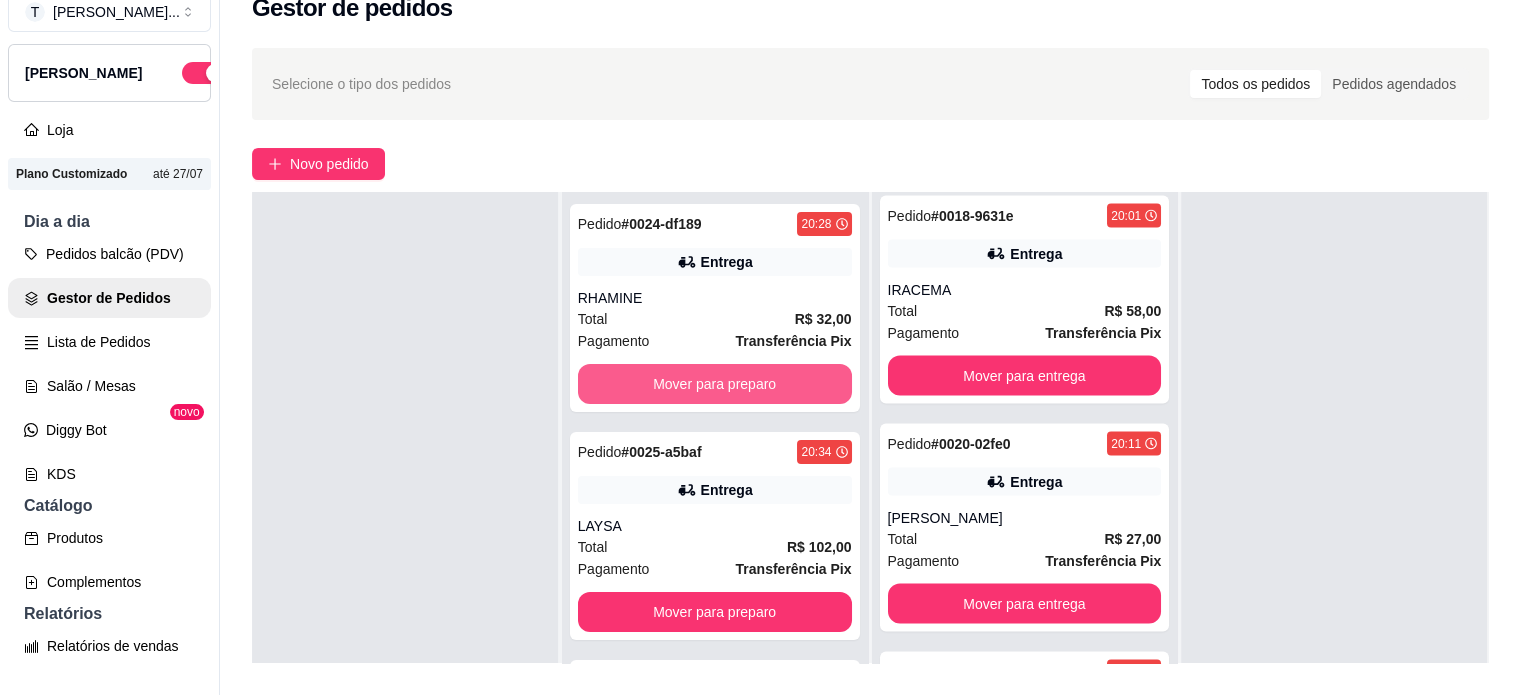 click on "Mover para preparo" at bounding box center (715, 384) 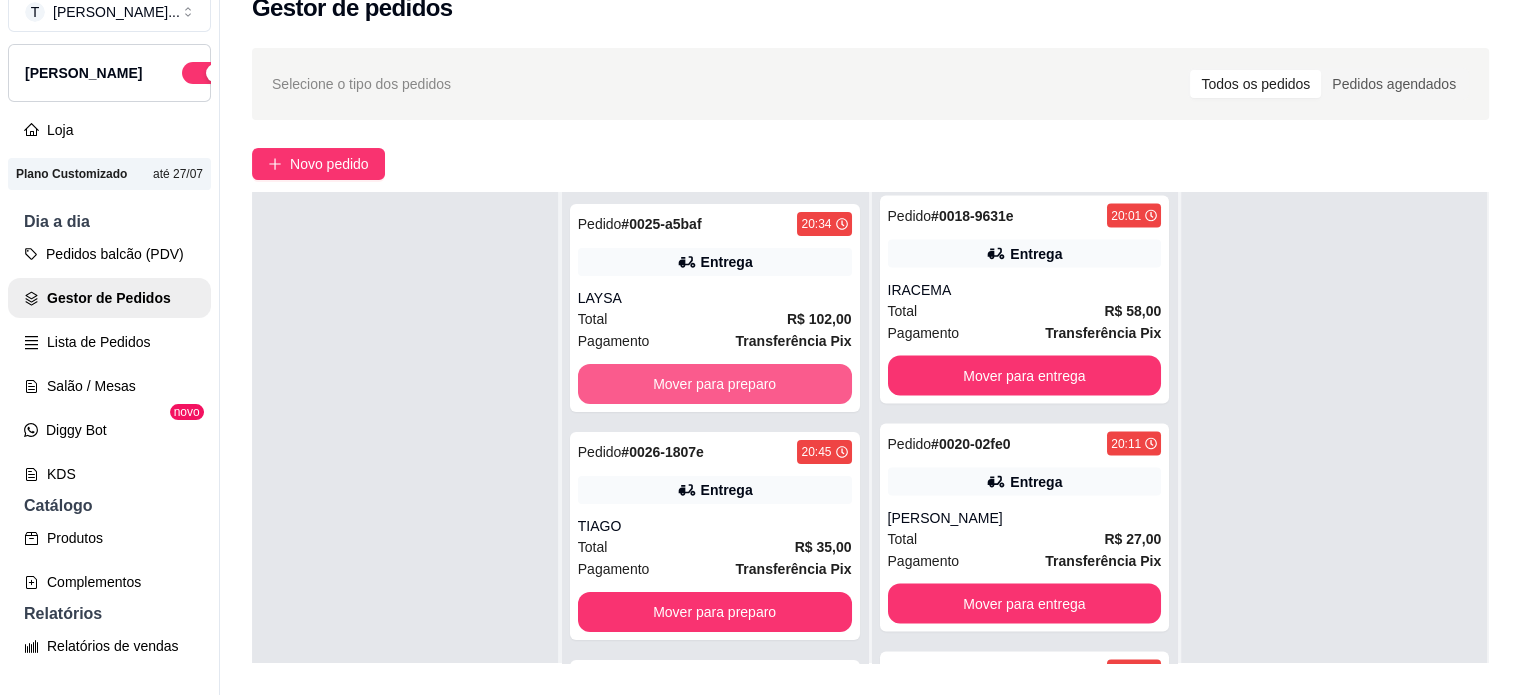click on "Mover para preparo" at bounding box center (715, 384) 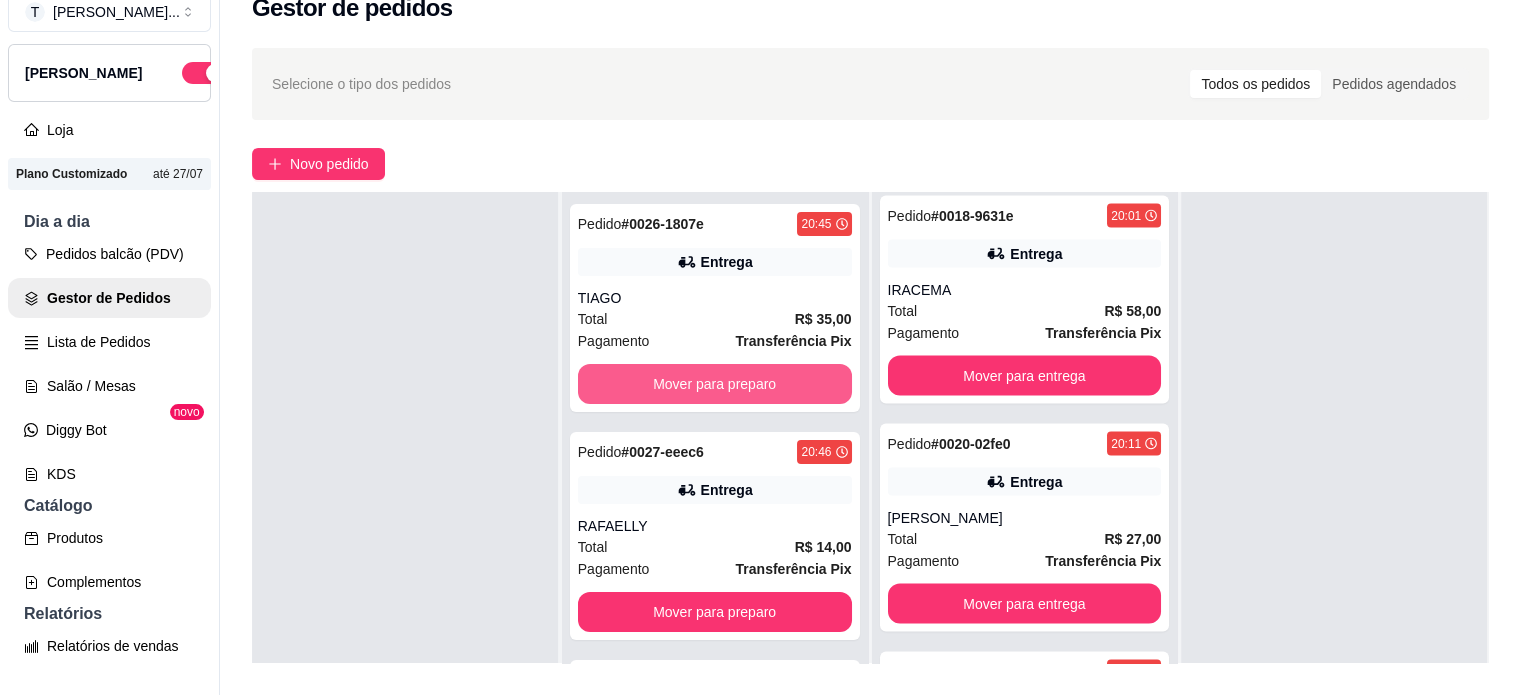 click on "Mover para preparo" at bounding box center [715, 384] 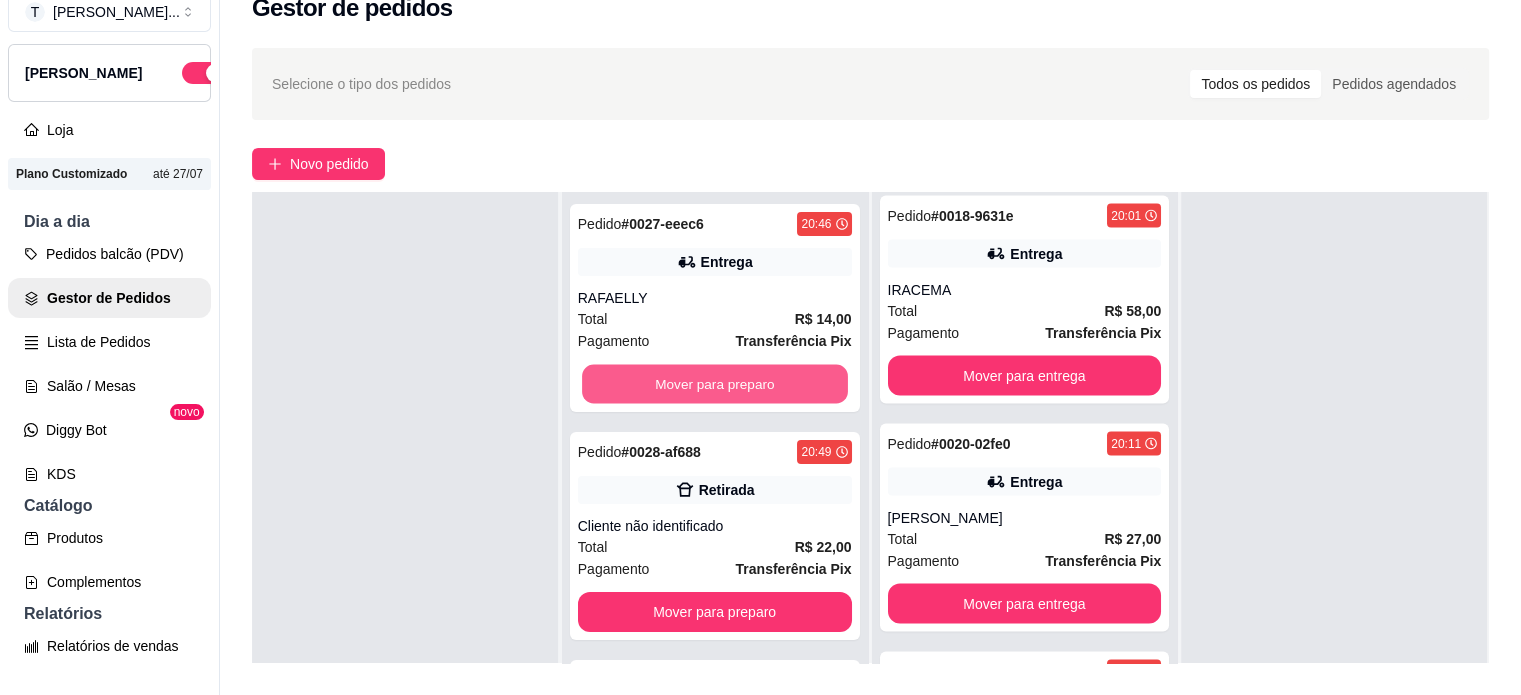 click on "Mover para preparo" at bounding box center [715, 384] 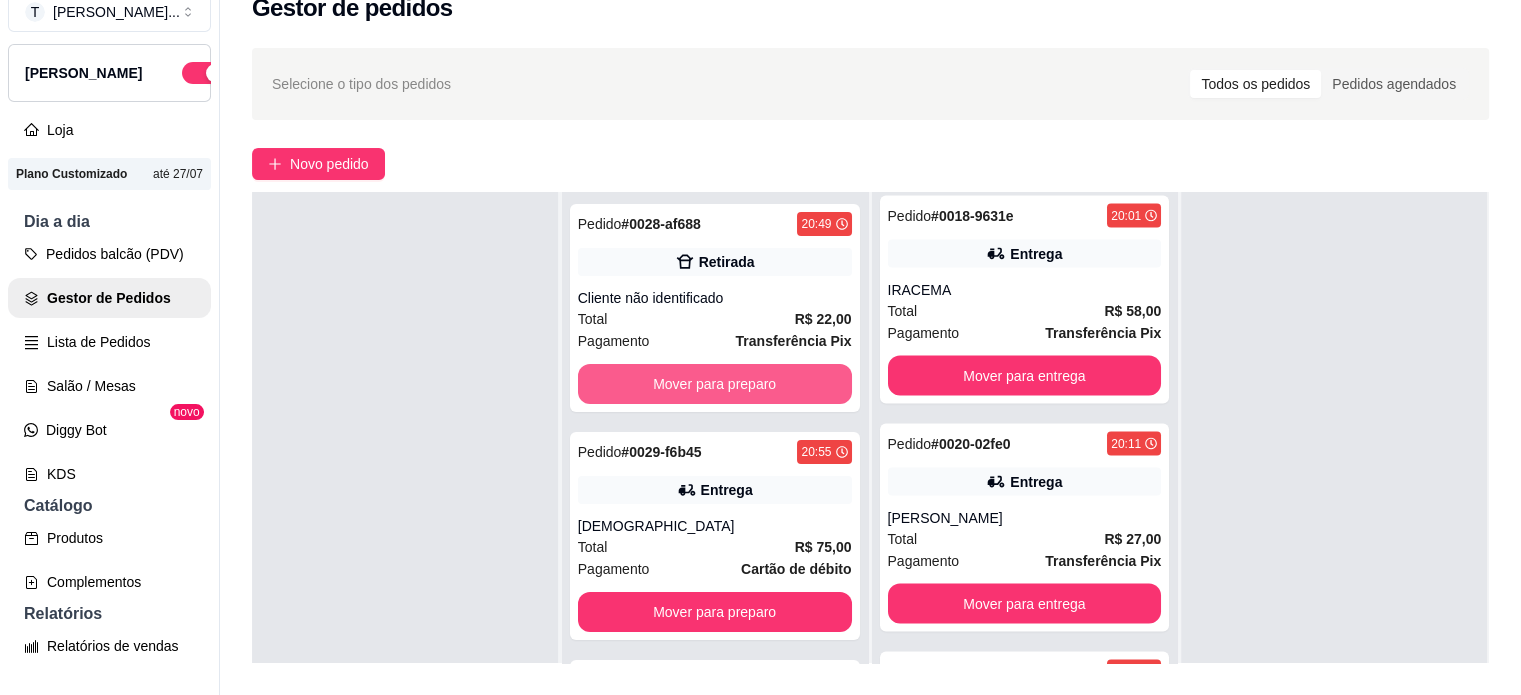 click on "Mover para preparo" at bounding box center [715, 384] 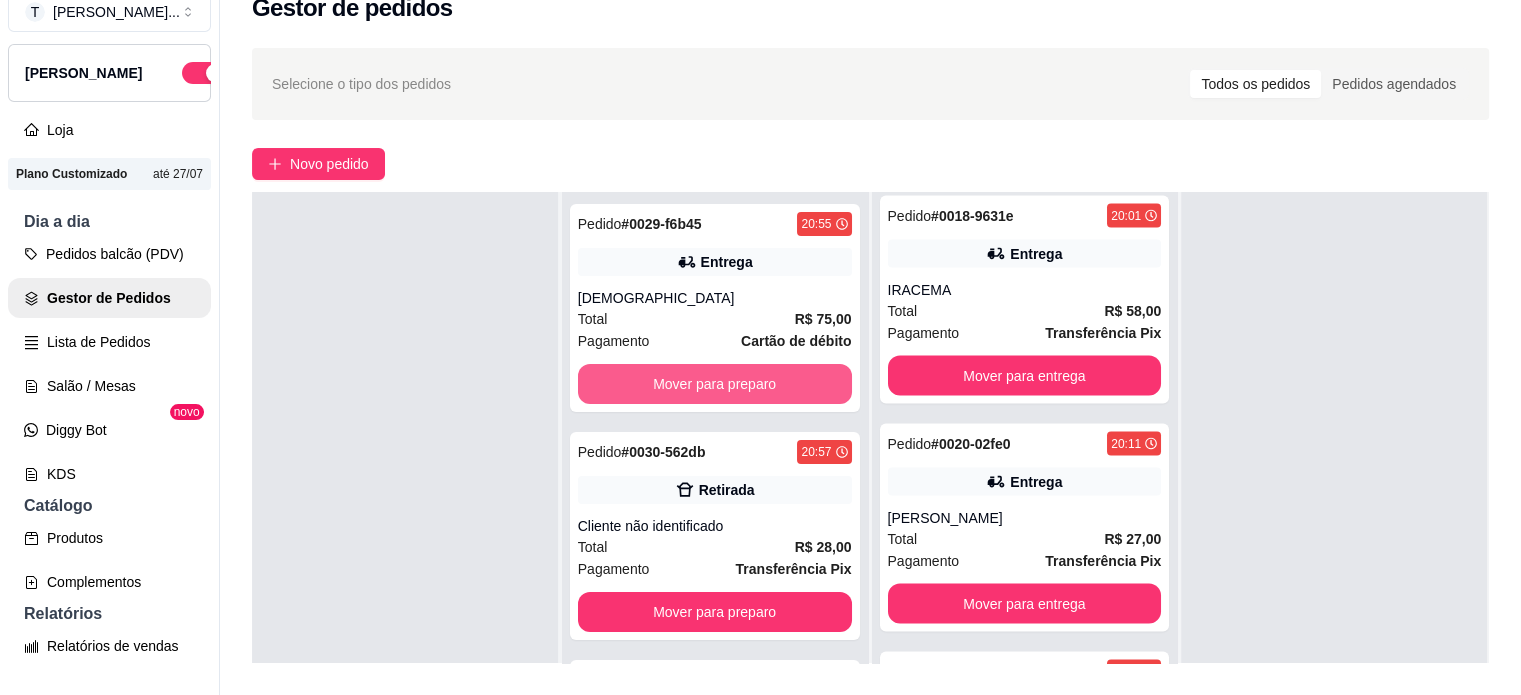 click on "Mover para preparo" at bounding box center (715, 384) 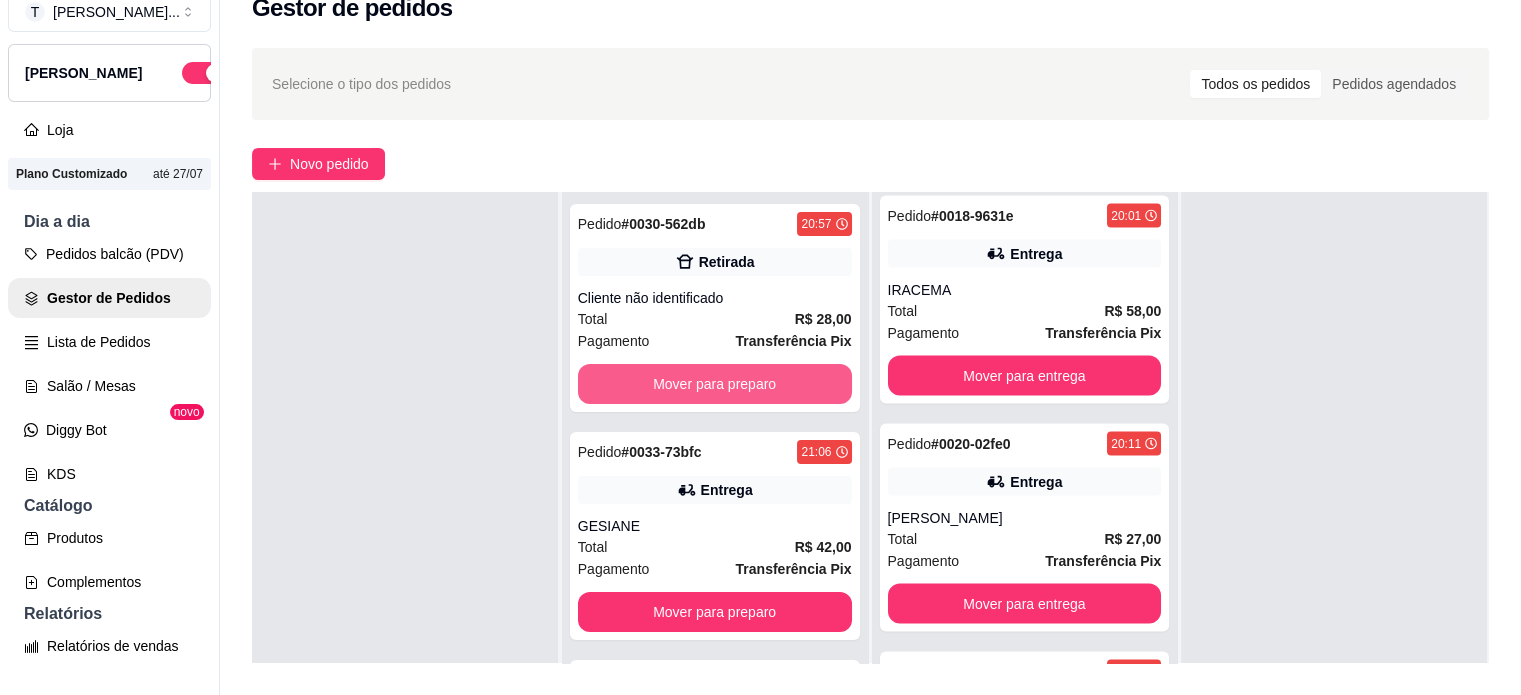 click on "Mover para preparo" at bounding box center (715, 384) 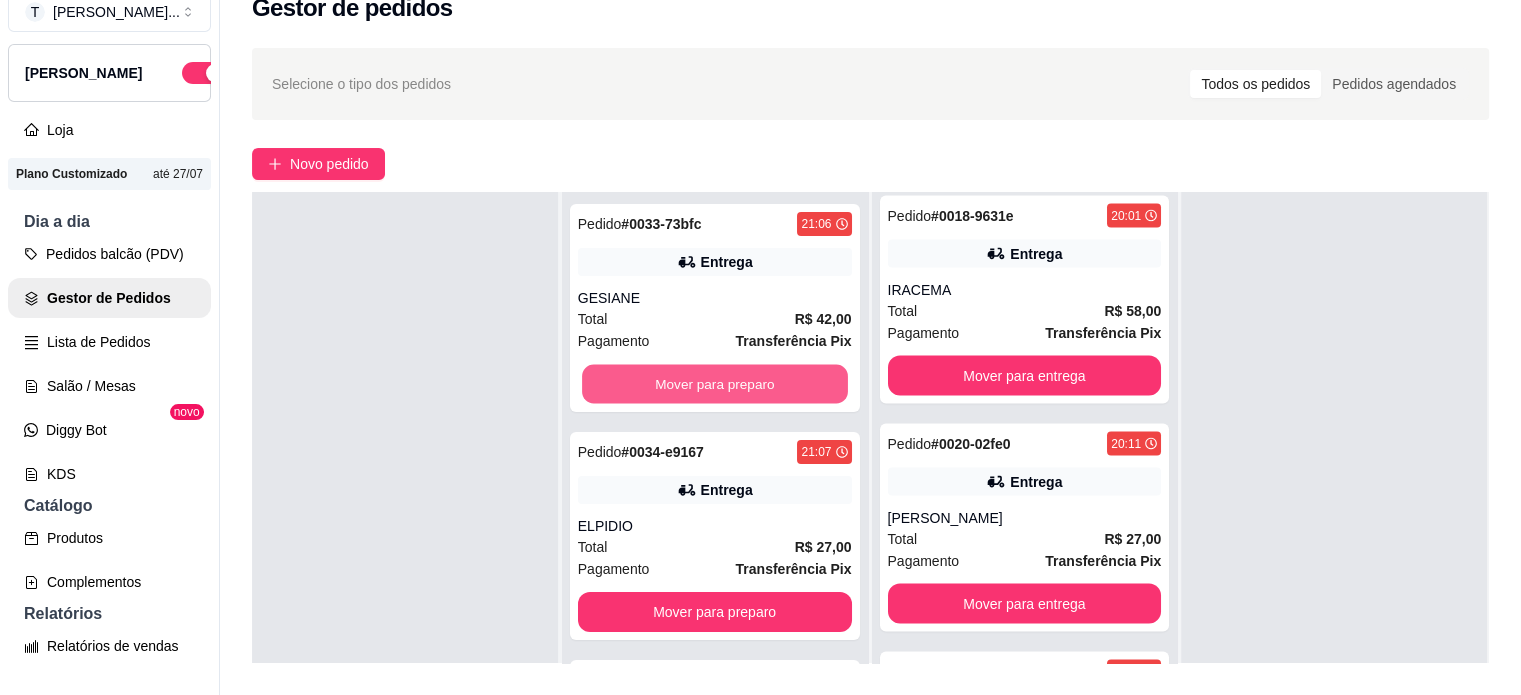 click on "Mover para preparo" at bounding box center (715, 384) 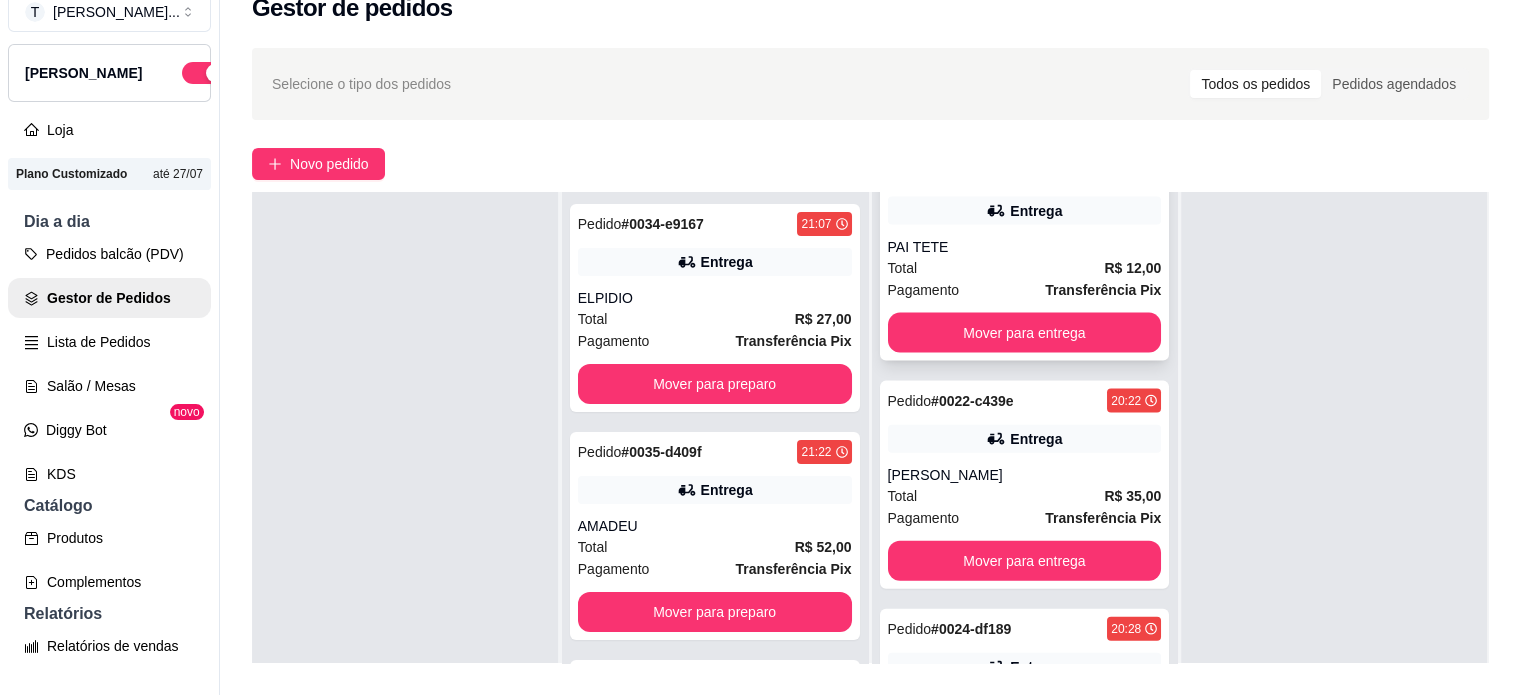 scroll, scrollTop: 4620, scrollLeft: 0, axis: vertical 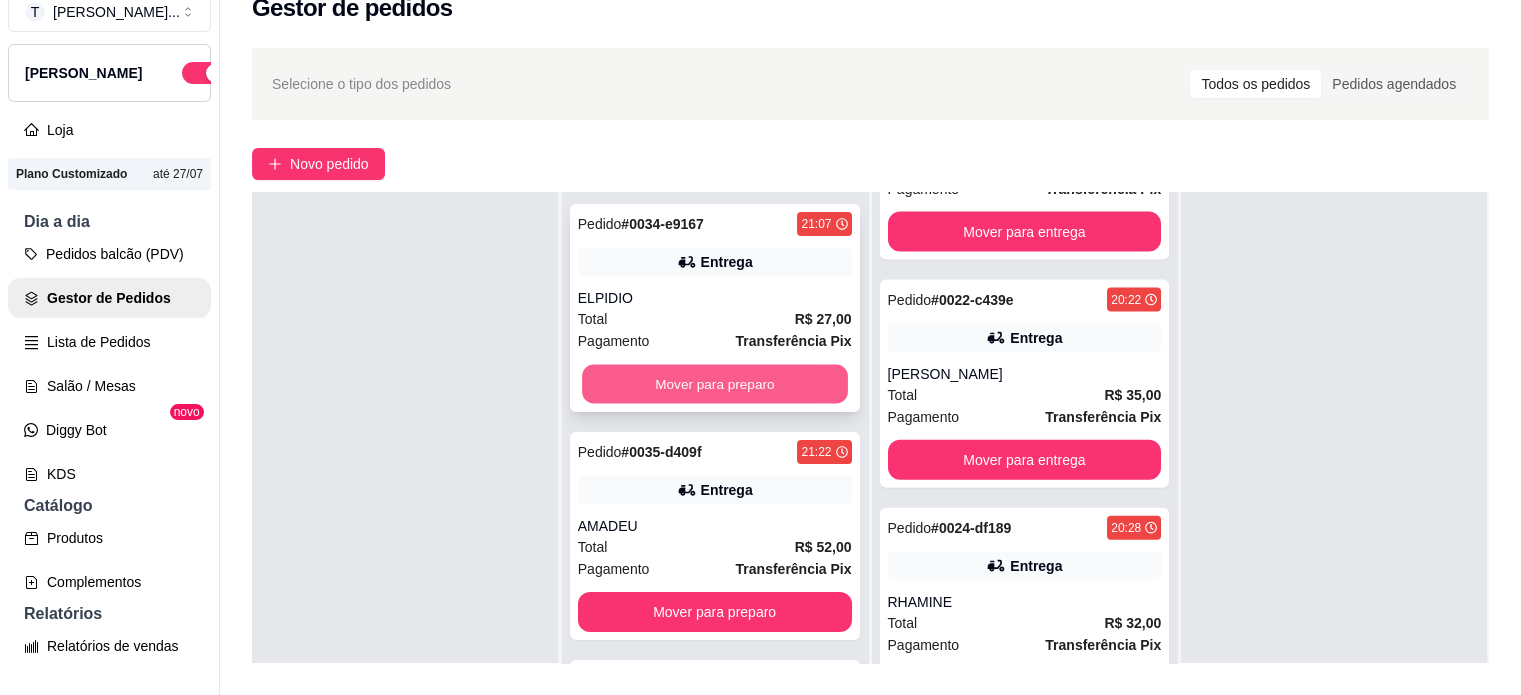click on "Mover para preparo" at bounding box center (715, 384) 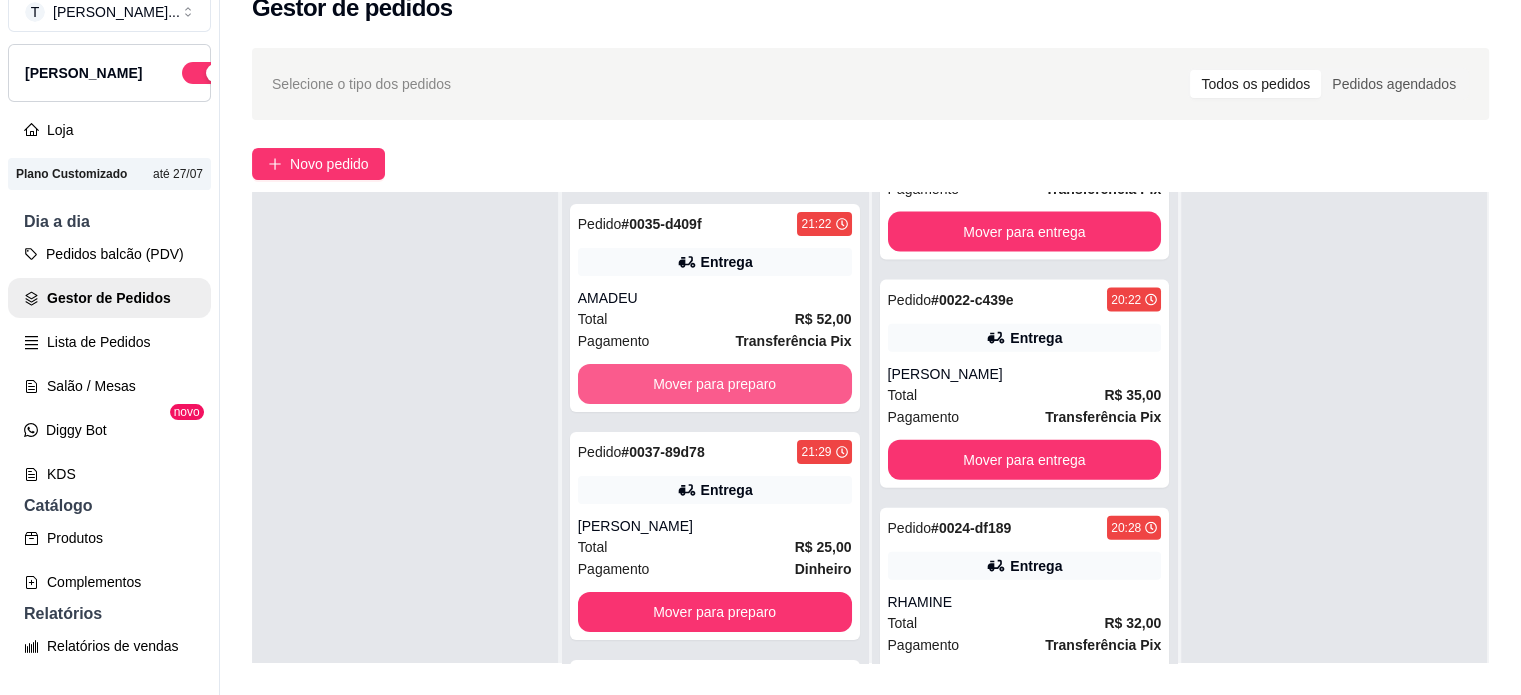 click on "Mover para preparo" at bounding box center [715, 384] 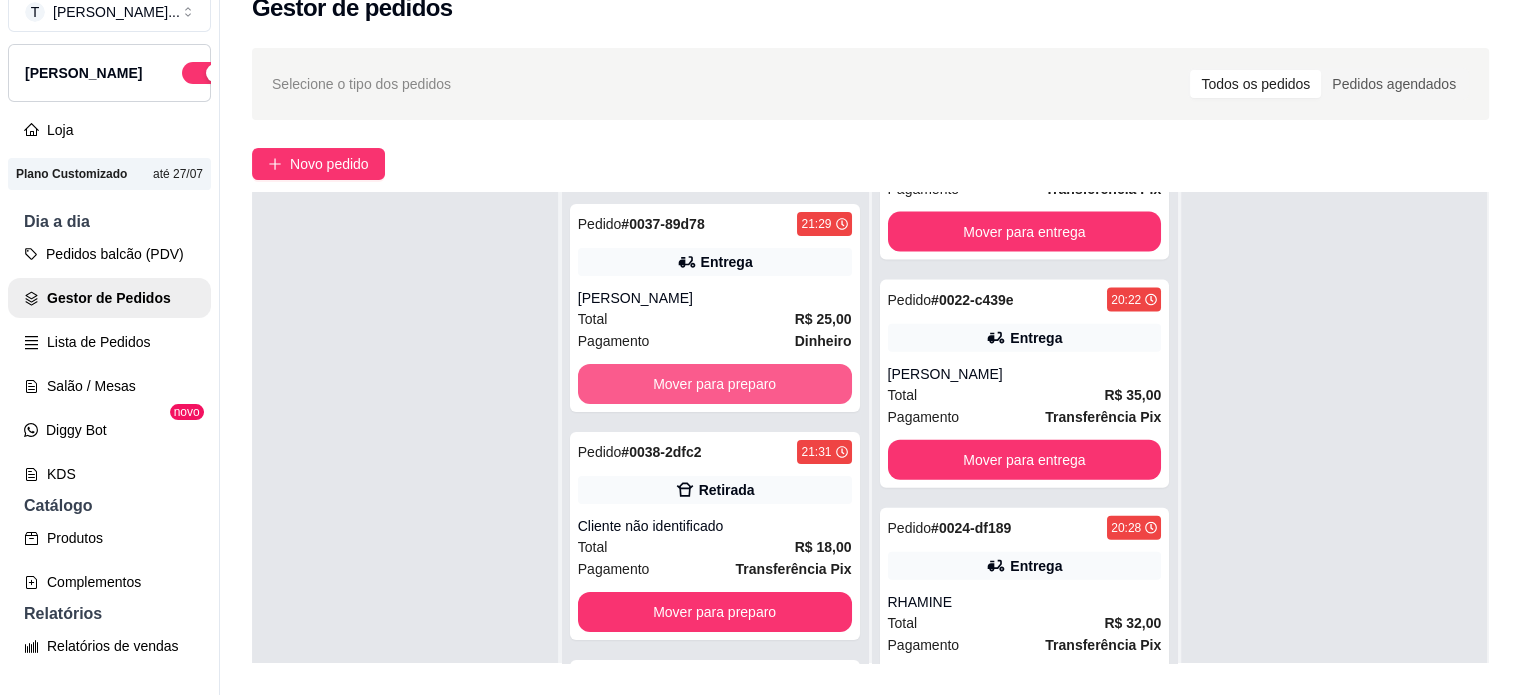 click on "Mover para preparo" at bounding box center (715, 384) 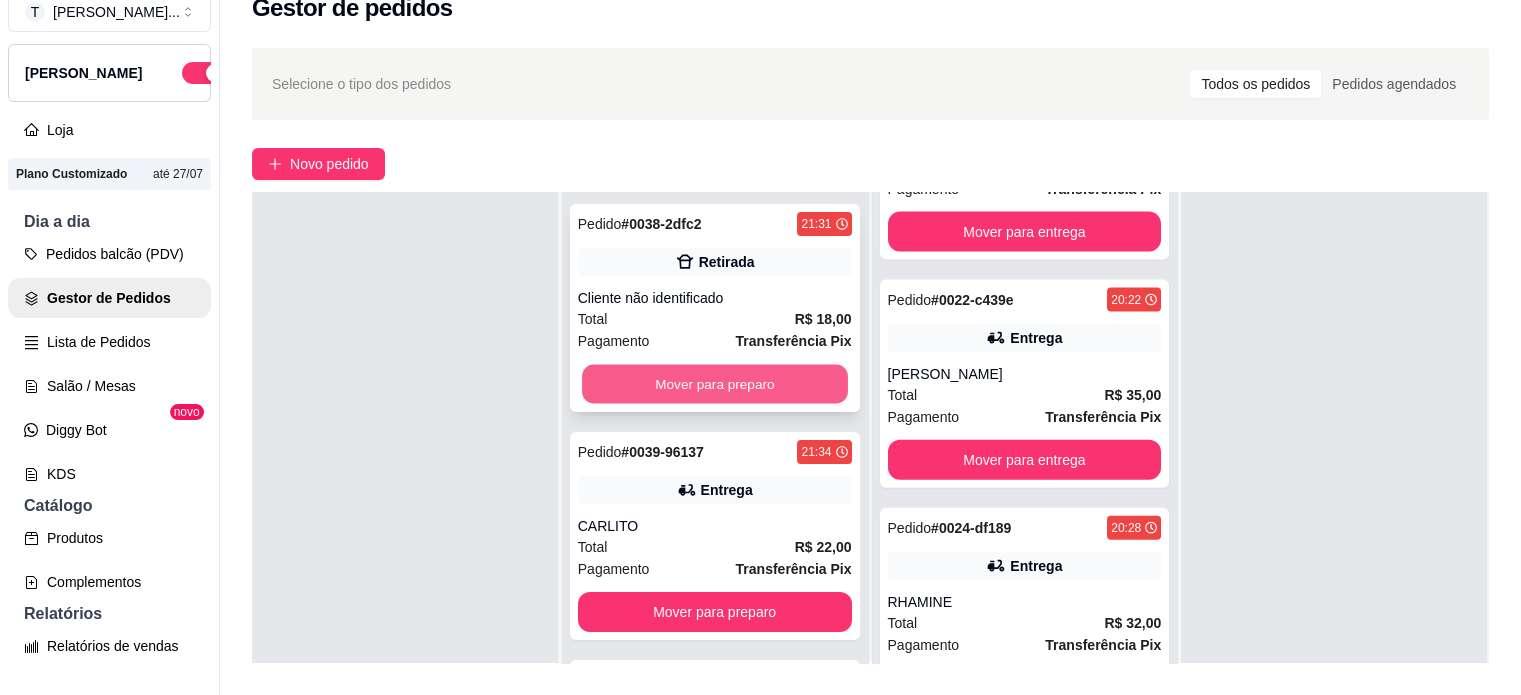 click on "Mover para preparo" at bounding box center (715, 384) 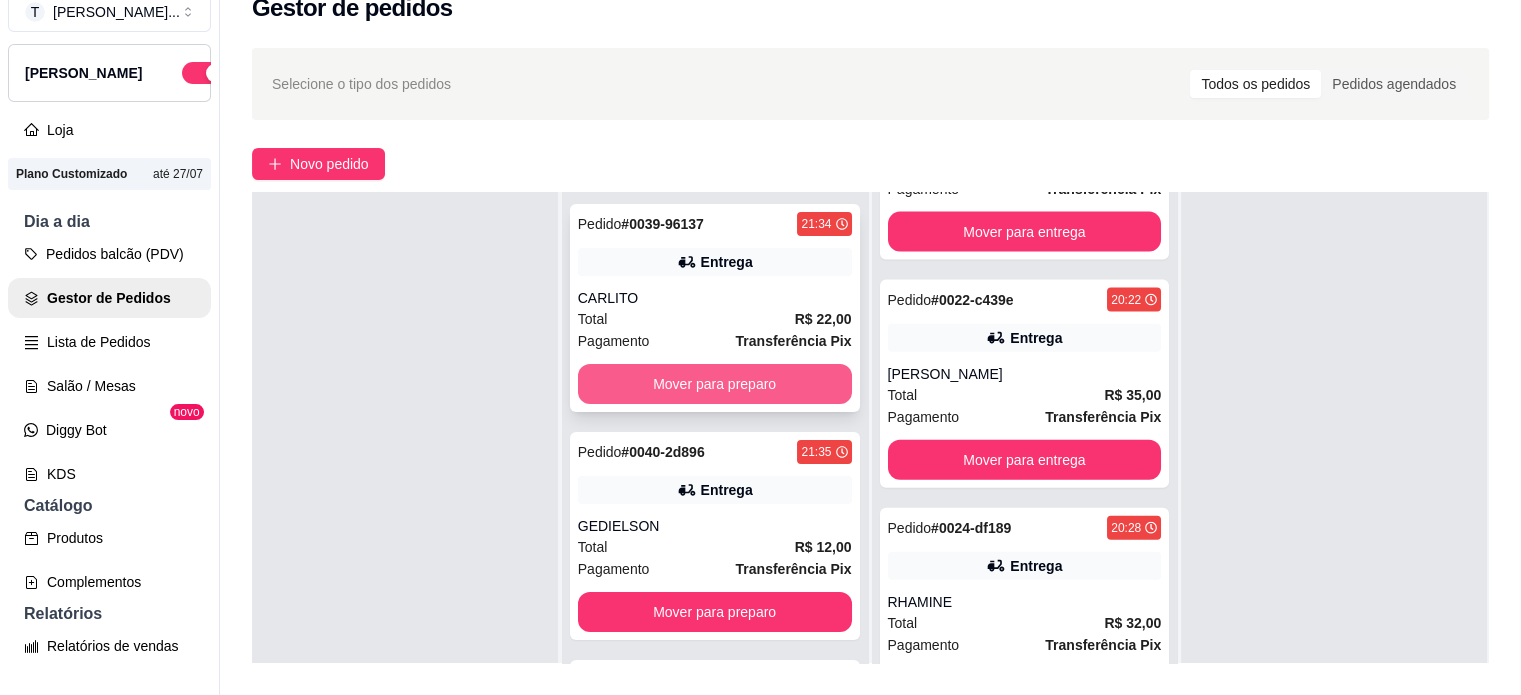 click on "Mover para preparo" at bounding box center (715, 384) 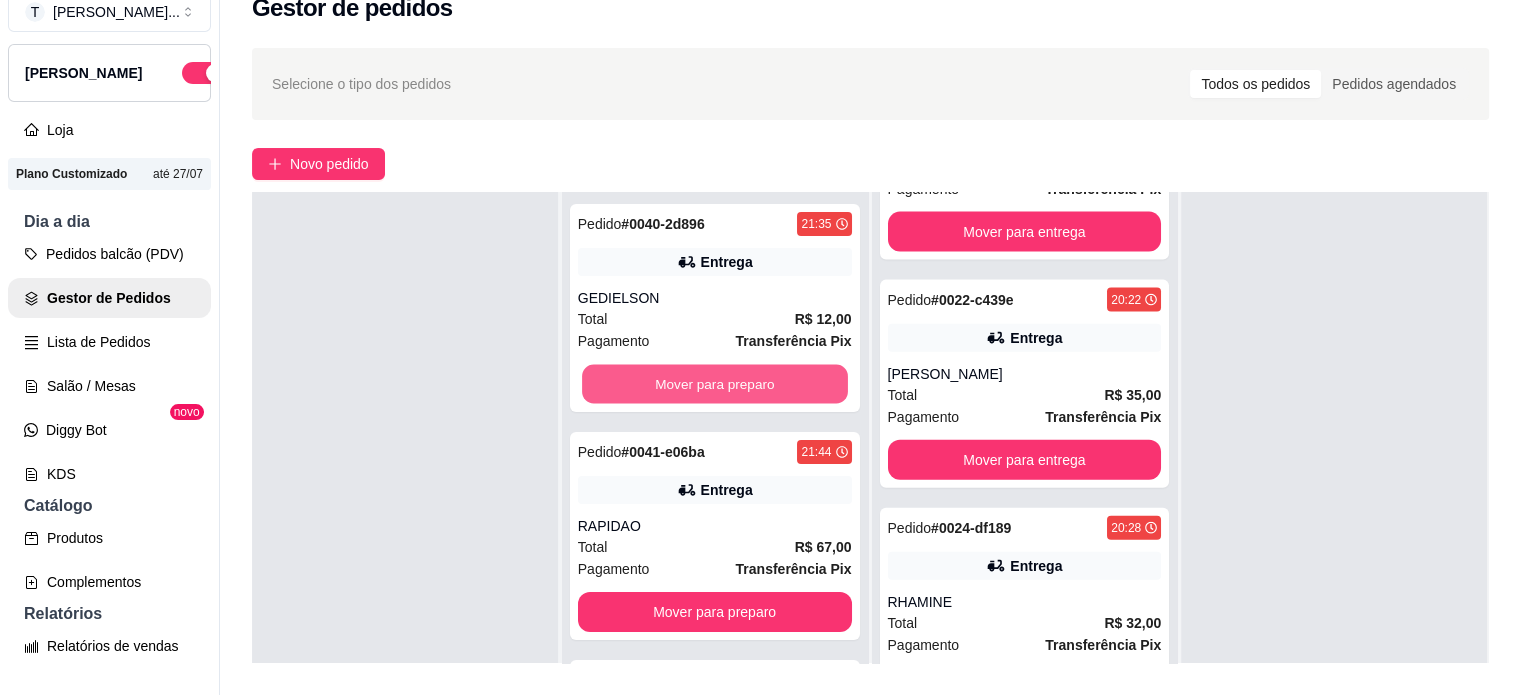 click on "Mover para preparo" at bounding box center [715, 384] 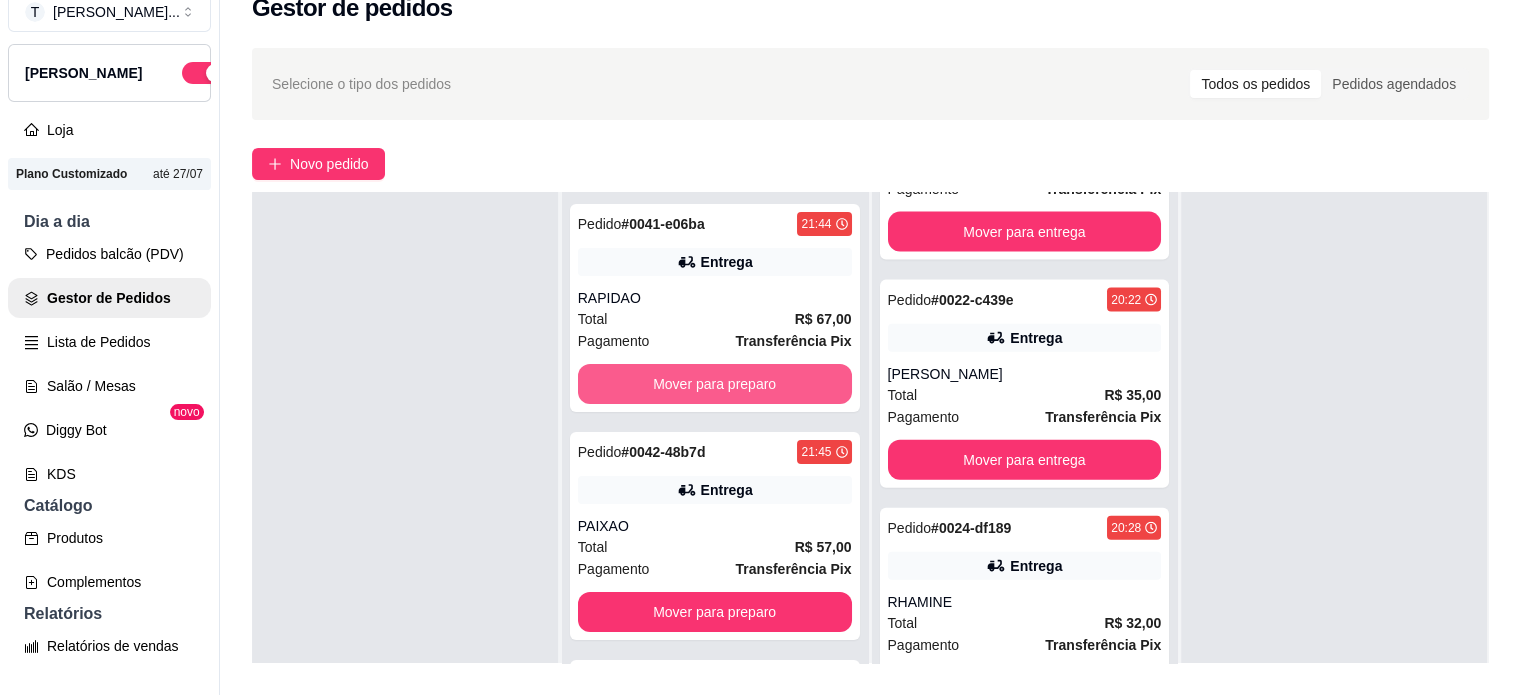click on "Mover para preparo" at bounding box center (715, 384) 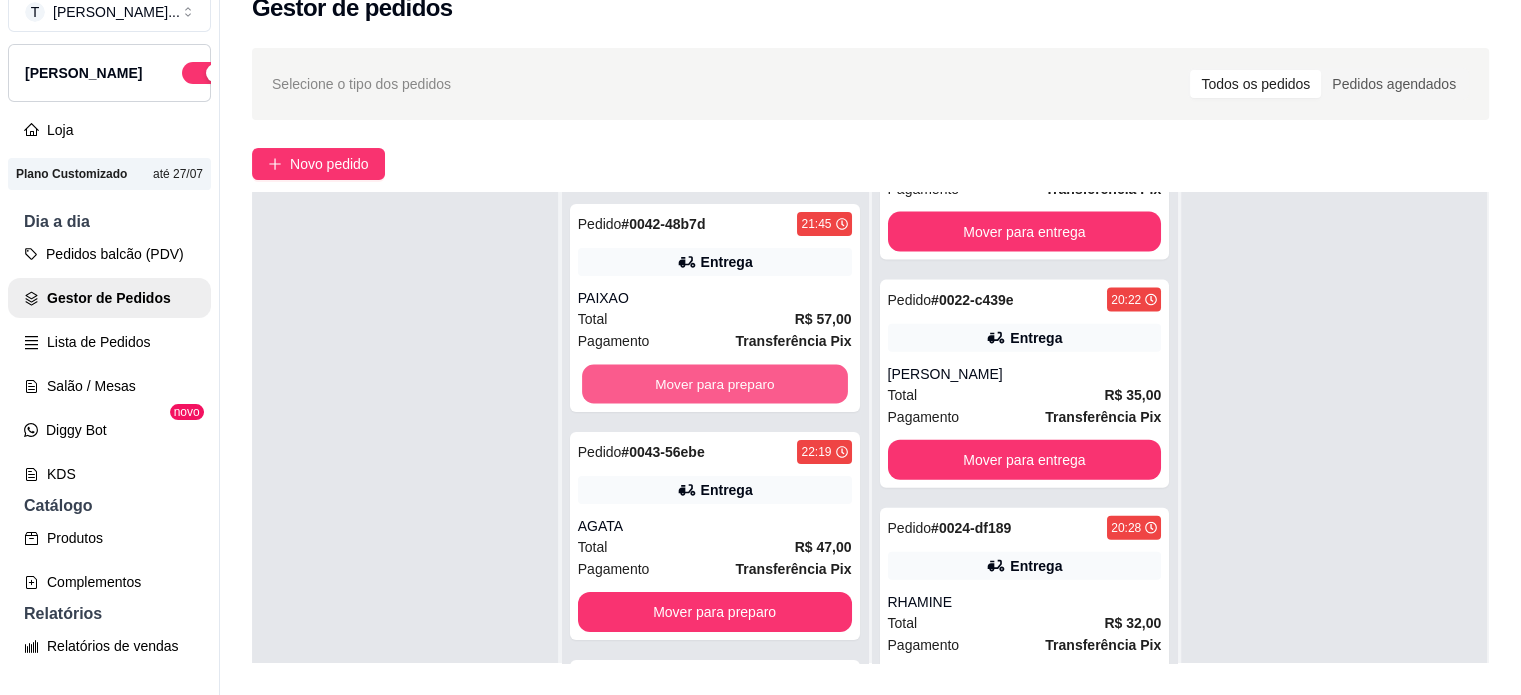 click on "Mover para preparo" at bounding box center [715, 384] 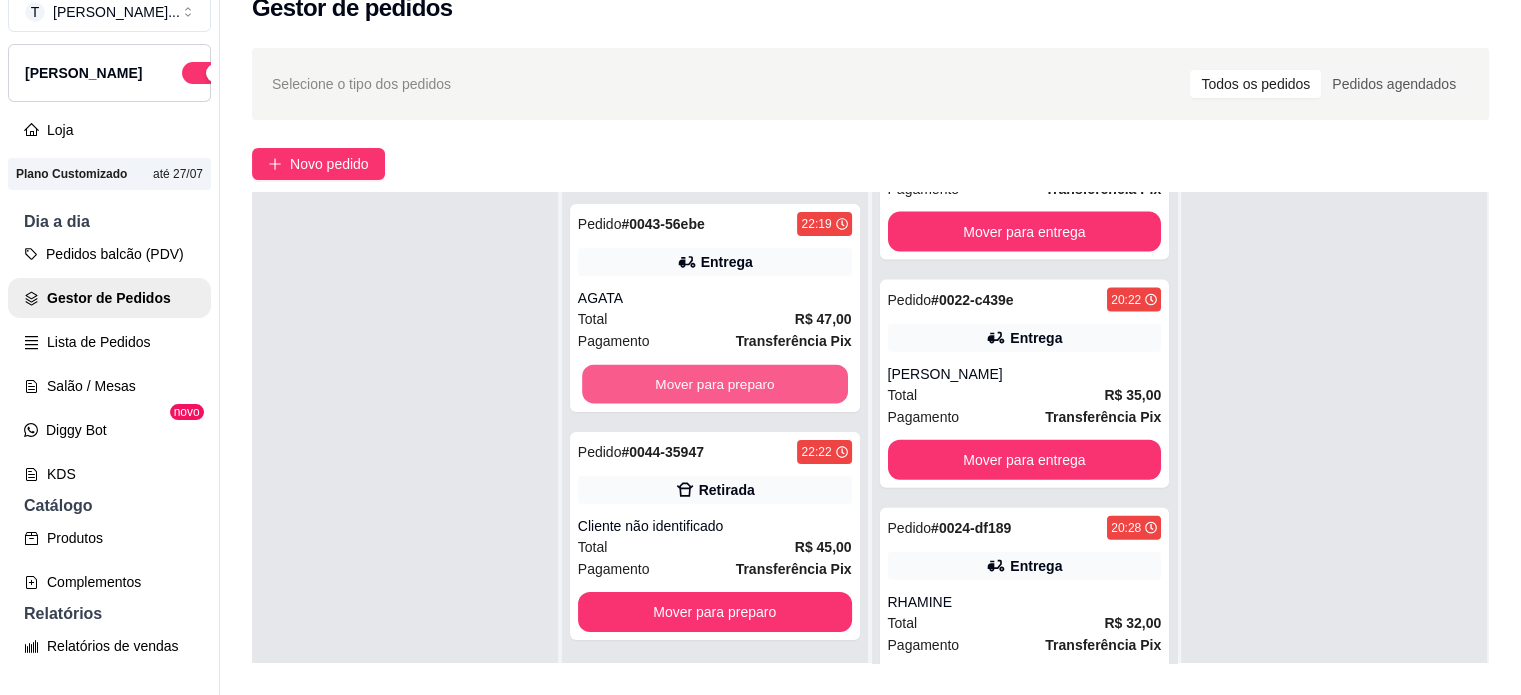 click on "Mover para preparo" at bounding box center [715, 384] 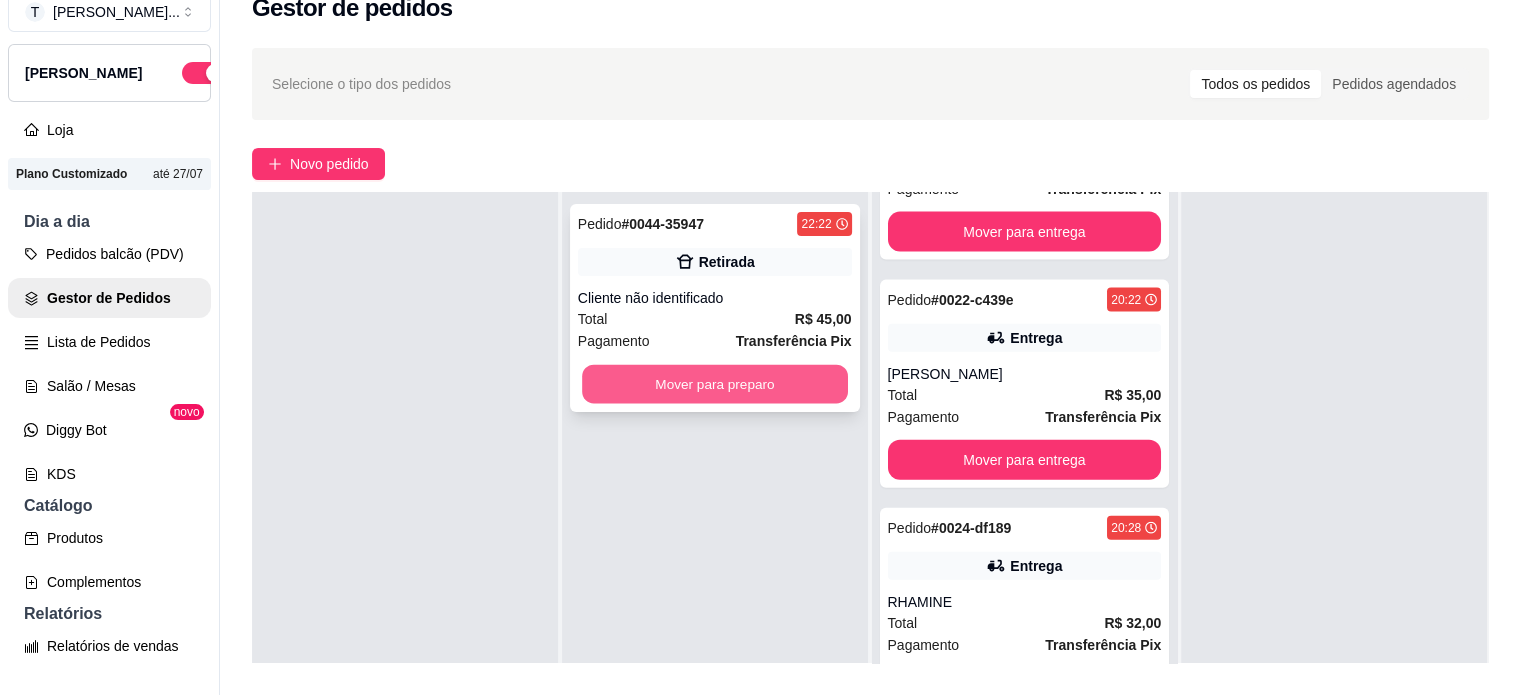 click on "Mover para preparo" at bounding box center (715, 384) 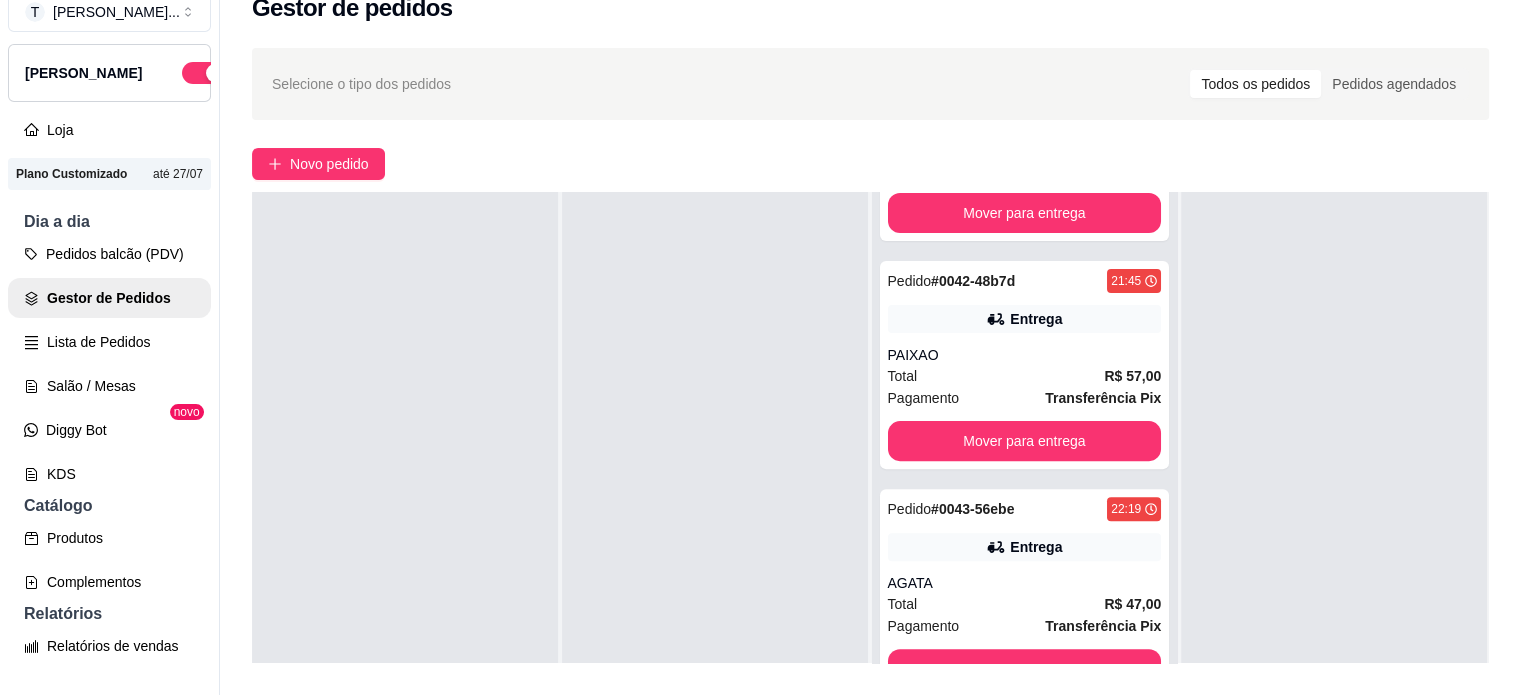scroll, scrollTop: 8352, scrollLeft: 0, axis: vertical 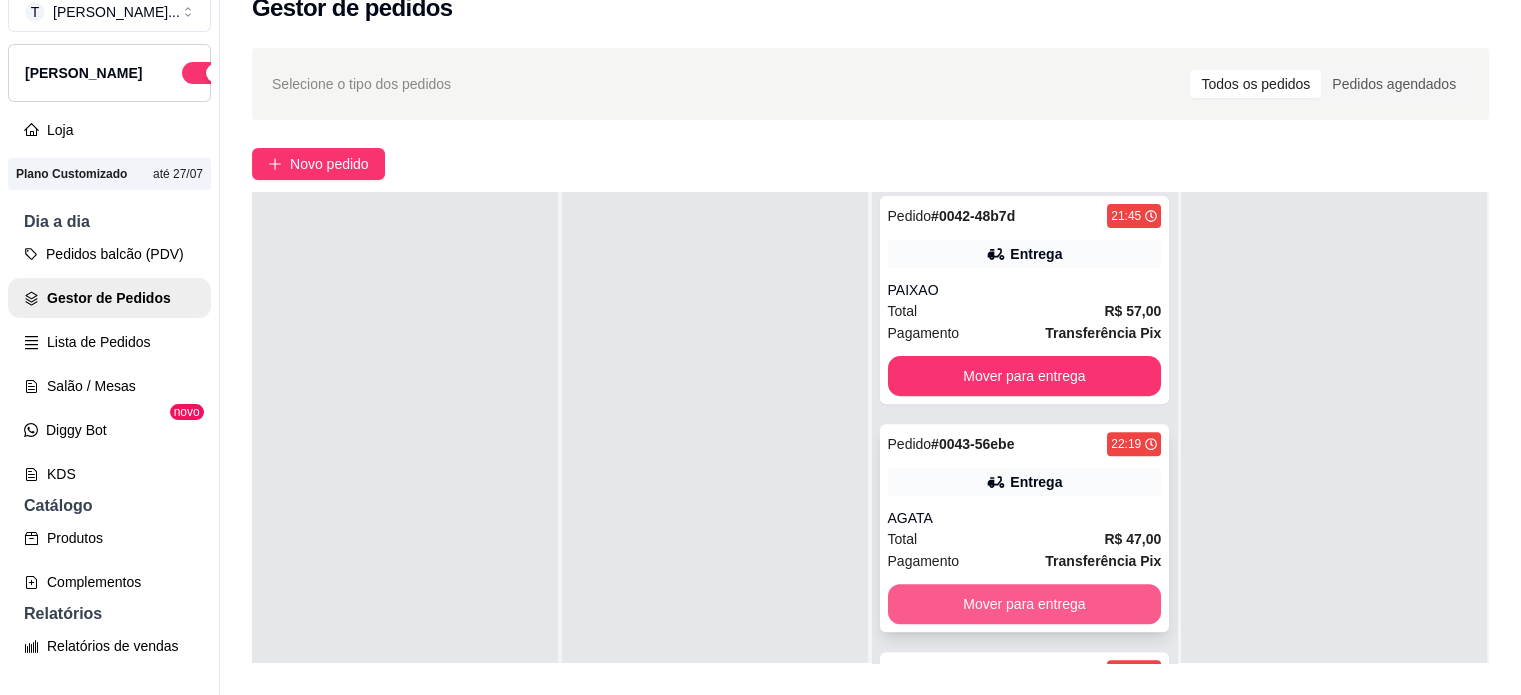 click on "Mover para entrega" at bounding box center [1025, 604] 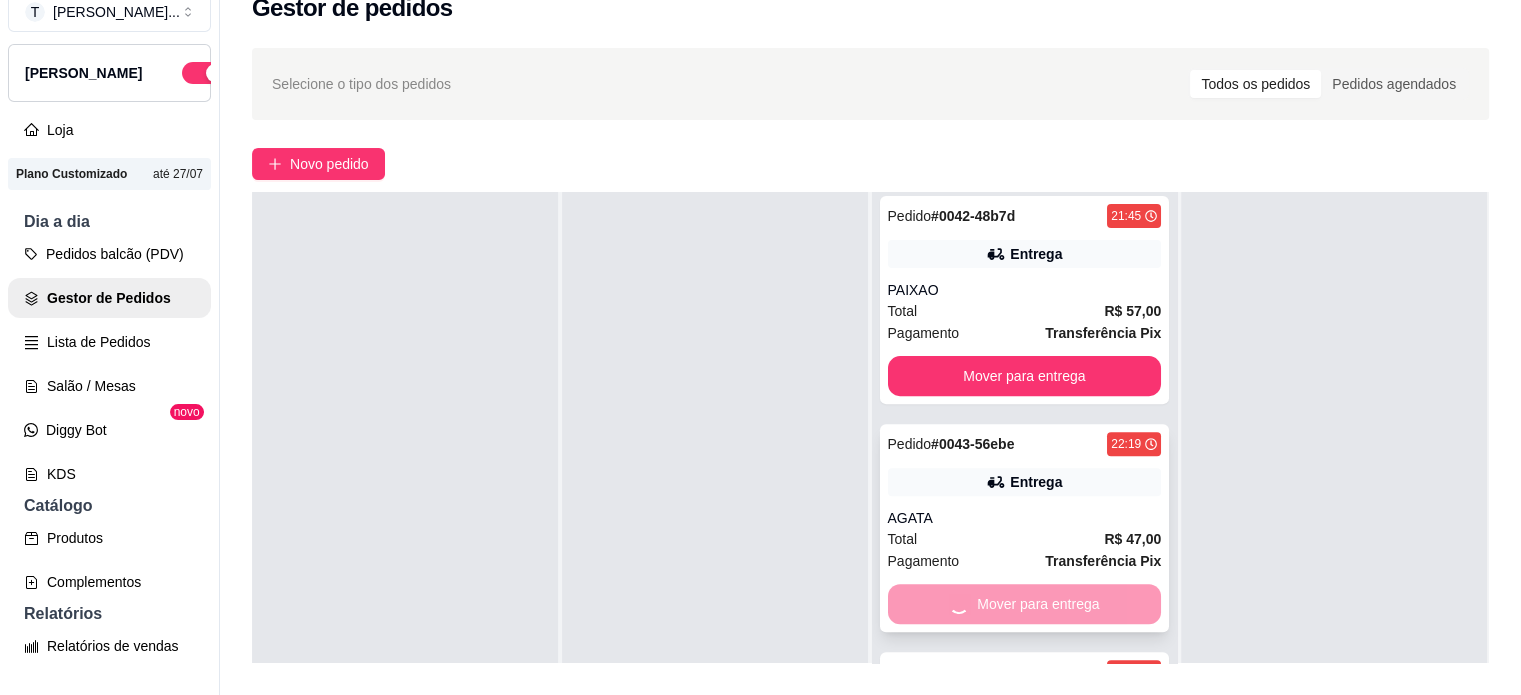 scroll, scrollTop: 8124, scrollLeft: 0, axis: vertical 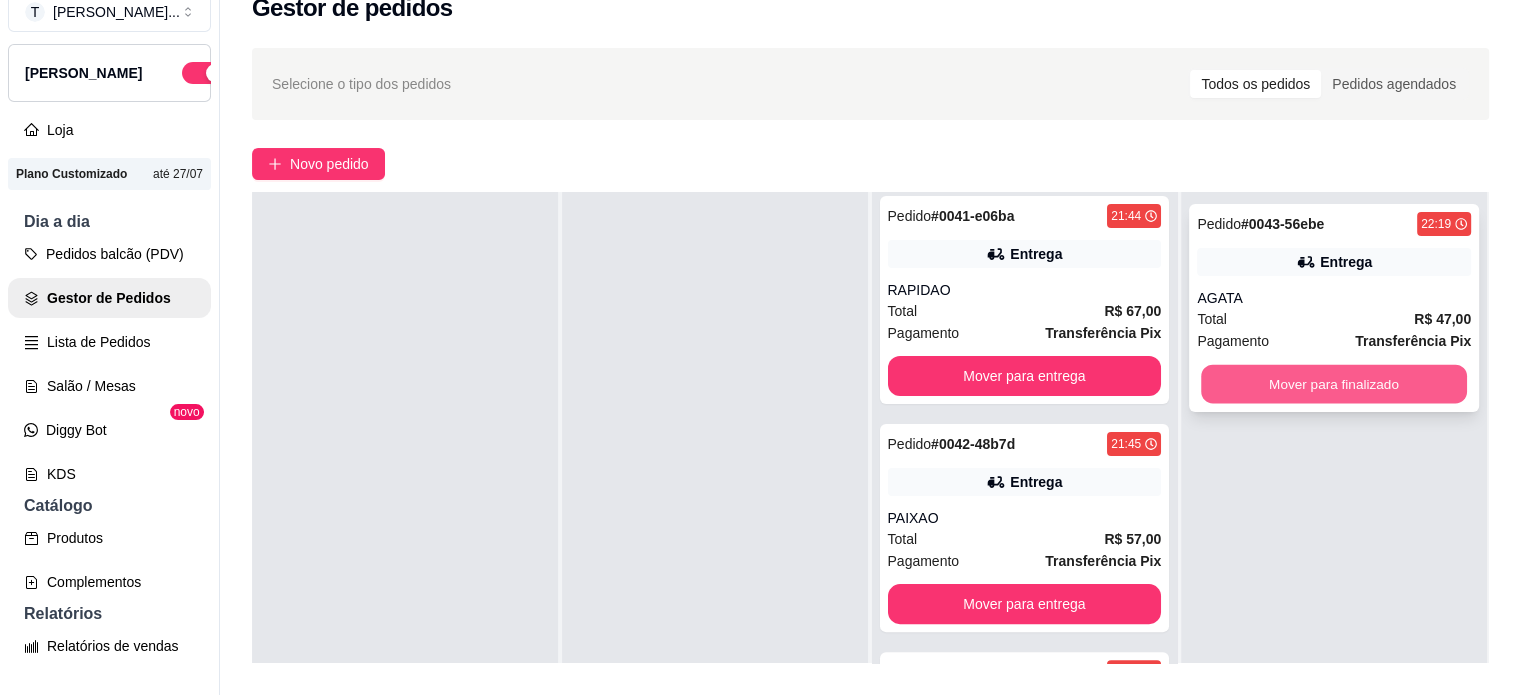 click on "Mover para finalizado" at bounding box center [1334, 384] 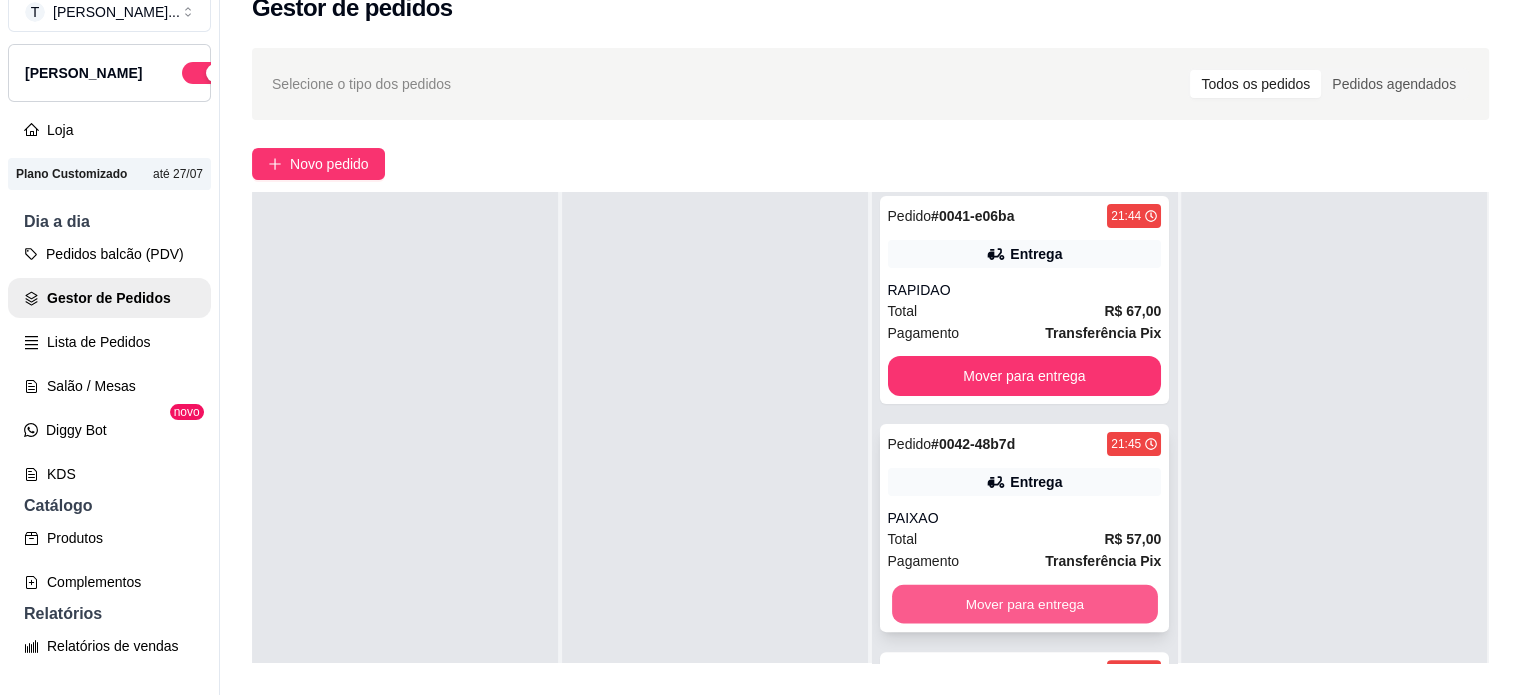 click on "Mover para entrega" at bounding box center (1025, 604) 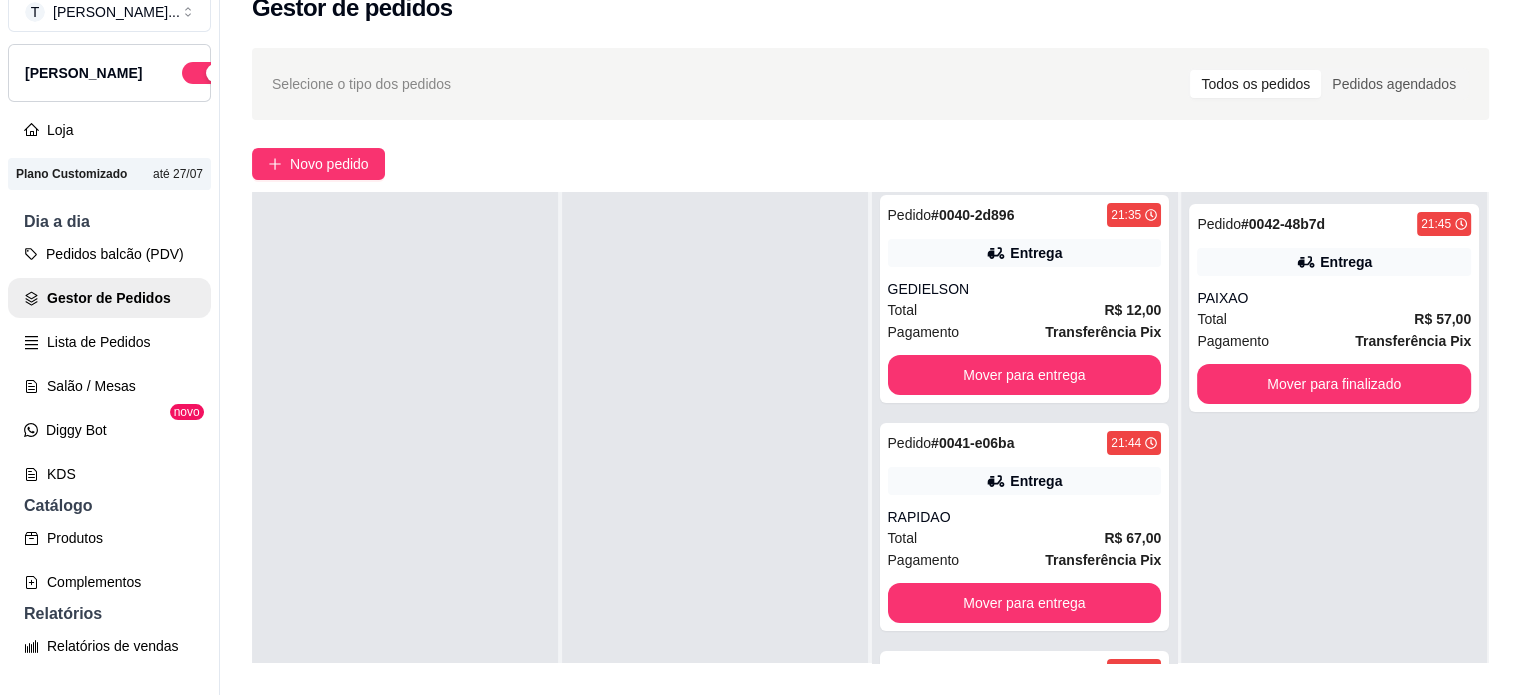 scroll, scrollTop: 7896, scrollLeft: 0, axis: vertical 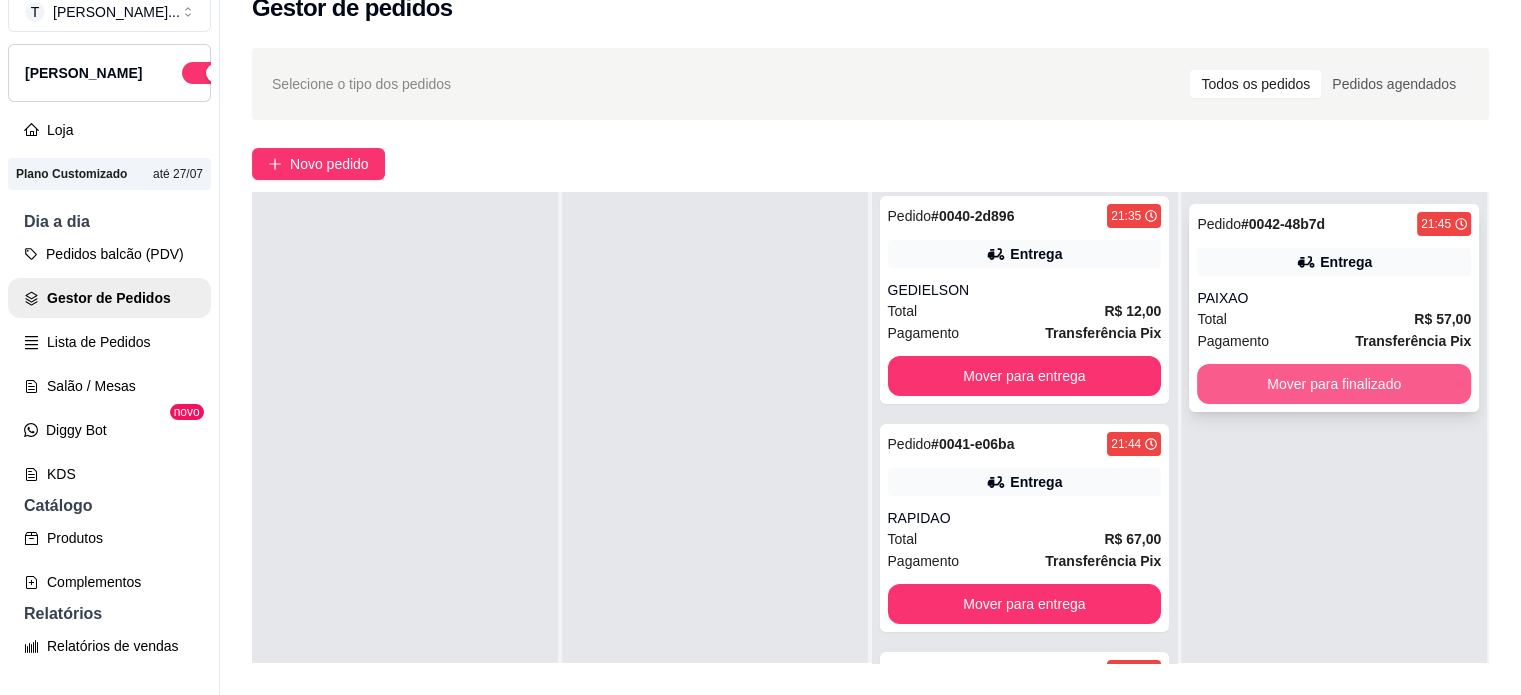 click on "Mover para finalizado" at bounding box center [1334, 384] 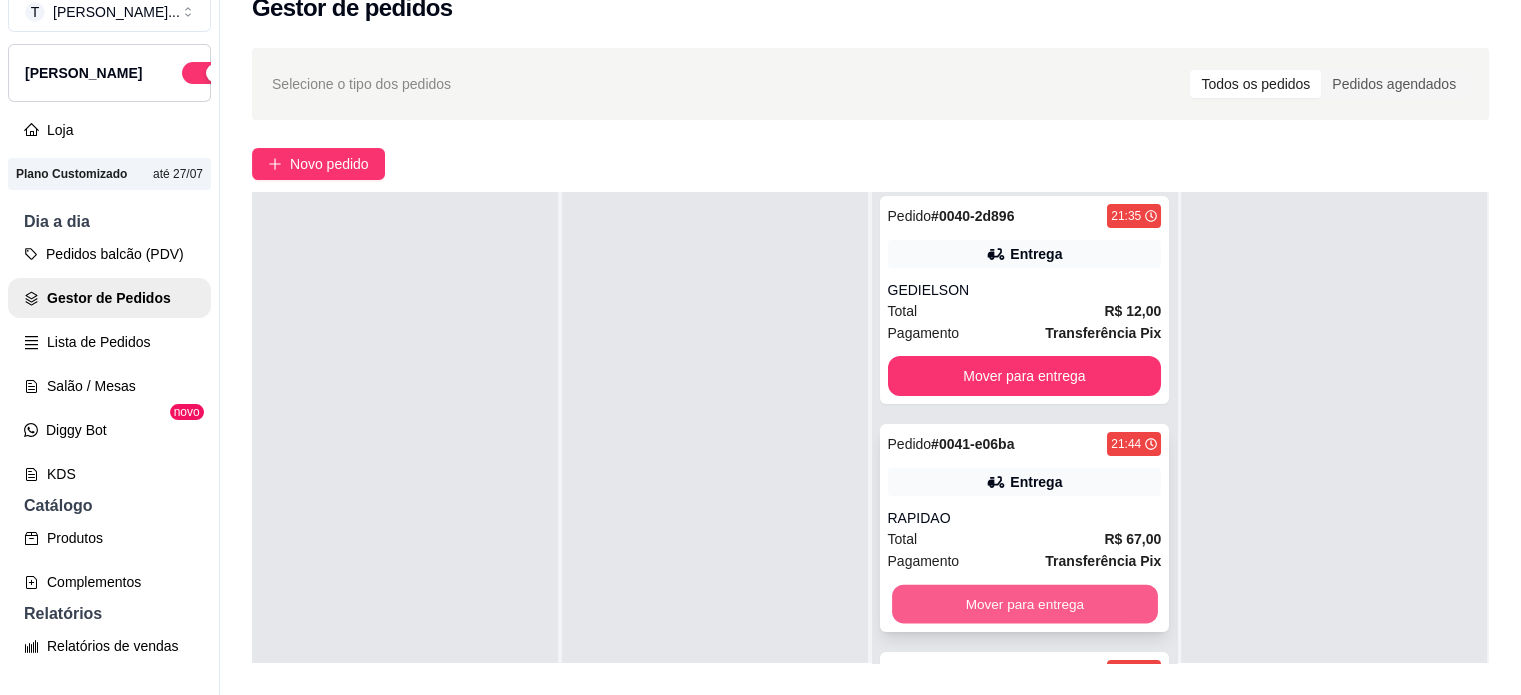 click on "Mover para entrega" at bounding box center (1025, 604) 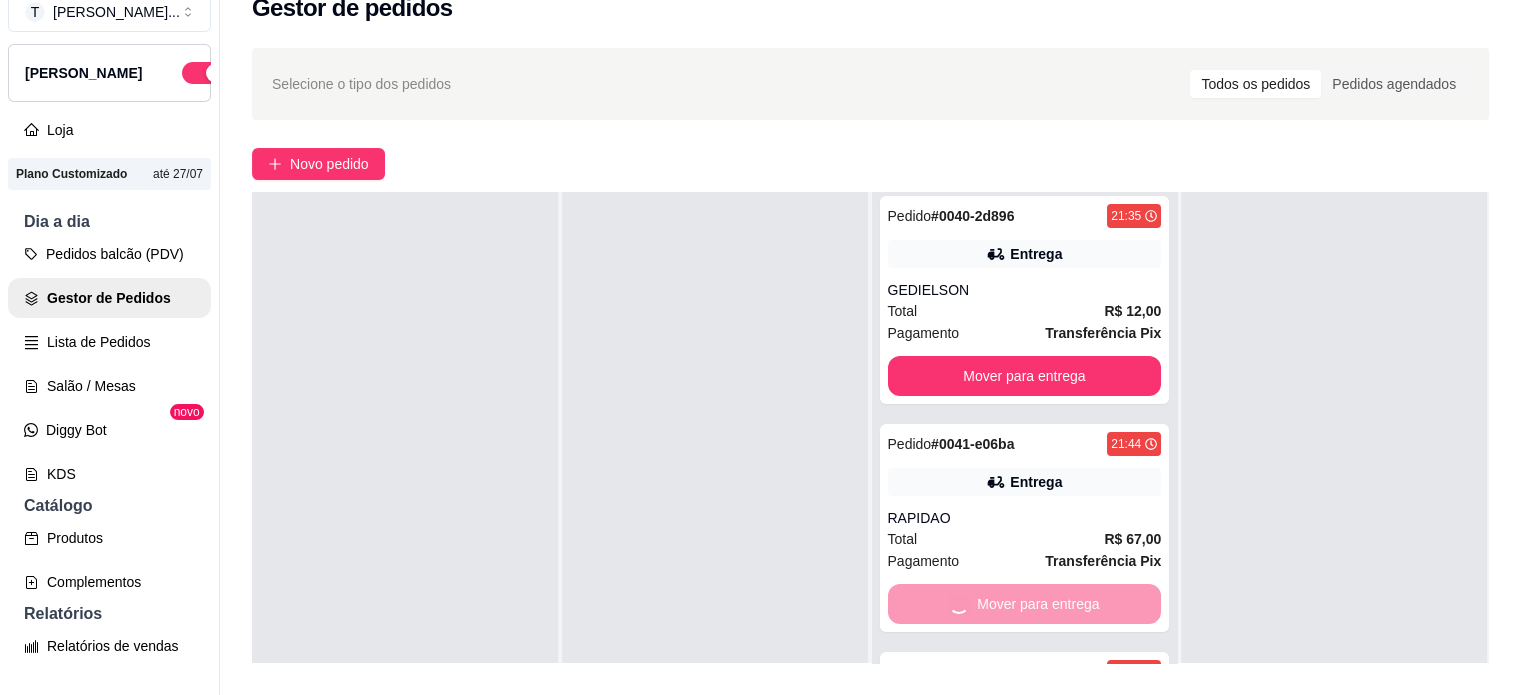 scroll, scrollTop: 7668, scrollLeft: 0, axis: vertical 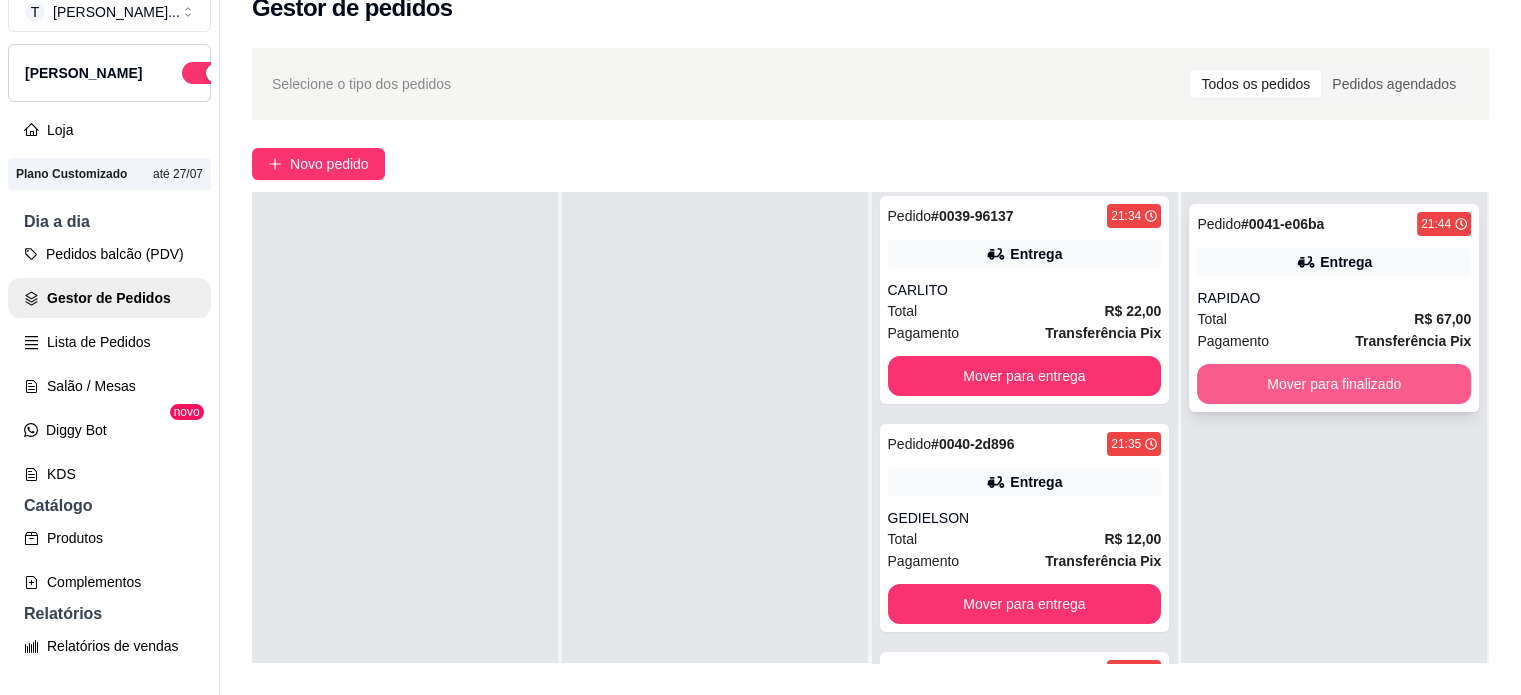 click on "Mover para finalizado" at bounding box center [1334, 384] 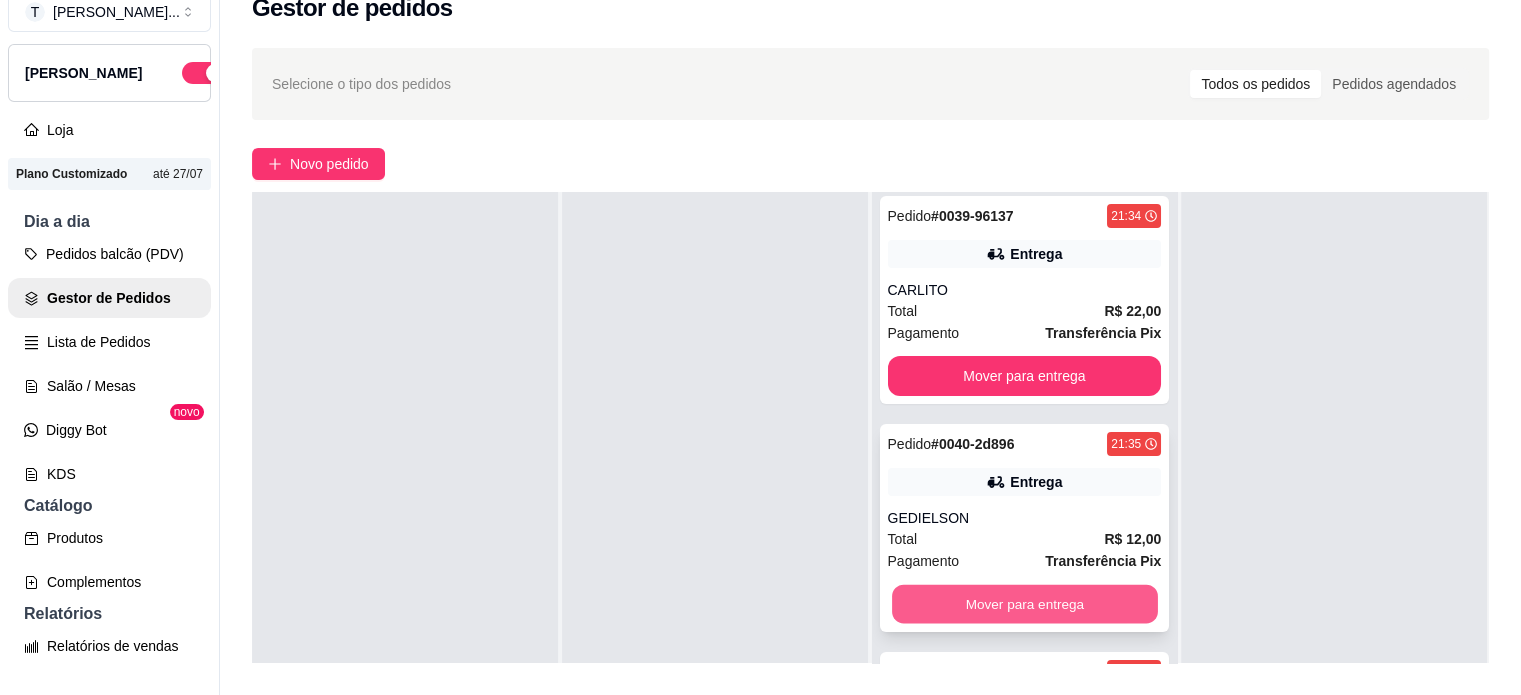 click on "Mover para entrega" at bounding box center (1025, 604) 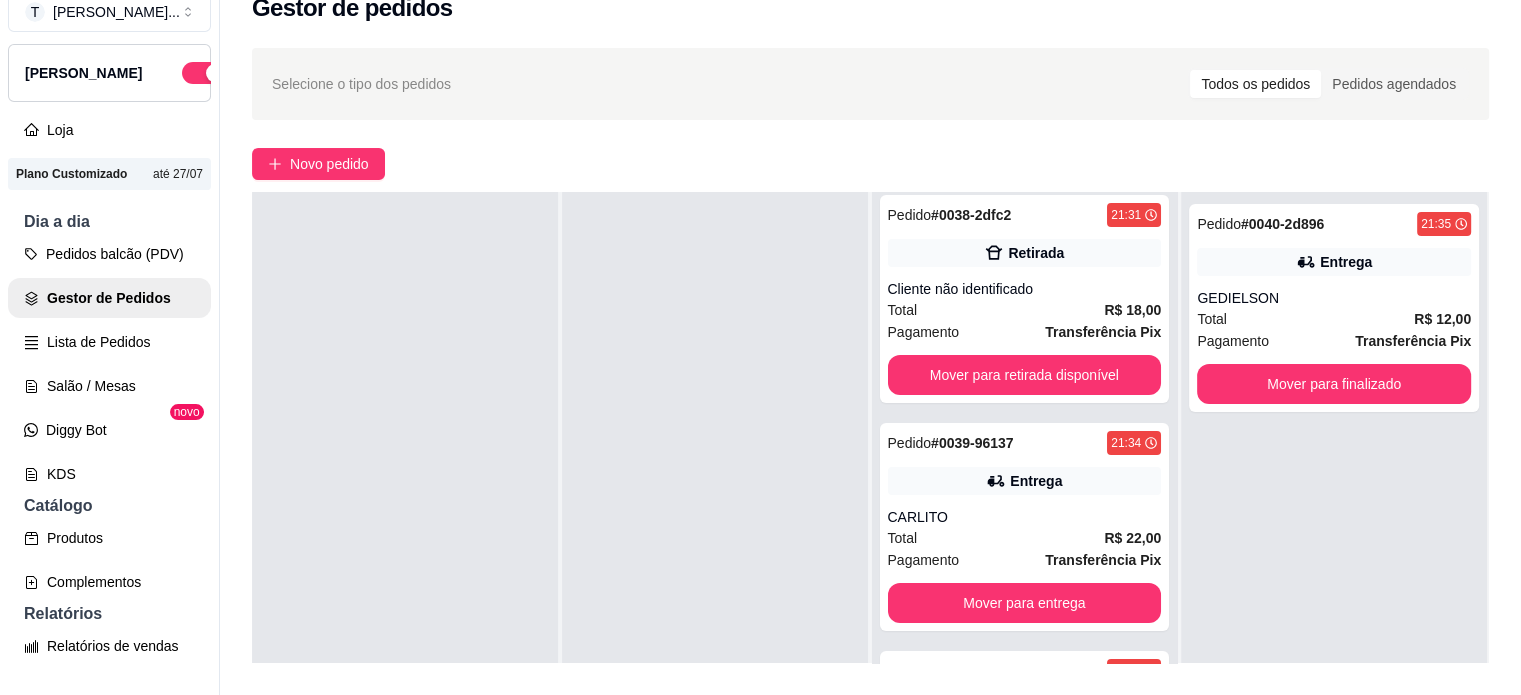 scroll, scrollTop: 7440, scrollLeft: 0, axis: vertical 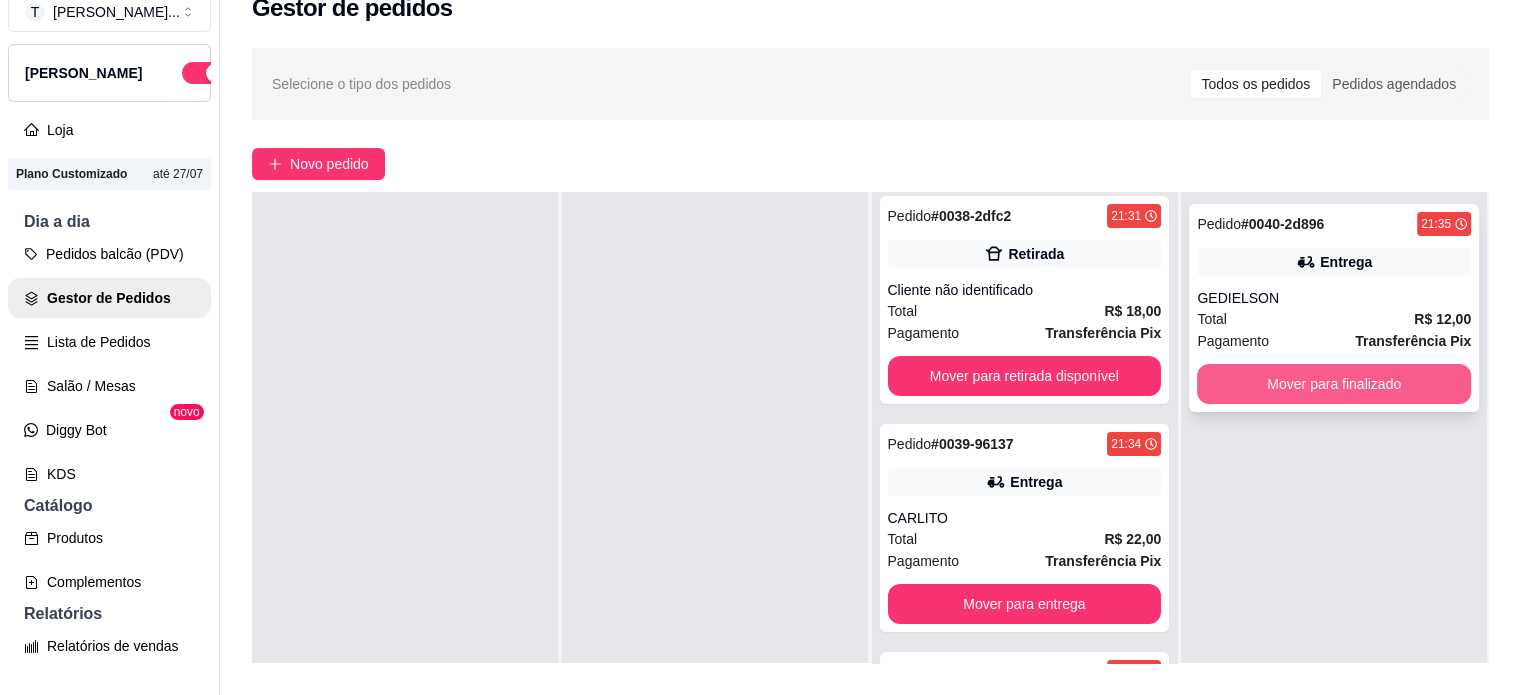 click on "Mover para finalizado" at bounding box center (1334, 384) 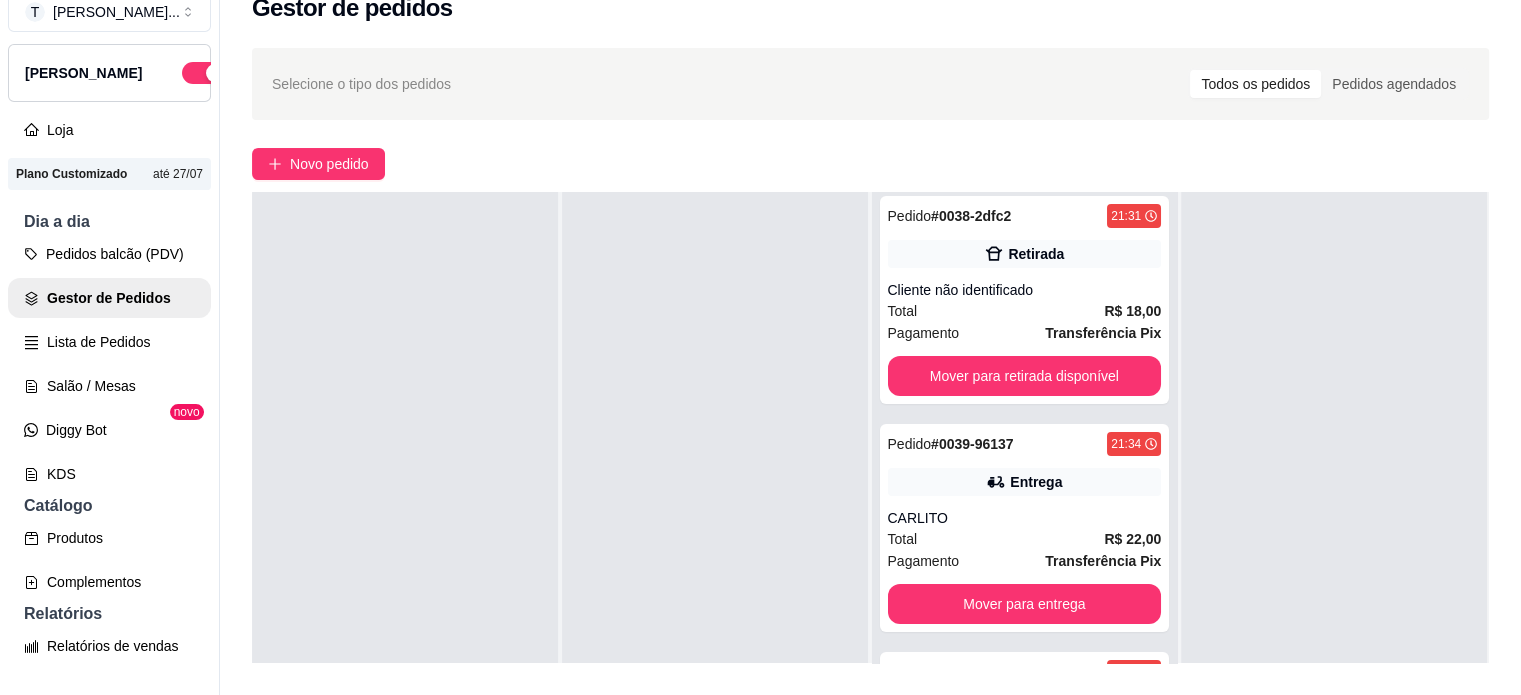 click on "Pedido  # 0001-46bb0 19:13 Entrega DANI Total R$ 27,00 Pagamento Transferência Pix Mover para entrega Pedido  # 0002-b9c9c 19:14 Entrega LEIDIANE Total R$ 42,00 Pagamento Transferência Pix Mover para entrega Pedido  # 0003-8907a 19:16 Entrega LUZANA Total R$ 57,00 Pagamento Cartão de débito Mover para entrega Pedido  # 0004-36519 19:19 Nenhum pagamento registrado para este pedido. Entrega MARQUES Total R$ 0,00 Pagamento Pedido sem pagamento Mover para entrega Pedido  # 0005-ba192 19:21 Retirada Cliente não identificado Total R$ 20,00 Pagamento Transferência Pix Mover para retirada disponível Pedido  # 0006-42bd2 19:23 Retirada Cliente não identificado Total R$ 40,00 Pagamento Transferência Pix Mover para retirada disponível Pedido  # 0007-c3abc 19:25 Entrega GABRIELA Total R$ 32,00 Pagamento Transferência Pix Mover para entrega Pedido  # 0008-cd2bf 19:29 Entrega PROF MARCIA Total R$ 54,00 Pagamento Transferência Pix Mover para entrega Pedido  # 0009-43db1 19:31 Entrega MAE VALDILENE Total" at bounding box center (1025, 539) 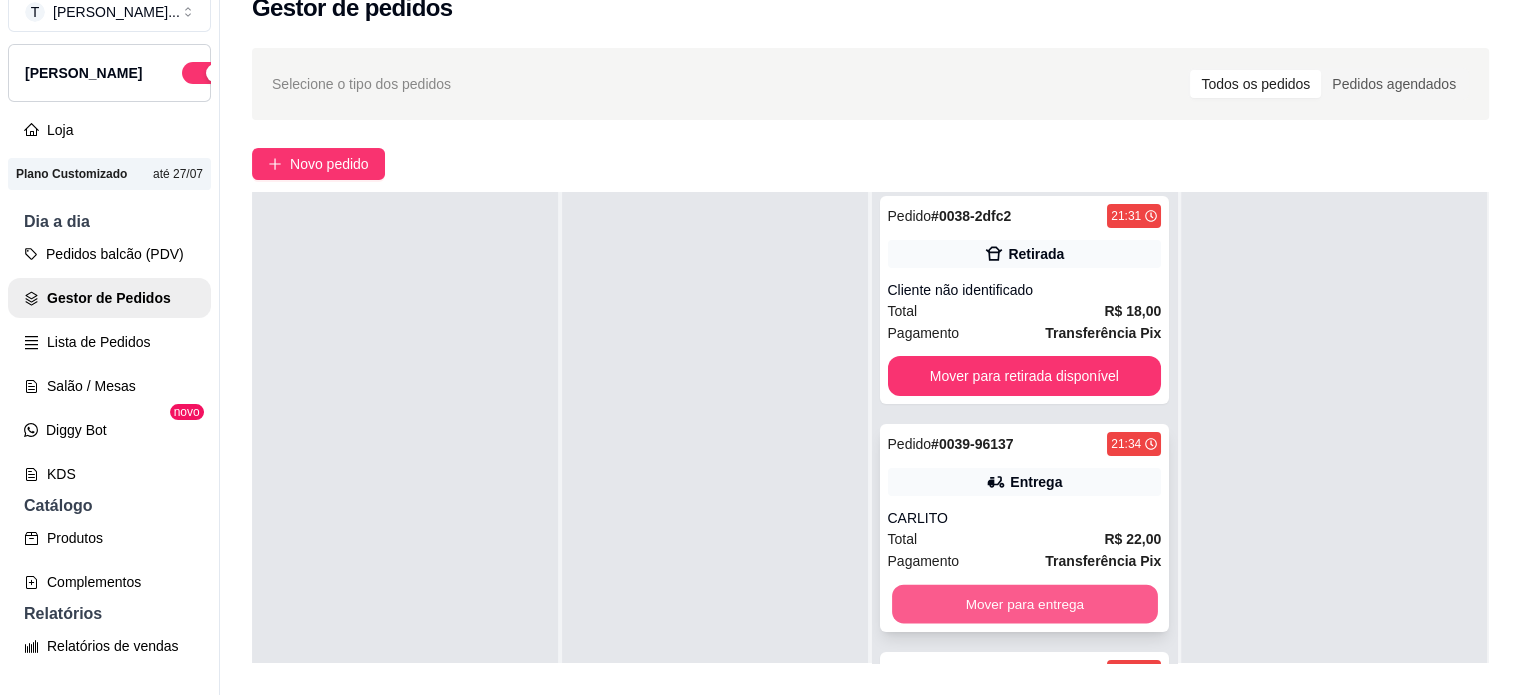 click on "Mover para entrega" at bounding box center [1025, 604] 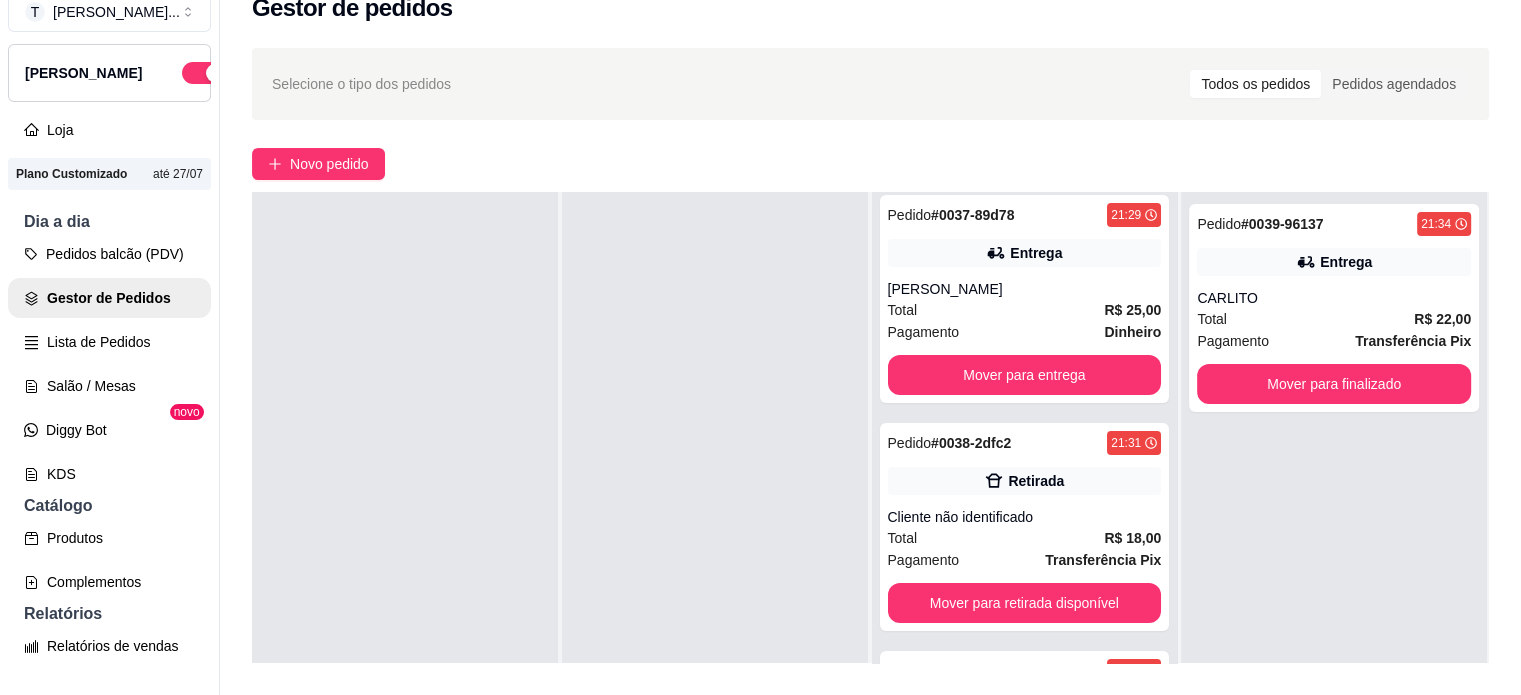 scroll, scrollTop: 7212, scrollLeft: 0, axis: vertical 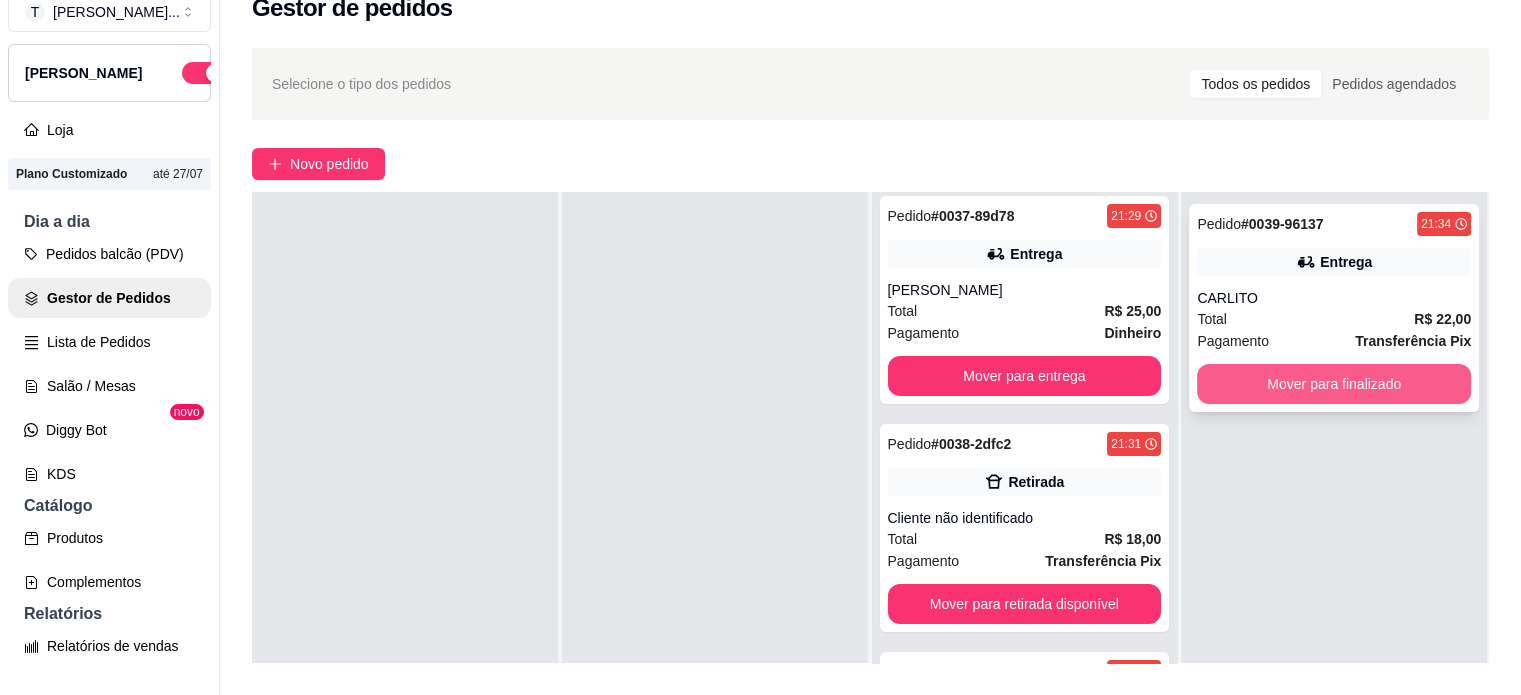 click on "Mover para finalizado" at bounding box center (1334, 384) 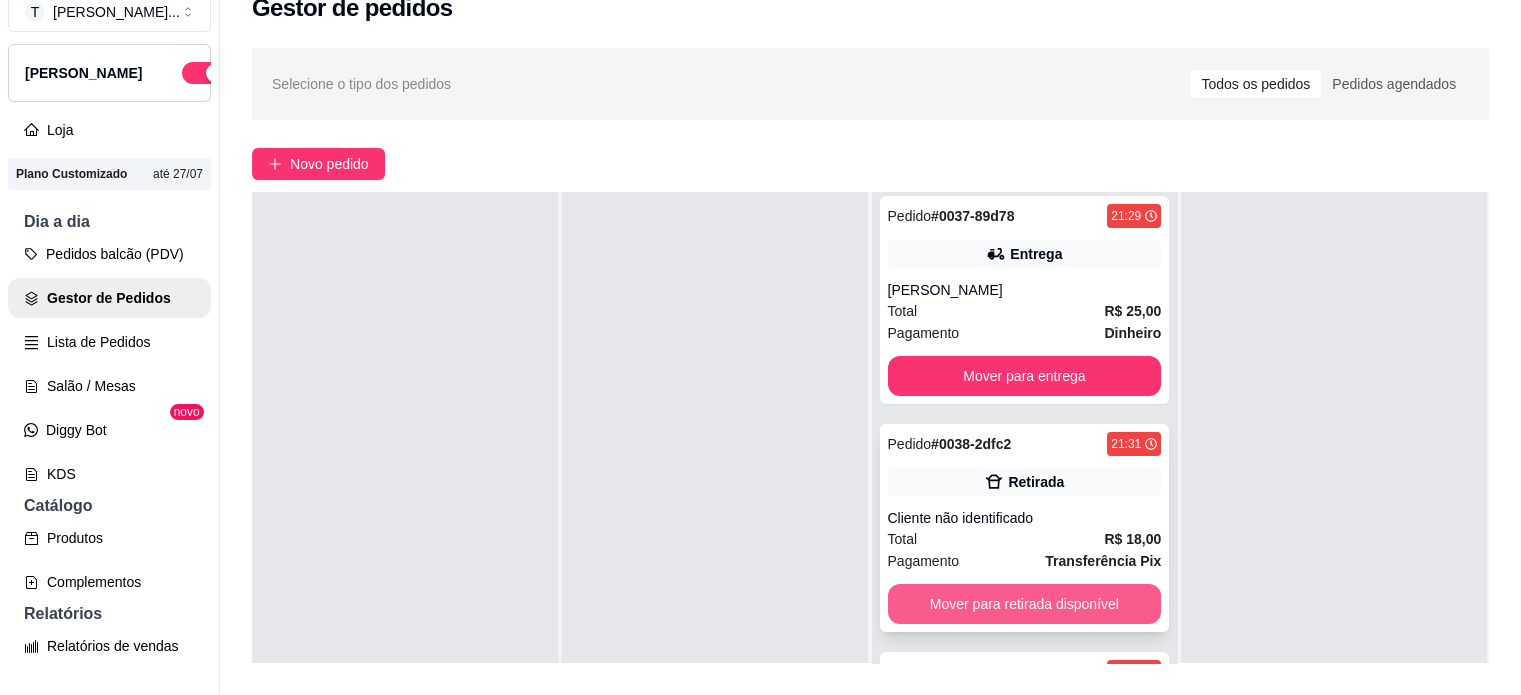 click on "Mover para retirada disponível" at bounding box center [1025, 604] 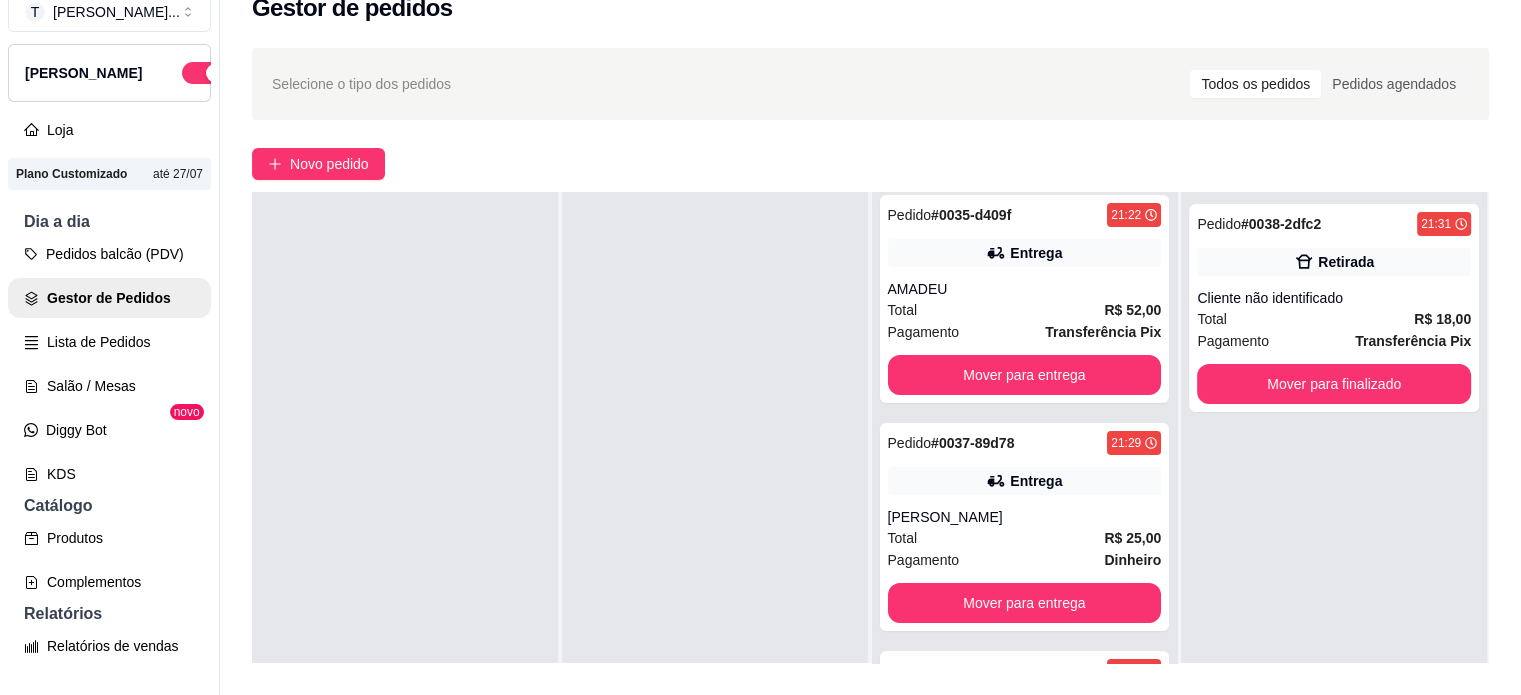 scroll, scrollTop: 6984, scrollLeft: 0, axis: vertical 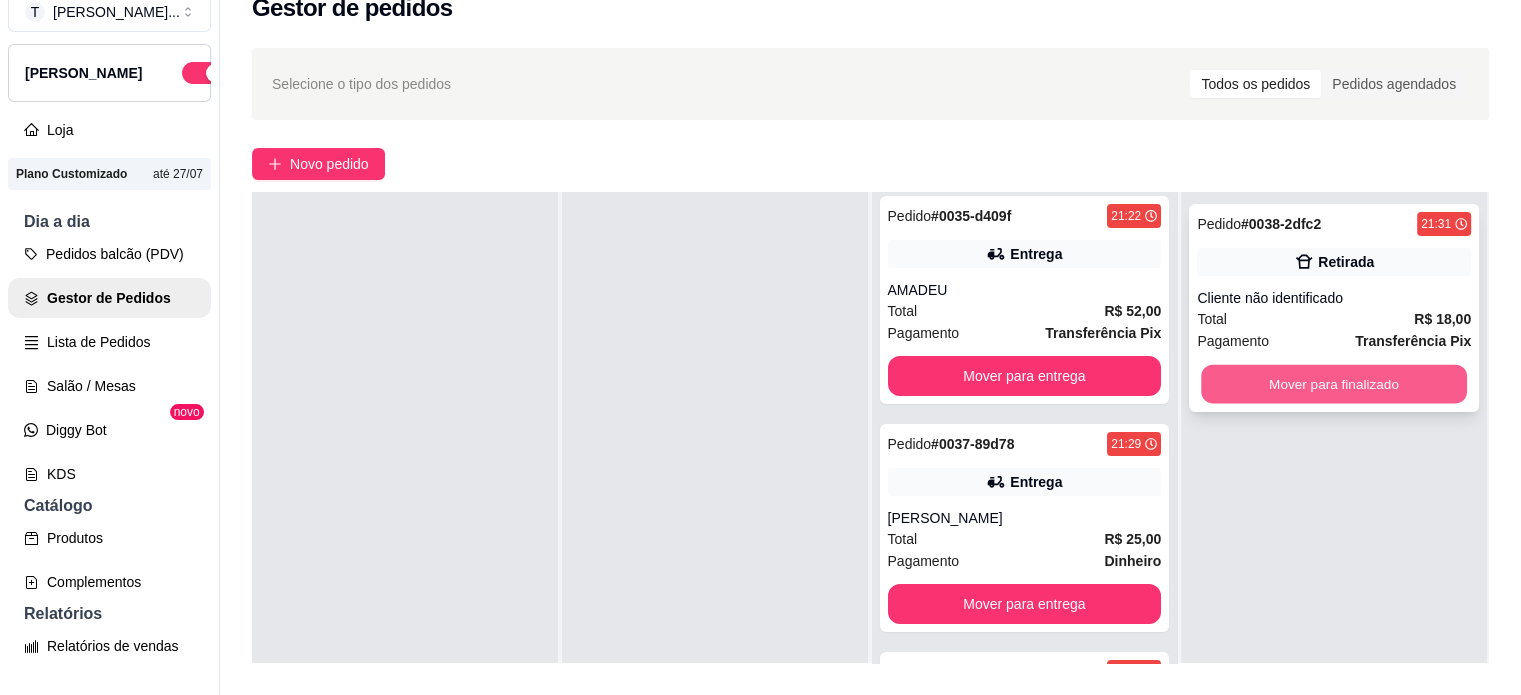 click on "Mover para finalizado" at bounding box center [1334, 384] 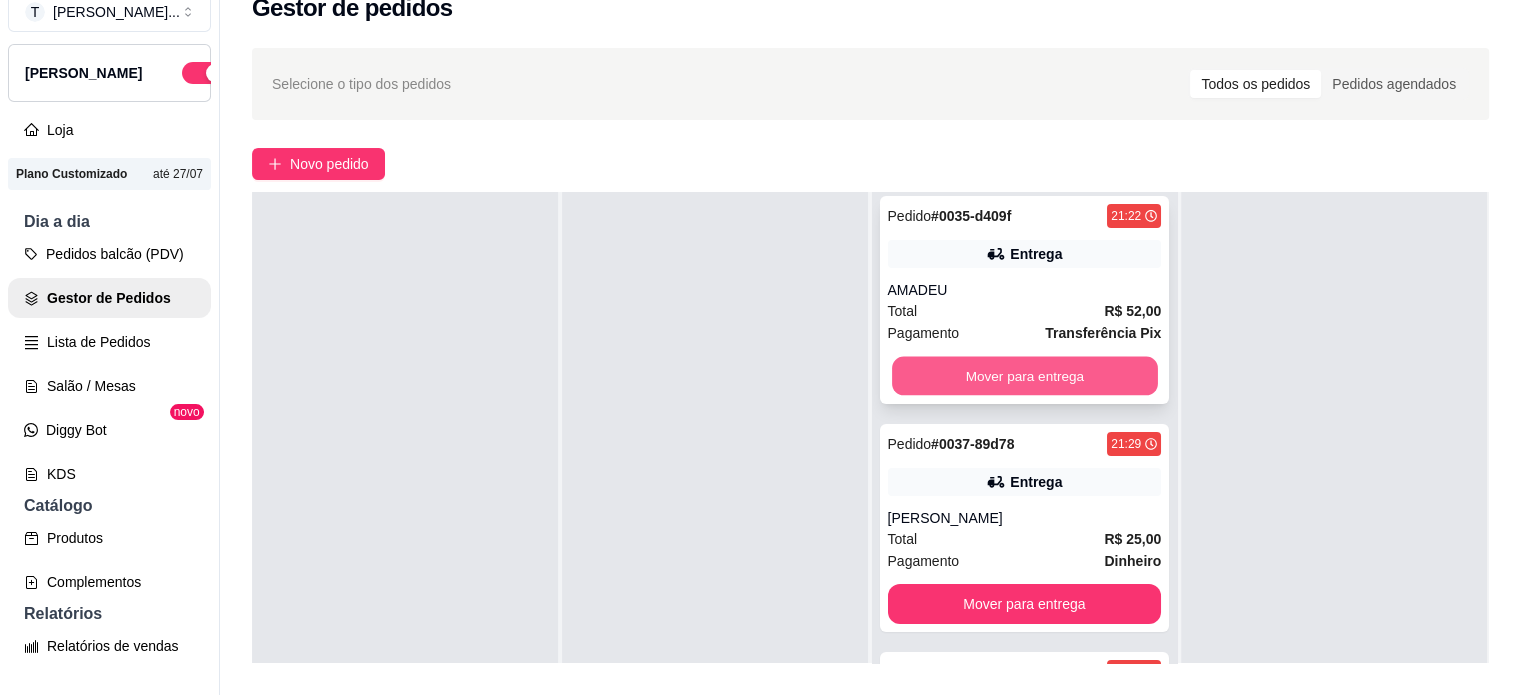click on "Mover para entrega" at bounding box center [1025, 376] 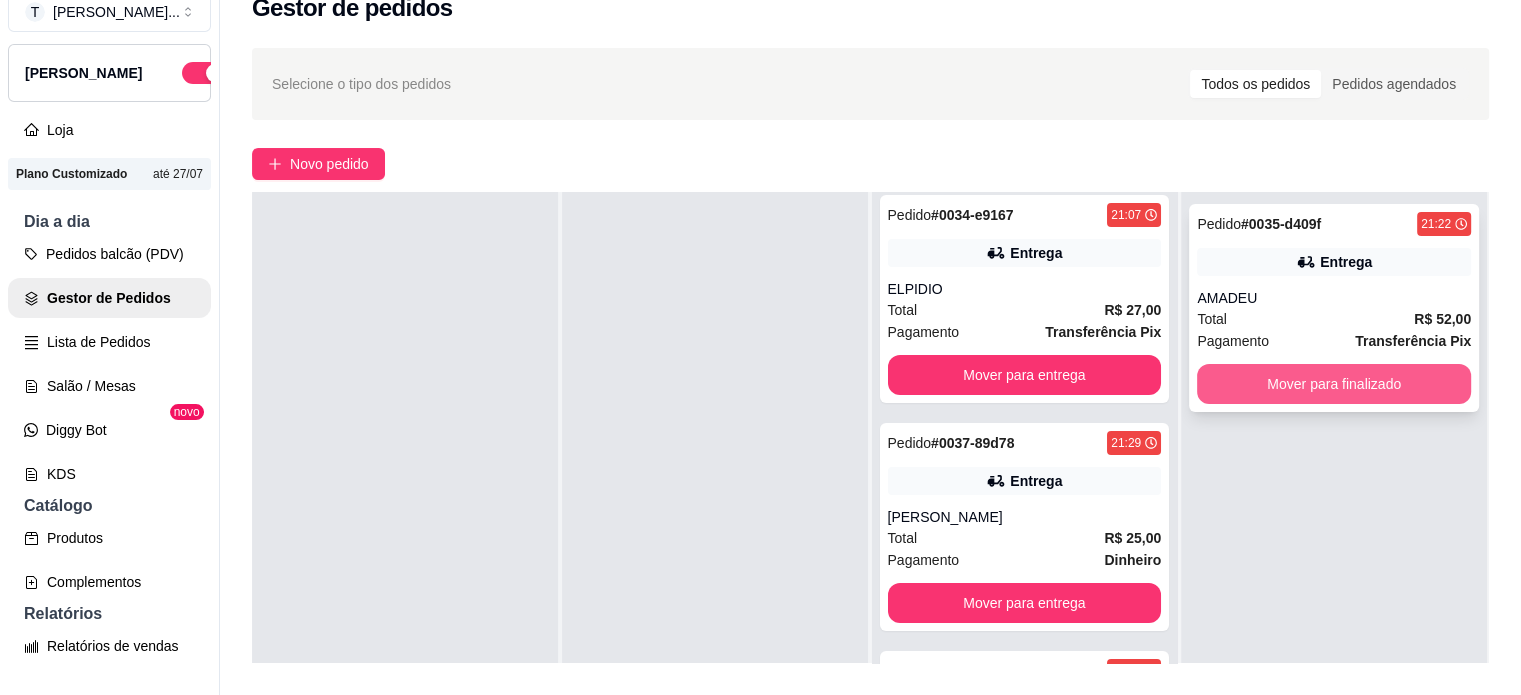 scroll, scrollTop: 6756, scrollLeft: 0, axis: vertical 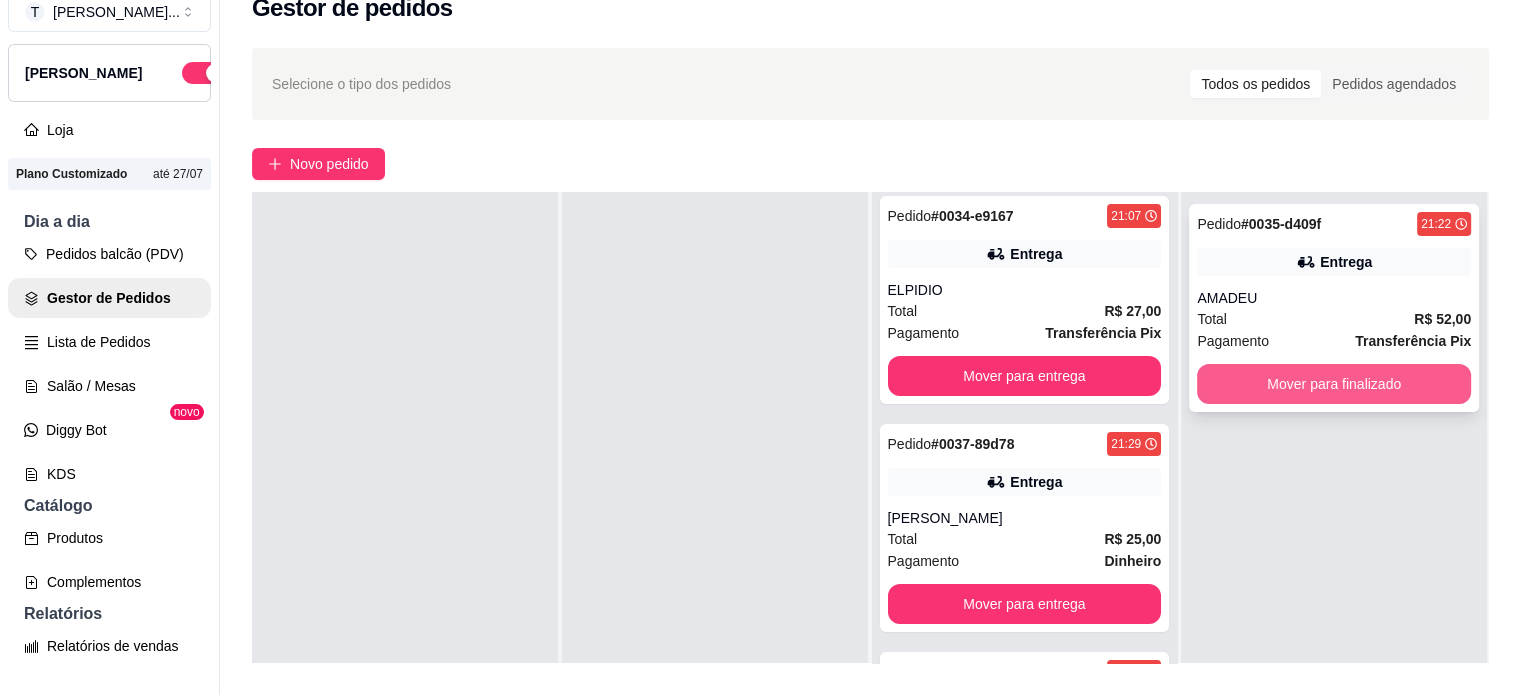 click on "Mover para finalizado" at bounding box center [1334, 384] 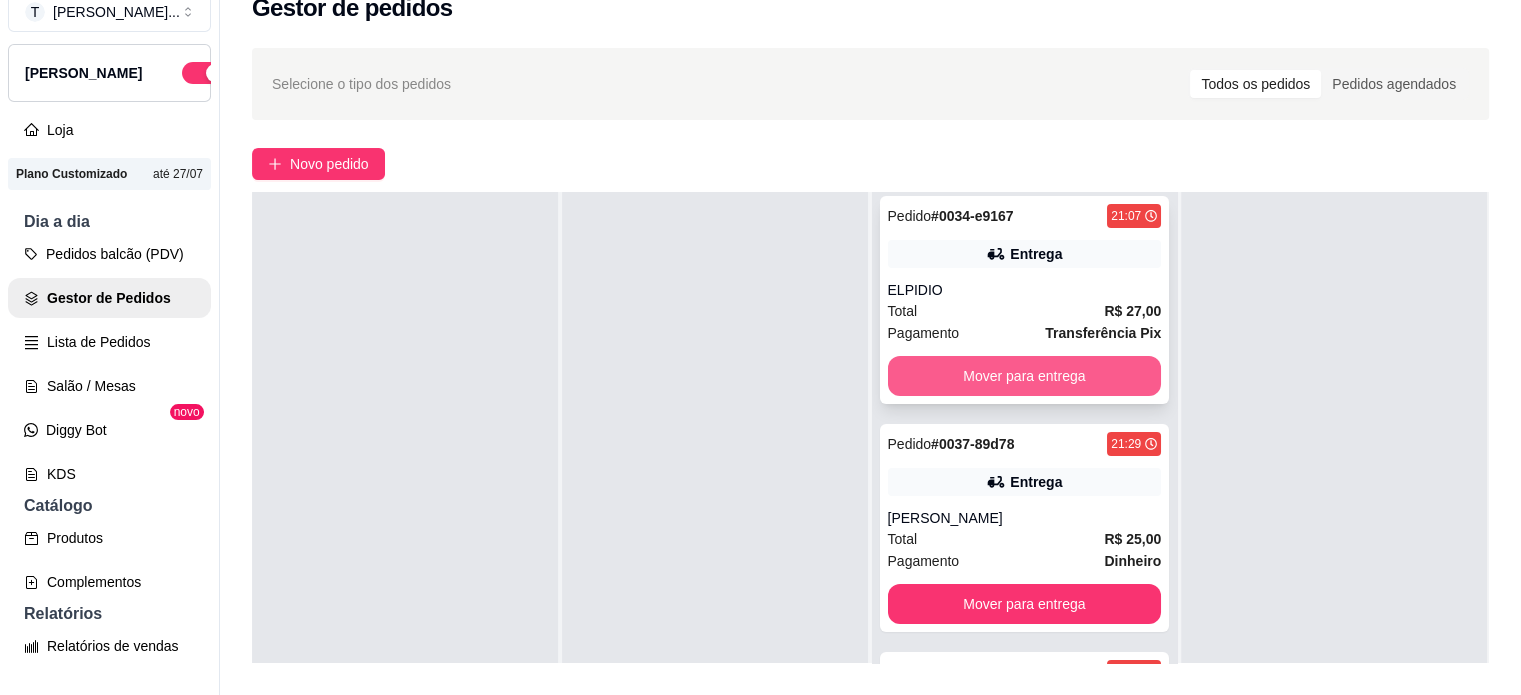 click on "Mover para entrega" at bounding box center (1025, 376) 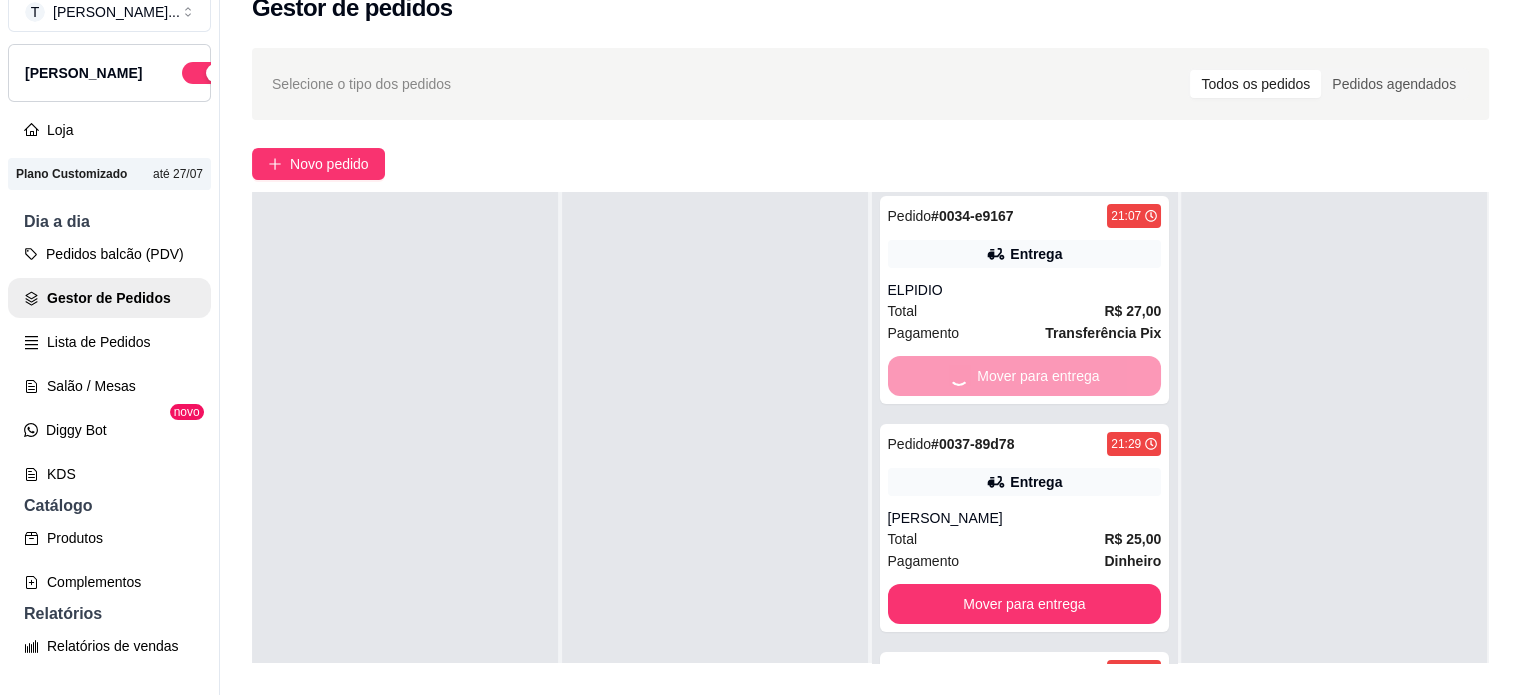 scroll, scrollTop: 6528, scrollLeft: 0, axis: vertical 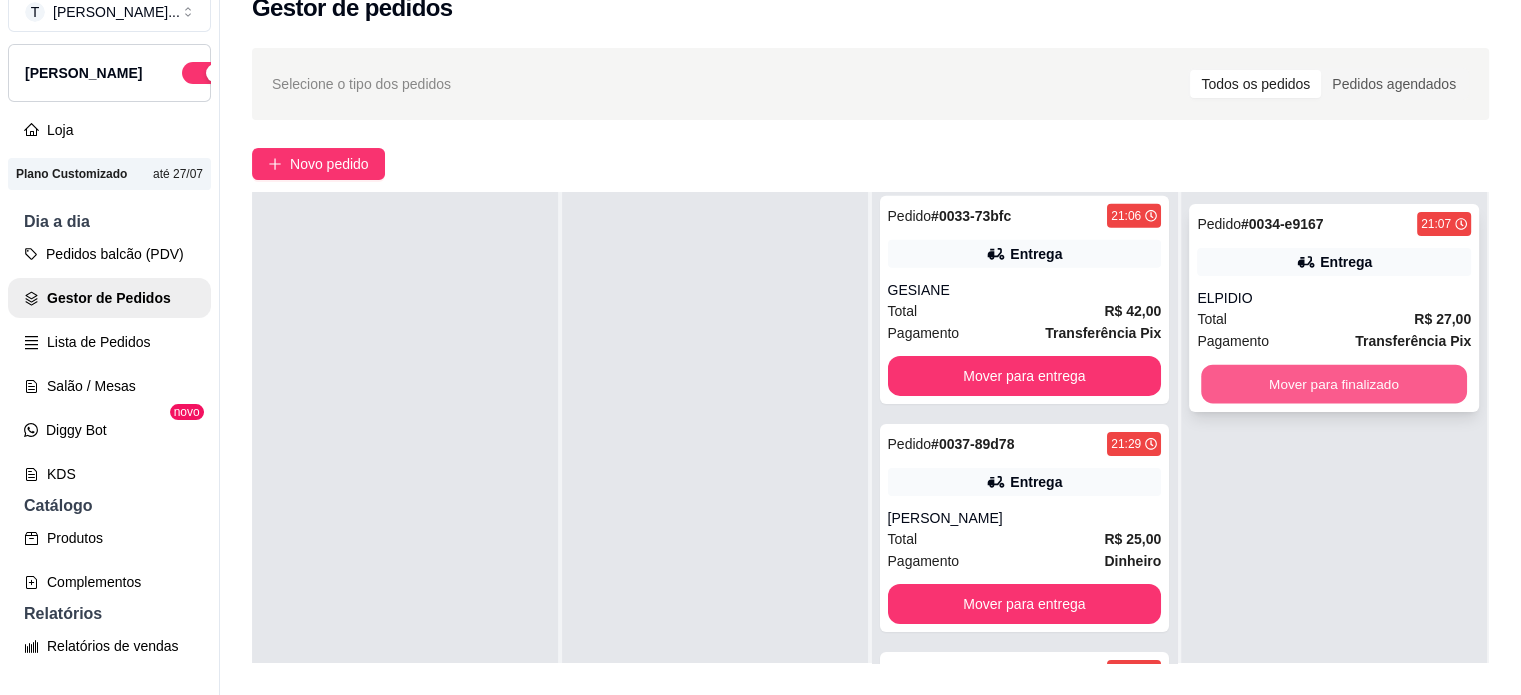 click on "Mover para finalizado" at bounding box center [1334, 384] 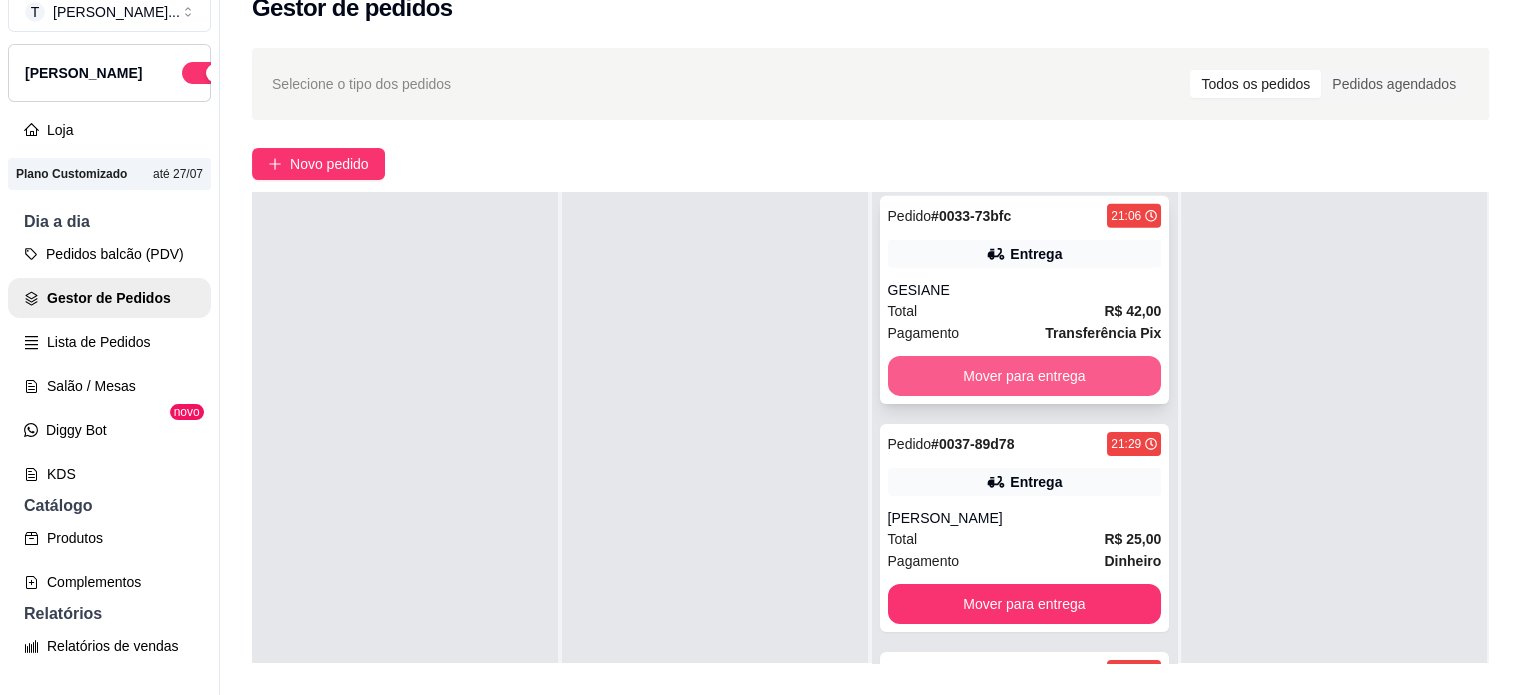 click on "Mover para entrega" at bounding box center (1025, 376) 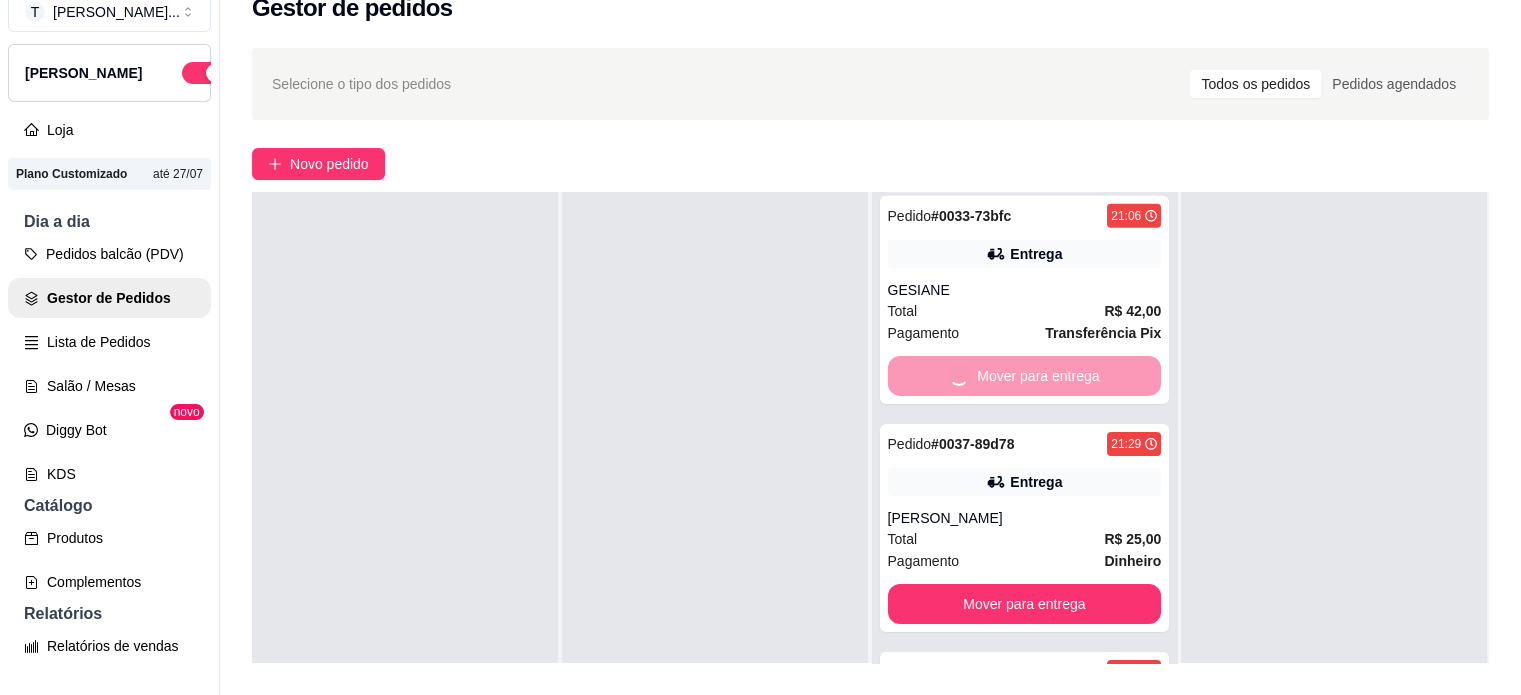 scroll, scrollTop: 6300, scrollLeft: 0, axis: vertical 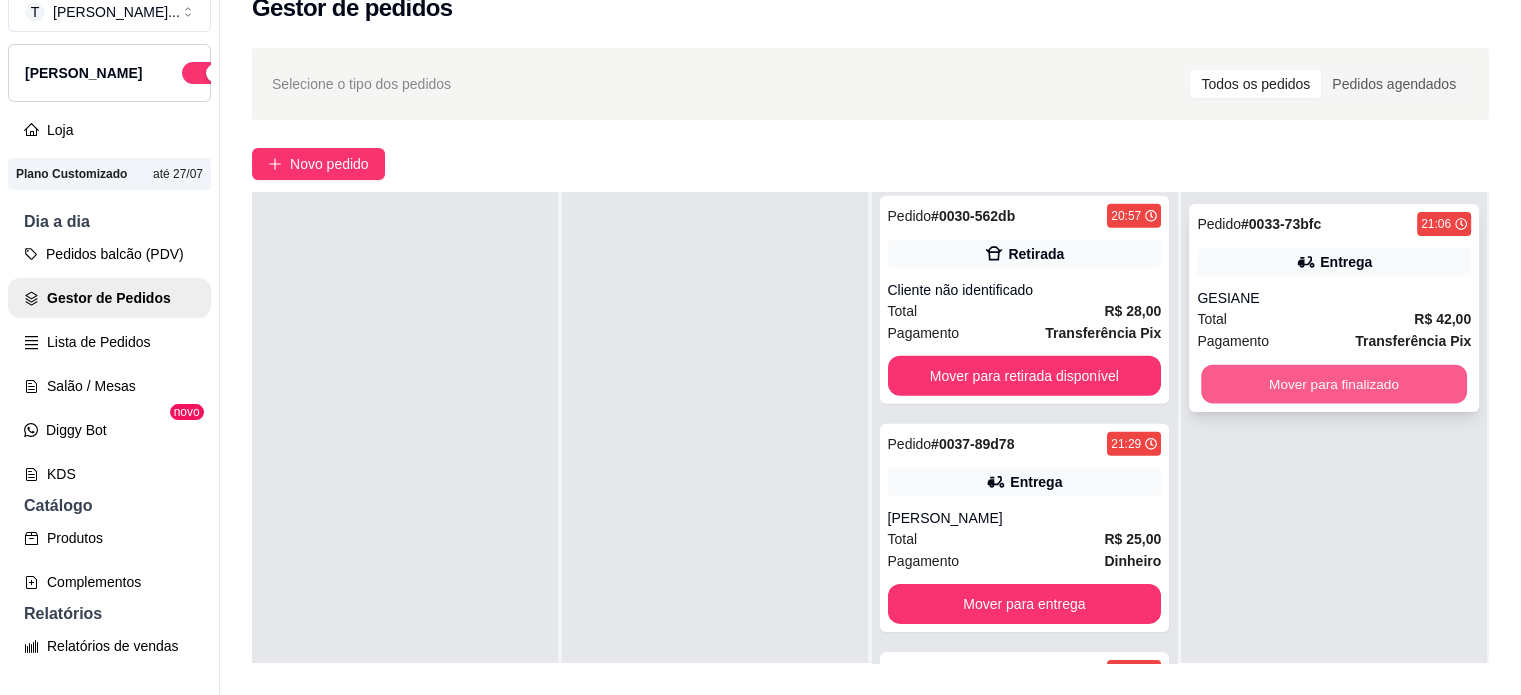 click on "Mover para finalizado" at bounding box center [1334, 384] 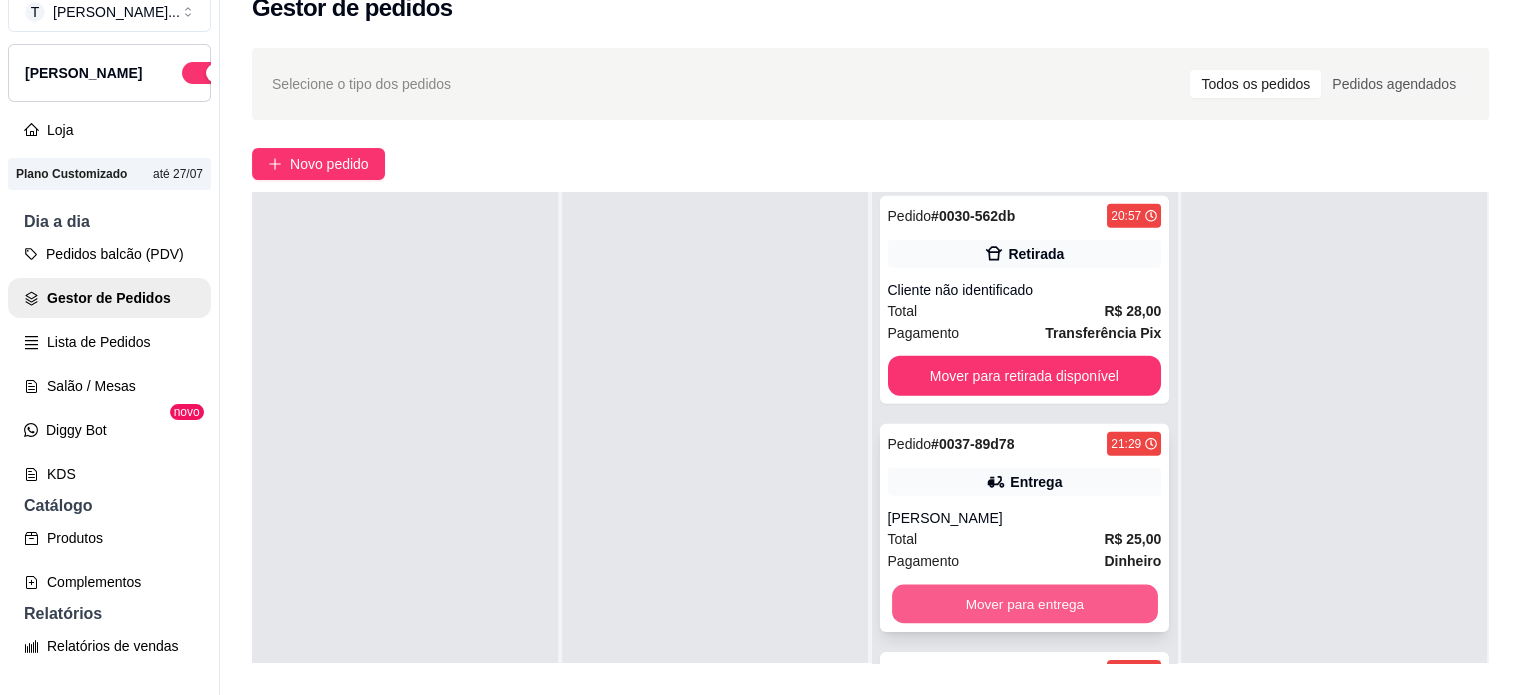 click on "Mover para entrega" at bounding box center [1025, 604] 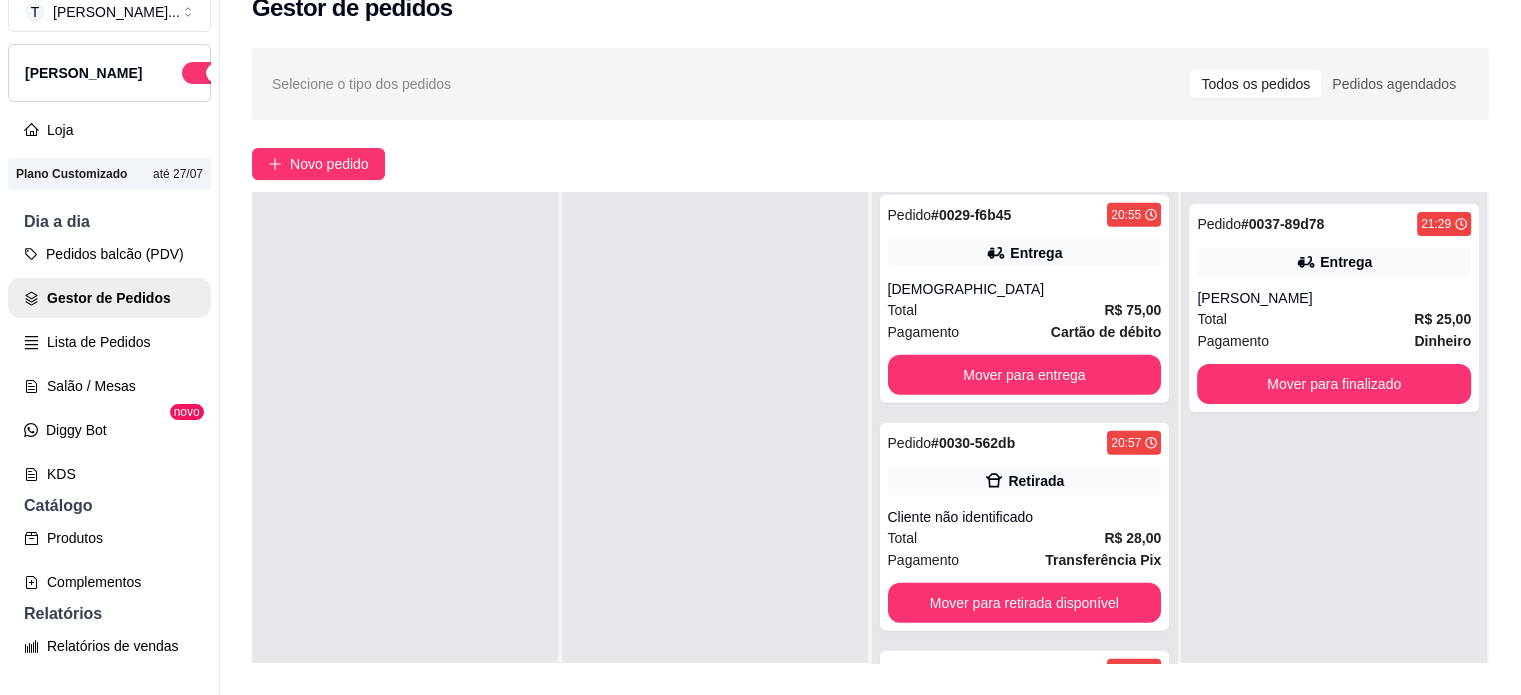scroll, scrollTop: 6072, scrollLeft: 0, axis: vertical 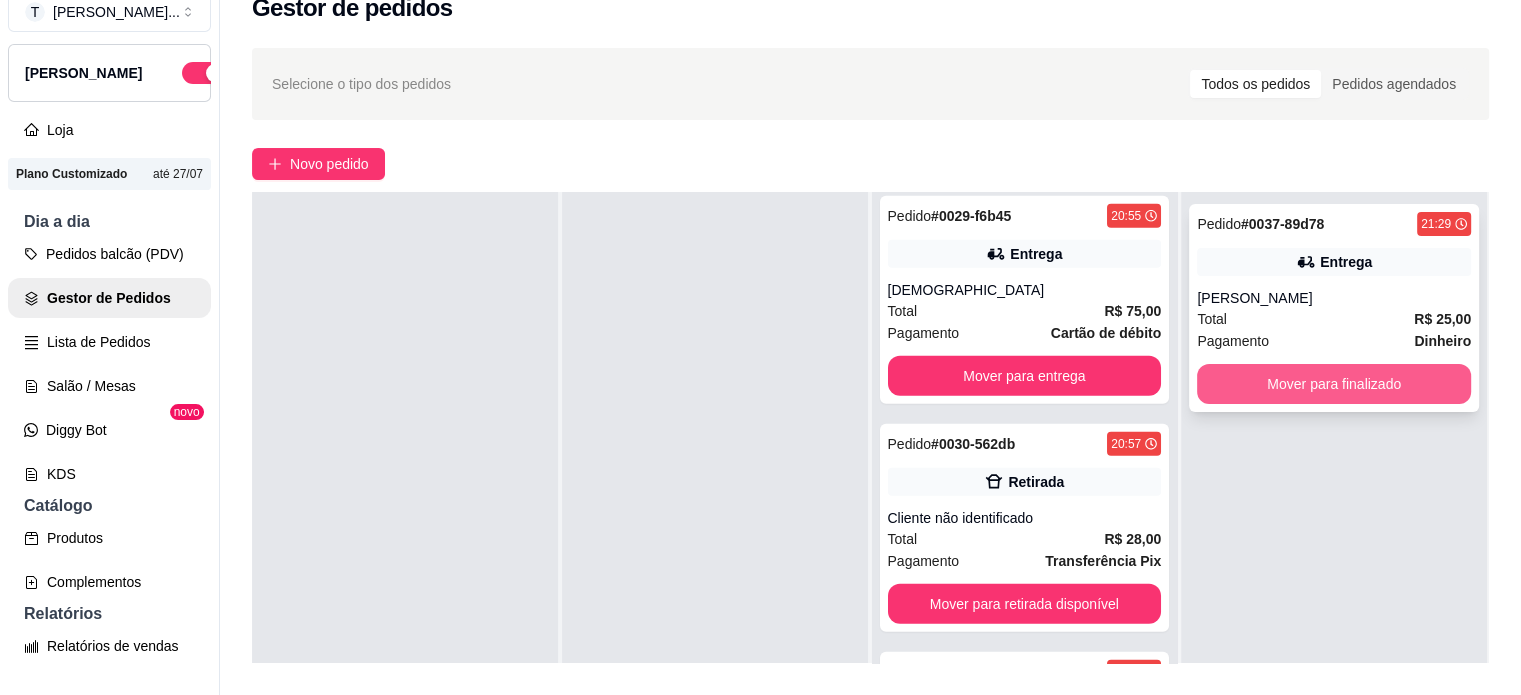 click on "Mover para finalizado" at bounding box center [1334, 384] 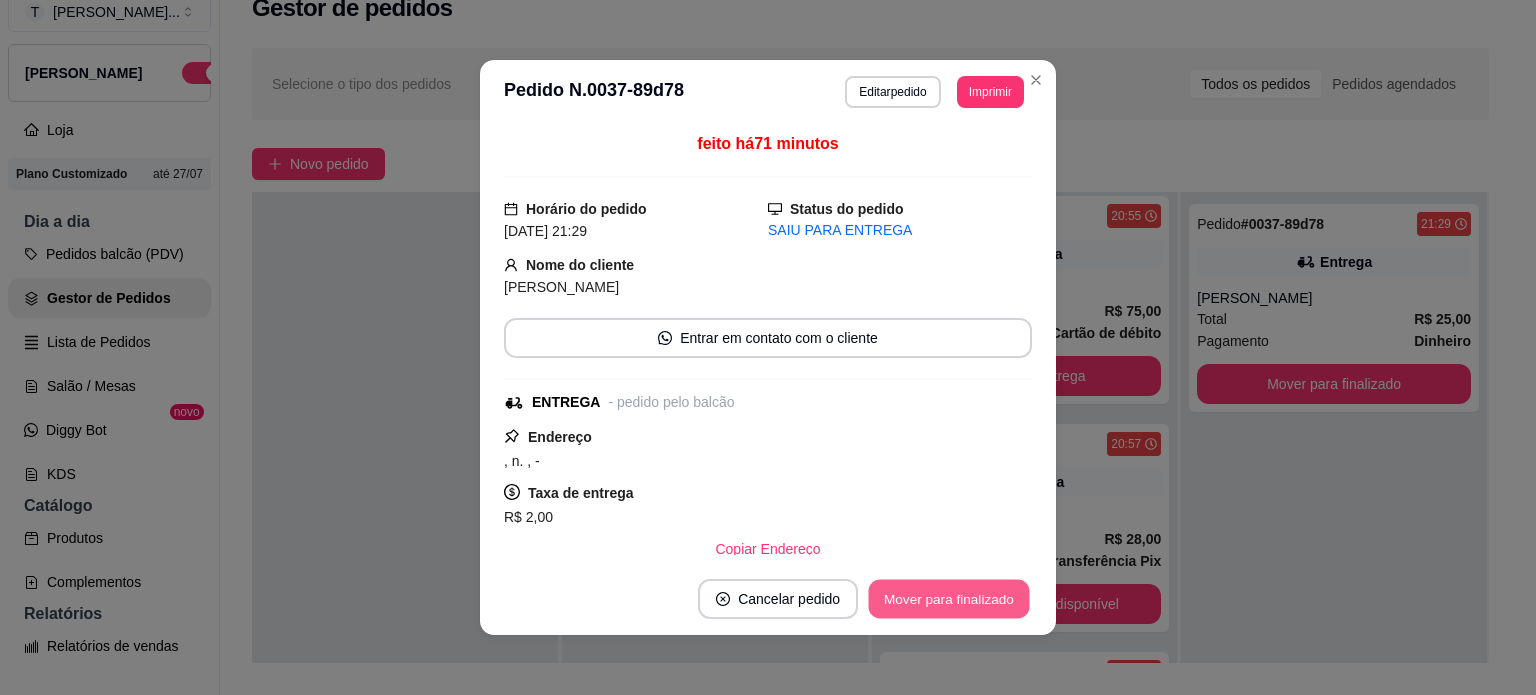 click on "Mover para finalizado" at bounding box center (949, 599) 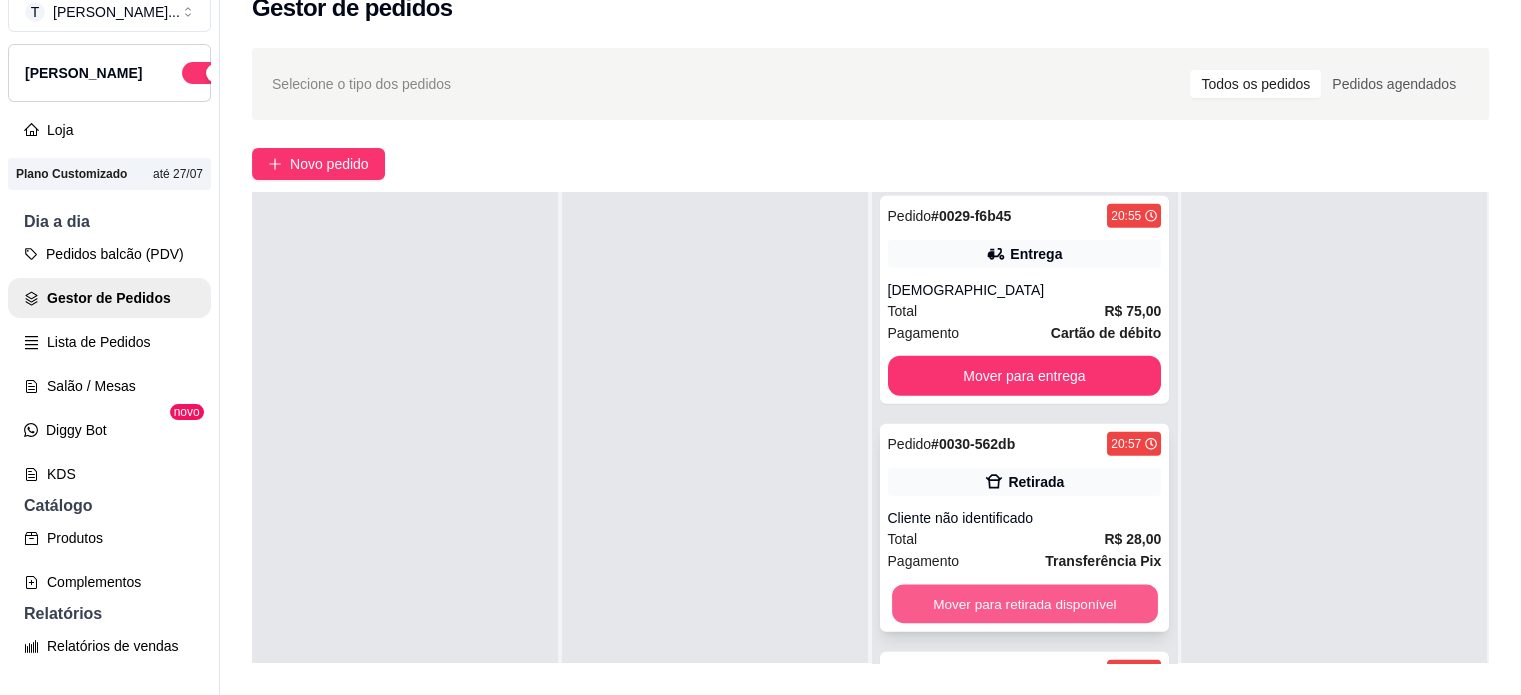 click on "Mover para retirada disponível" at bounding box center [1025, 604] 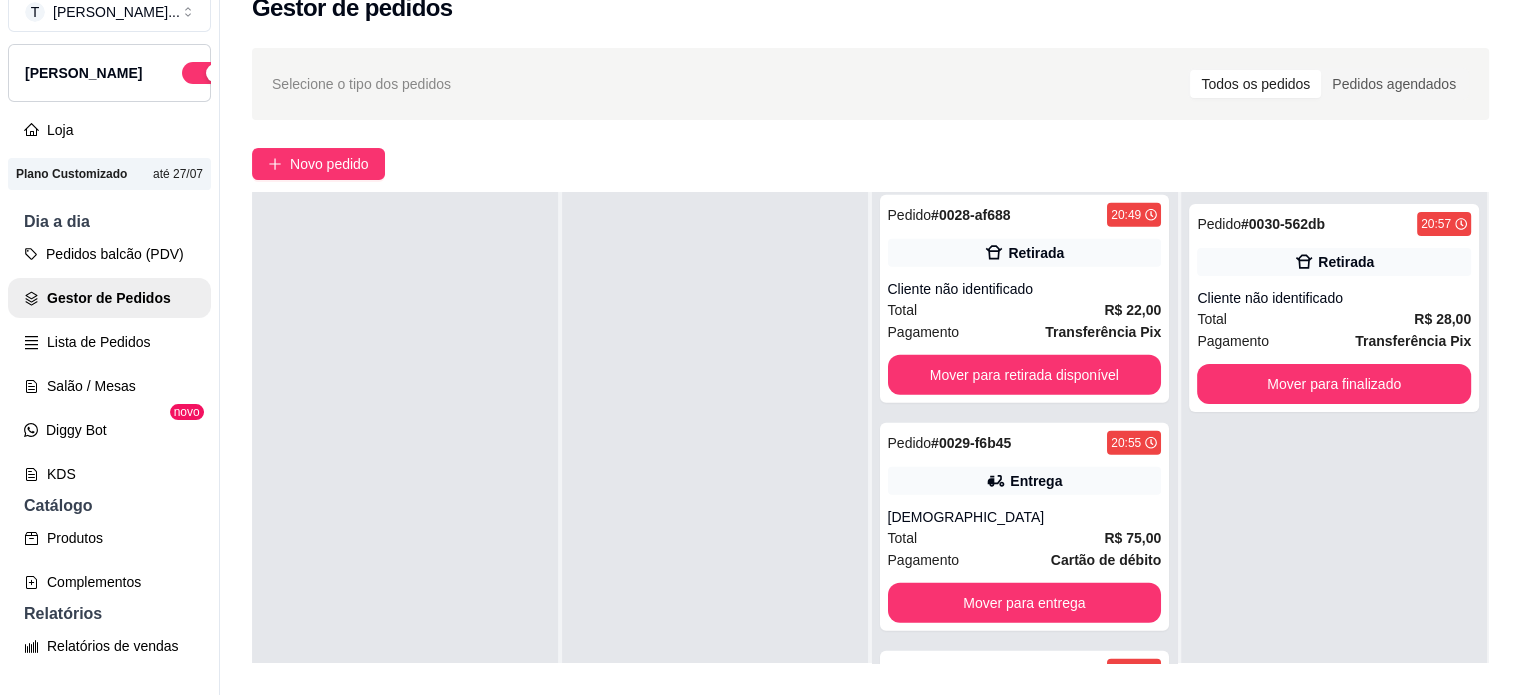 scroll, scrollTop: 5844, scrollLeft: 0, axis: vertical 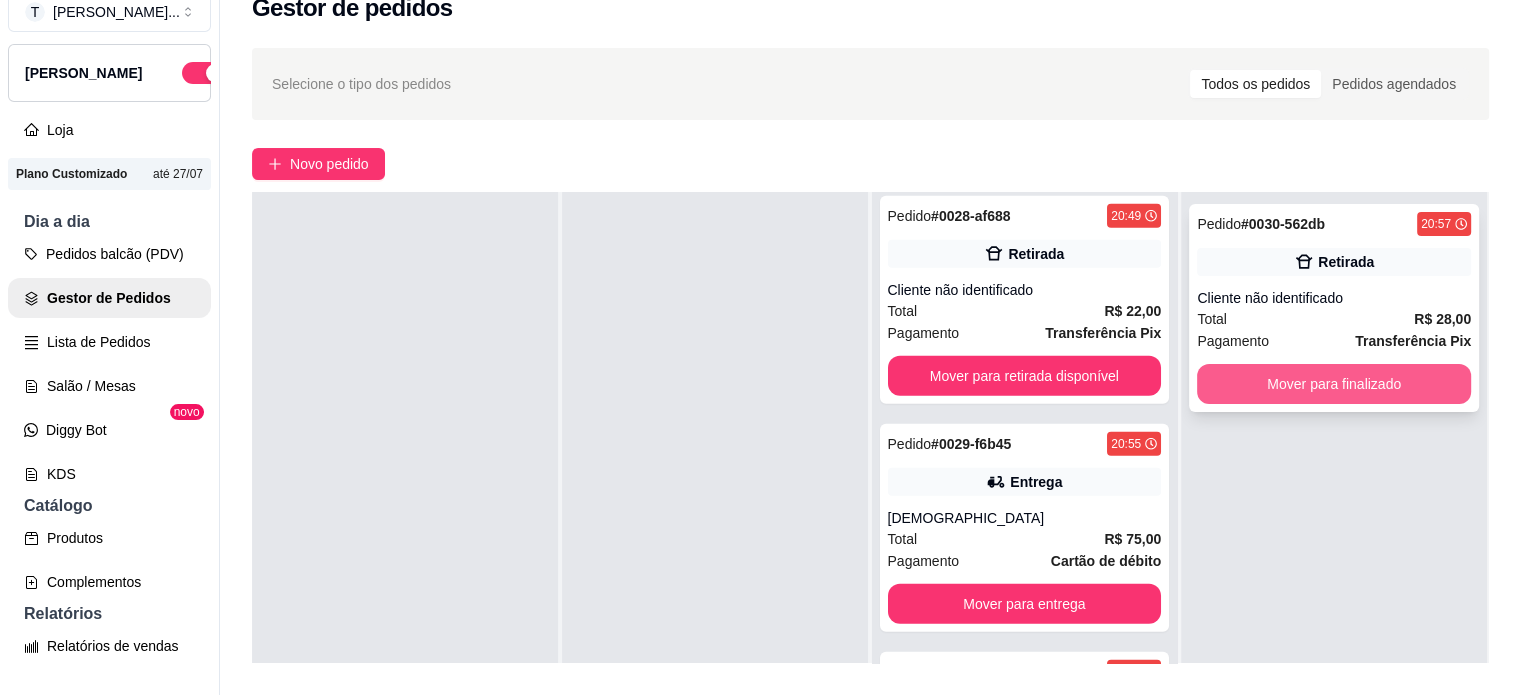 click on "Mover para finalizado" at bounding box center [1334, 384] 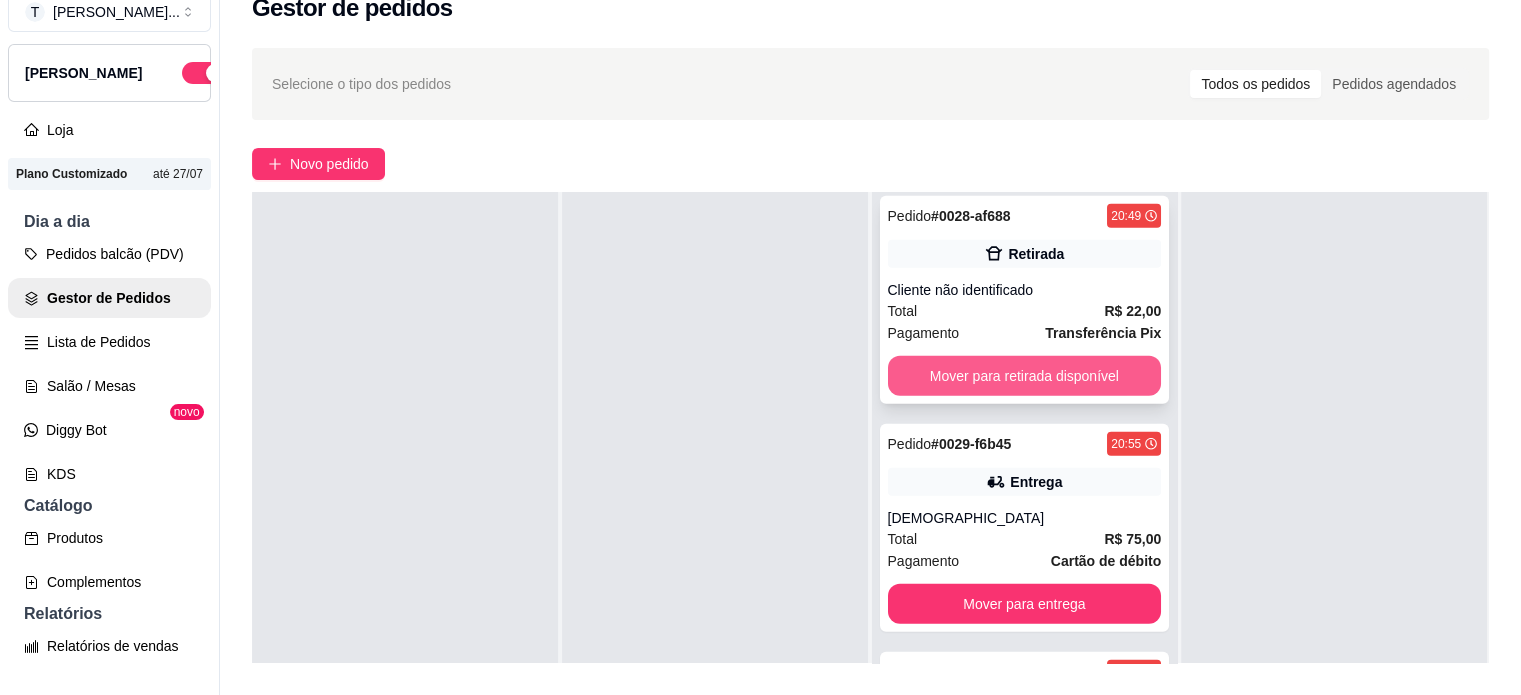 click on "Mover para retirada disponível" at bounding box center (1025, 376) 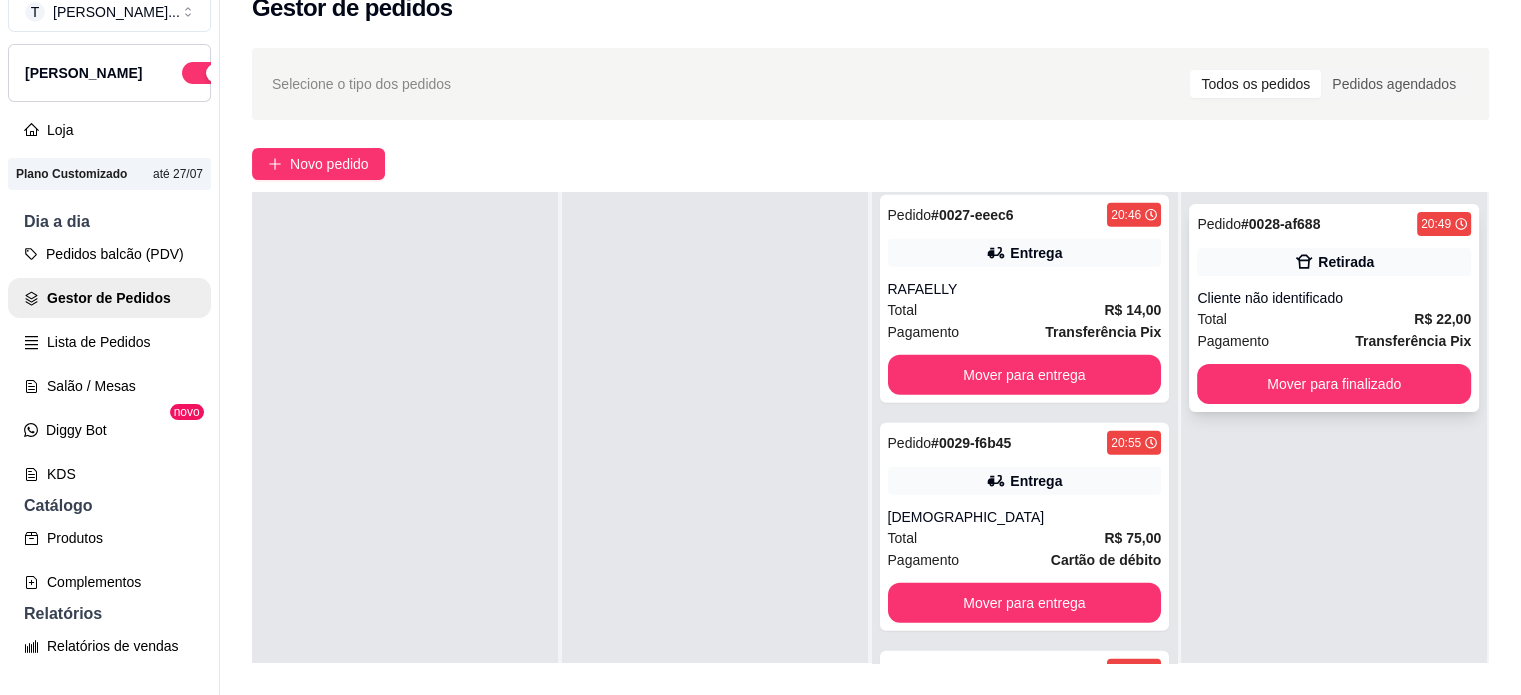 scroll, scrollTop: 5616, scrollLeft: 0, axis: vertical 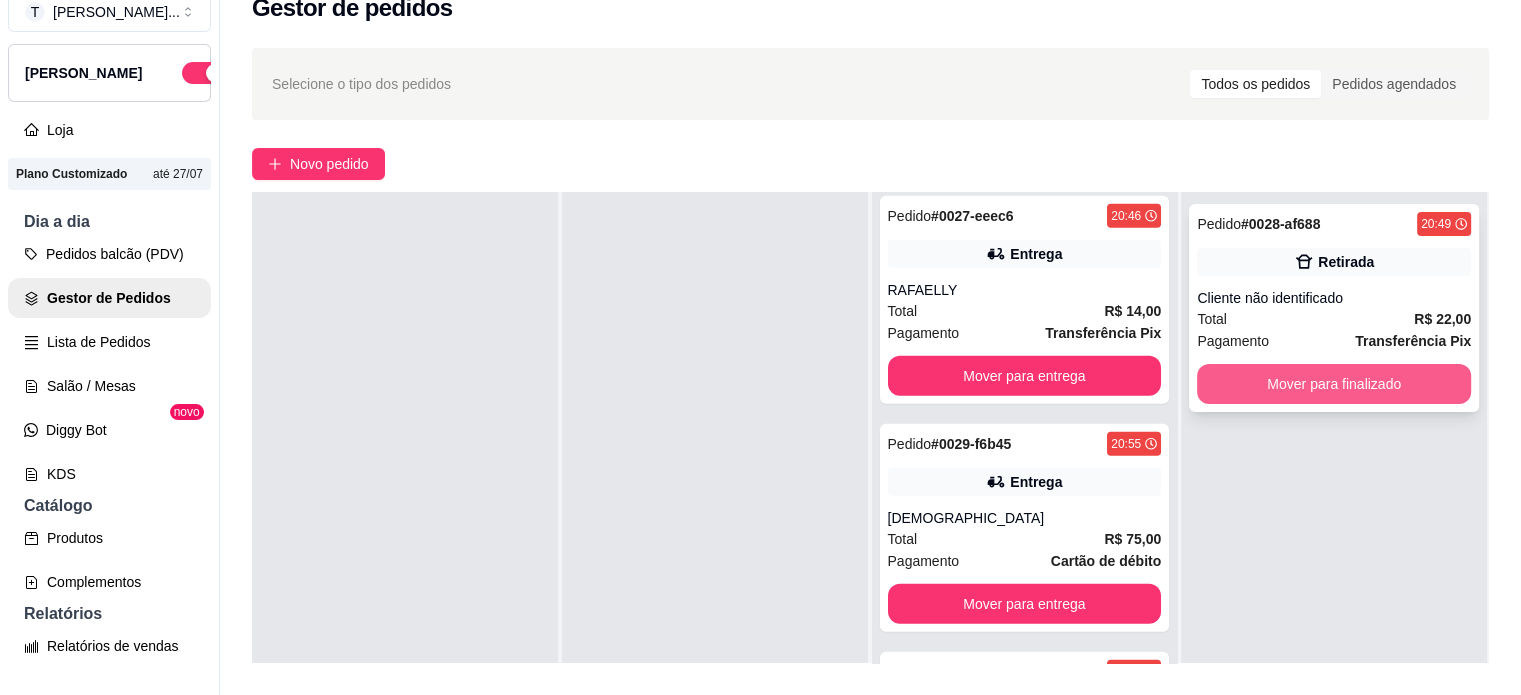 click on "Mover para finalizado" at bounding box center [1334, 384] 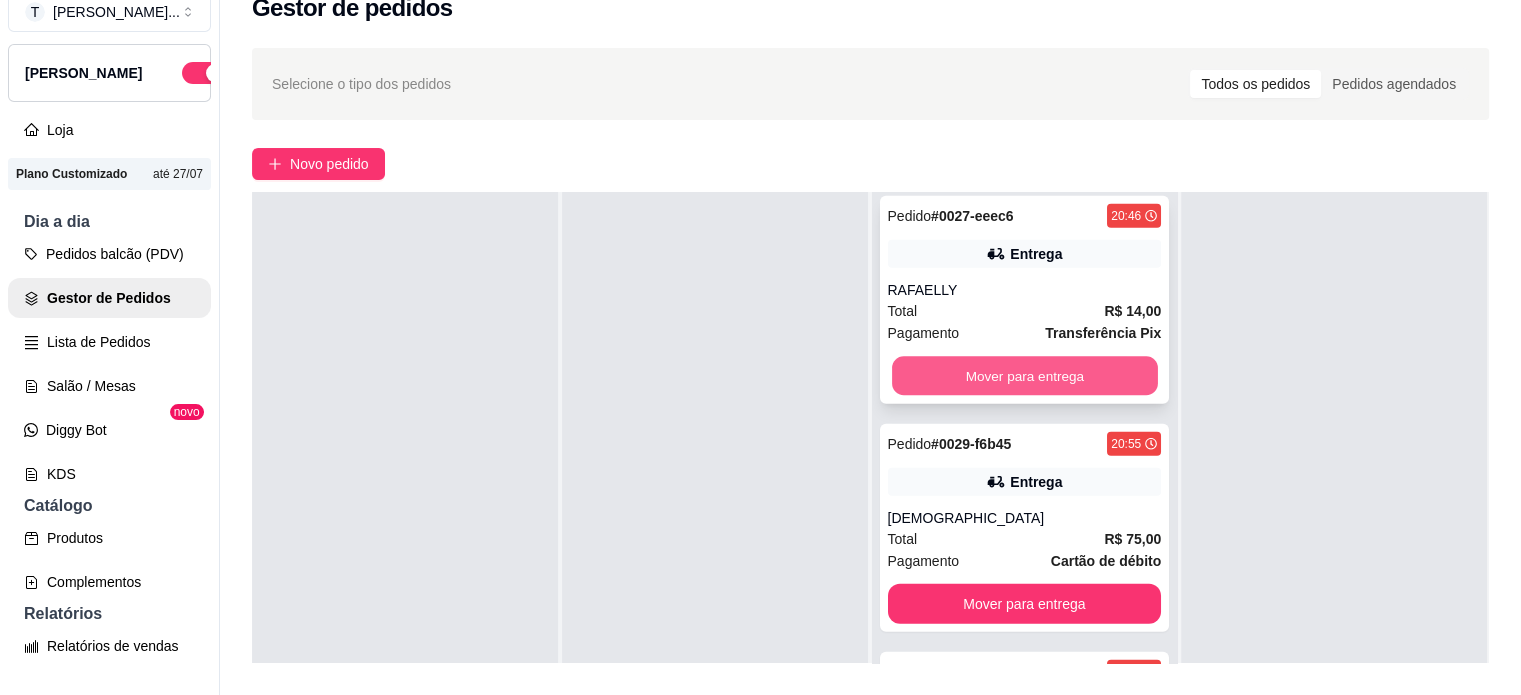 click on "Mover para entrega" at bounding box center [1025, 376] 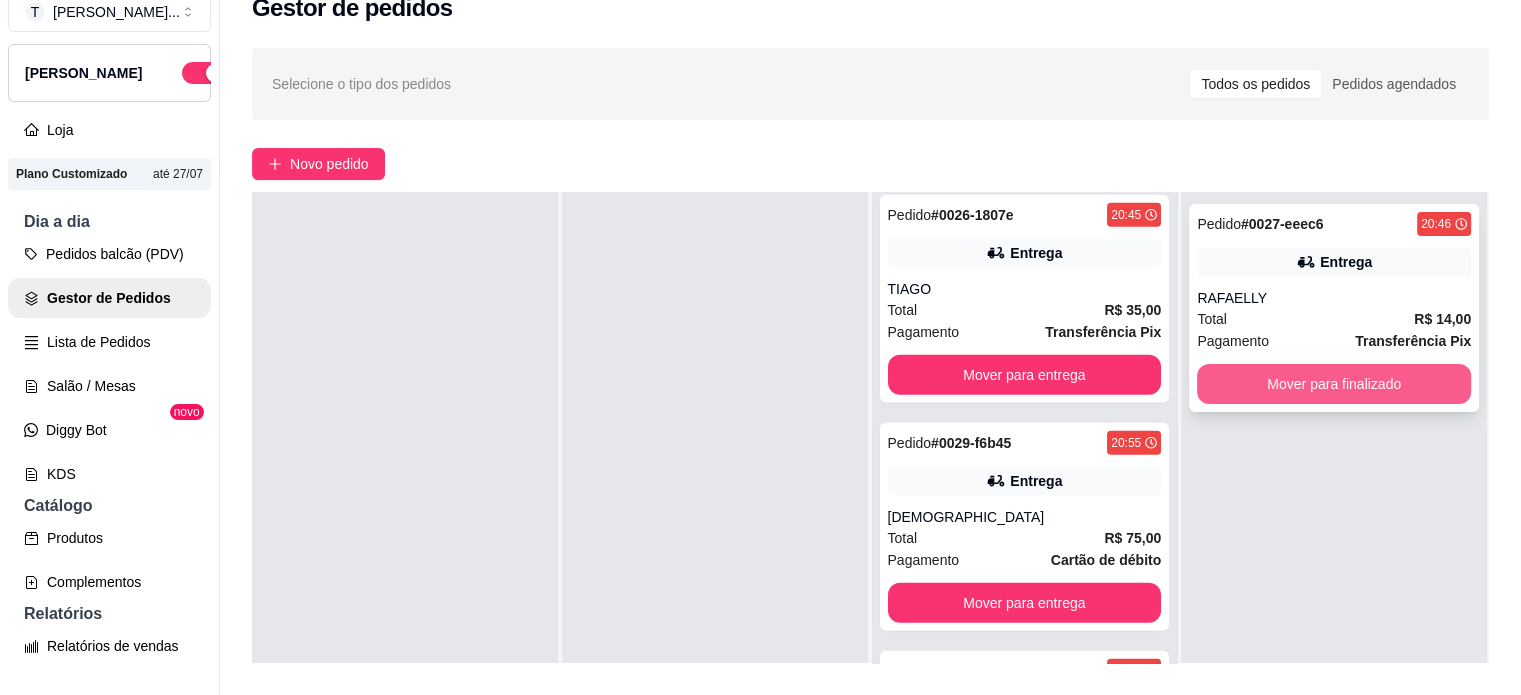 scroll, scrollTop: 5388, scrollLeft: 0, axis: vertical 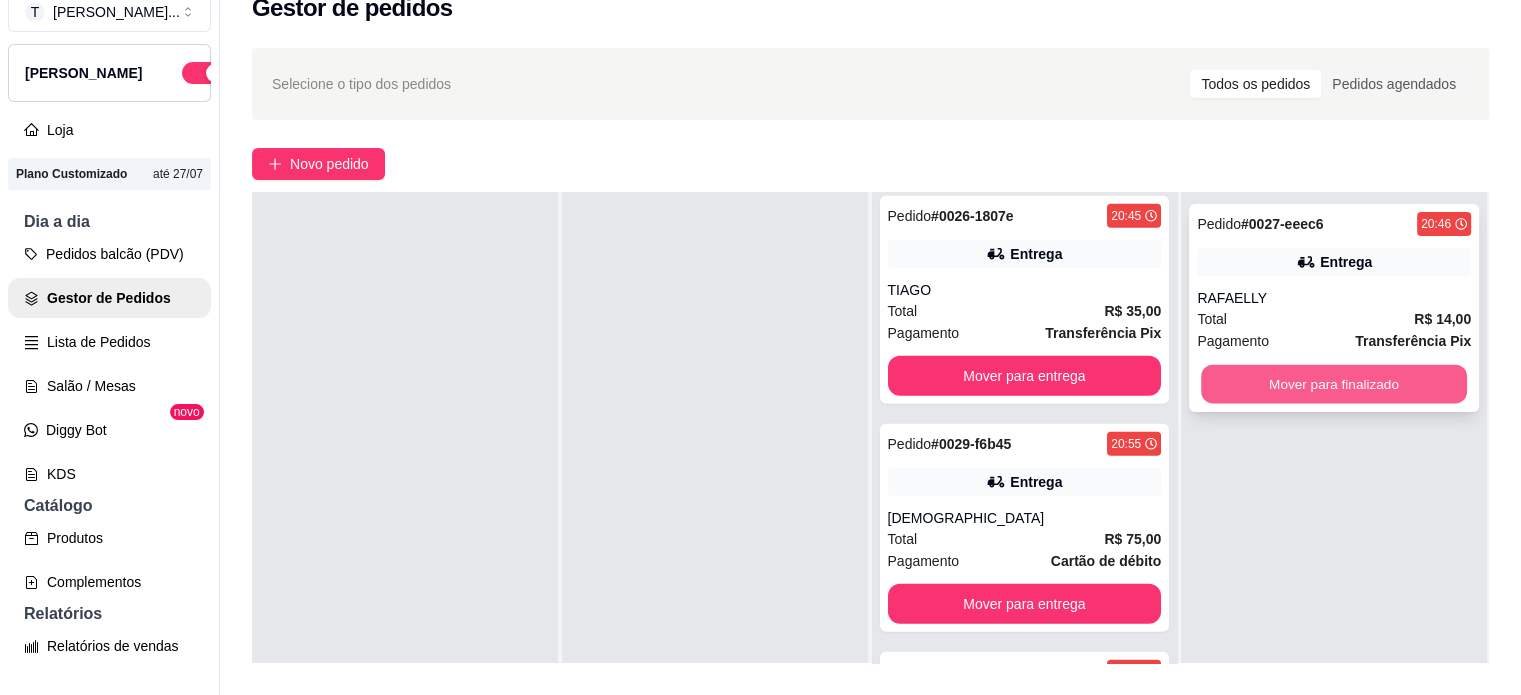 click on "Mover para finalizado" at bounding box center [1334, 384] 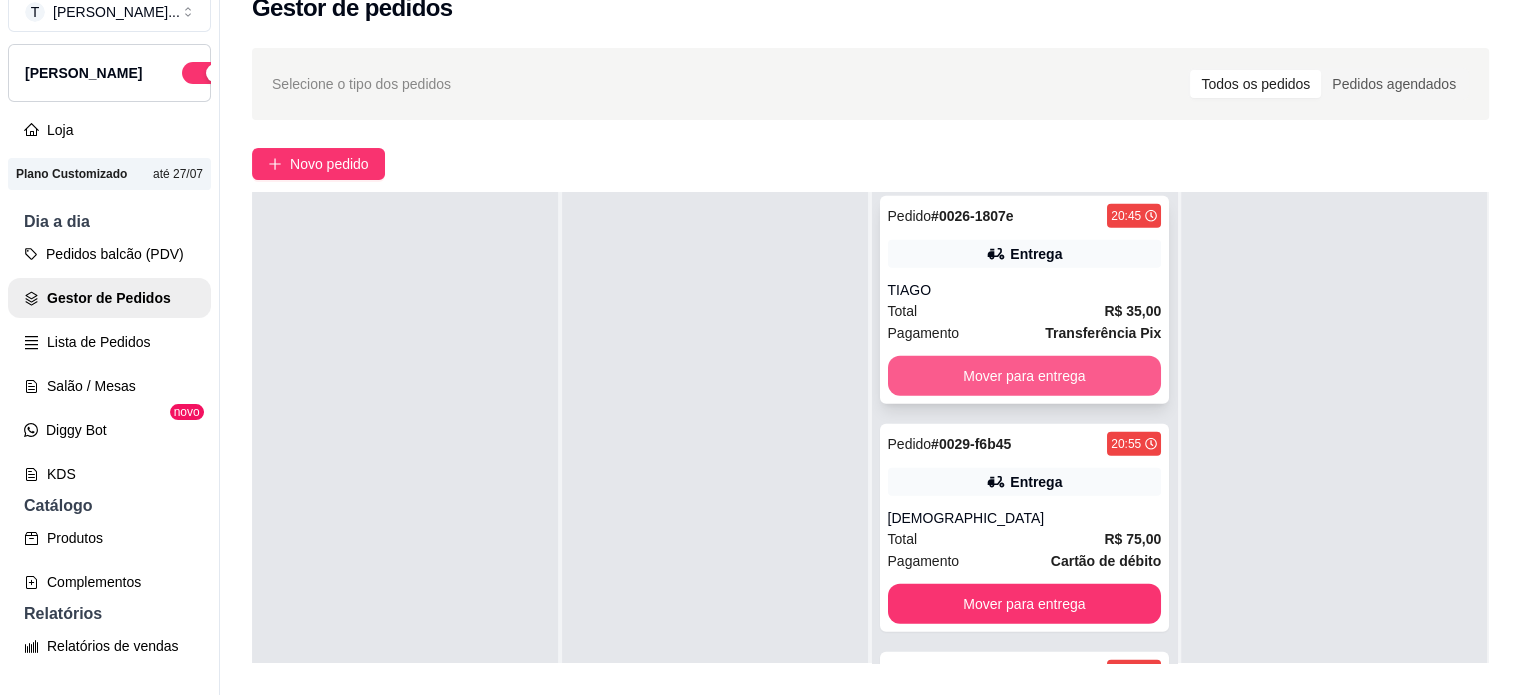 click on "Mover para entrega" at bounding box center (1025, 376) 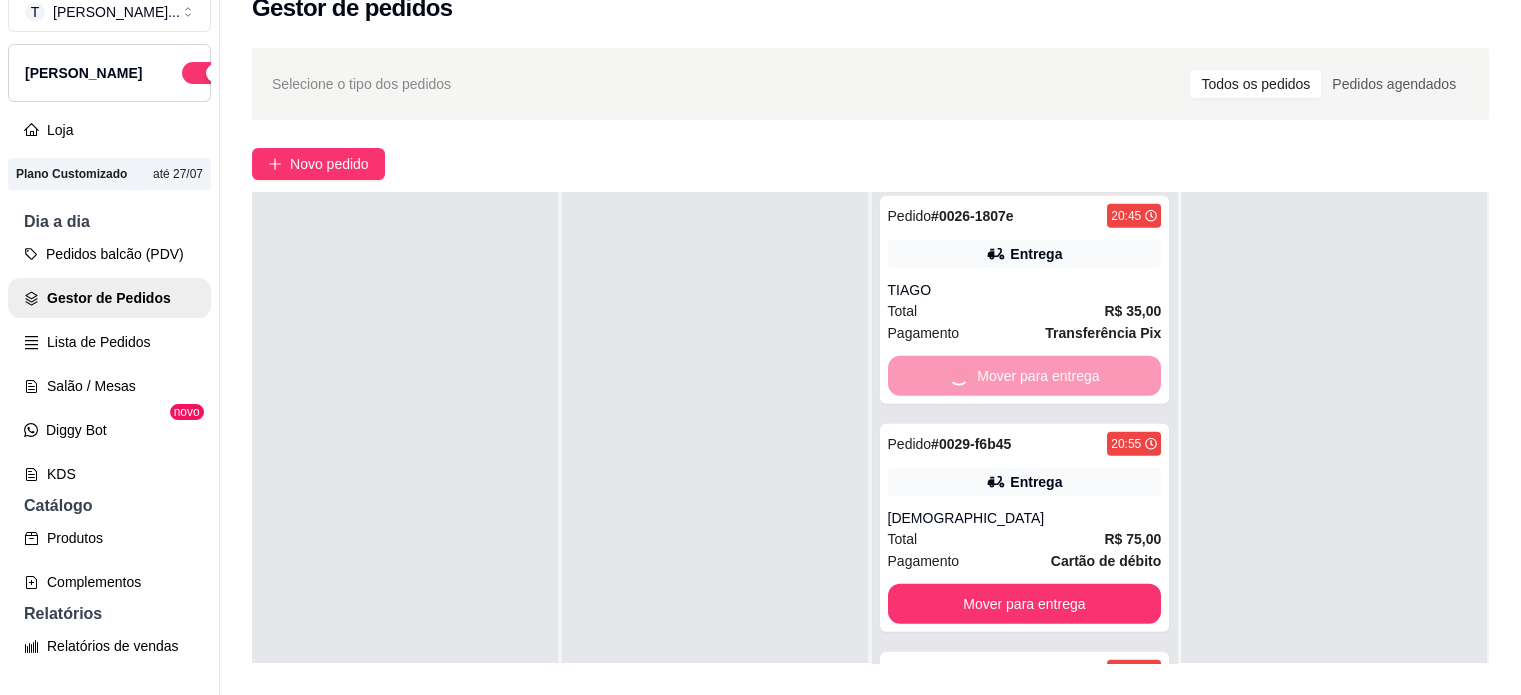 scroll, scrollTop: 5160, scrollLeft: 0, axis: vertical 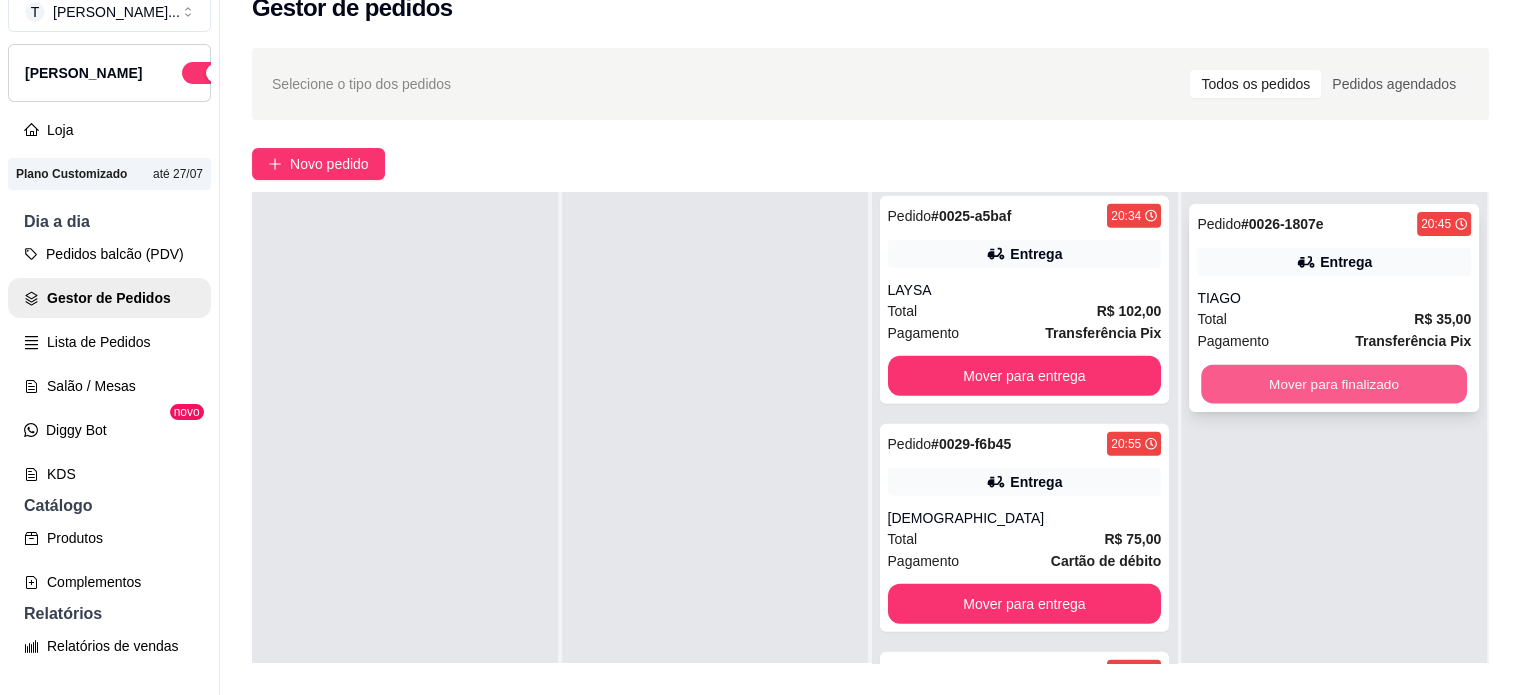 click on "Mover para finalizado" at bounding box center [1334, 384] 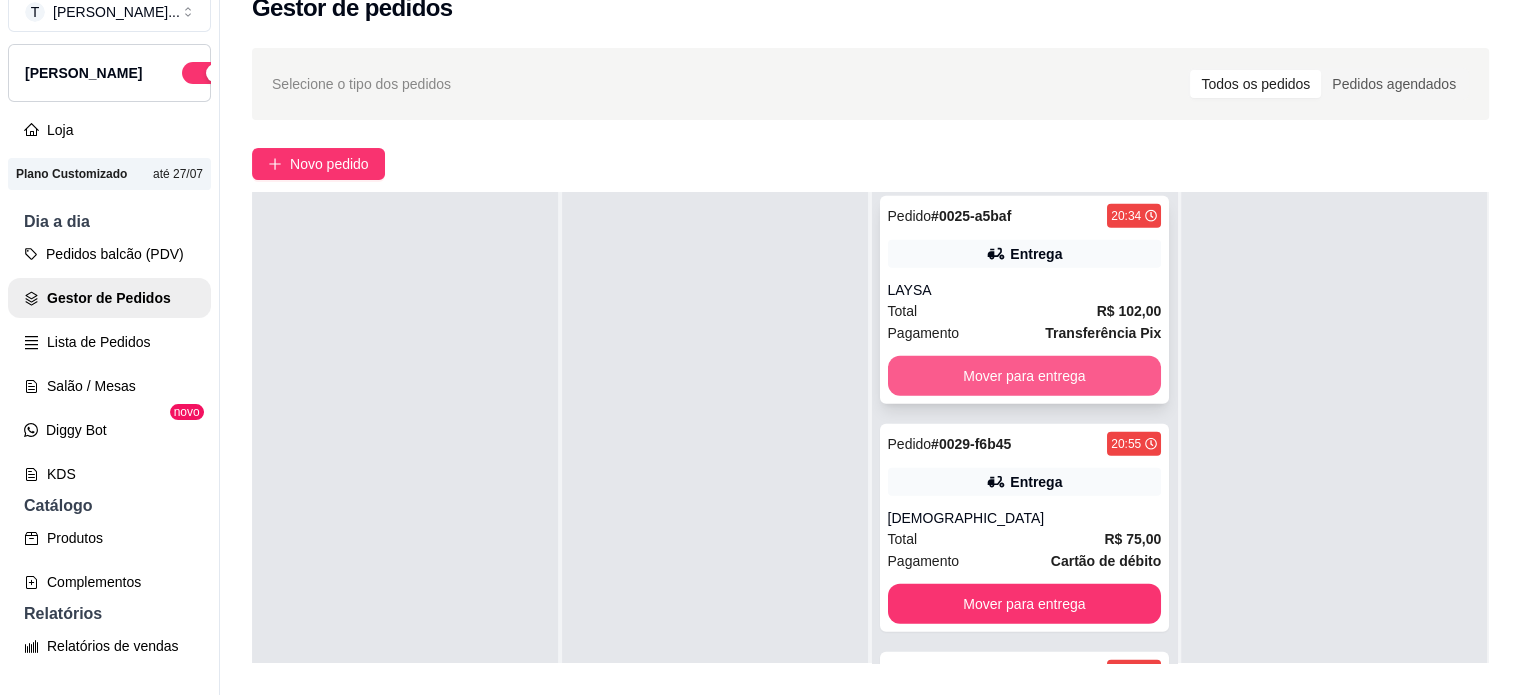 click on "Mover para entrega" at bounding box center [1025, 376] 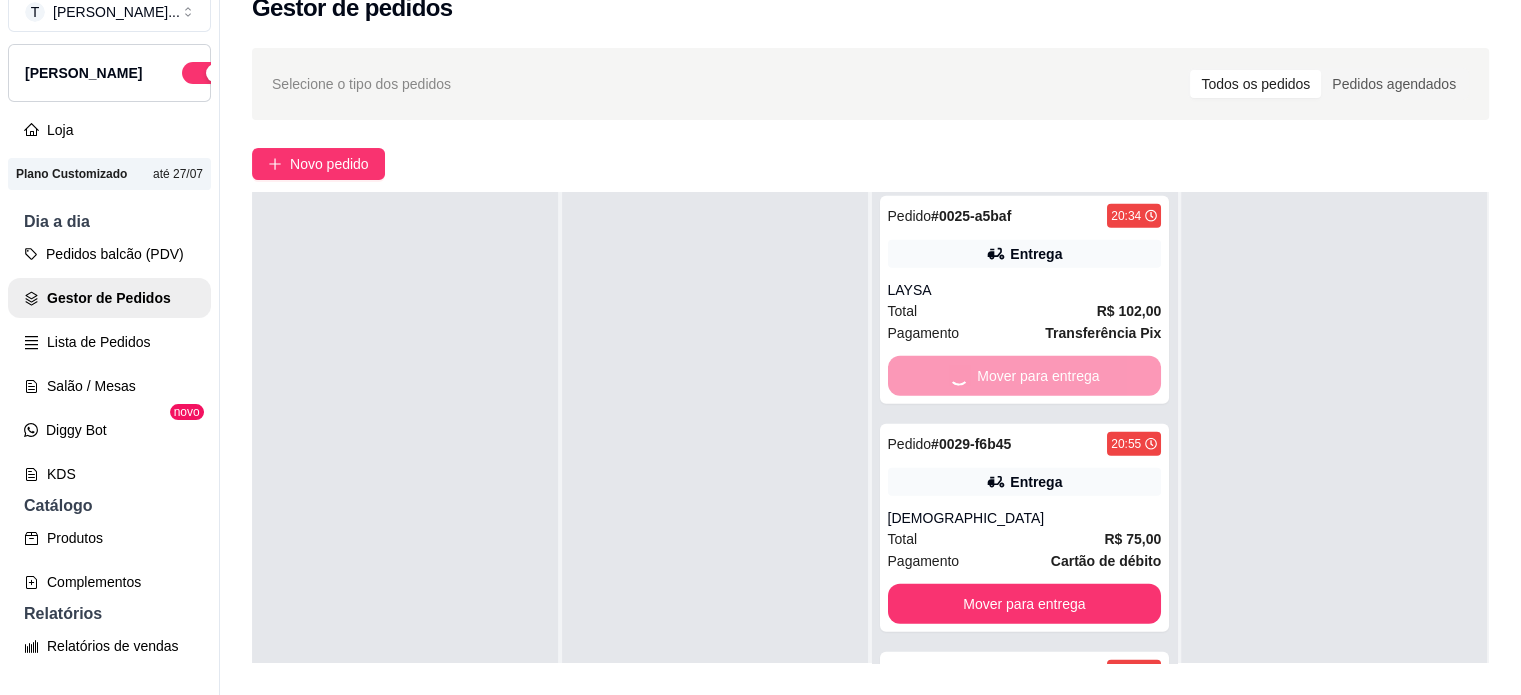 scroll, scrollTop: 4932, scrollLeft: 0, axis: vertical 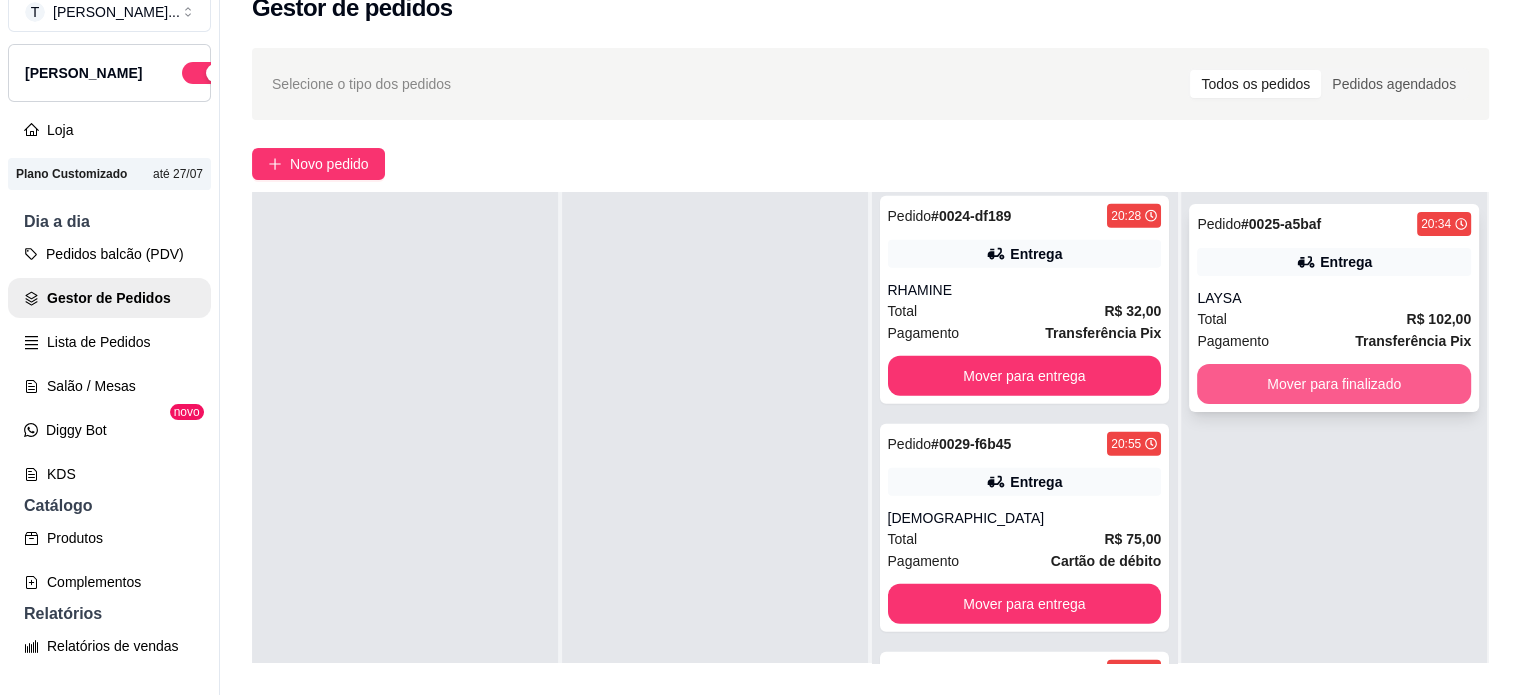 click on "Mover para finalizado" at bounding box center [1334, 384] 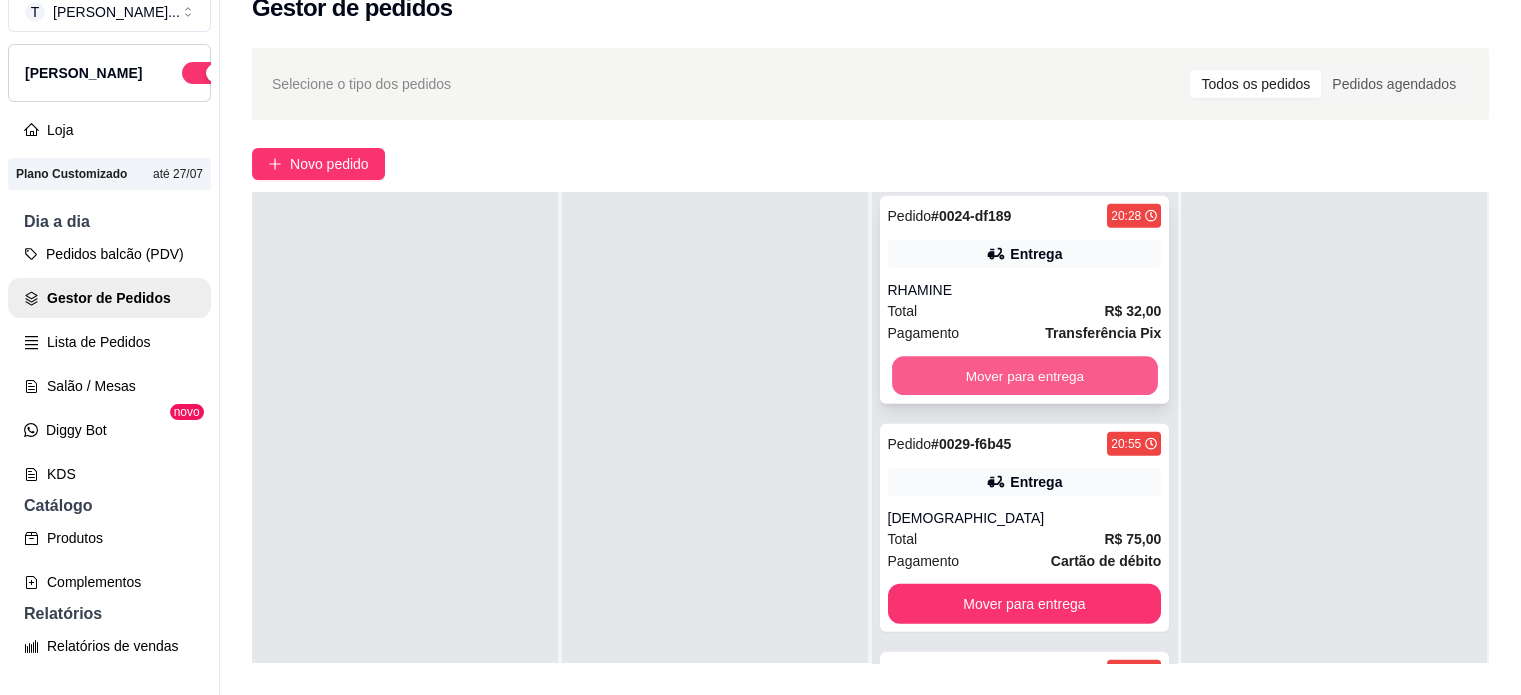 click on "Mover para entrega" at bounding box center [1025, 376] 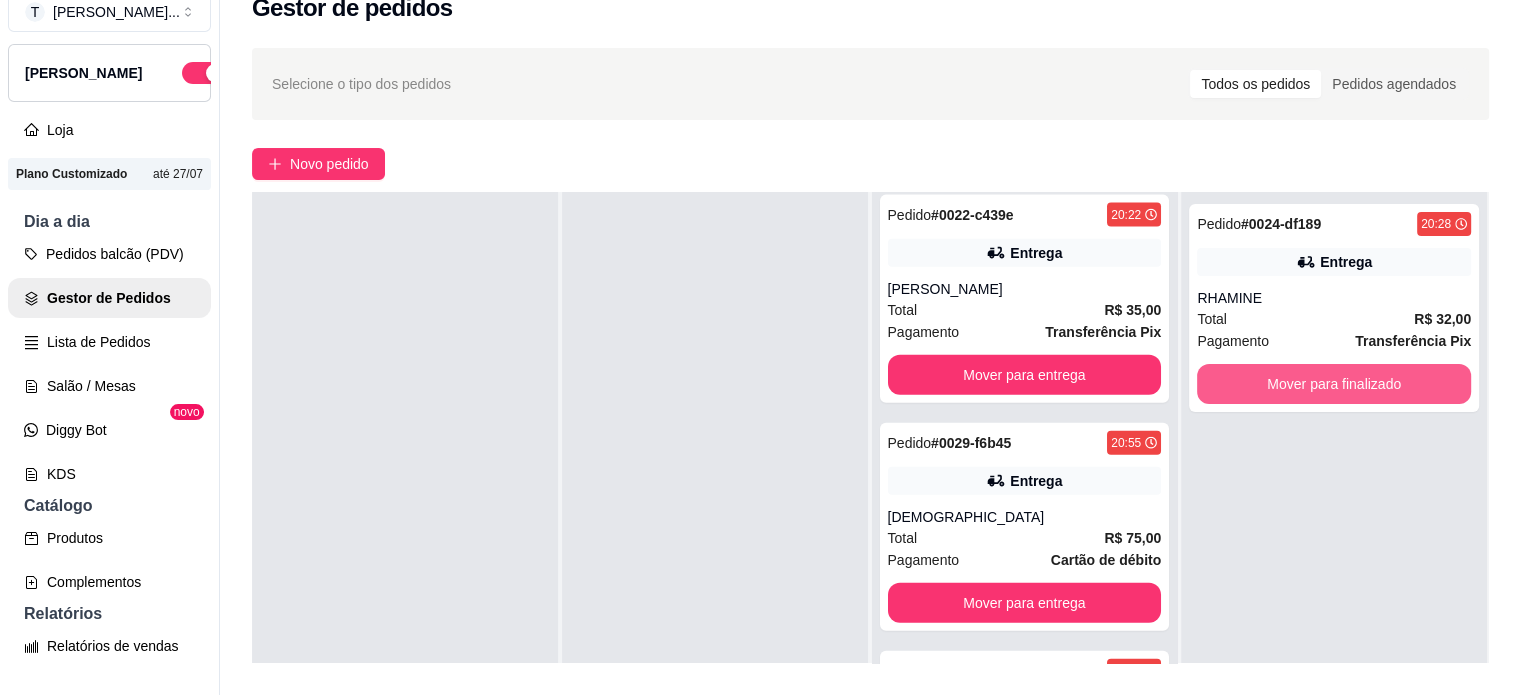 scroll, scrollTop: 4704, scrollLeft: 0, axis: vertical 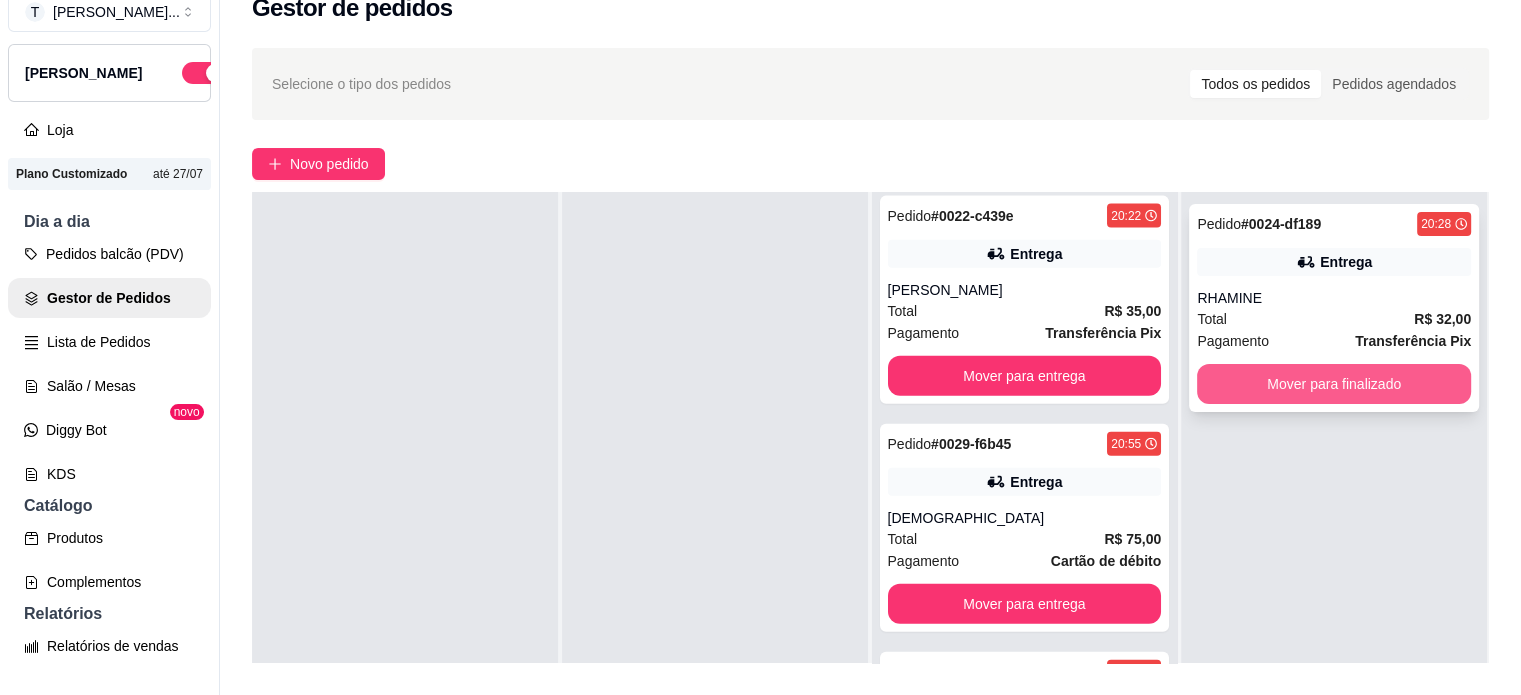 click on "Mover para finalizado" at bounding box center (1334, 384) 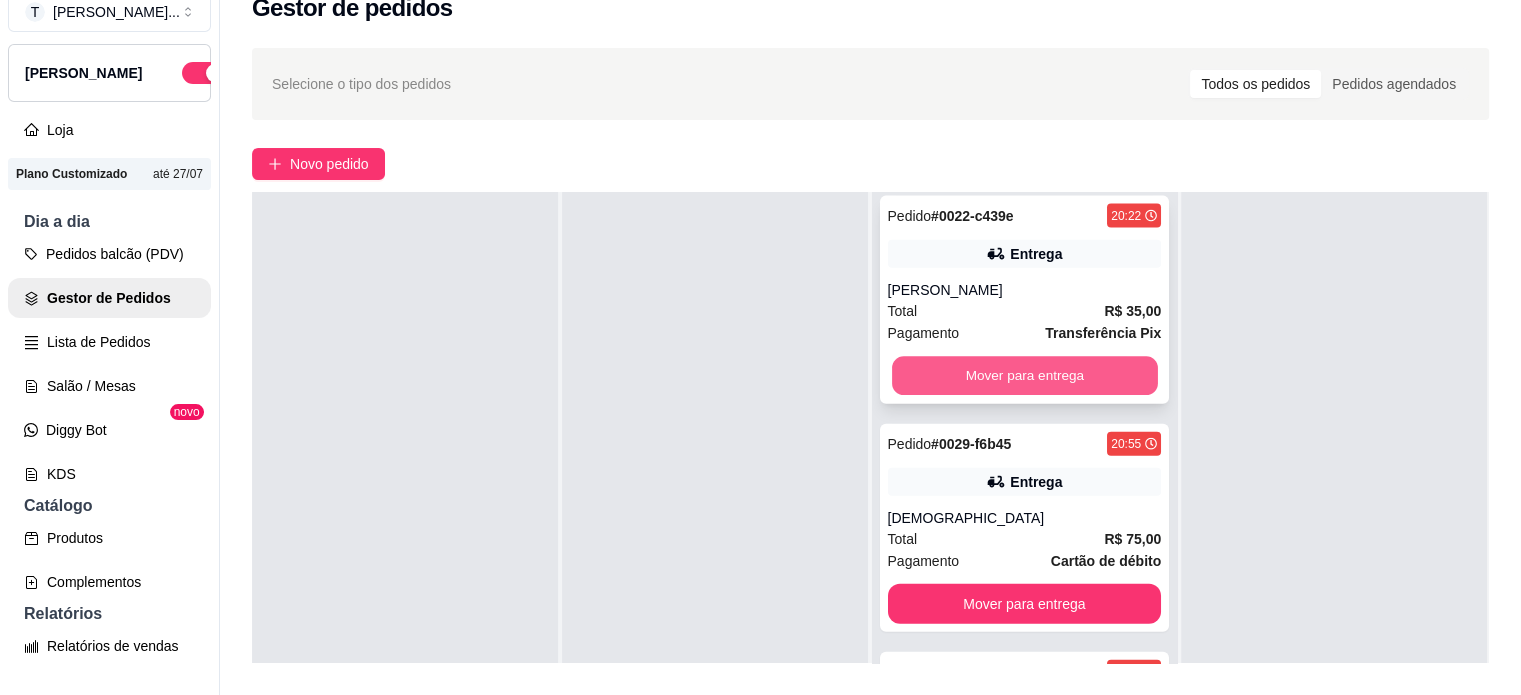 click on "Mover para entrega" at bounding box center (1025, 376) 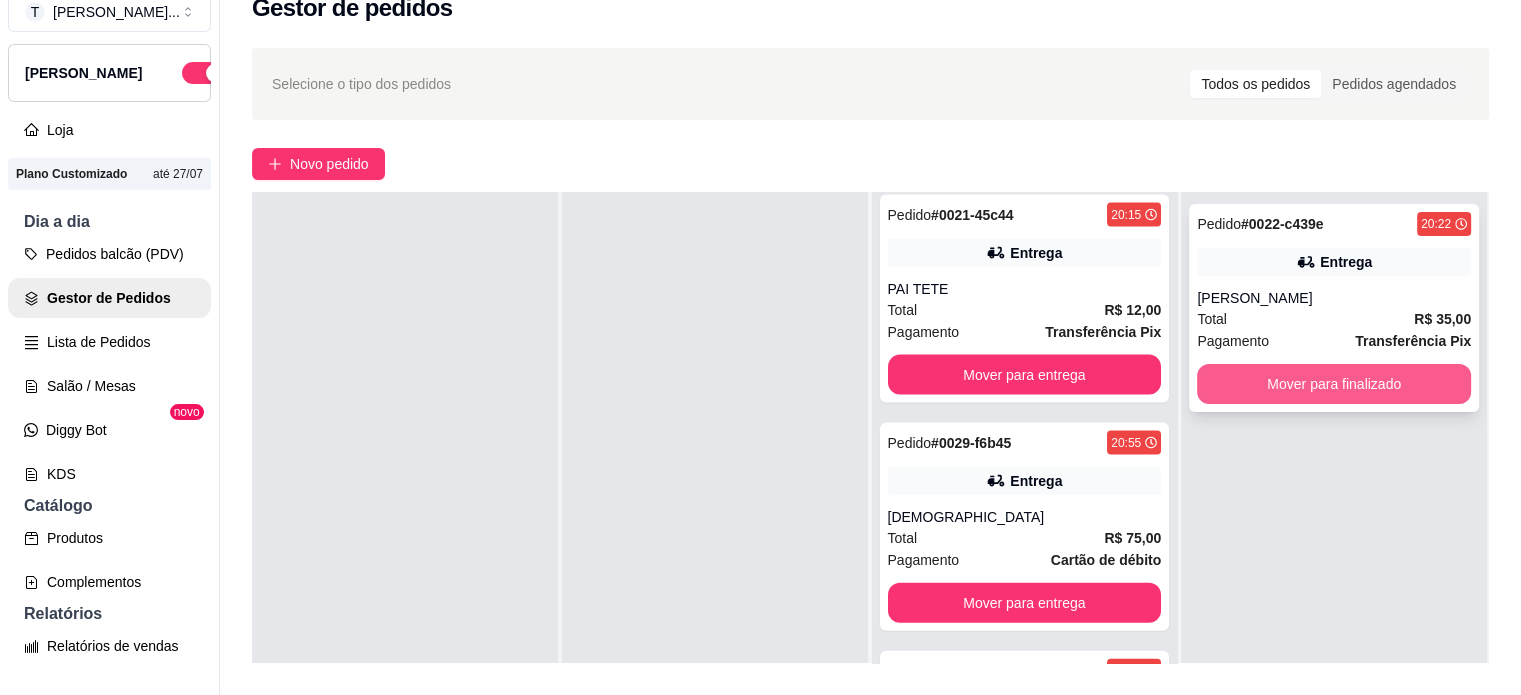 scroll, scrollTop: 4476, scrollLeft: 0, axis: vertical 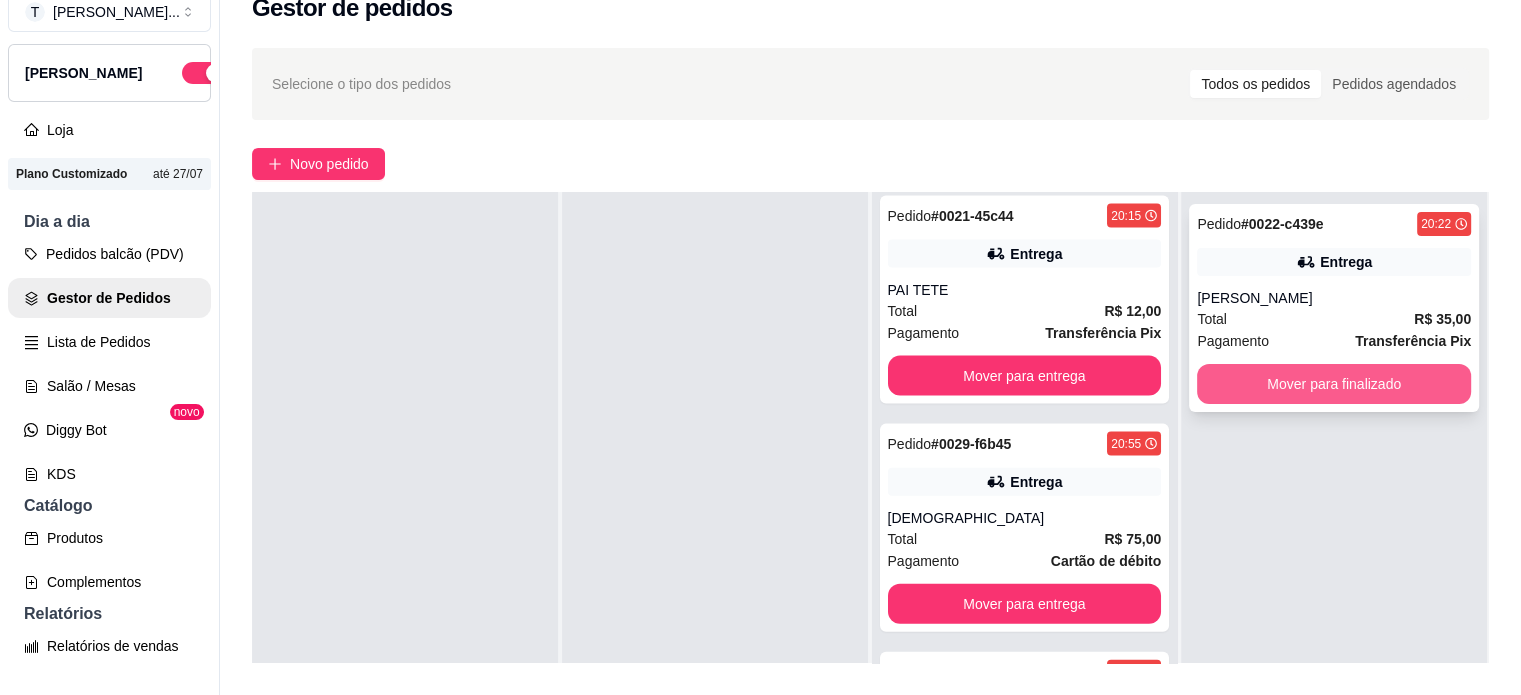 click on "Mover para finalizado" at bounding box center (1334, 384) 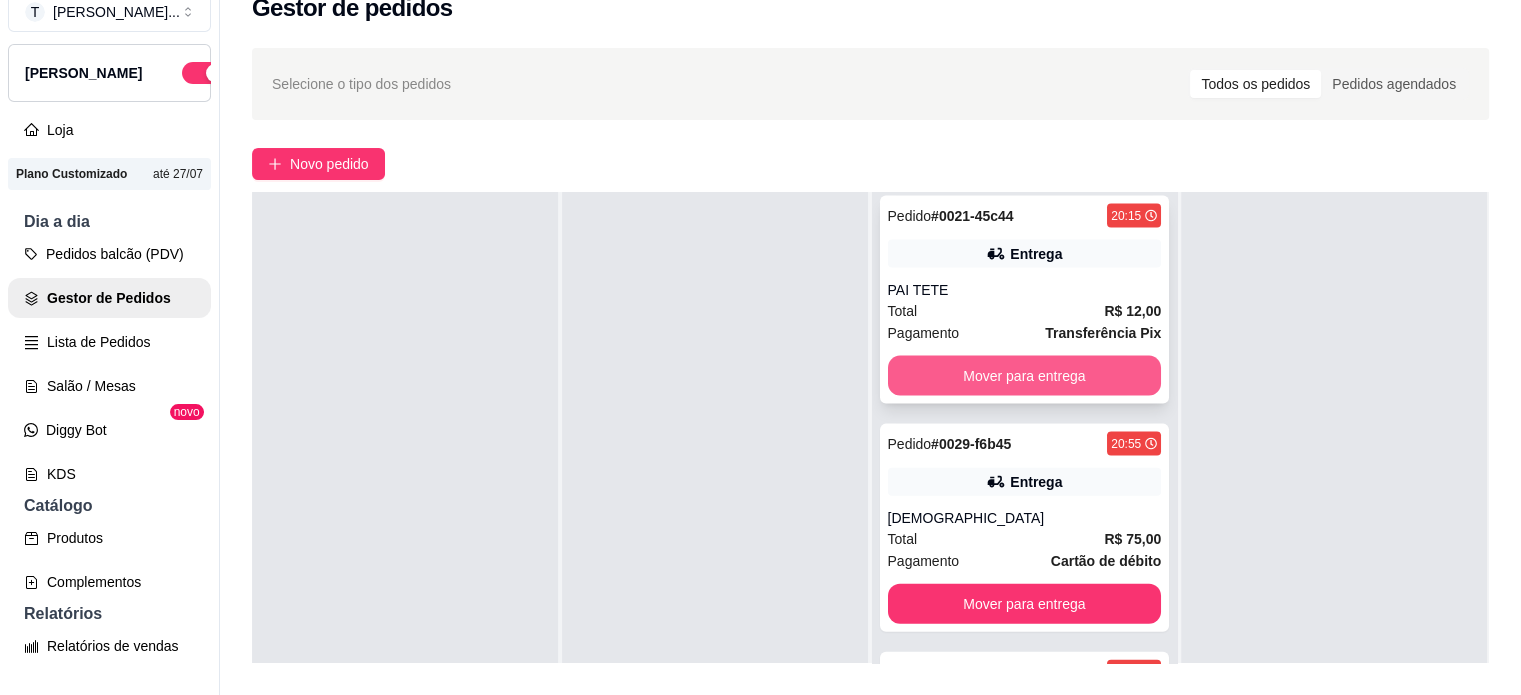 click on "Mover para entrega" at bounding box center [1025, 376] 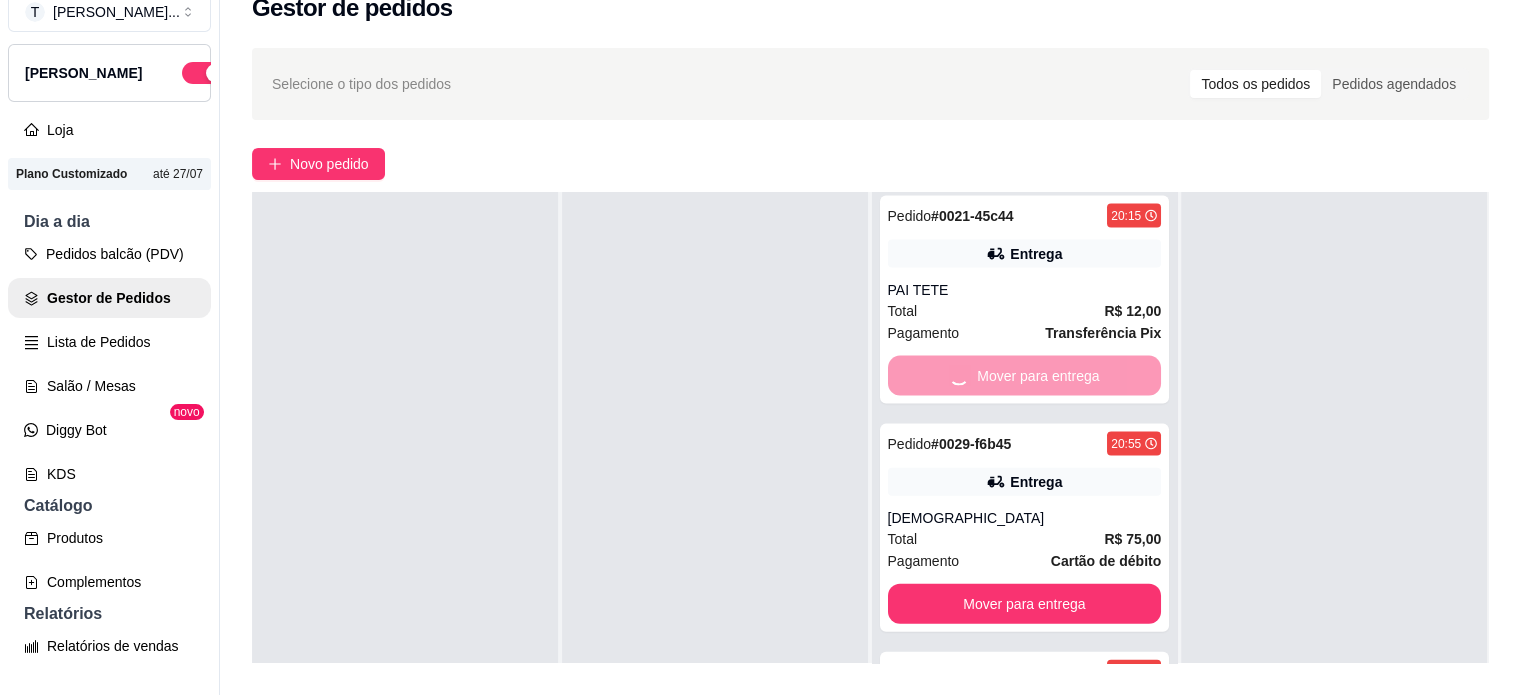 scroll, scrollTop: 4248, scrollLeft: 0, axis: vertical 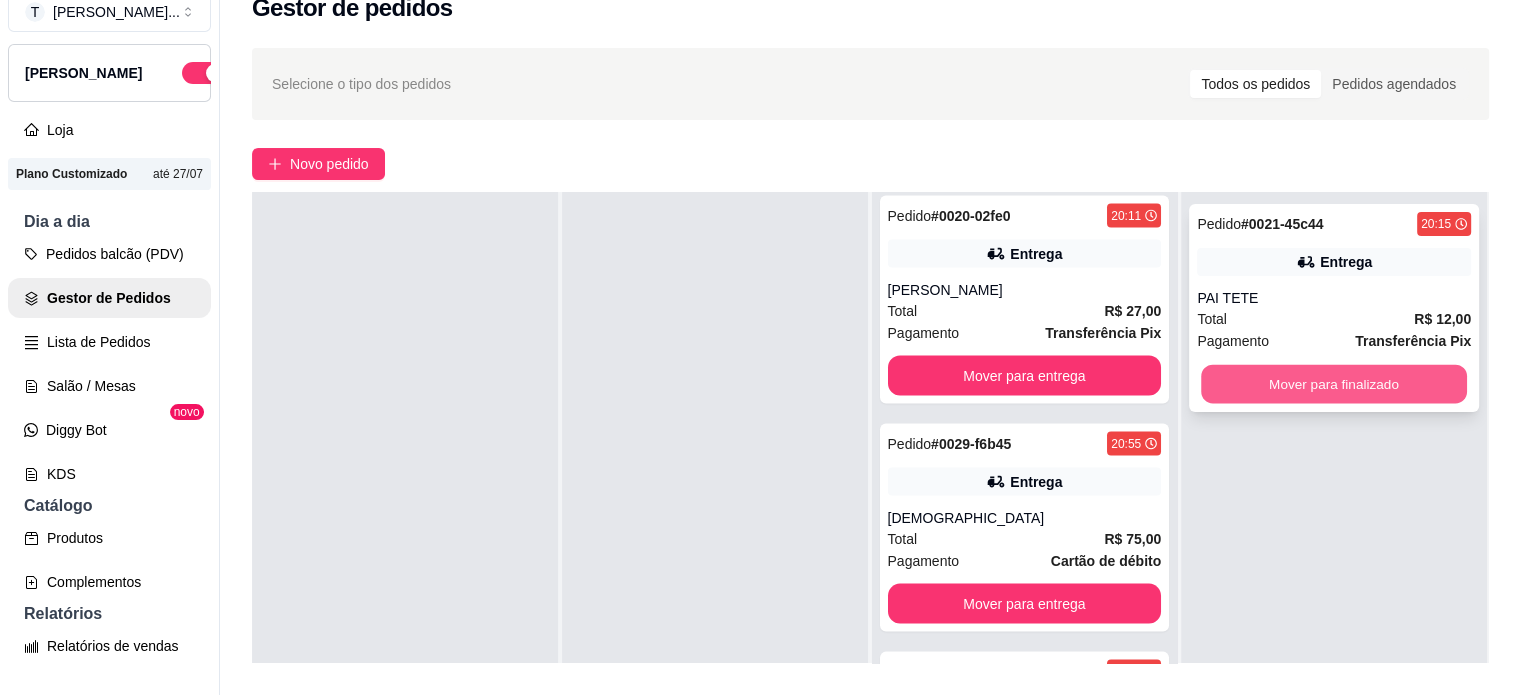 click on "Mover para finalizado" at bounding box center (1334, 384) 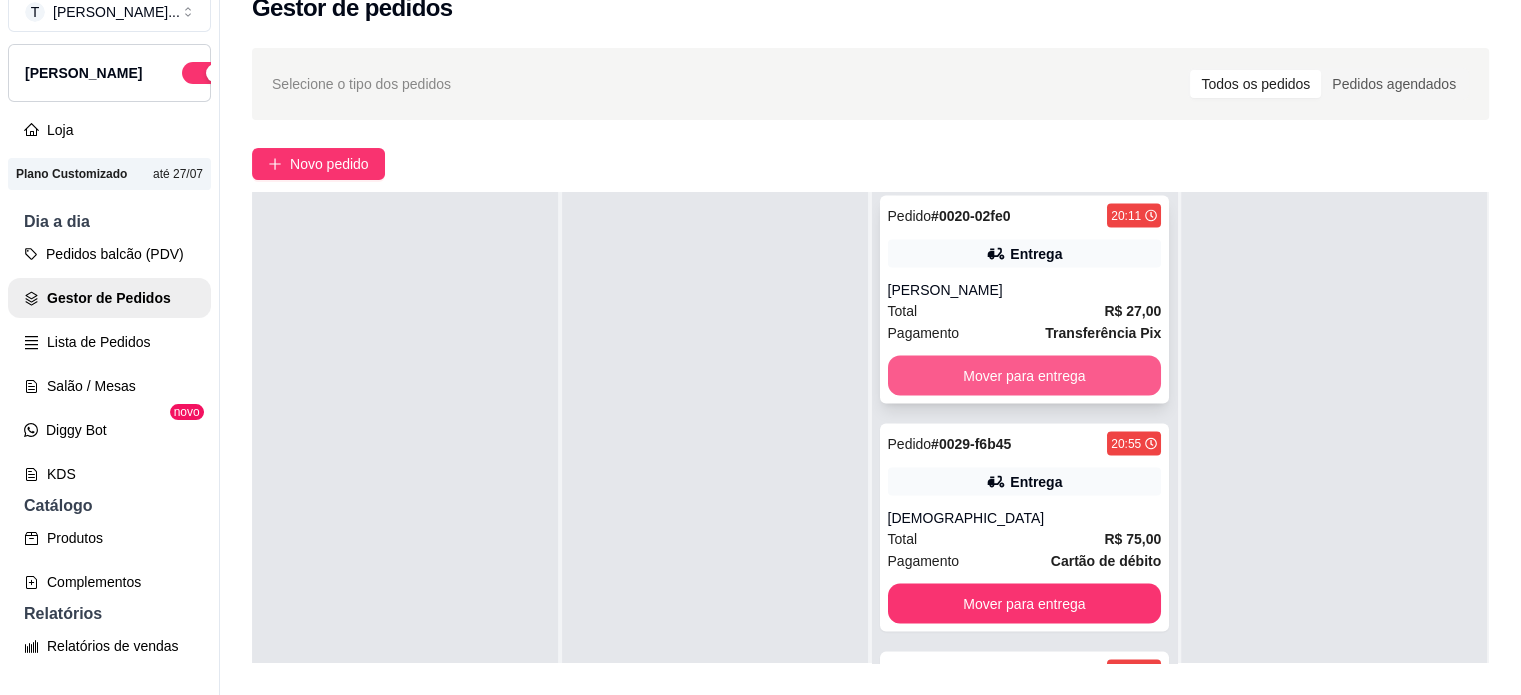 click on "Mover para entrega" at bounding box center [1025, 376] 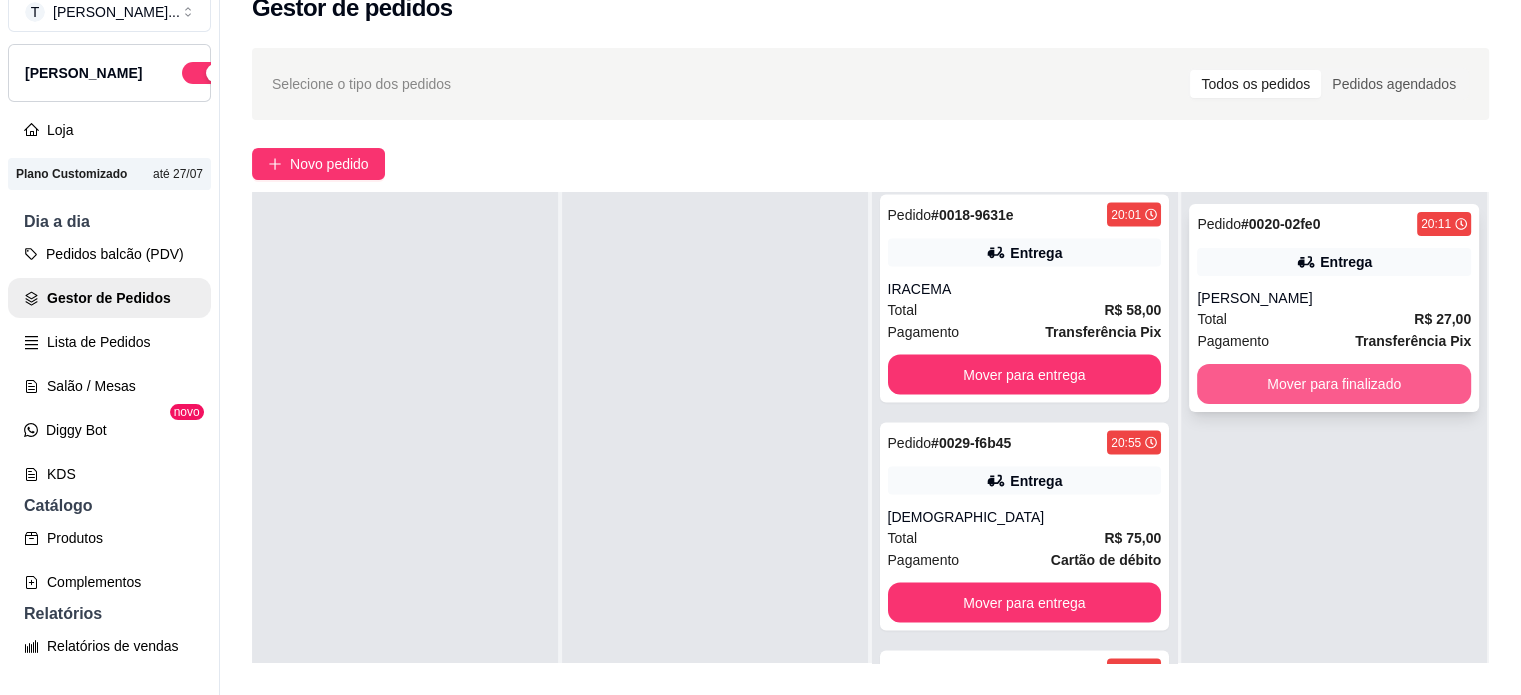 scroll, scrollTop: 4020, scrollLeft: 0, axis: vertical 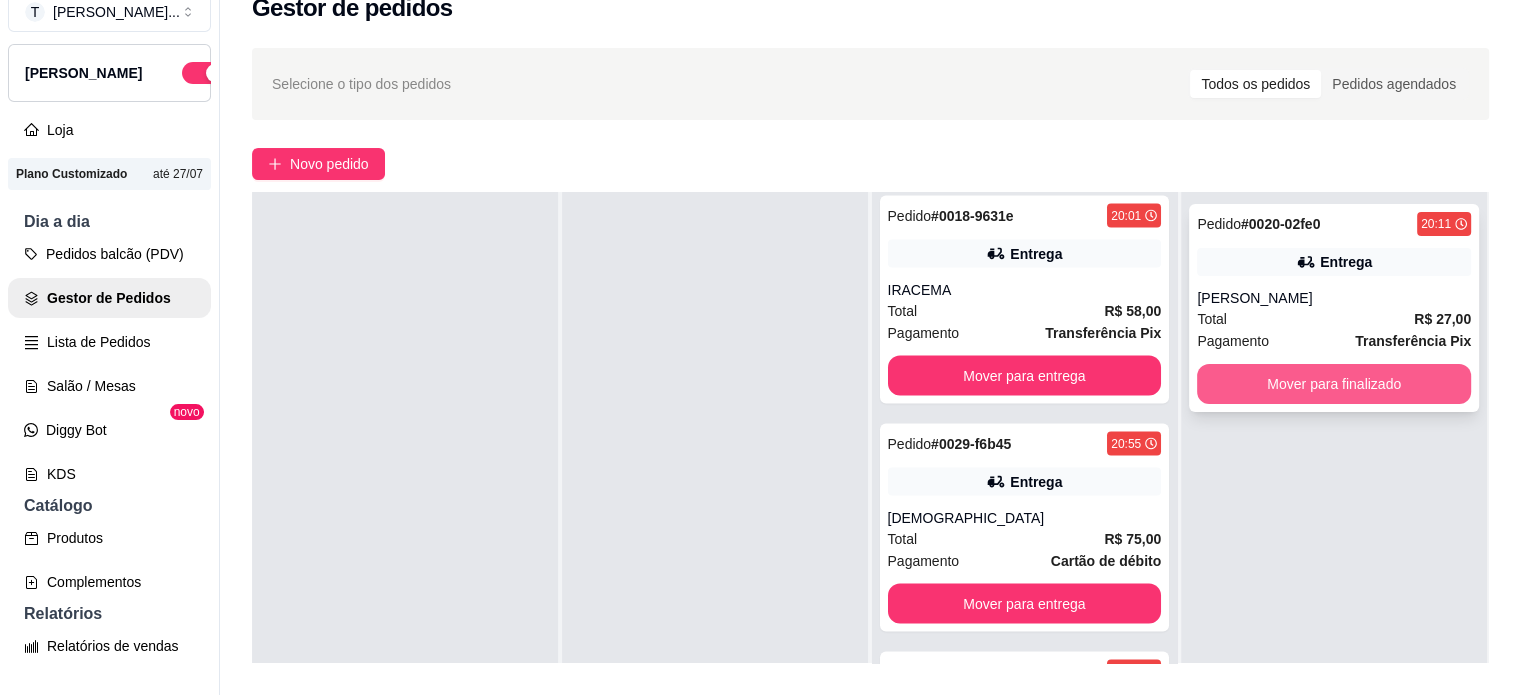 click on "Mover para finalizado" at bounding box center (1334, 384) 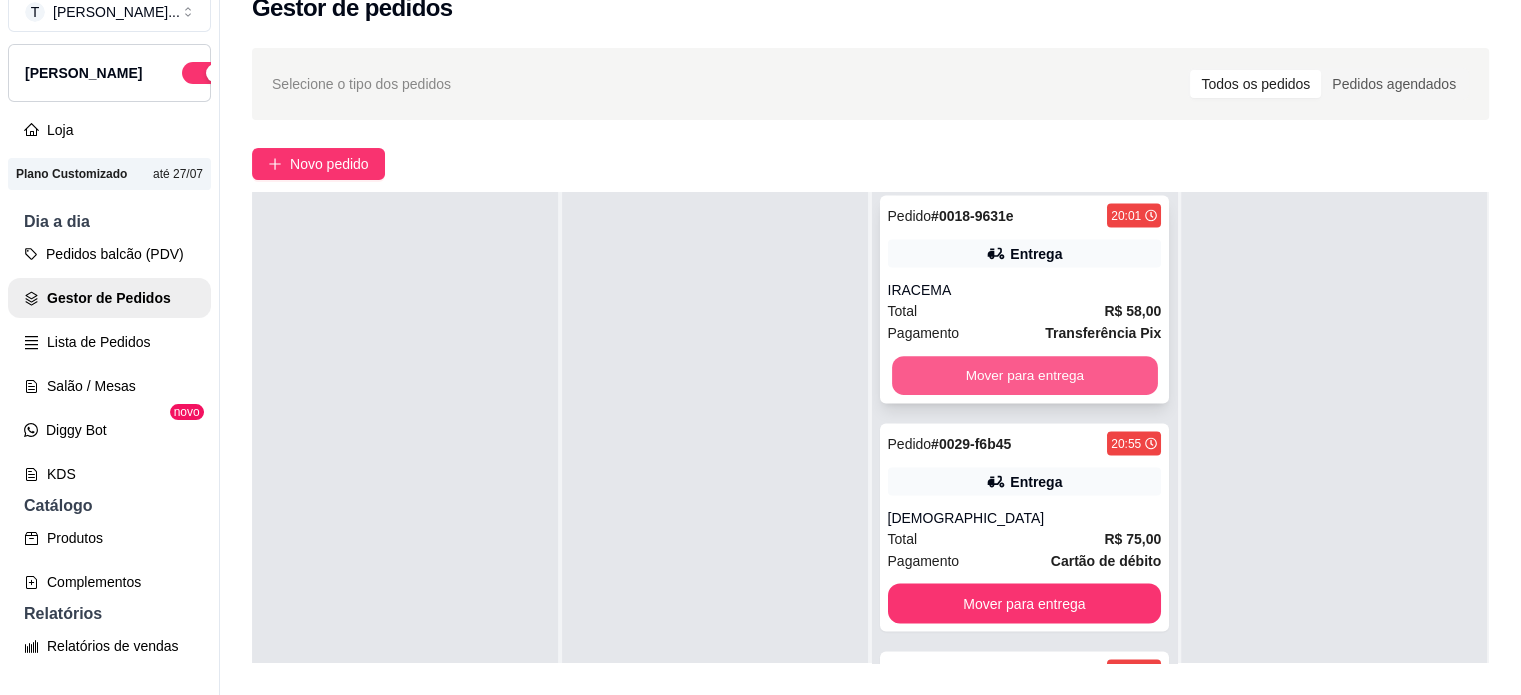 click on "Mover para entrega" at bounding box center [1025, 376] 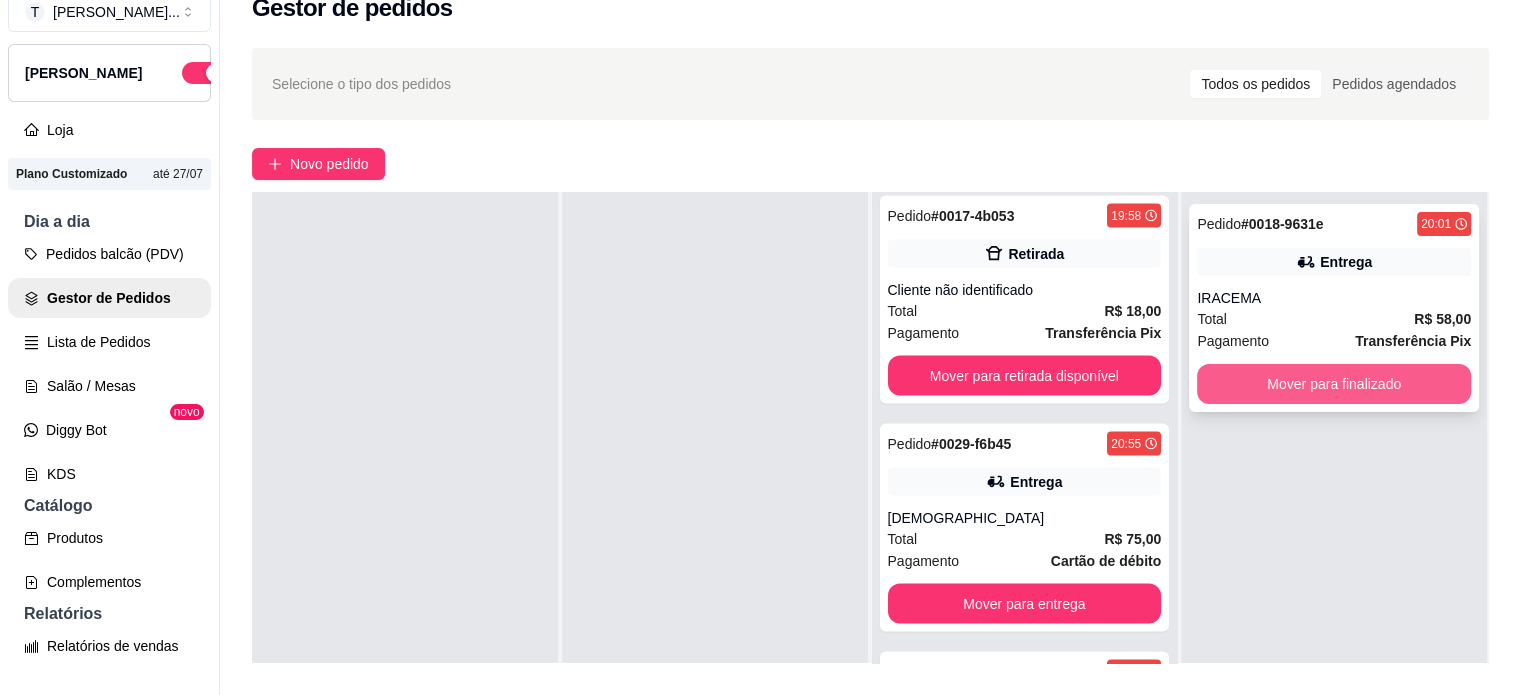 scroll, scrollTop: 3792, scrollLeft: 0, axis: vertical 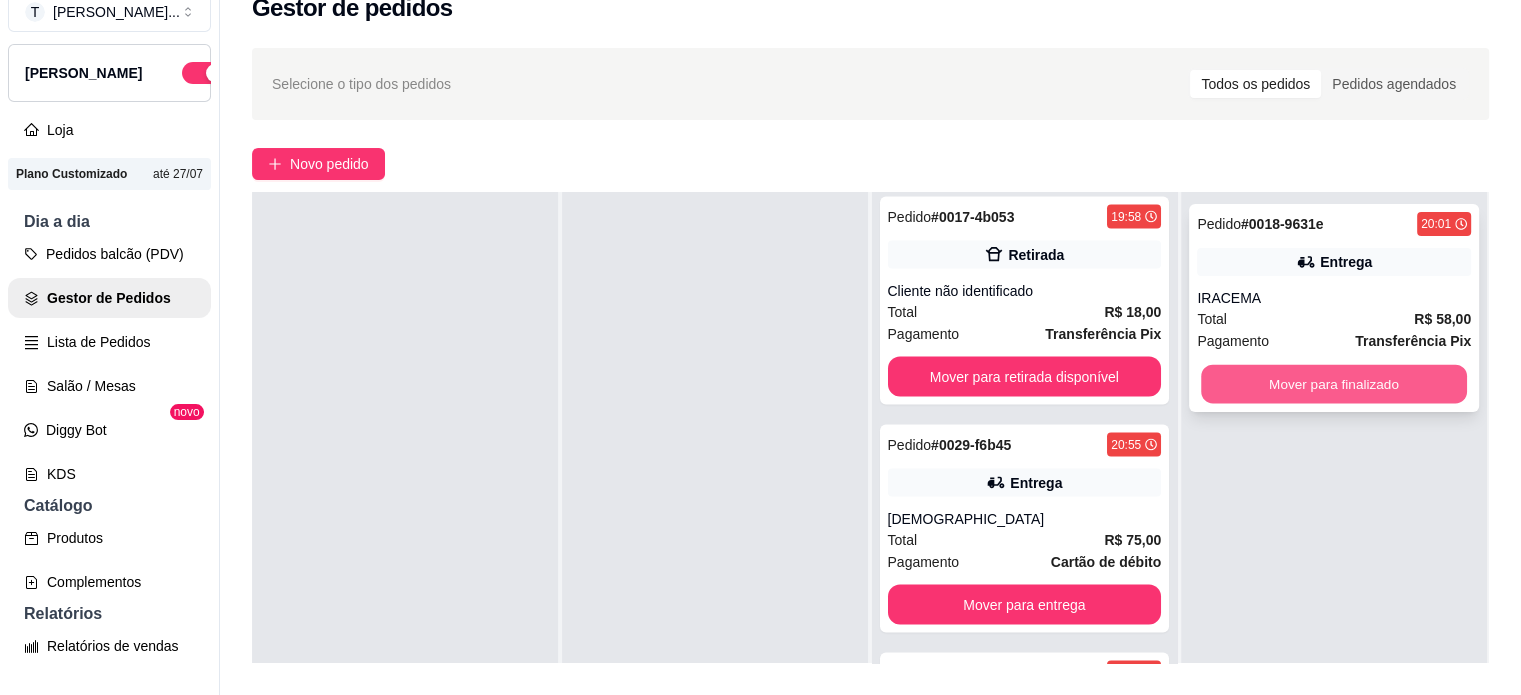 click on "Mover para finalizado" at bounding box center [1334, 384] 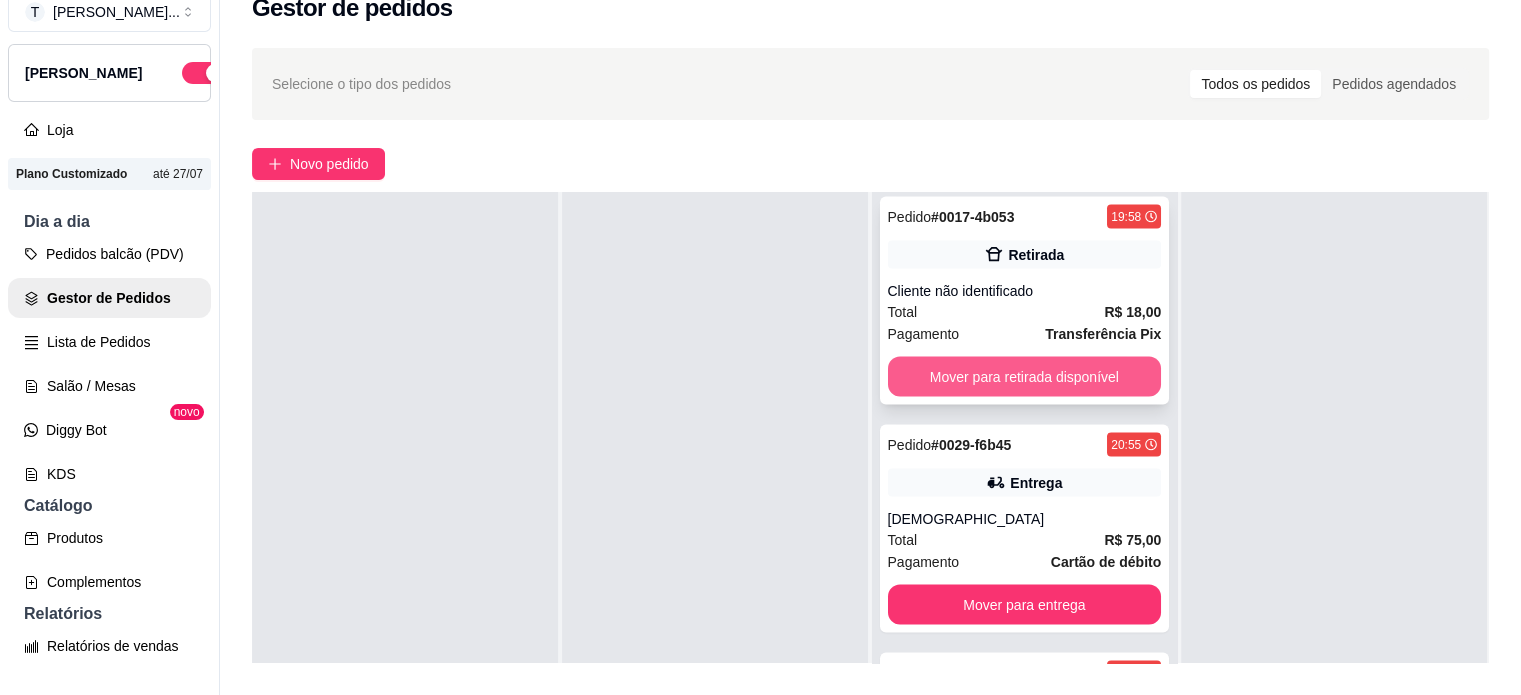 click on "Mover para retirada disponível" at bounding box center (1025, 376) 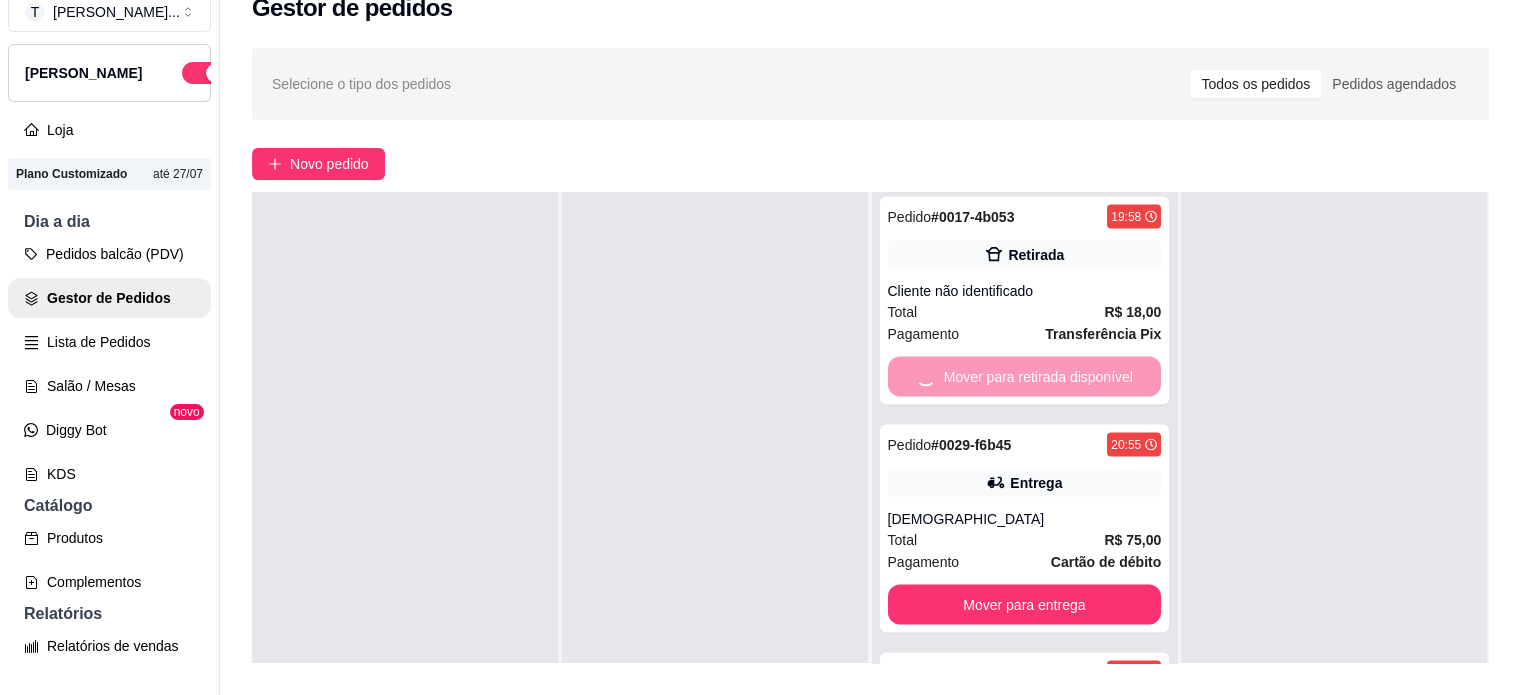 scroll, scrollTop: 3564, scrollLeft: 0, axis: vertical 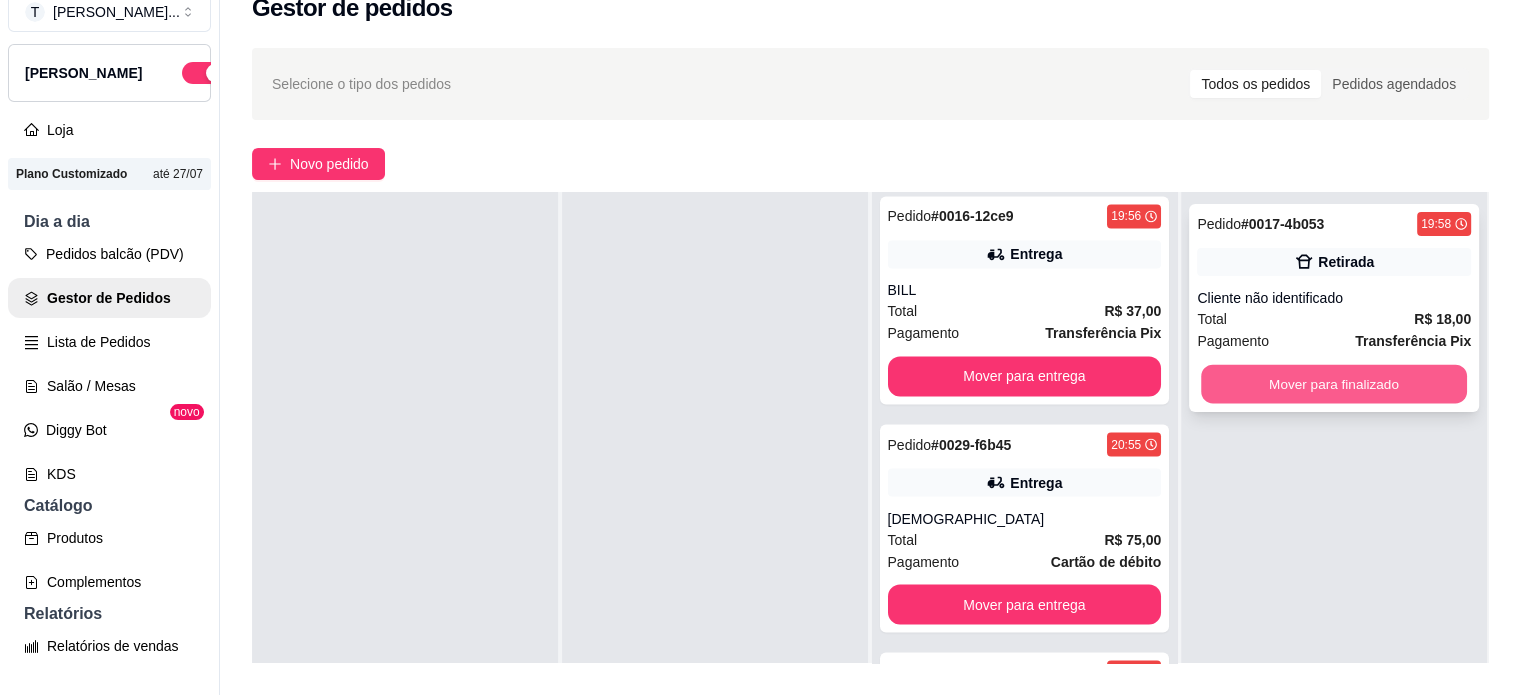 click on "Mover para finalizado" at bounding box center (1334, 384) 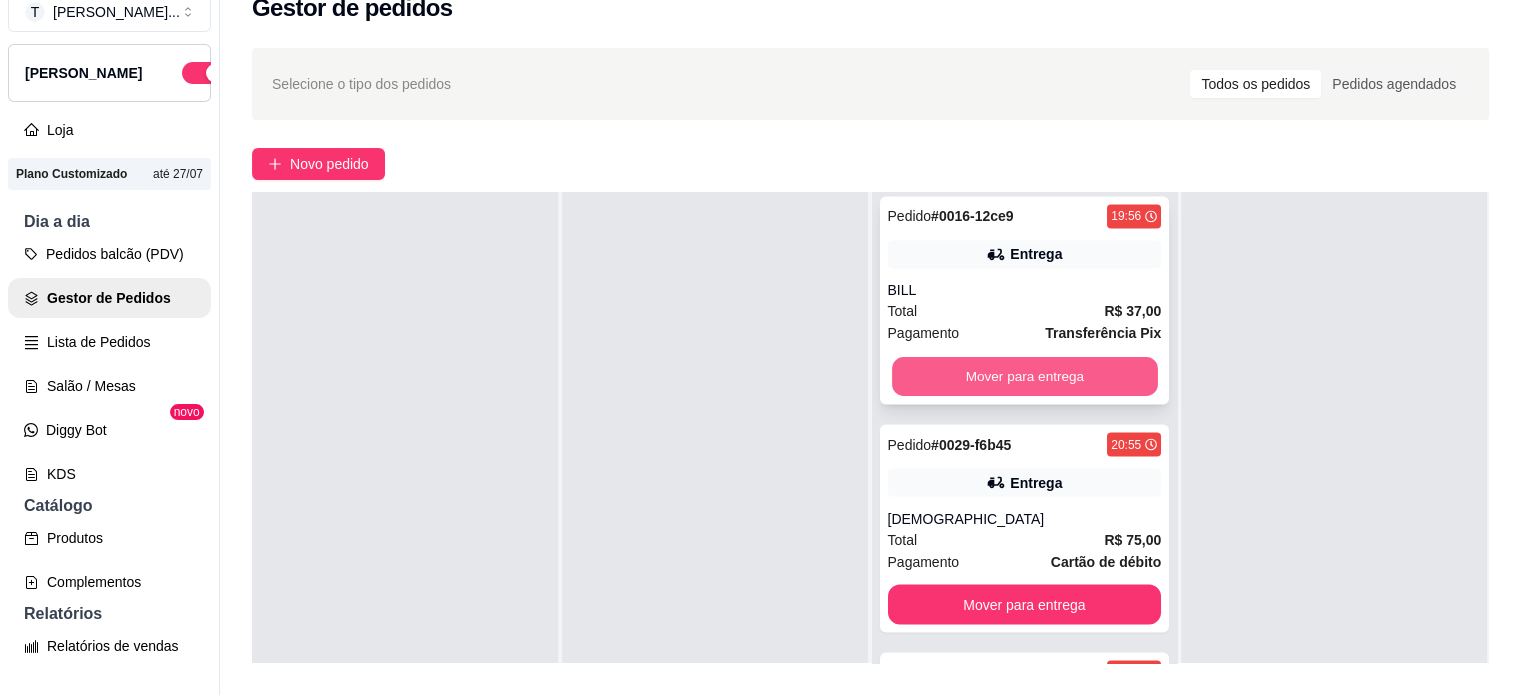 click on "Mover para entrega" at bounding box center [1025, 376] 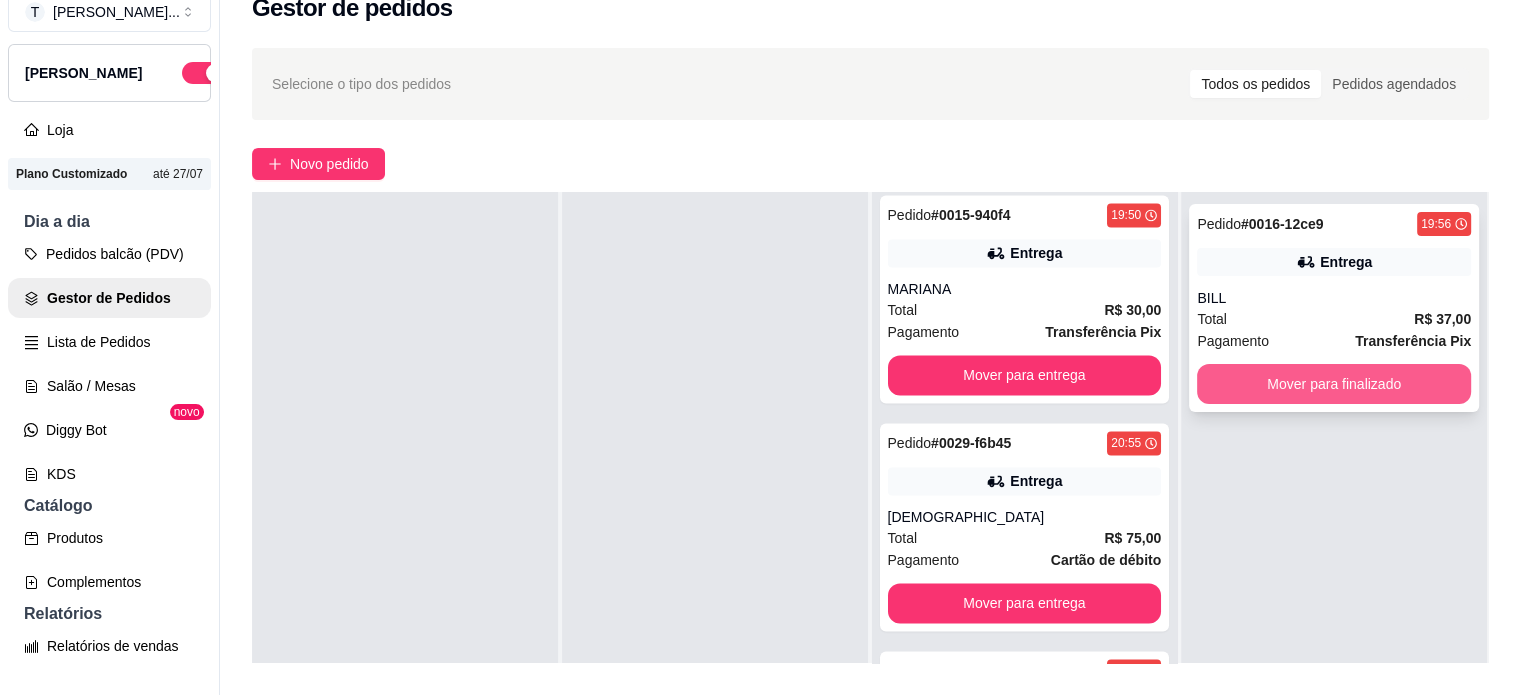 scroll, scrollTop: 3336, scrollLeft: 0, axis: vertical 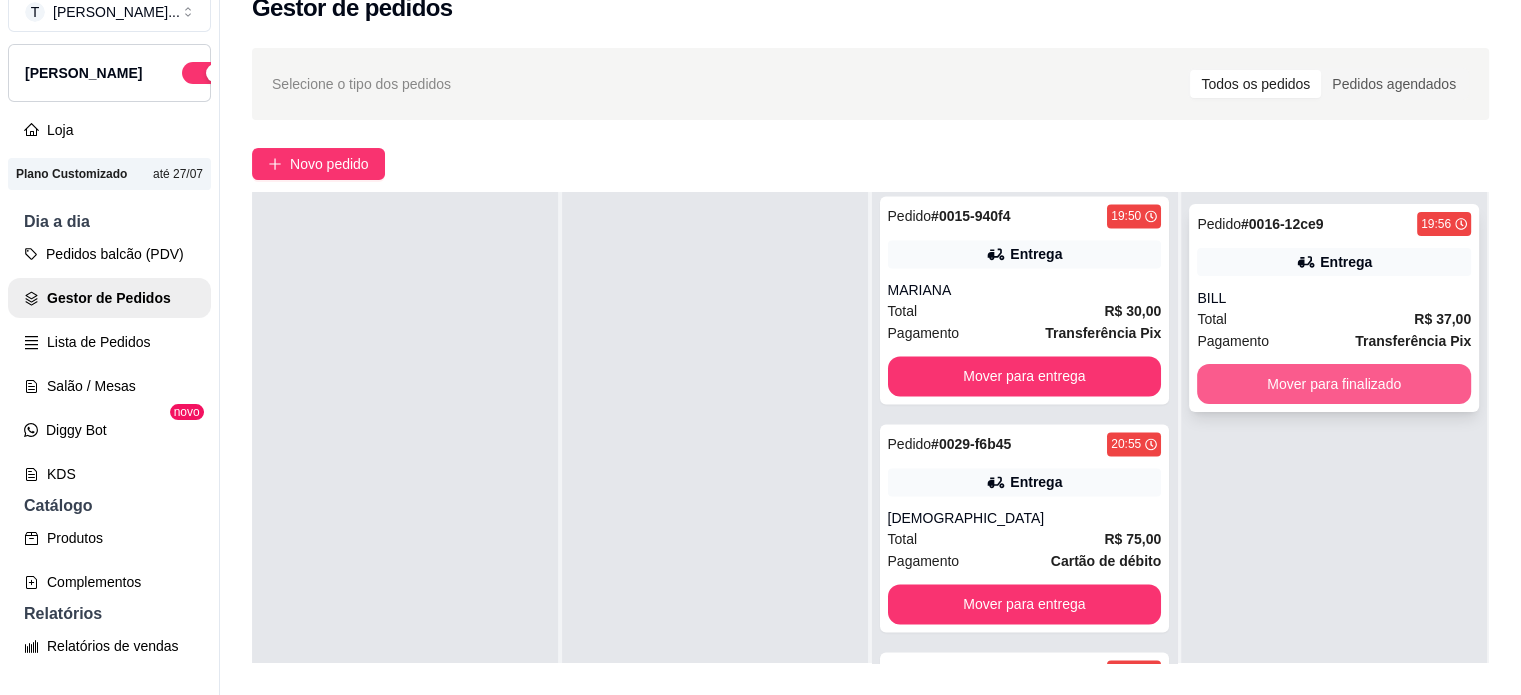 click on "Mover para finalizado" at bounding box center [1334, 384] 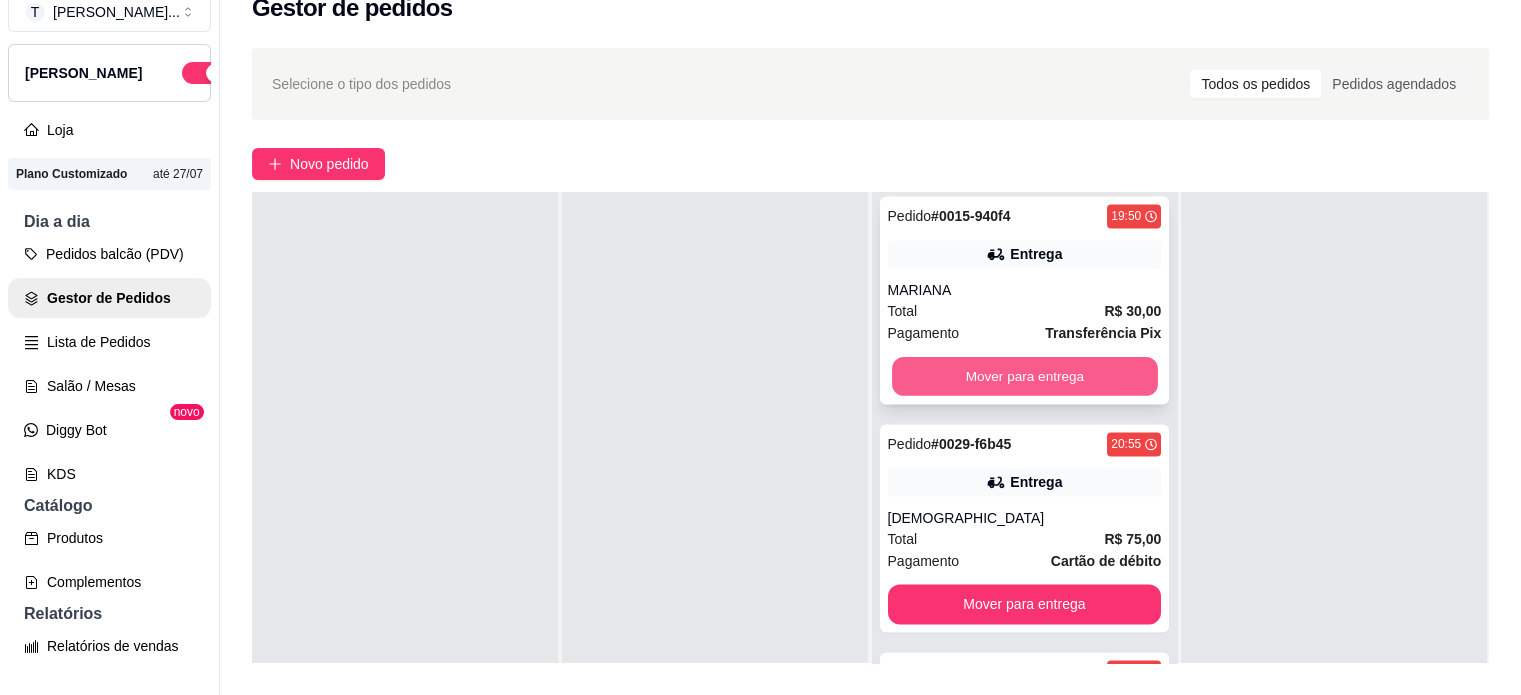 click on "Mover para entrega" at bounding box center (1025, 376) 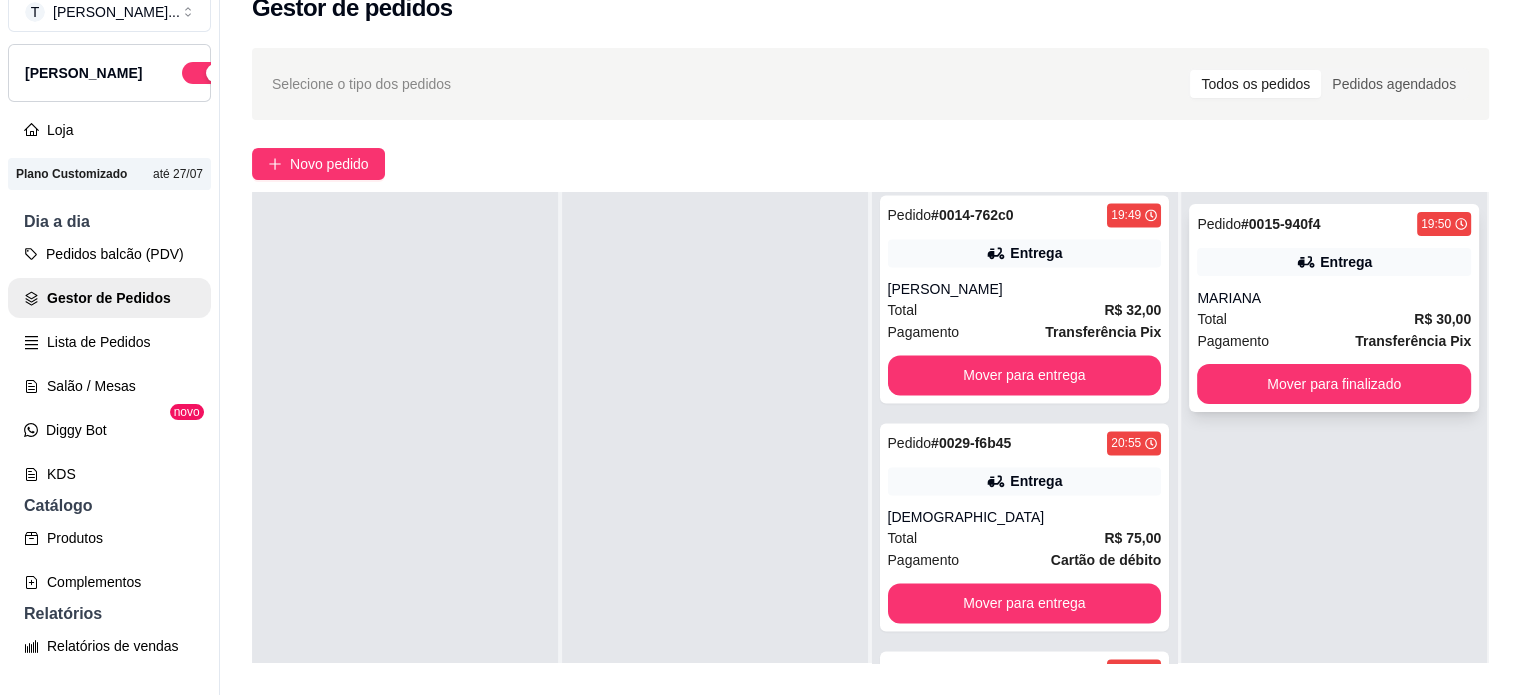 scroll, scrollTop: 3108, scrollLeft: 0, axis: vertical 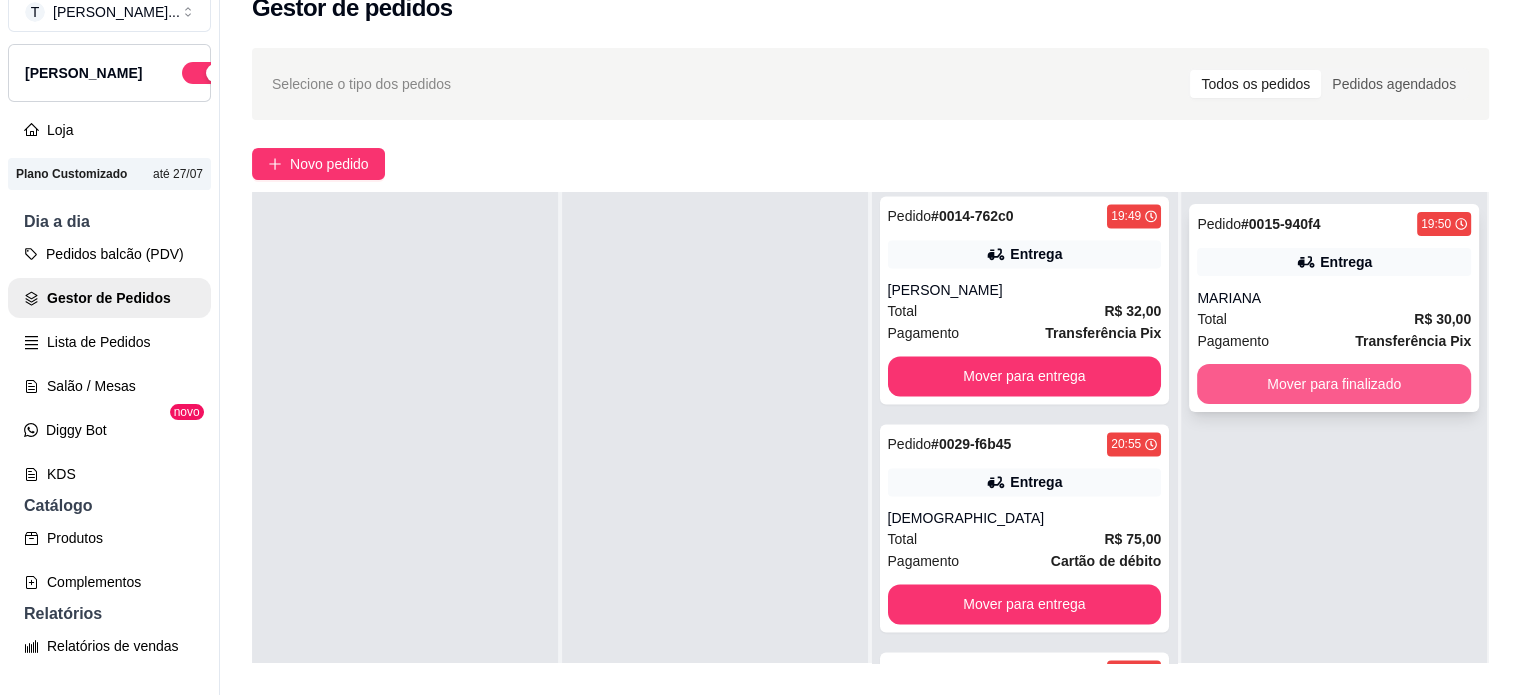 click on "Mover para finalizado" at bounding box center [1334, 384] 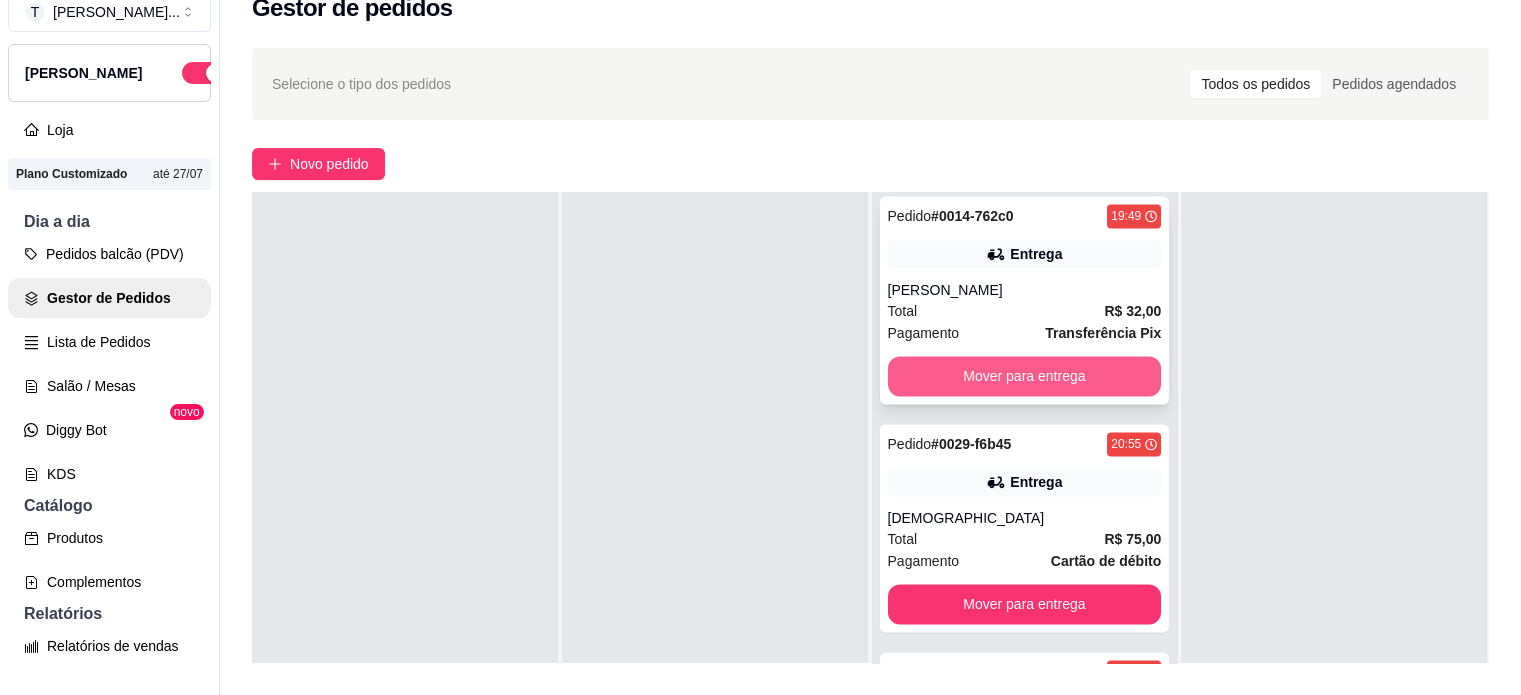 click on "Mover para entrega" at bounding box center [1025, 376] 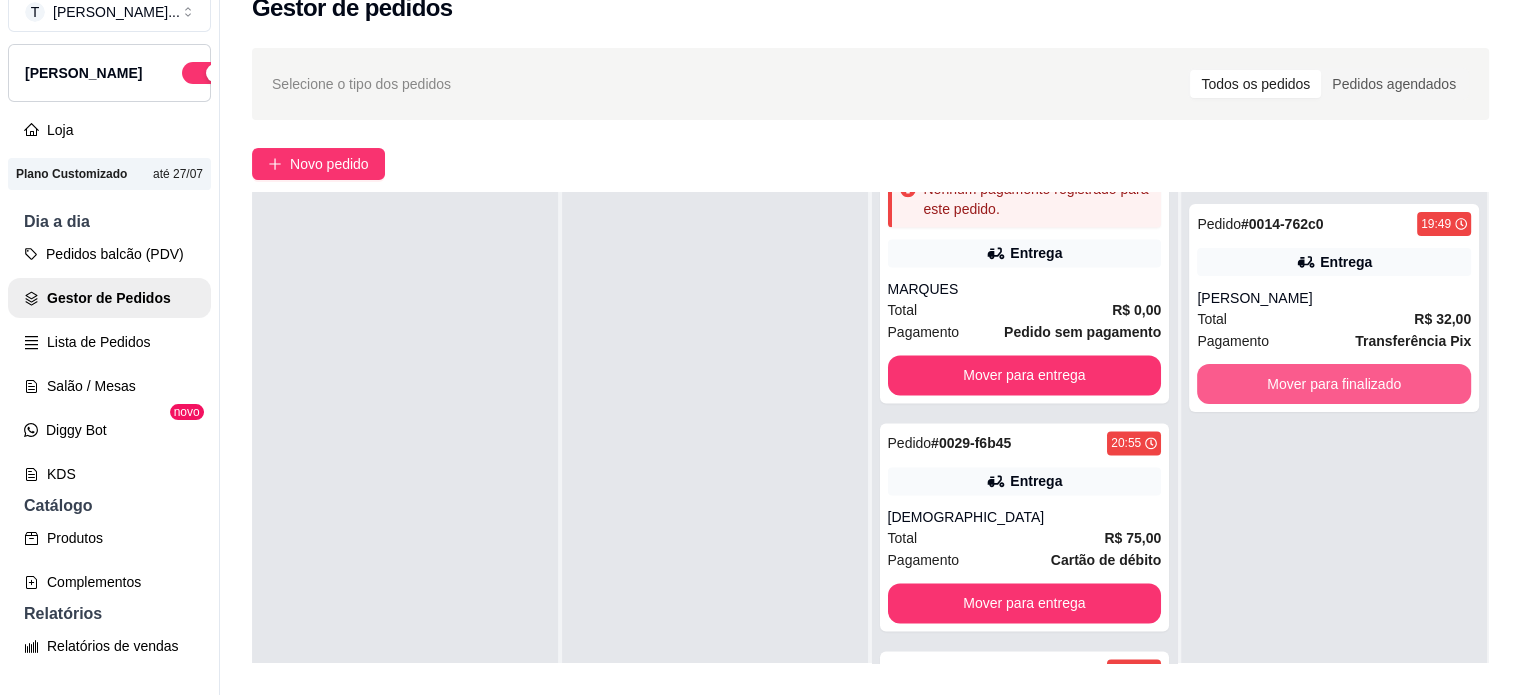 scroll, scrollTop: 2880, scrollLeft: 0, axis: vertical 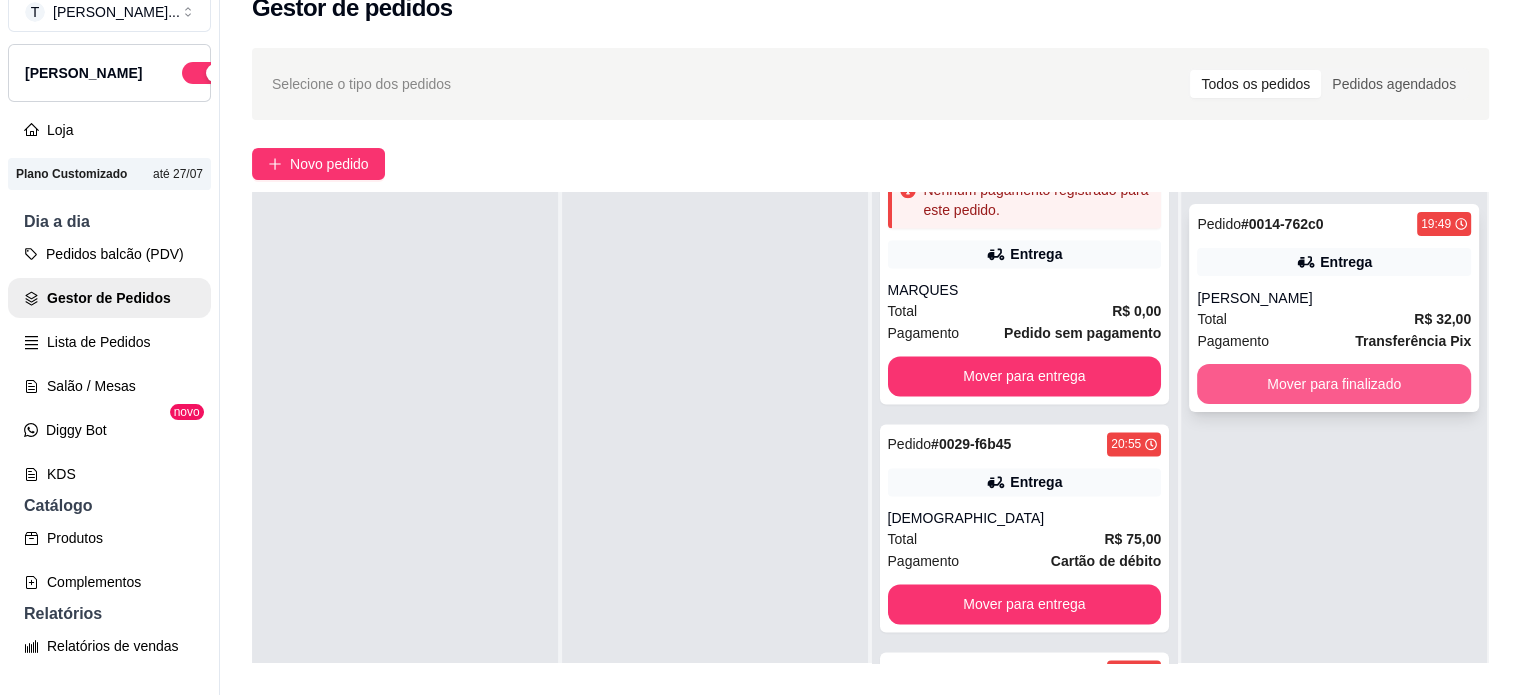 click on "Mover para finalizado" at bounding box center [1334, 384] 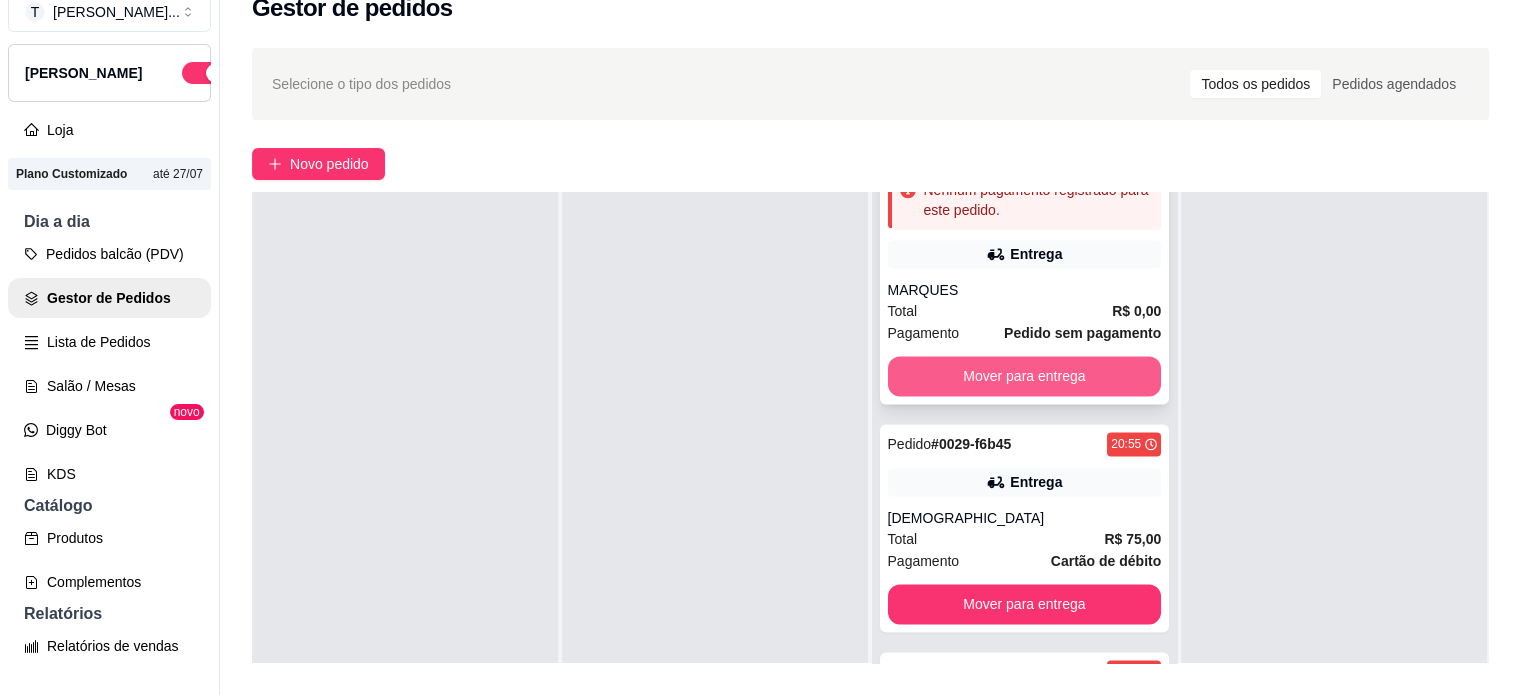 click on "Mover para entrega" at bounding box center (1025, 376) 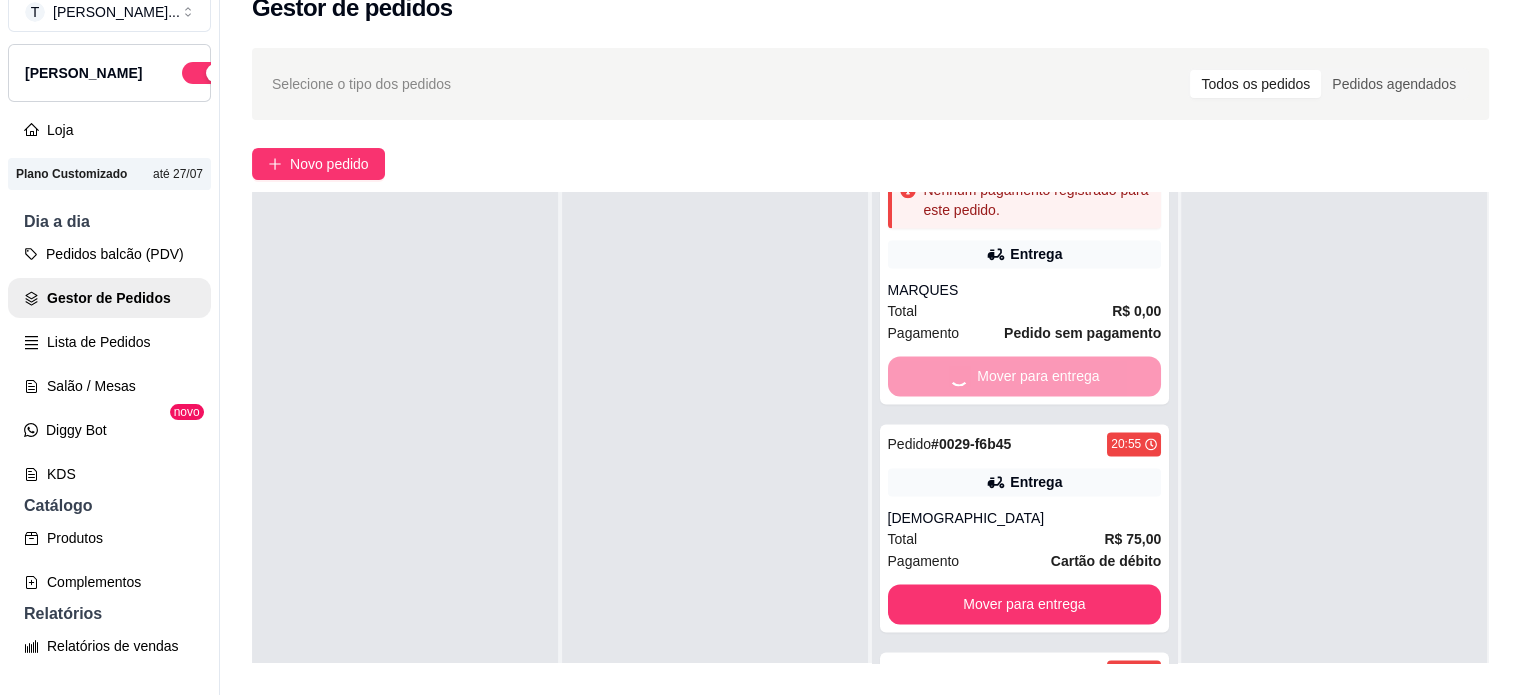 scroll, scrollTop: 2584, scrollLeft: 0, axis: vertical 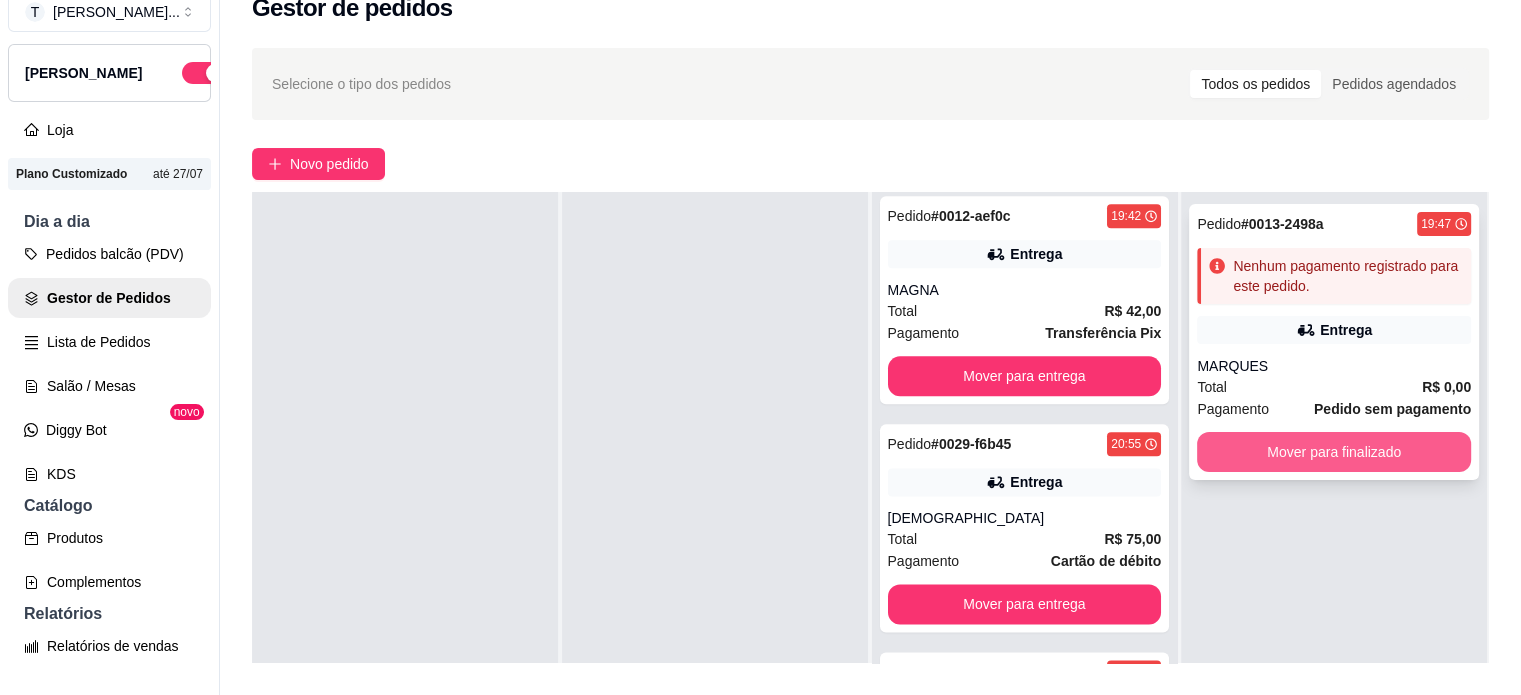 click on "Mover para finalizado" at bounding box center [1334, 452] 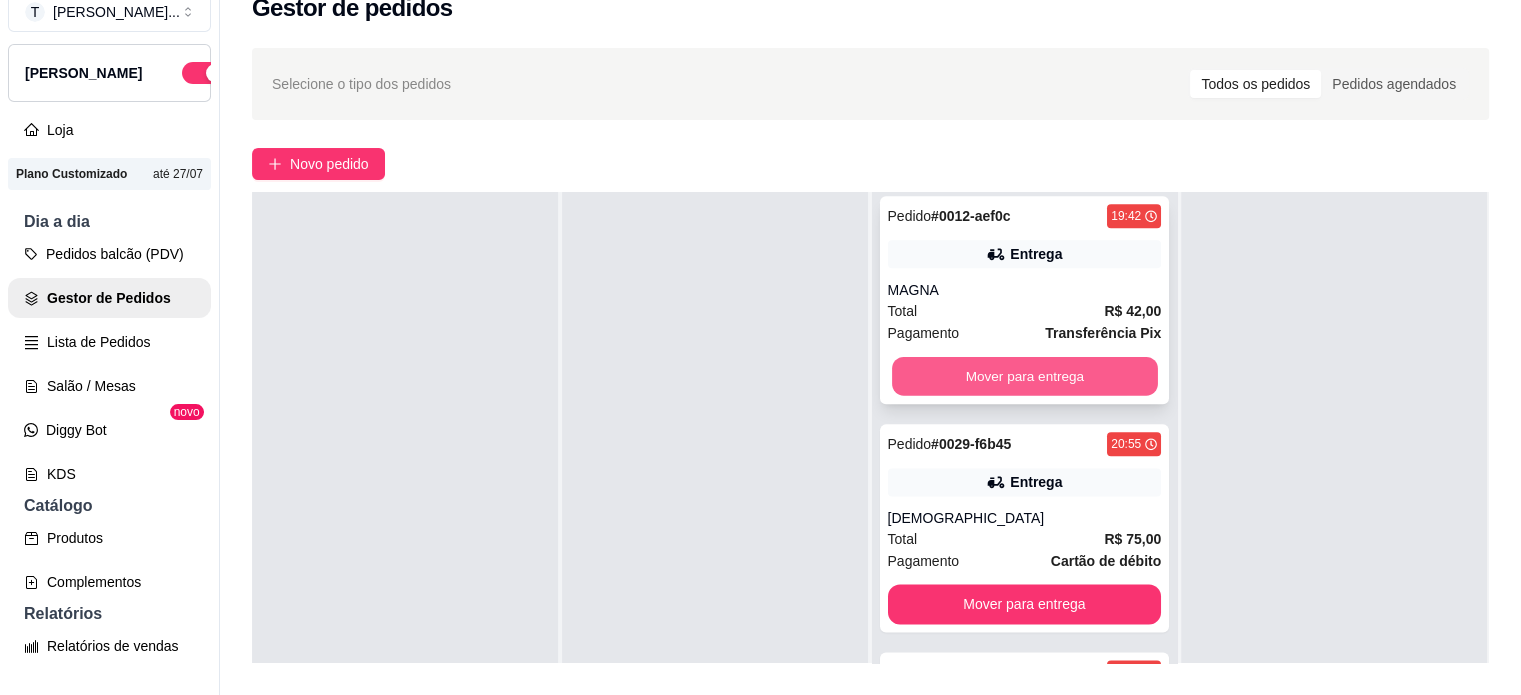 click on "Mover para entrega" at bounding box center [1025, 376] 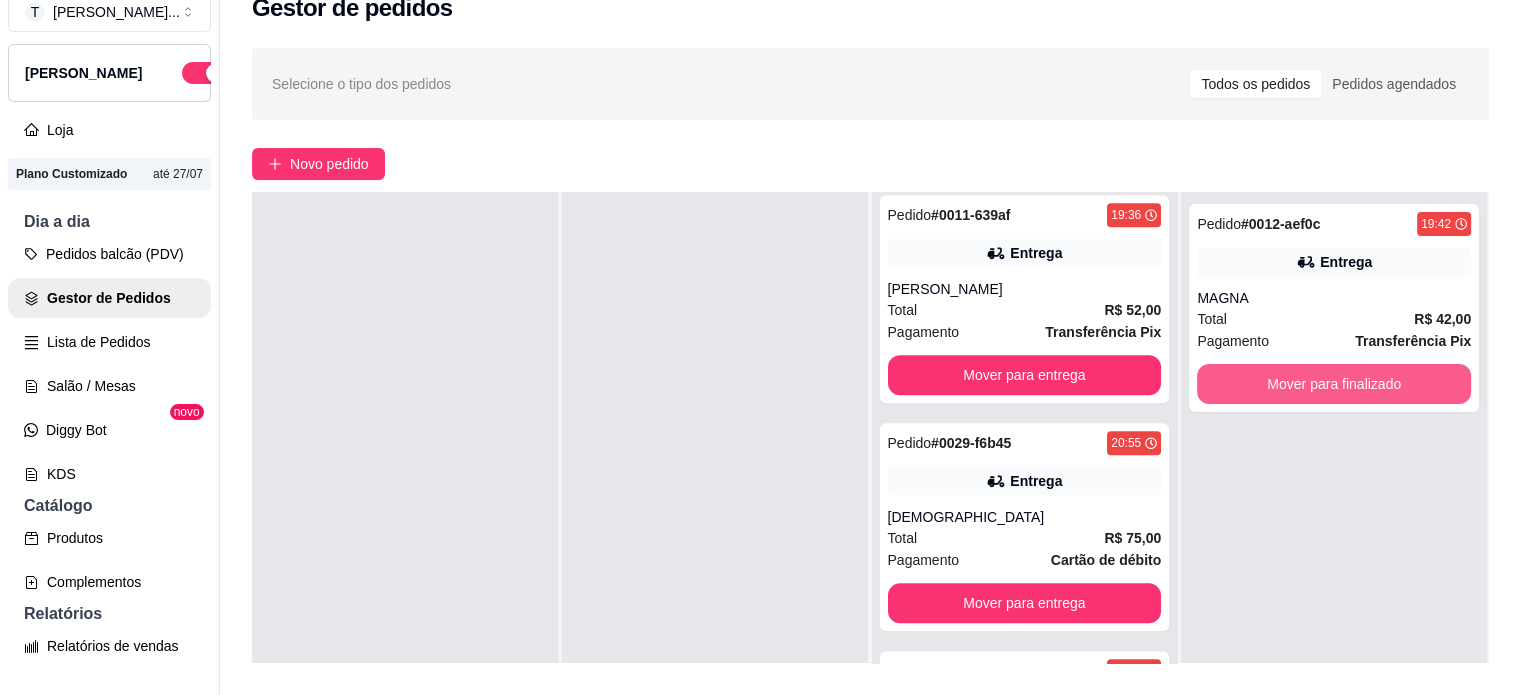 scroll, scrollTop: 2356, scrollLeft: 0, axis: vertical 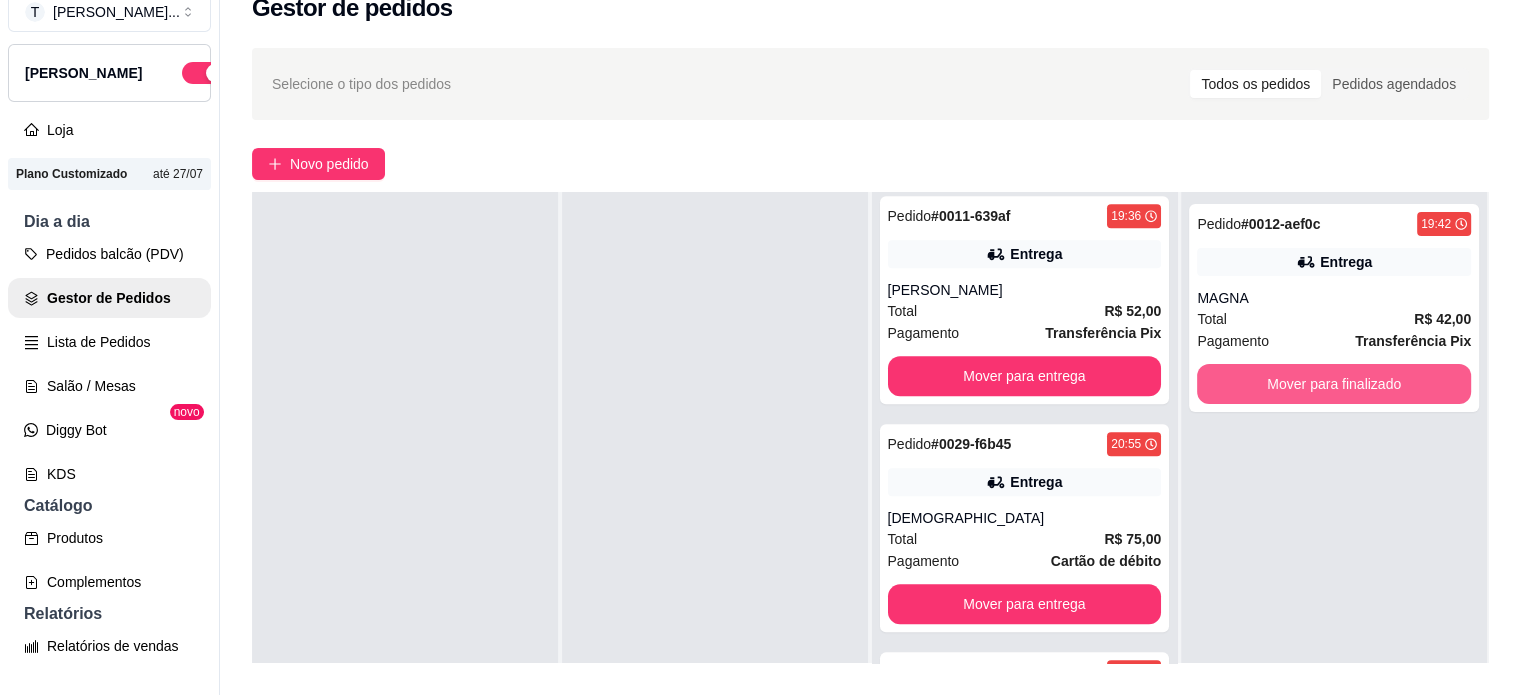 click on "Mover para finalizado" at bounding box center [1334, 384] 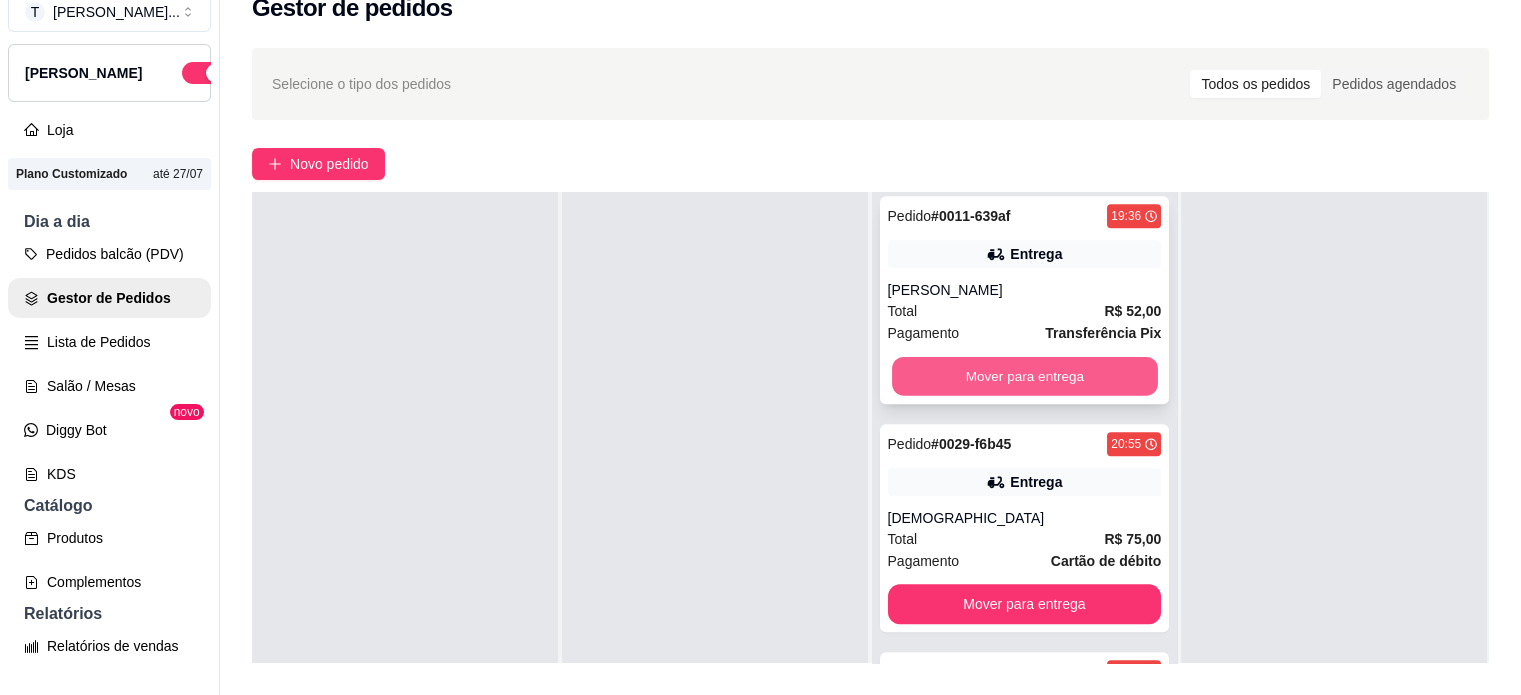 click on "Mover para entrega" at bounding box center (1025, 376) 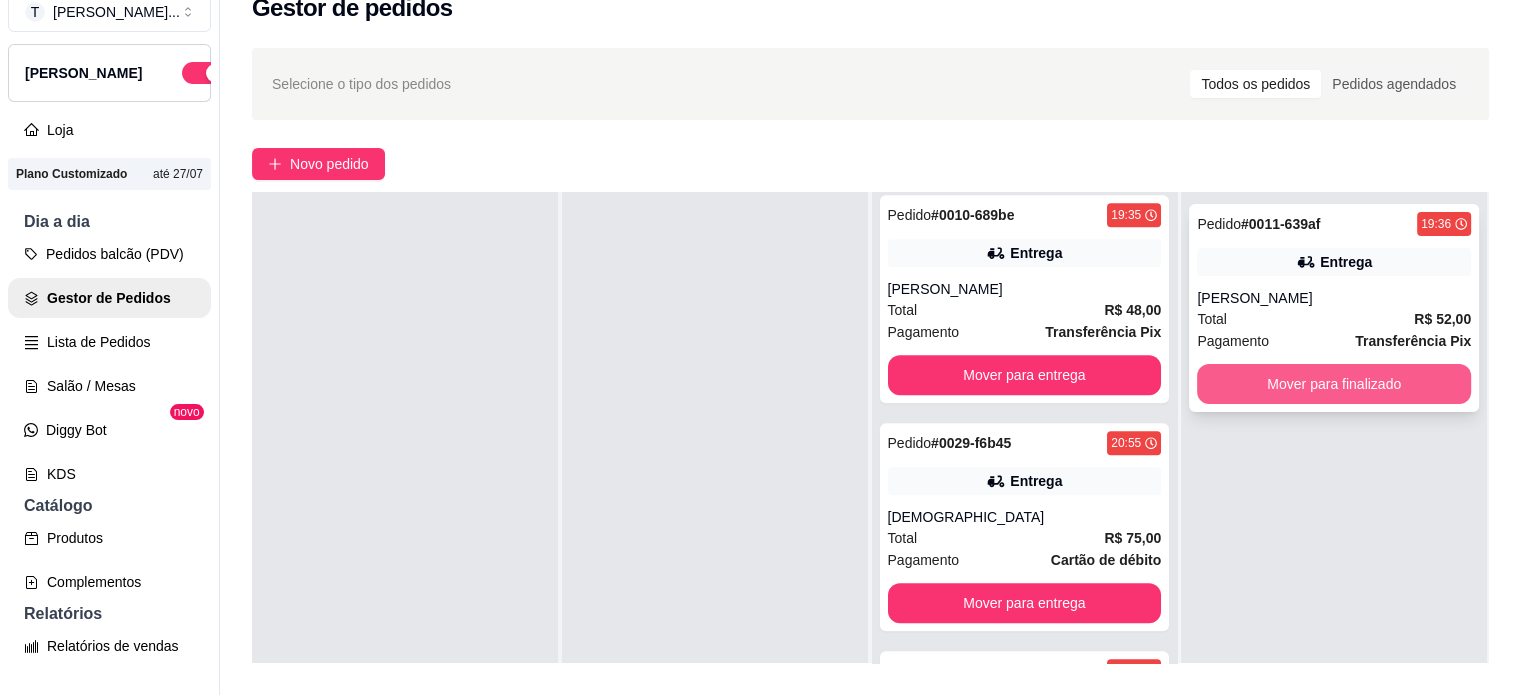 scroll, scrollTop: 2128, scrollLeft: 0, axis: vertical 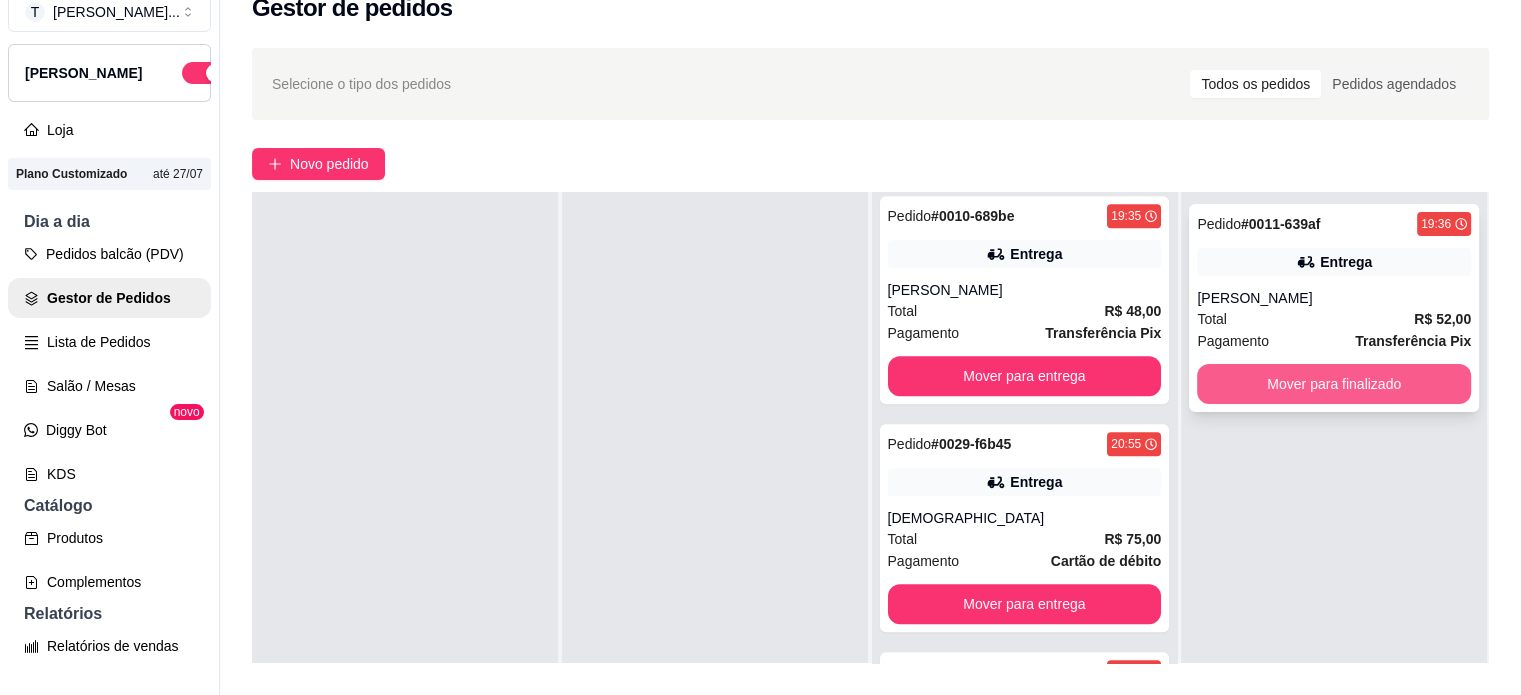 click on "Mover para finalizado" at bounding box center [1334, 384] 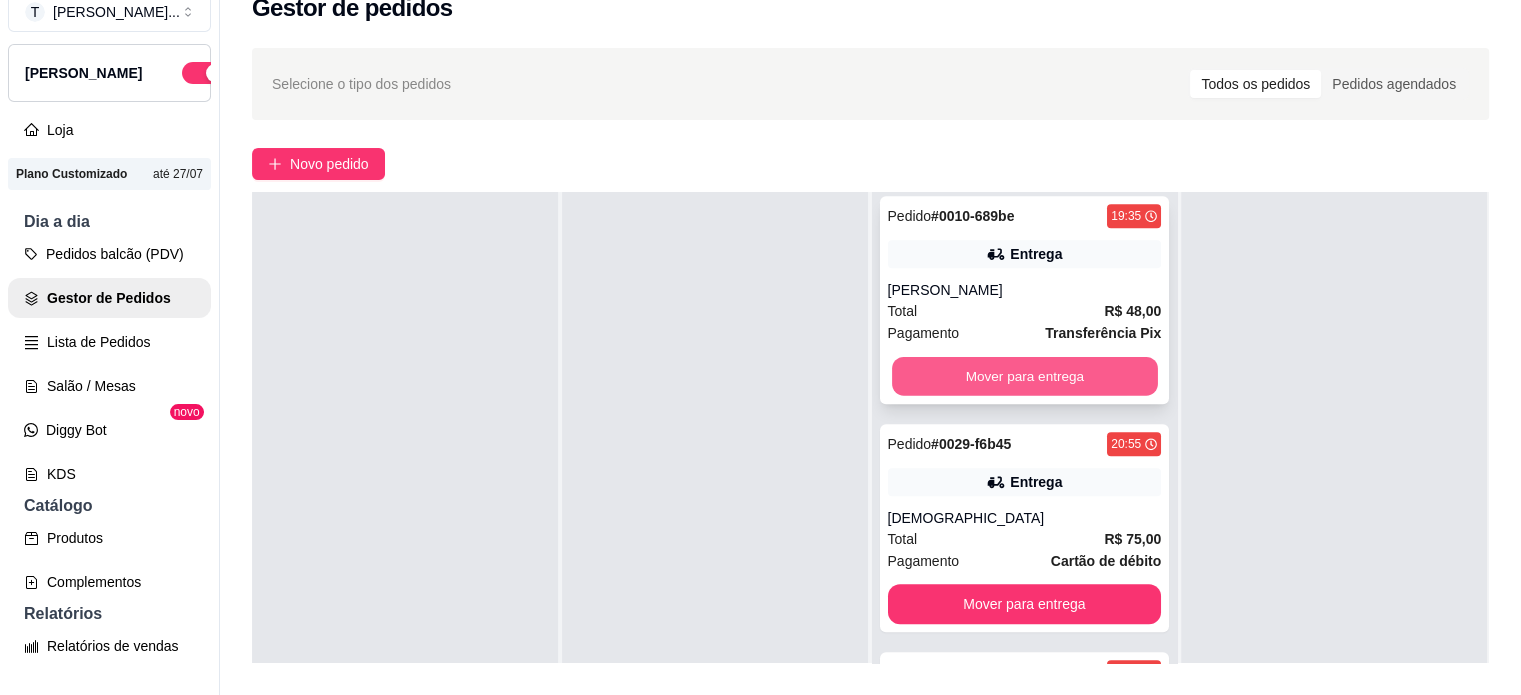 click on "Mover para entrega" at bounding box center (1025, 376) 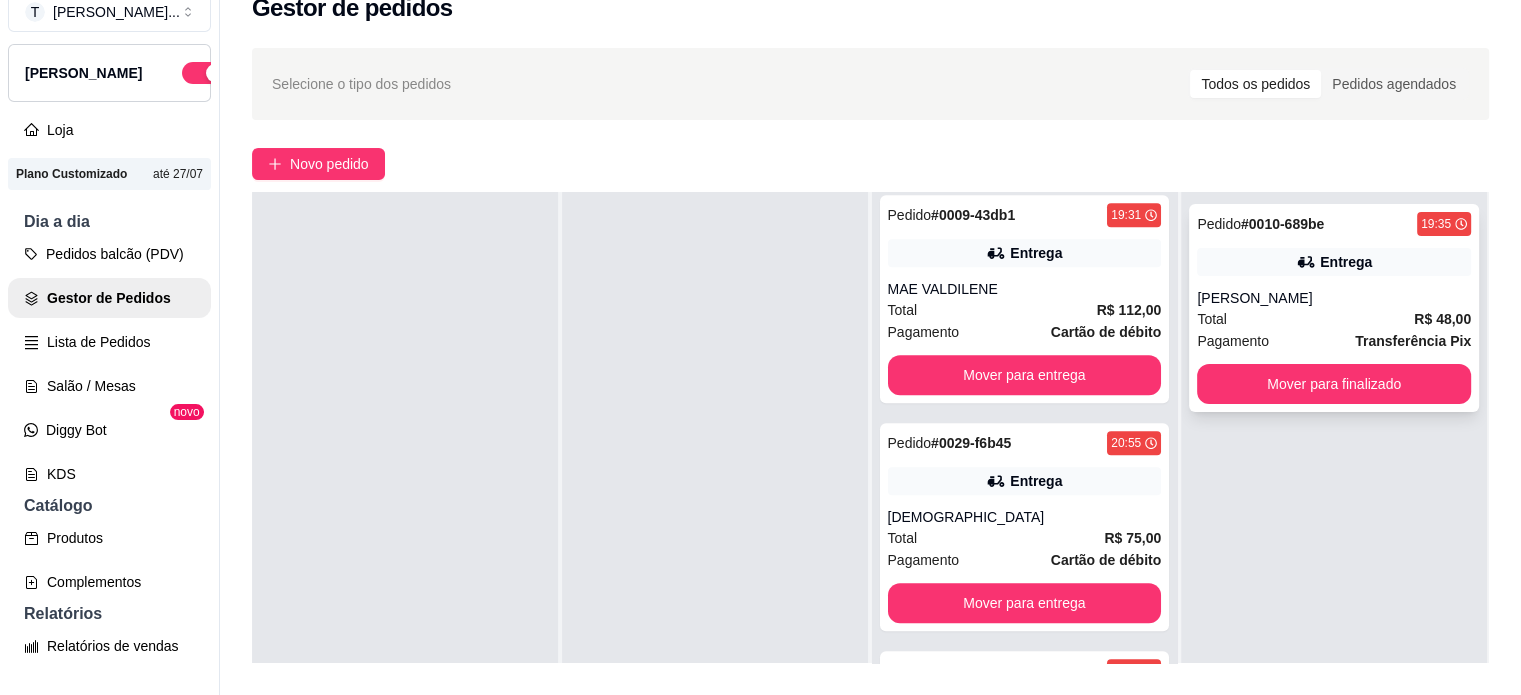 scroll, scrollTop: 1900, scrollLeft: 0, axis: vertical 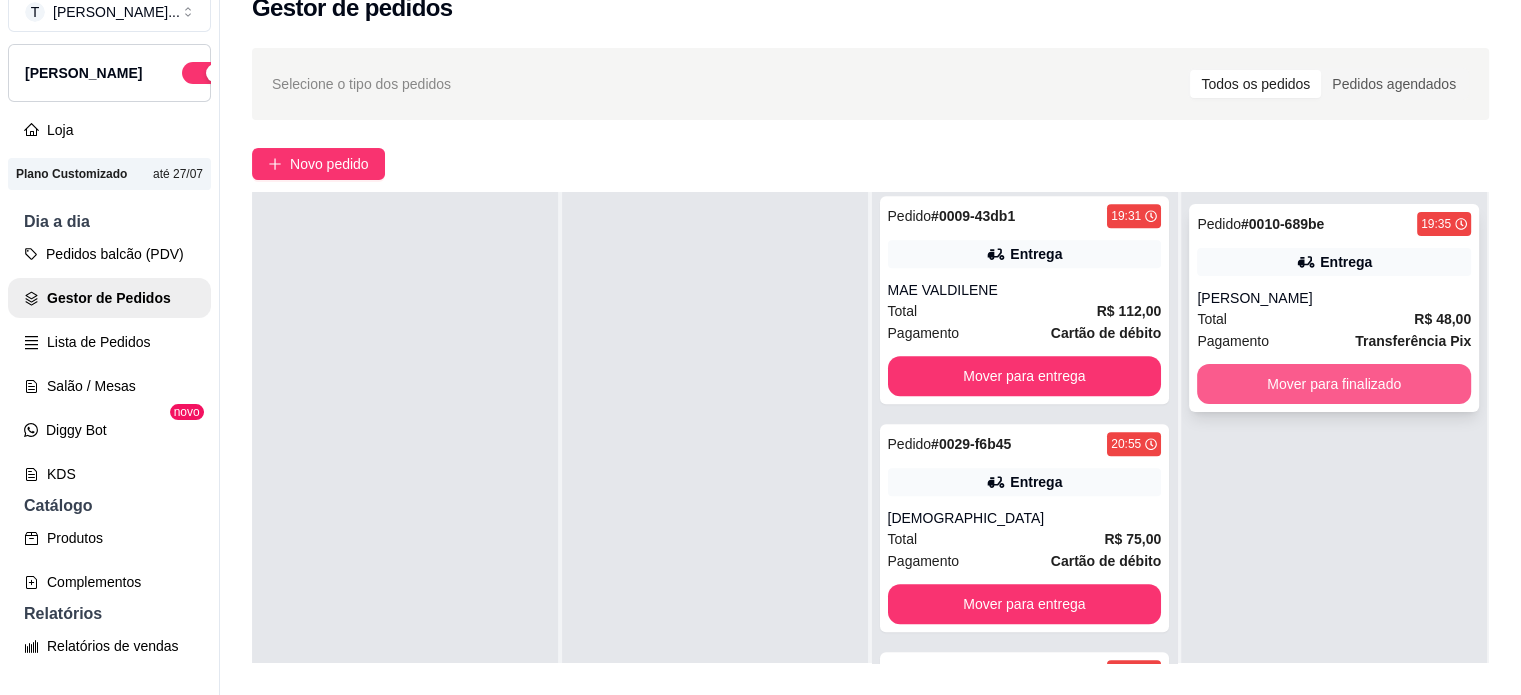 click on "Mover para finalizado" at bounding box center [1334, 384] 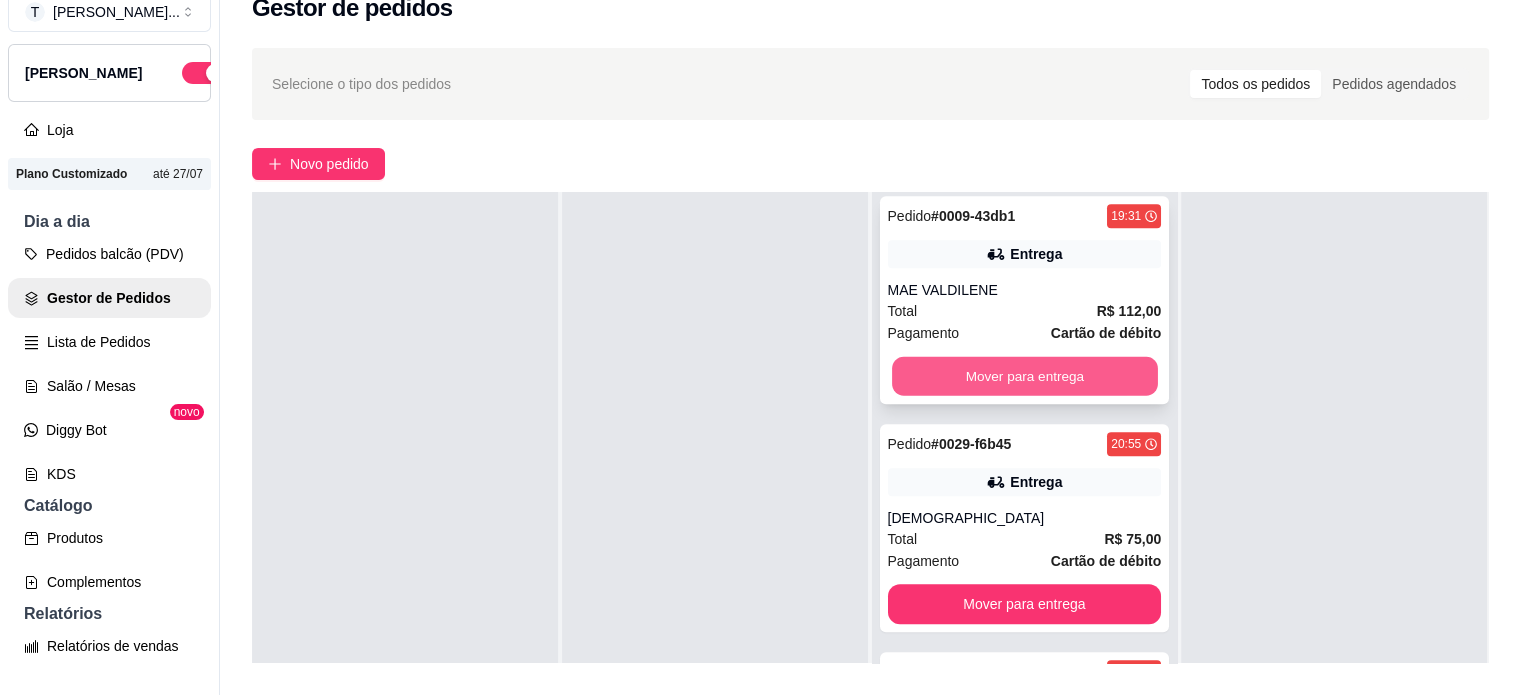 click on "Mover para entrega" at bounding box center [1025, 376] 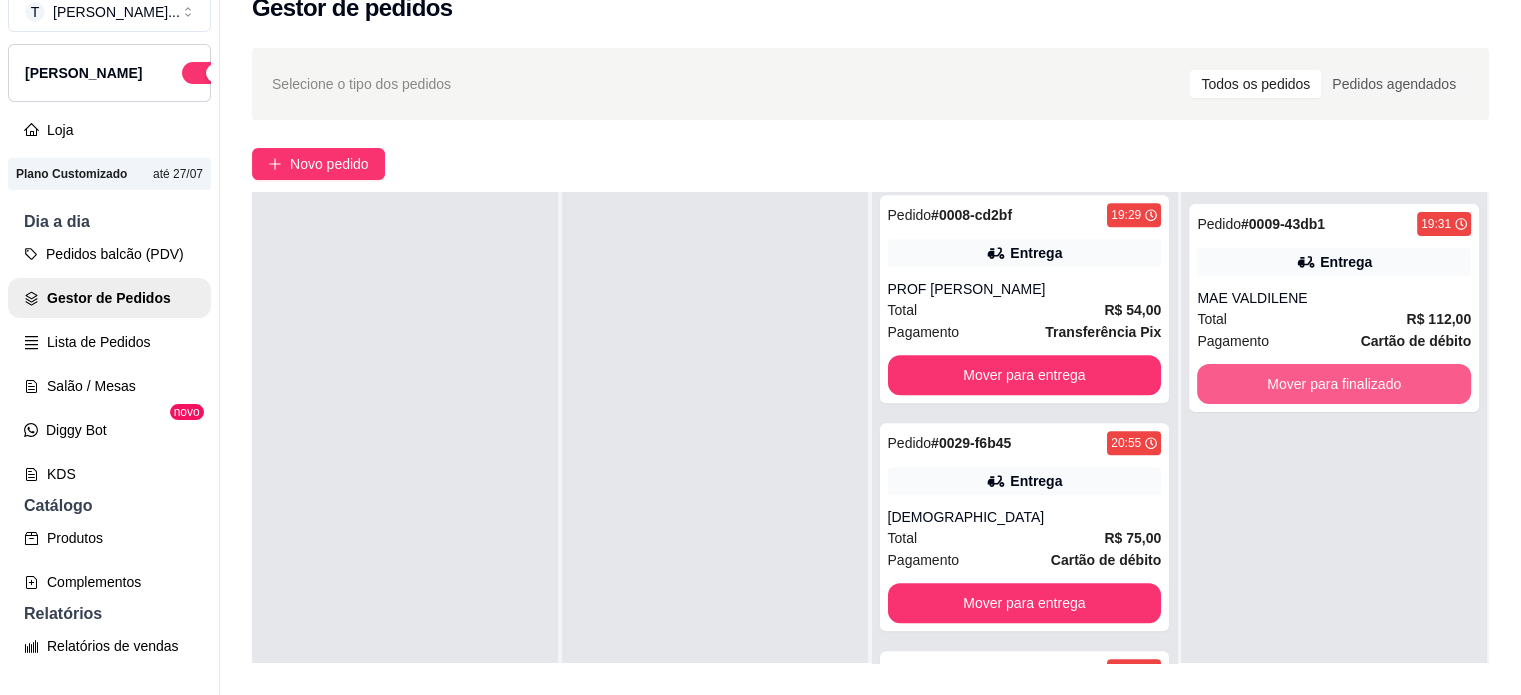 scroll, scrollTop: 1672, scrollLeft: 0, axis: vertical 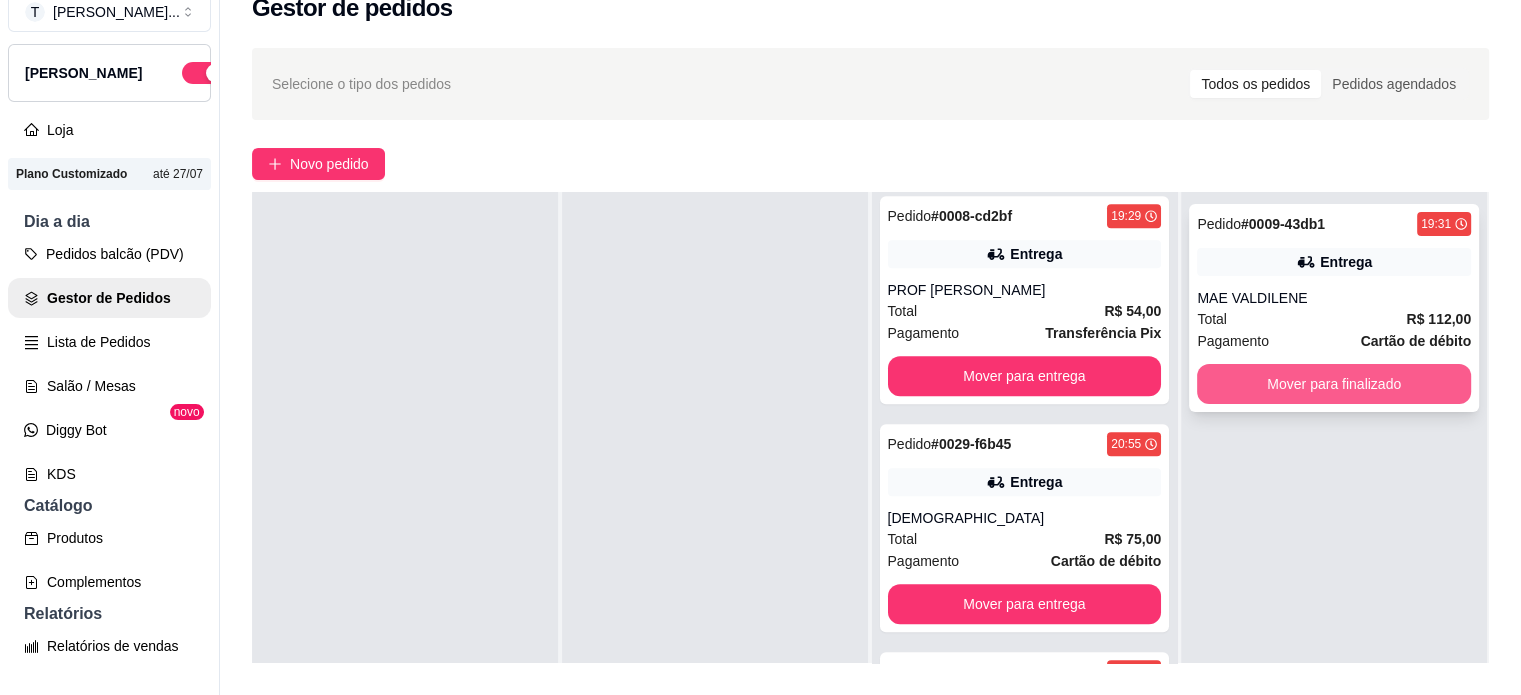 click on "Mover para finalizado" at bounding box center (1334, 384) 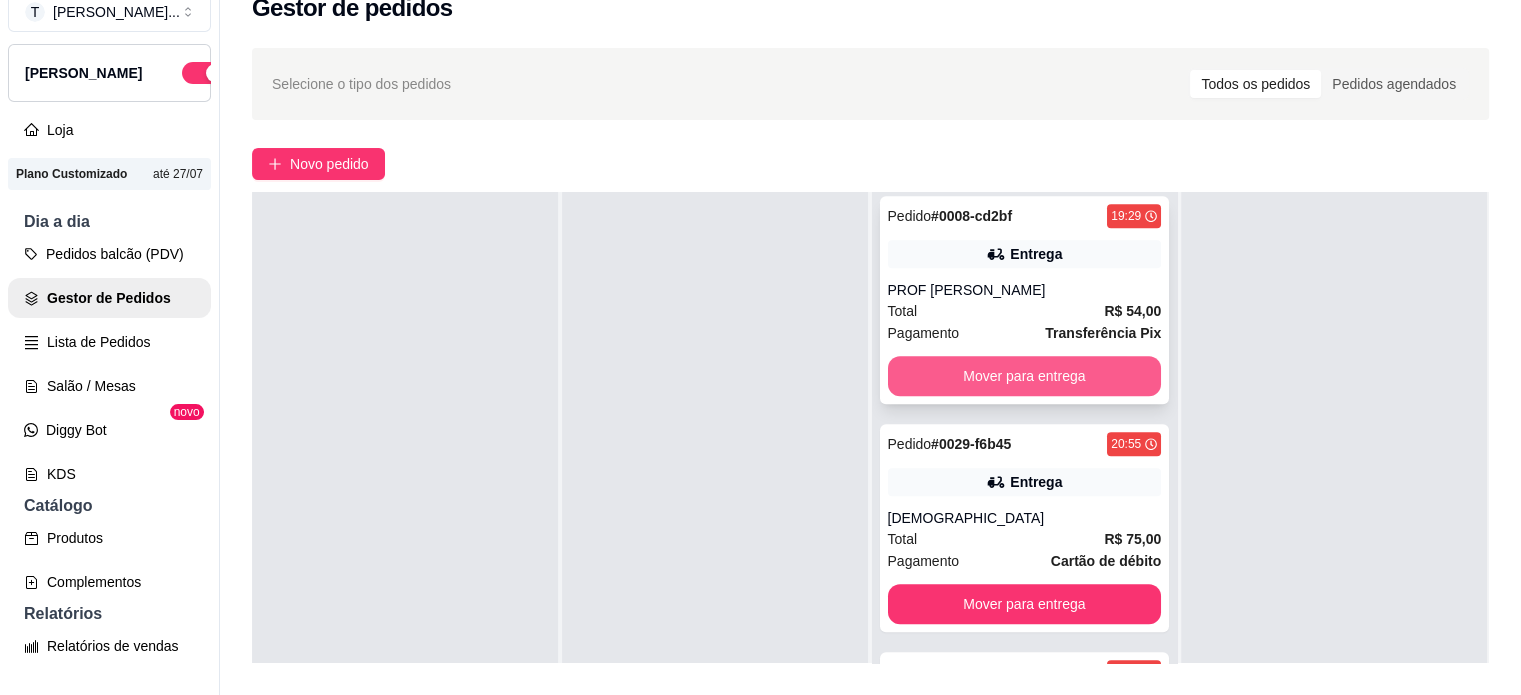 click on "Mover para entrega" at bounding box center (1025, 376) 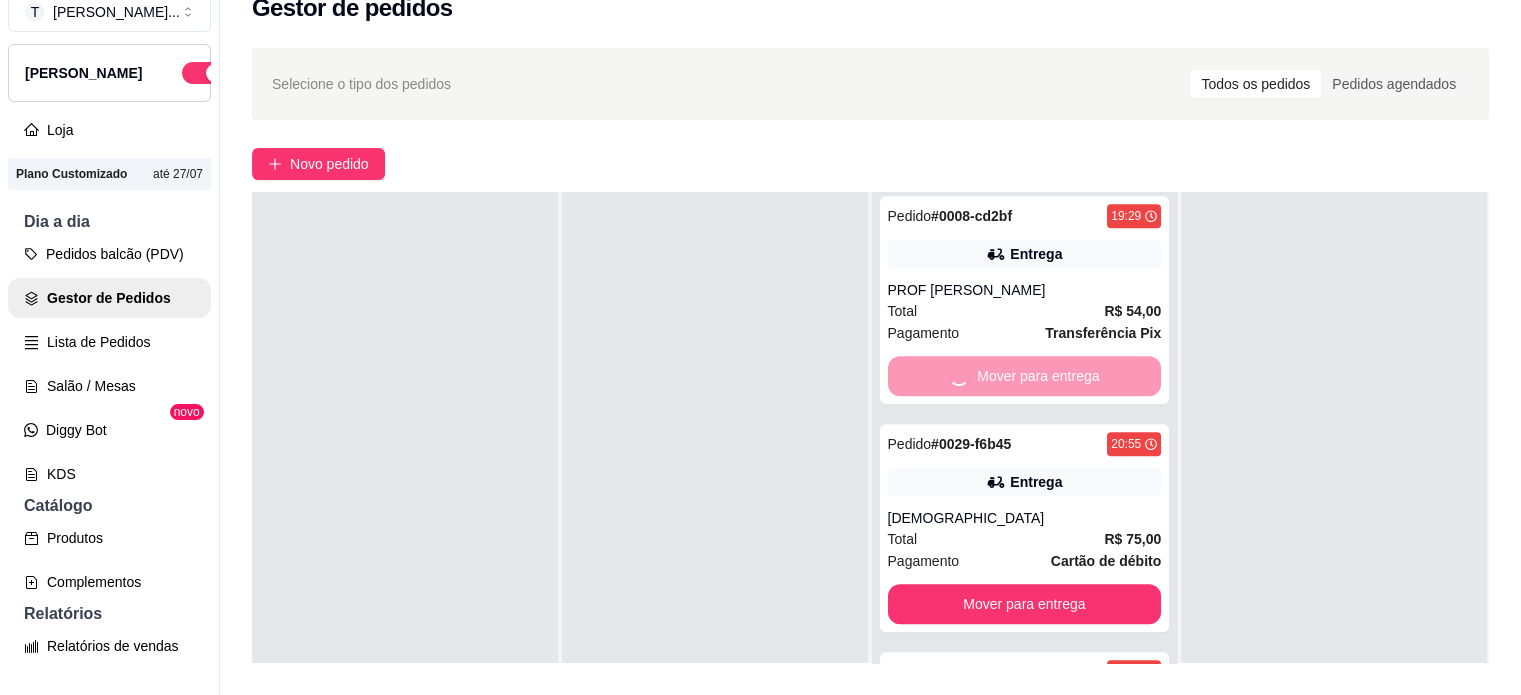 scroll, scrollTop: 1444, scrollLeft: 0, axis: vertical 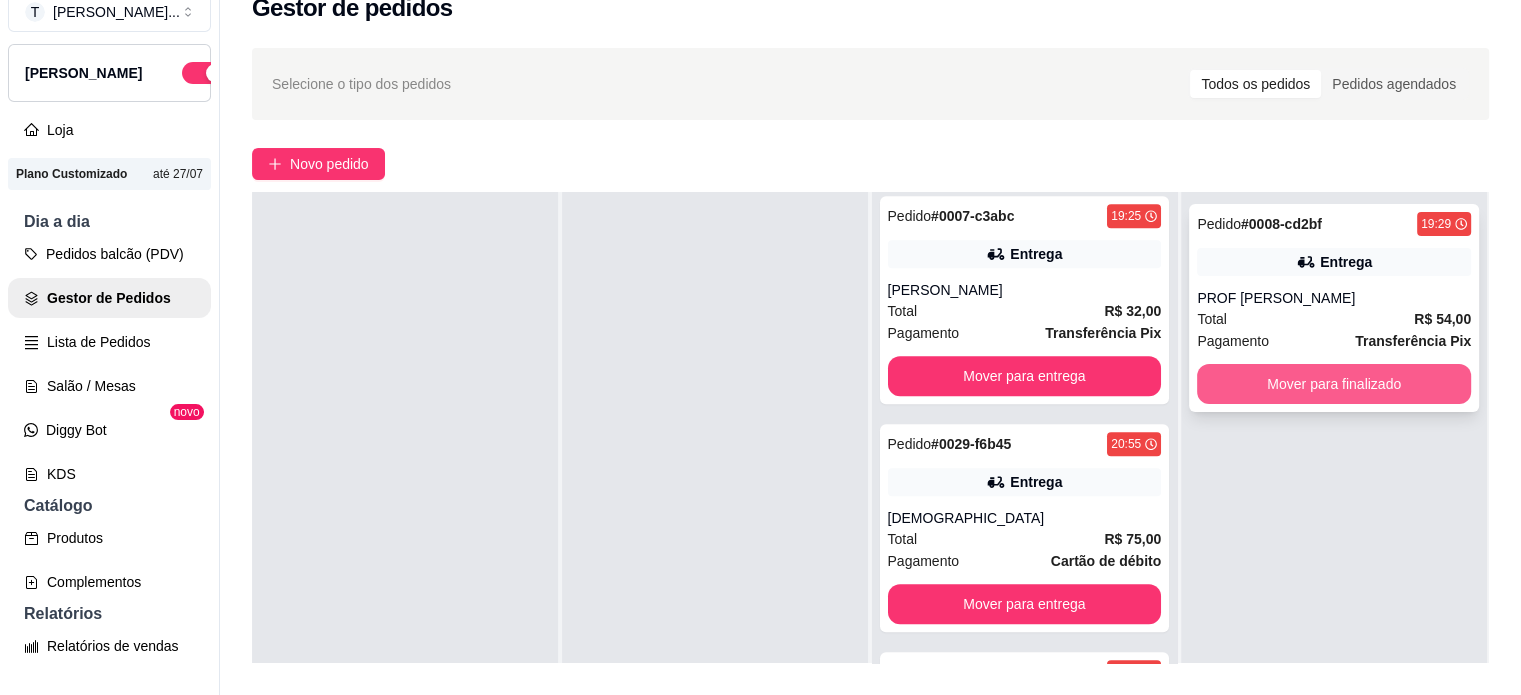 click on "Mover para finalizado" at bounding box center [1334, 384] 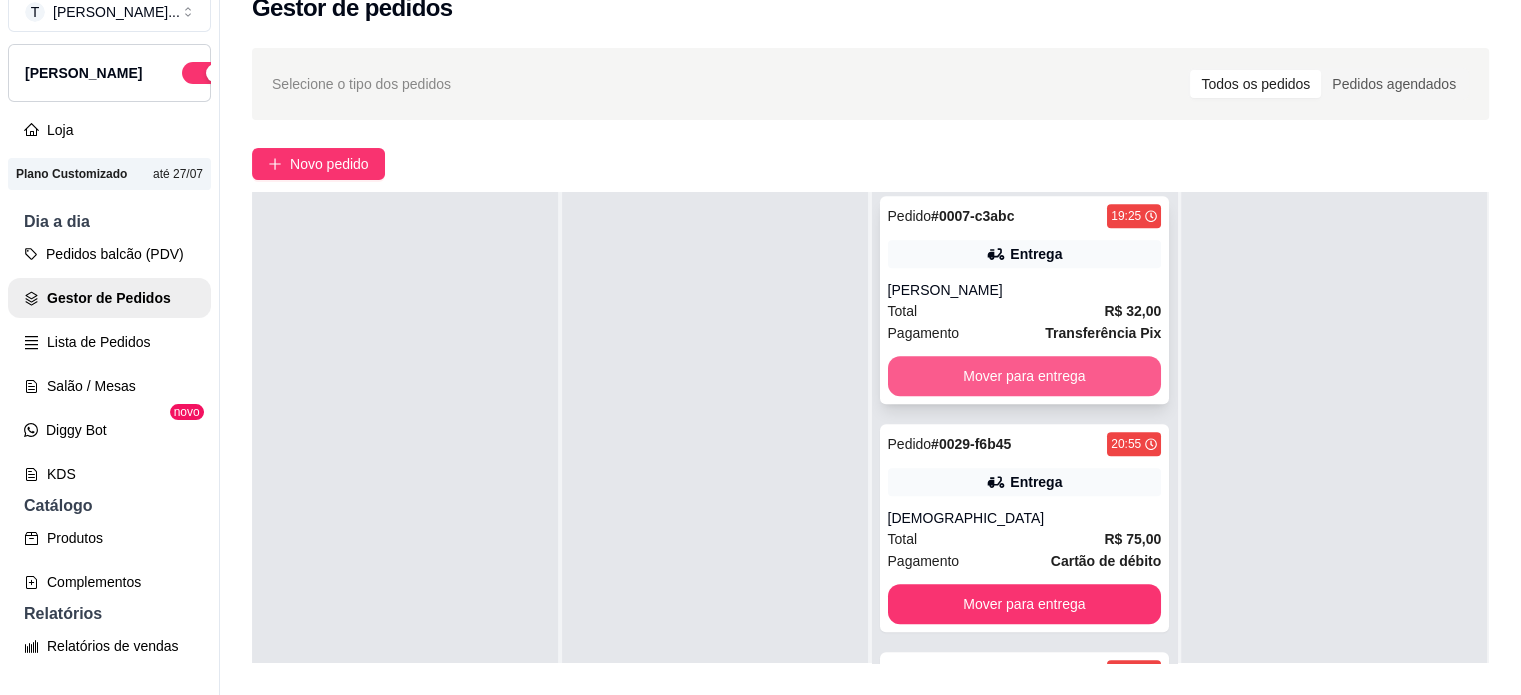 click on "Mover para entrega" at bounding box center [1025, 376] 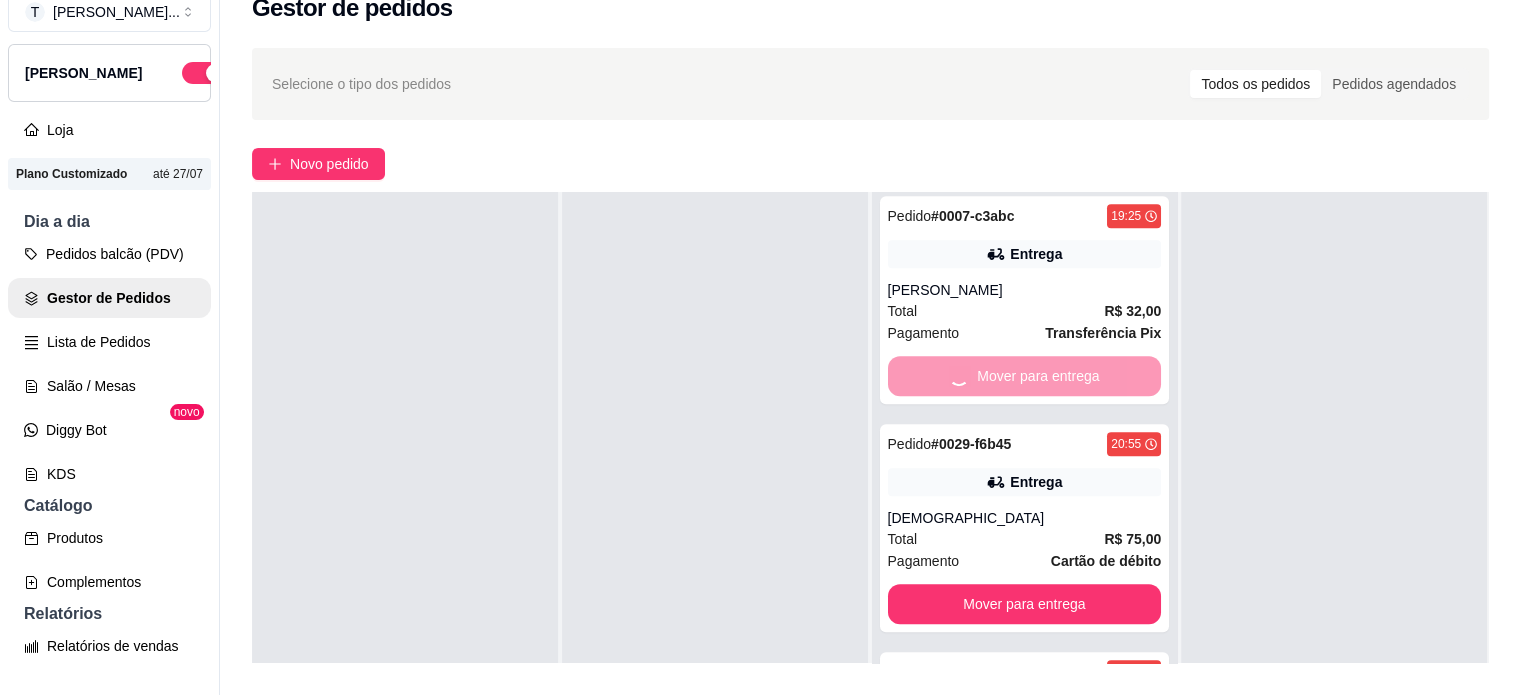 scroll, scrollTop: 1216, scrollLeft: 0, axis: vertical 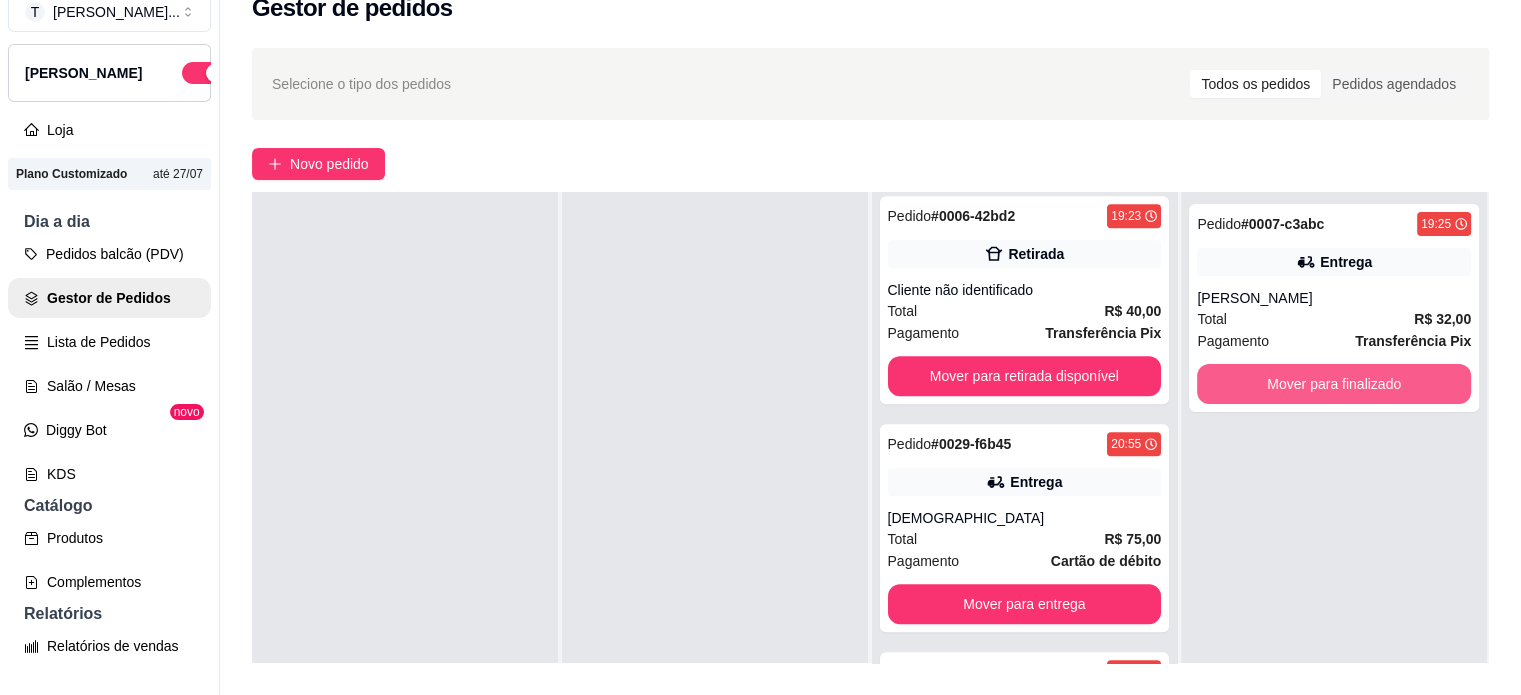 click on "Mover para finalizado" at bounding box center [1334, 384] 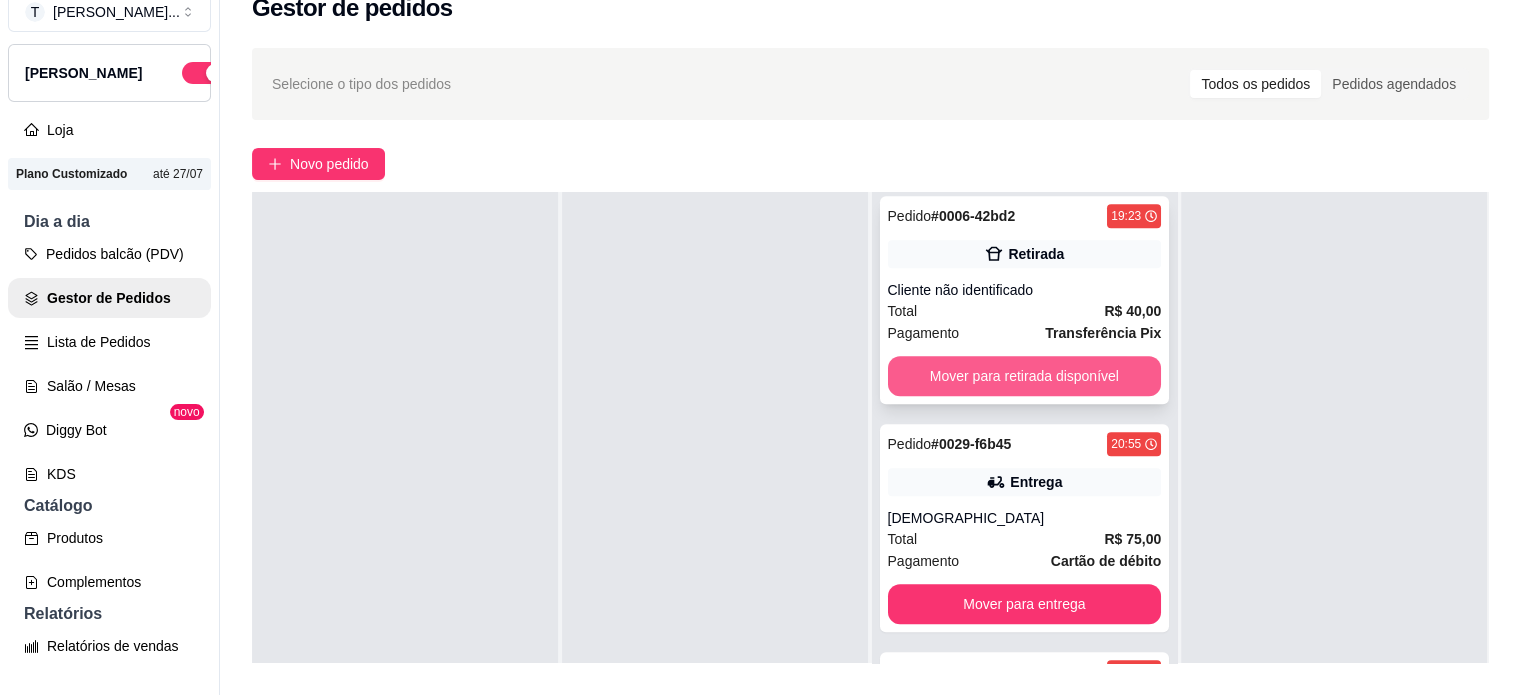 click on "Mover para retirada disponível" at bounding box center (1025, 376) 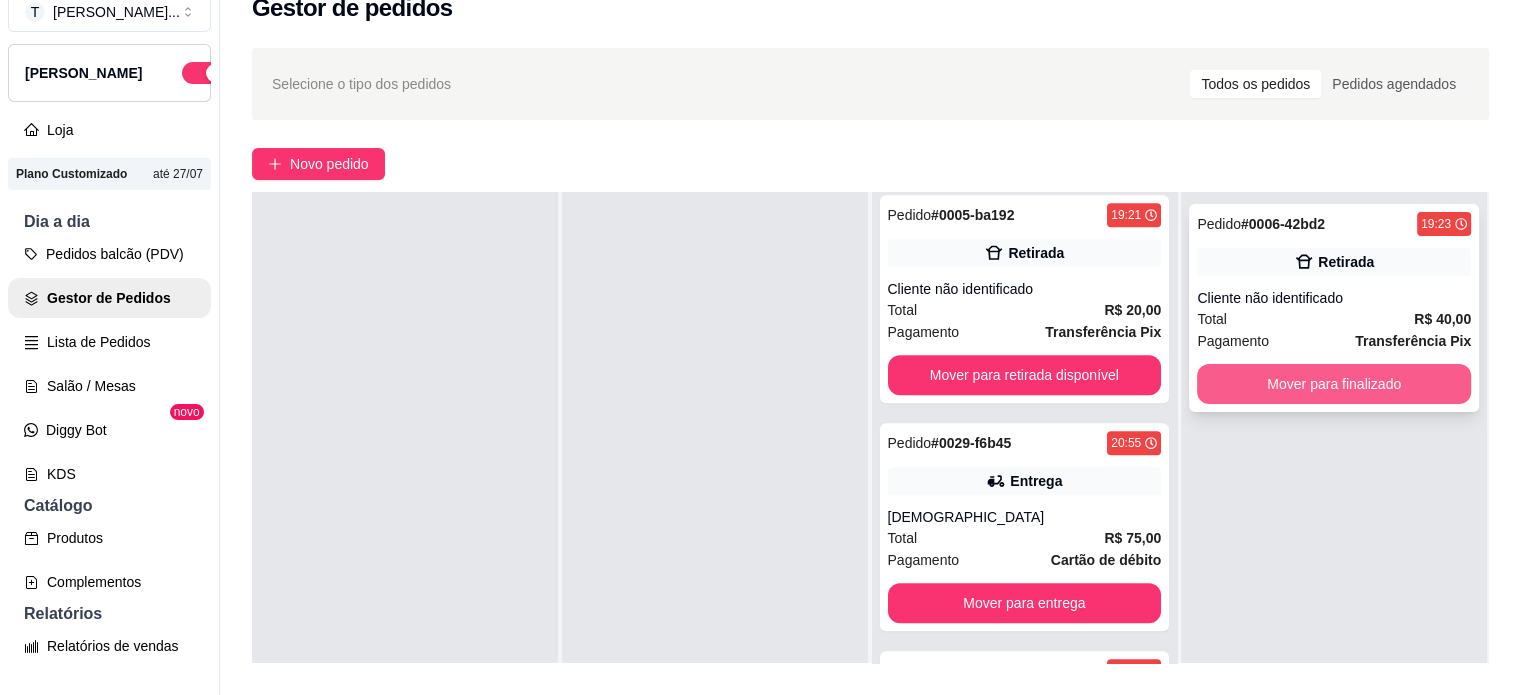scroll 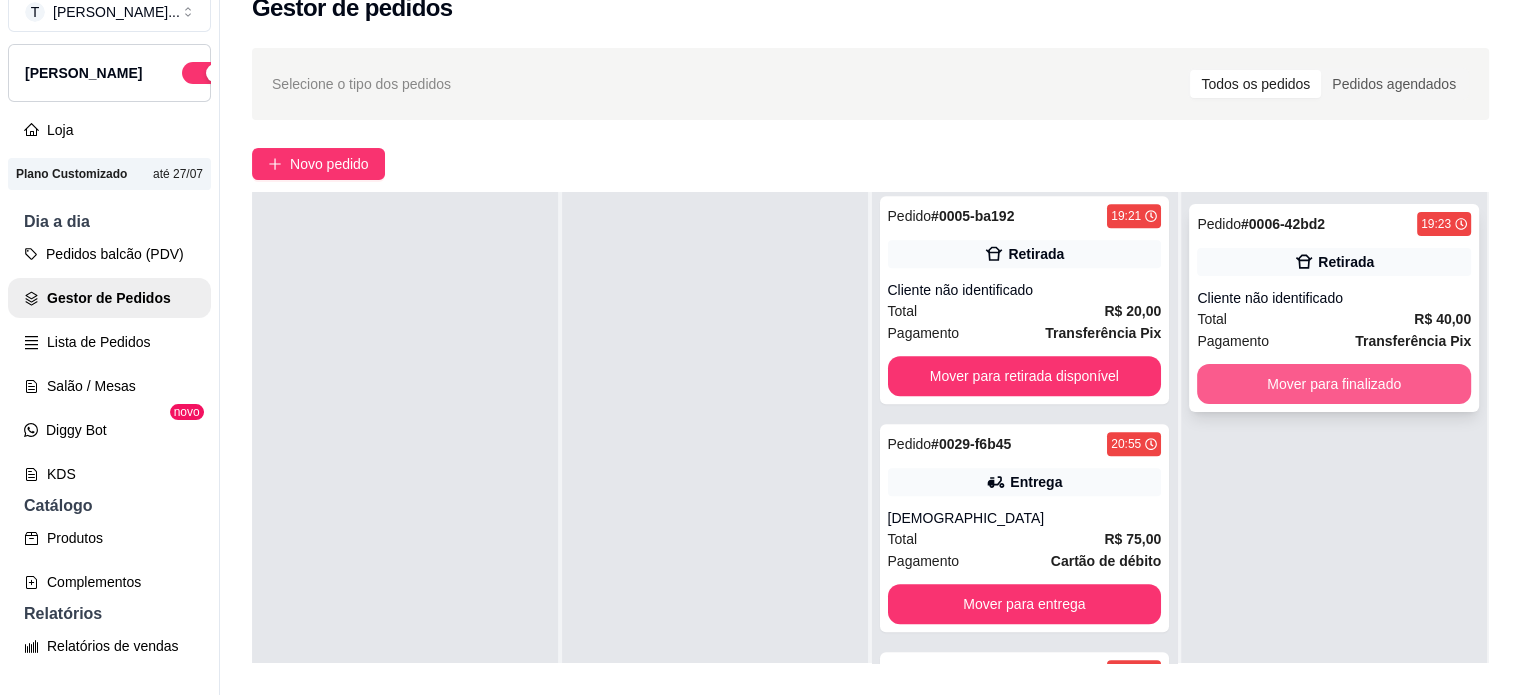 click on "Mover para finalizado" at bounding box center (1334, 384) 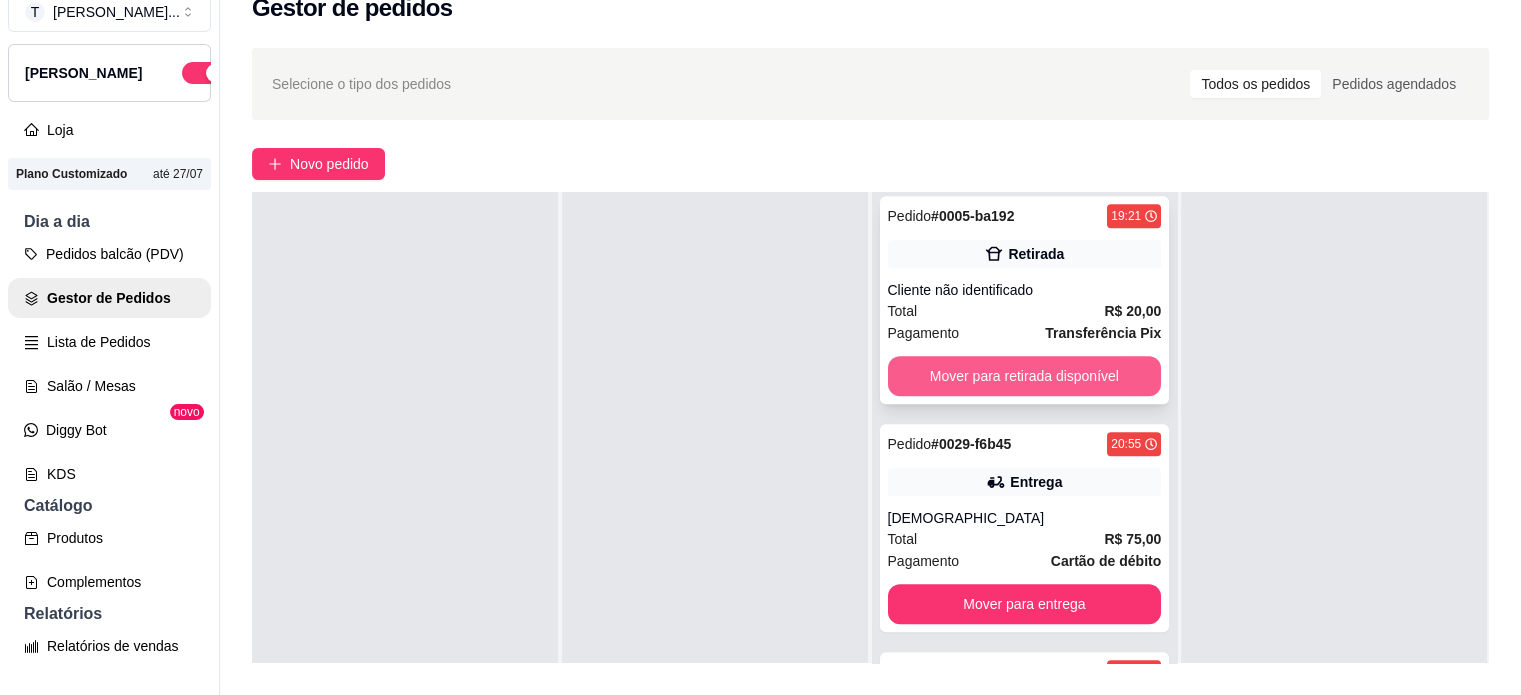 click on "Mover para retirada disponível" at bounding box center [1025, 376] 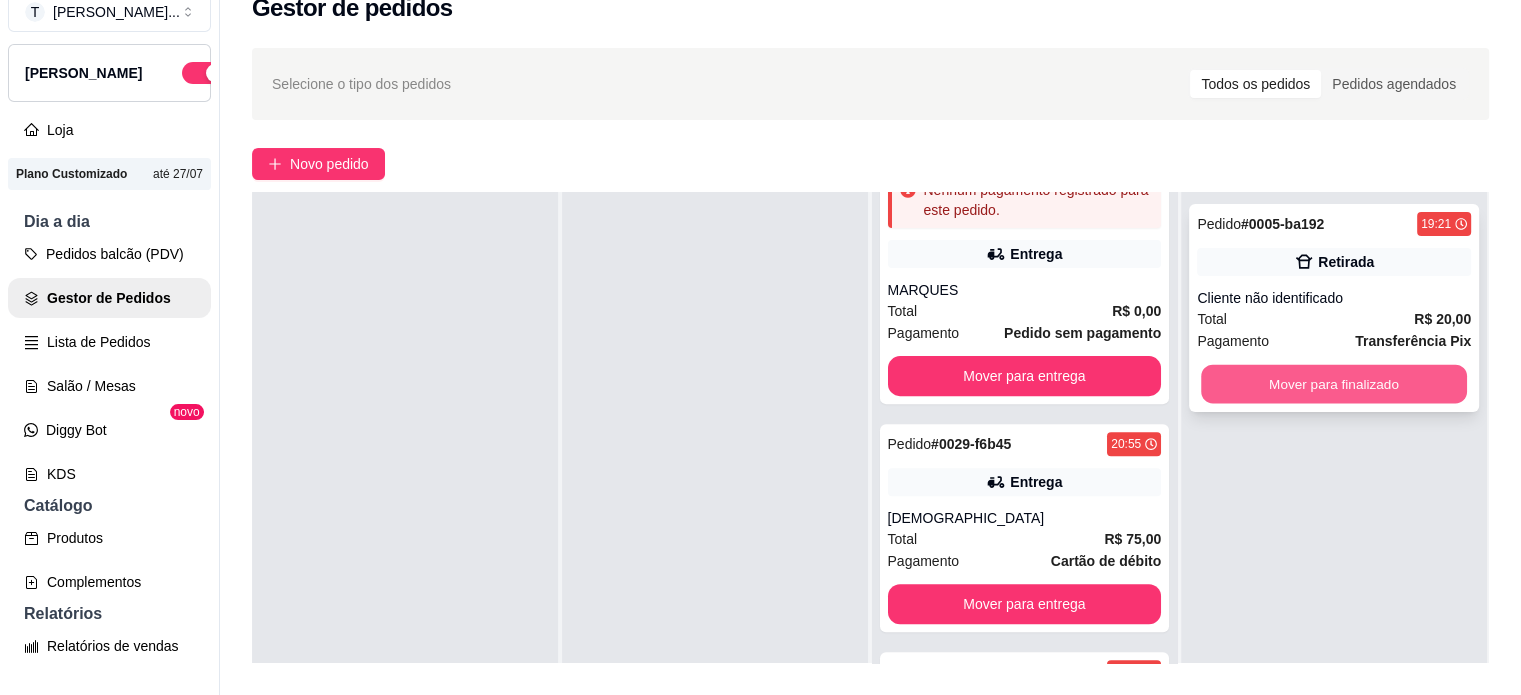 click on "Mover para finalizado" at bounding box center [1334, 384] 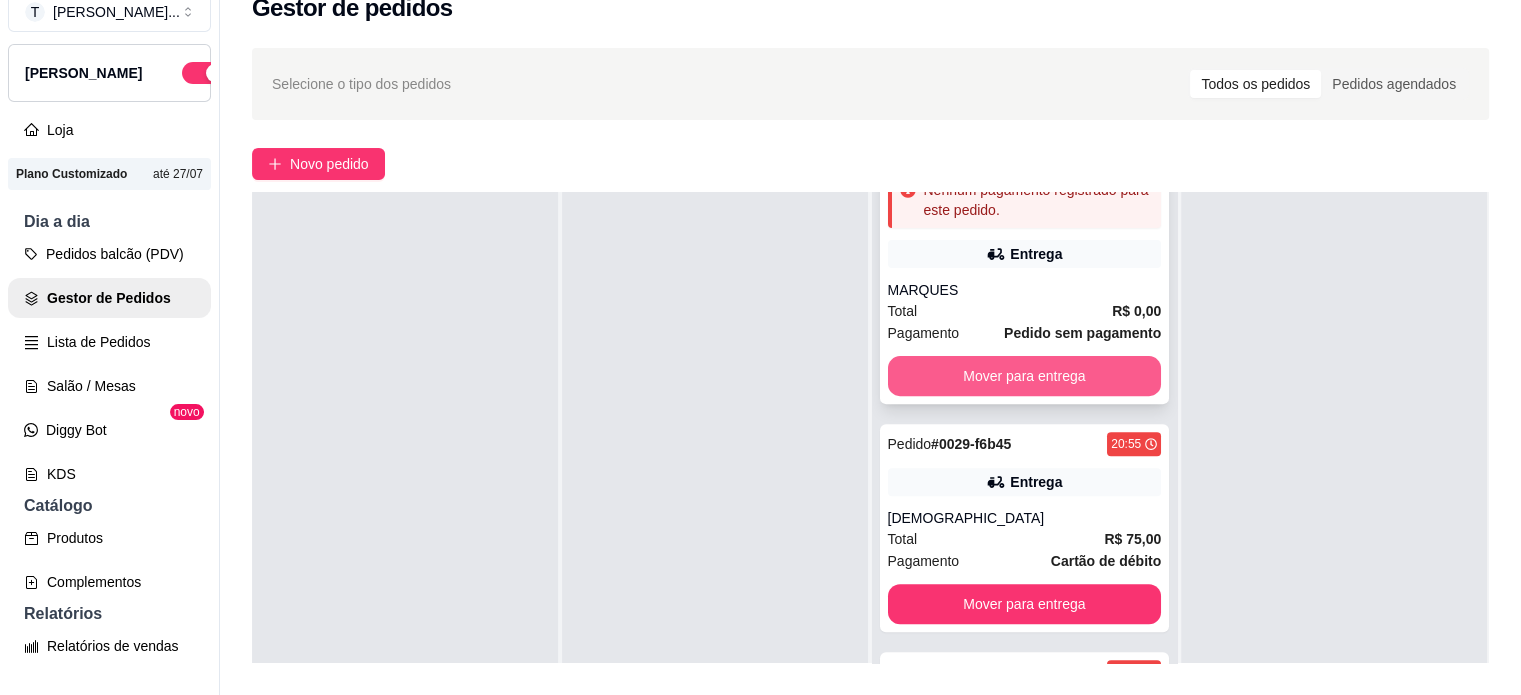 click on "Mover para entrega" at bounding box center (1025, 376) 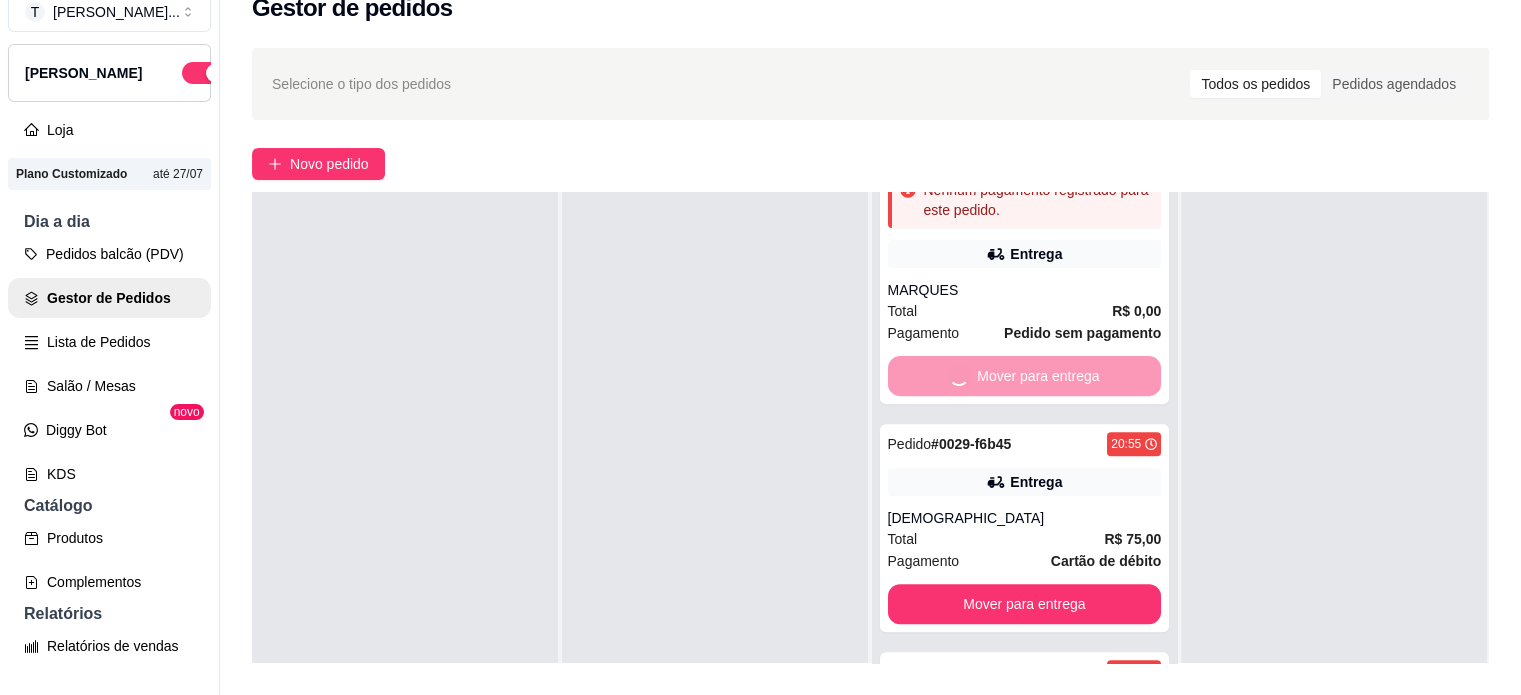 scroll, scrollTop: 464, scrollLeft: 0, axis: vertical 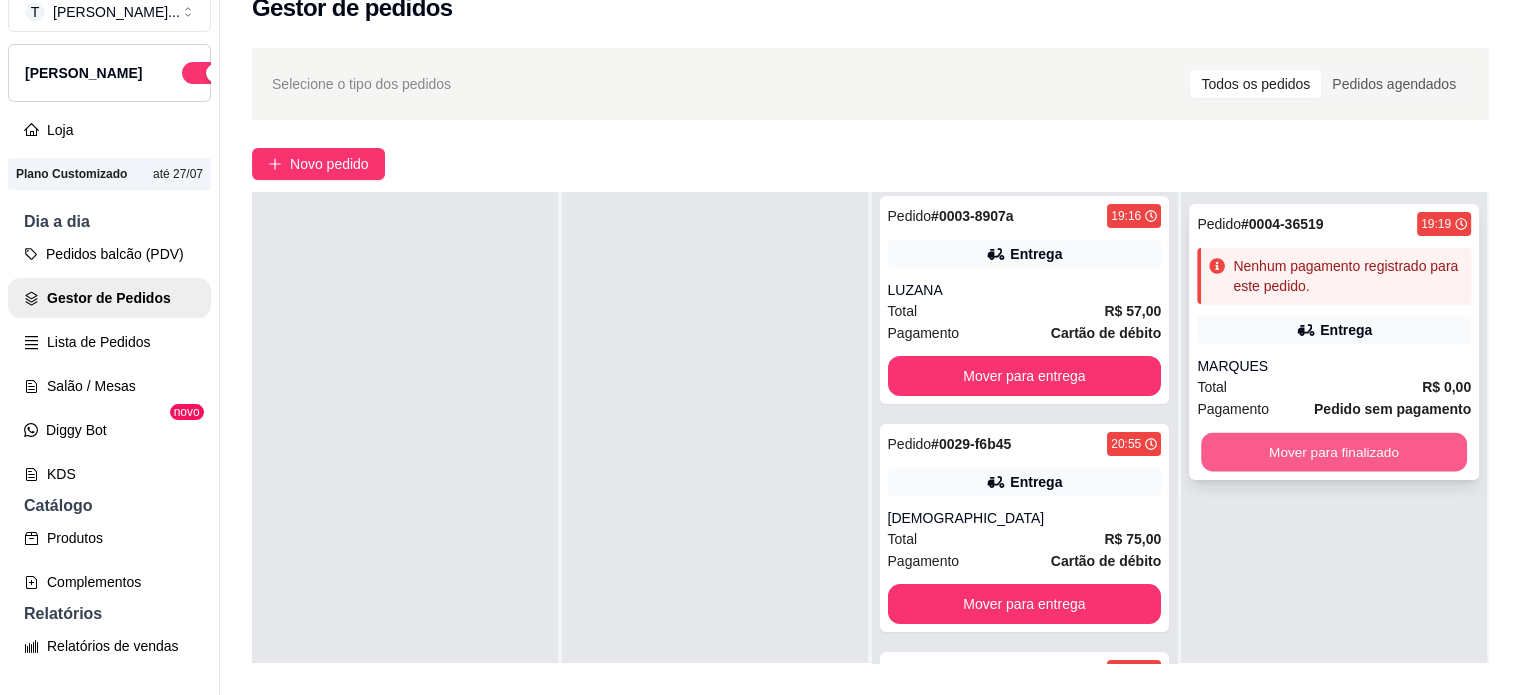 click on "Mover para finalizado" at bounding box center (1334, 452) 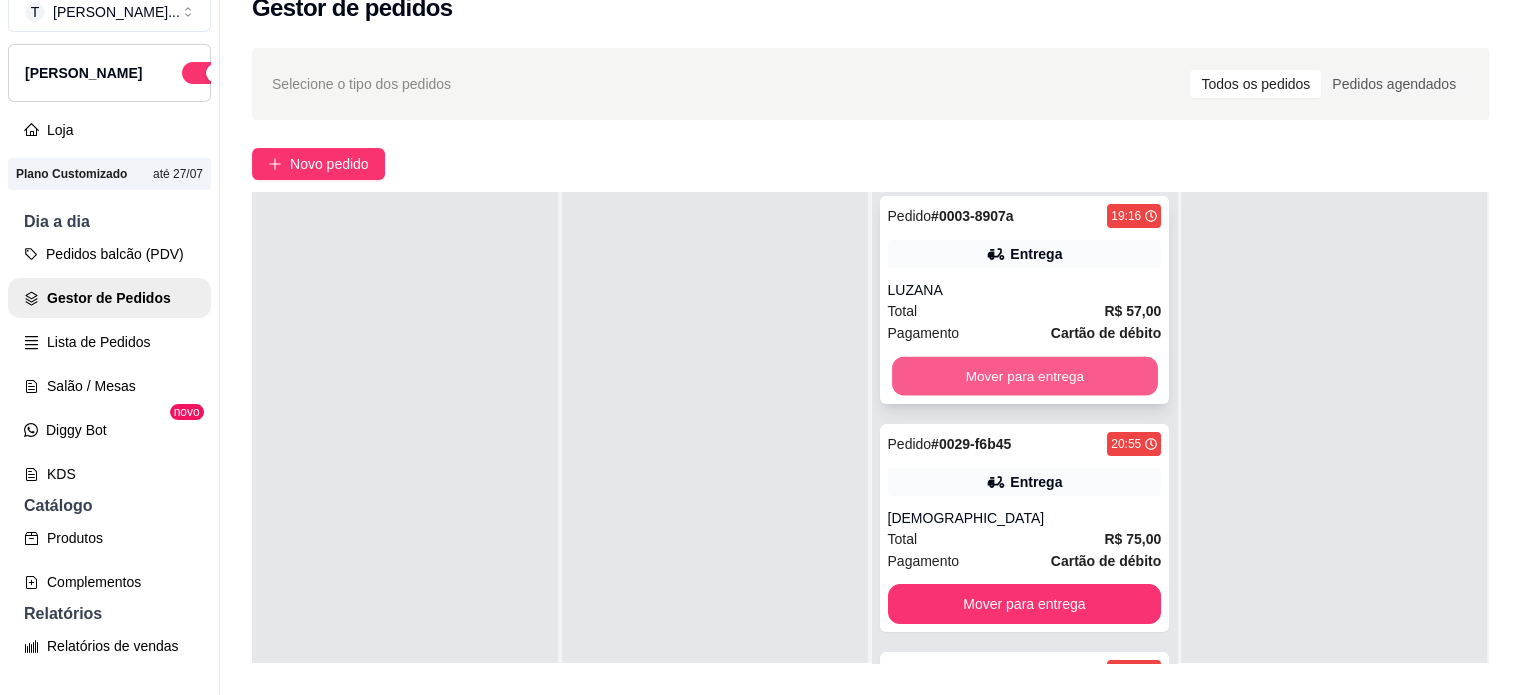 click on "Mover para entrega" at bounding box center [1025, 376] 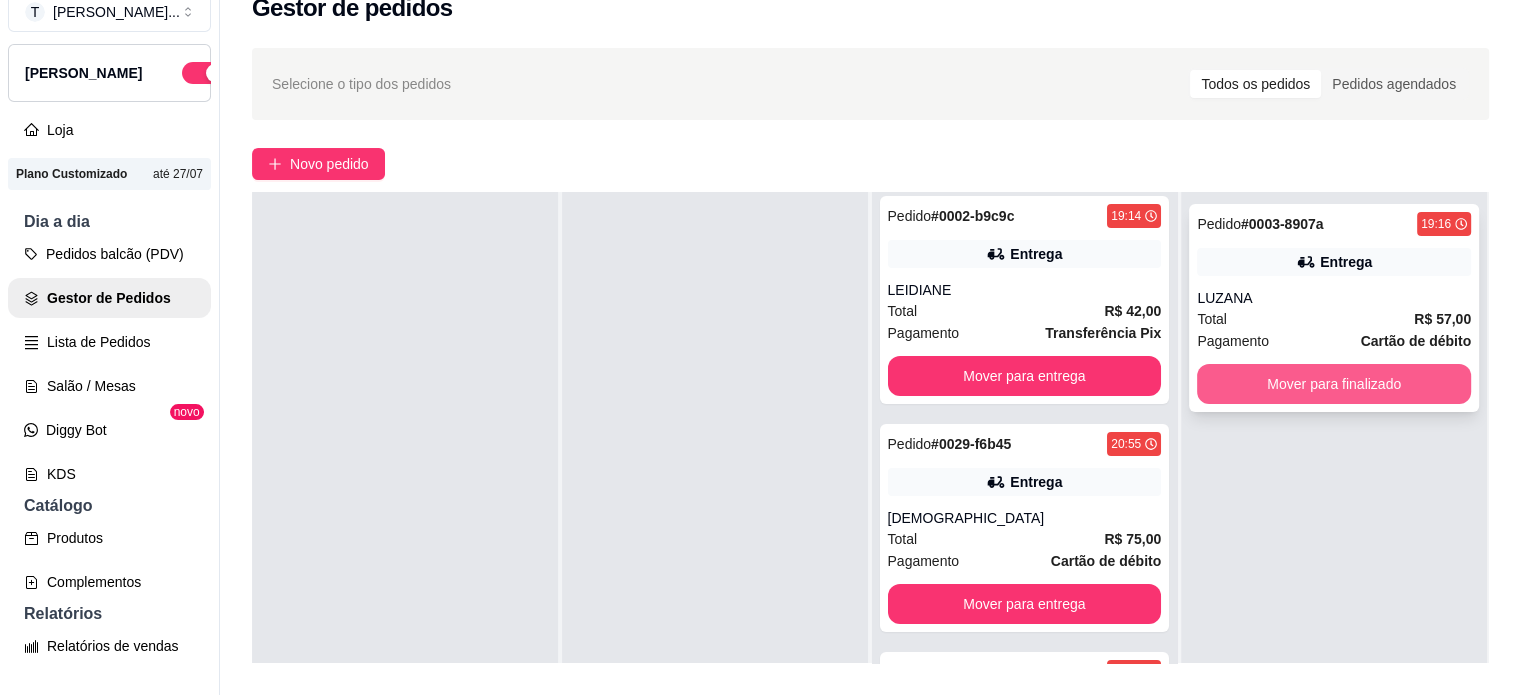 click on "Mover para finalizado" at bounding box center [1334, 384] 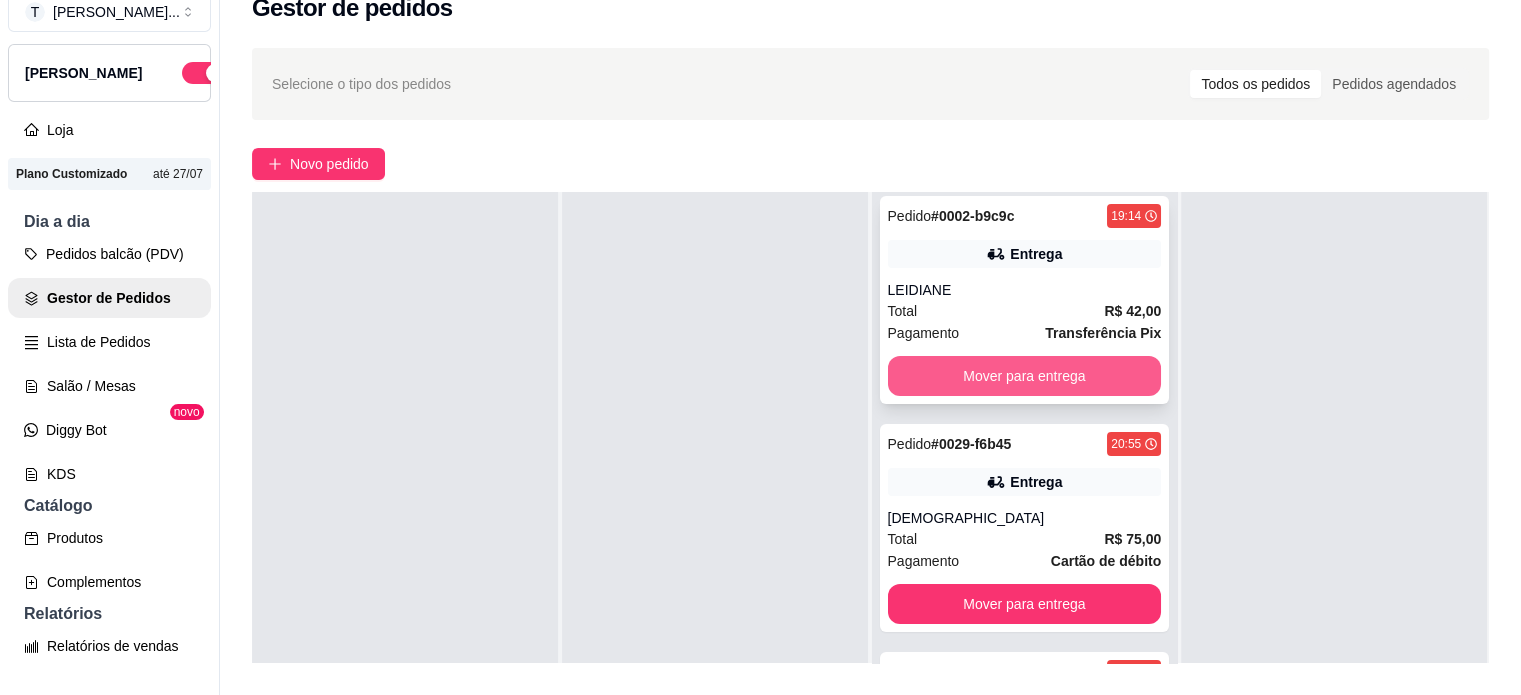 click on "Mover para entrega" at bounding box center (1025, 376) 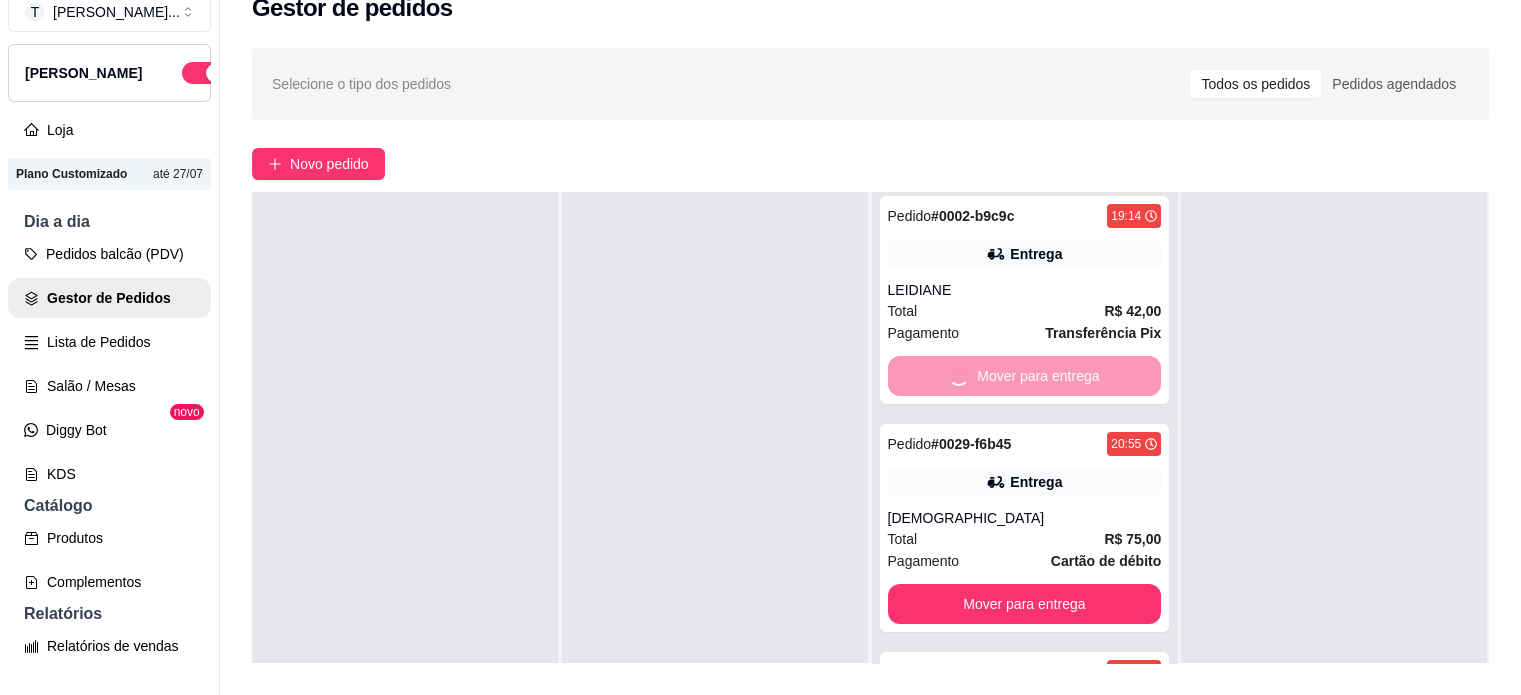 scroll, scrollTop: 8, scrollLeft: 0, axis: vertical 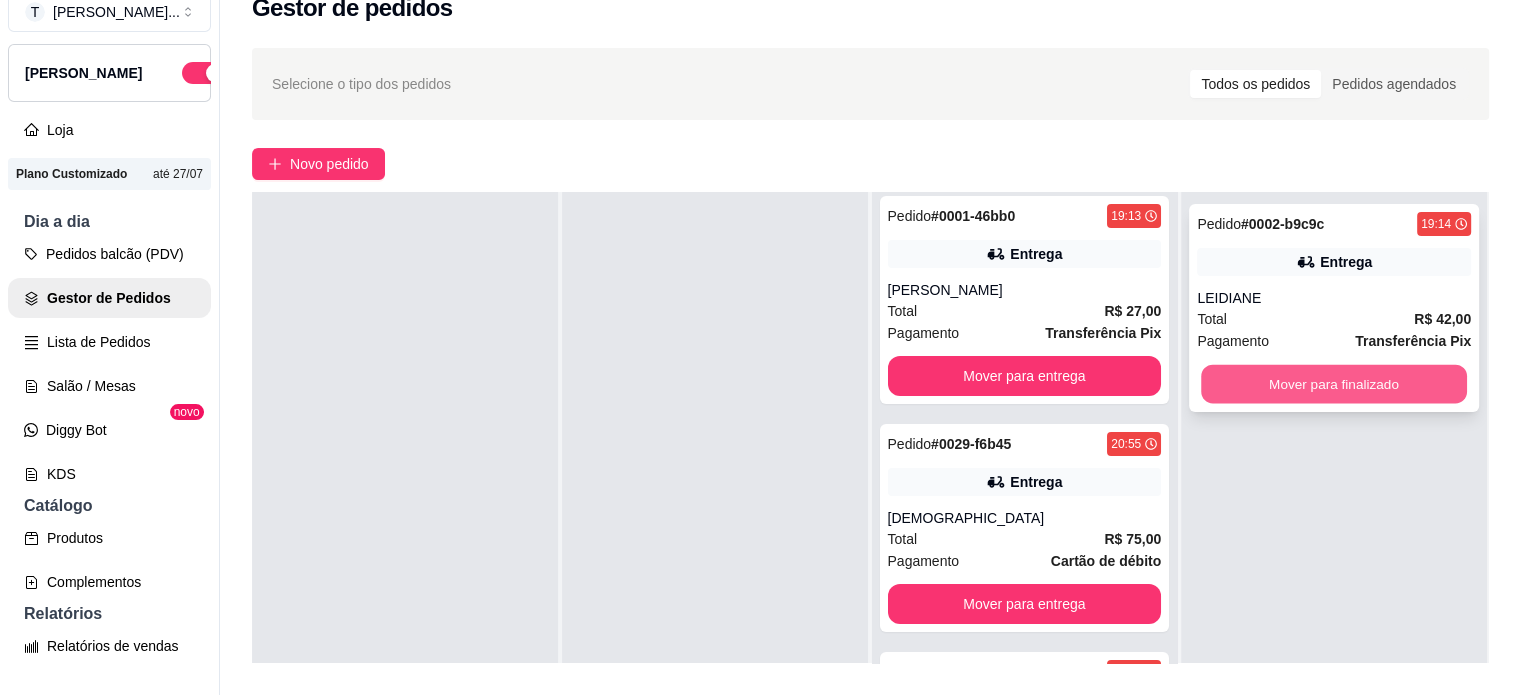 click on "Mover para finalizado" at bounding box center [1334, 384] 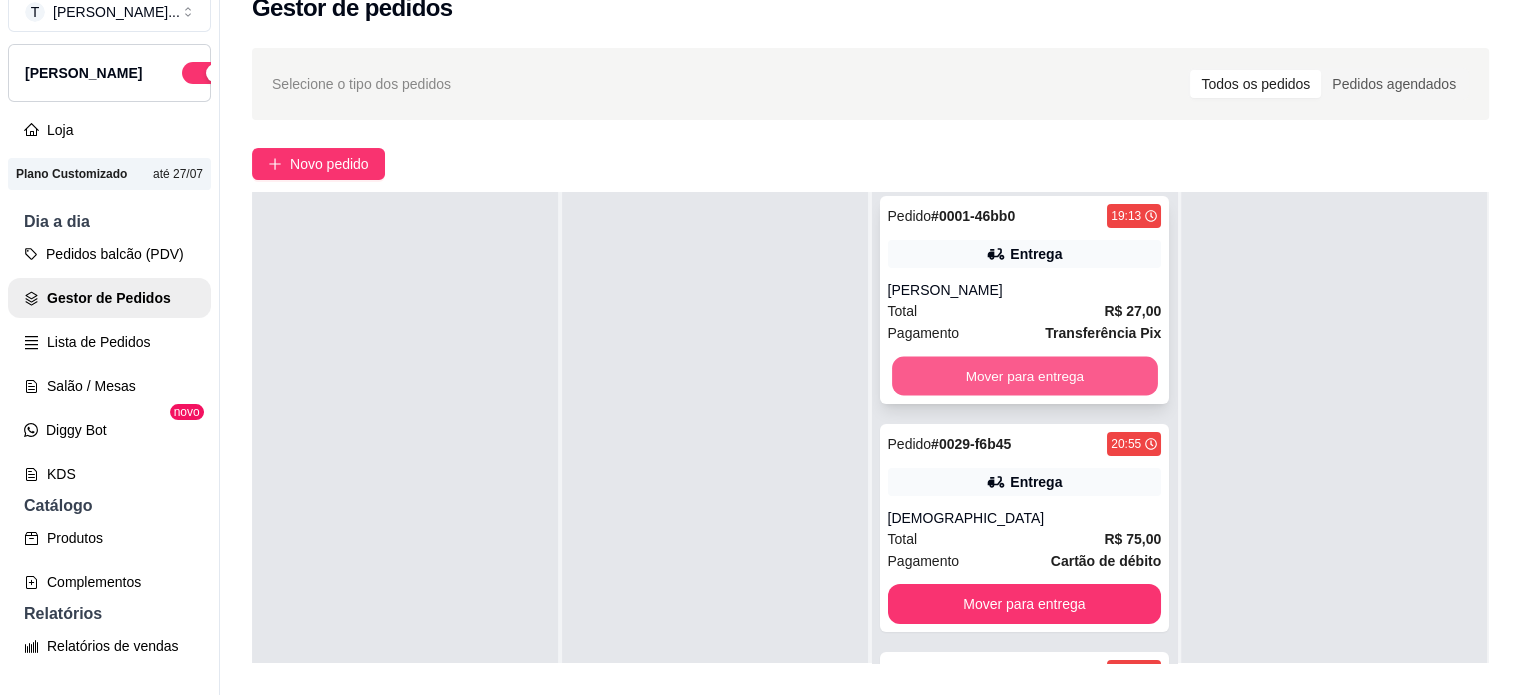 click on "Mover para entrega" at bounding box center [1025, 376] 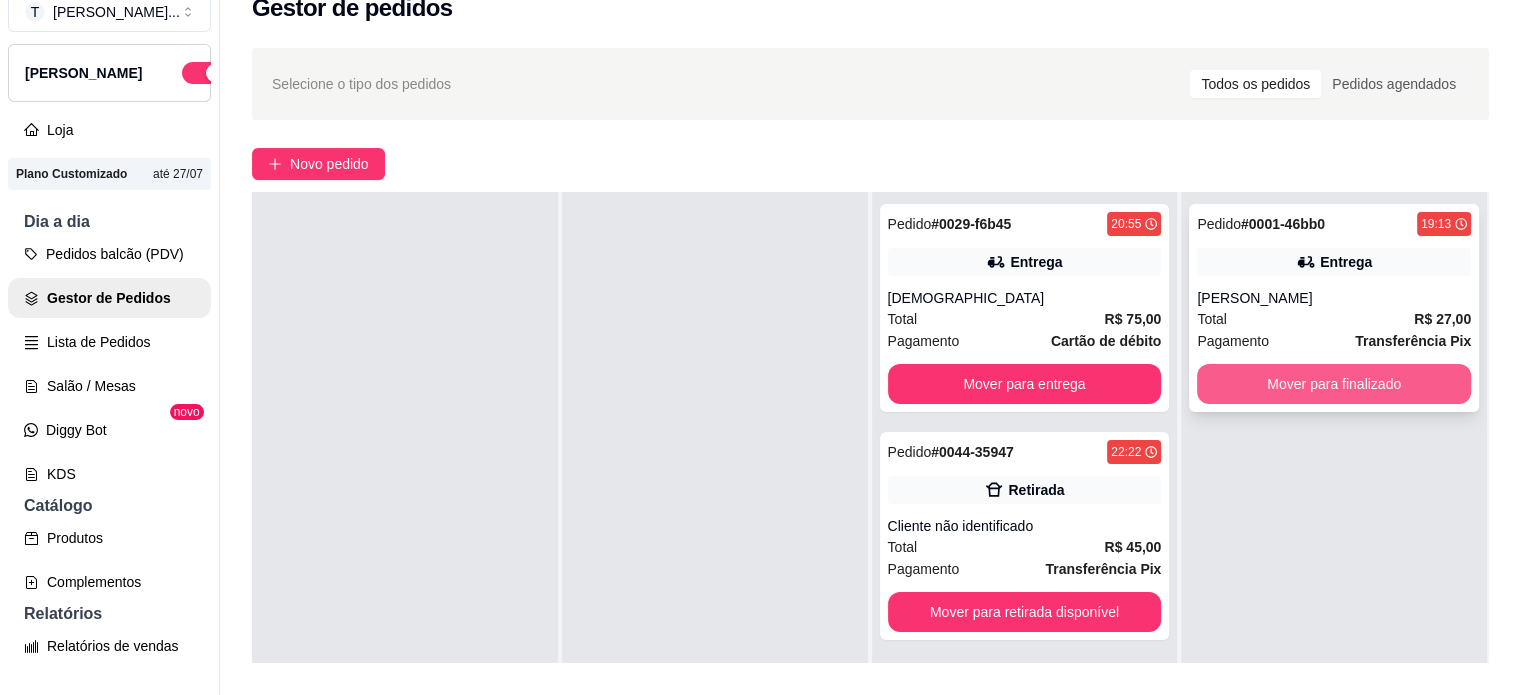click on "Mover para finalizado" at bounding box center (1334, 384) 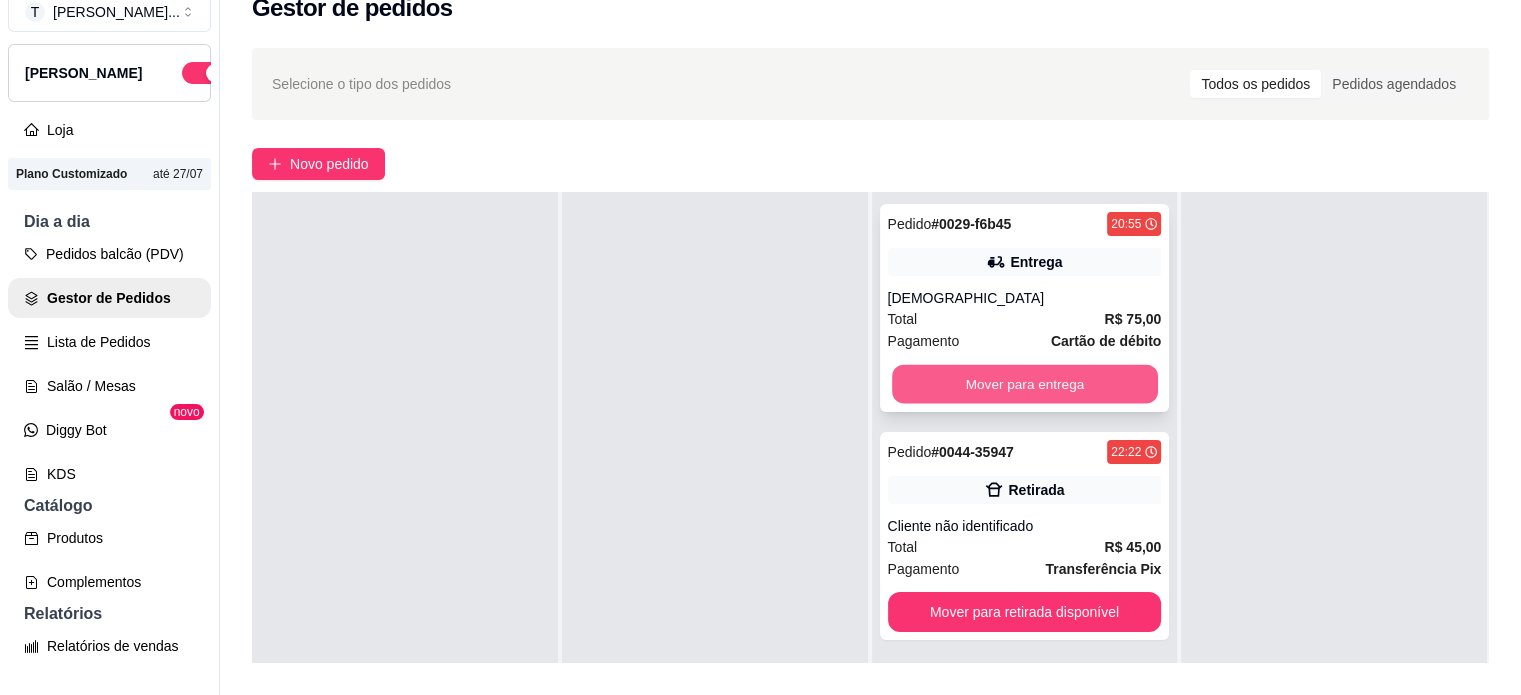 click on "Mover para entrega" at bounding box center [1025, 384] 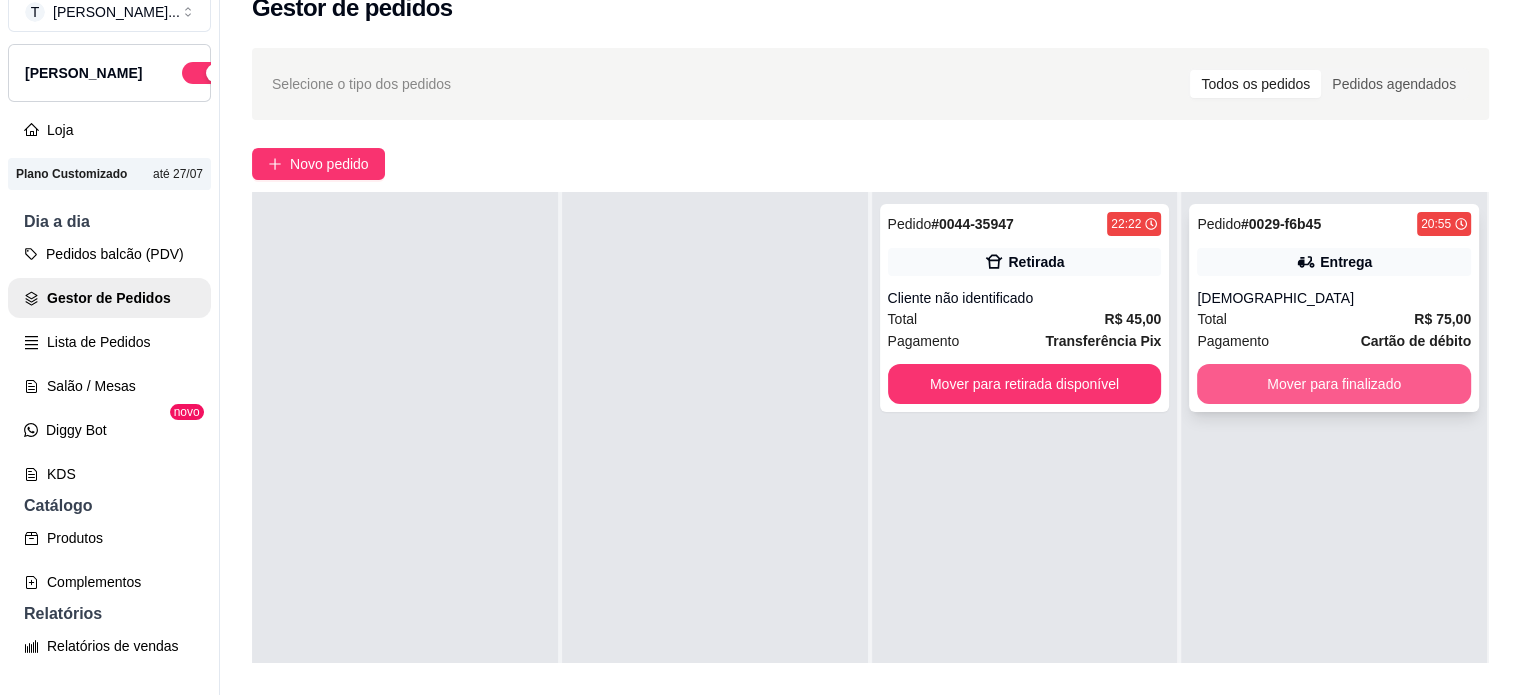 click on "Mover para finalizado" at bounding box center (1334, 384) 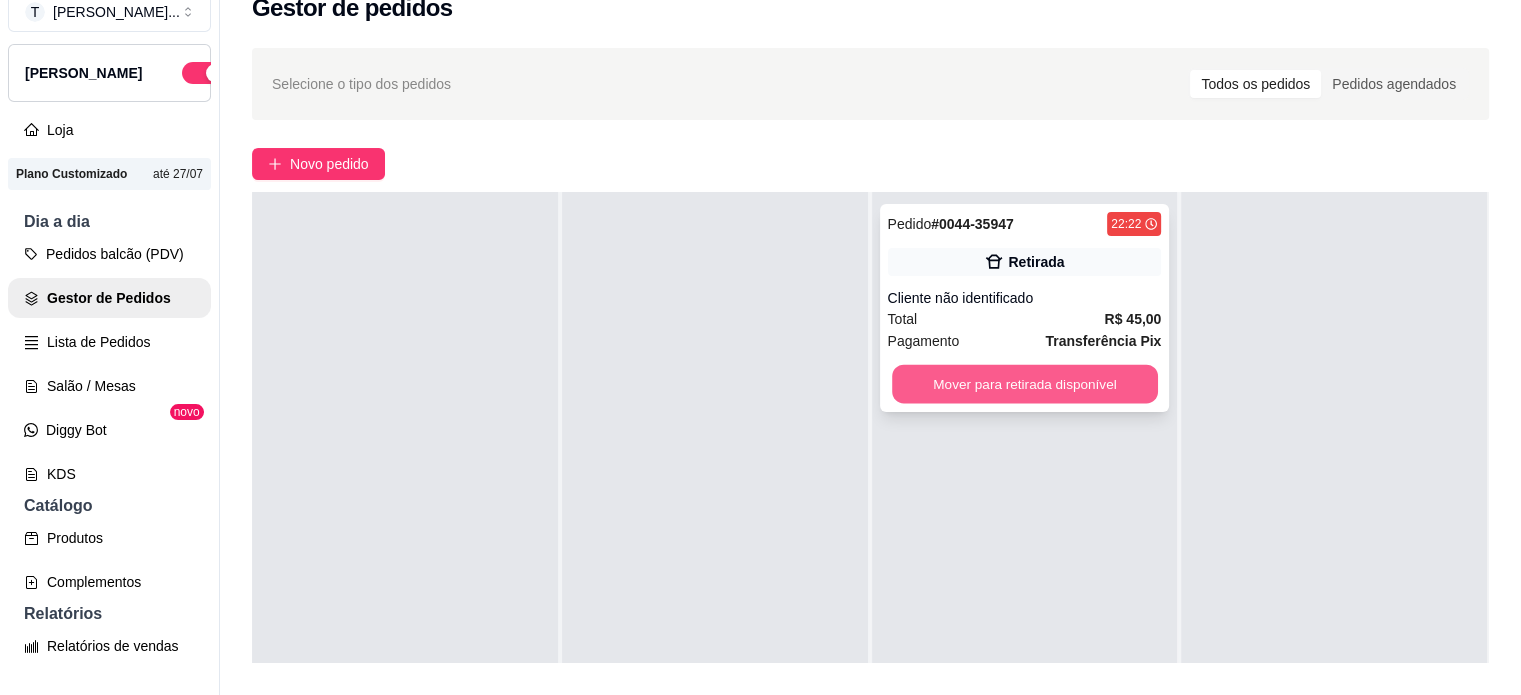 click on "Mover para retirada disponível" at bounding box center [1025, 384] 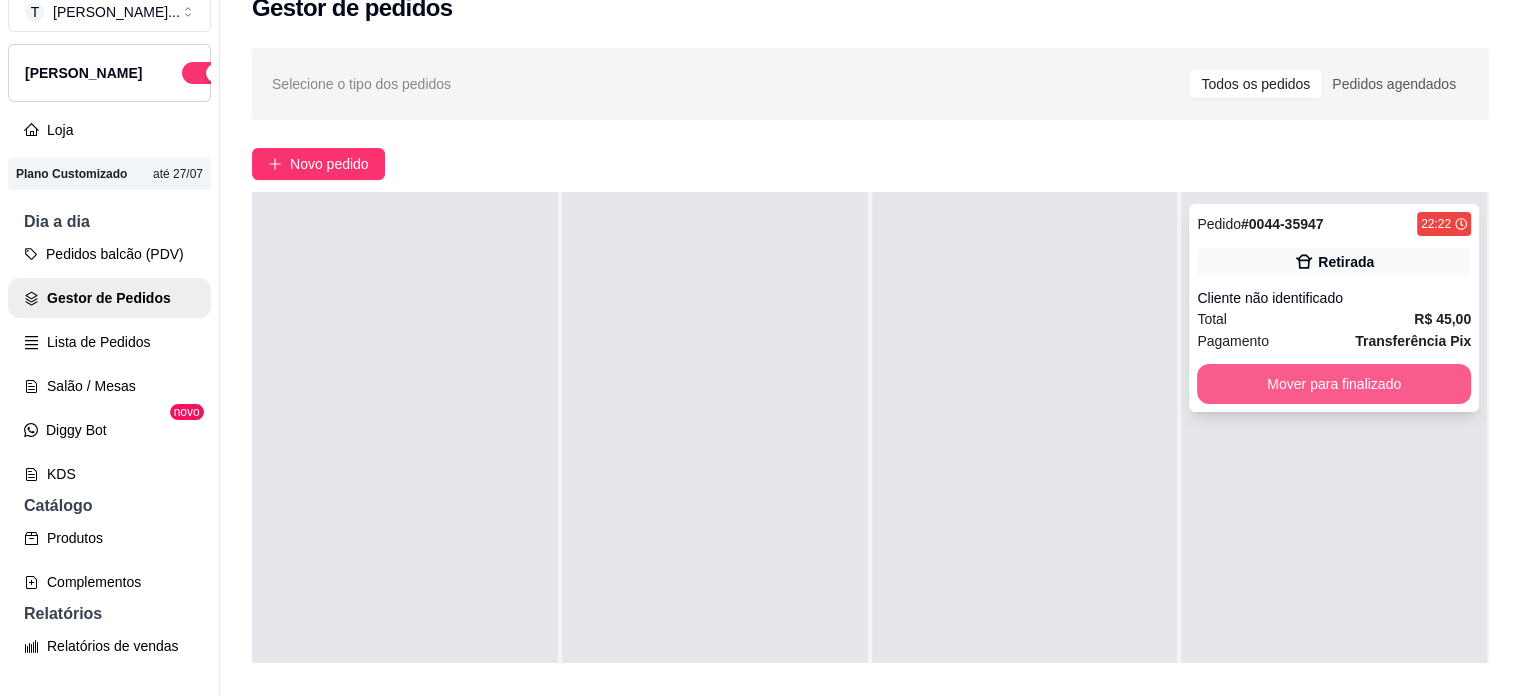 click on "Mover para finalizado" at bounding box center [1334, 384] 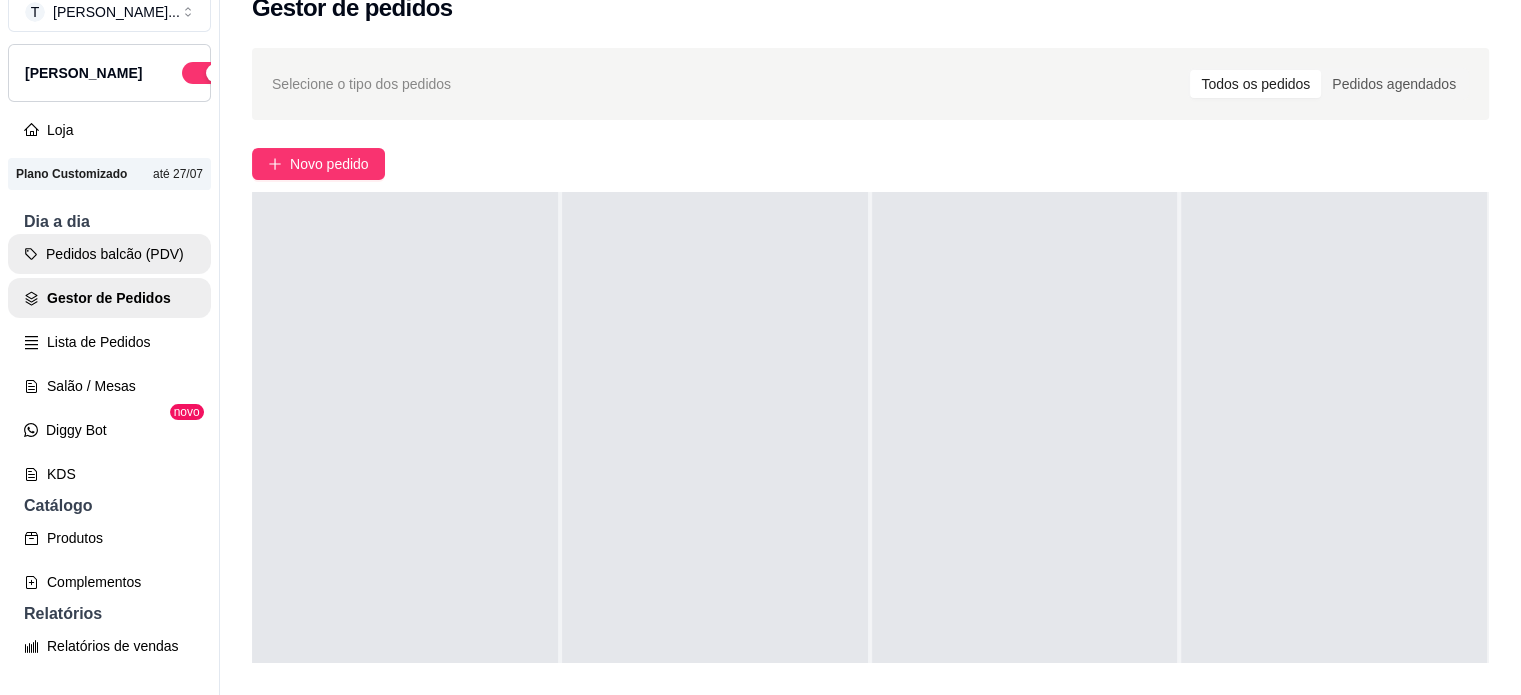 click on "Pedidos balcão (PDV)" at bounding box center [109, 254] 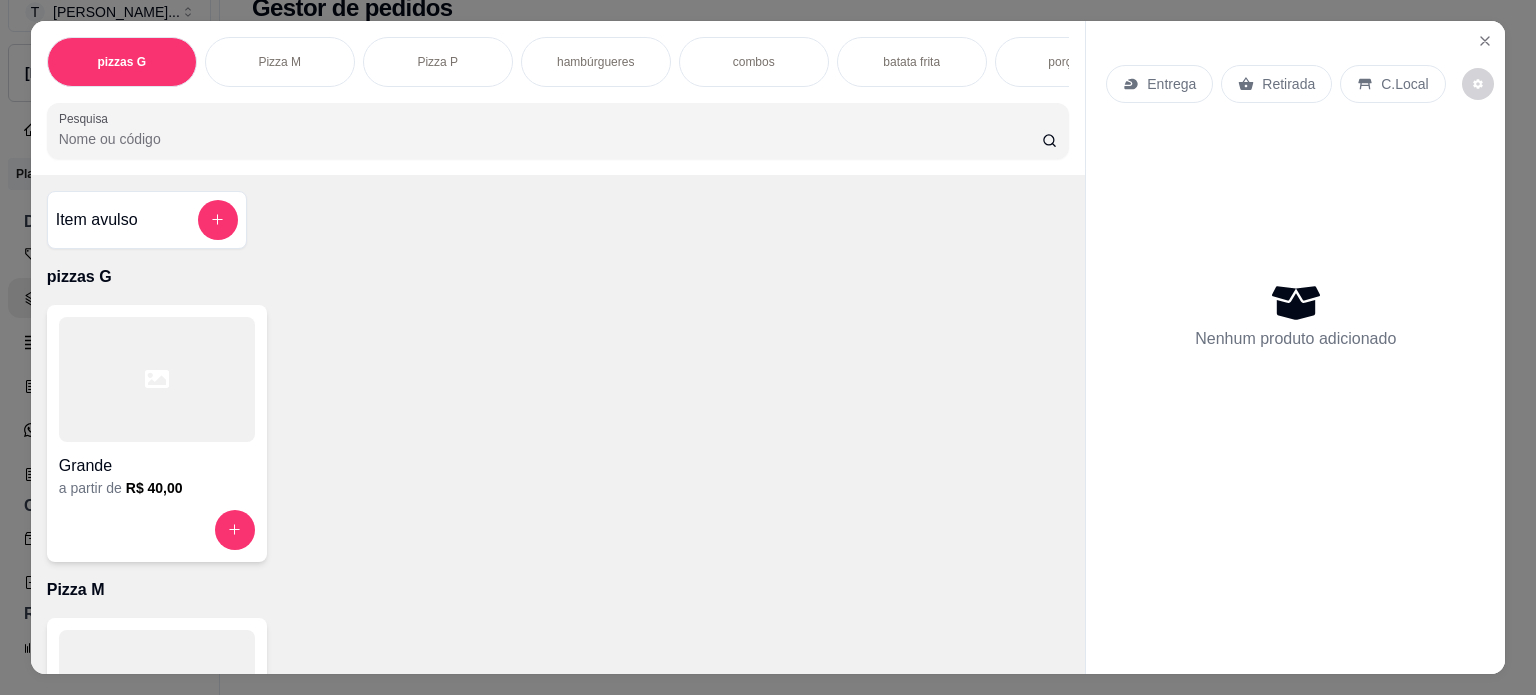 click on "combos" at bounding box center [754, 62] 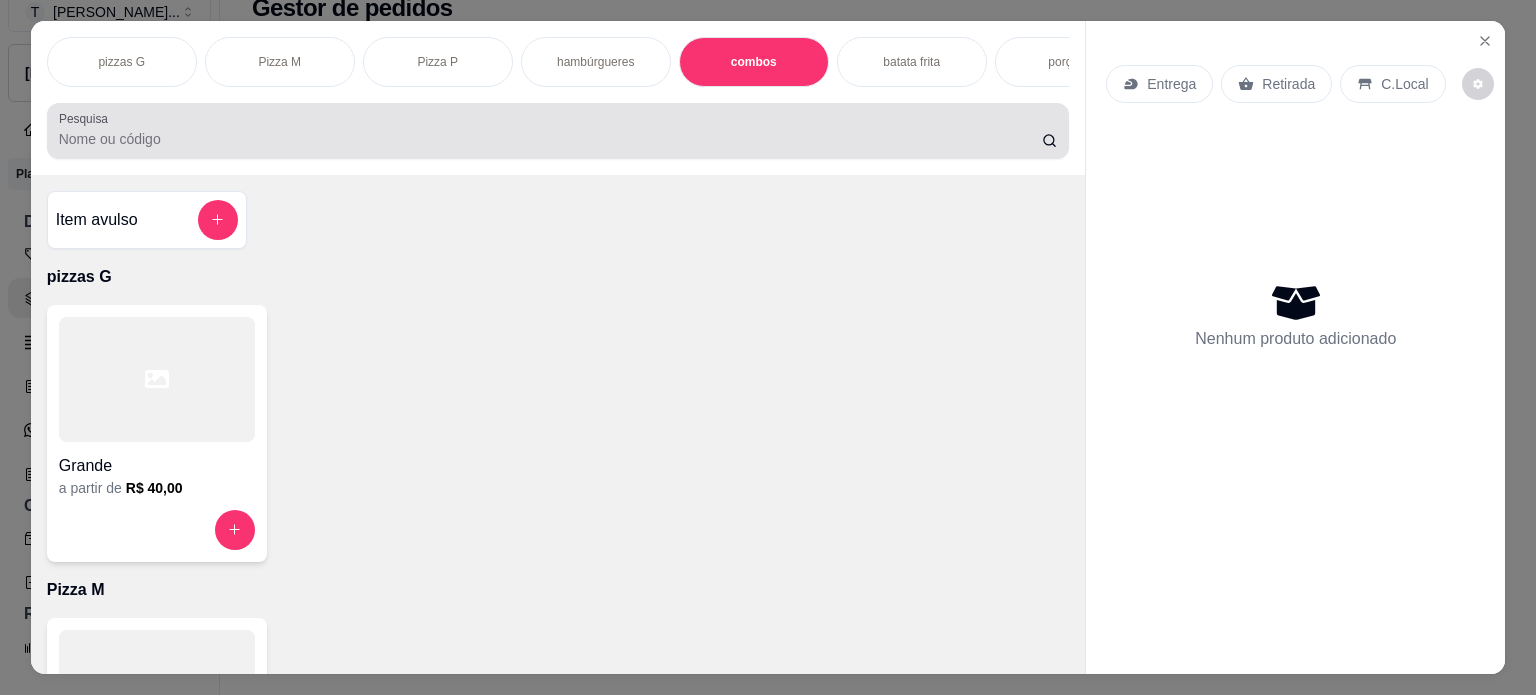 scroll, scrollTop: 1638, scrollLeft: 0, axis: vertical 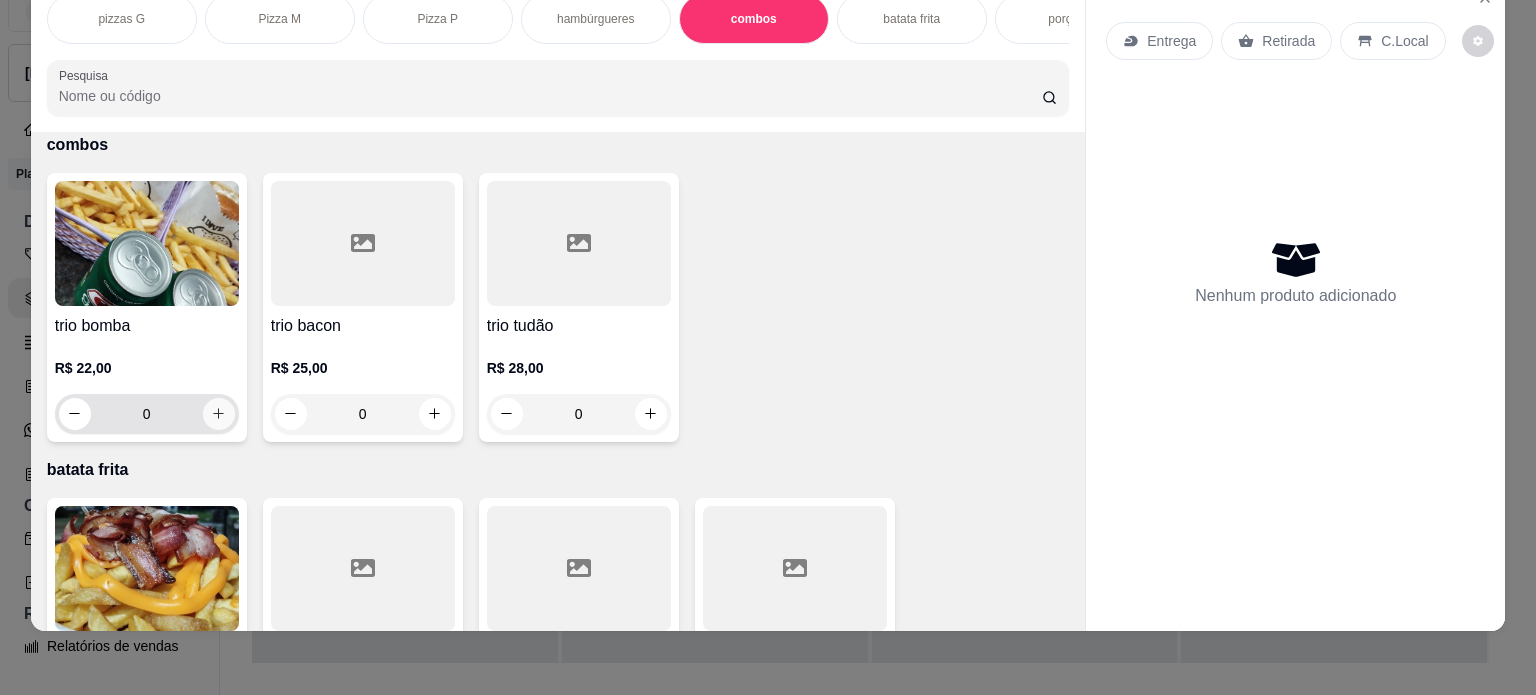 click 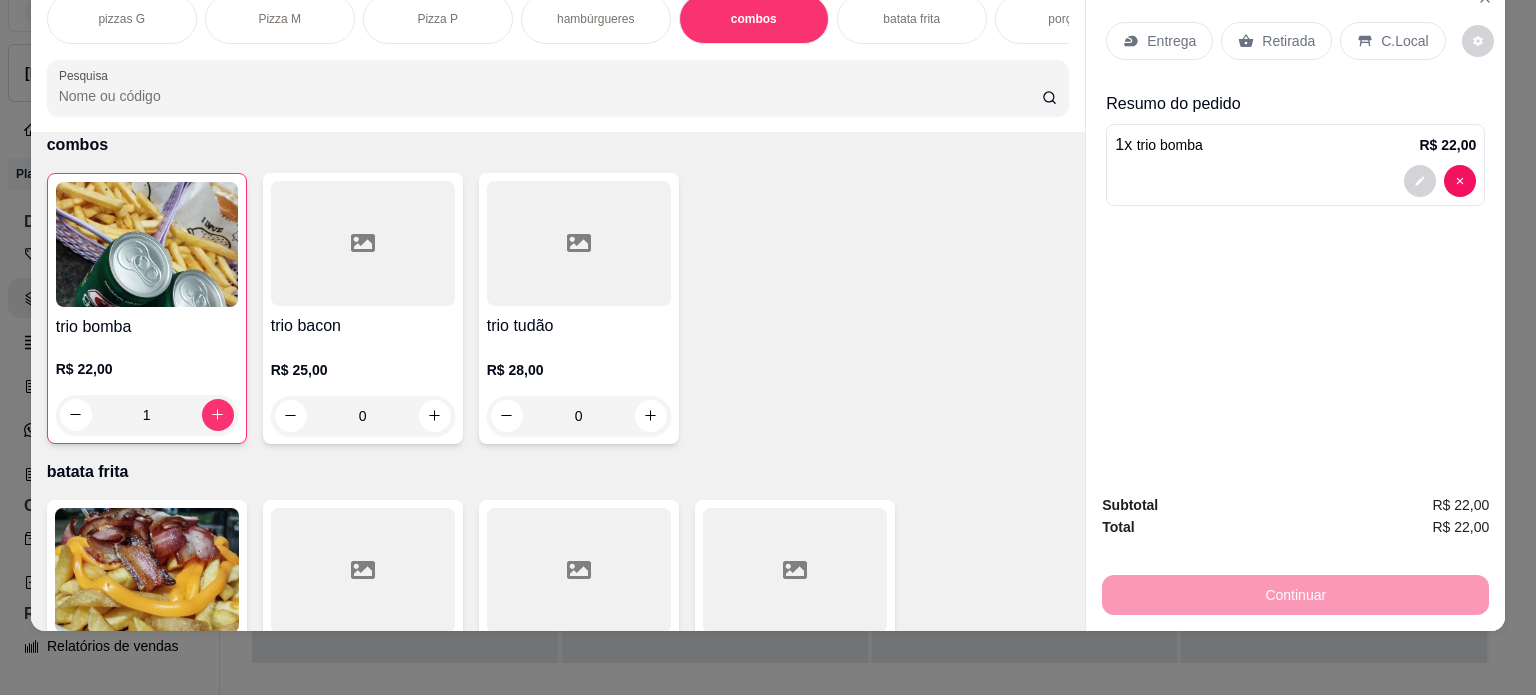 click on "Entrega" at bounding box center [1171, 41] 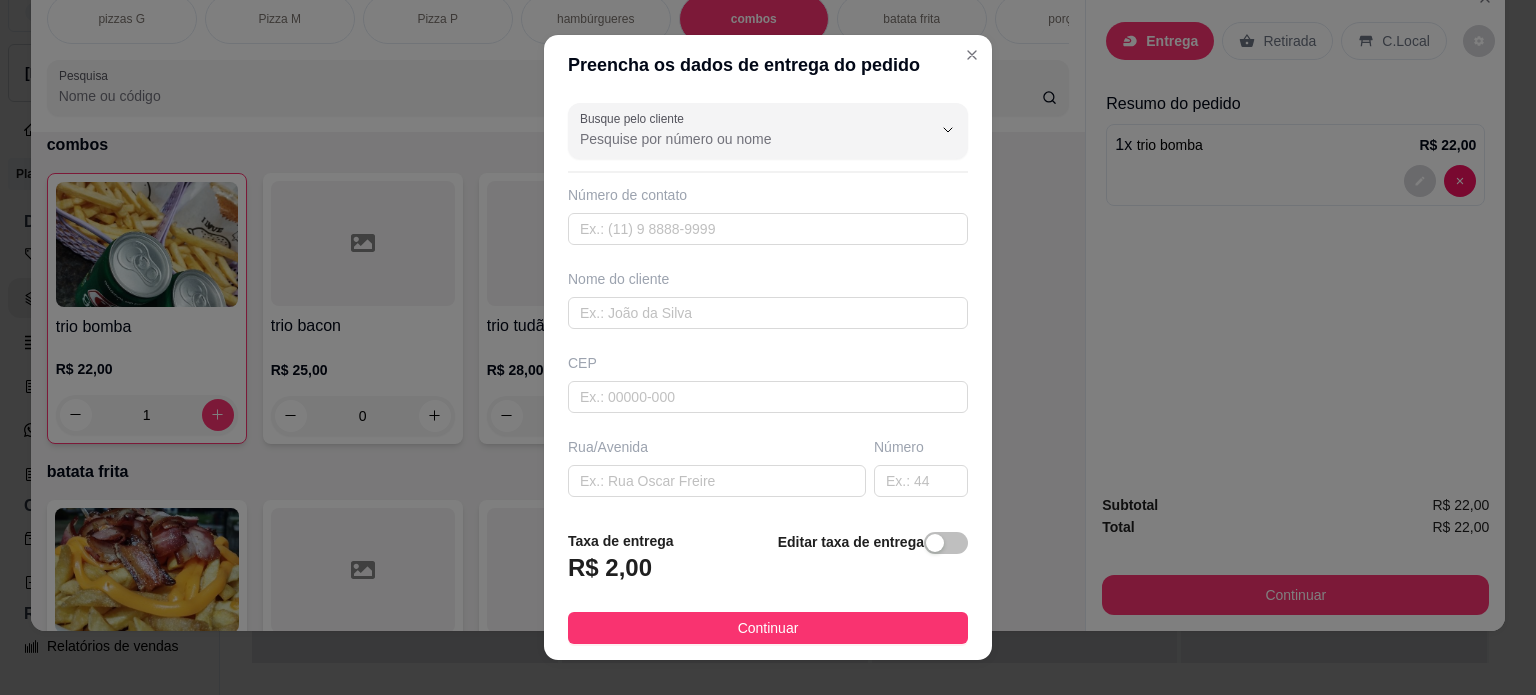 click on "Nome do cliente" at bounding box center (768, 299) 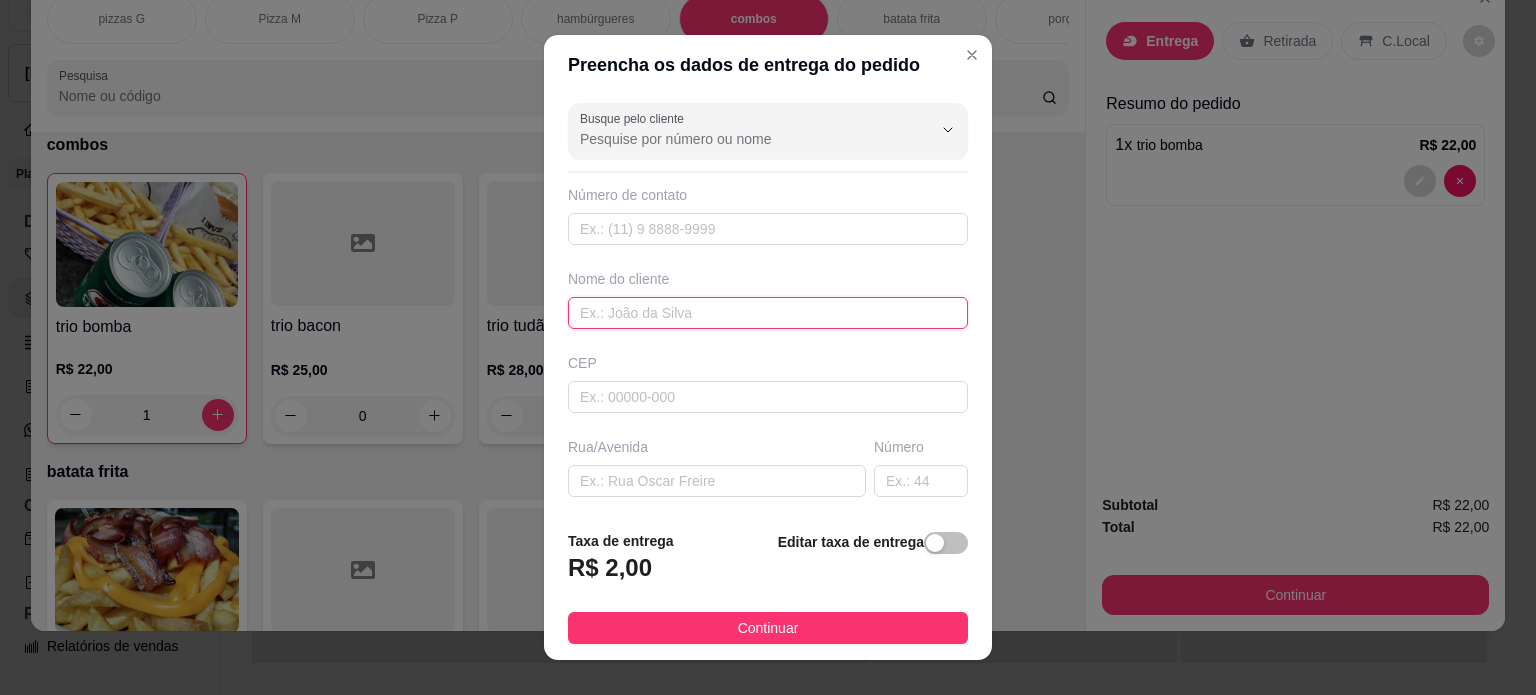 click at bounding box center (768, 313) 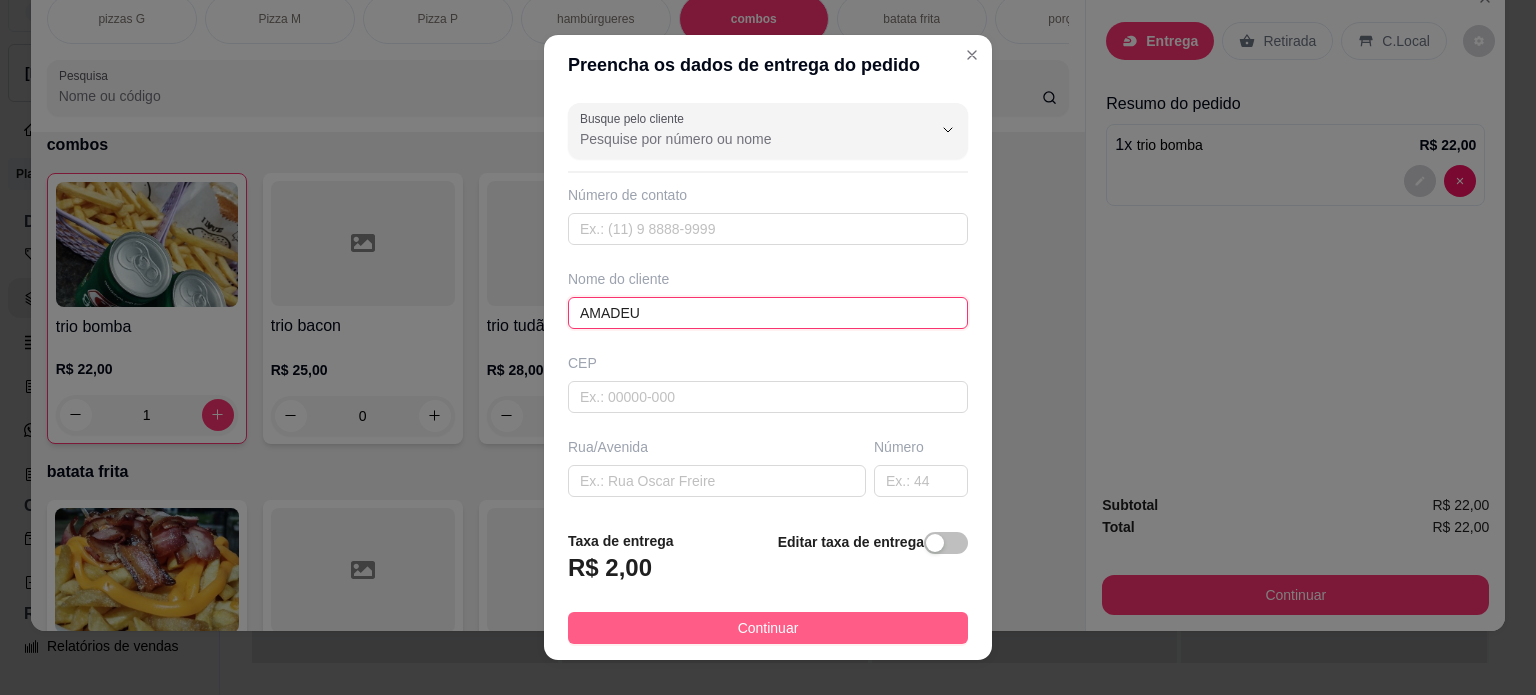 type on "AMADEU" 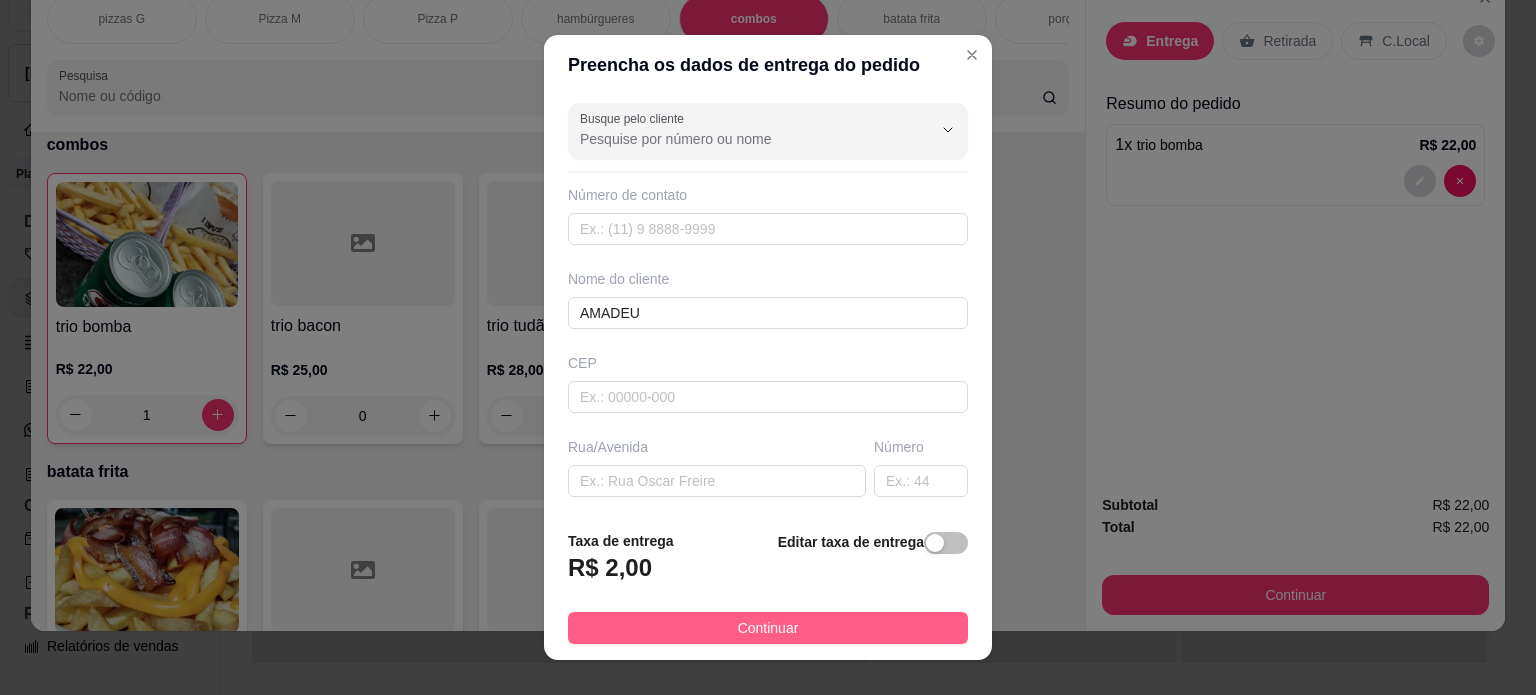 click on "Continuar" at bounding box center (768, 628) 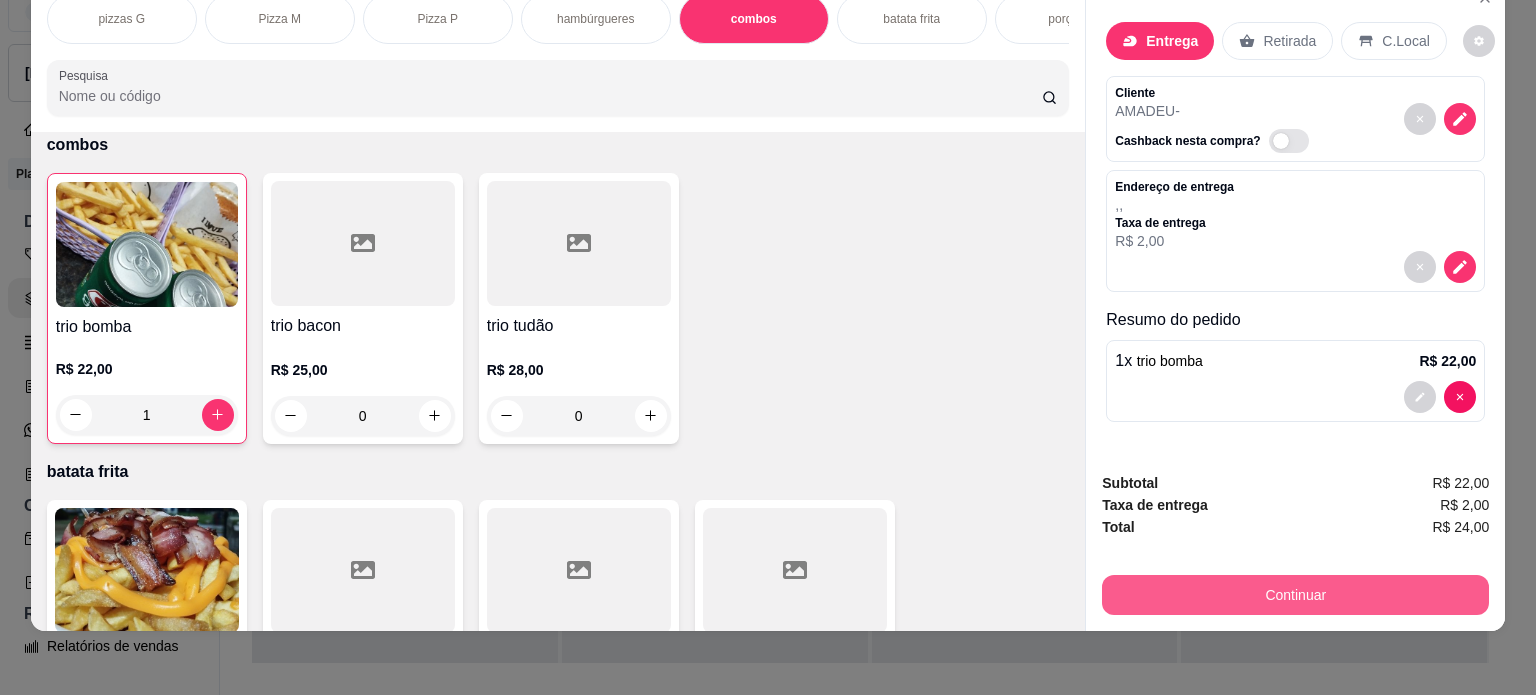 click on "Continuar" at bounding box center [1295, 595] 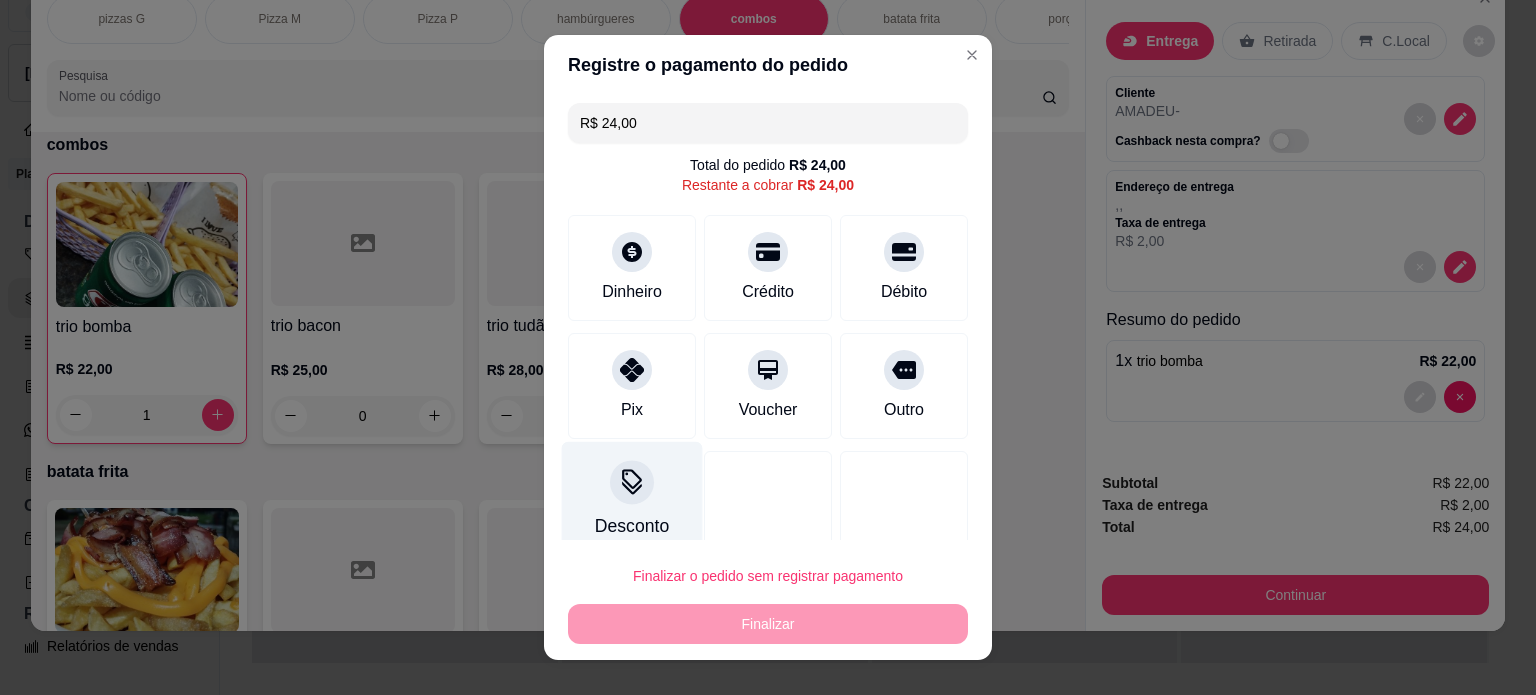 drag, startPoint x: 643, startPoint y: 416, endPoint x: 641, endPoint y: 436, distance: 20.09975 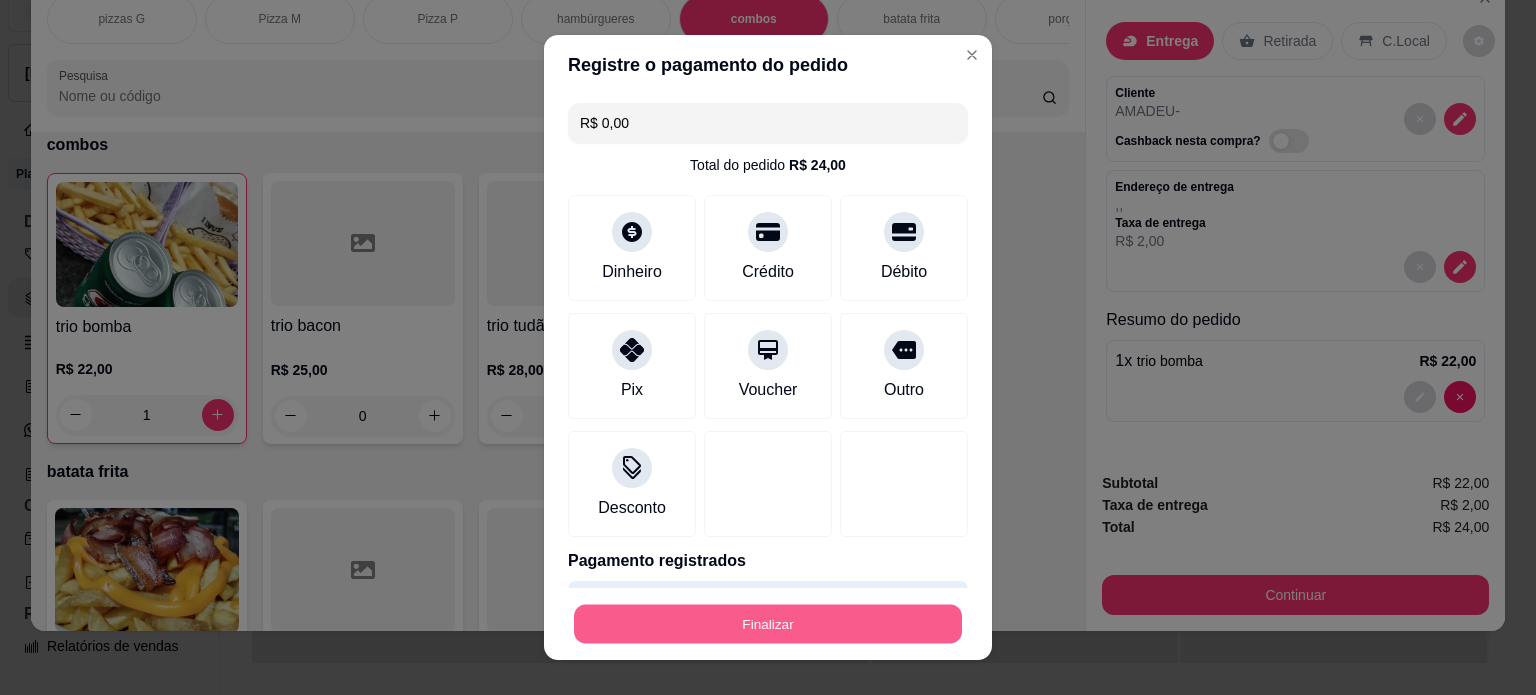 click on "Finalizar" at bounding box center (768, 624) 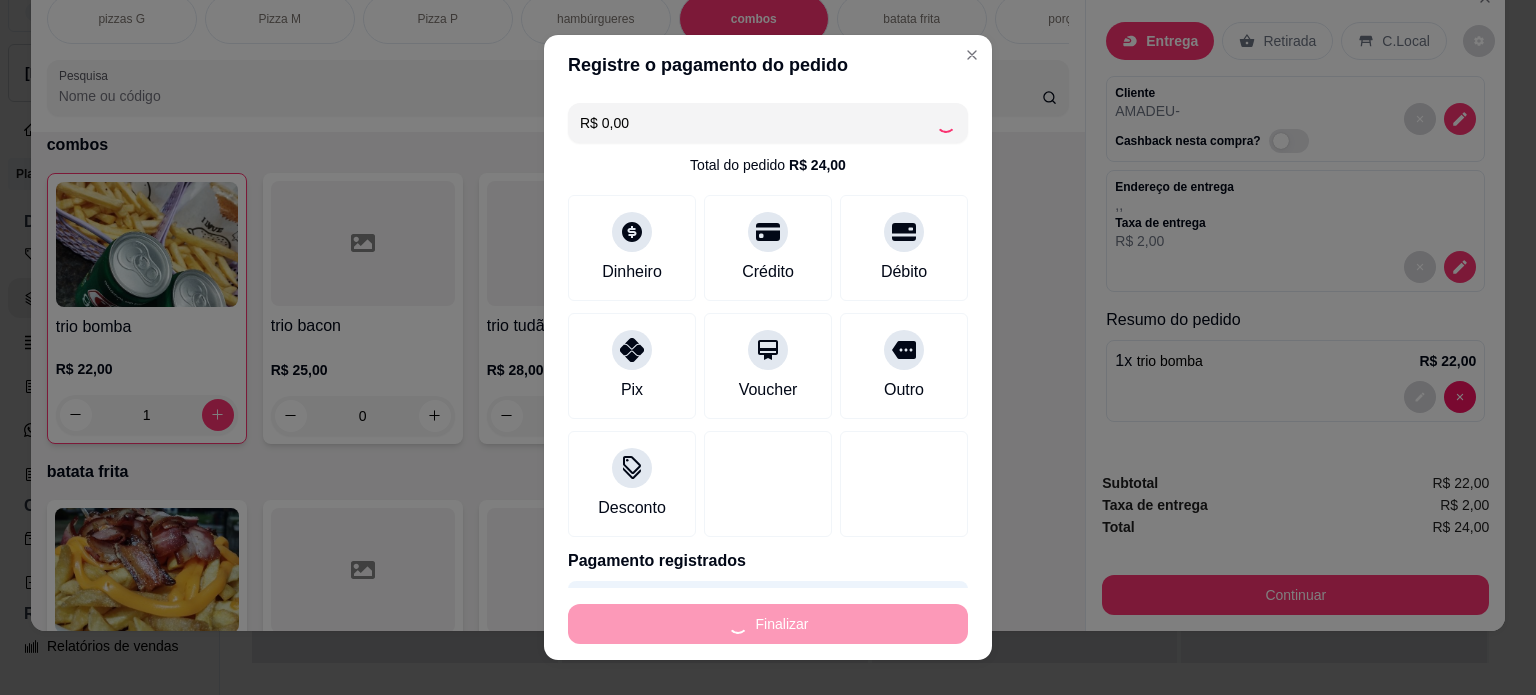 type on "0" 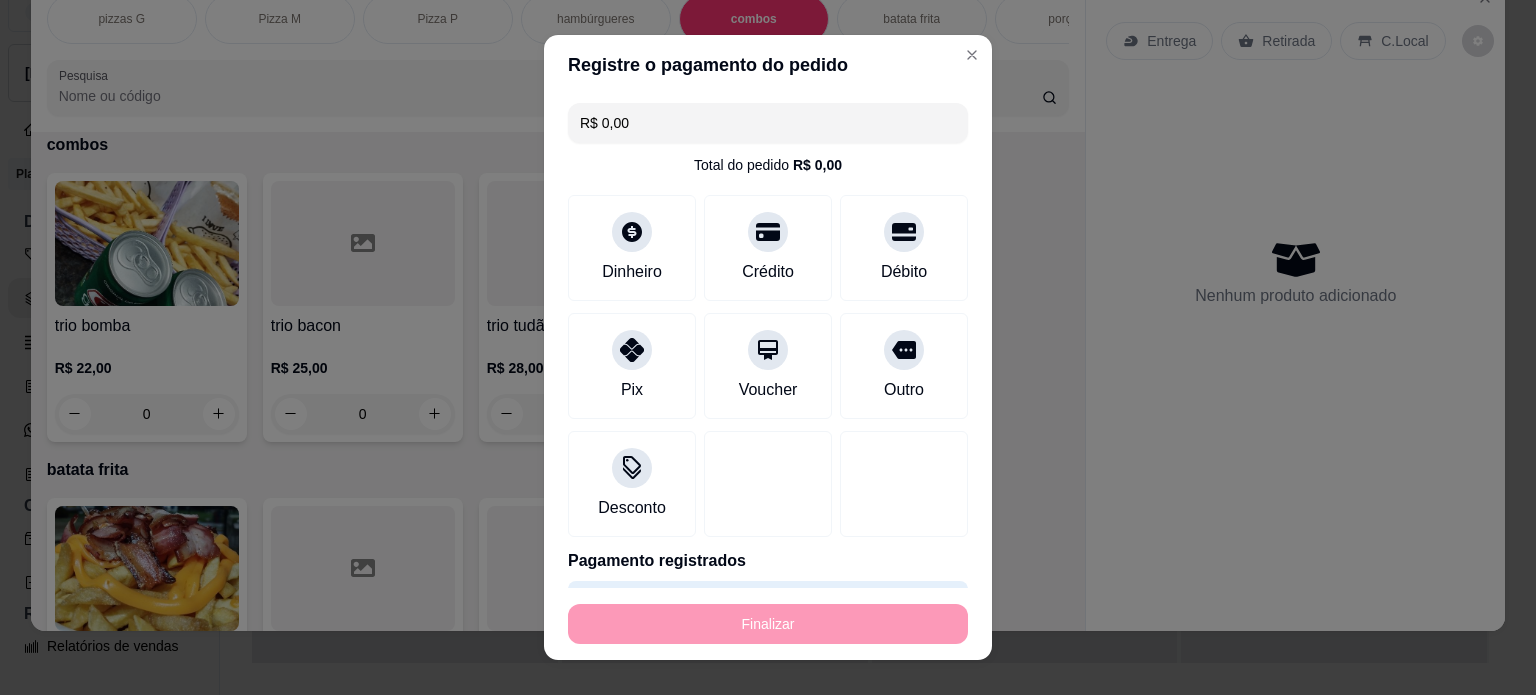 type on "-R$ 24,00" 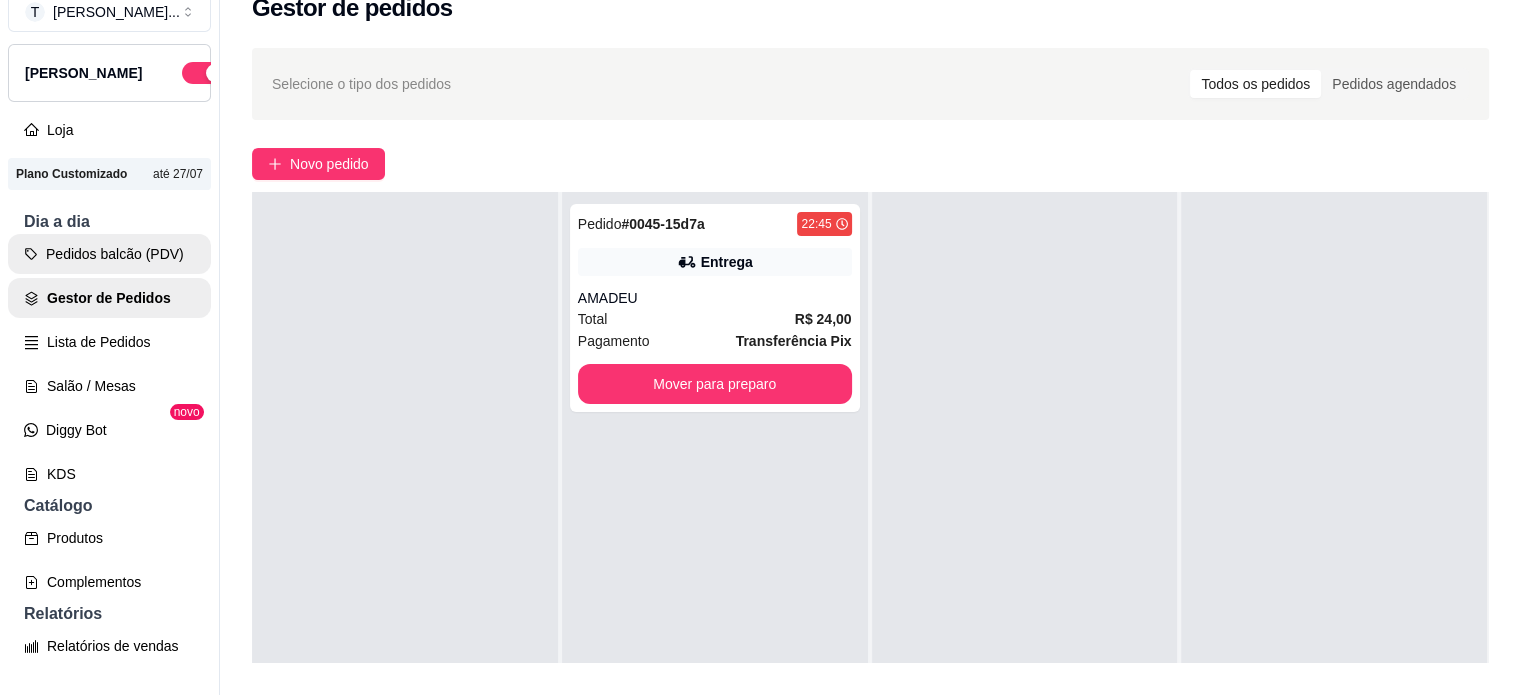 click on "Pedidos balcão (PDV)" at bounding box center [109, 254] 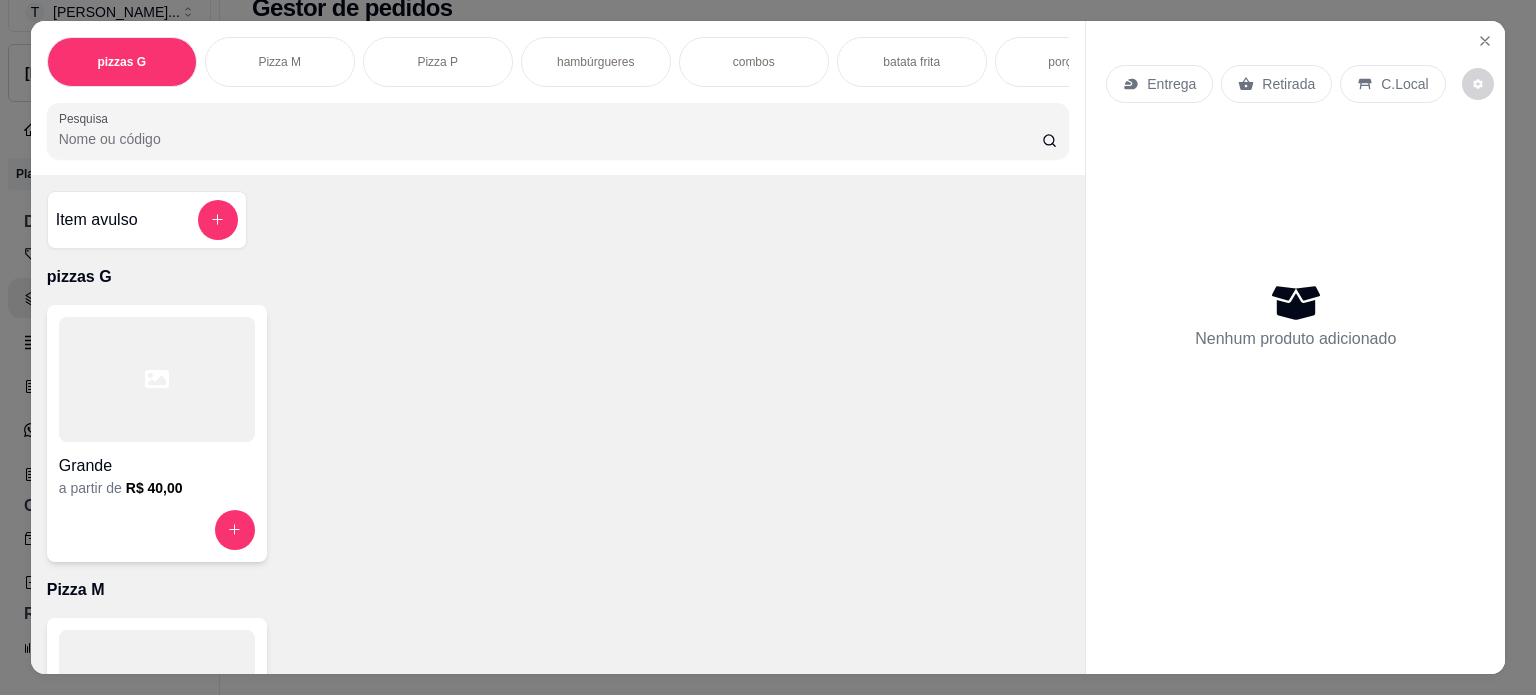 drag, startPoint x: 264, startPoint y: 47, endPoint x: 257, endPoint y: 263, distance: 216.1134 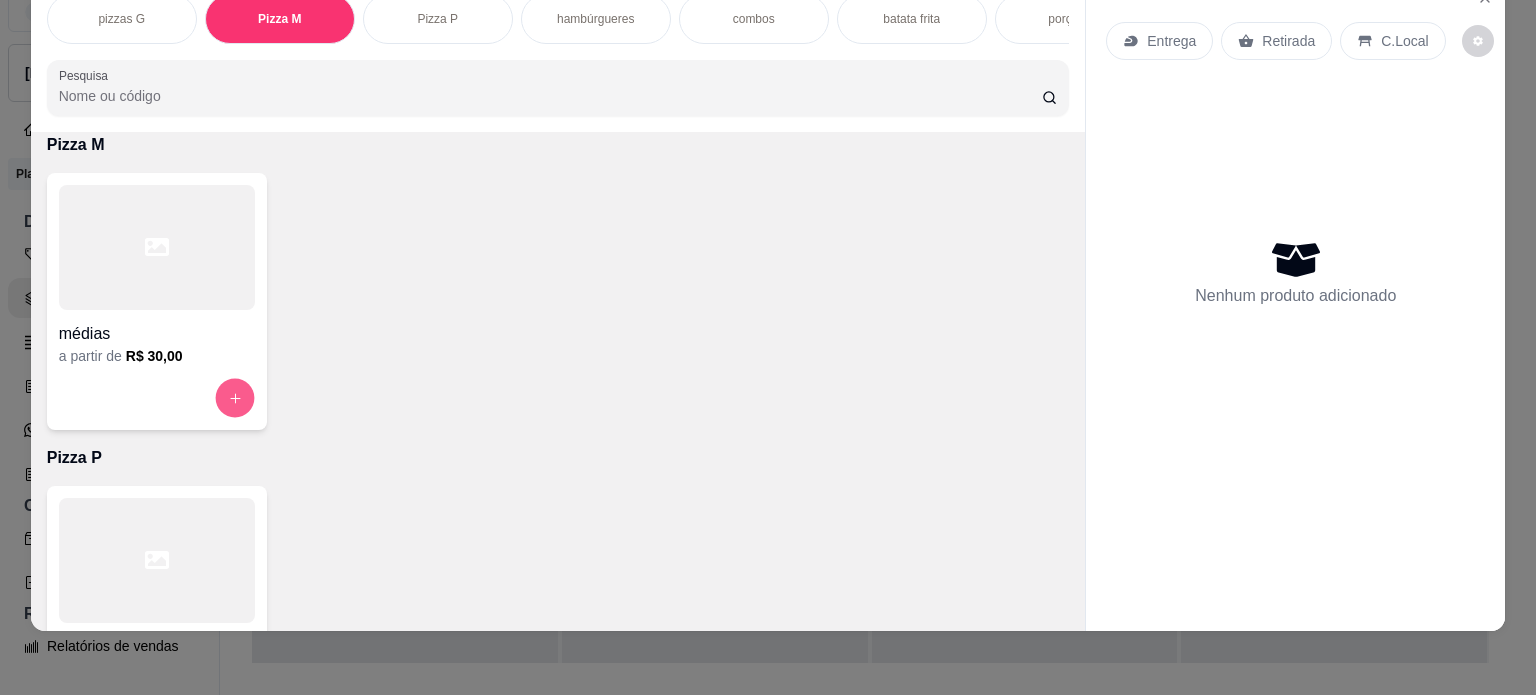 click 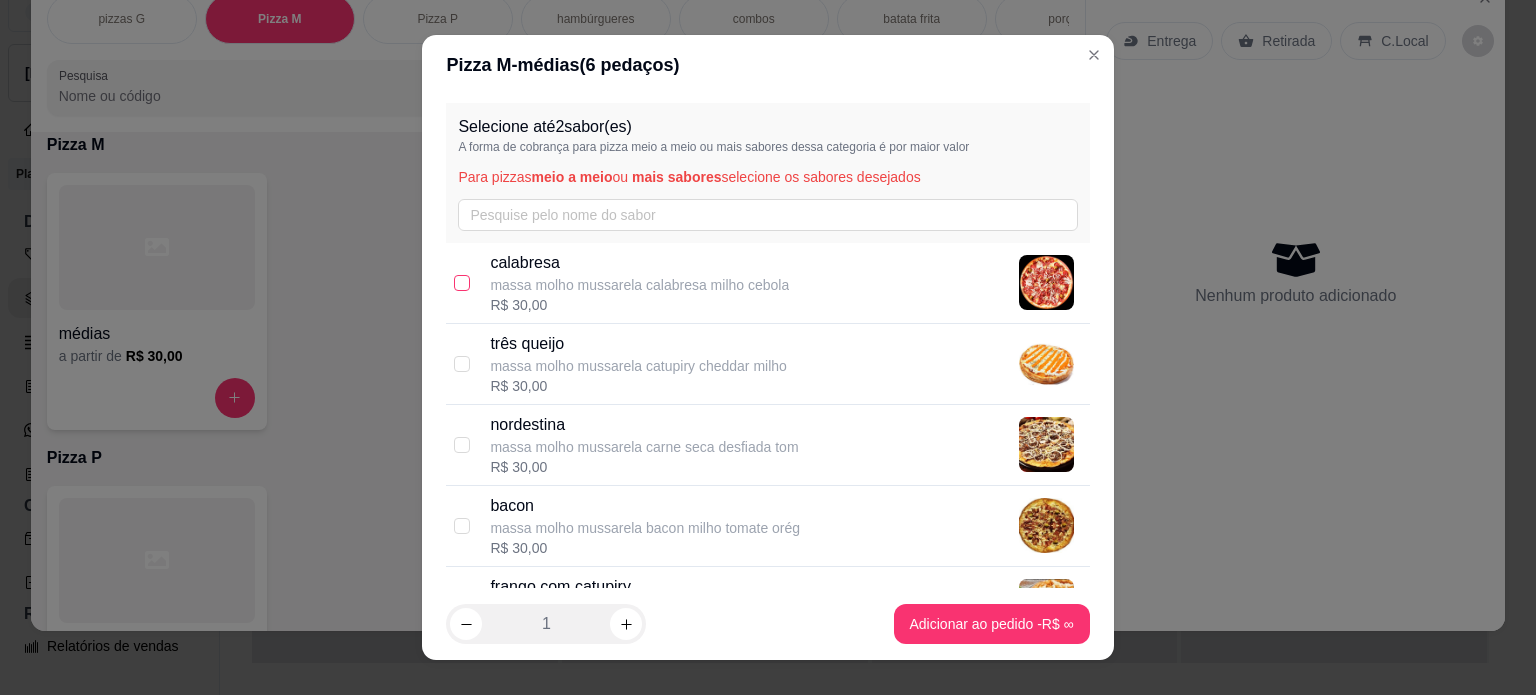 click at bounding box center (462, 283) 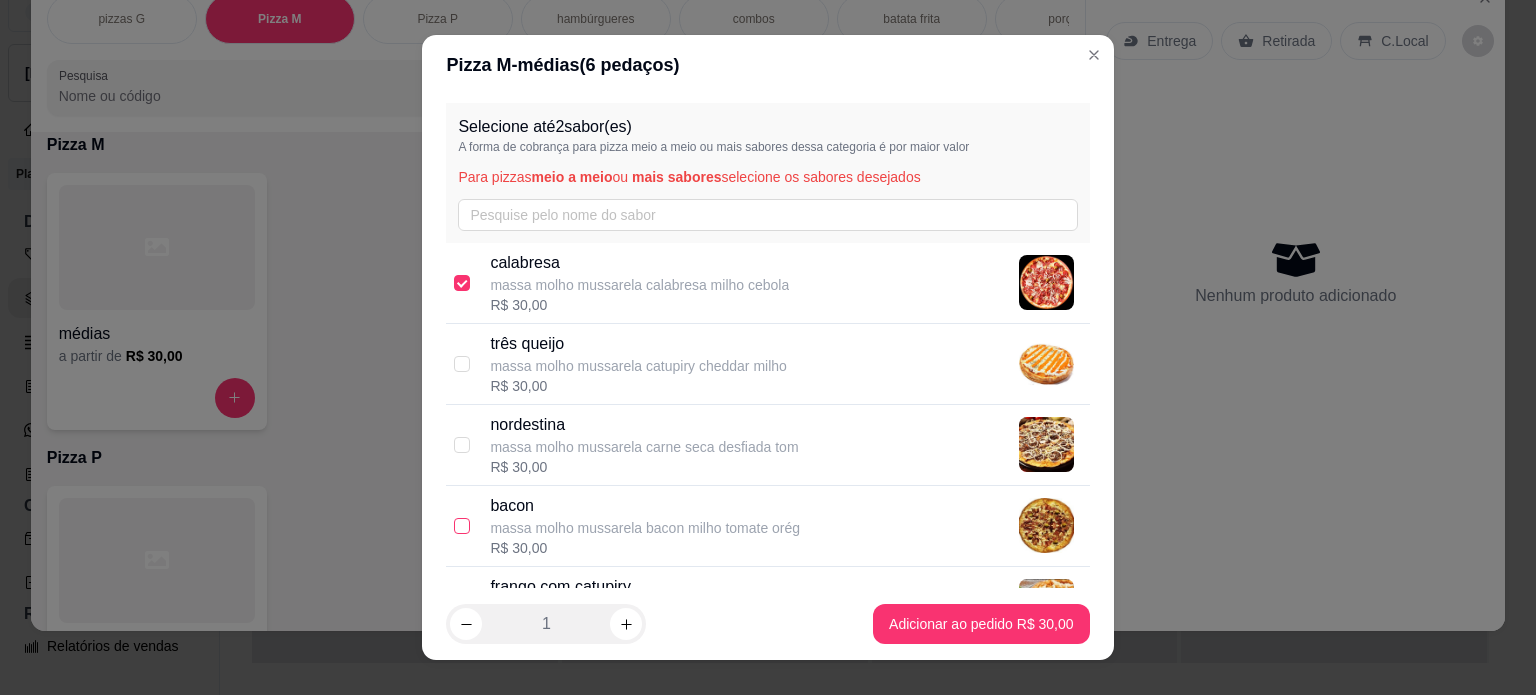 click at bounding box center (462, 526) 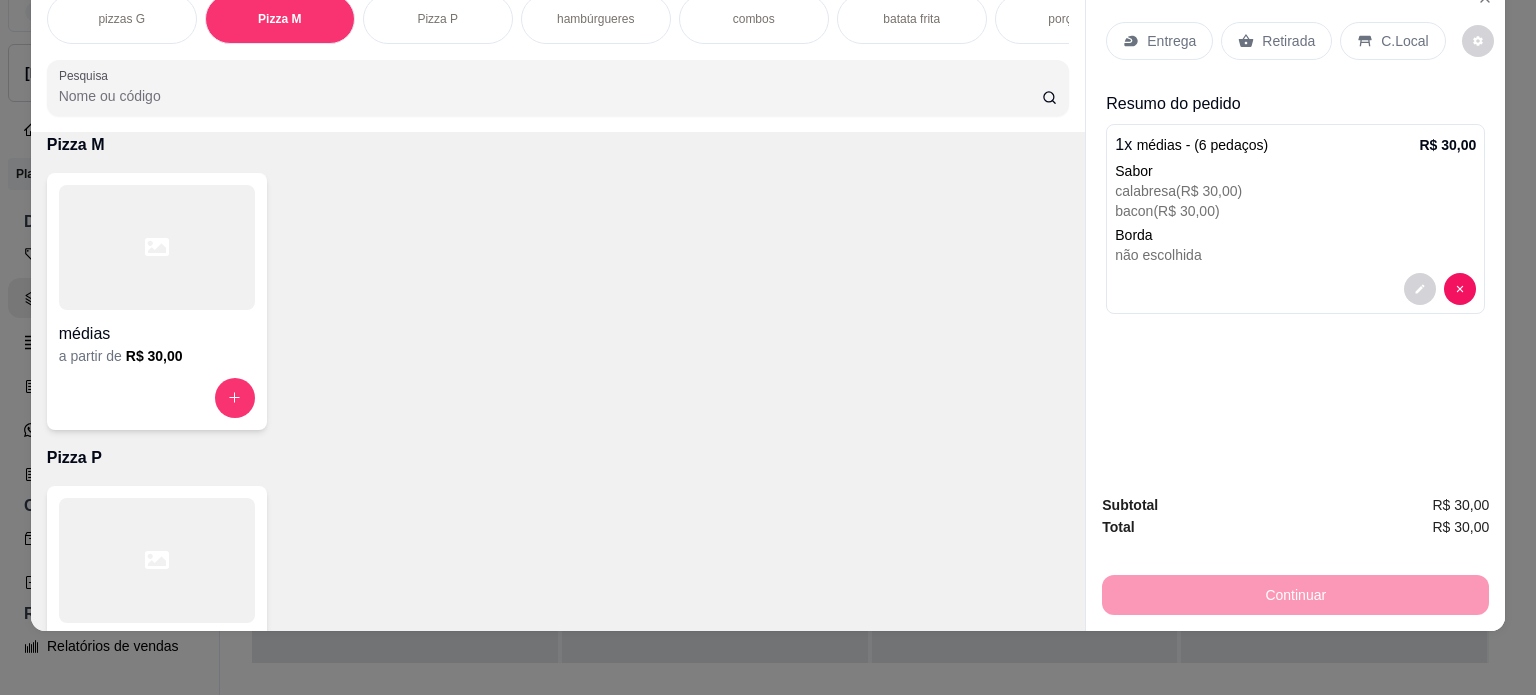 click on "Entrega" at bounding box center (1171, 41) 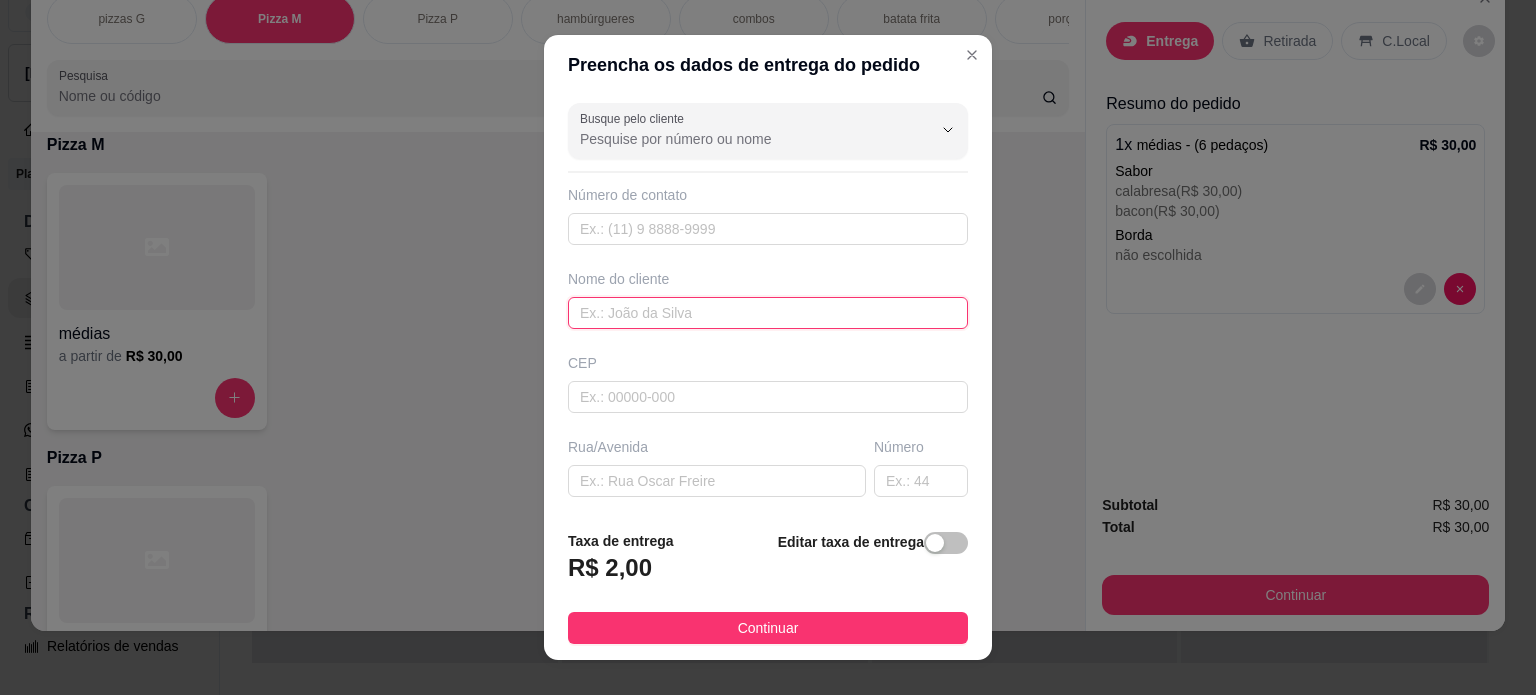 click at bounding box center (768, 313) 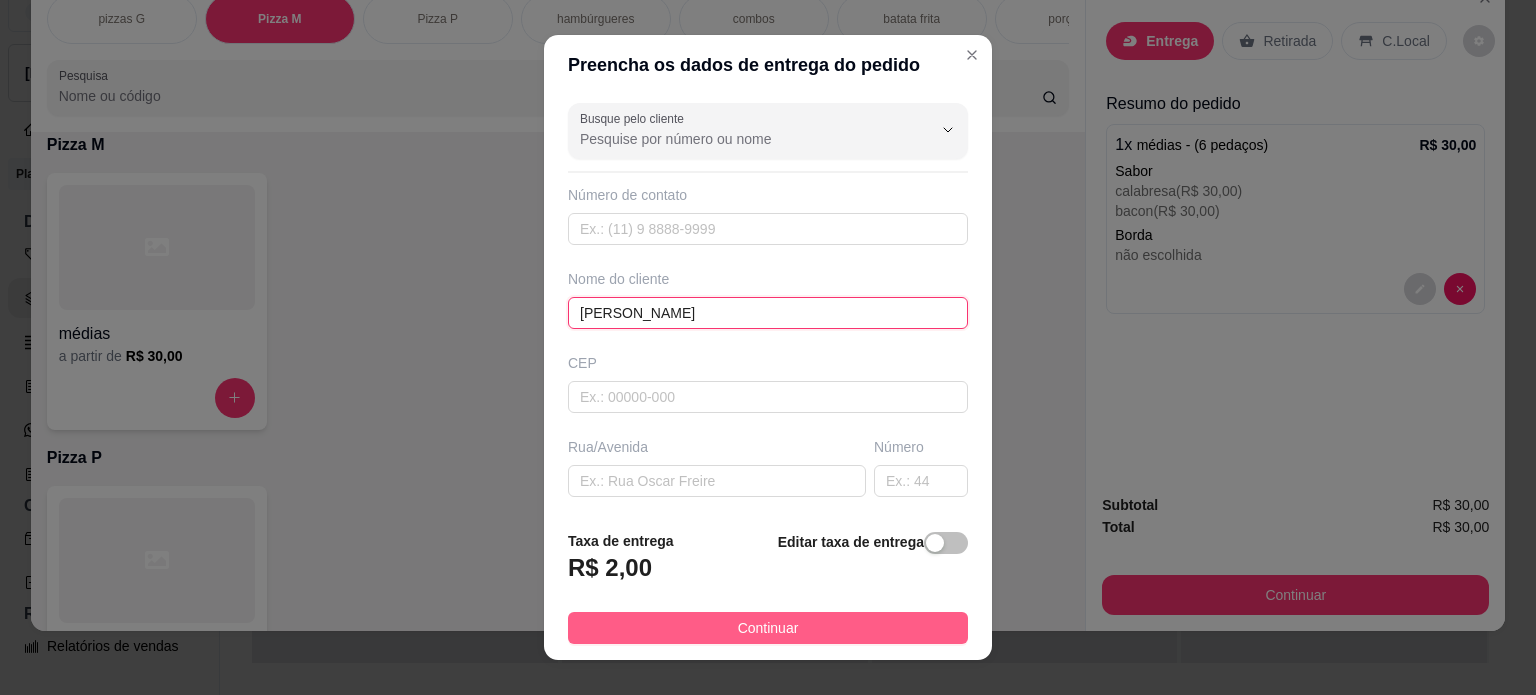 type on "[PERSON_NAME]" 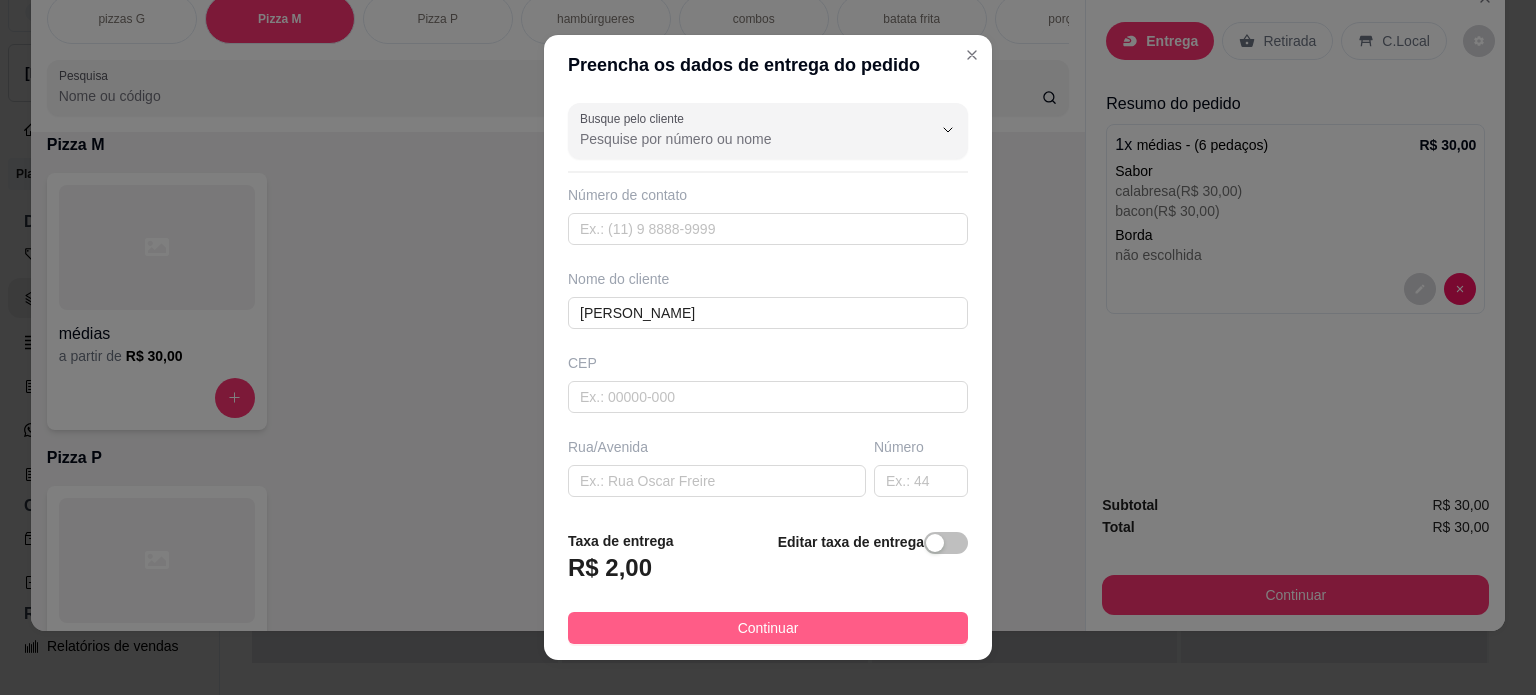 click on "Continuar" at bounding box center [768, 628] 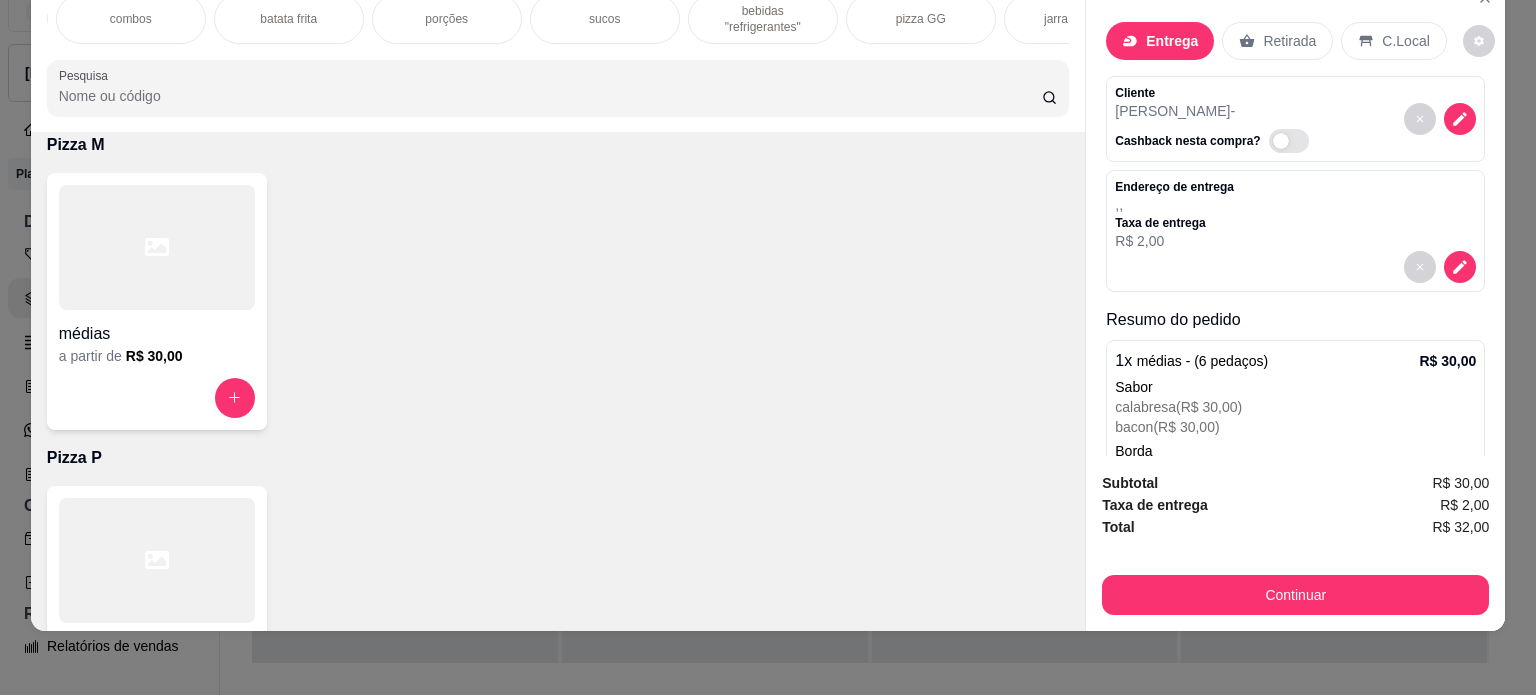 scroll, scrollTop: 0, scrollLeft: 640, axis: horizontal 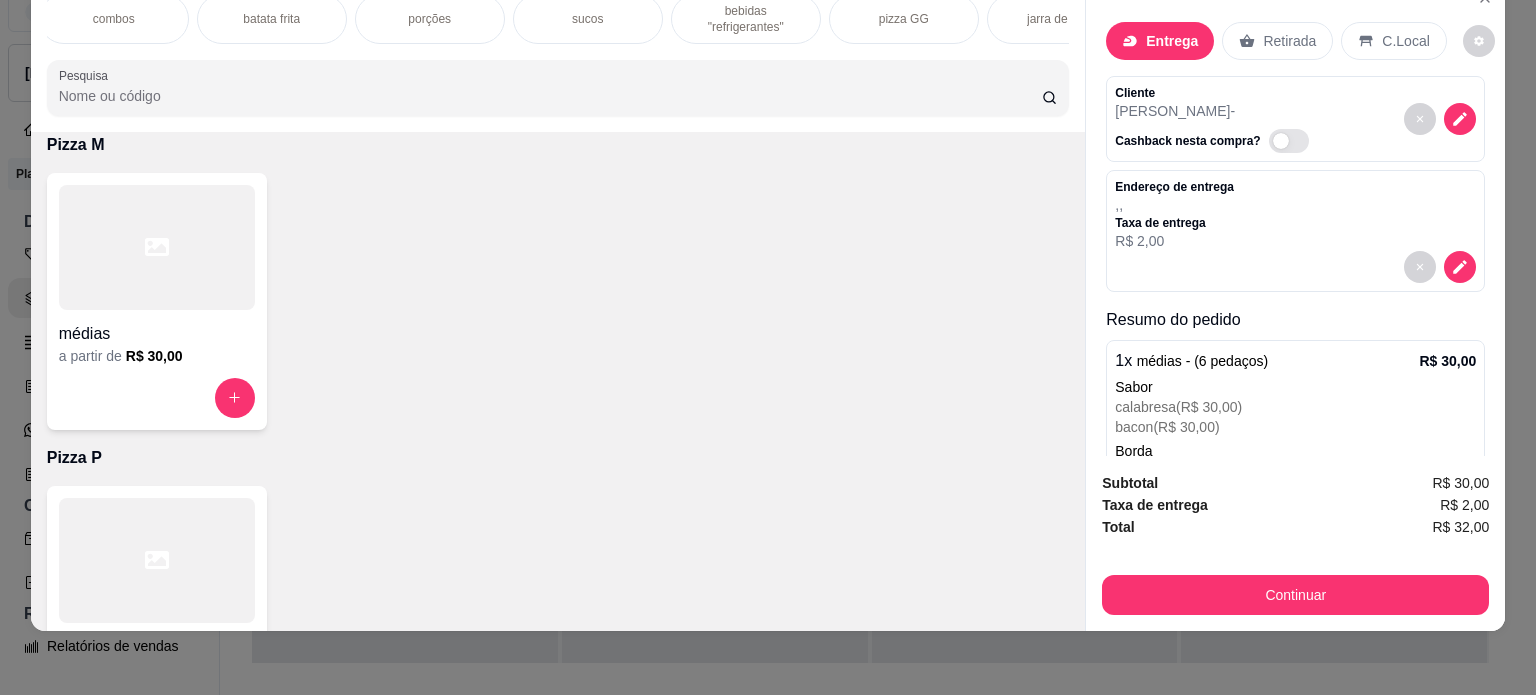 click on "bebidas "refrigerantes"" at bounding box center [746, 19] 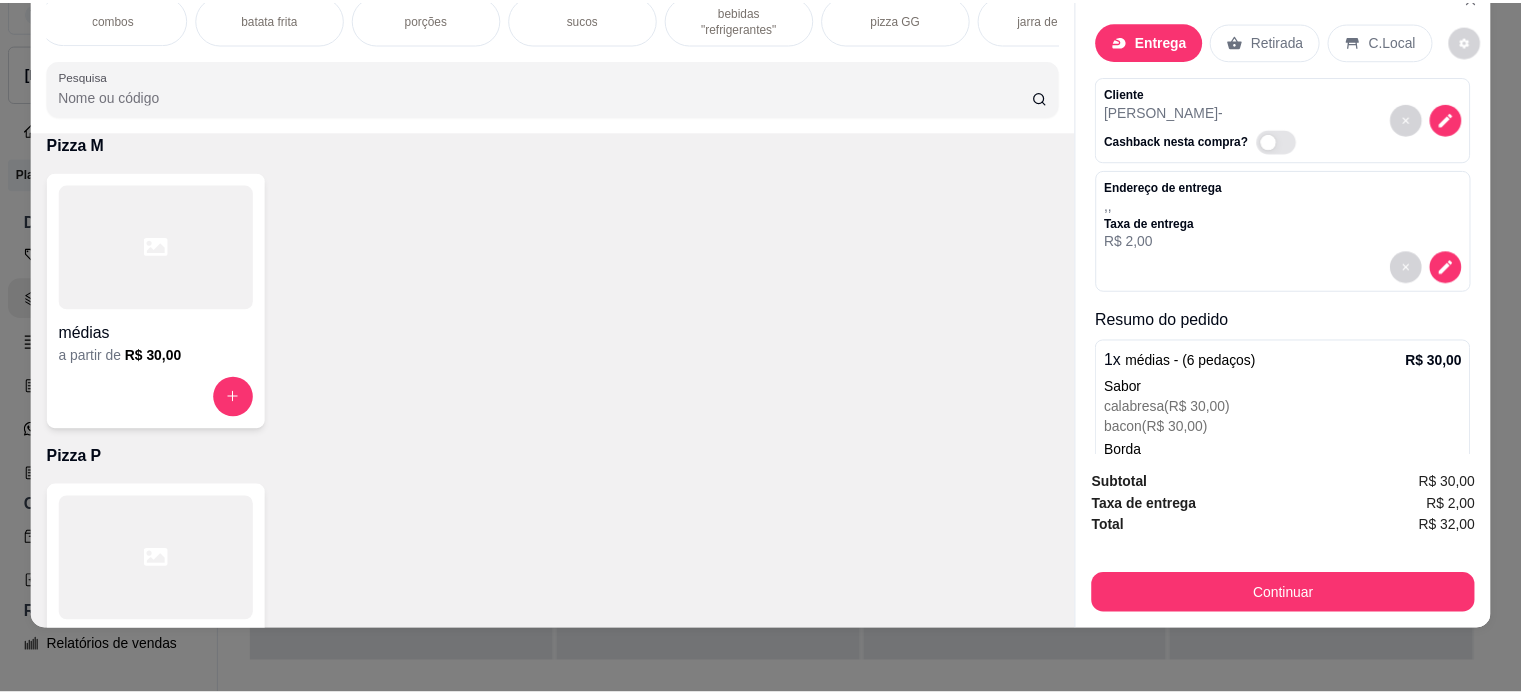 scroll, scrollTop: 3248, scrollLeft: 0, axis: vertical 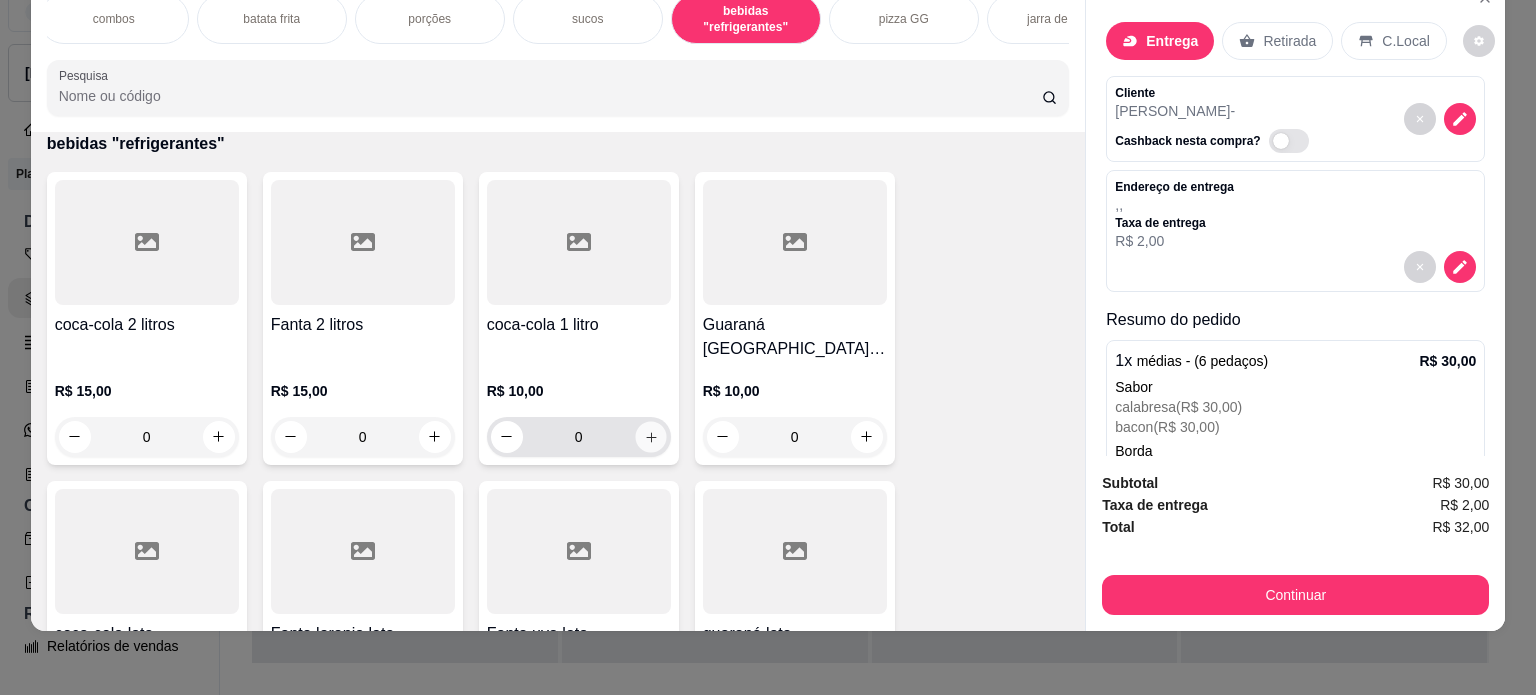 click at bounding box center (650, 436) 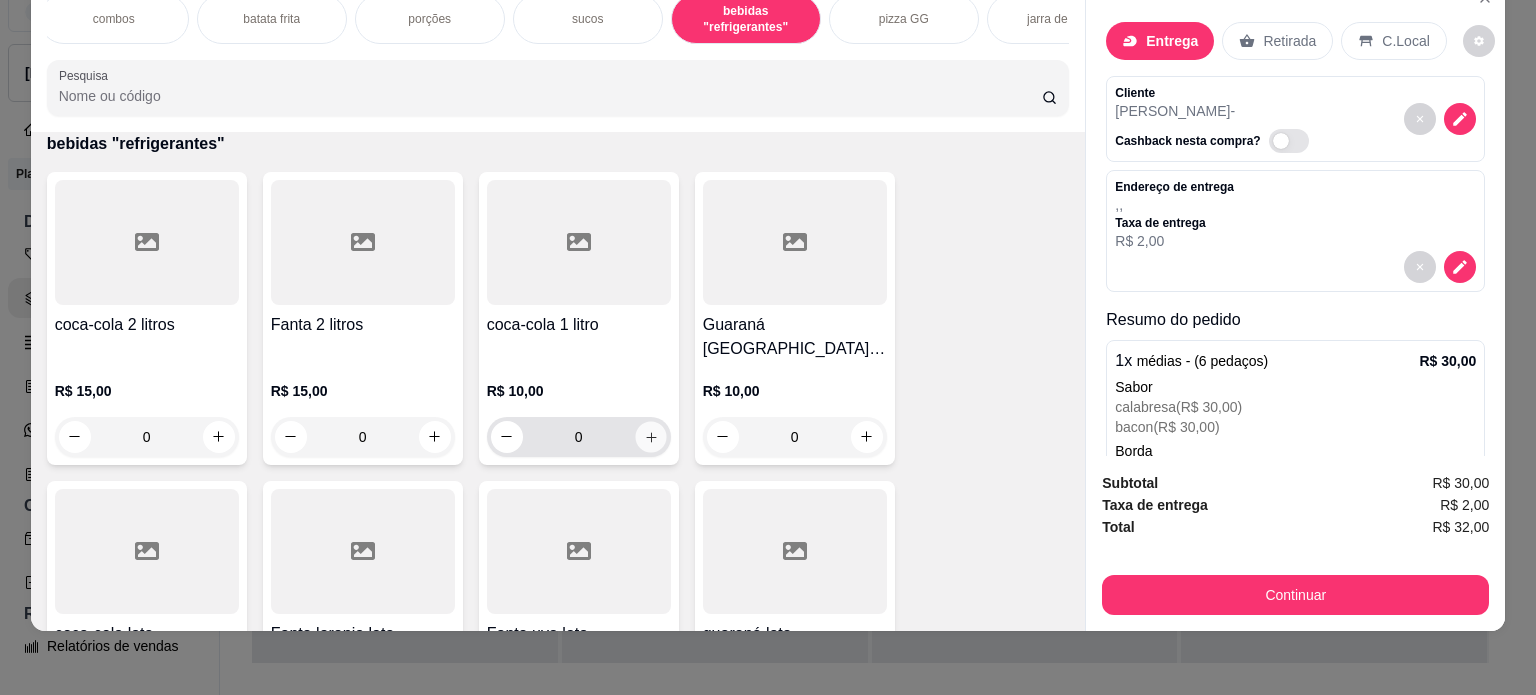 type on "1" 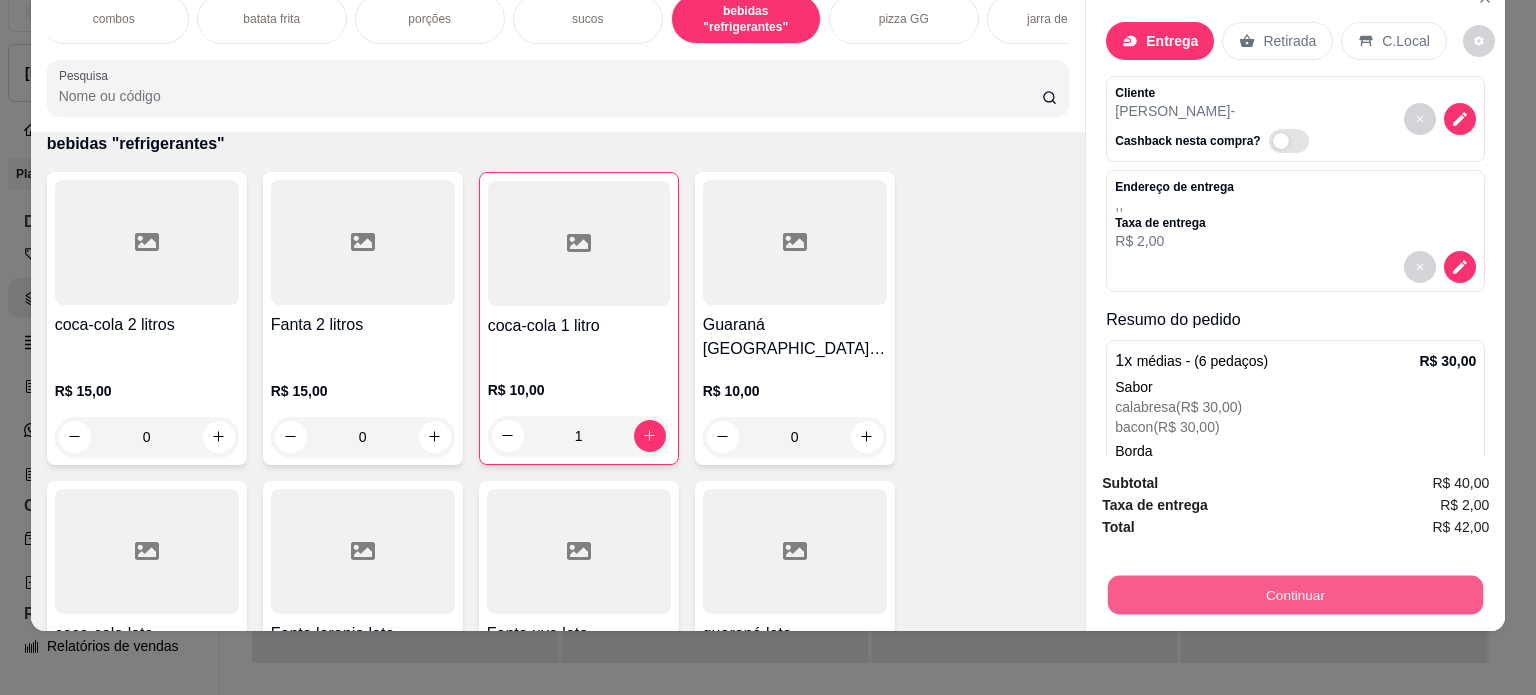 click on "Continuar" at bounding box center [1295, 595] 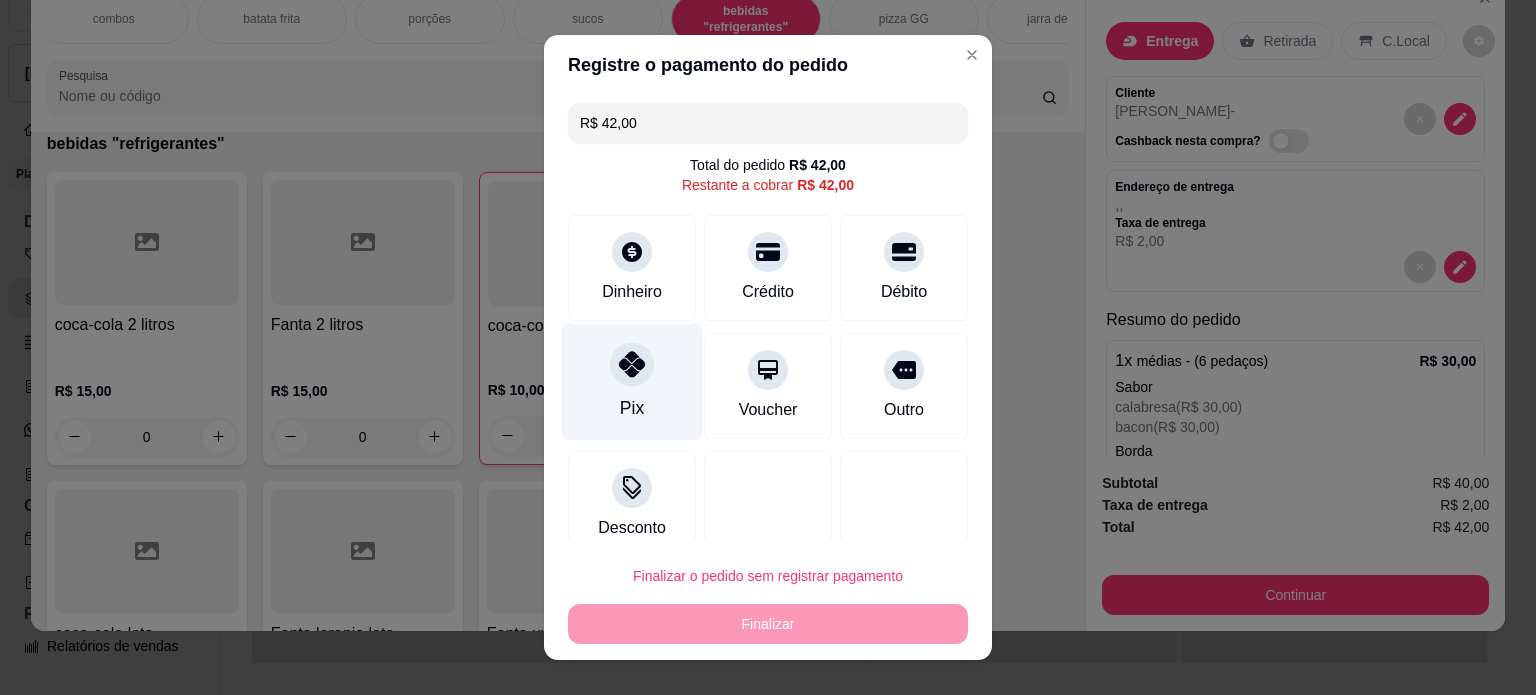 click on "Pix" at bounding box center [632, 408] 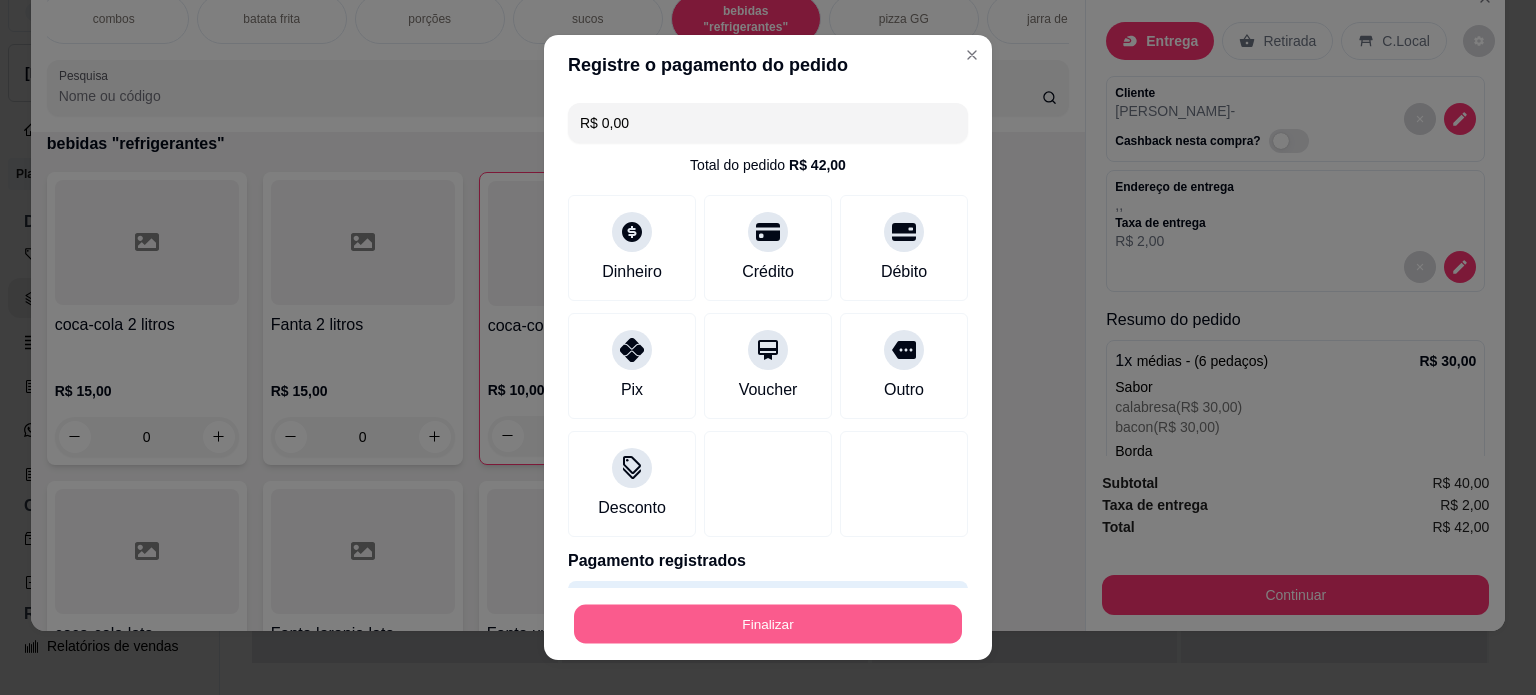 click on "Finalizar" at bounding box center (768, 624) 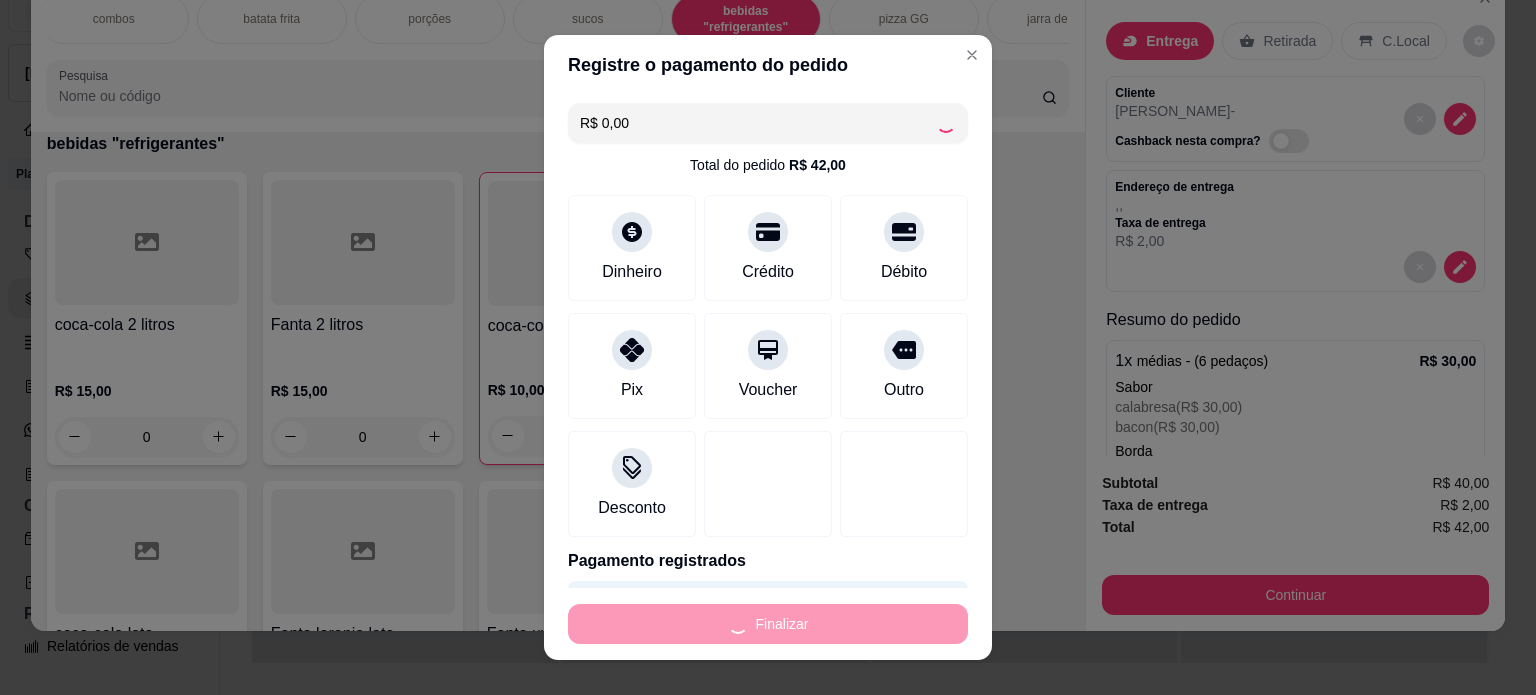 type on "0" 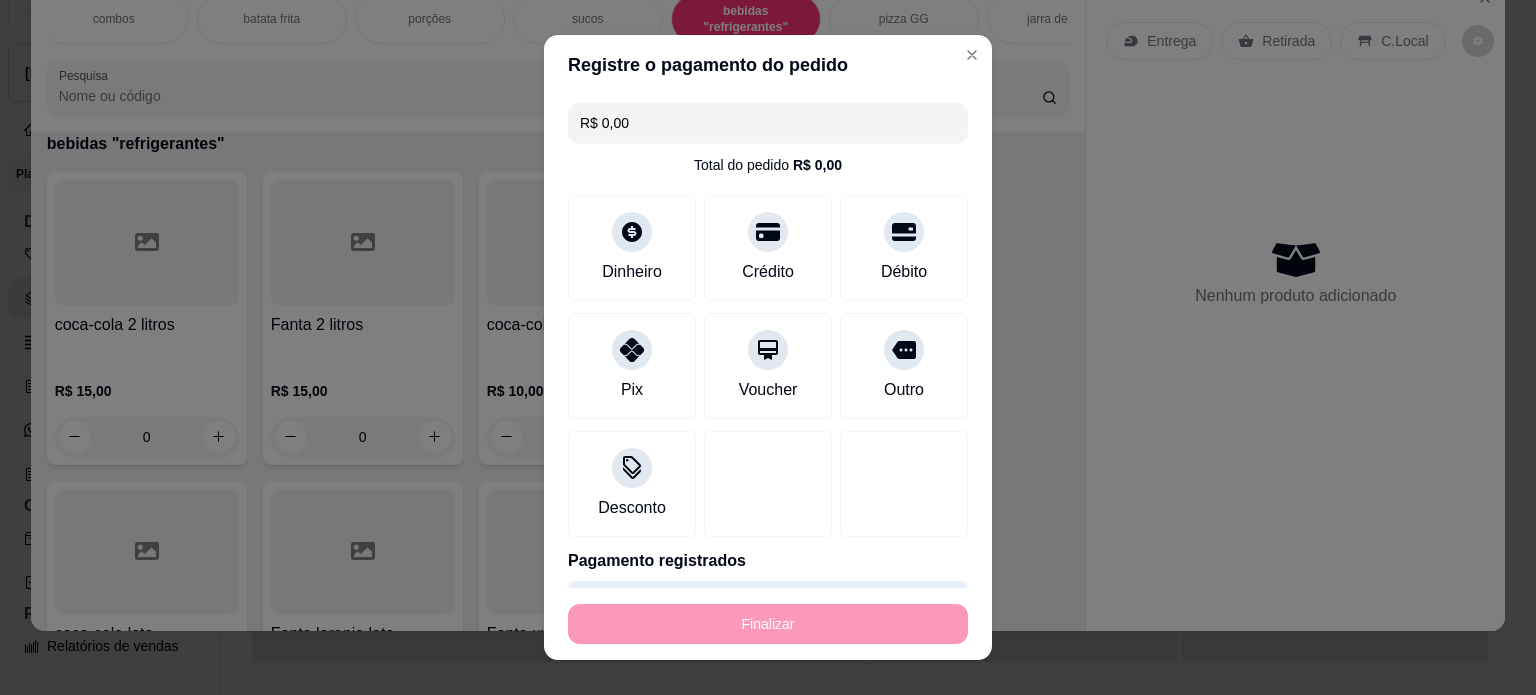 type on "-R$ 42,00" 